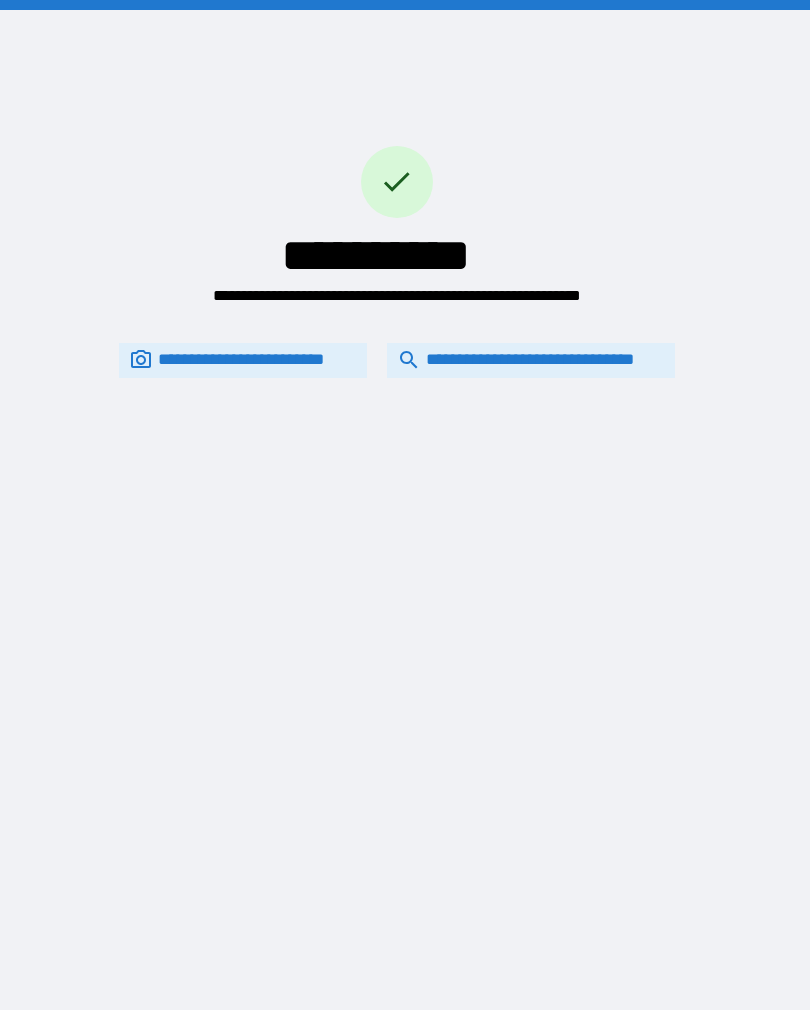 scroll, scrollTop: 0, scrollLeft: 9, axis: horizontal 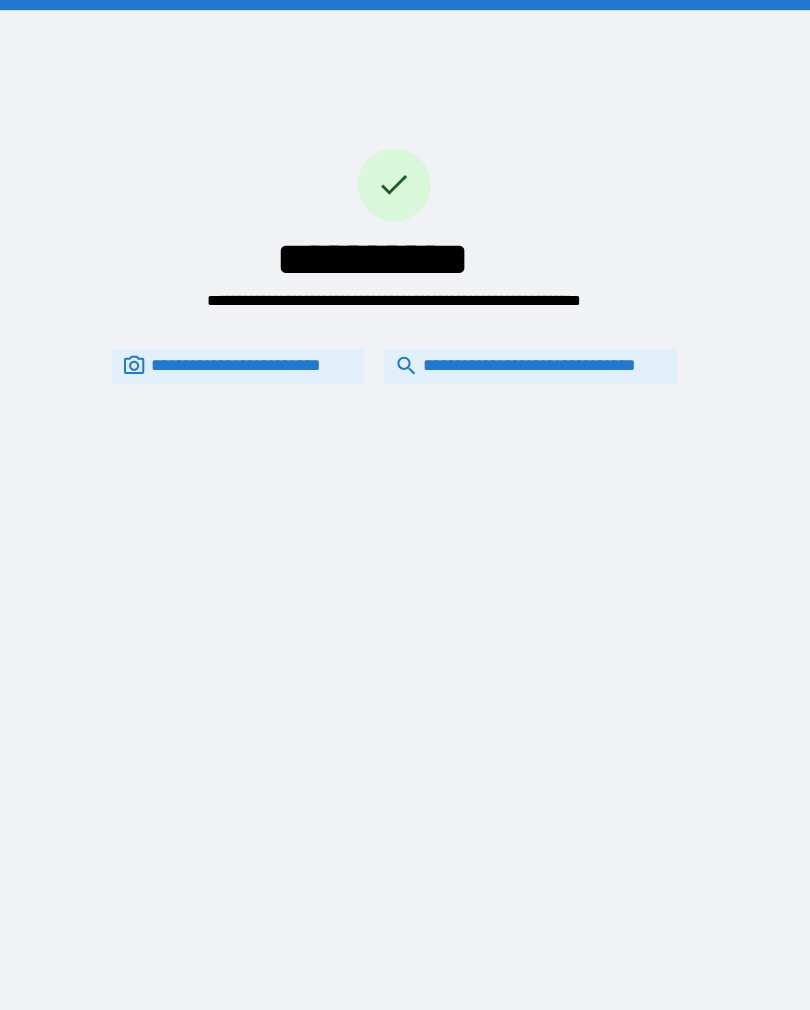click on "**********" at bounding box center (531, 360) 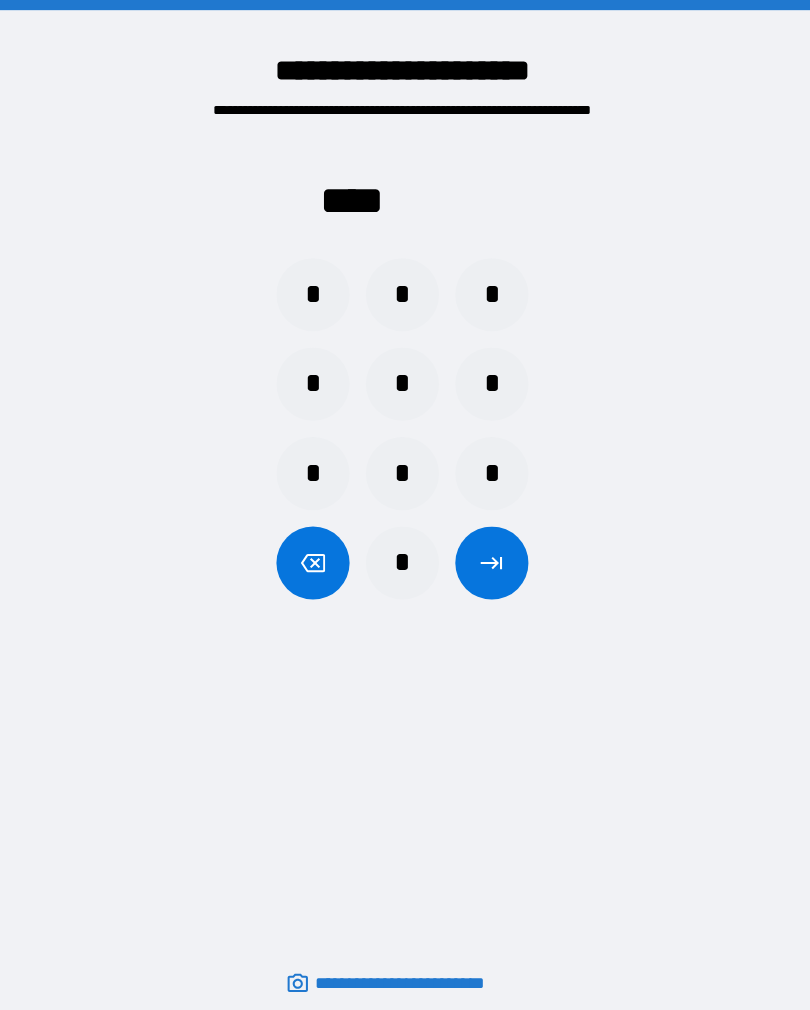 click on "*" at bounding box center (317, 290) 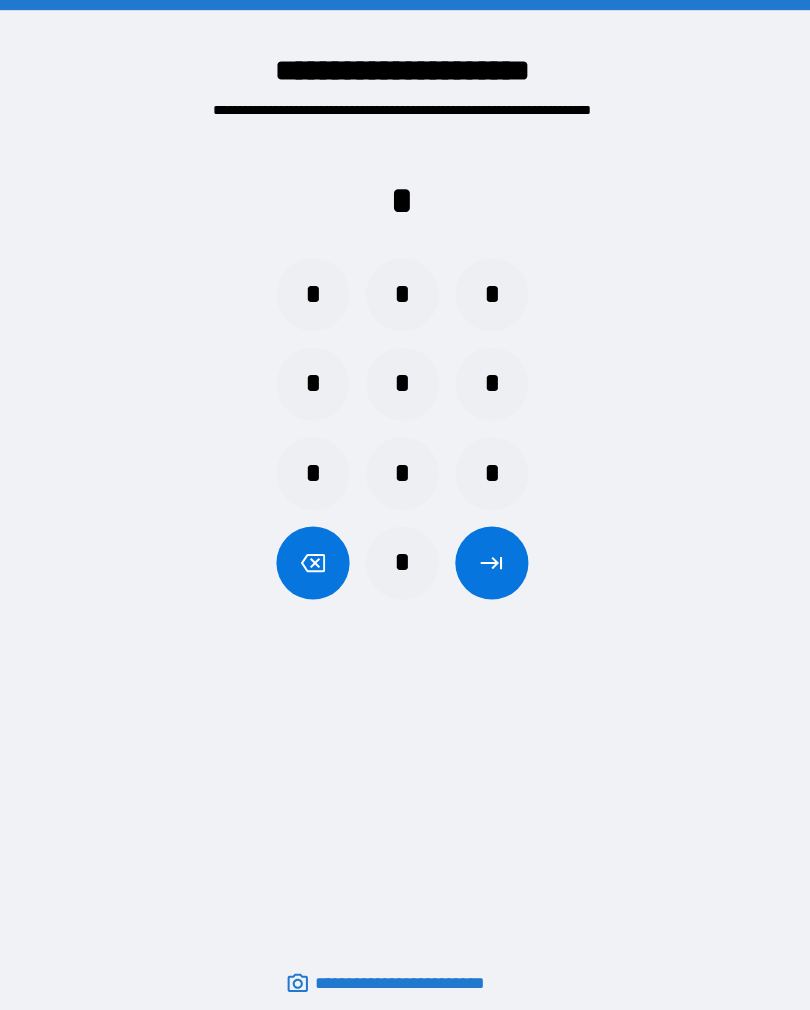 click on "*" at bounding box center (405, 554) 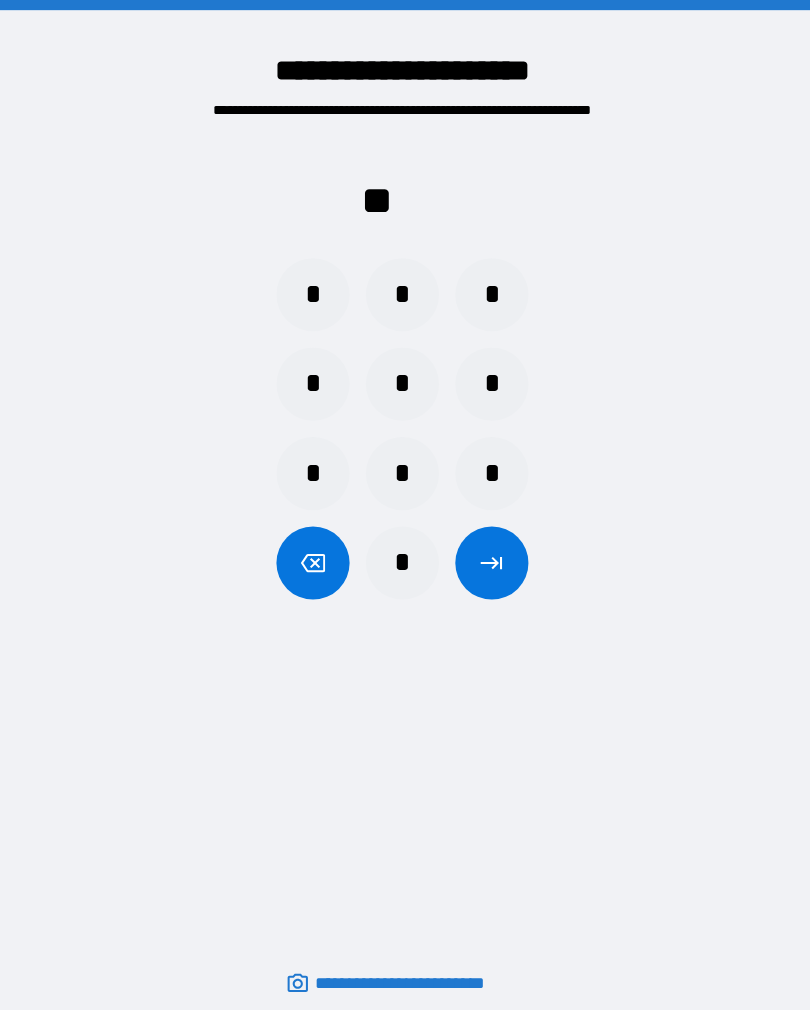 click on "*" at bounding box center (493, 290) 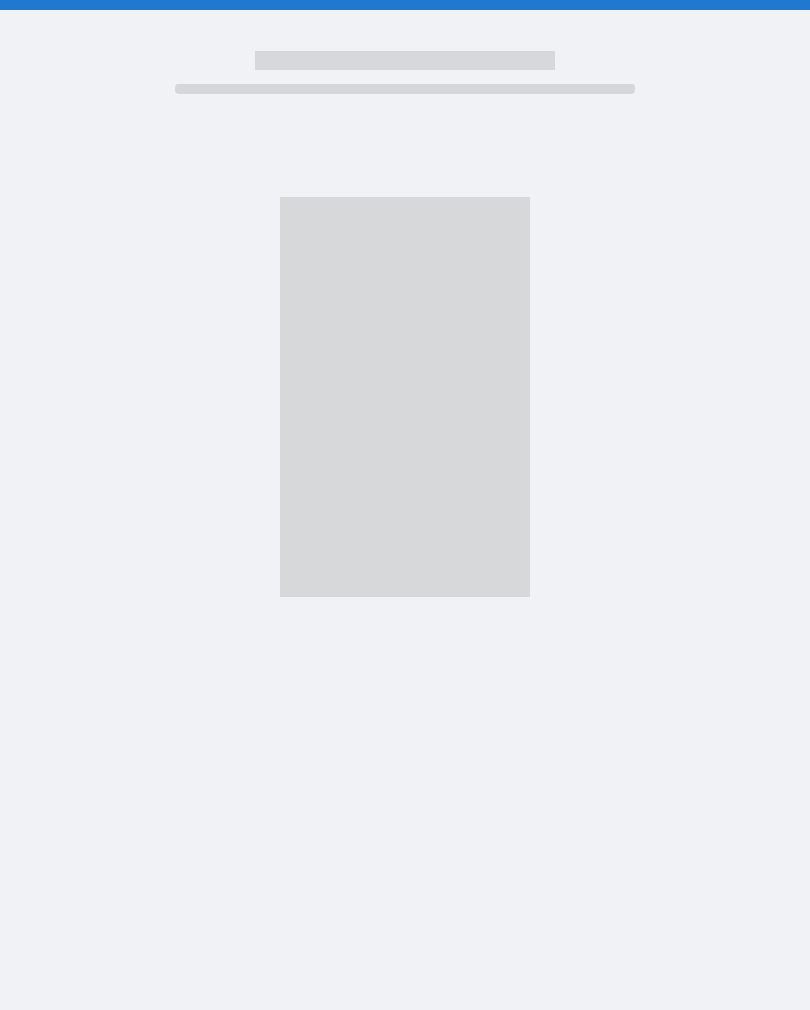 scroll, scrollTop: 0, scrollLeft: 4, axis: horizontal 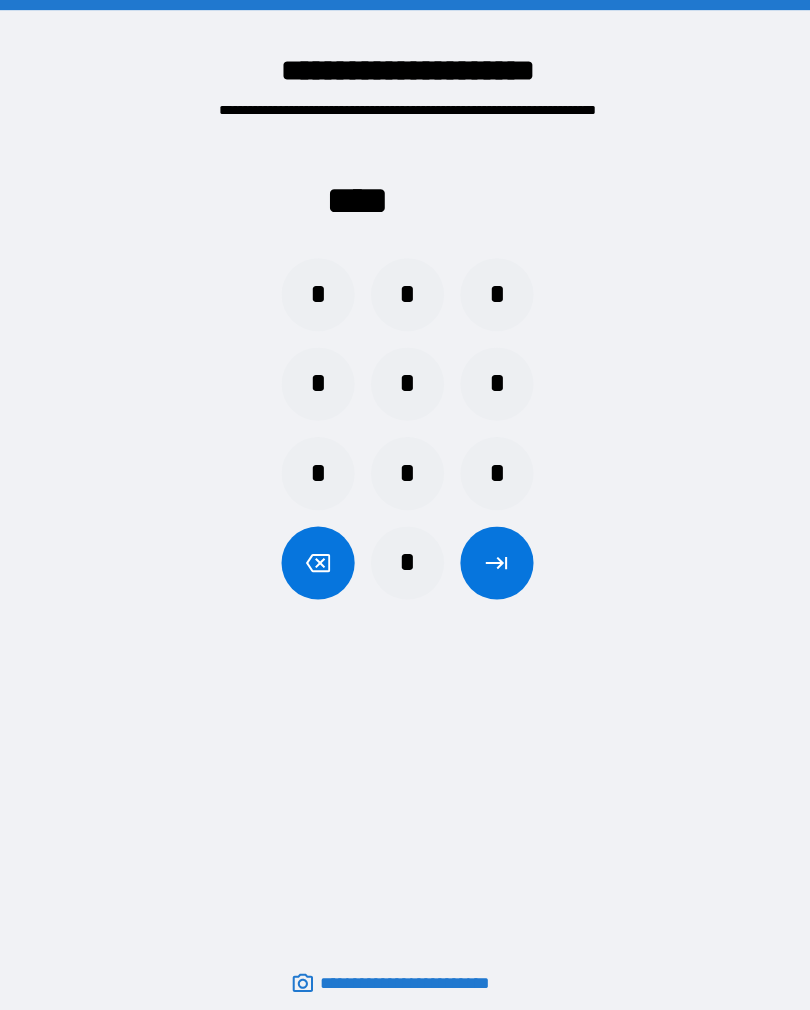 click on "*" at bounding box center (405, 554) 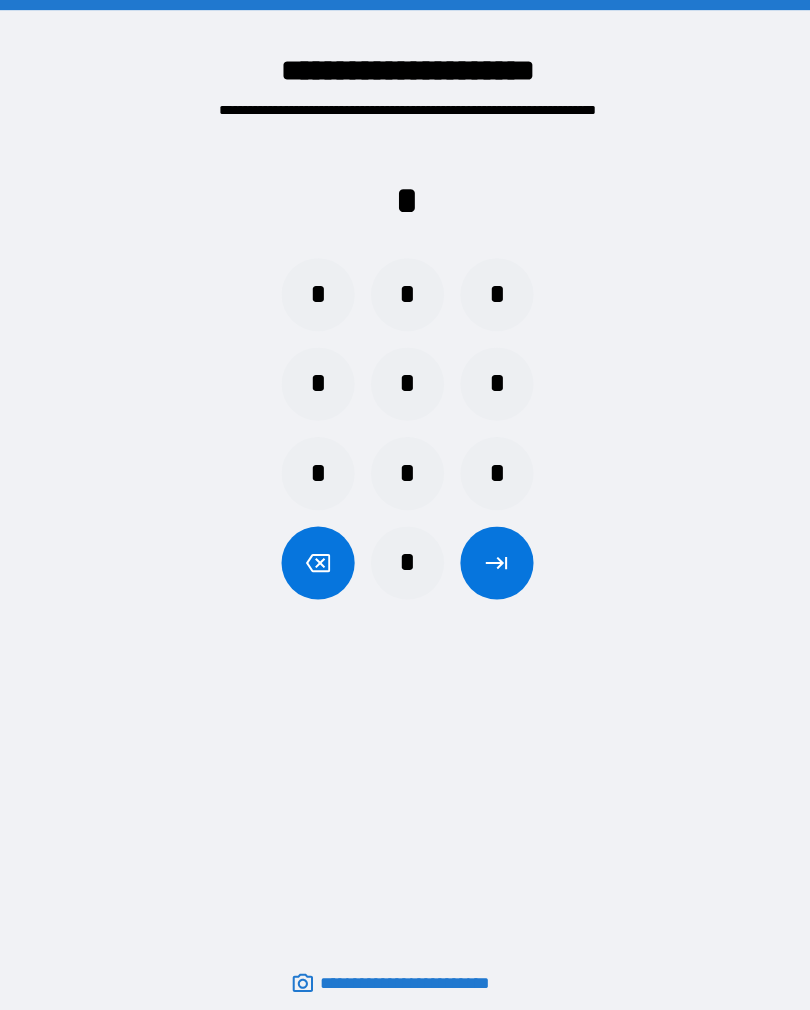 click at bounding box center (317, 554) 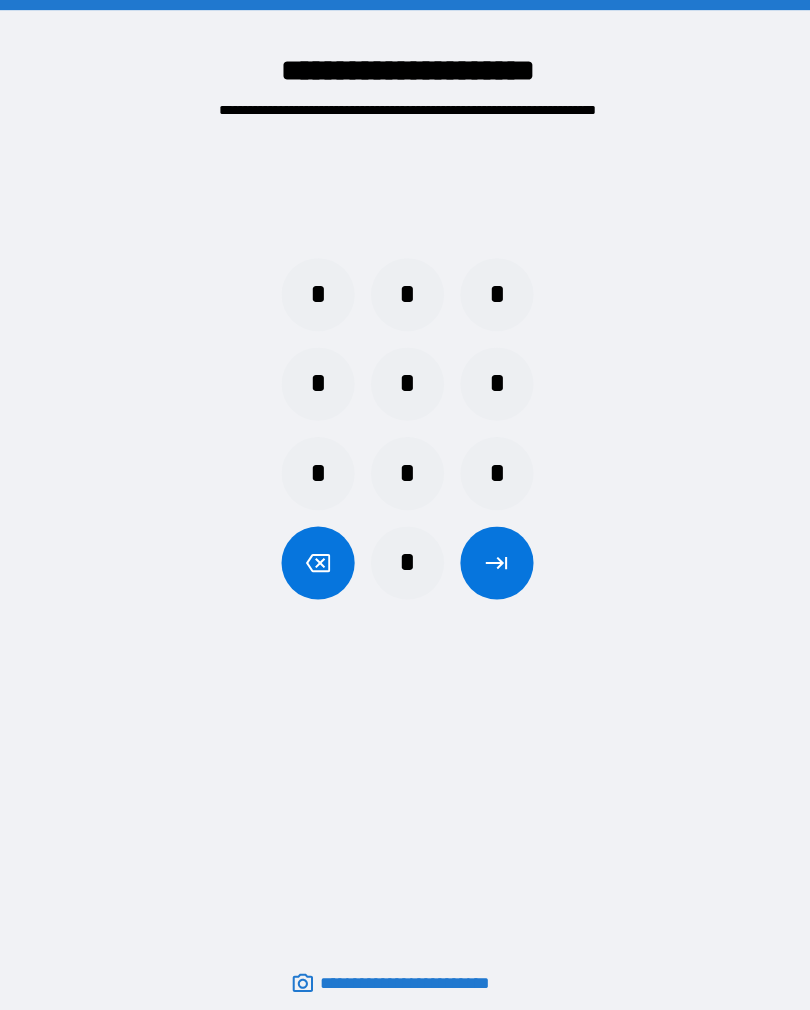 click on "*" at bounding box center (317, 290) 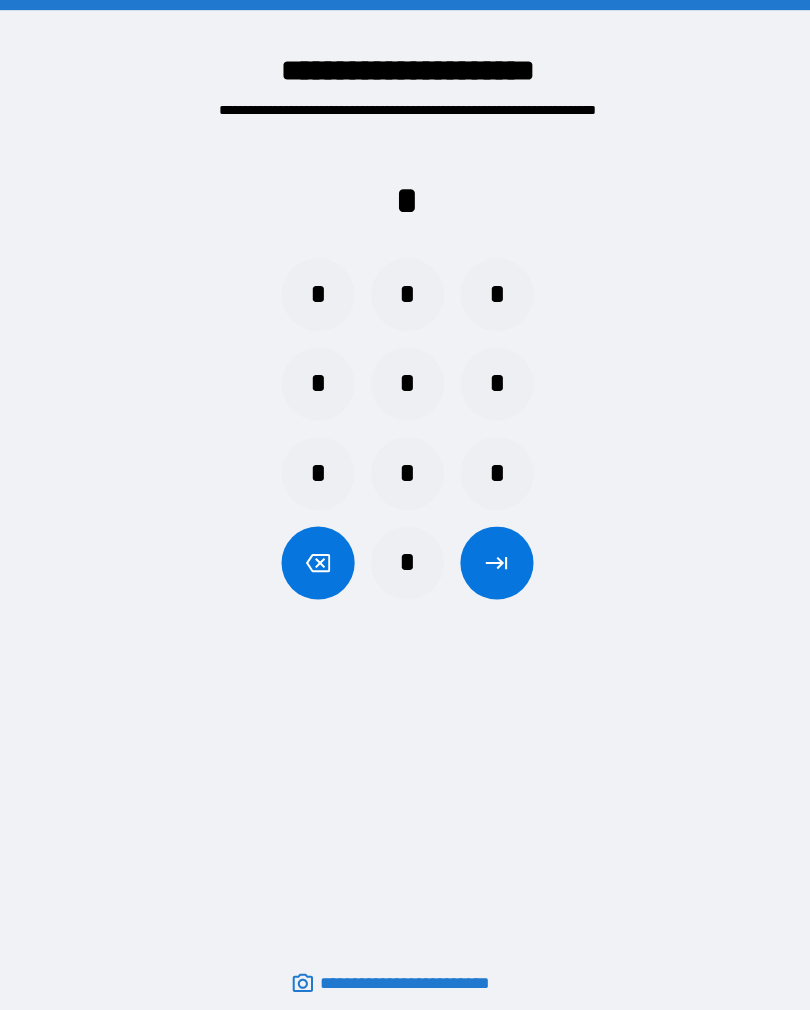 click on "*" at bounding box center (405, 554) 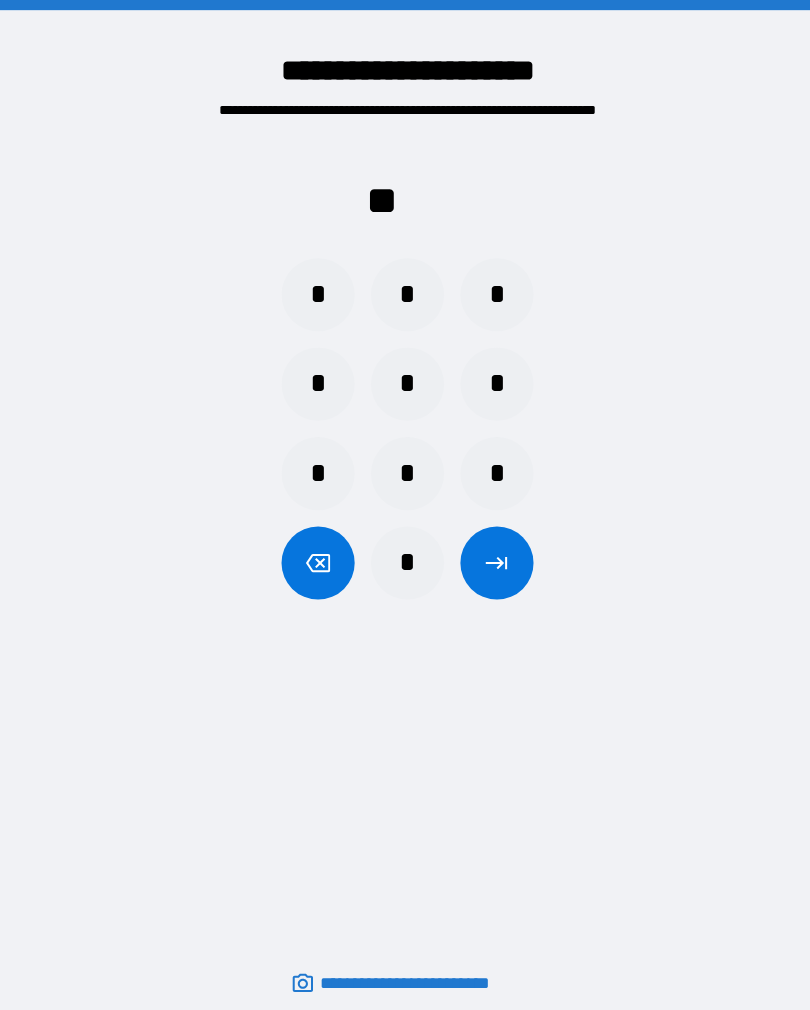 click on "*" at bounding box center (493, 290) 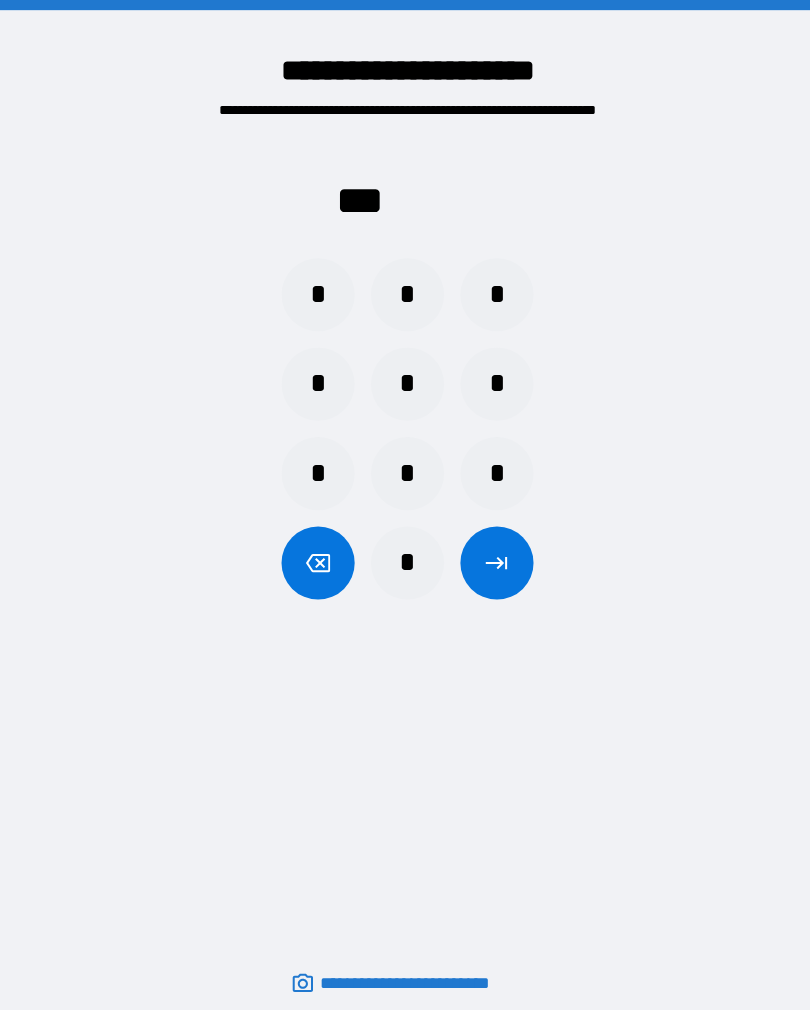 click on "*" at bounding box center (405, 554) 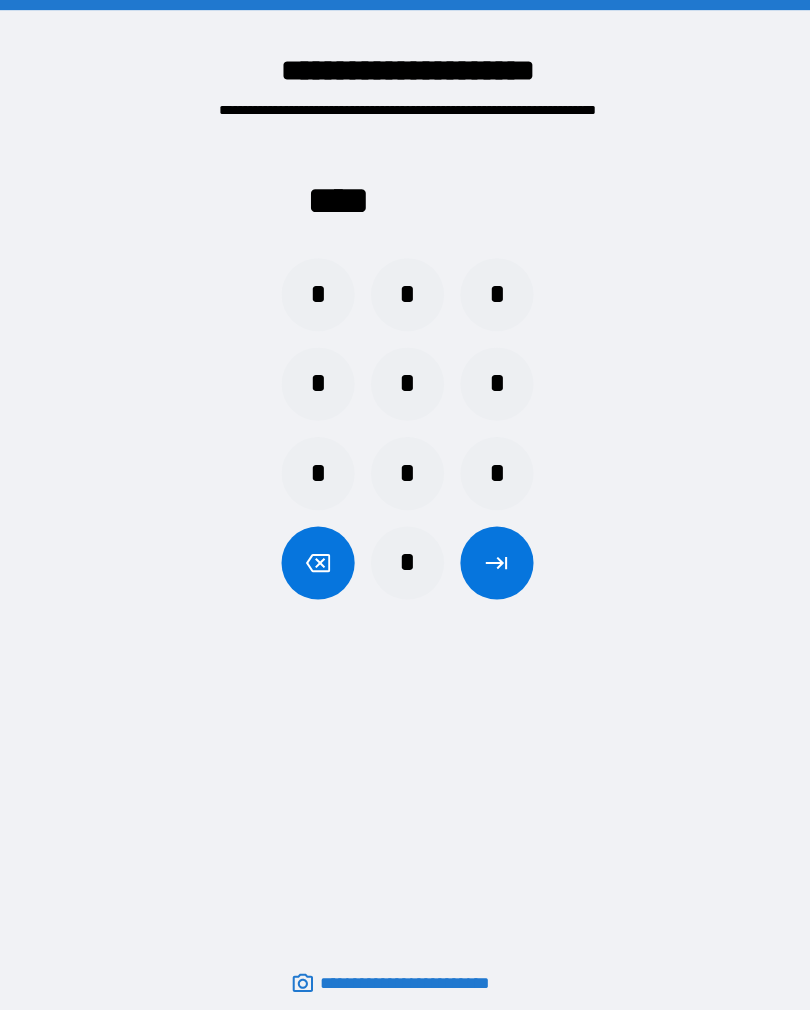 click 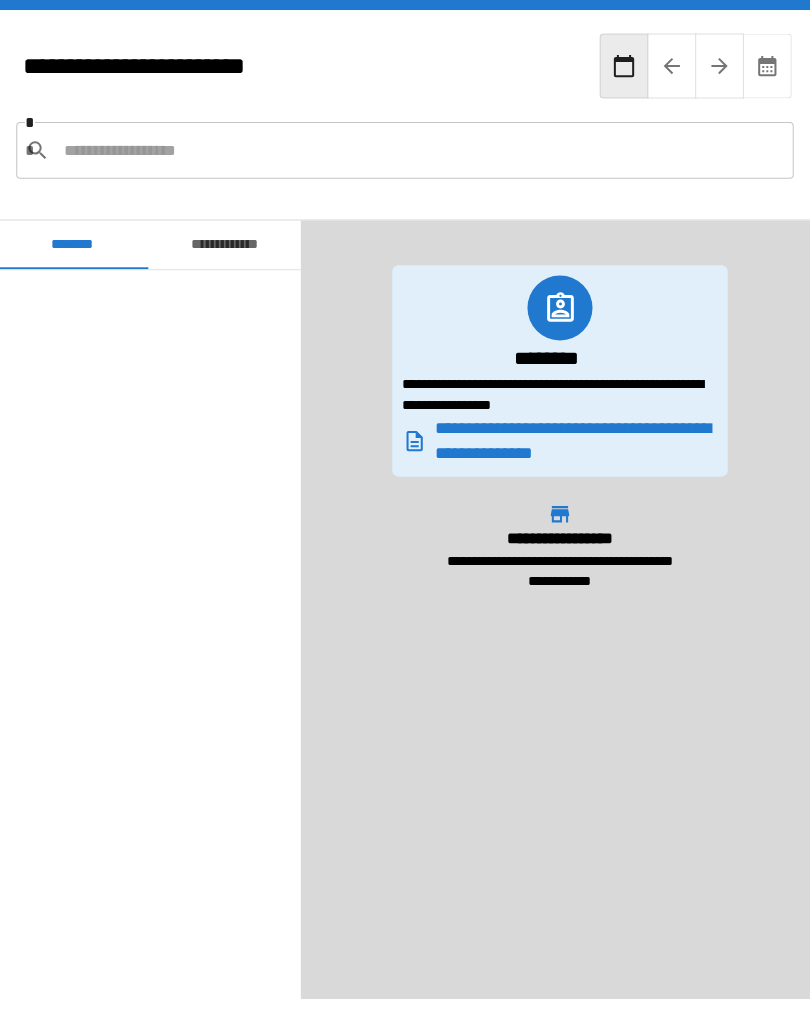 scroll, scrollTop: 180, scrollLeft: 0, axis: vertical 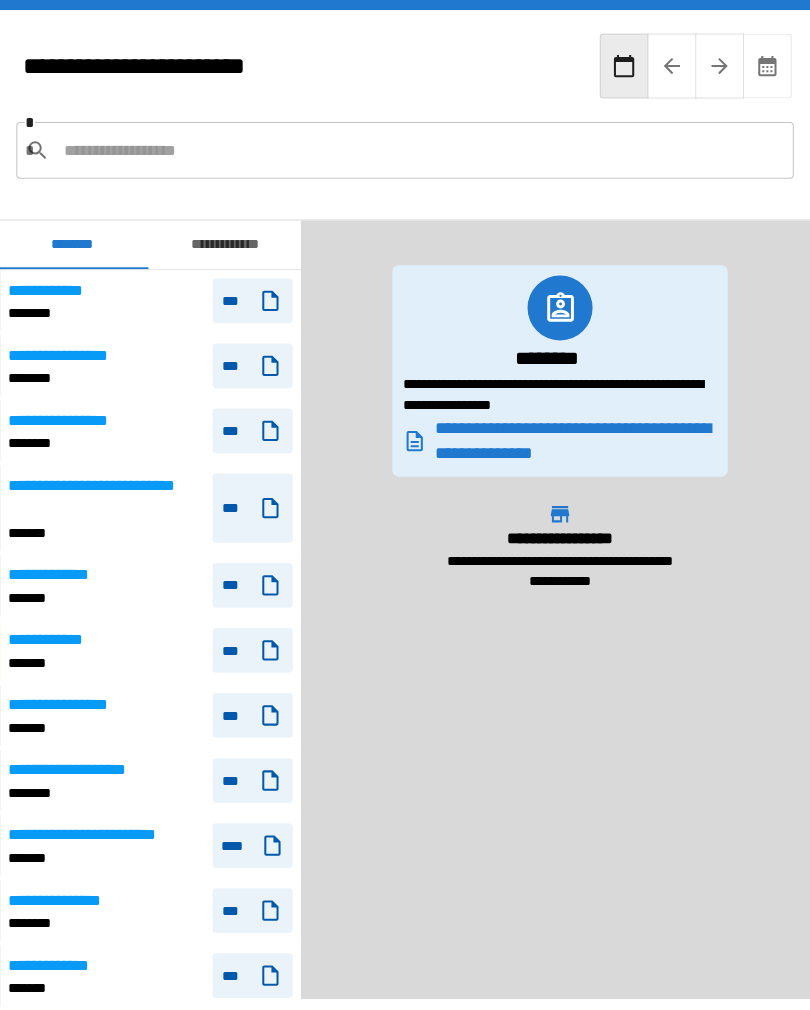 click at bounding box center [418, 148] 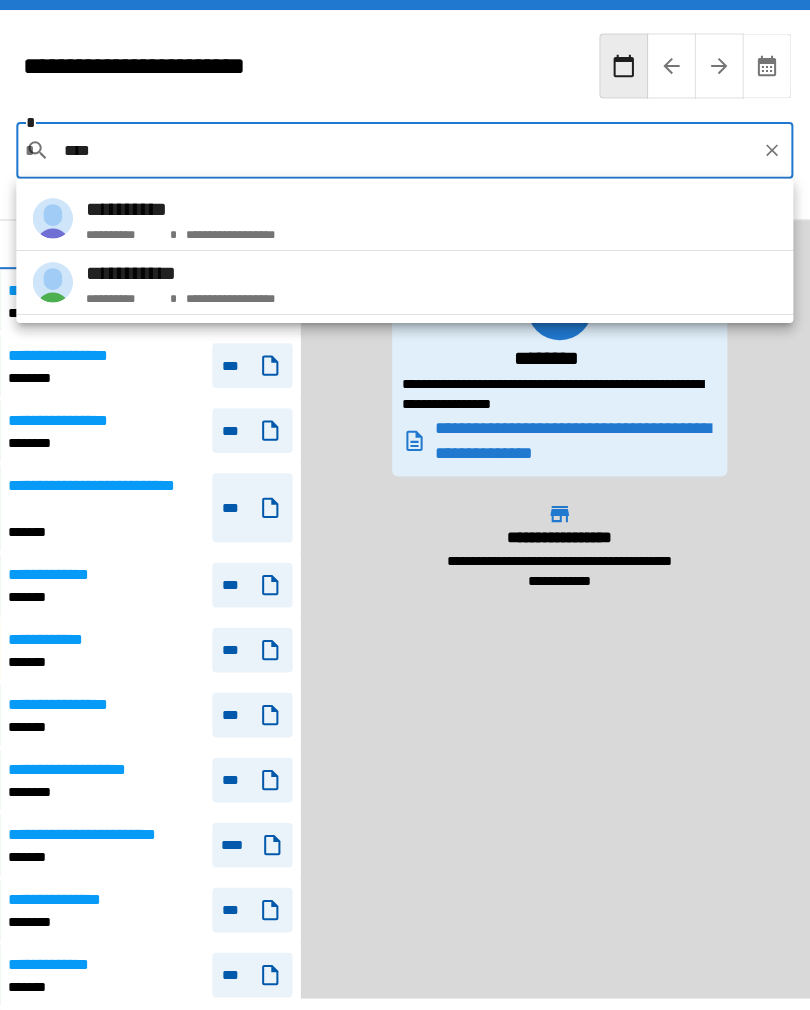 click on "**********" at bounding box center [126, 294] 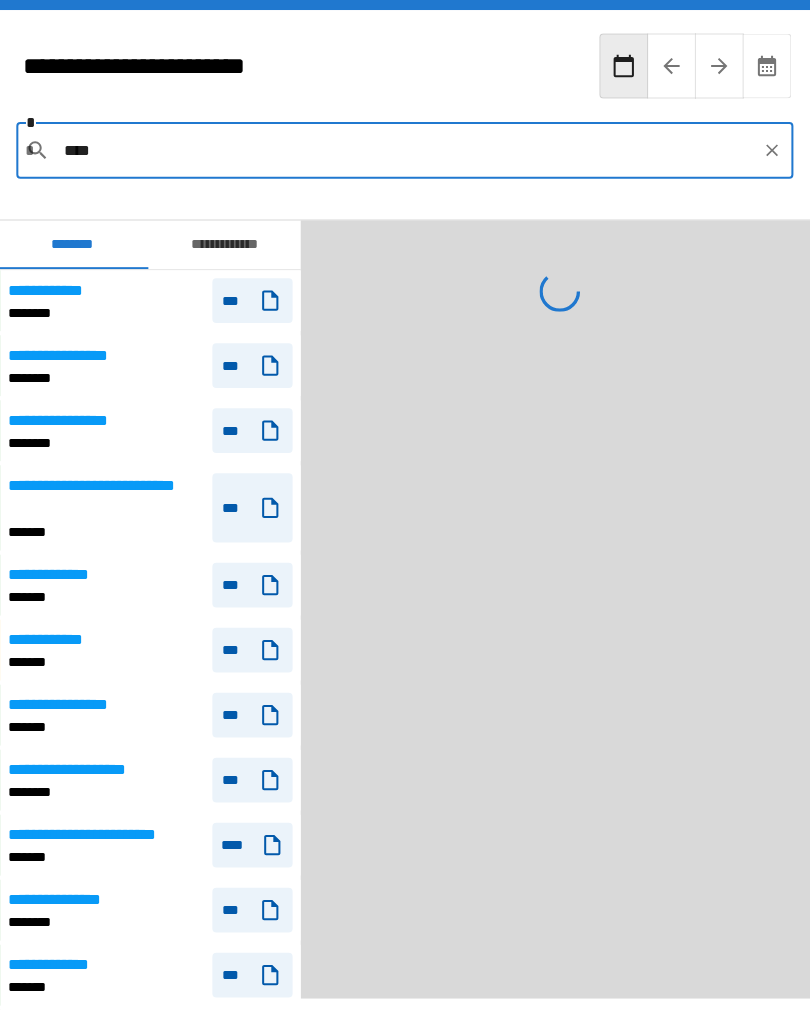 type on "**********" 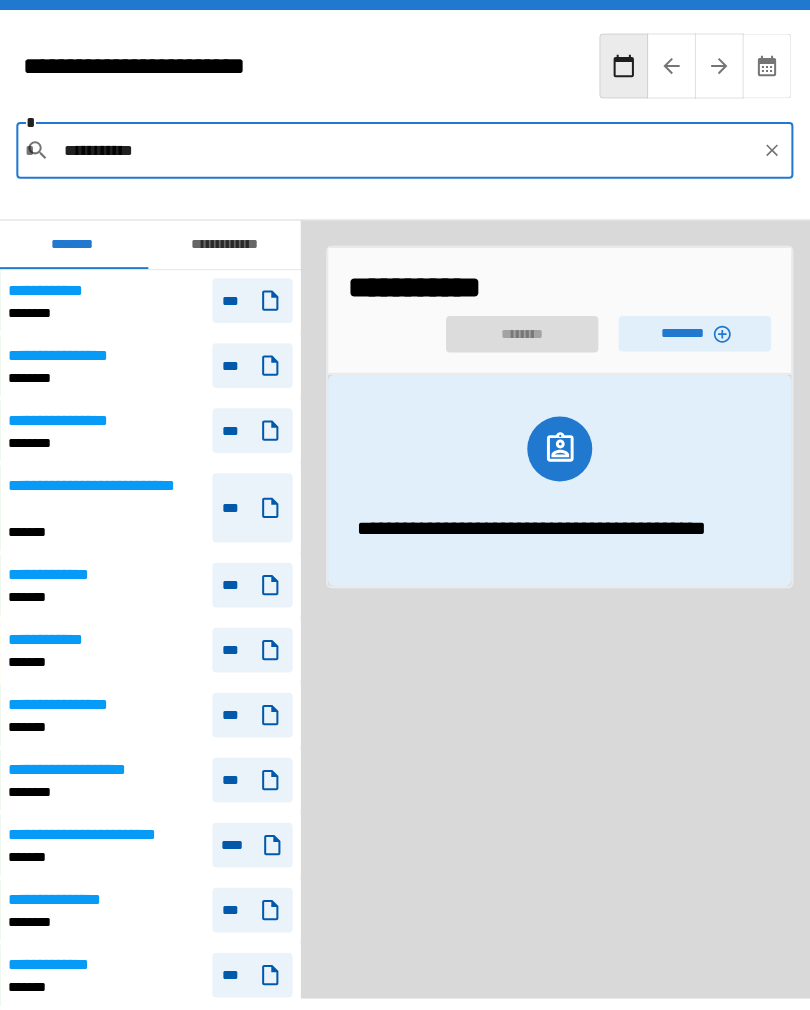 click on "********" at bounding box center (688, 328) 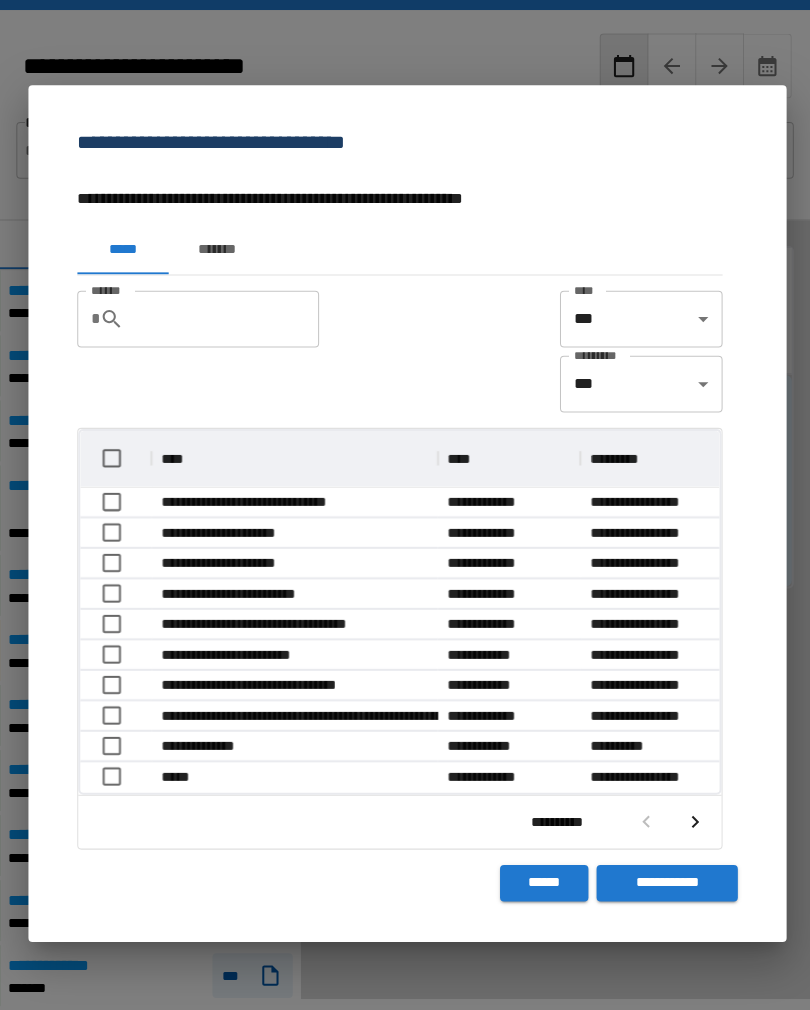 scroll, scrollTop: 1, scrollLeft: 1, axis: both 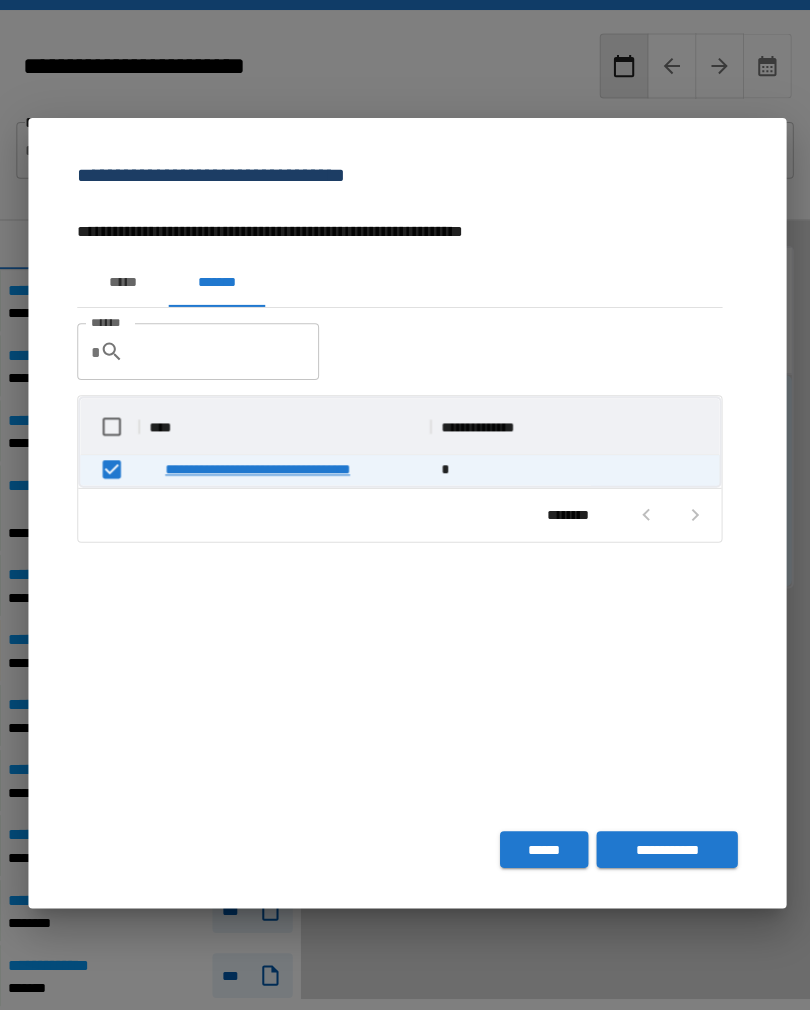 click on "*****" at bounding box center (125, 278) 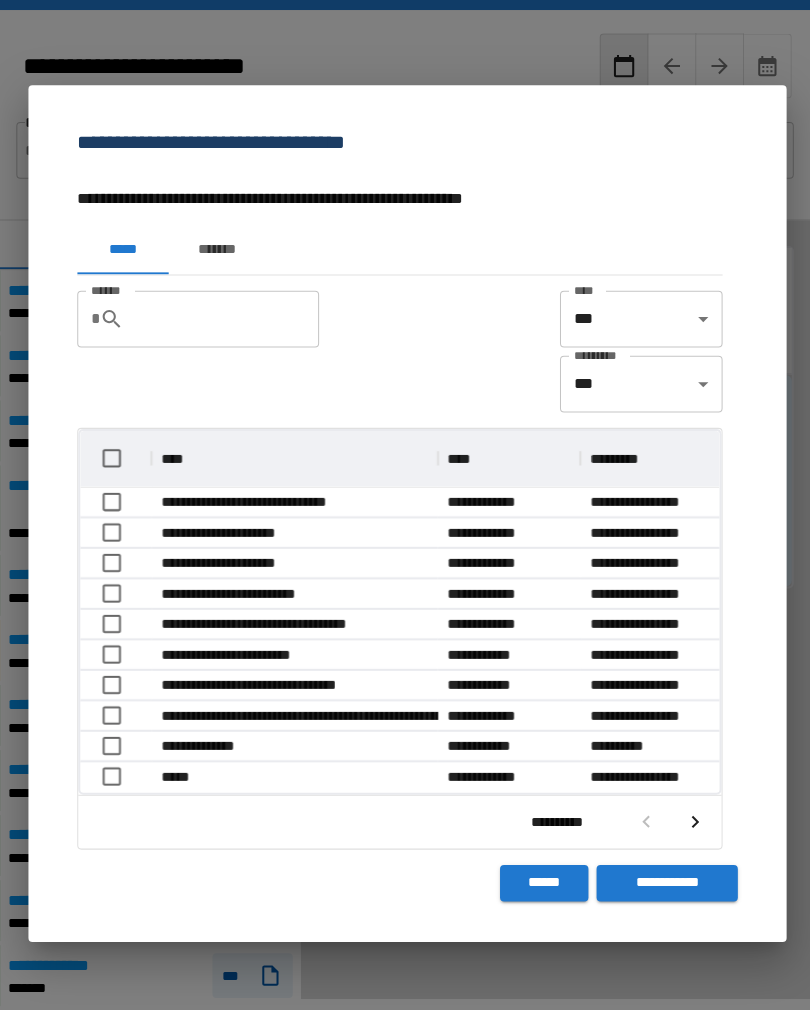 scroll, scrollTop: 1, scrollLeft: 1, axis: both 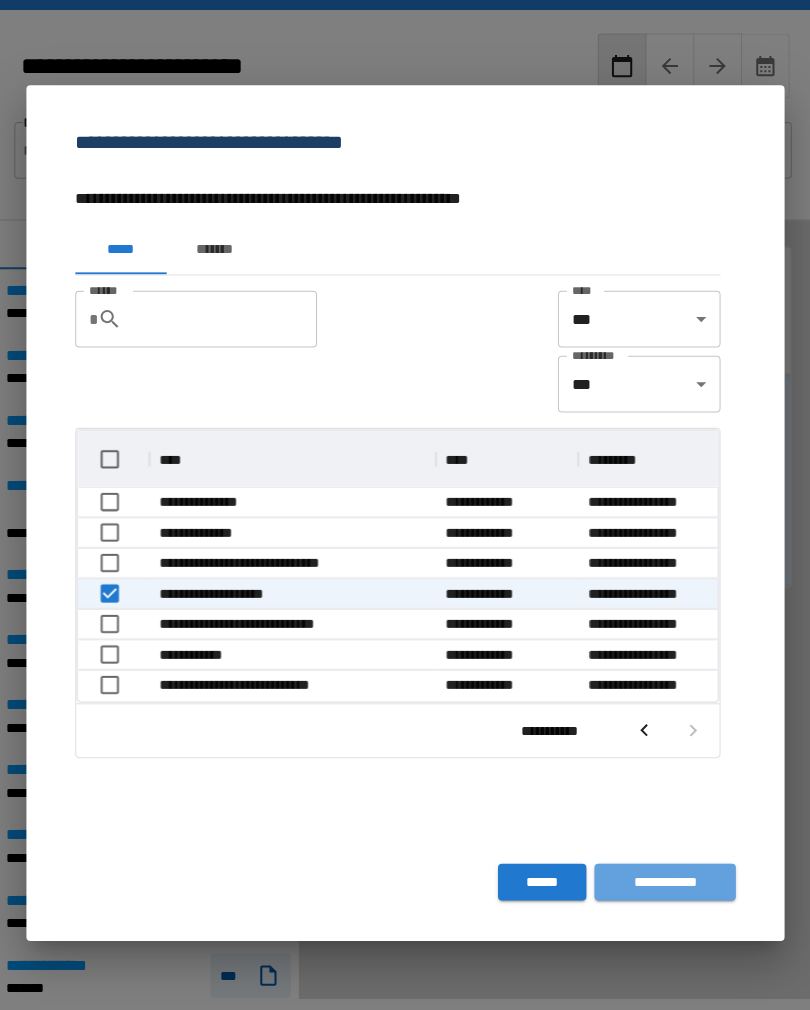click on "**********" at bounding box center (660, 868) 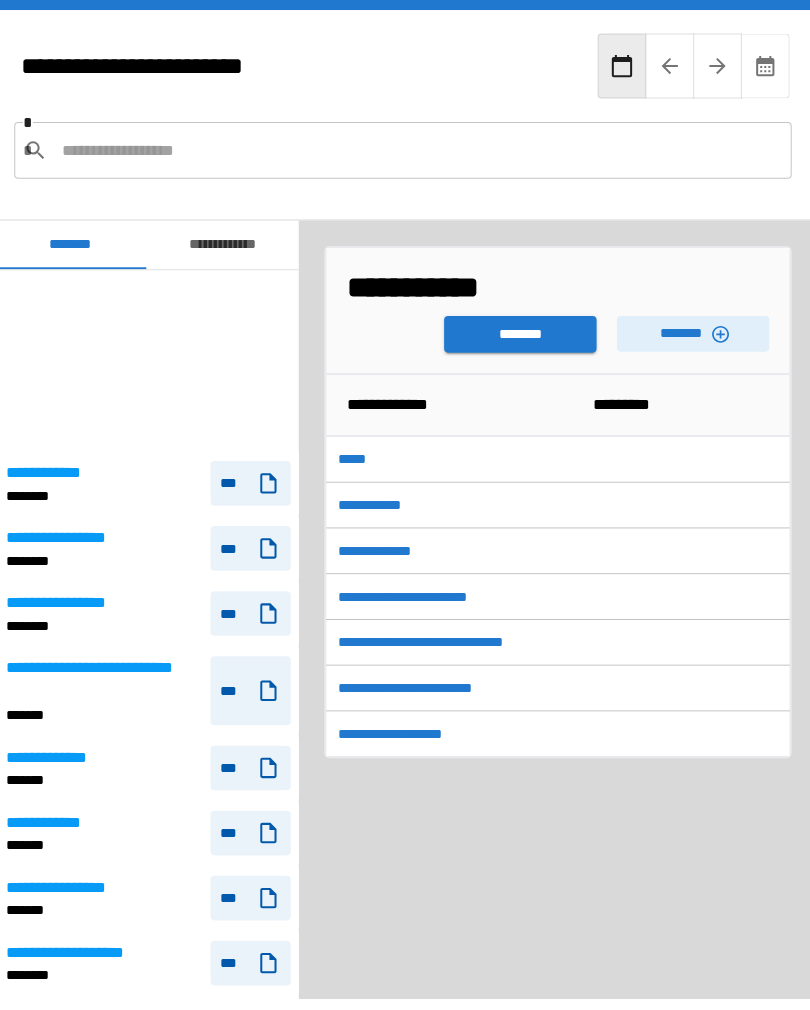 scroll, scrollTop: 180, scrollLeft: 0, axis: vertical 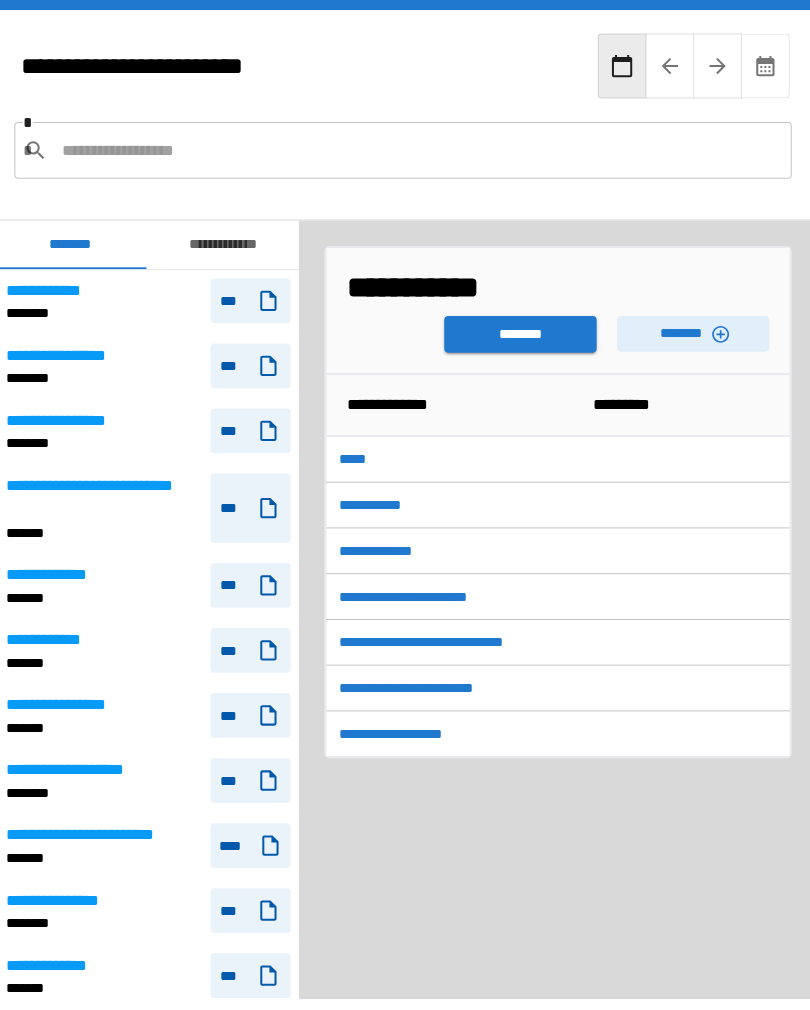click on "********" at bounding box center [518, 329] 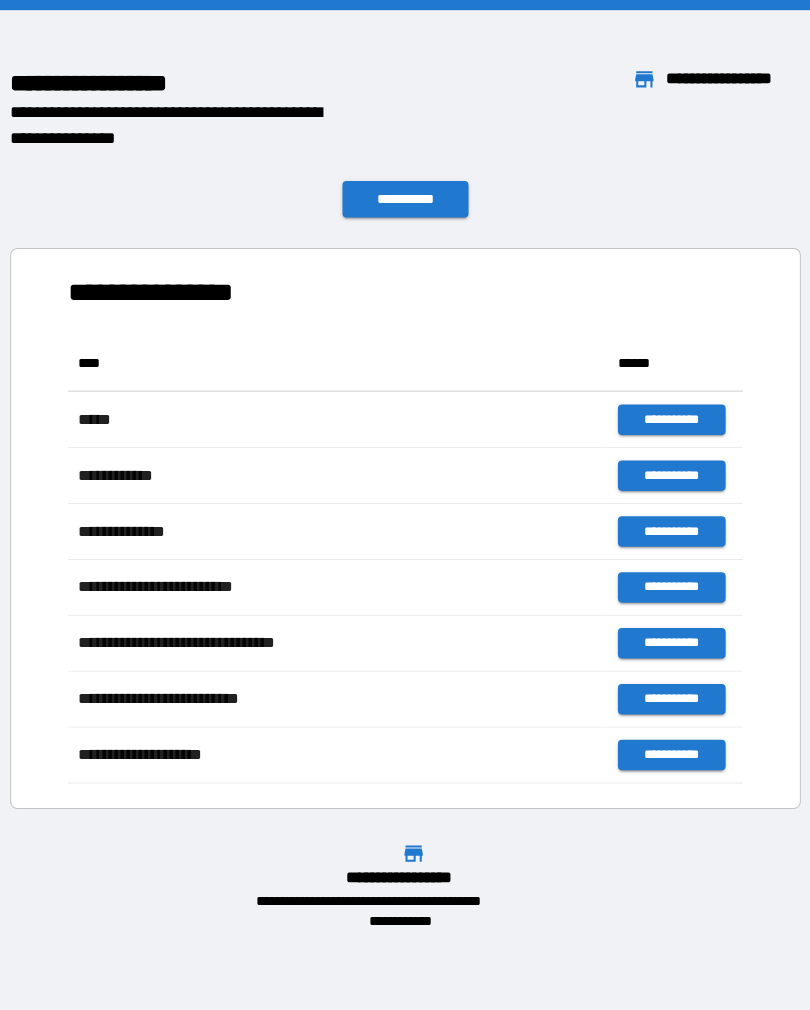 scroll, scrollTop: 1, scrollLeft: 1, axis: both 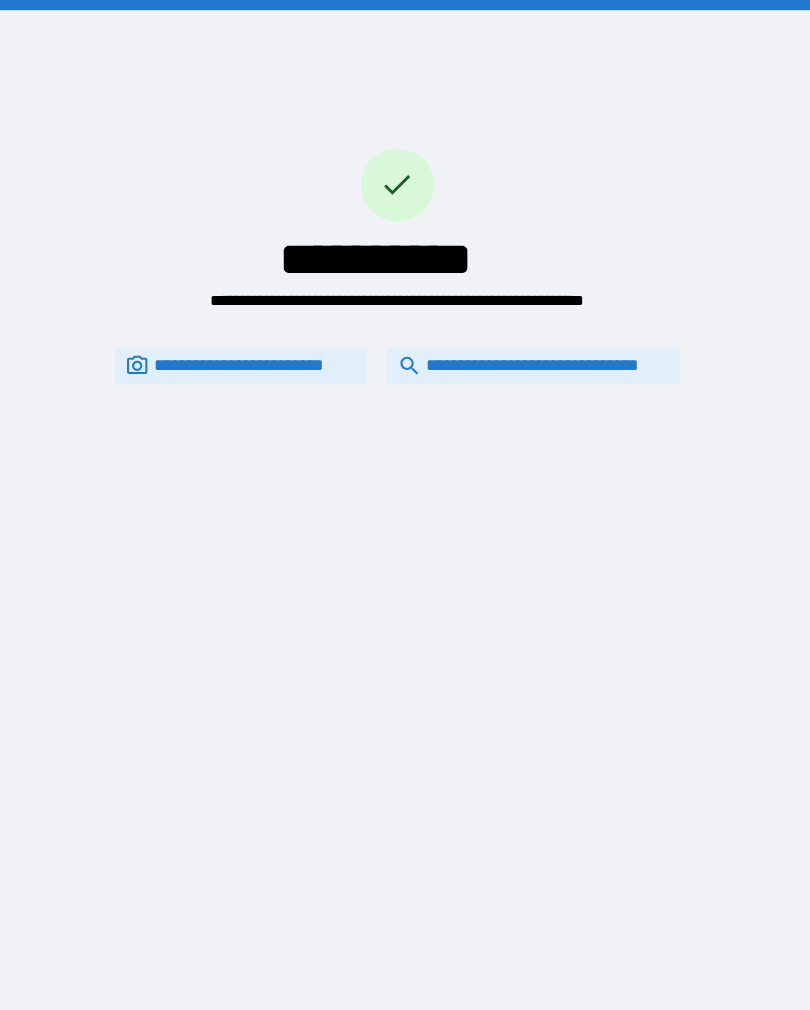 click on "**********" at bounding box center (531, 360) 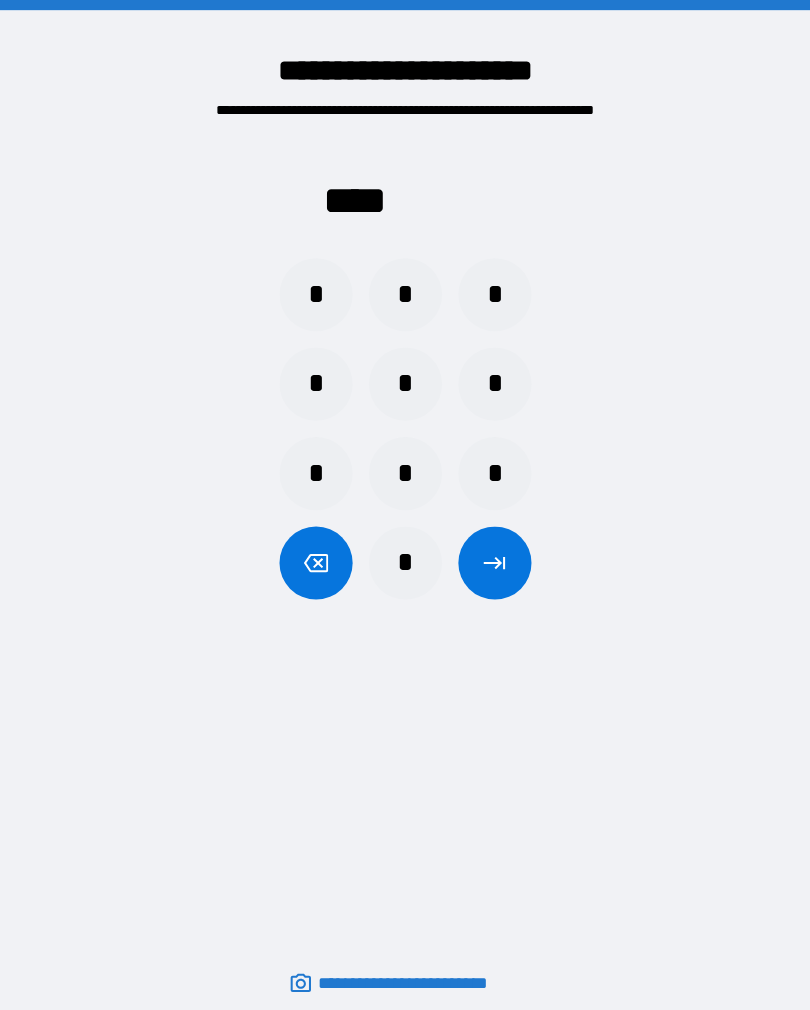click on "*" at bounding box center [317, 290] 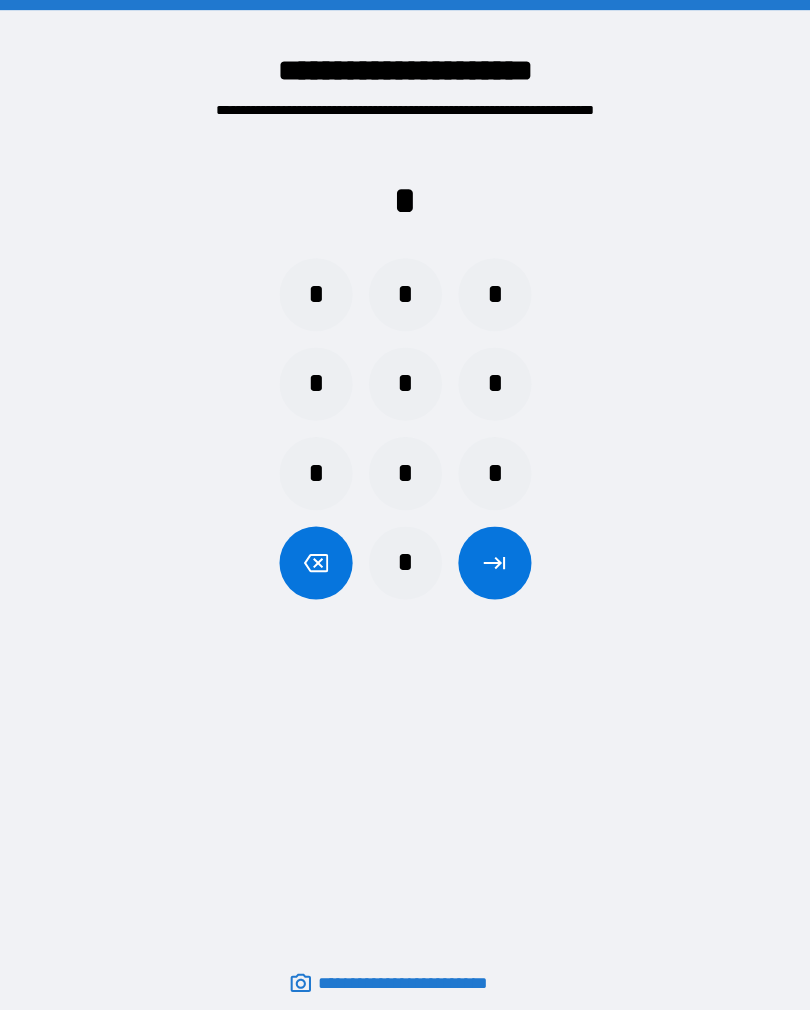 click on "*" at bounding box center [405, 554] 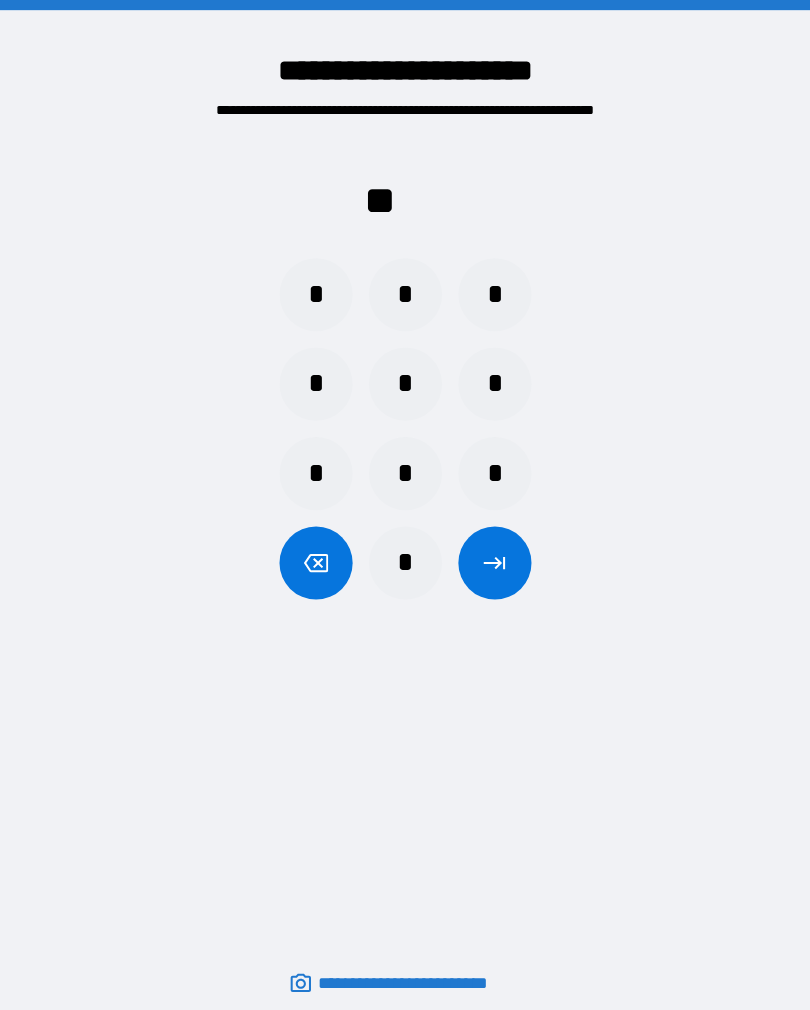 click on "*" at bounding box center [493, 290] 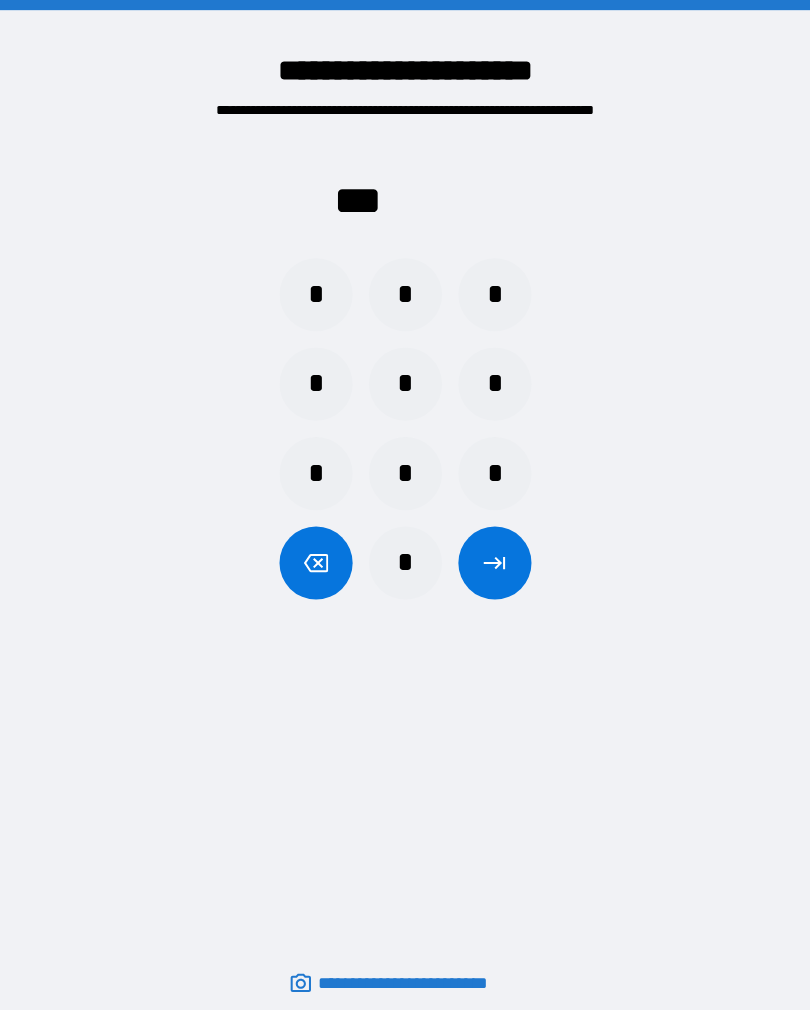 click on "*" at bounding box center [405, 554] 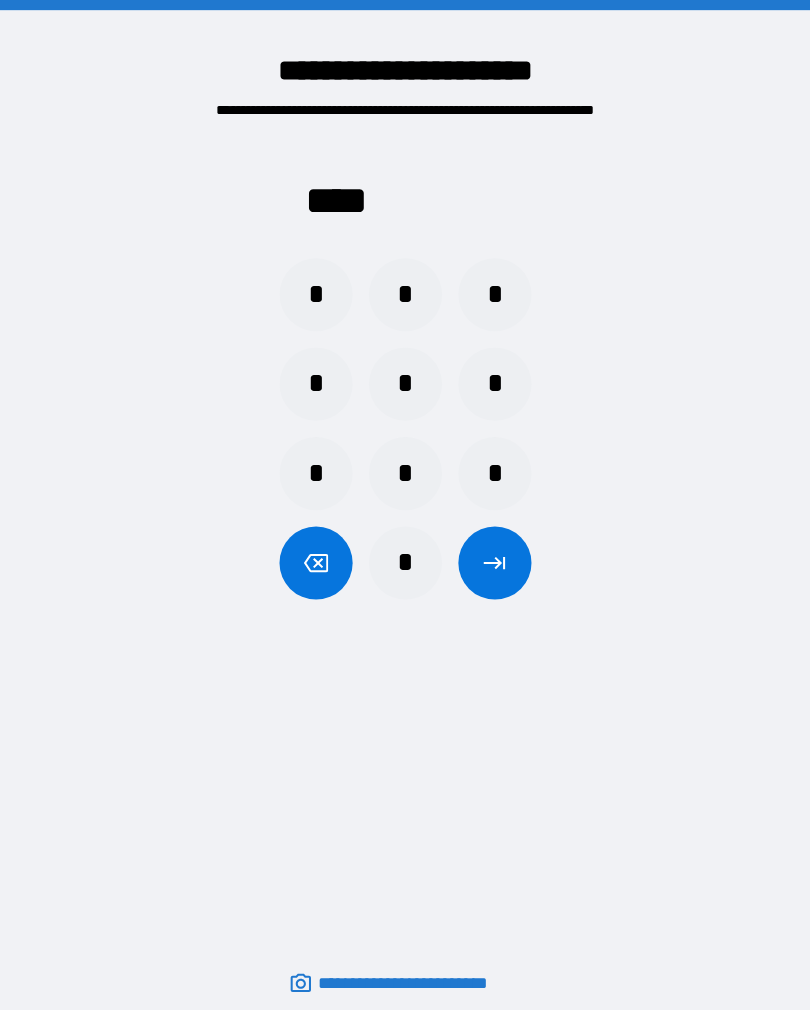 click 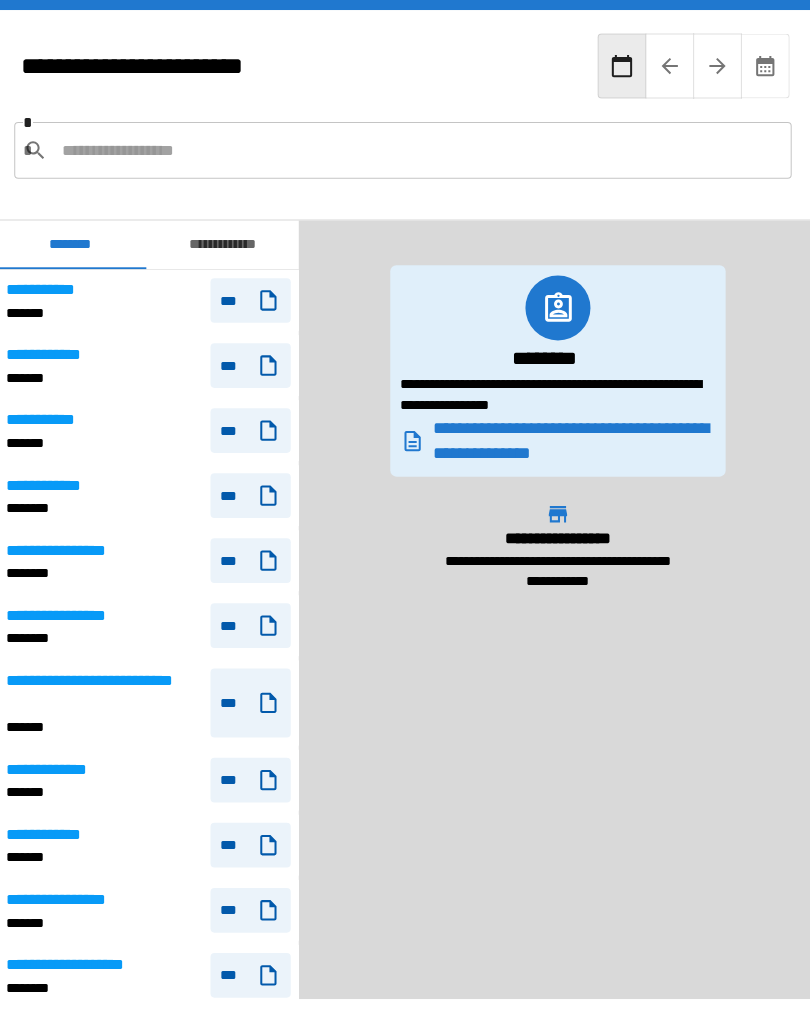 scroll, scrollTop: 180, scrollLeft: 0, axis: vertical 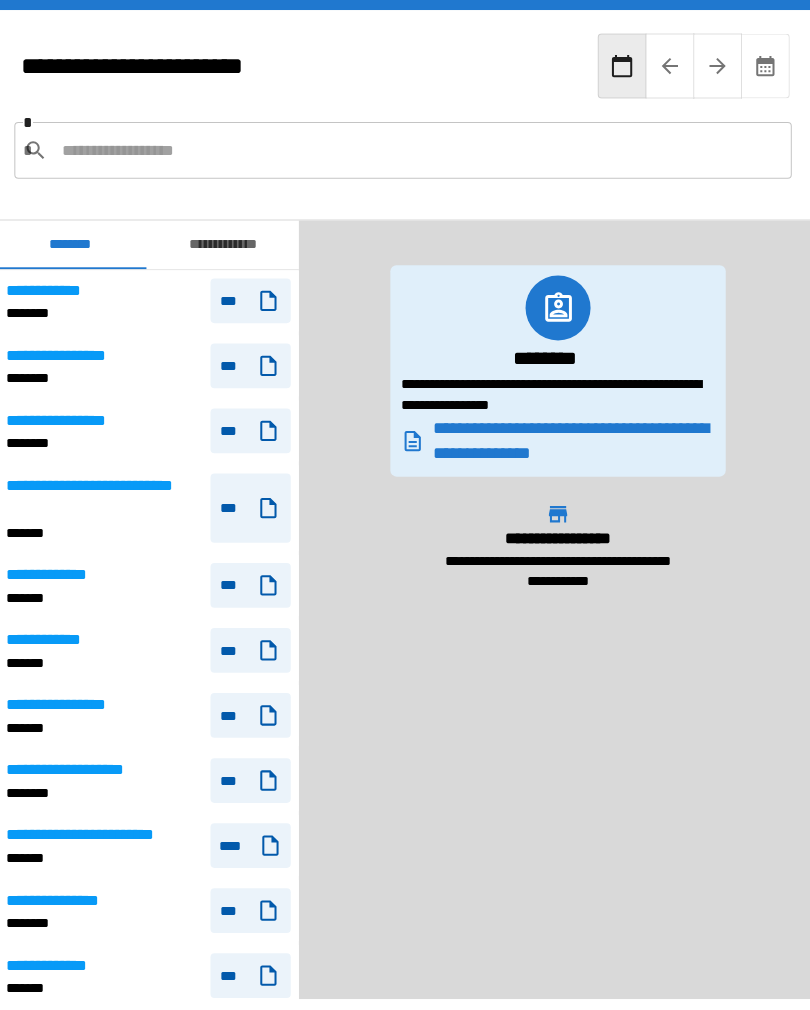click 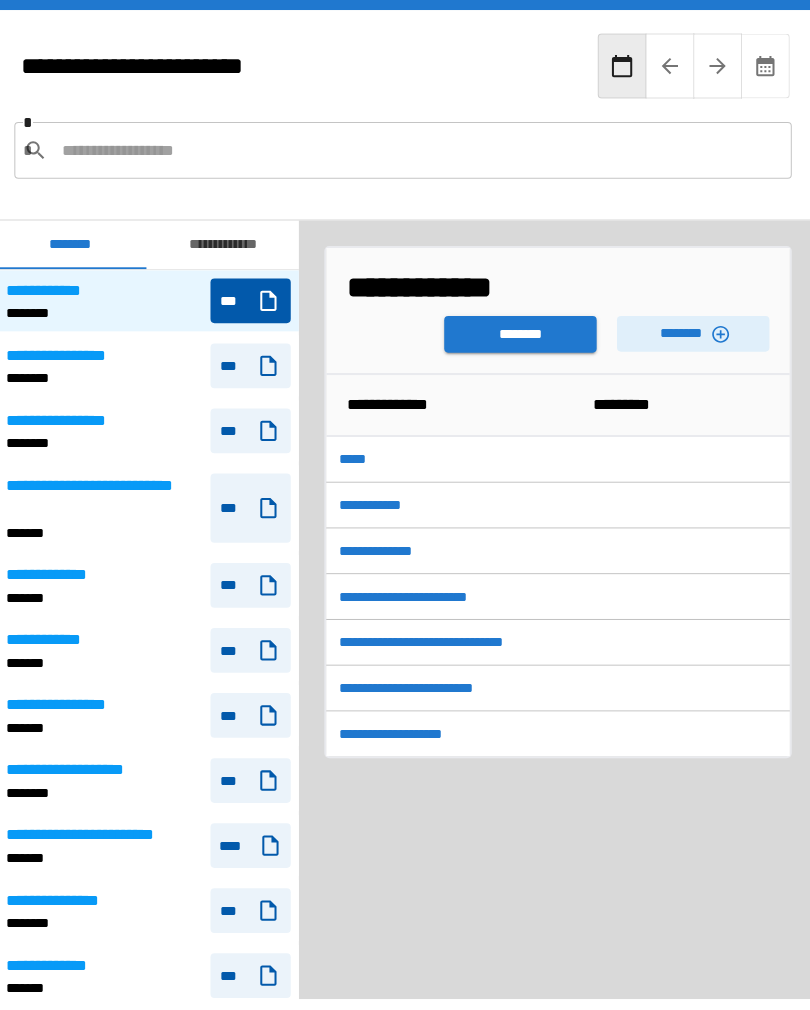 click on "********" at bounding box center [518, 329] 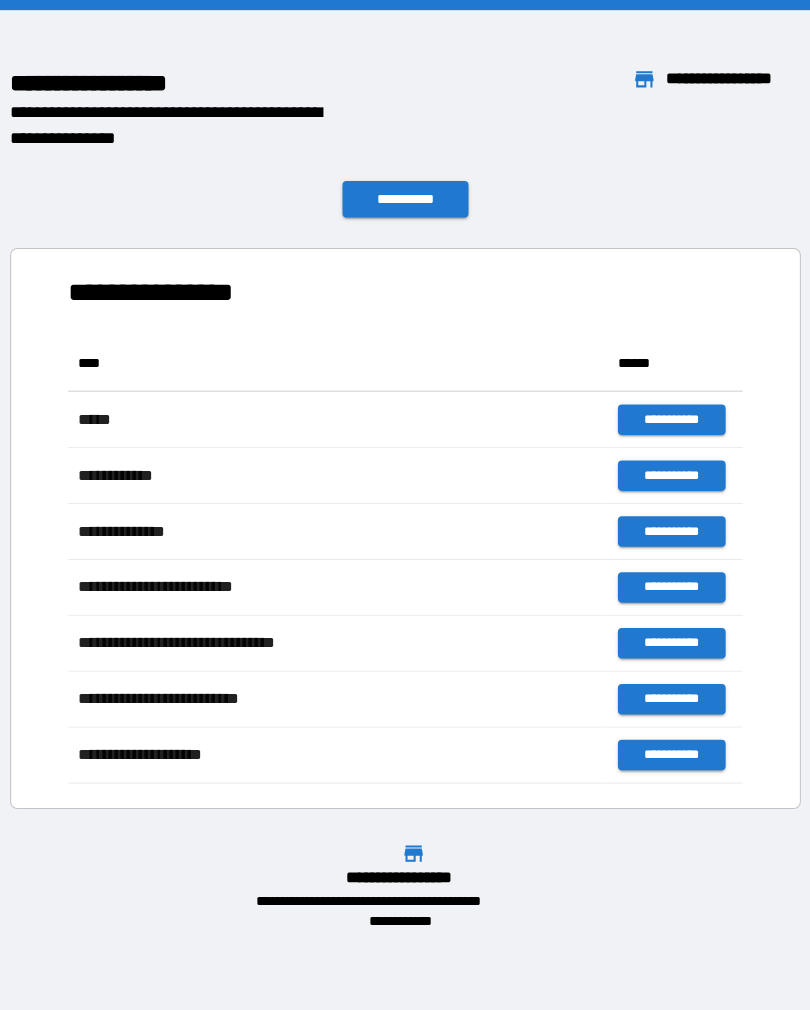 scroll, scrollTop: 1, scrollLeft: 1, axis: both 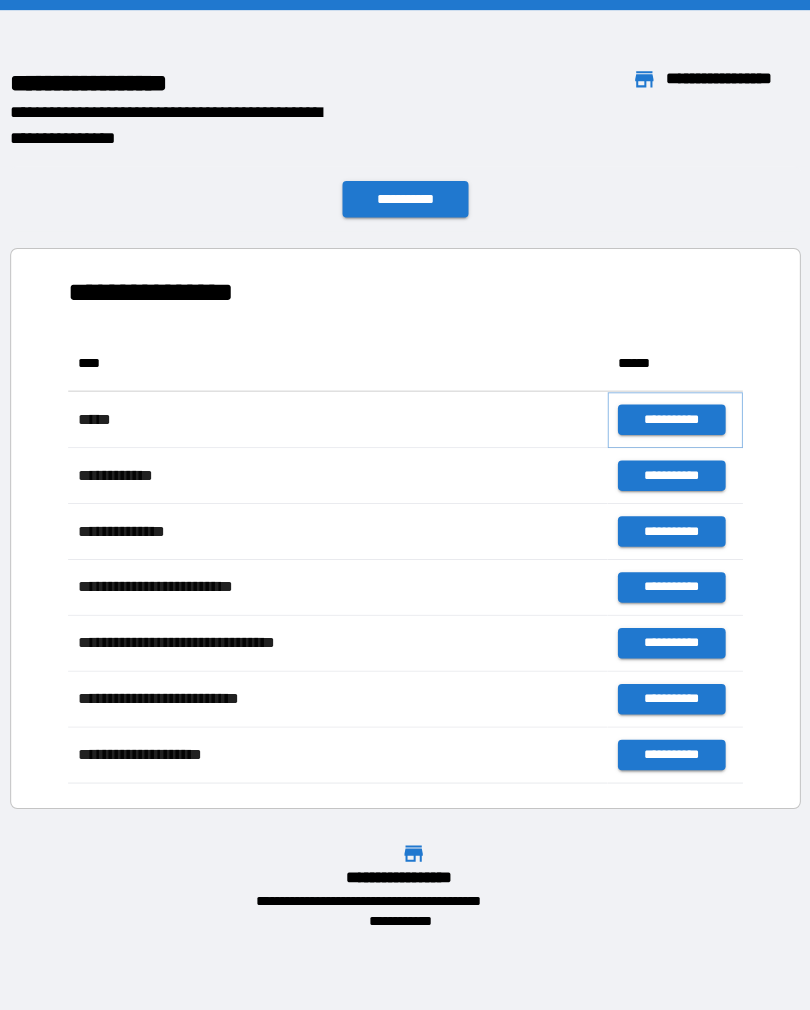 click on "**********" at bounding box center (666, 413) 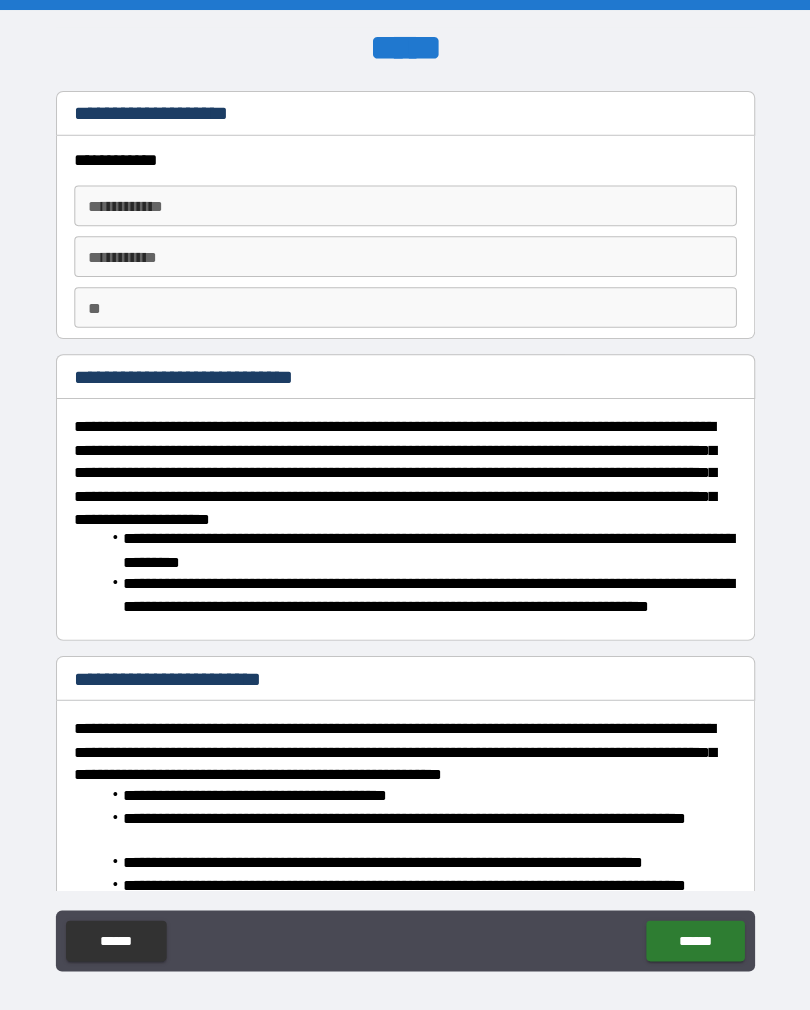 click on "**********" at bounding box center (405, 203) 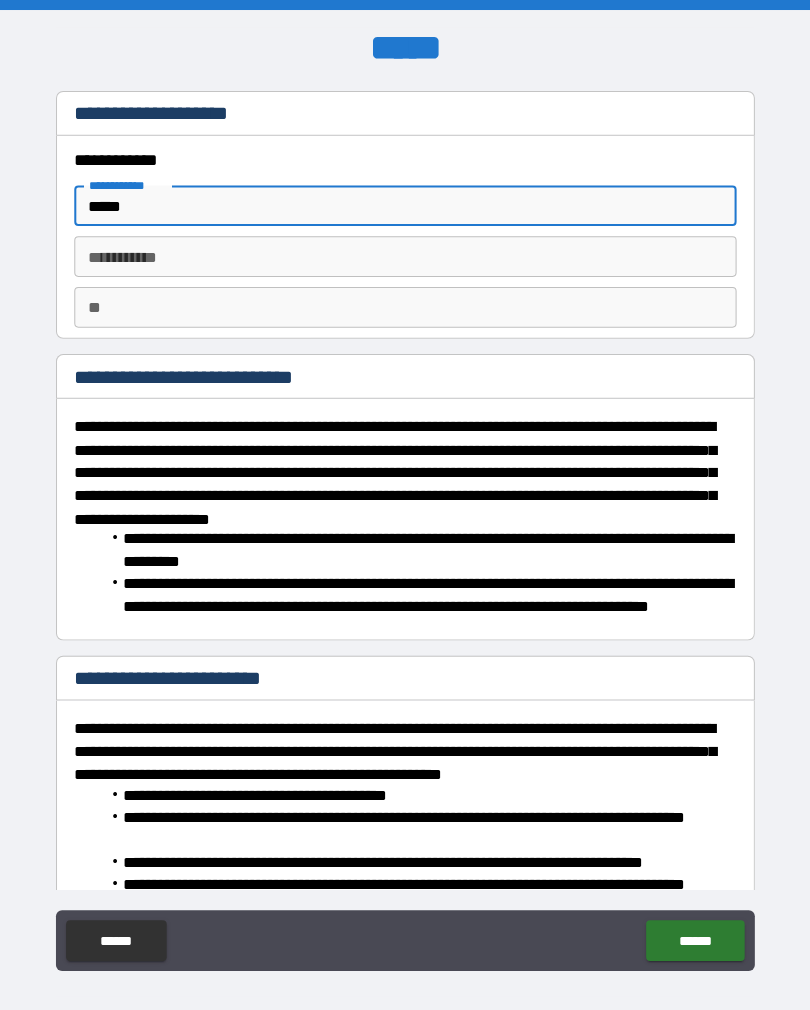 type on "*****" 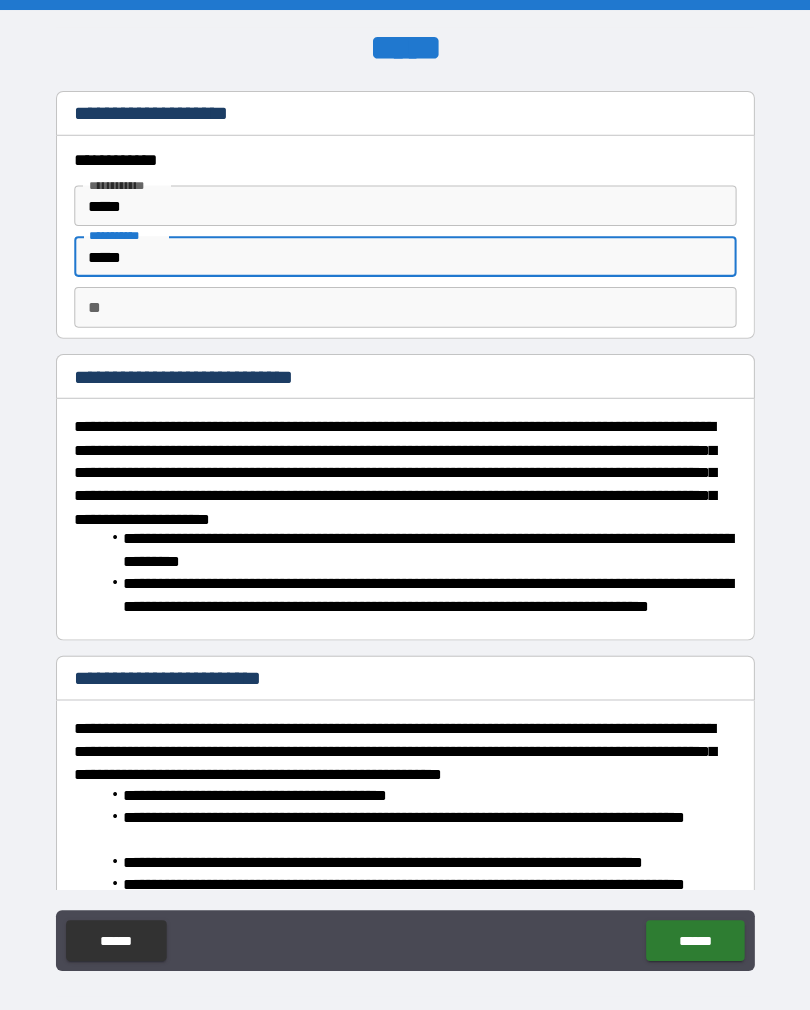 type on "*****" 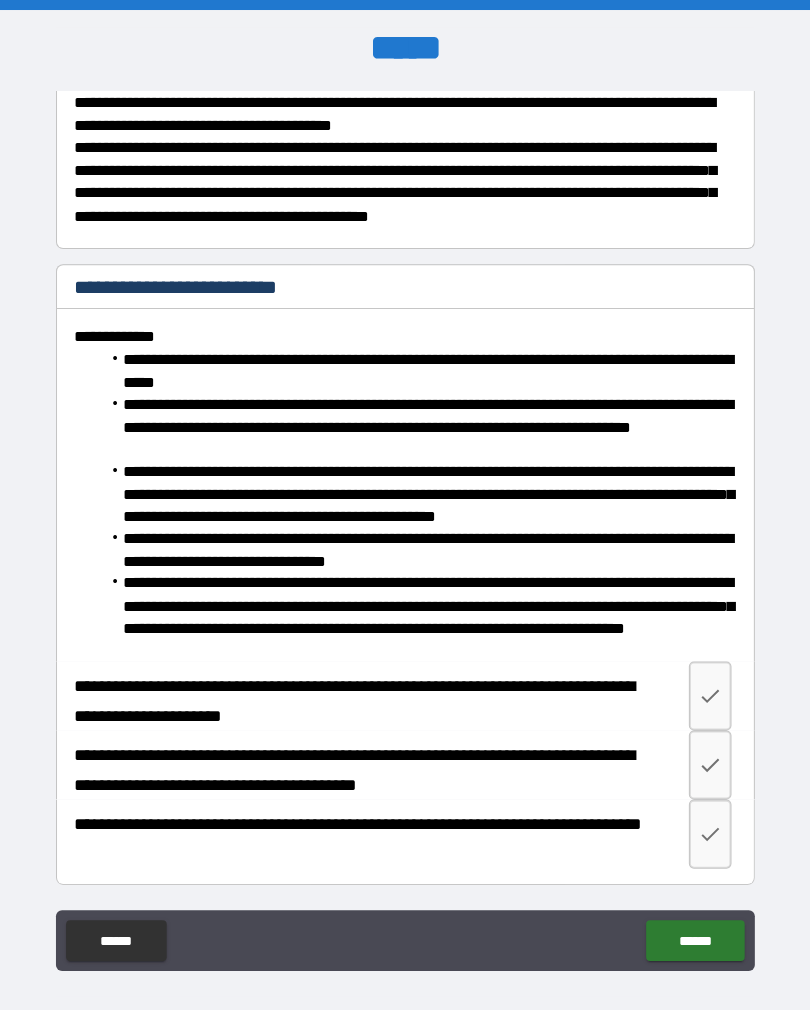 scroll, scrollTop: 859, scrollLeft: 0, axis: vertical 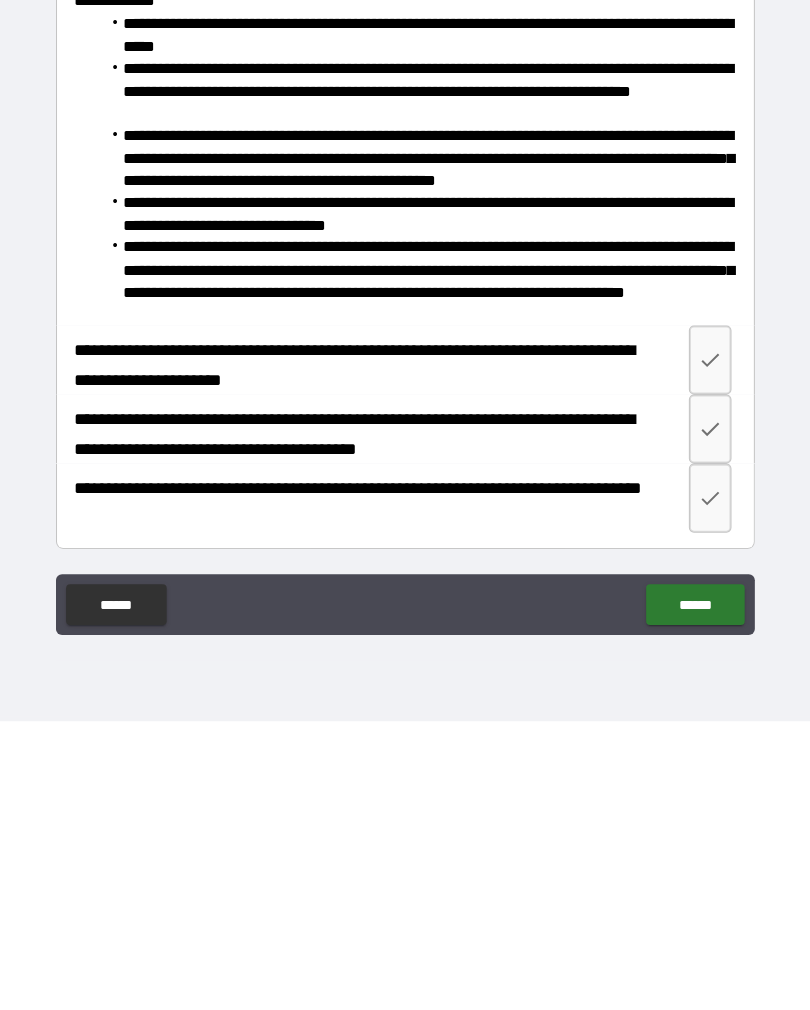 type on "*" 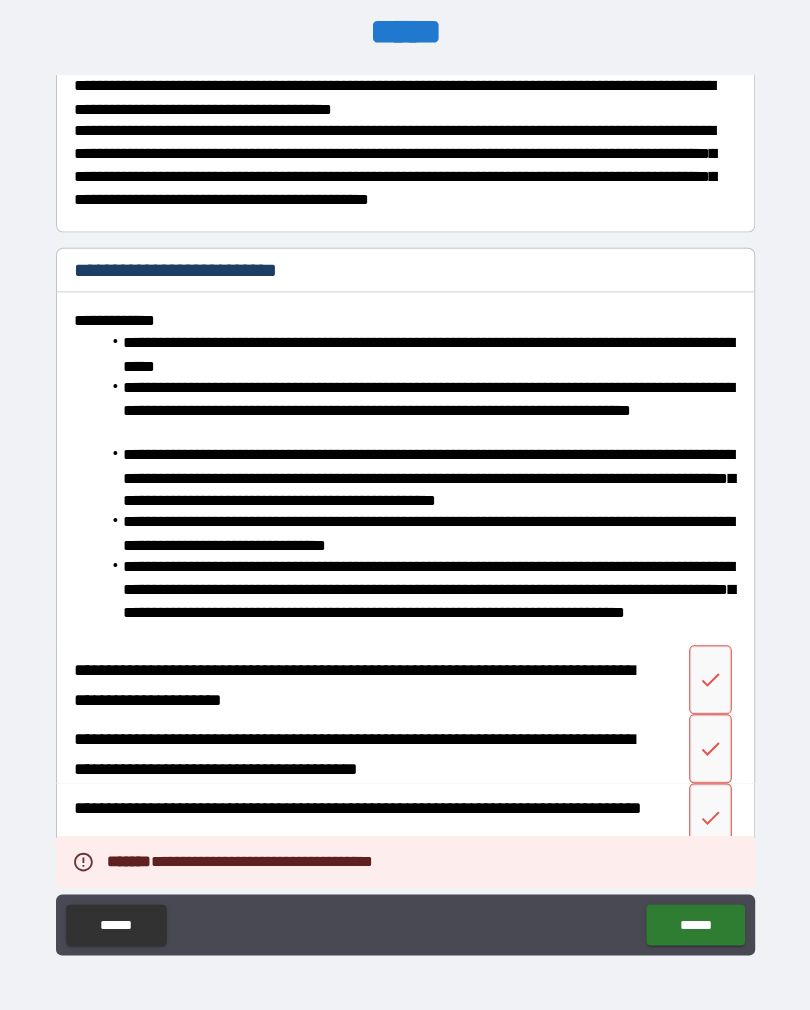 click at bounding box center [705, 669] 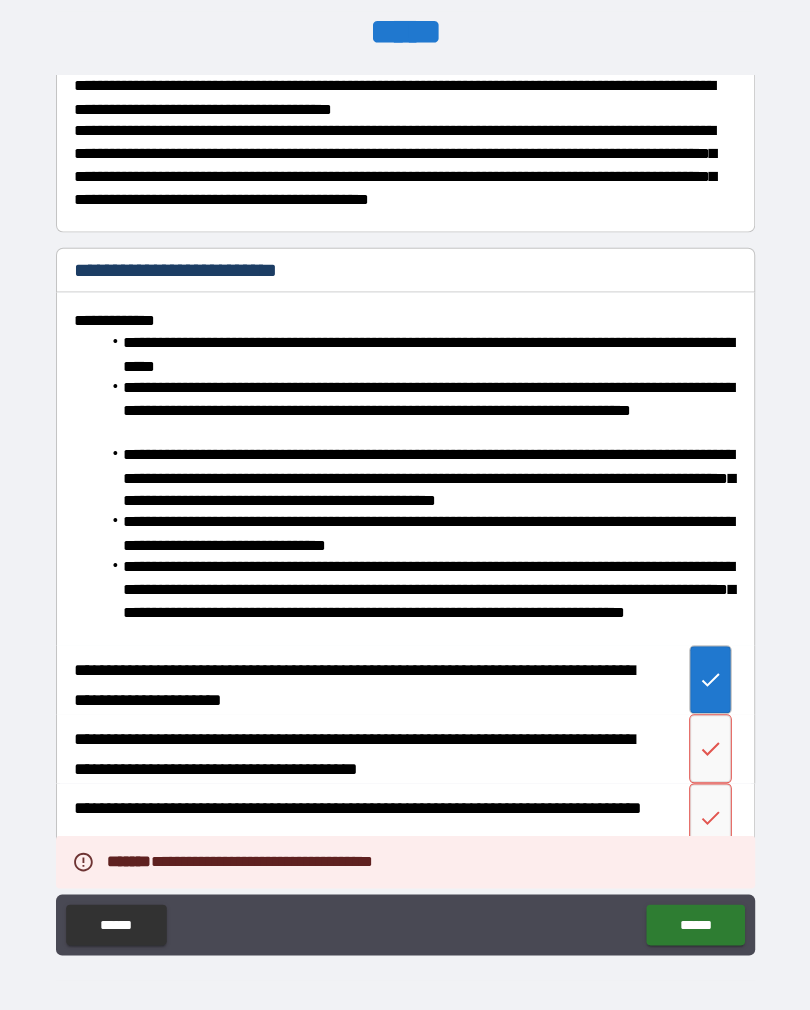 click 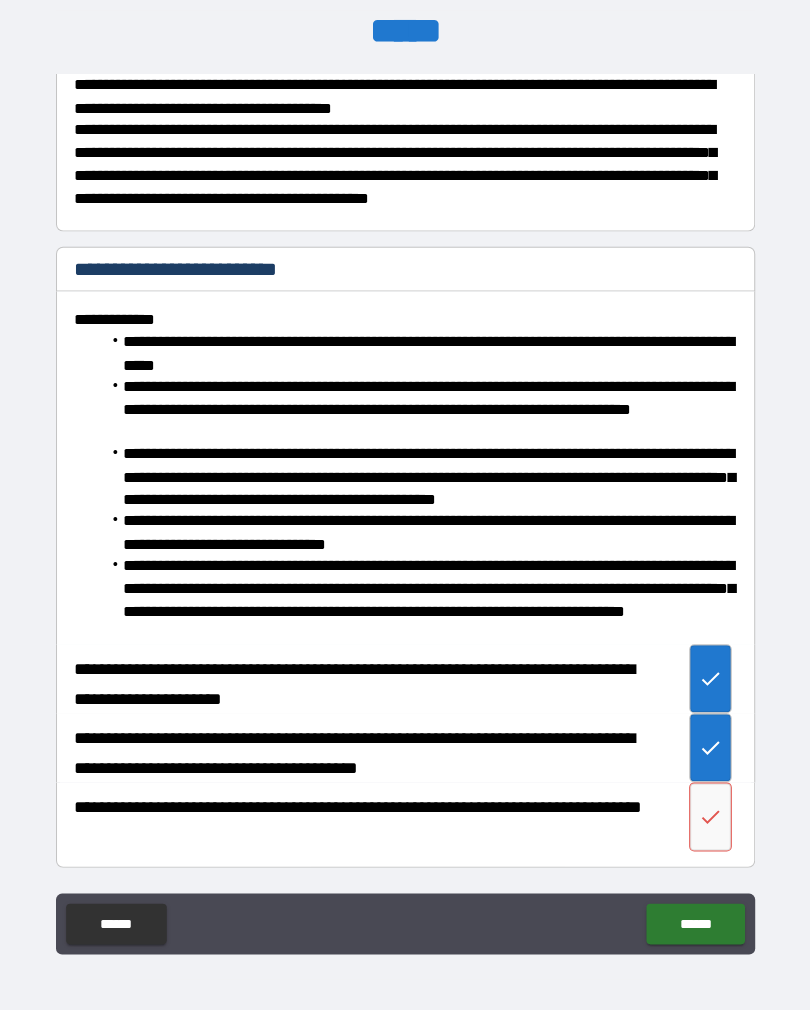 scroll, scrollTop: 15, scrollLeft: 0, axis: vertical 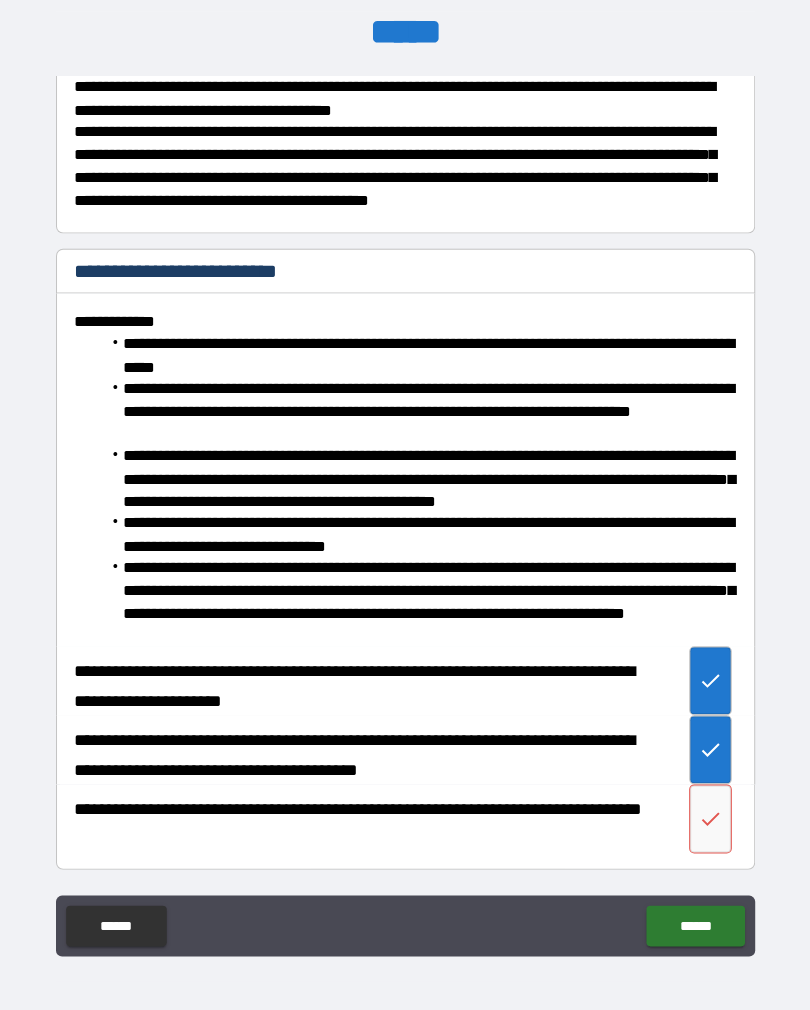 click 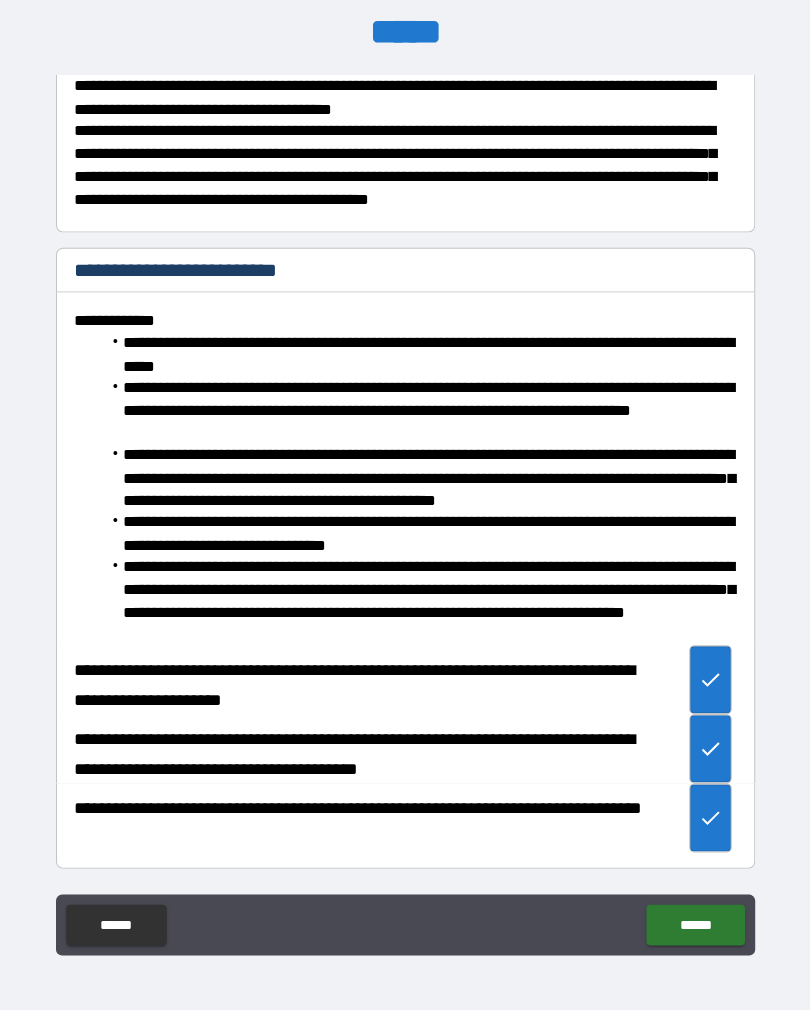 click on "******" at bounding box center [690, 910] 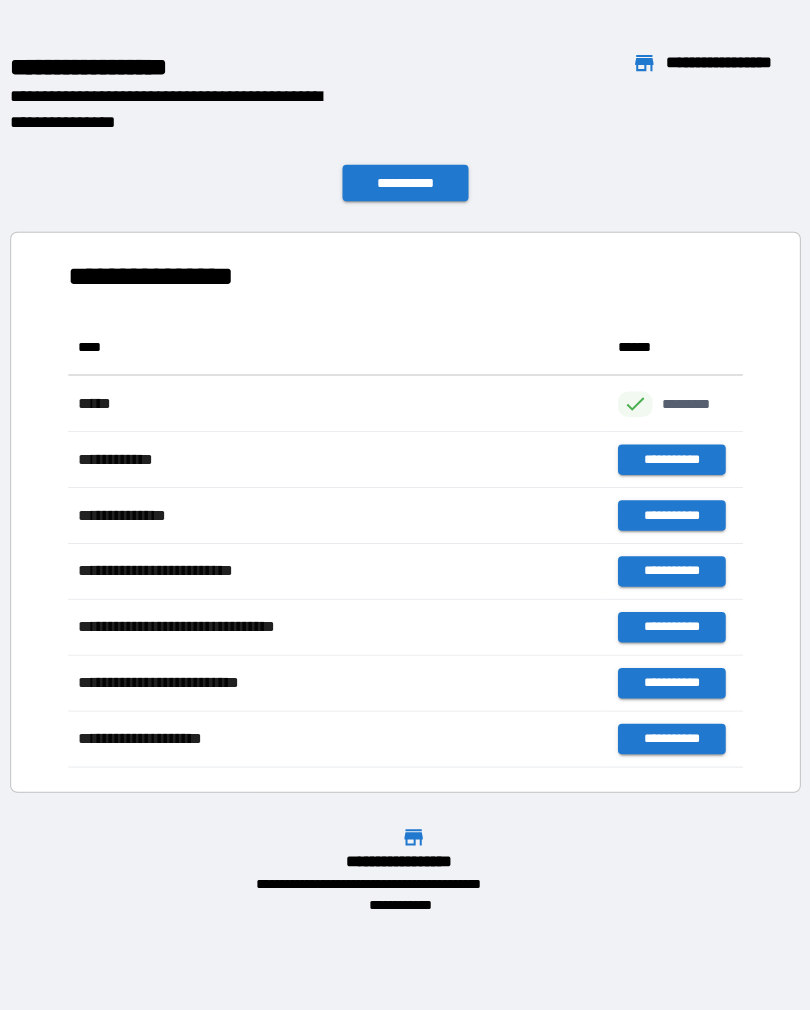 scroll, scrollTop: 1, scrollLeft: 1, axis: both 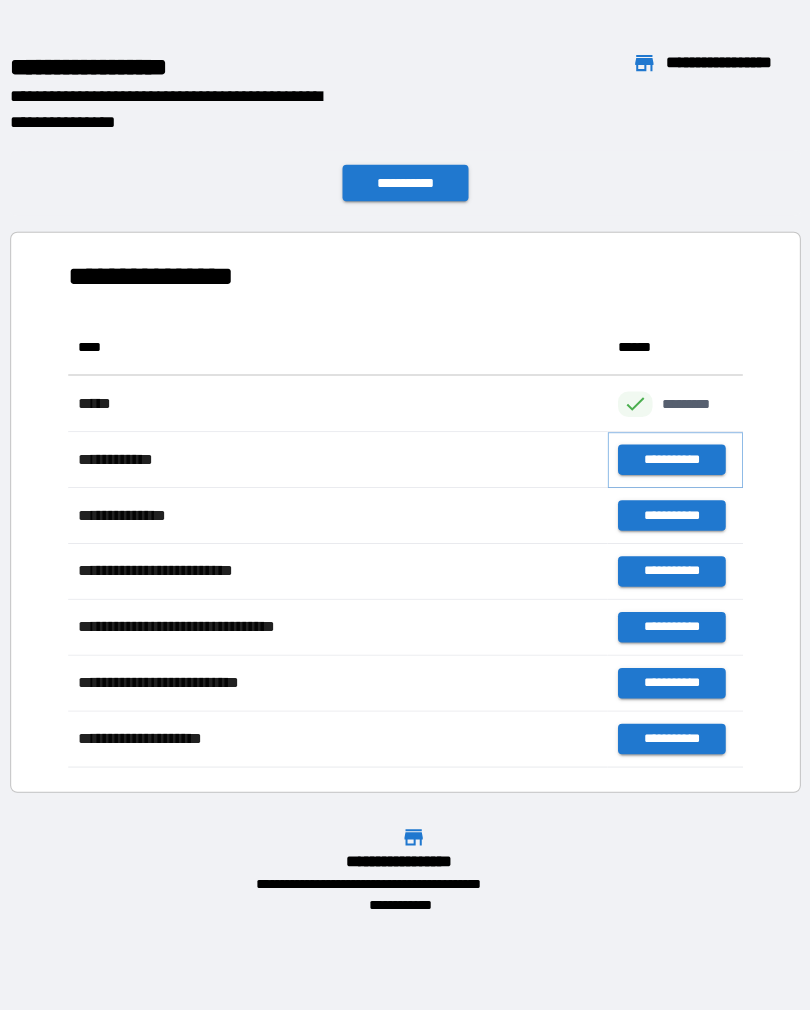 click on "**********" at bounding box center [666, 452] 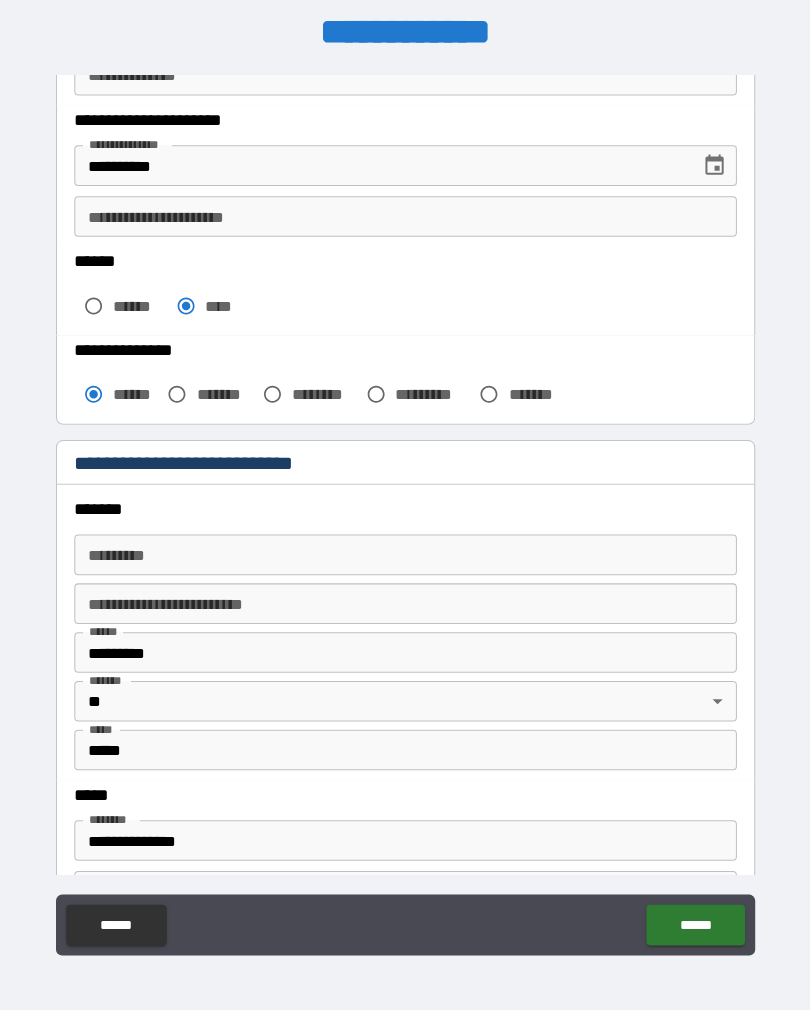 scroll, scrollTop: 332, scrollLeft: 0, axis: vertical 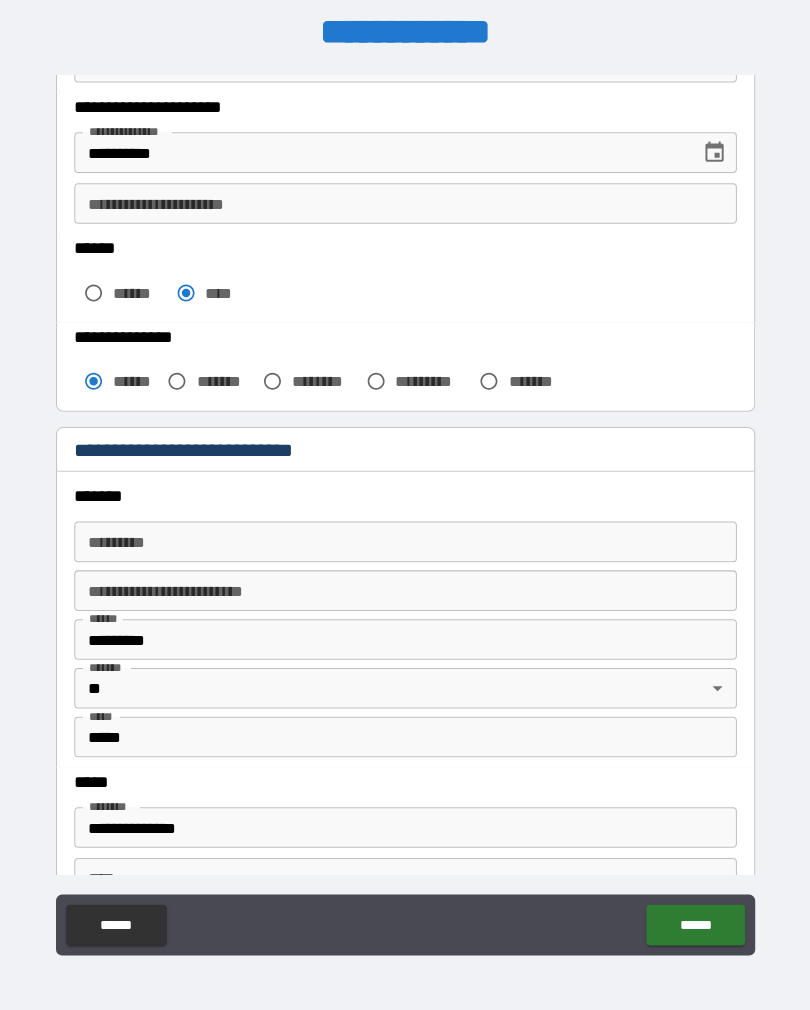 click on "*******   * *******   *" at bounding box center [405, 533] 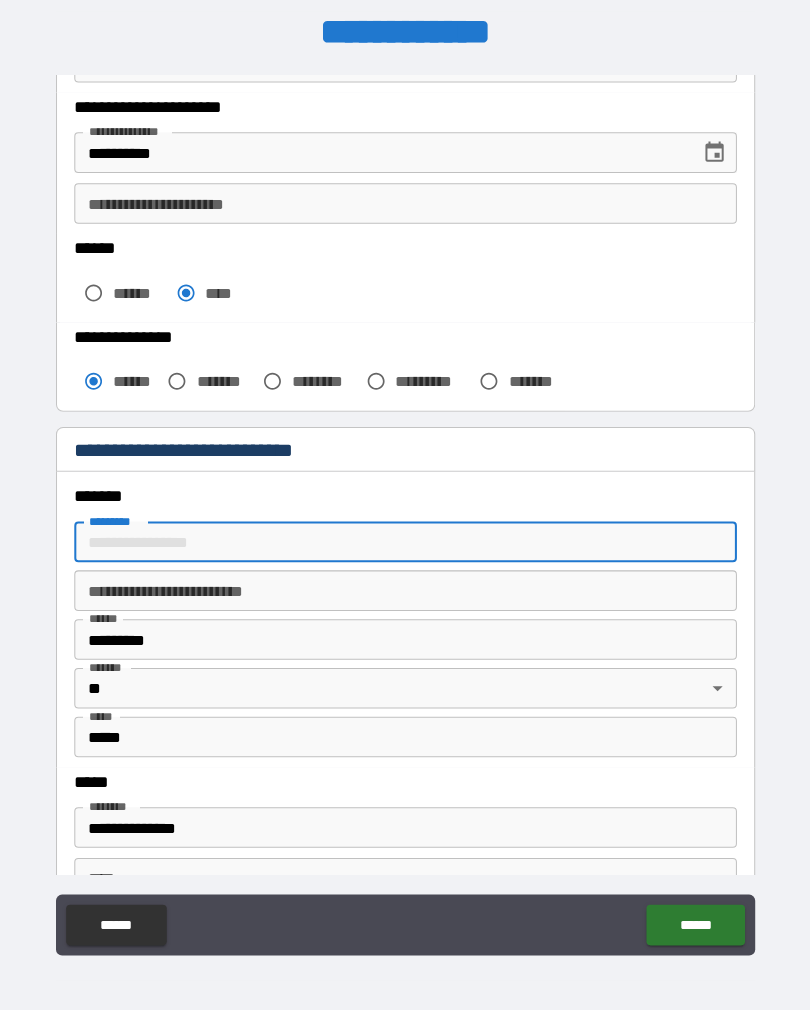 scroll, scrollTop: 15, scrollLeft: 0, axis: vertical 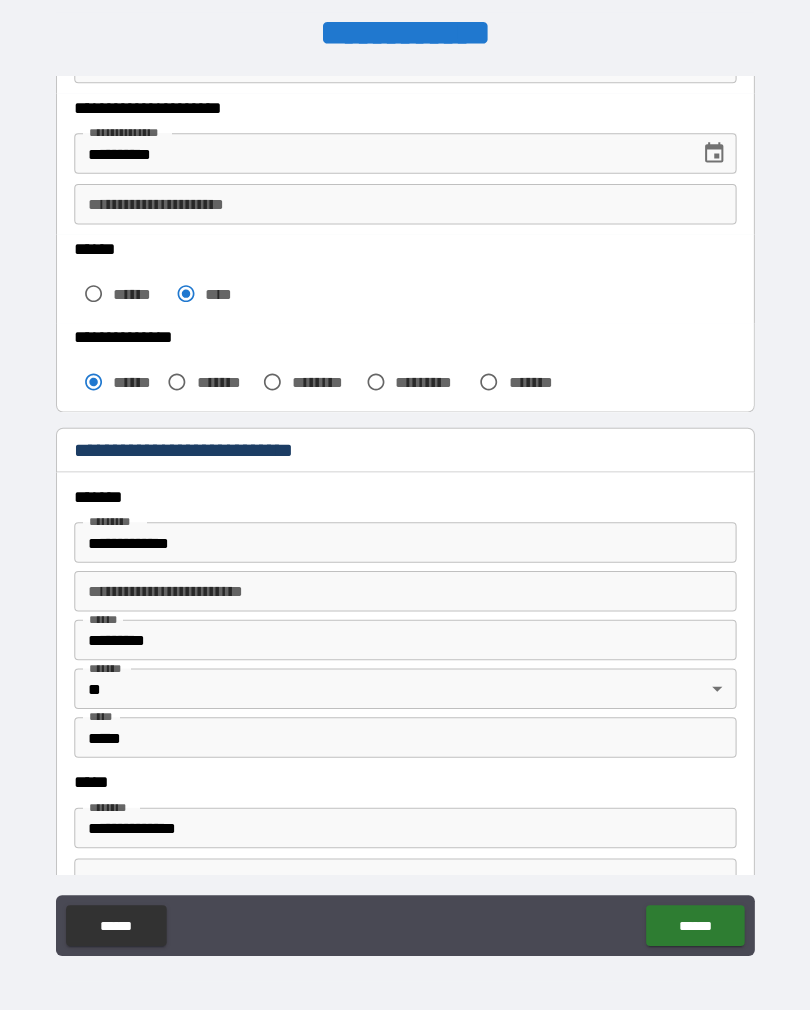 type on "**********" 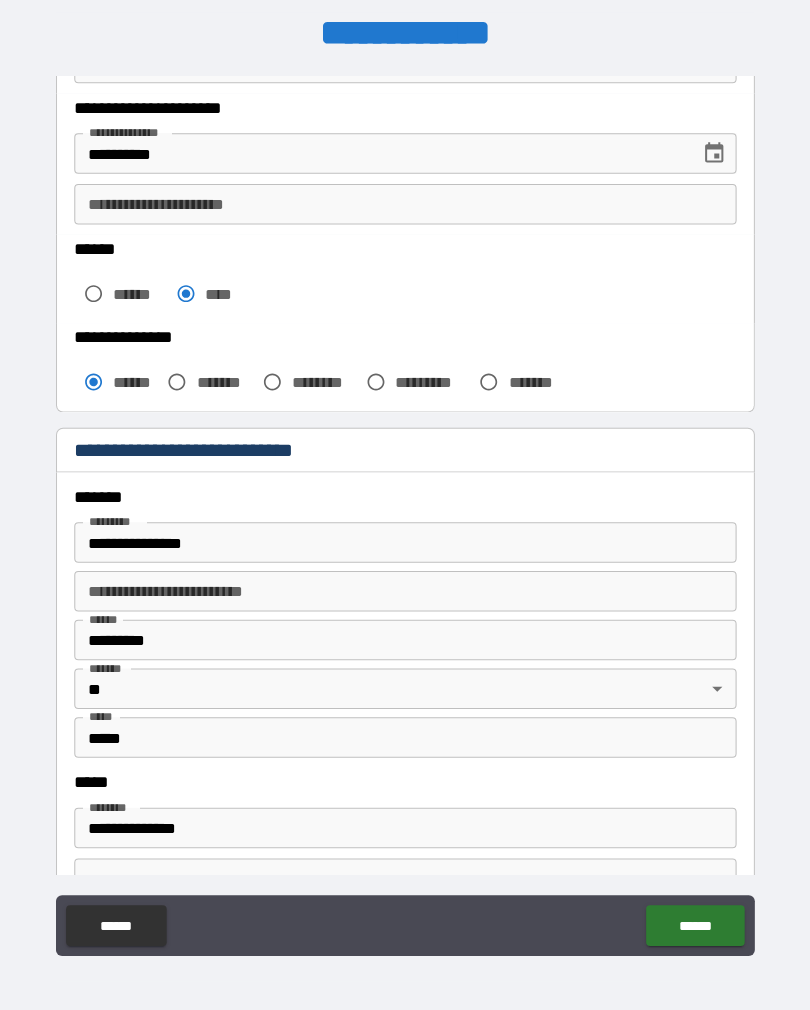 scroll, scrollTop: 16, scrollLeft: 0, axis: vertical 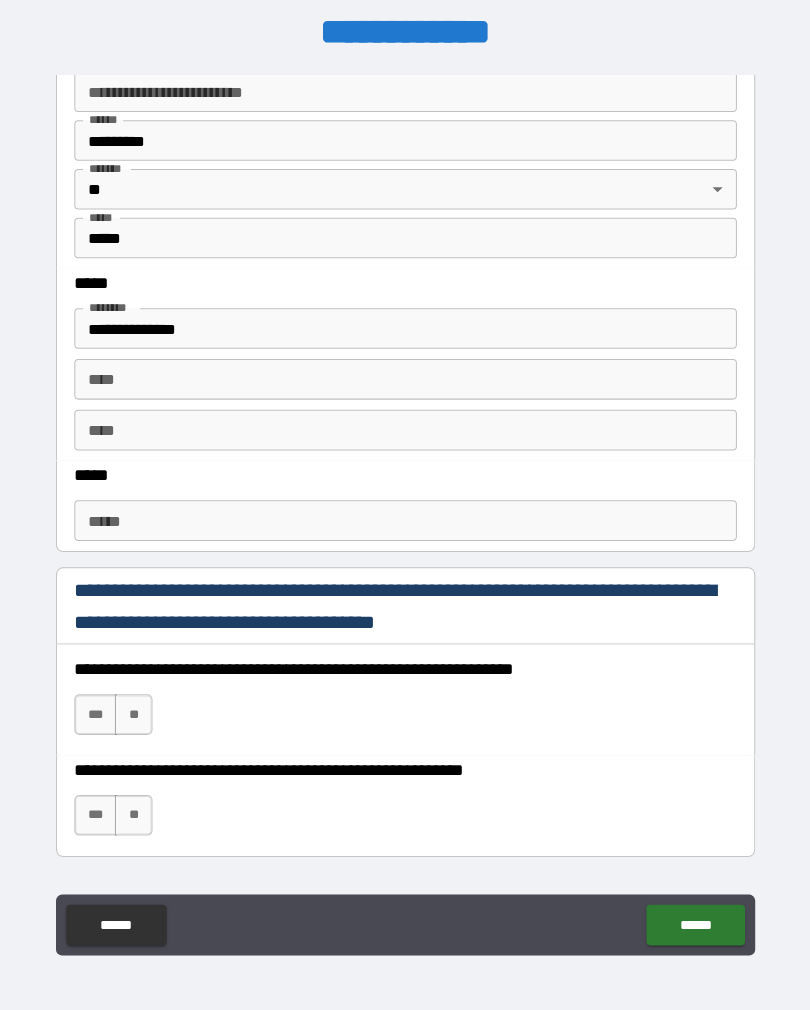 click on "*****" at bounding box center (405, 512) 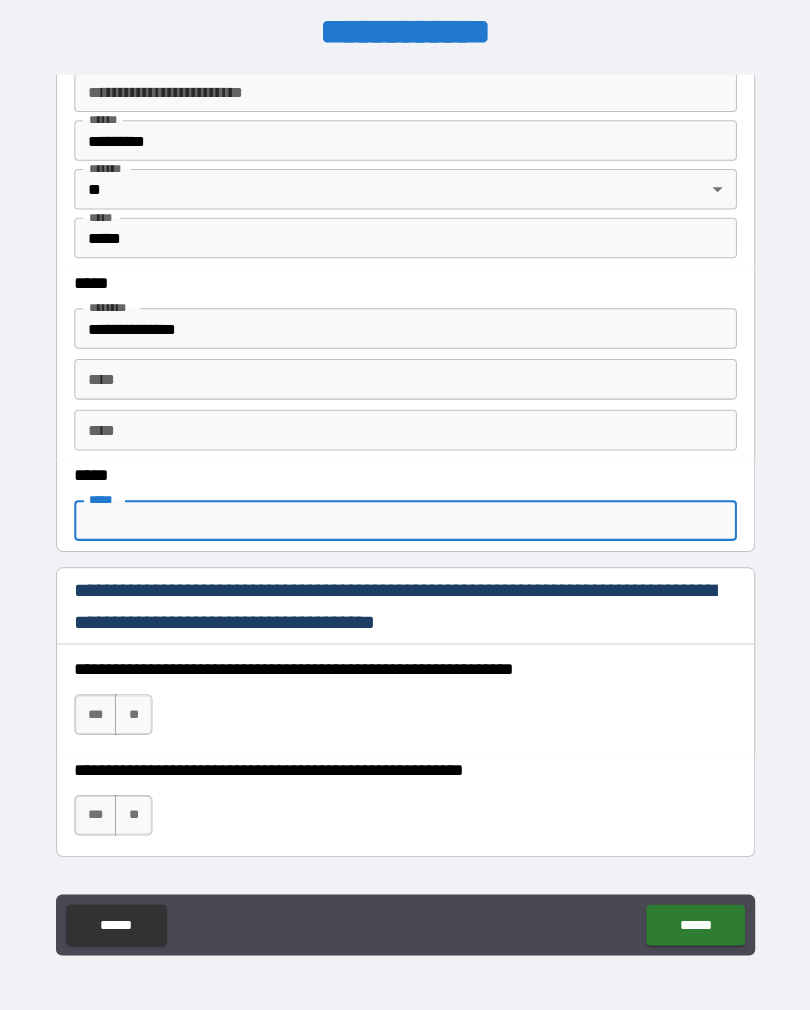 scroll, scrollTop: 15, scrollLeft: 0, axis: vertical 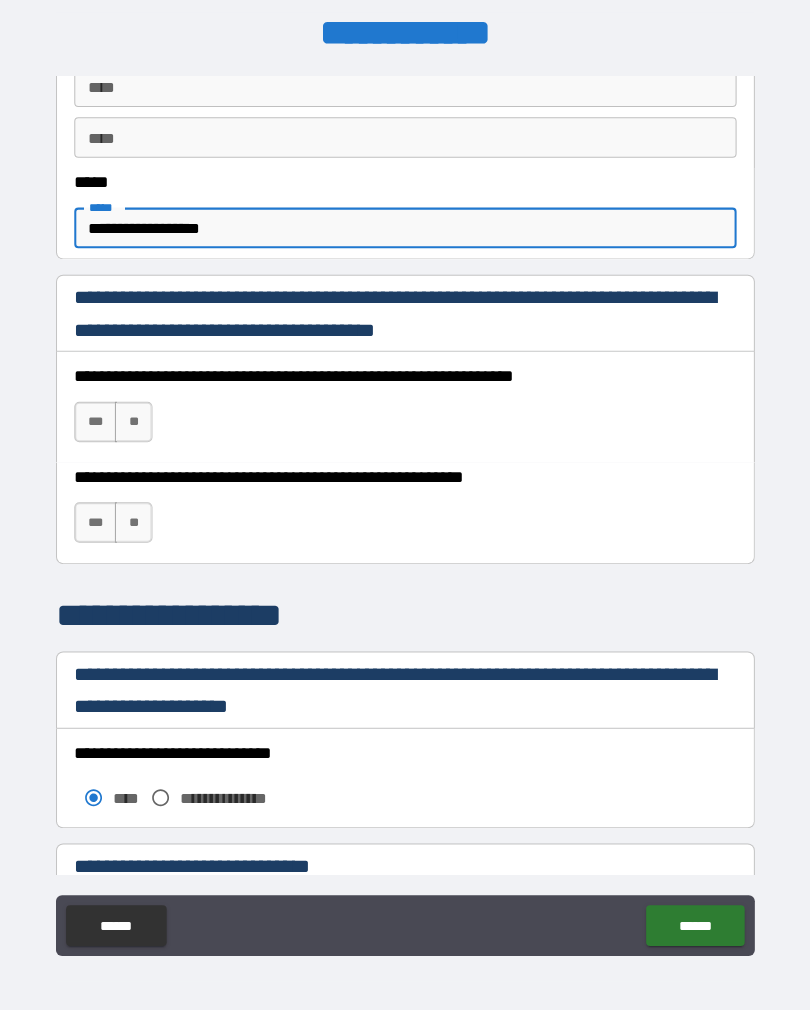 type on "**********" 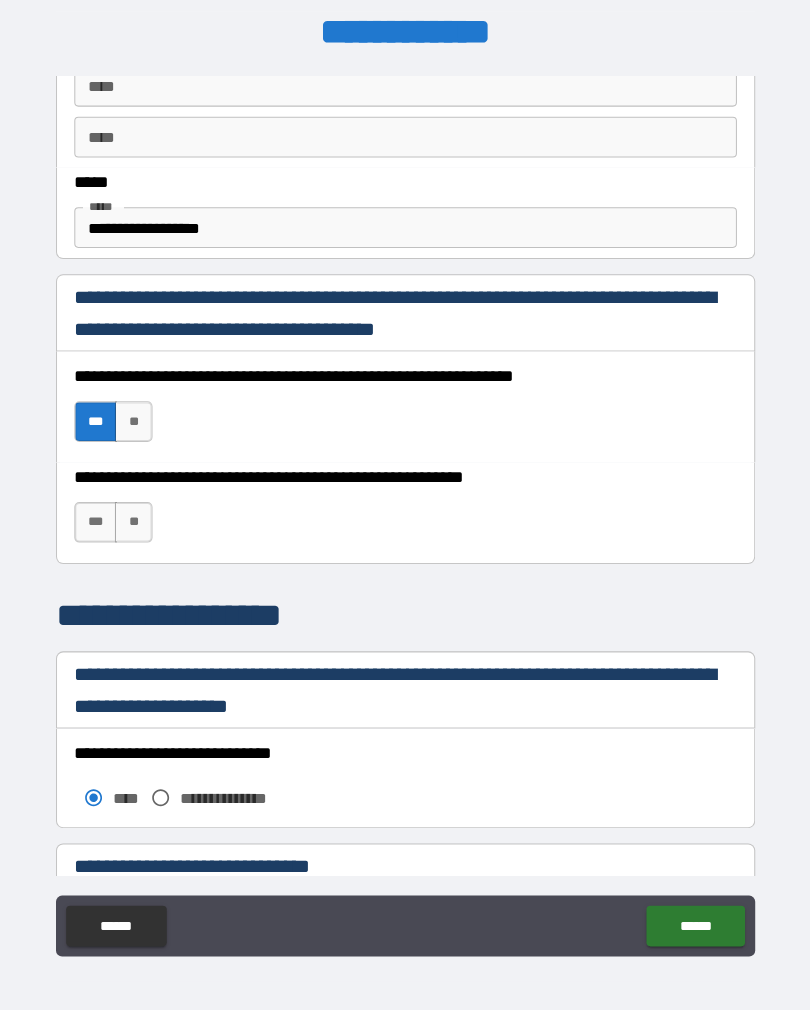 scroll, scrollTop: 16, scrollLeft: 0, axis: vertical 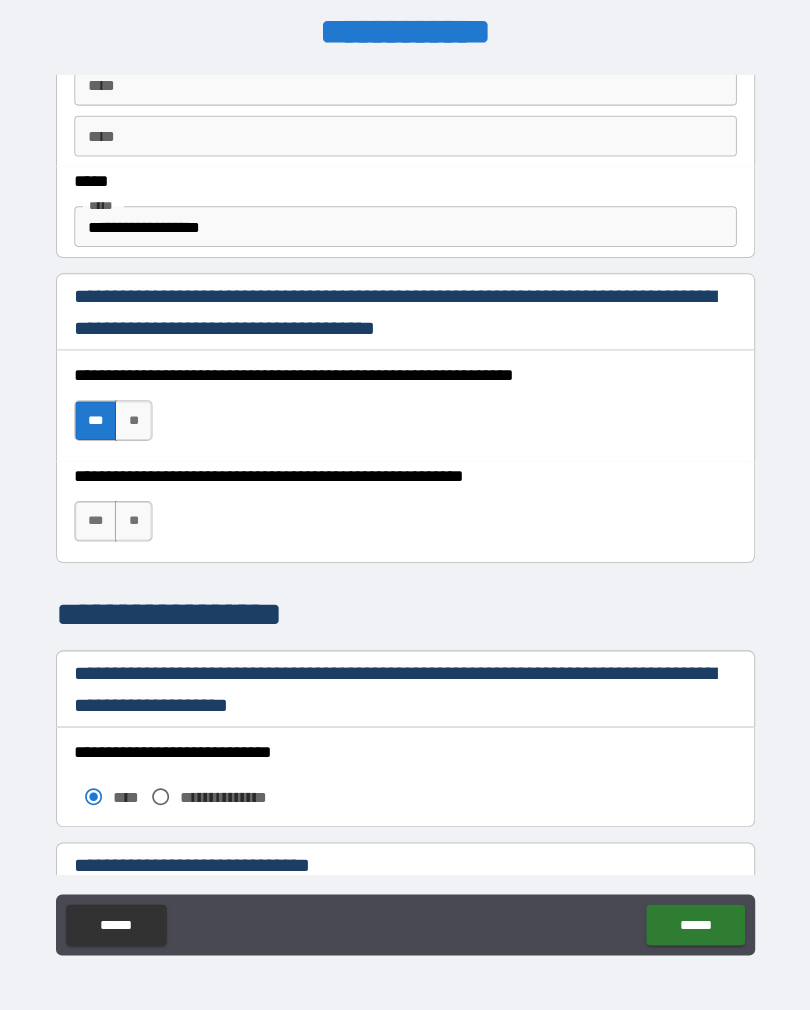click on "***" at bounding box center [100, 513] 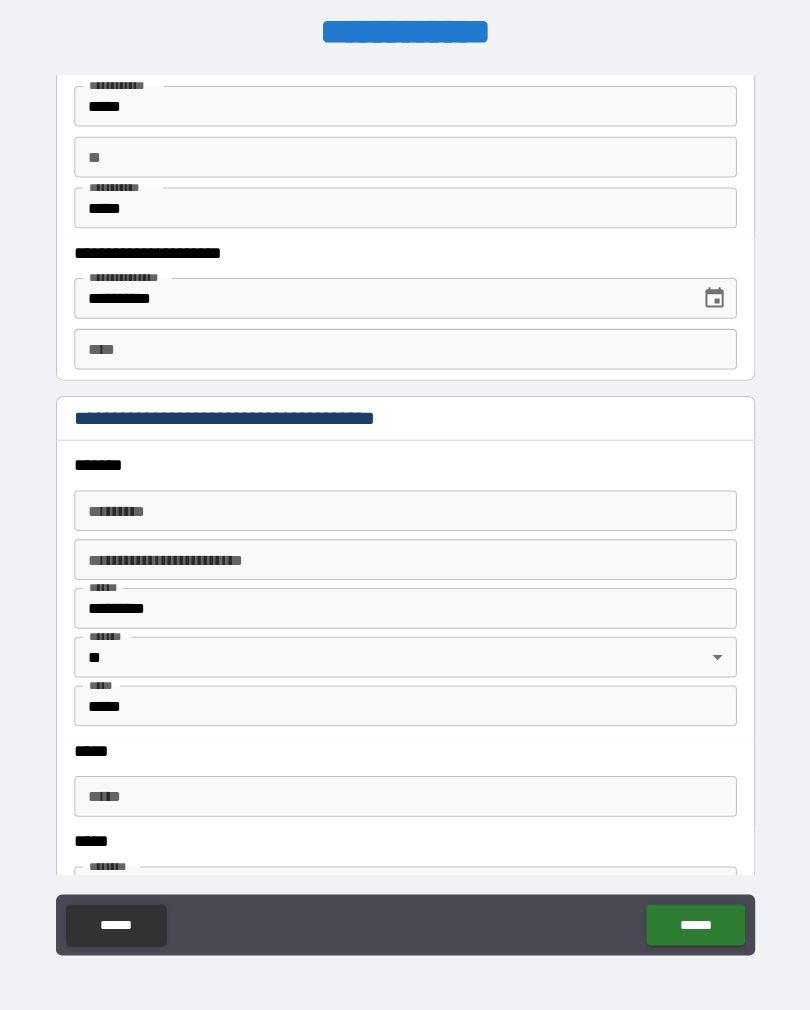 scroll, scrollTop: 1977, scrollLeft: 0, axis: vertical 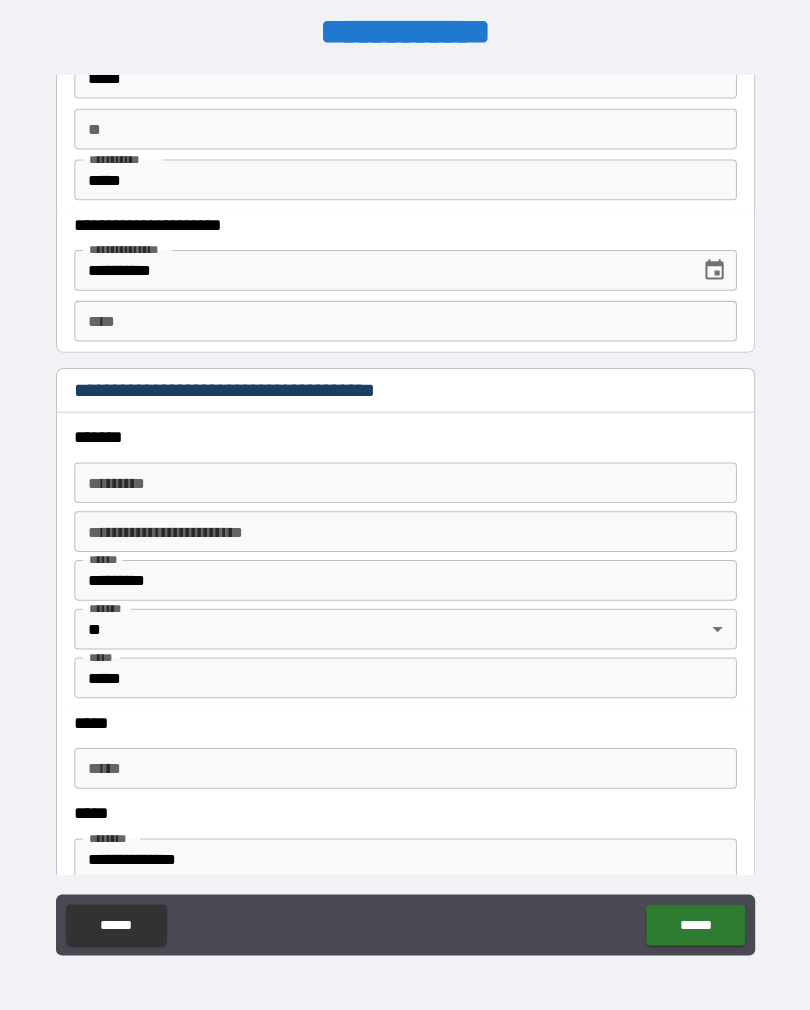 click on "*******   * *******   *" at bounding box center (405, 475) 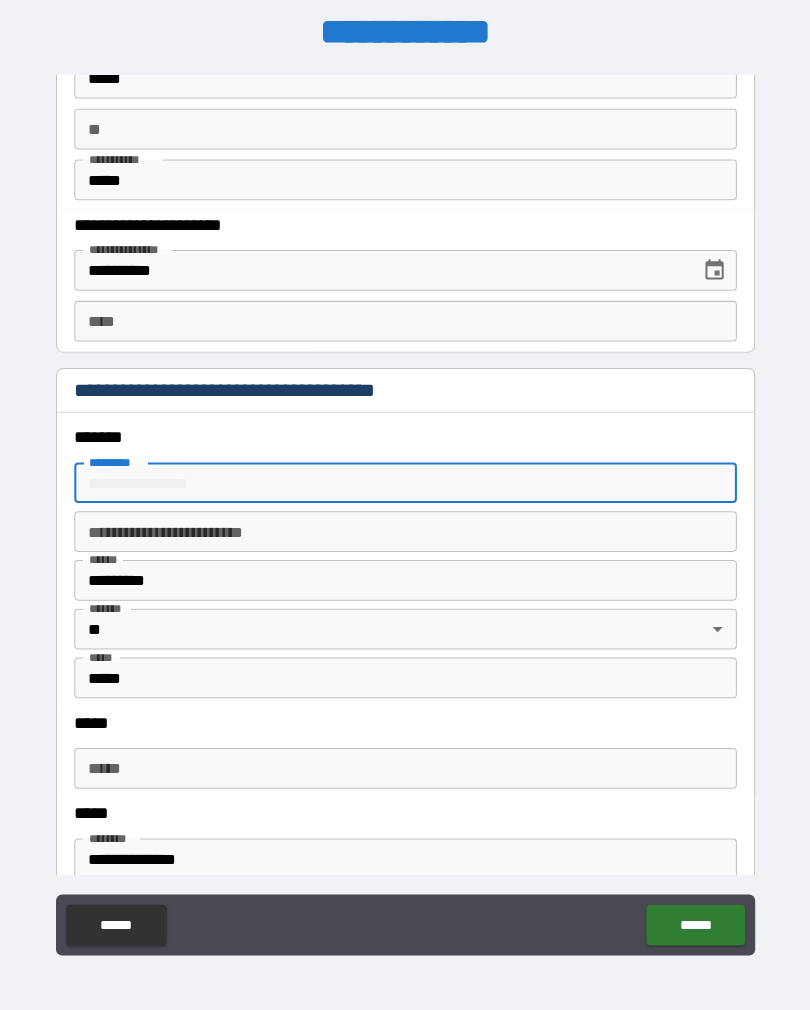 scroll, scrollTop: 15, scrollLeft: 0, axis: vertical 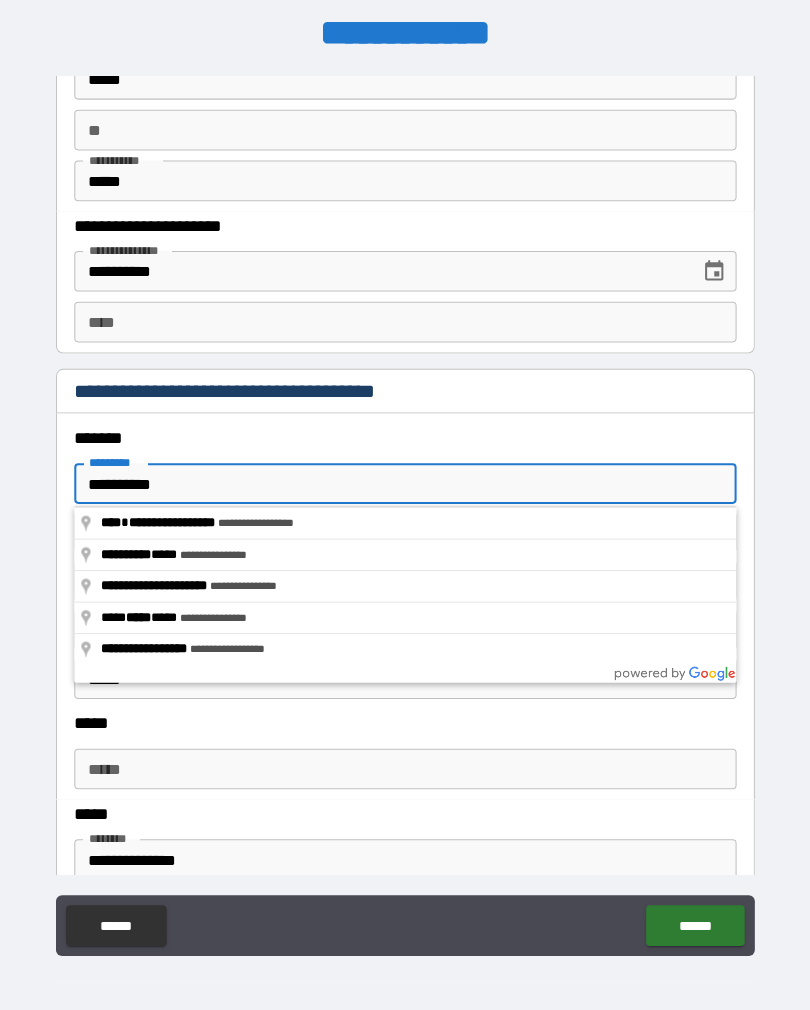 type on "**********" 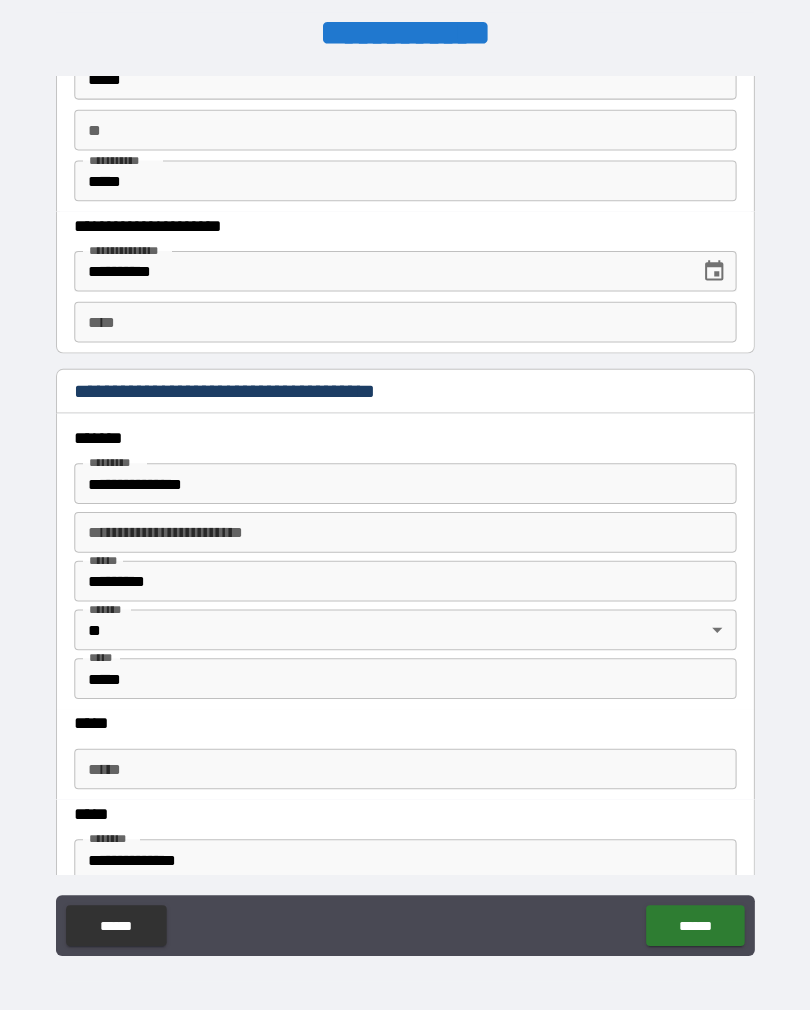 scroll, scrollTop: 16, scrollLeft: 0, axis: vertical 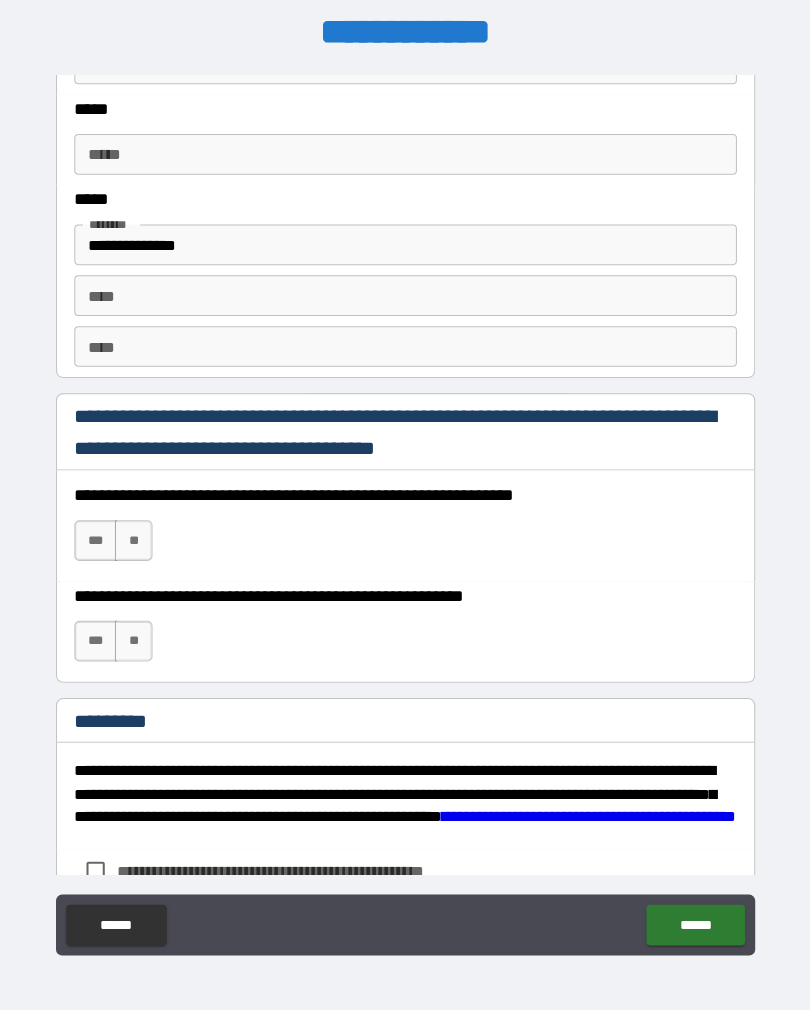 click on "***" at bounding box center (100, 532) 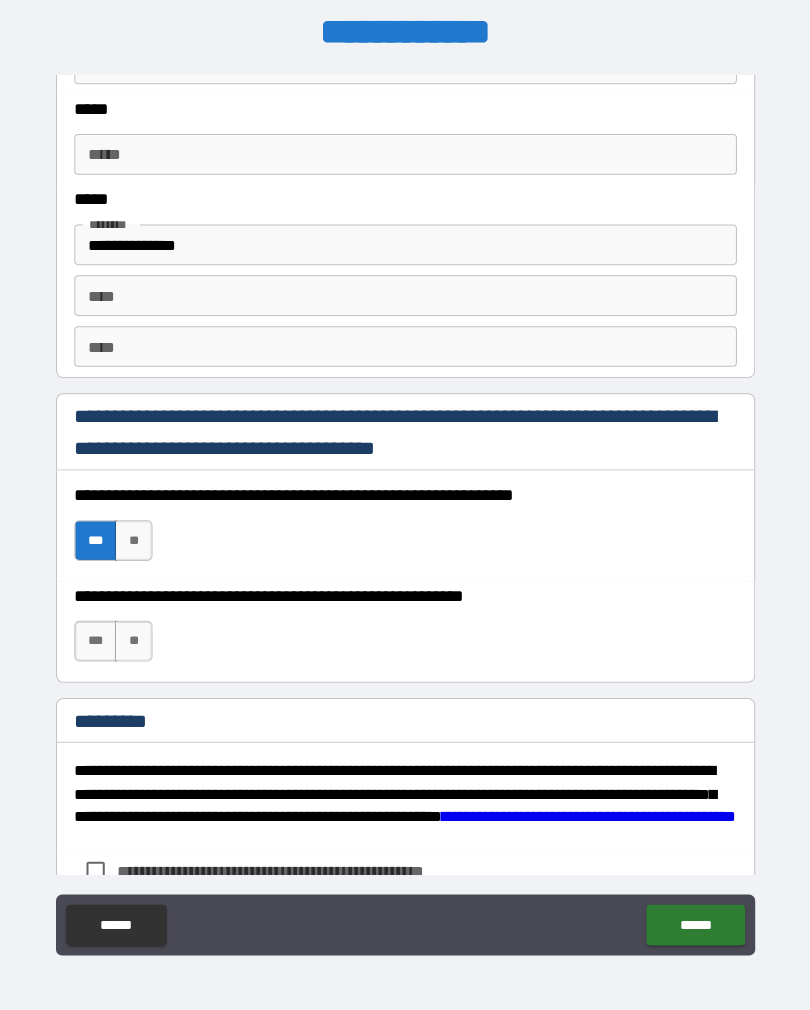 click on "***" at bounding box center (100, 631) 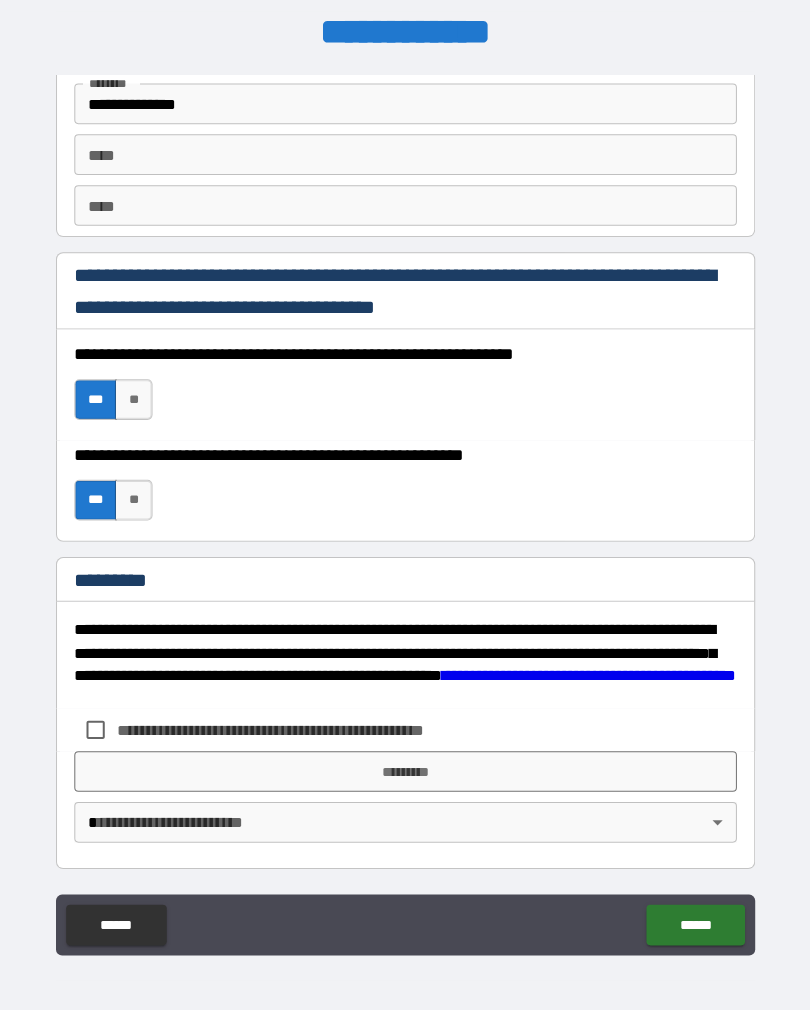 scroll, scrollTop: 2720, scrollLeft: 0, axis: vertical 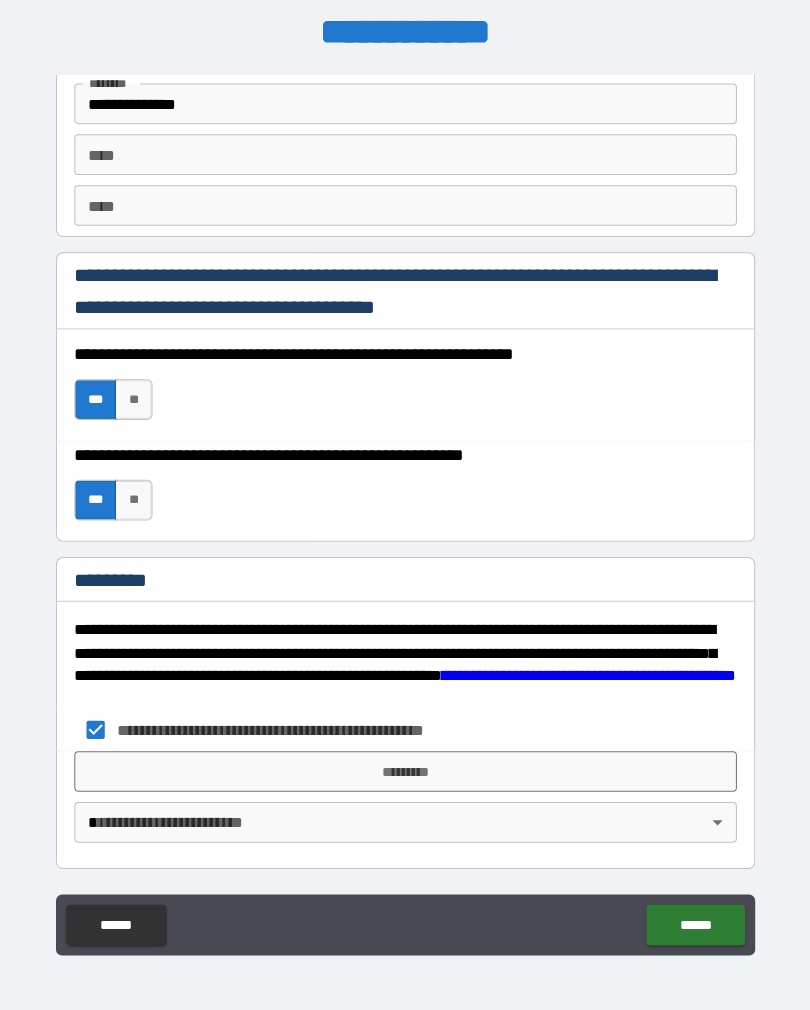 click on "*********" at bounding box center [405, 759] 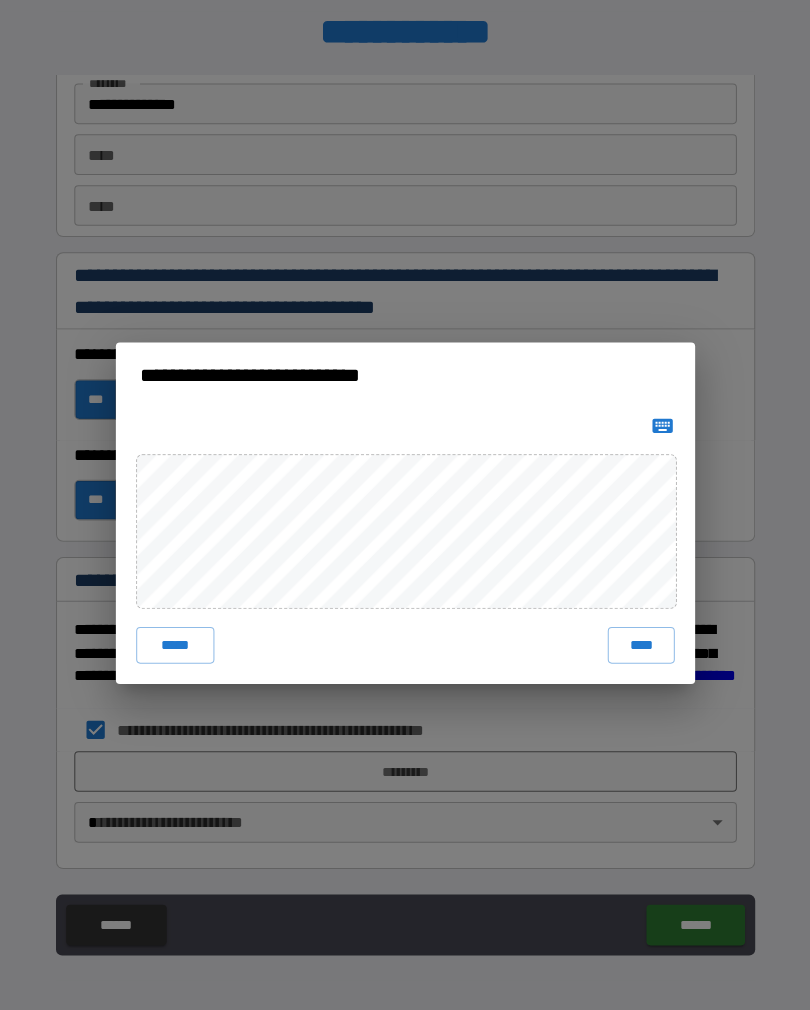 click on "****" at bounding box center (637, 635) 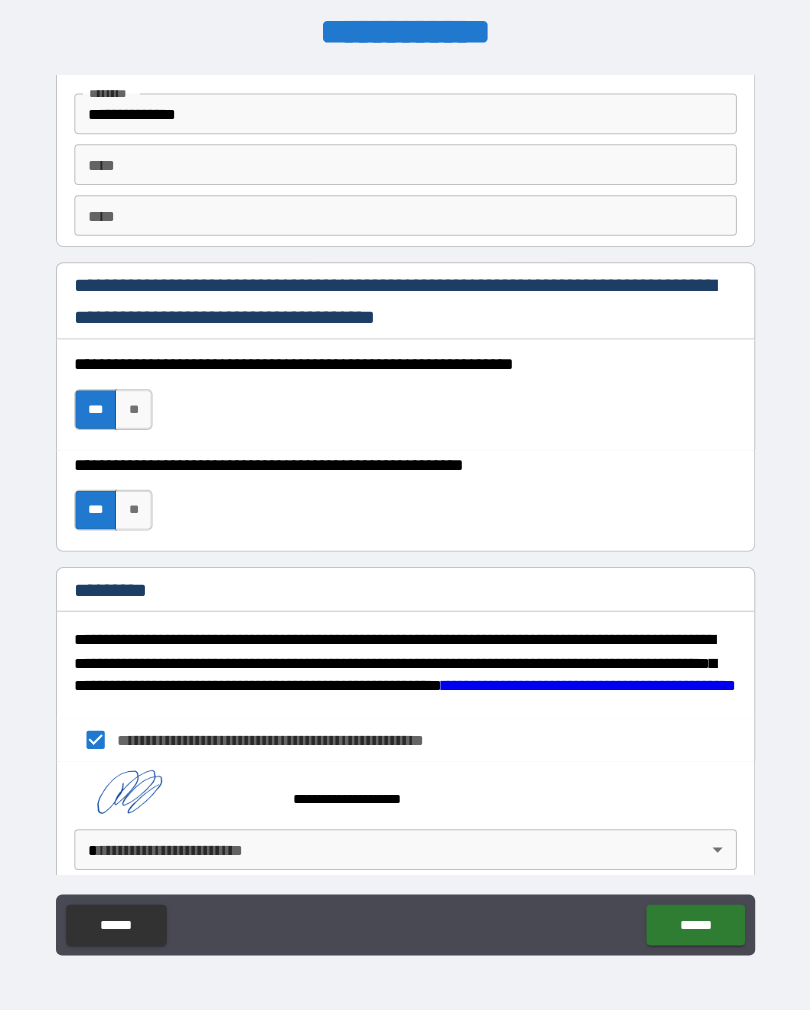 click on "**********" at bounding box center [405, 504] 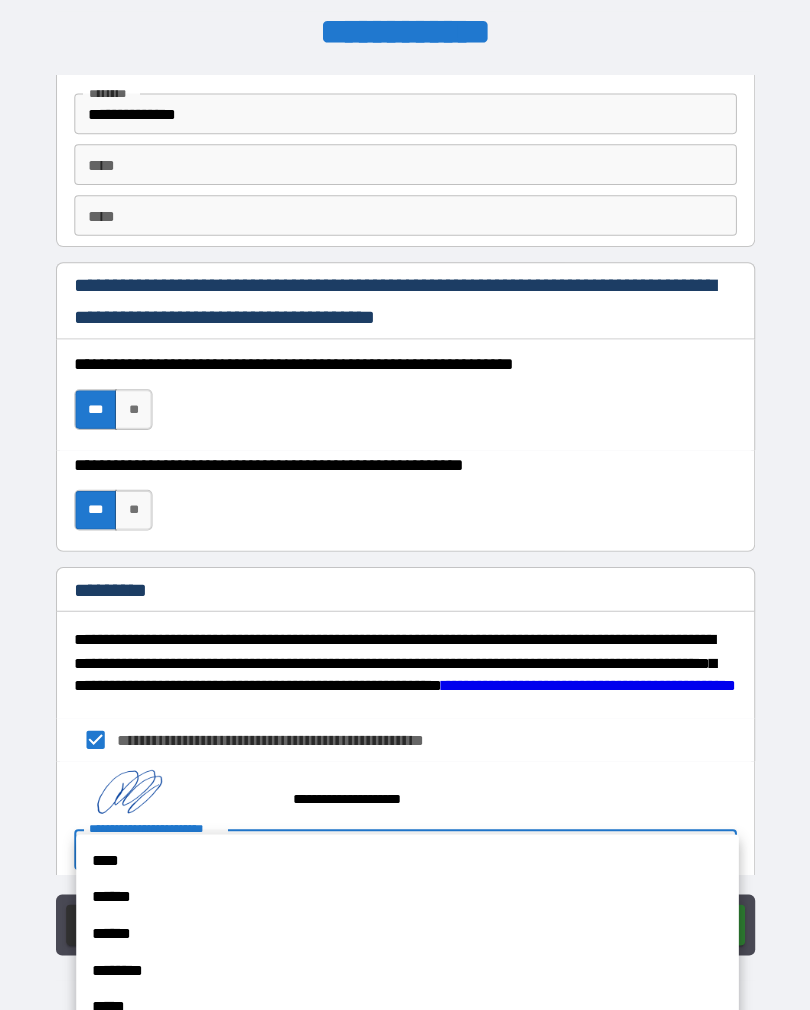 click on "******" at bounding box center [407, 883] 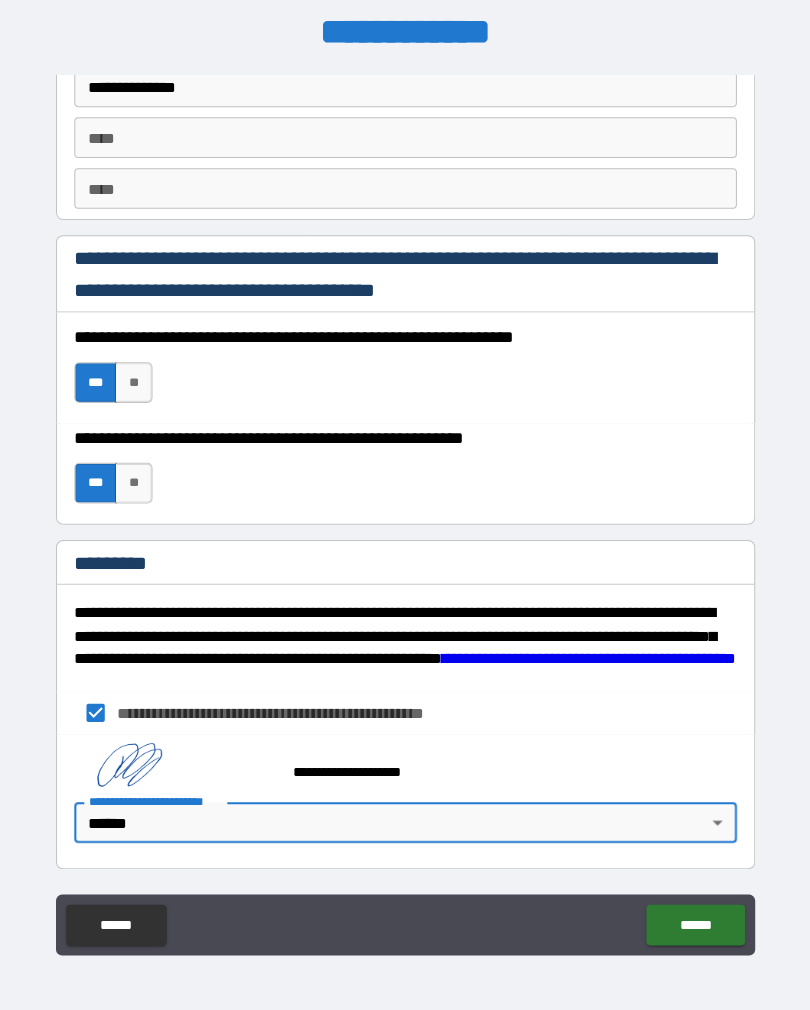 scroll, scrollTop: 2737, scrollLeft: 0, axis: vertical 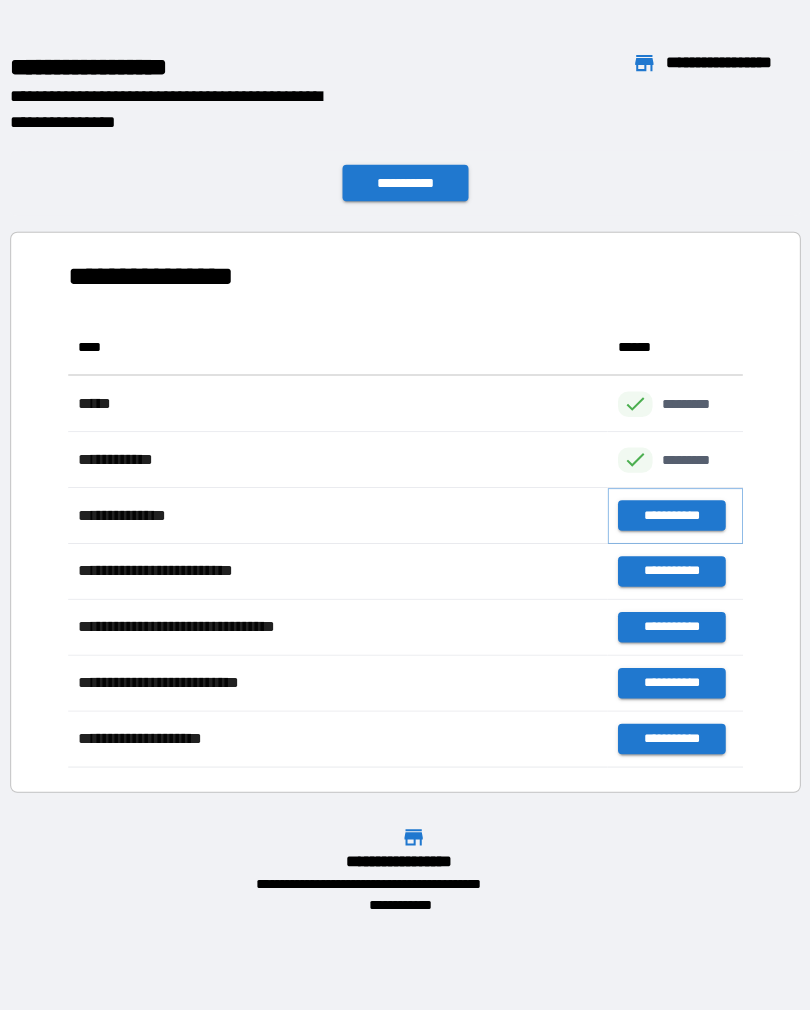 click on "**********" at bounding box center [666, 507] 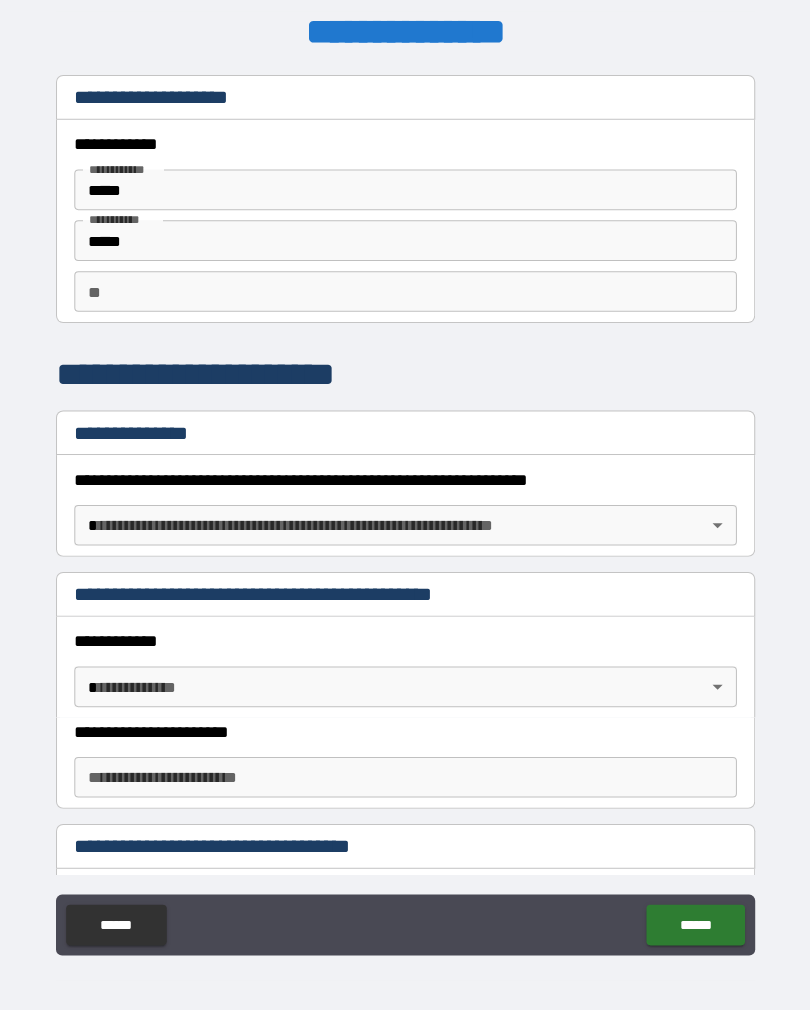 click on "**********" at bounding box center [405, 504] 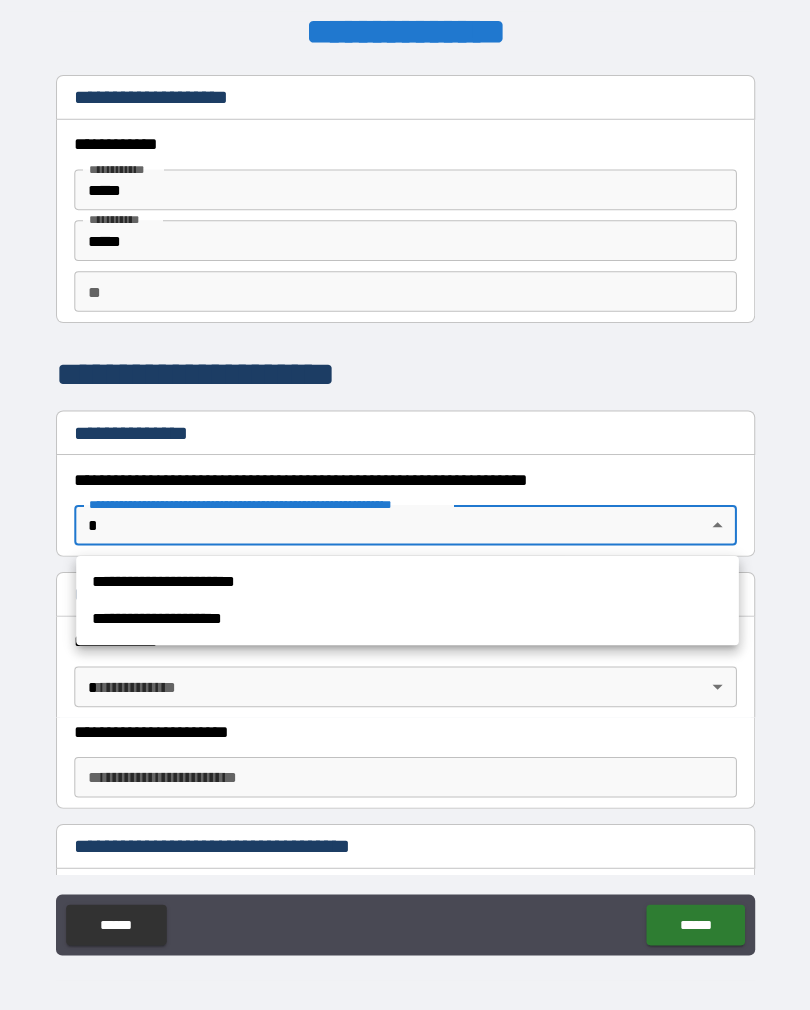 click on "**********" at bounding box center (407, 573) 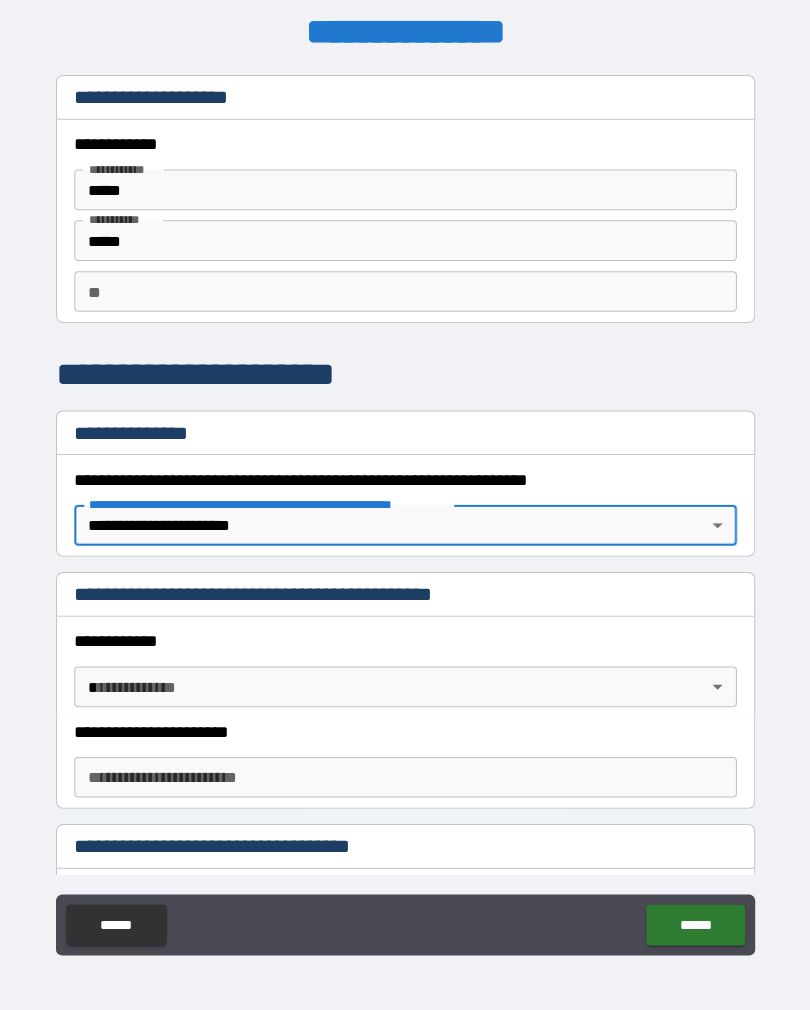 click on "**********" at bounding box center [405, 504] 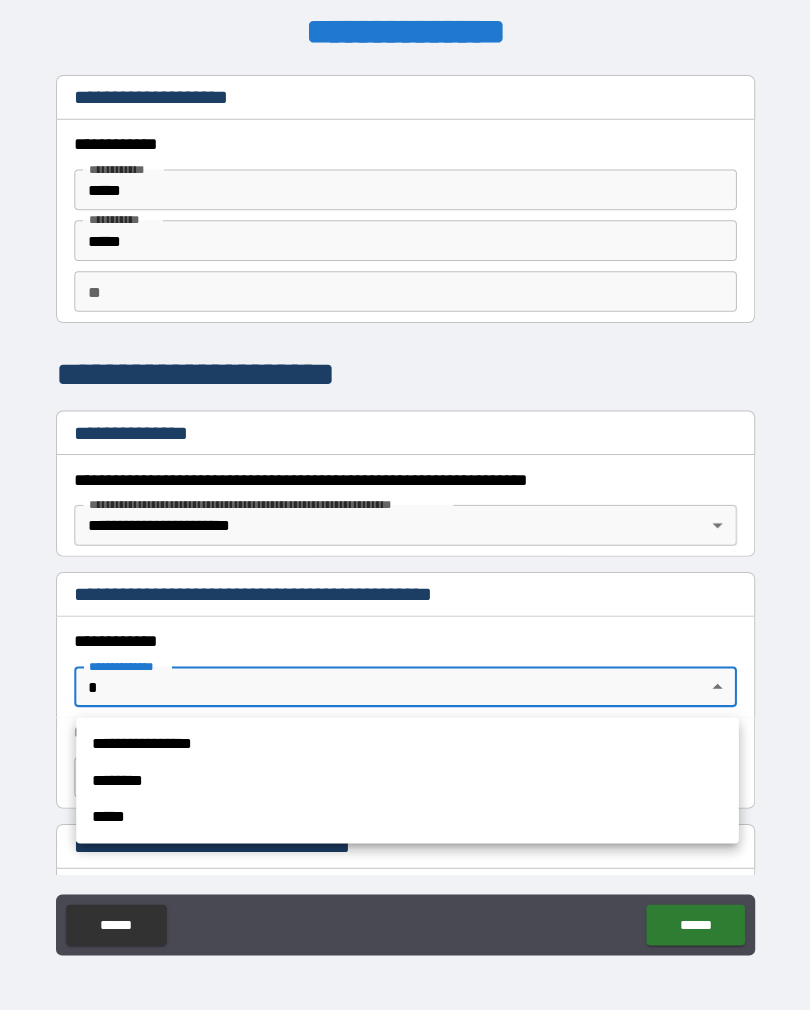 click on "**********" at bounding box center (407, 732) 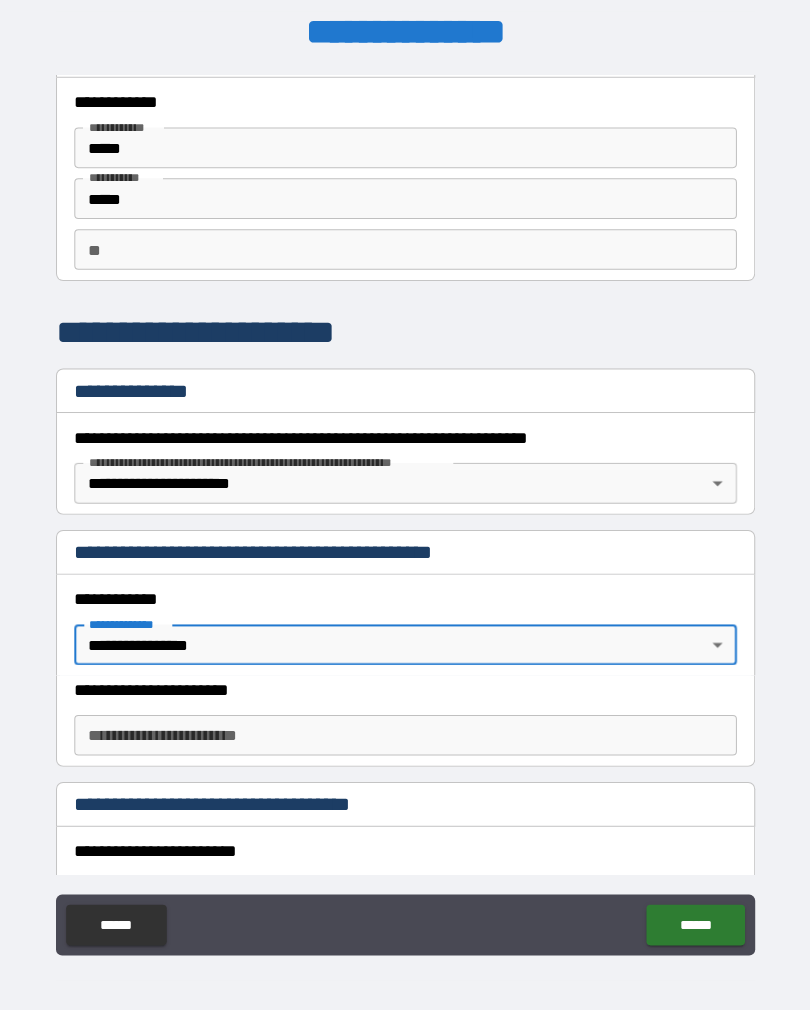 scroll, scrollTop: 69, scrollLeft: 0, axis: vertical 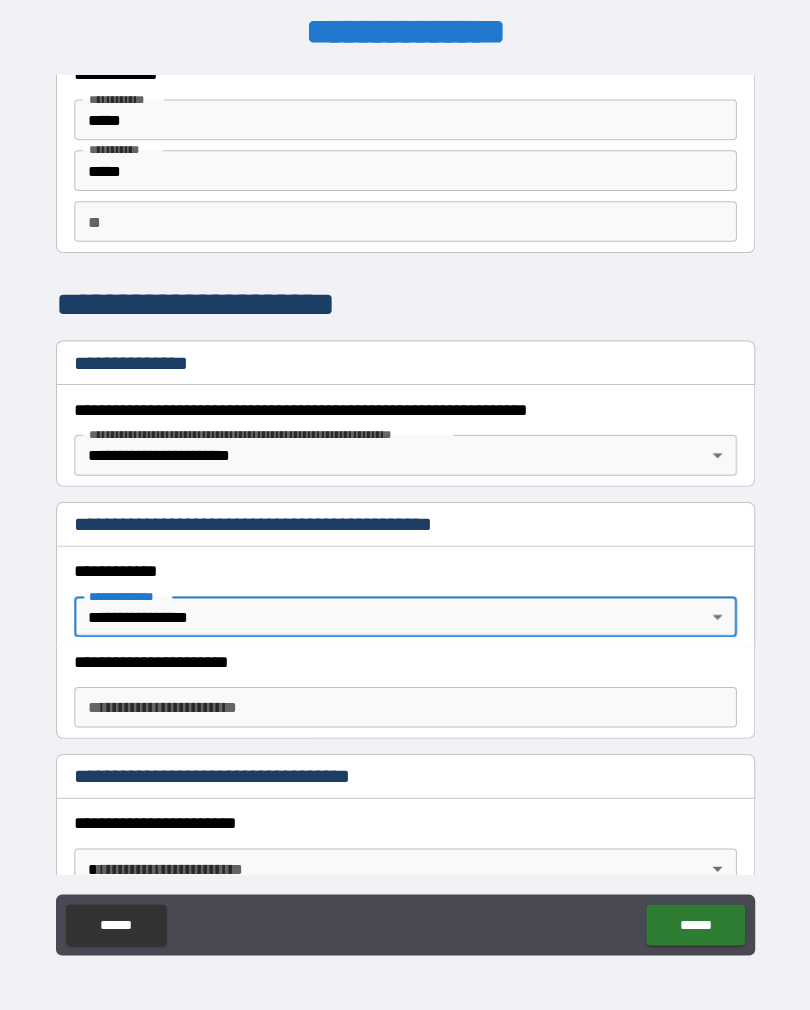 click on "**********" at bounding box center (405, 696) 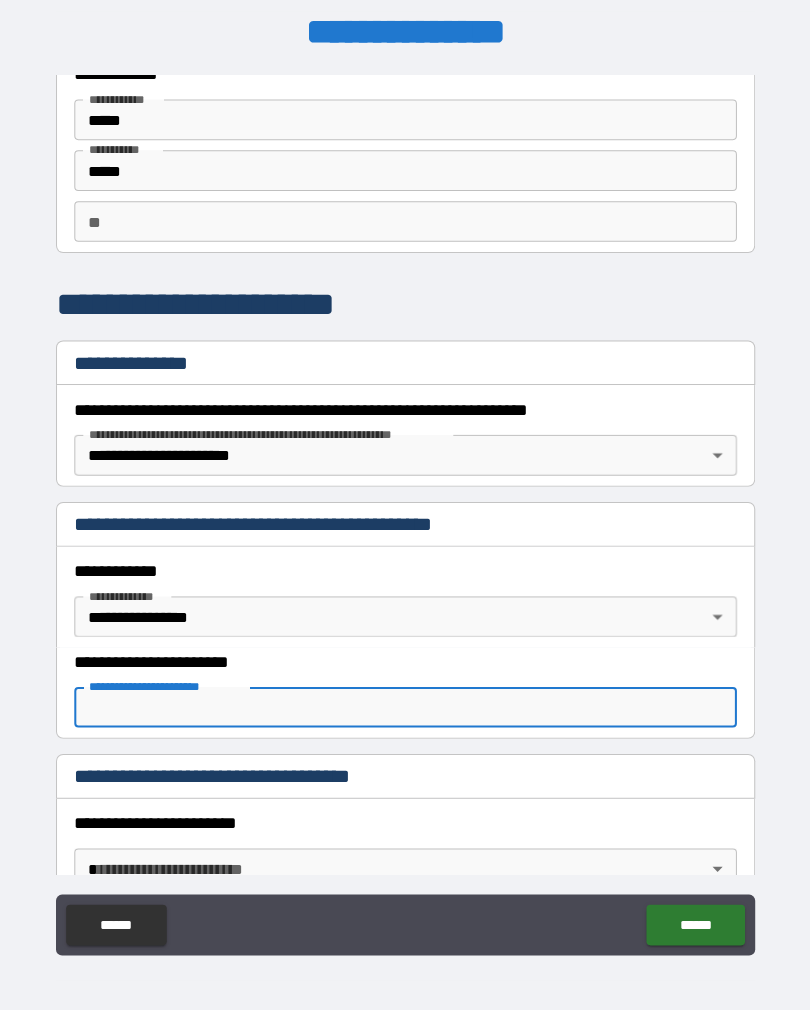 scroll, scrollTop: 30, scrollLeft: 0, axis: vertical 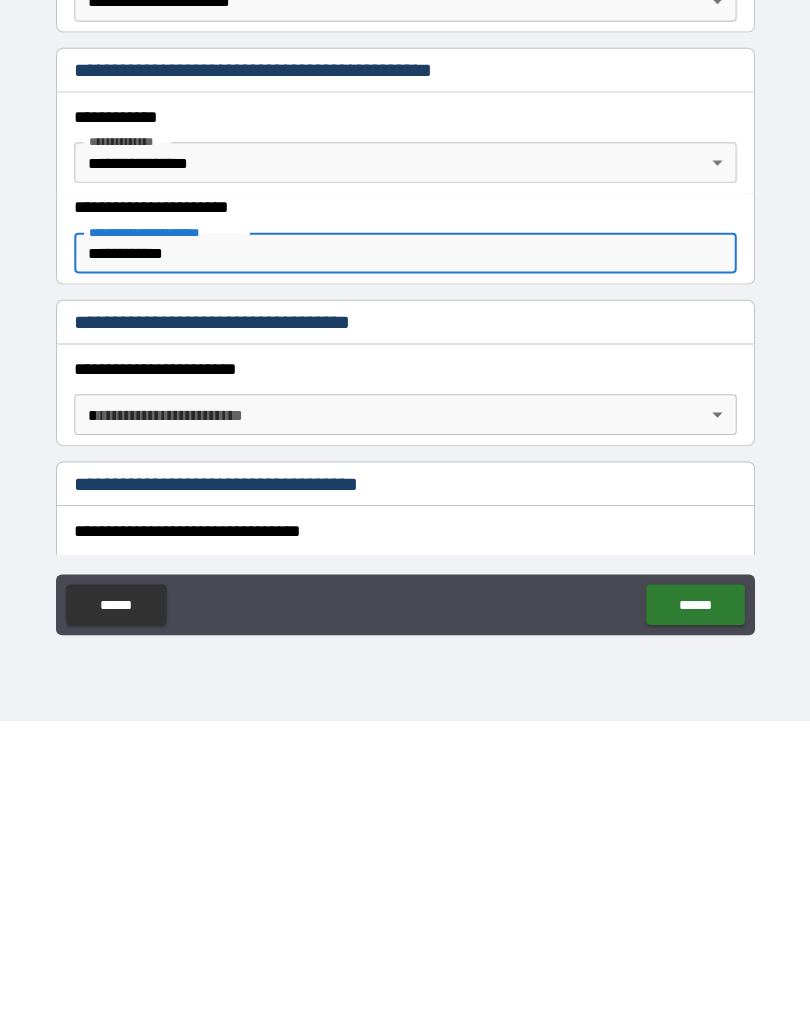type on "**********" 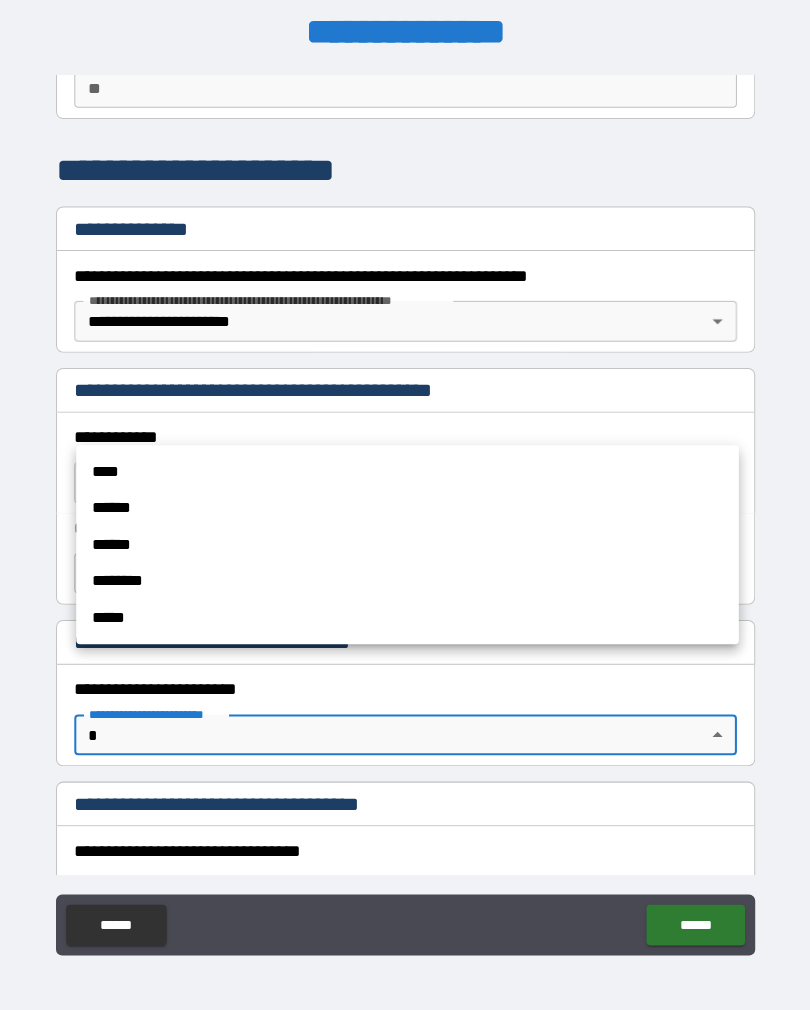 click on "******" at bounding box center (407, 500) 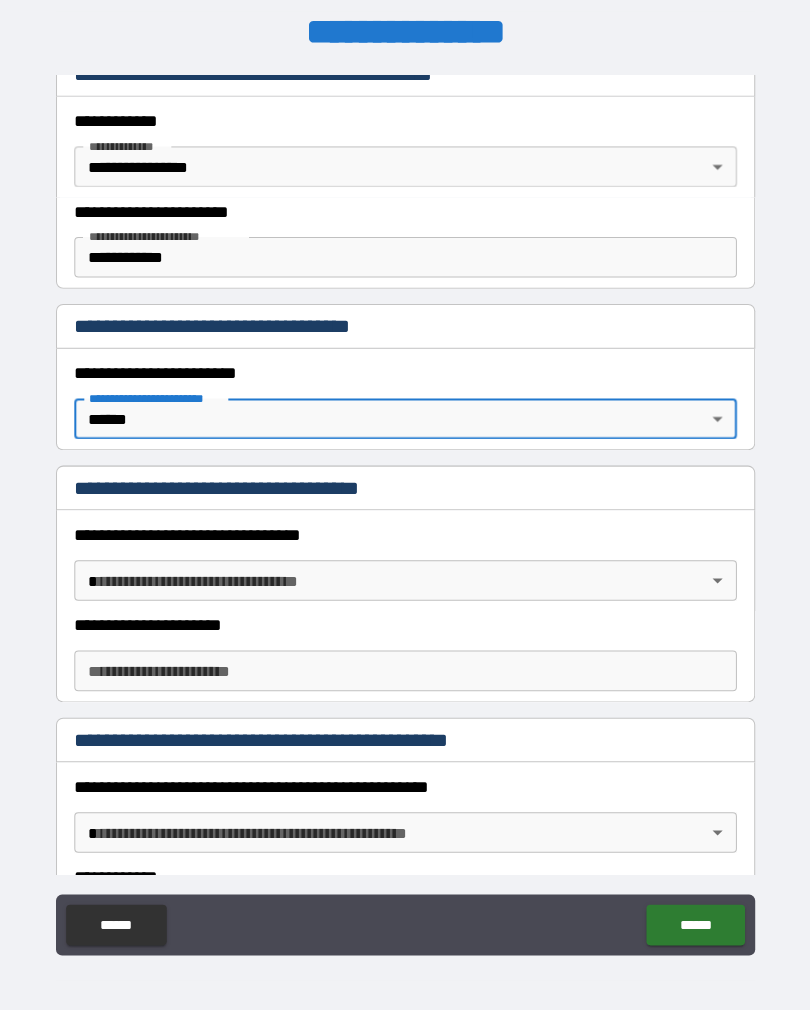 scroll, scrollTop: 523, scrollLeft: 0, axis: vertical 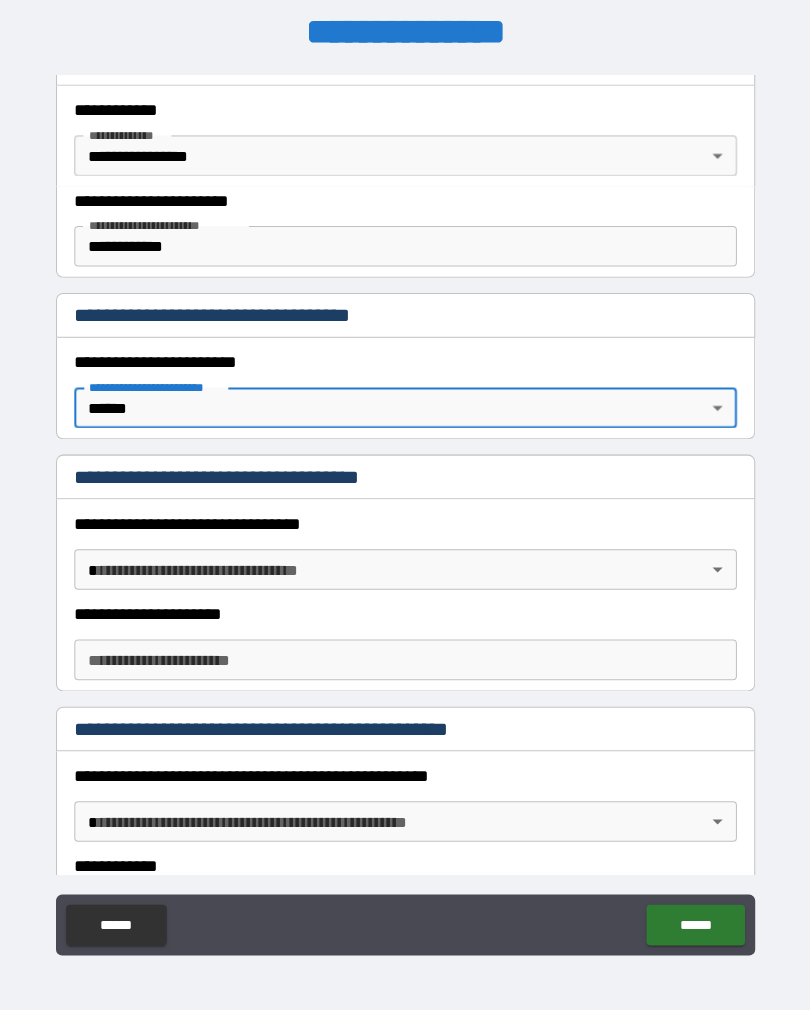 click on "**********" at bounding box center (405, 504) 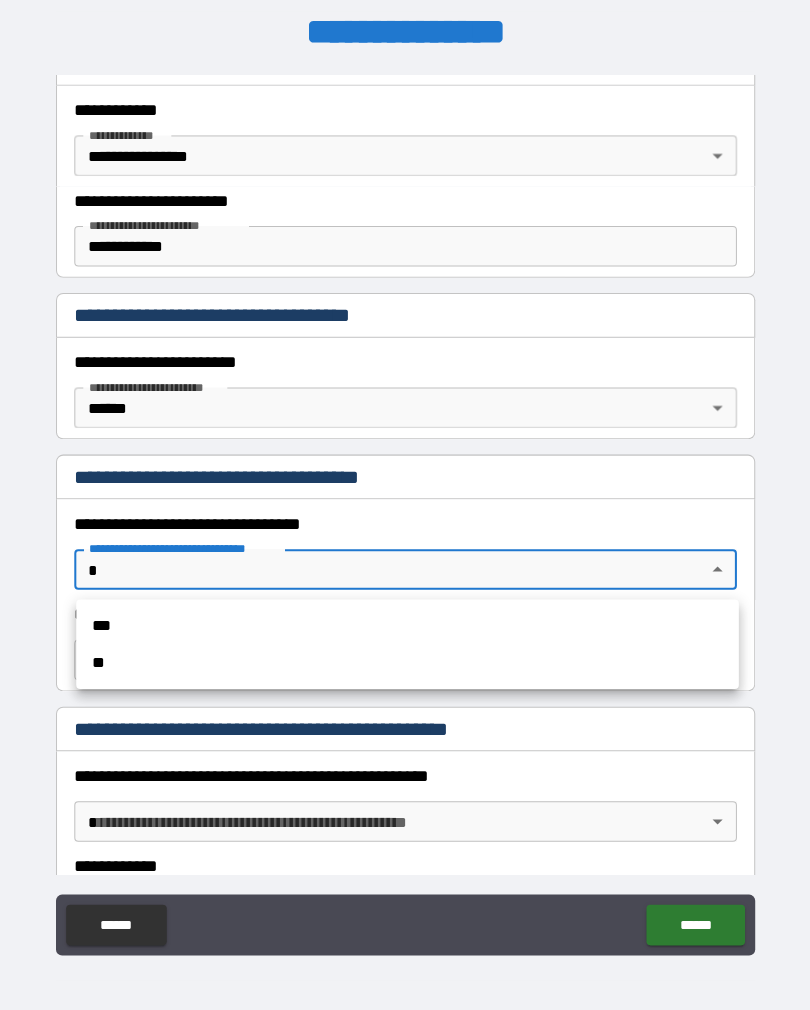 click on "***" at bounding box center [407, 616] 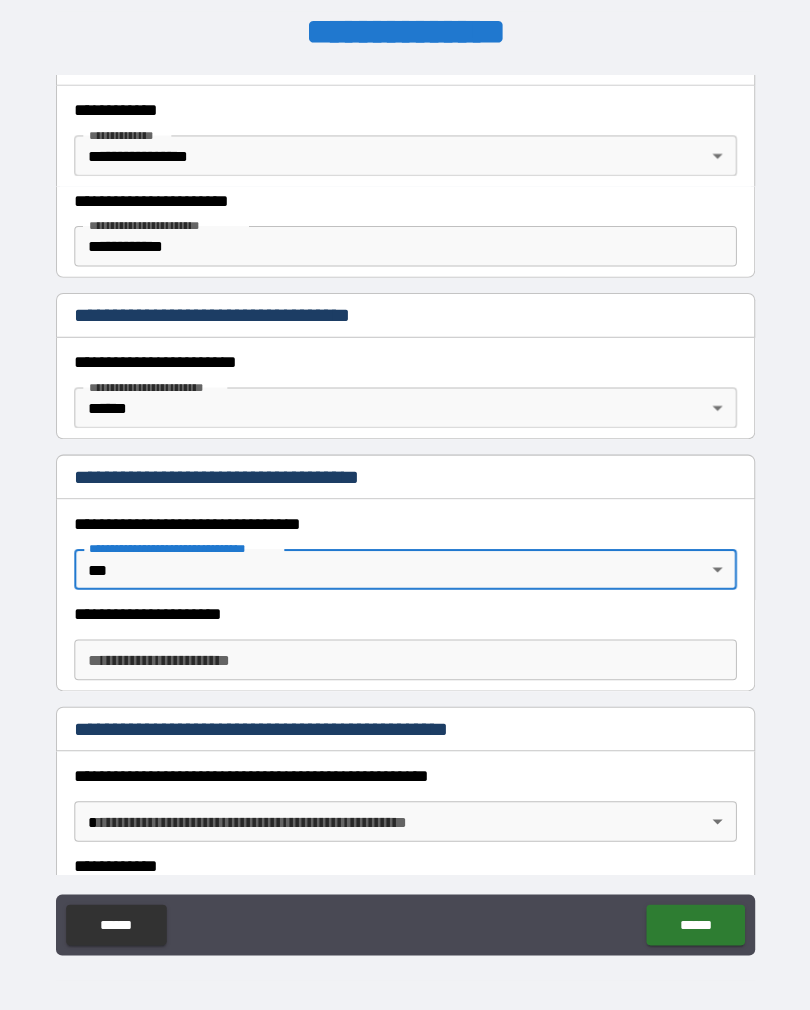 click on "**********" at bounding box center [405, 649] 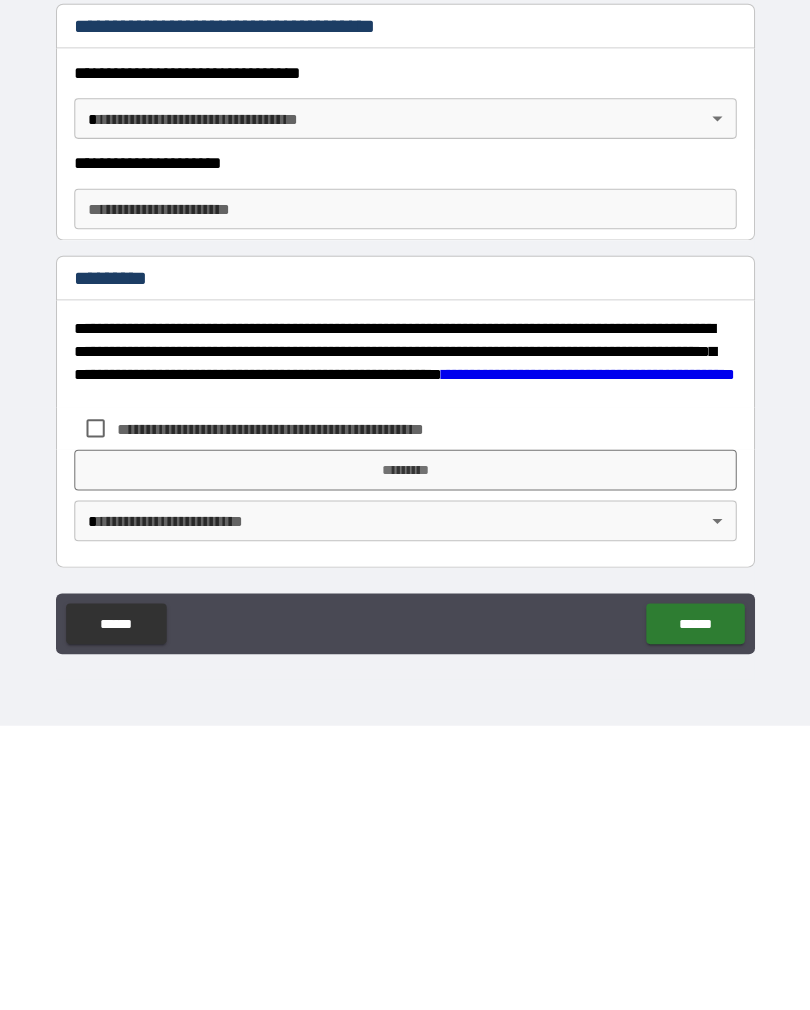 scroll, scrollTop: 1503, scrollLeft: 0, axis: vertical 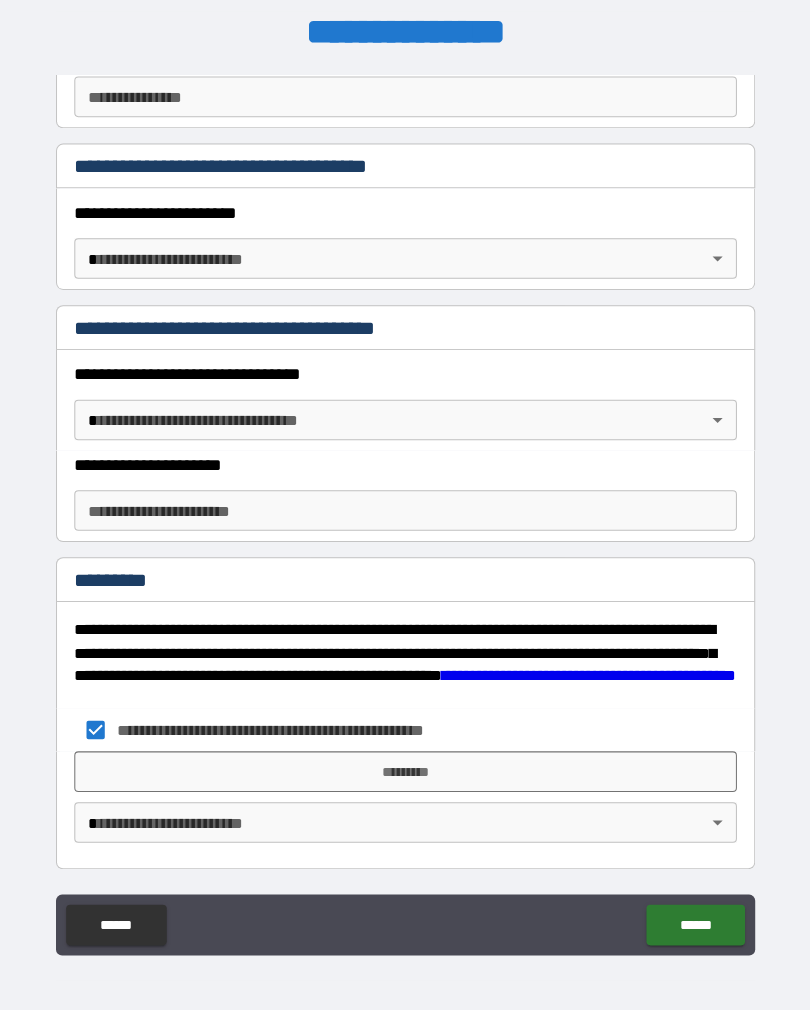 click on "*********" at bounding box center [405, 759] 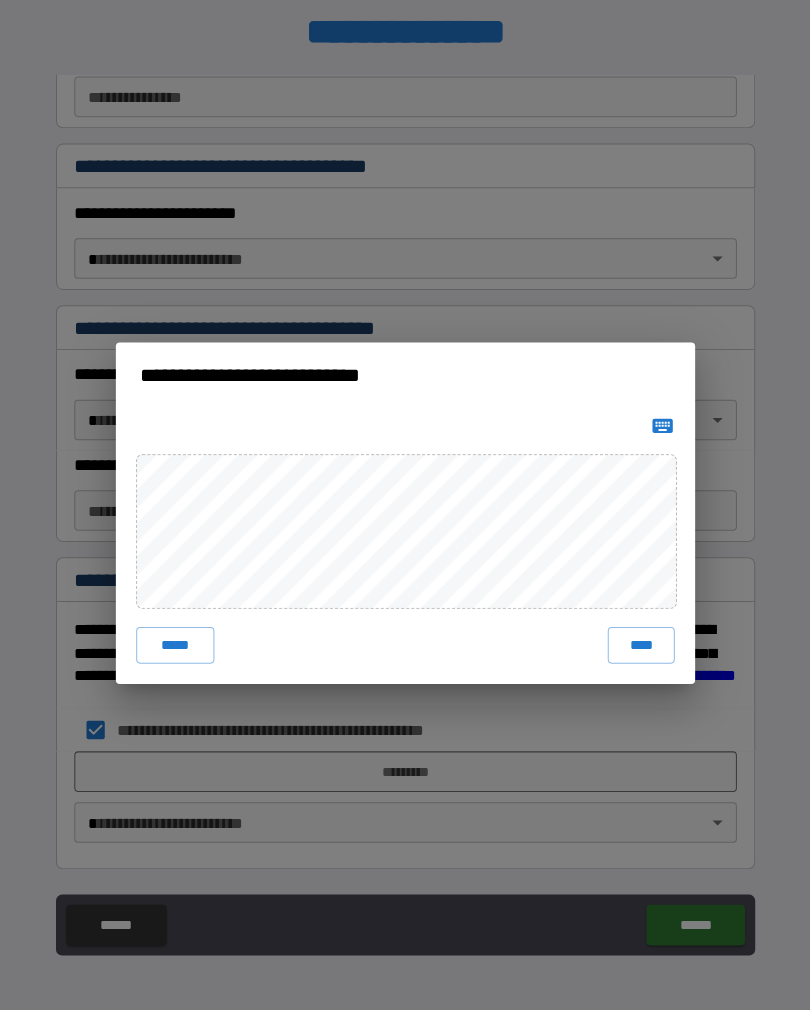 click on "****" at bounding box center [637, 635] 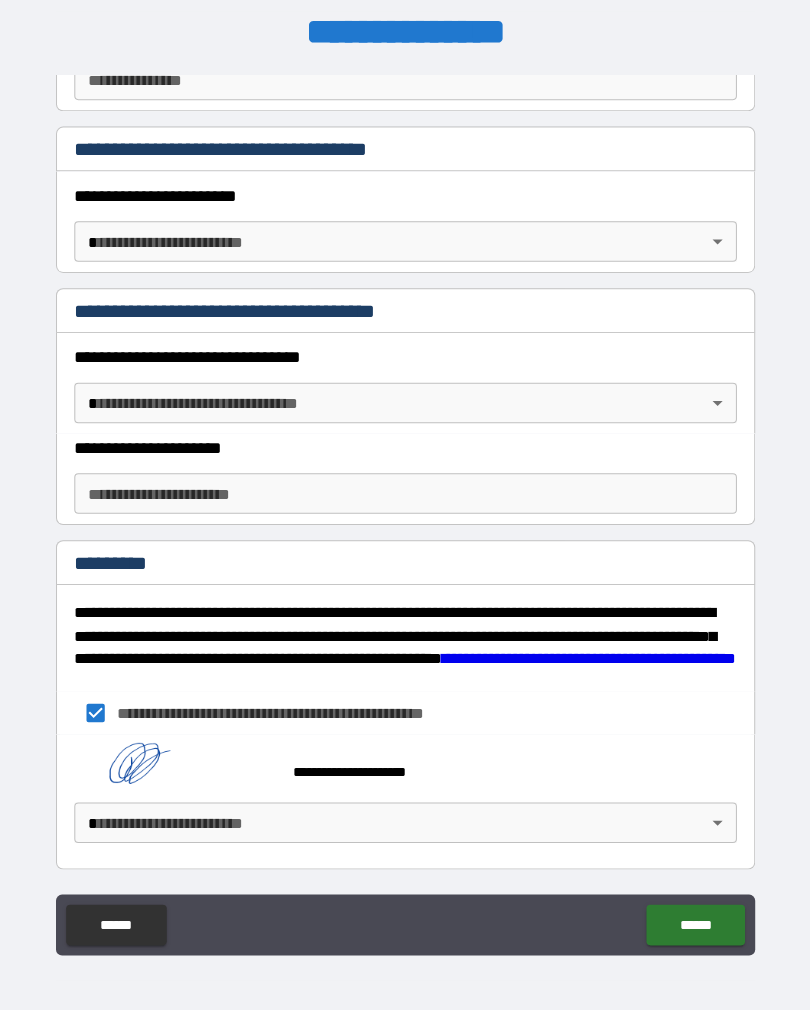 scroll, scrollTop: 1520, scrollLeft: 0, axis: vertical 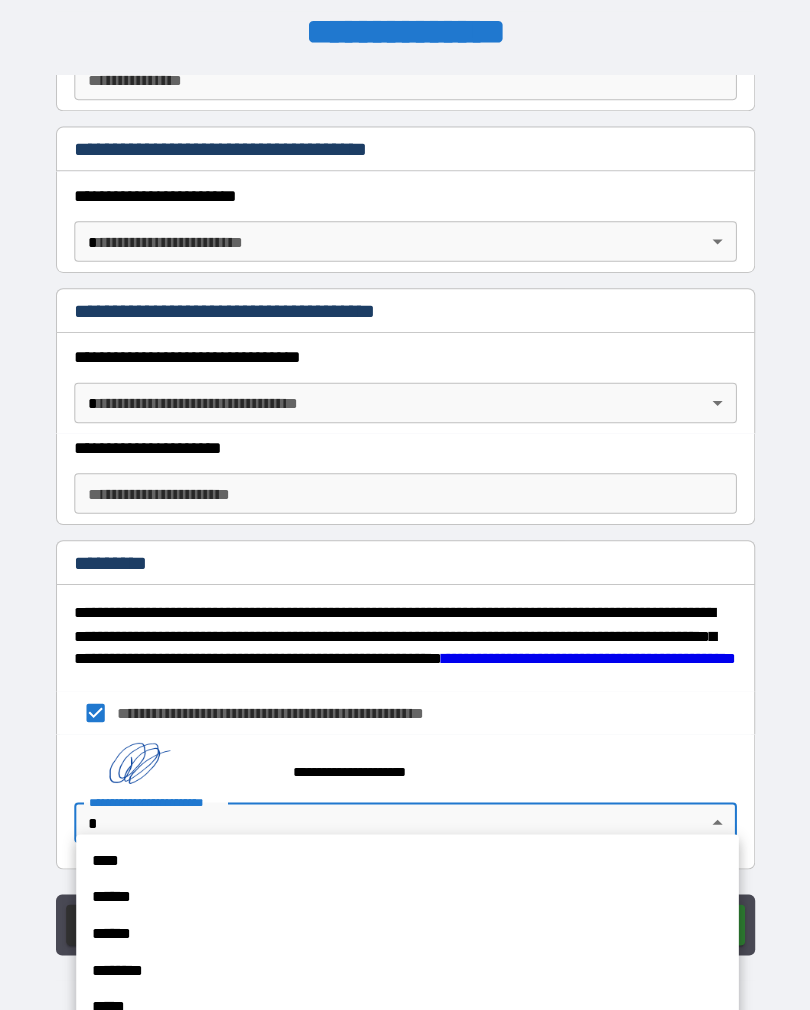 click on "******" at bounding box center (407, 883) 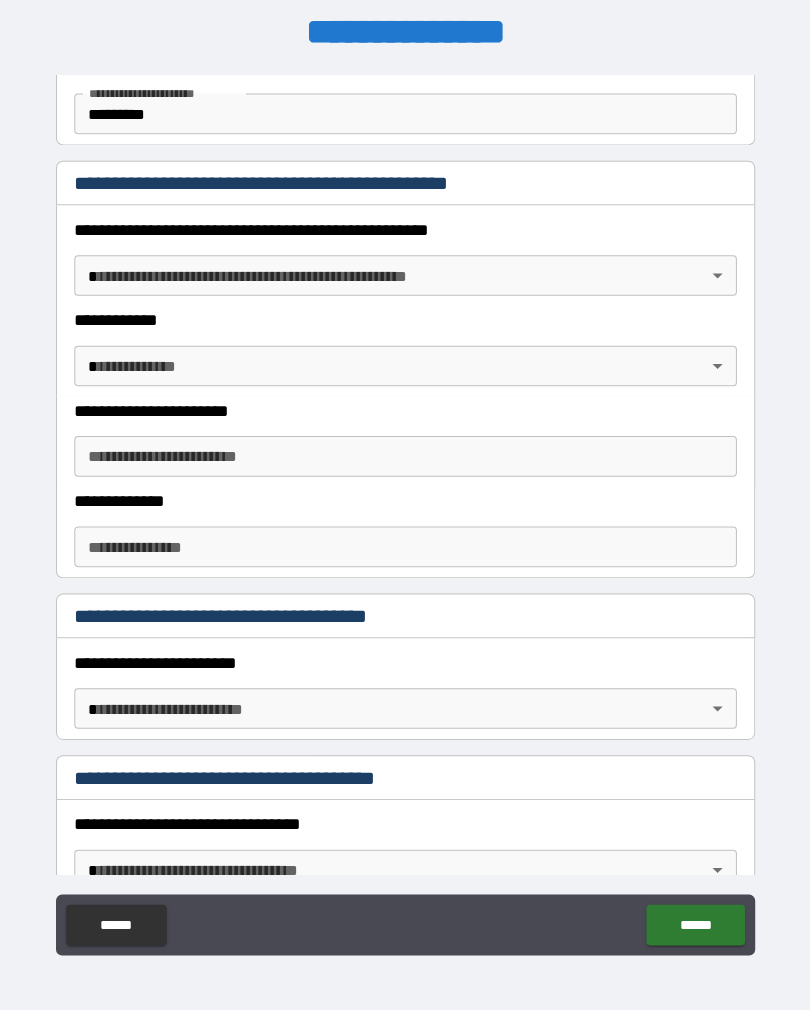 scroll, scrollTop: 973, scrollLeft: 0, axis: vertical 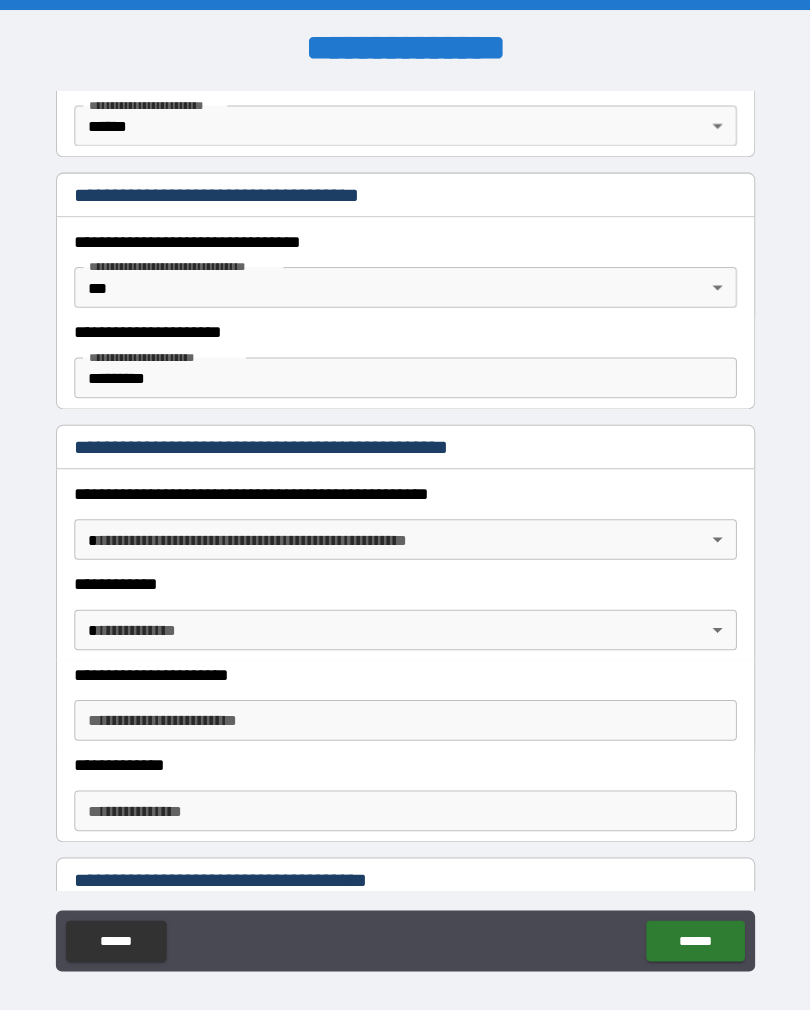click on "******" at bounding box center [690, 926] 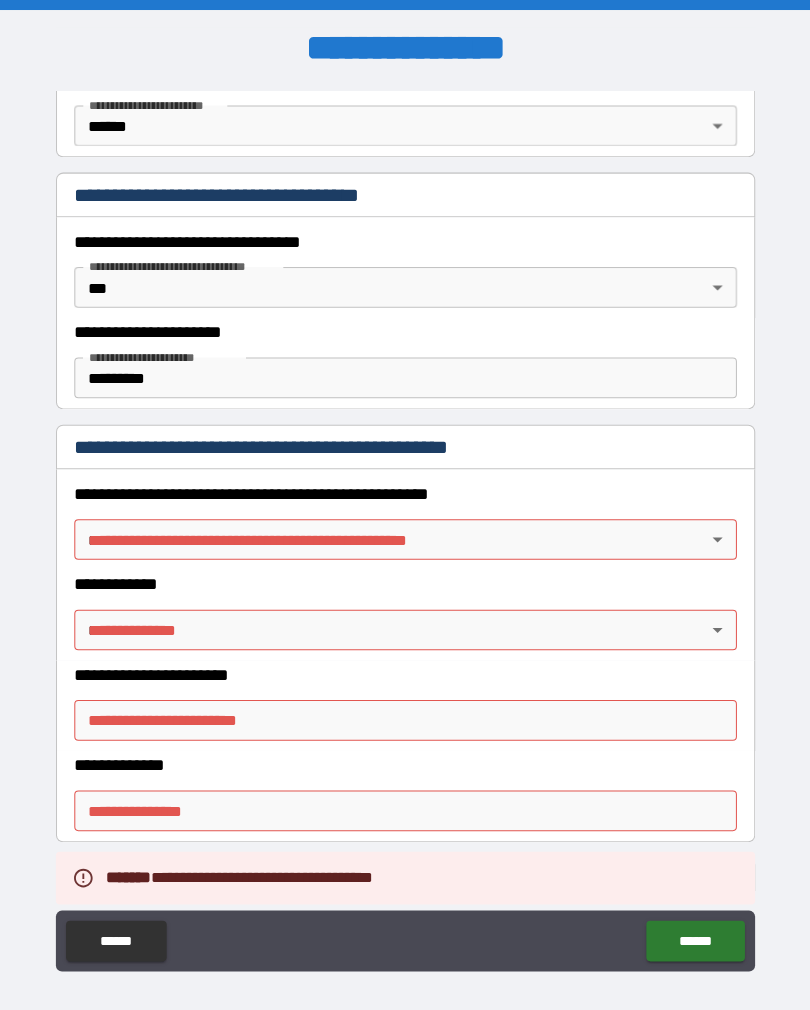 click on "**********" at bounding box center [405, 520] 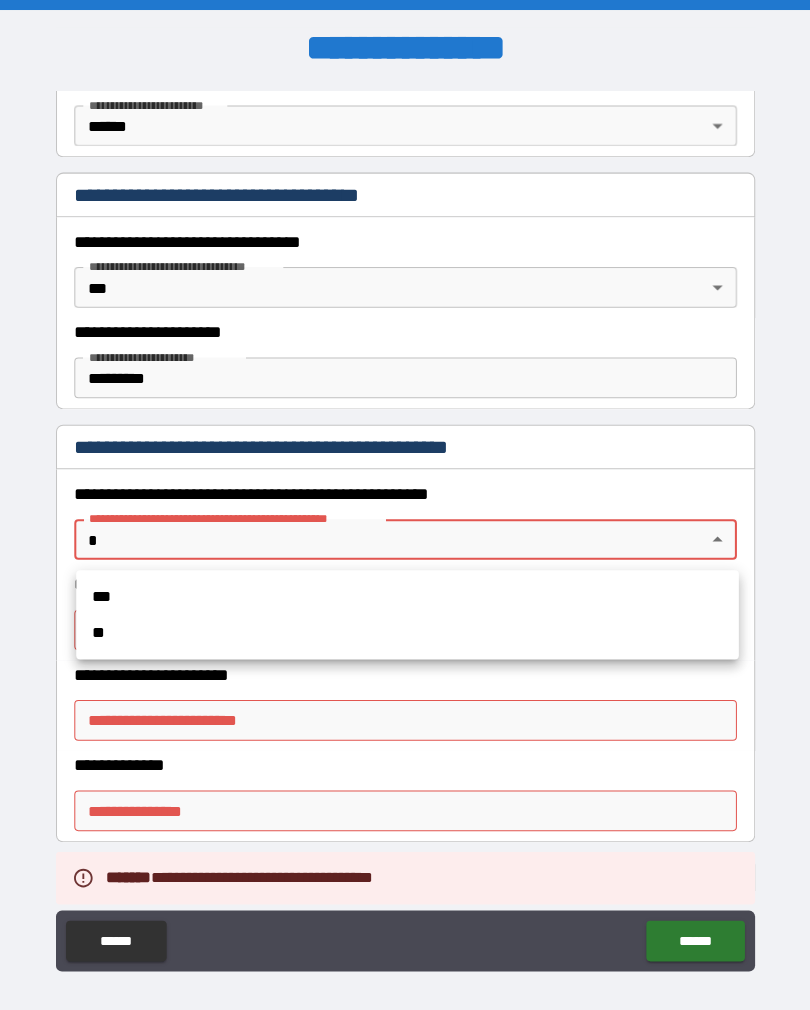 click on "**" at bounding box center (407, 623) 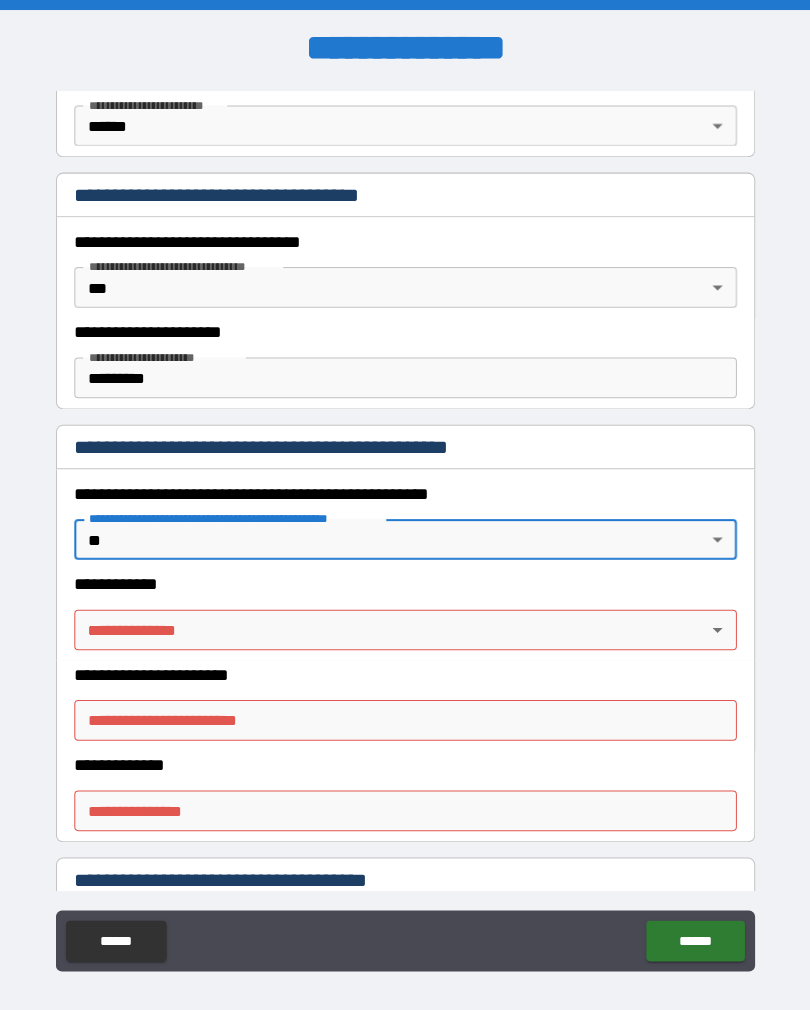 click on "**********" at bounding box center [405, 520] 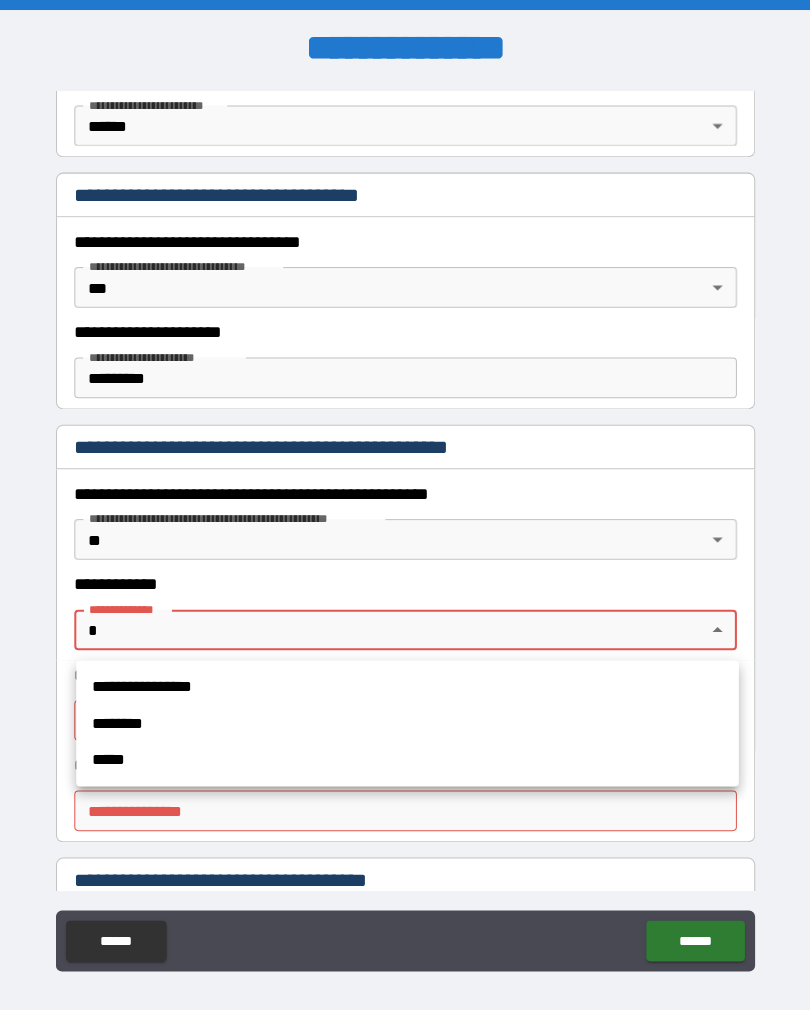 click at bounding box center [405, 505] 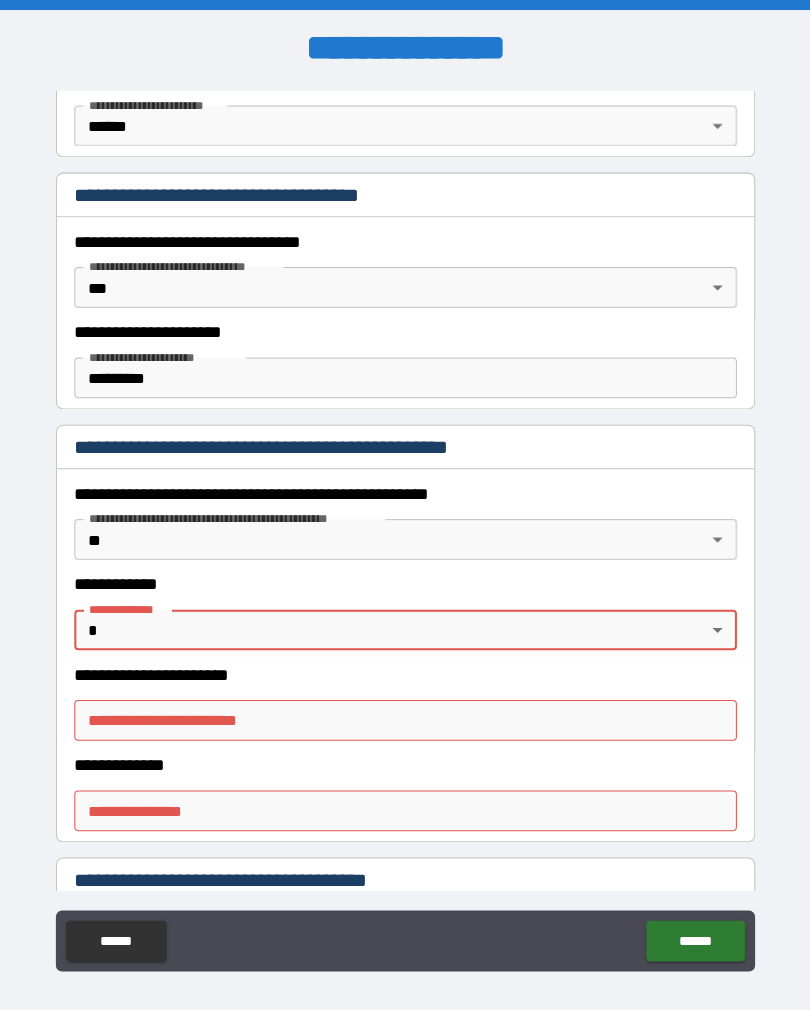 click on "**********" at bounding box center [405, 520] 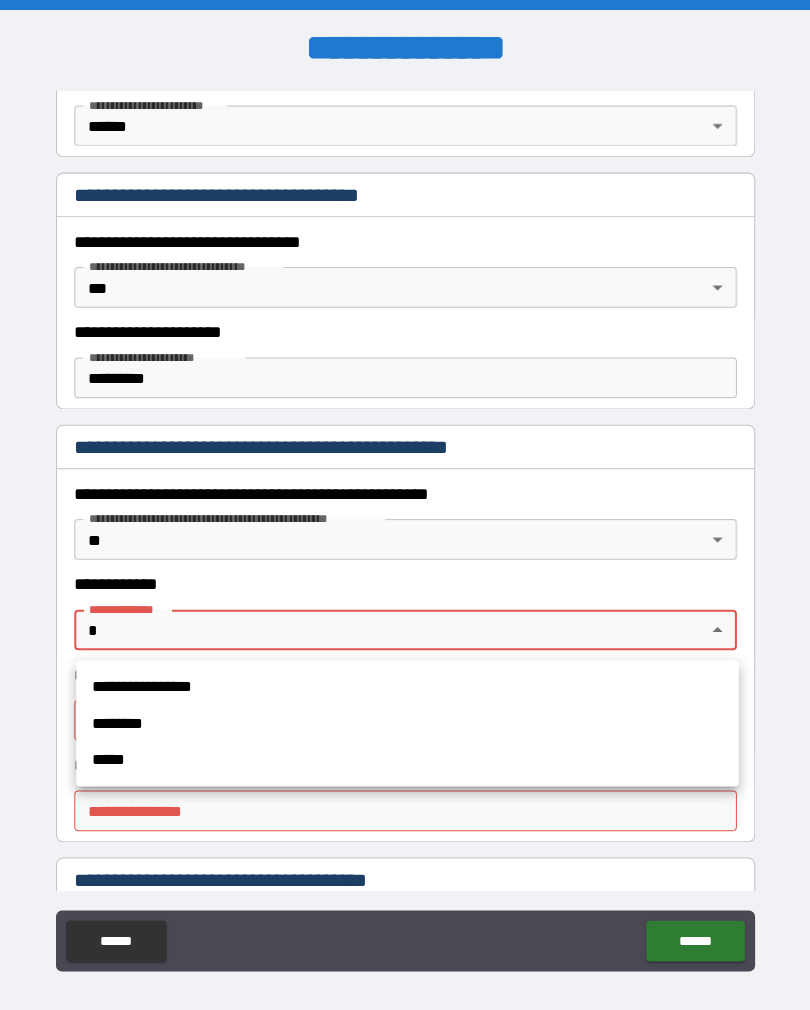 click on "**********" at bounding box center (407, 676) 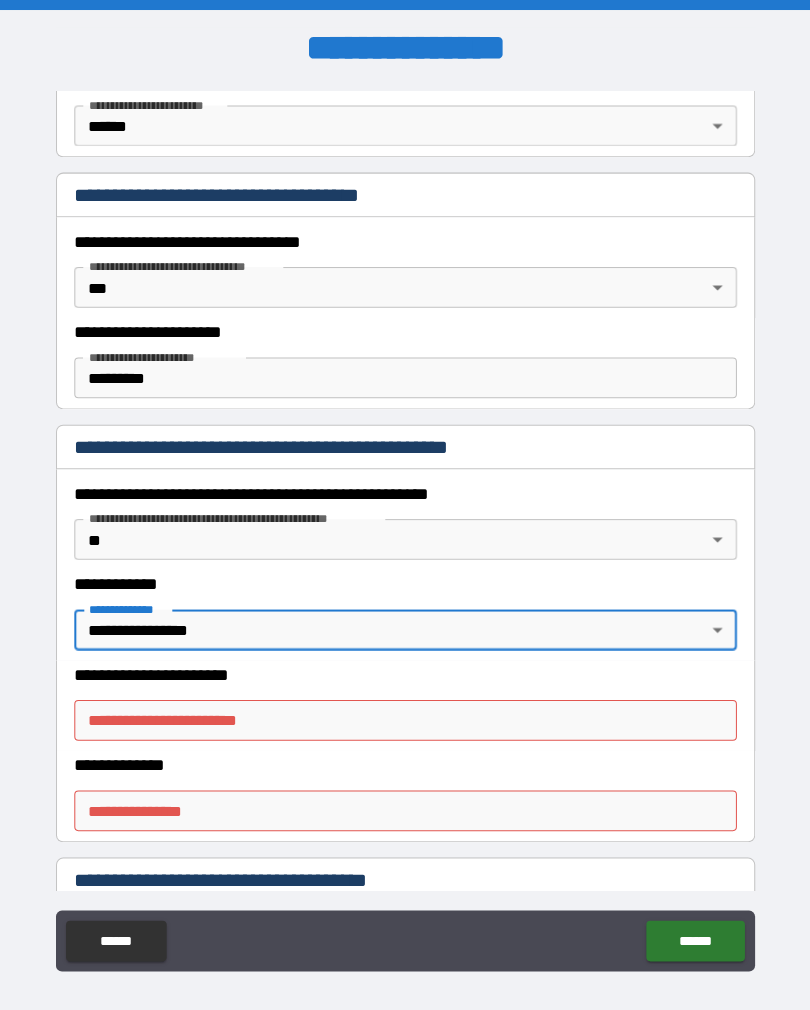 type on "*" 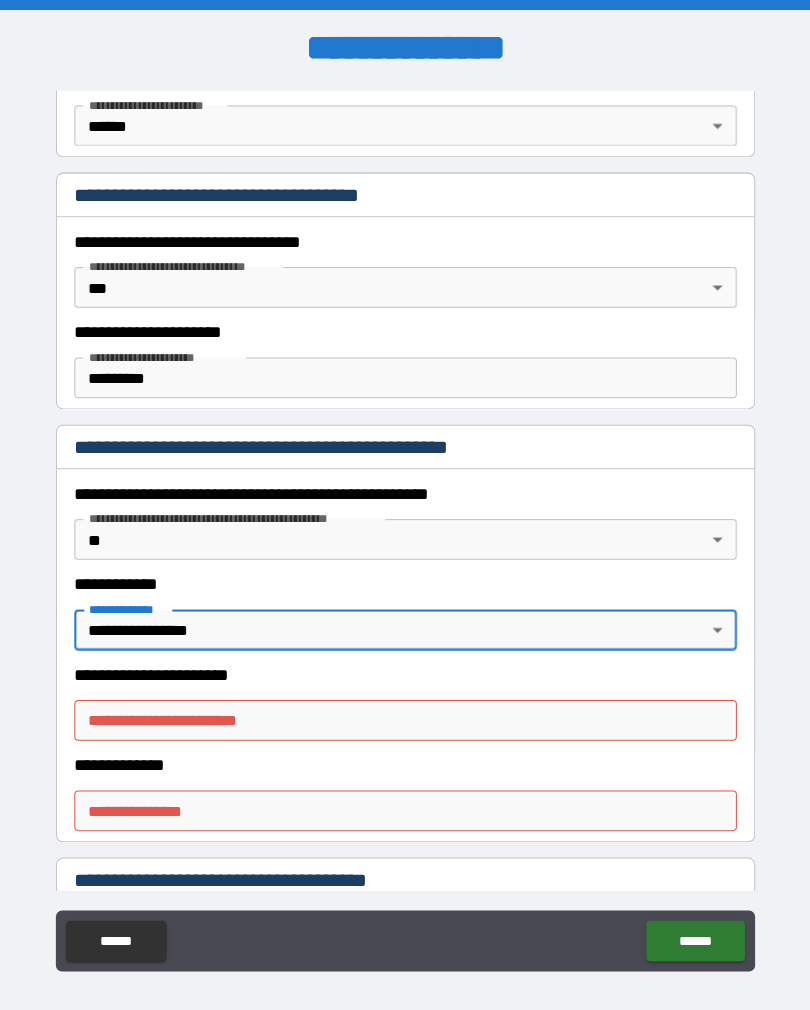 click on "**********" at bounding box center [405, 709] 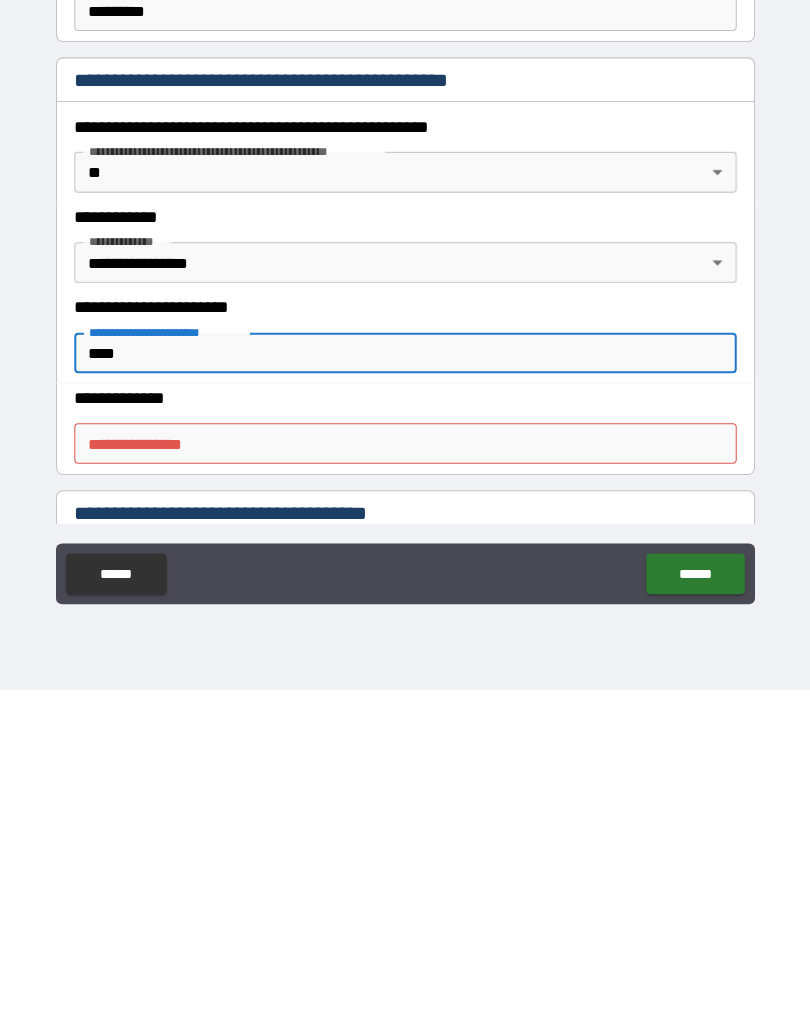 type on "****" 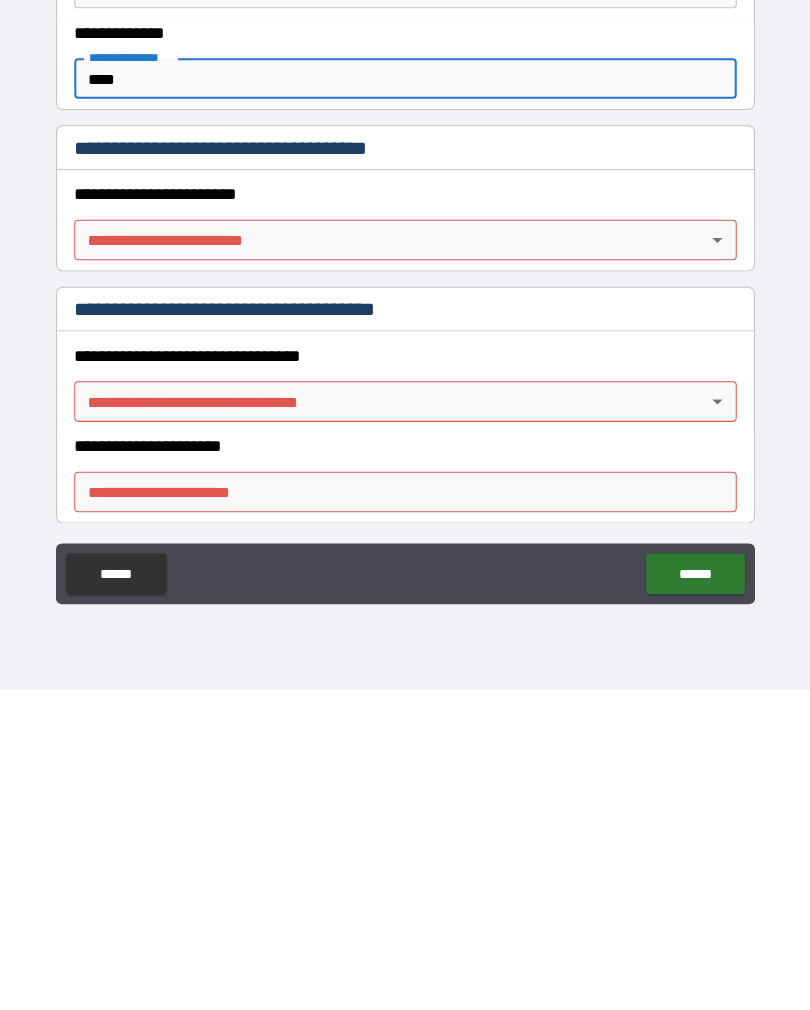 scroll, scrollTop: 1181, scrollLeft: 0, axis: vertical 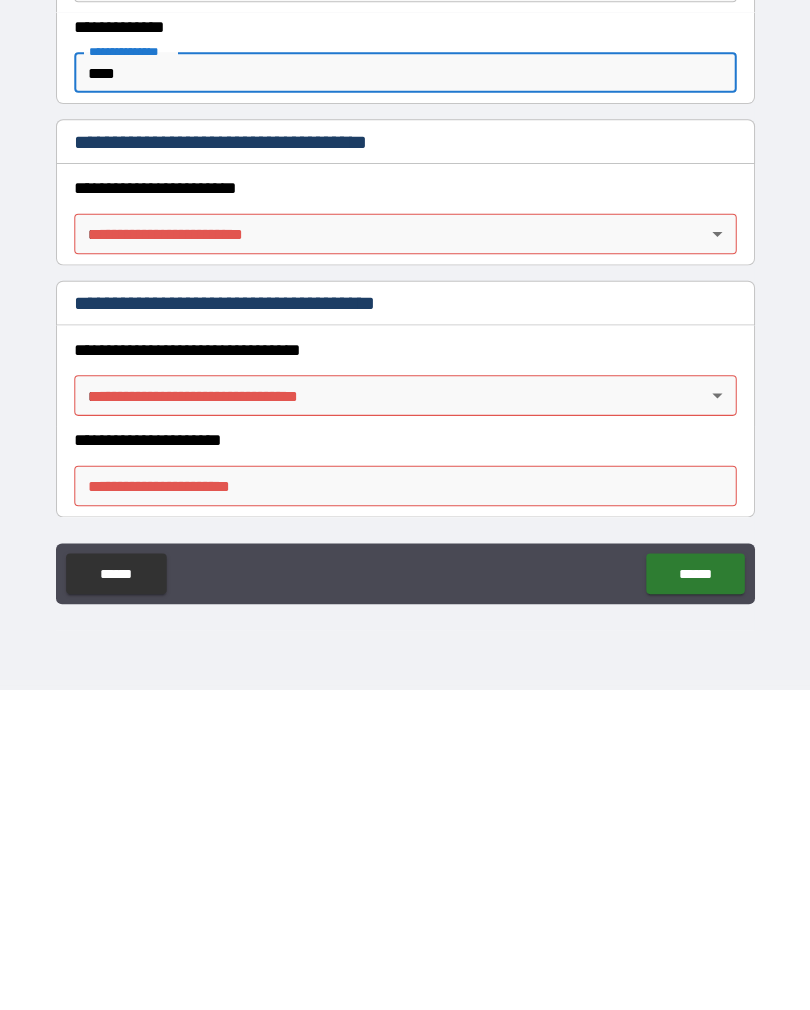 type on "****" 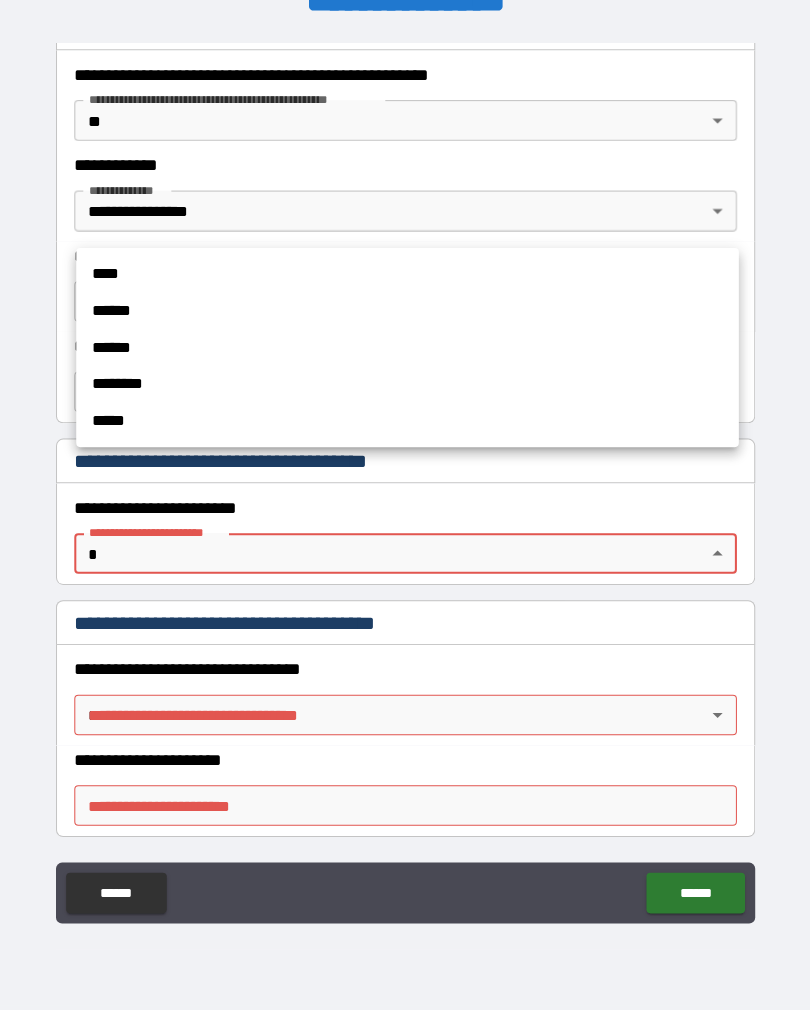 click on "******" at bounding box center [407, 322] 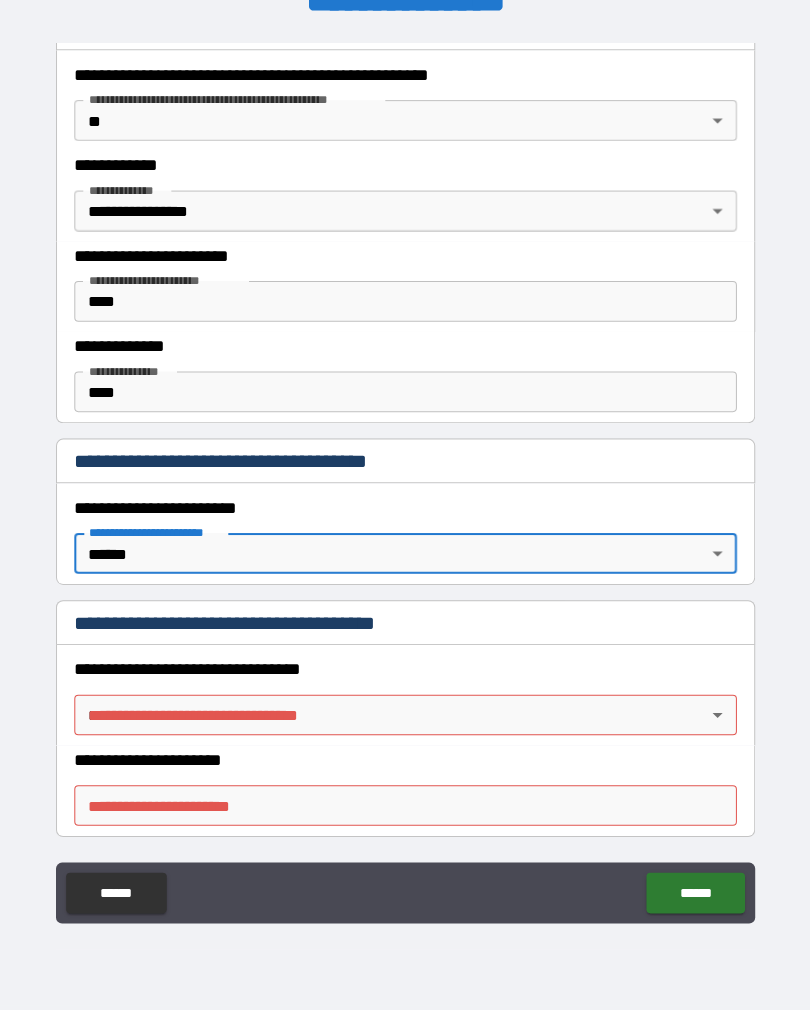 click on "**********" at bounding box center [405, 489] 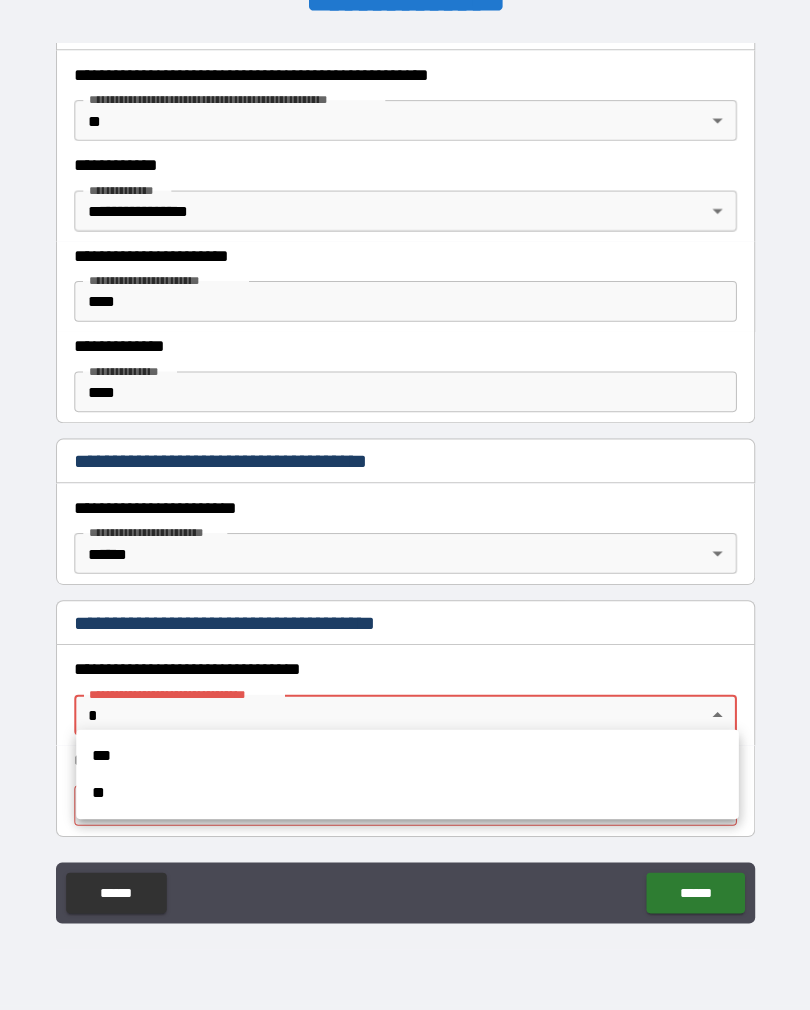 click on "**" at bounding box center [407, 796] 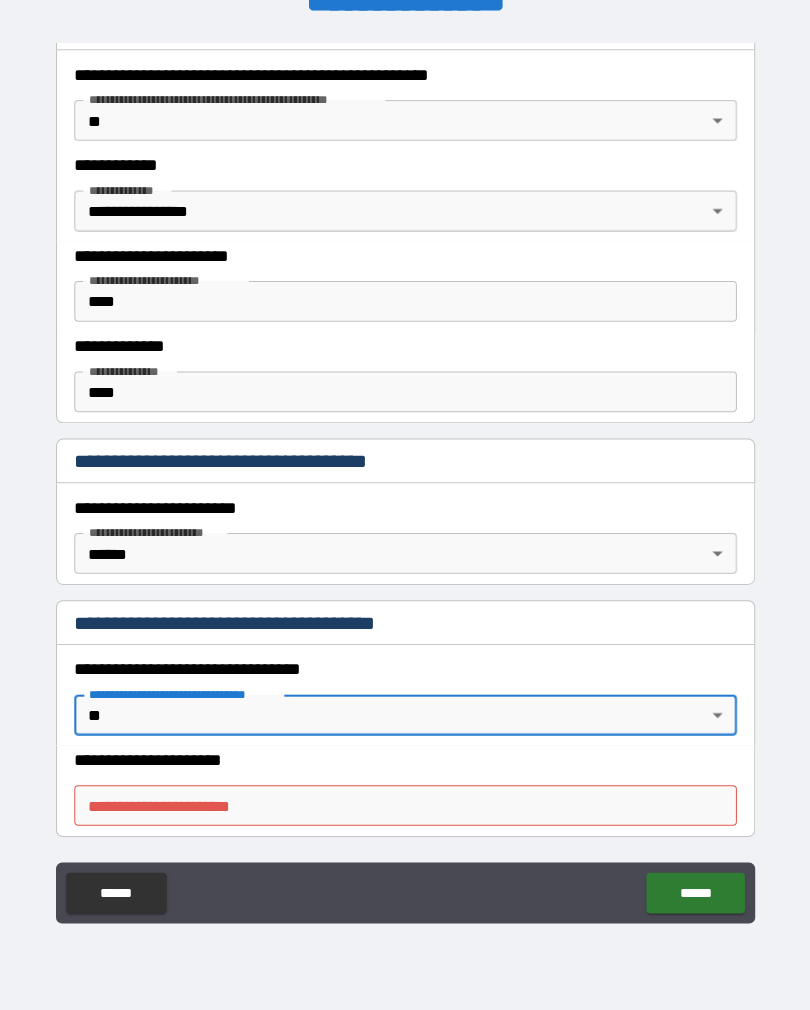 type on "*" 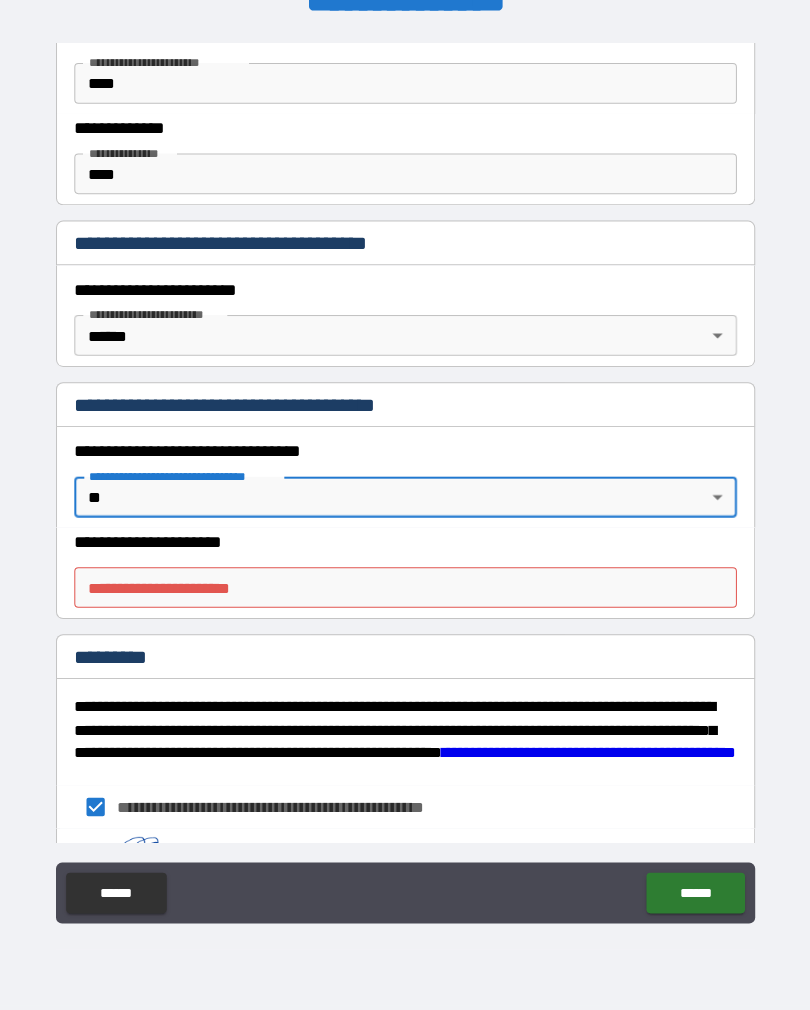 scroll, scrollTop: 1402, scrollLeft: 0, axis: vertical 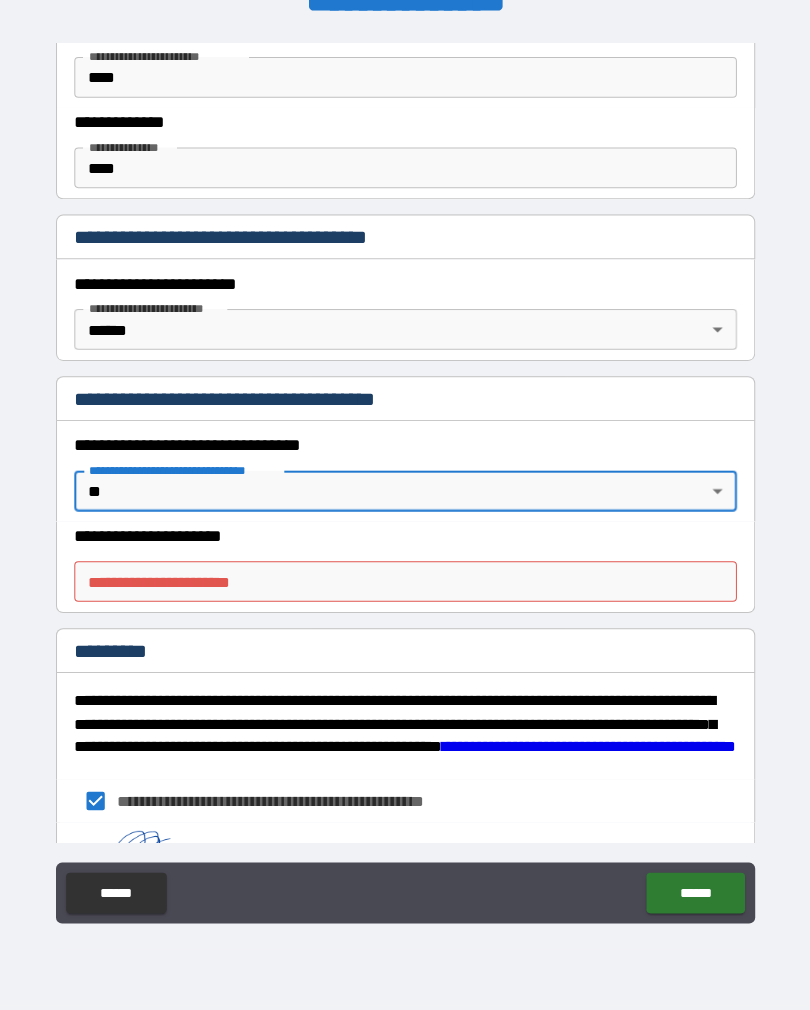 click on "**********" at bounding box center (405, 588) 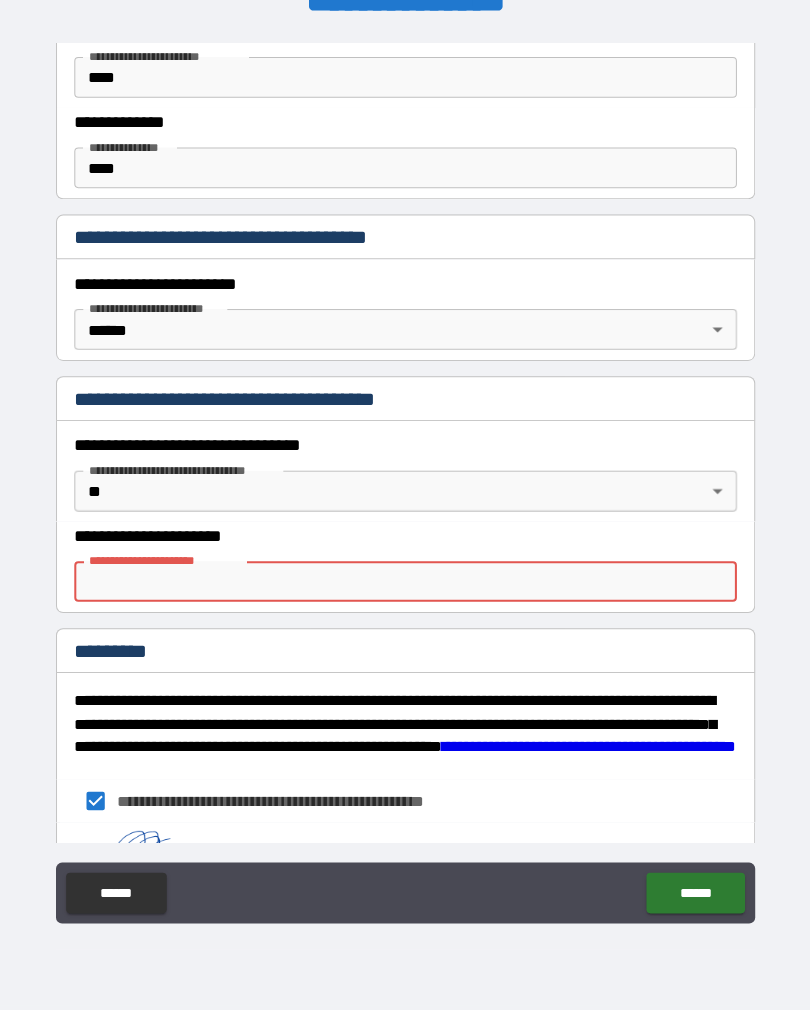 scroll, scrollTop: 30, scrollLeft: 0, axis: vertical 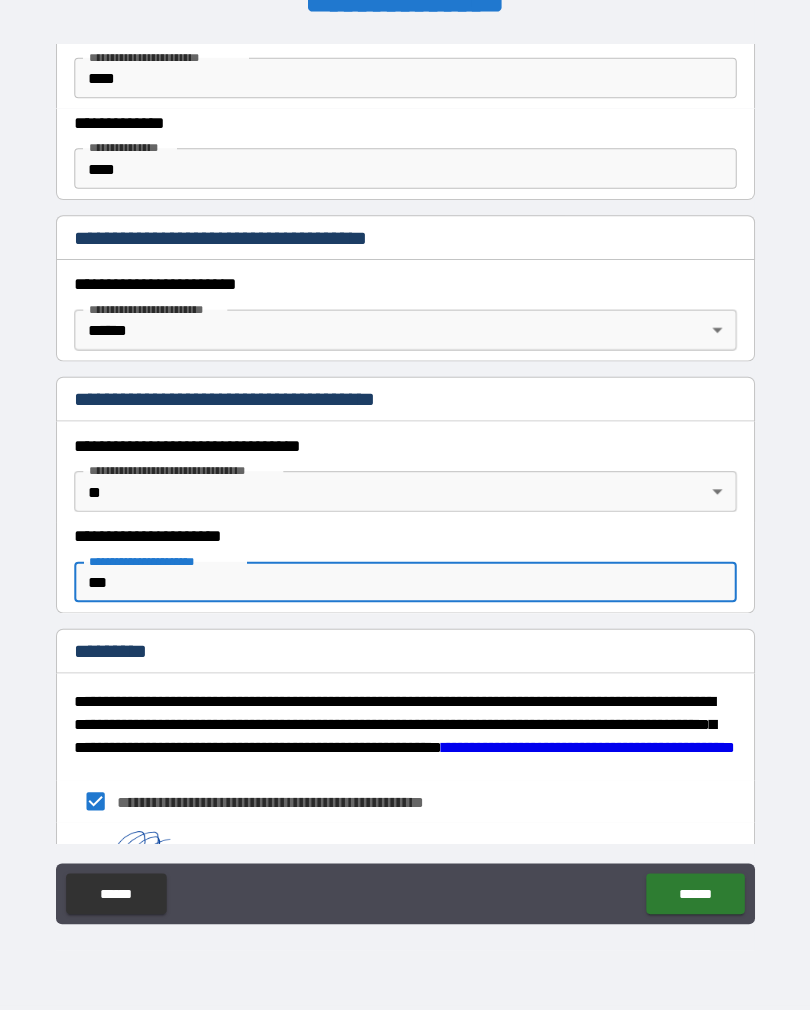 type on "****" 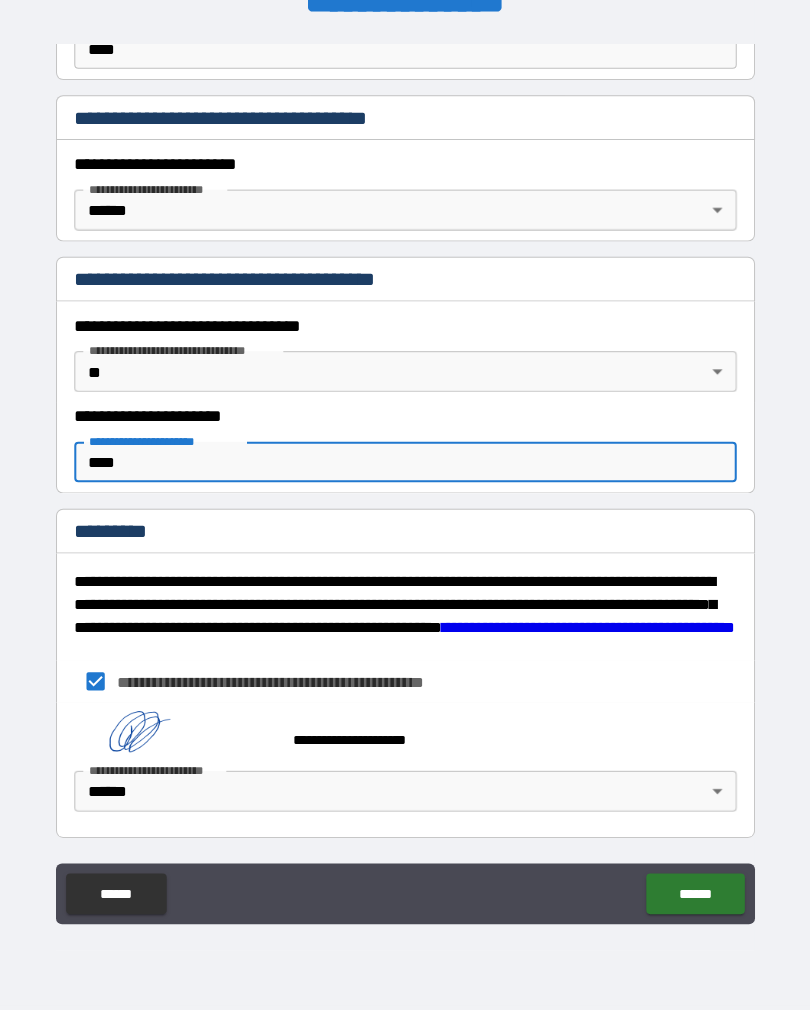 scroll, scrollTop: 1520, scrollLeft: 0, axis: vertical 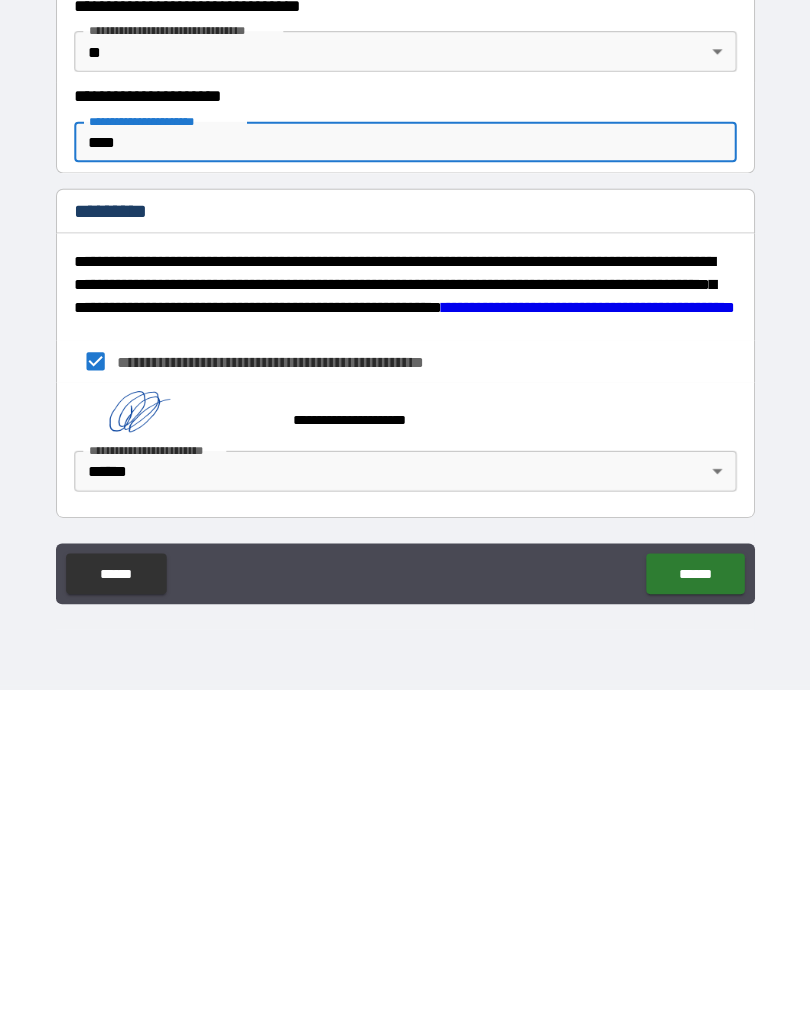 click on "******" at bounding box center [690, 895] 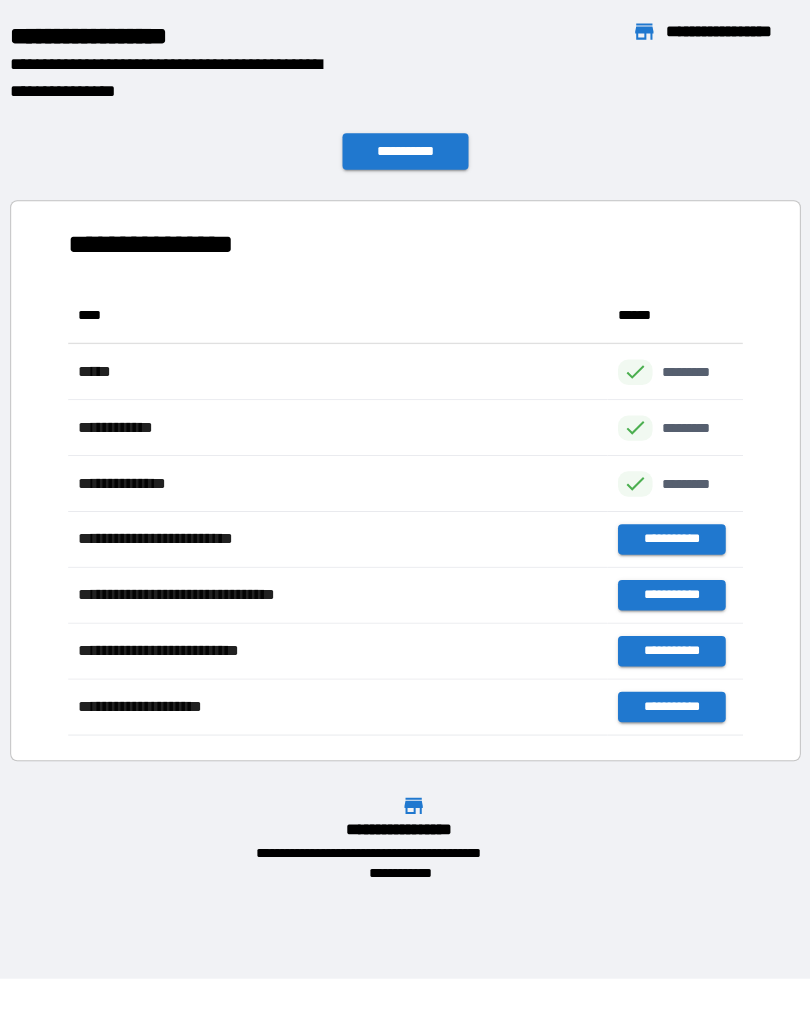 scroll, scrollTop: 1, scrollLeft: 1, axis: both 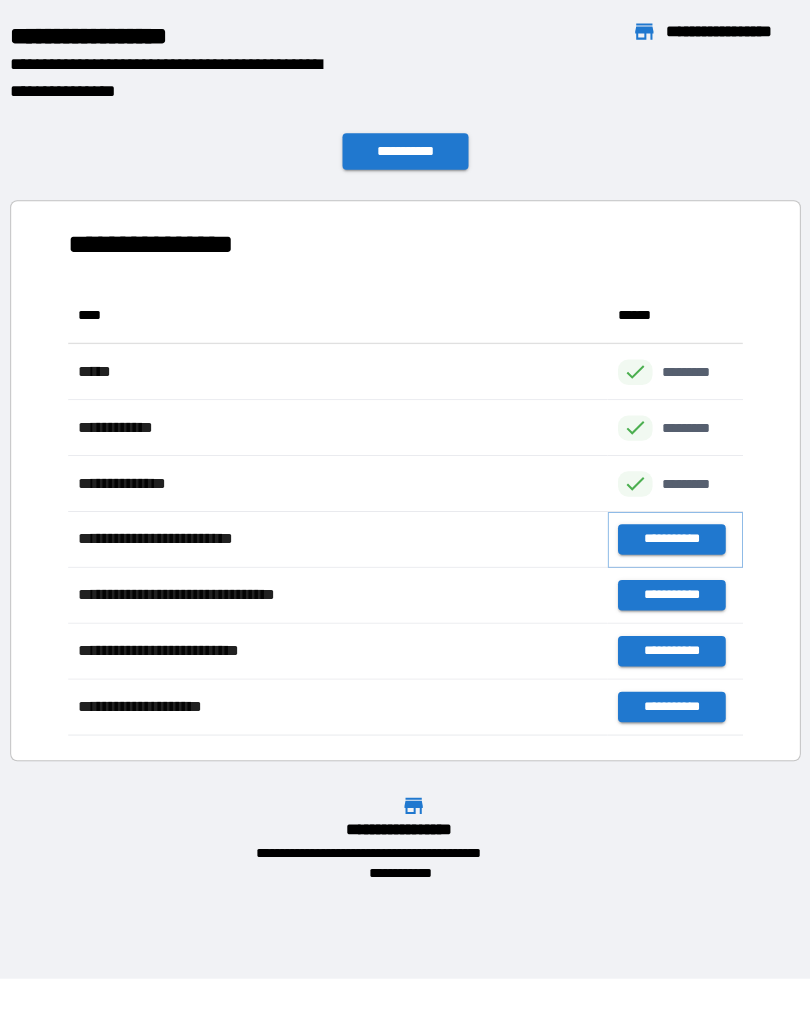 click on "**********" at bounding box center [666, 547] 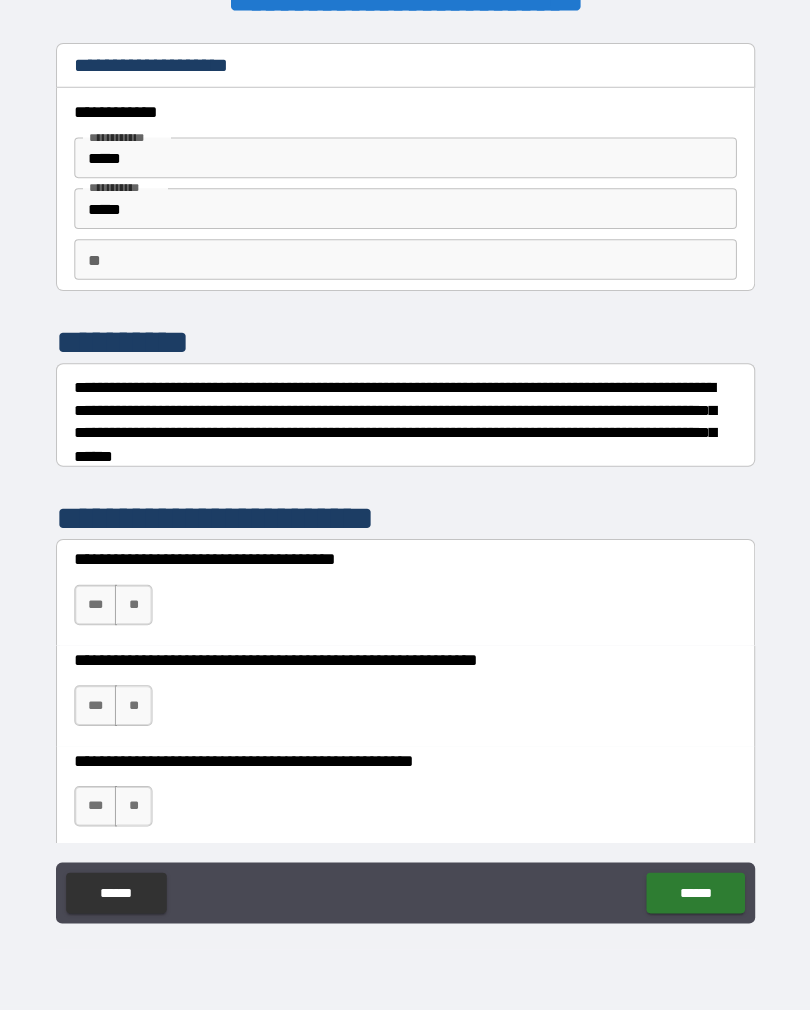 click on "**" at bounding box center (137, 612) 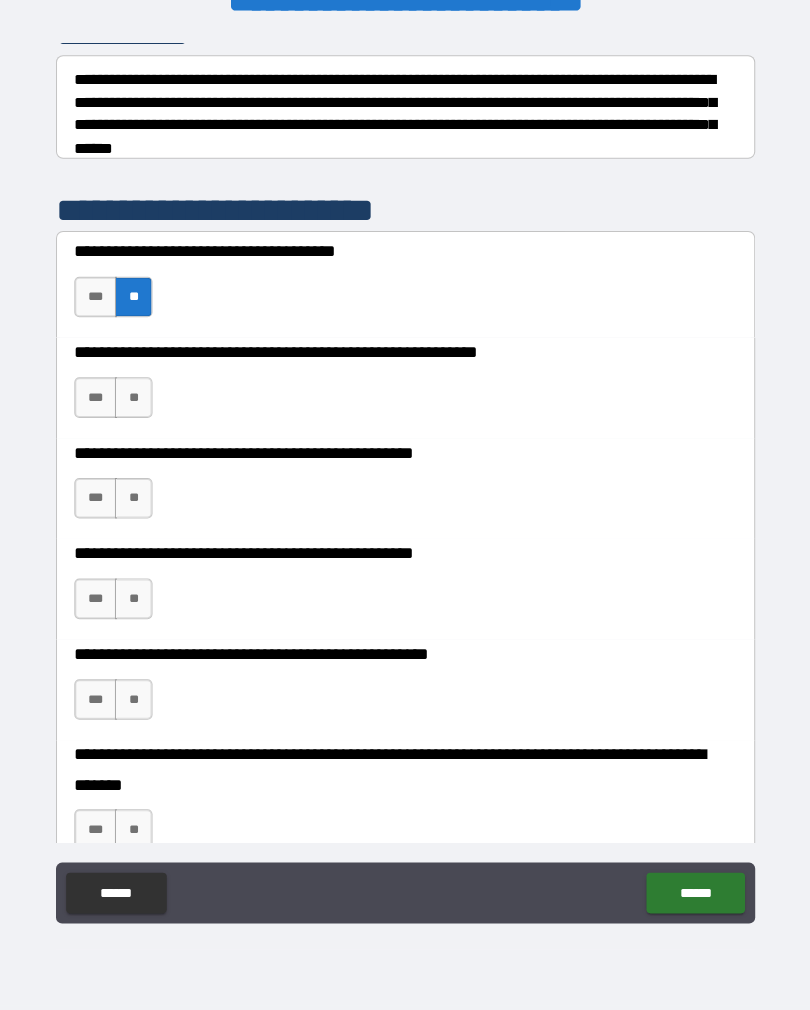 scroll, scrollTop: 310, scrollLeft: 0, axis: vertical 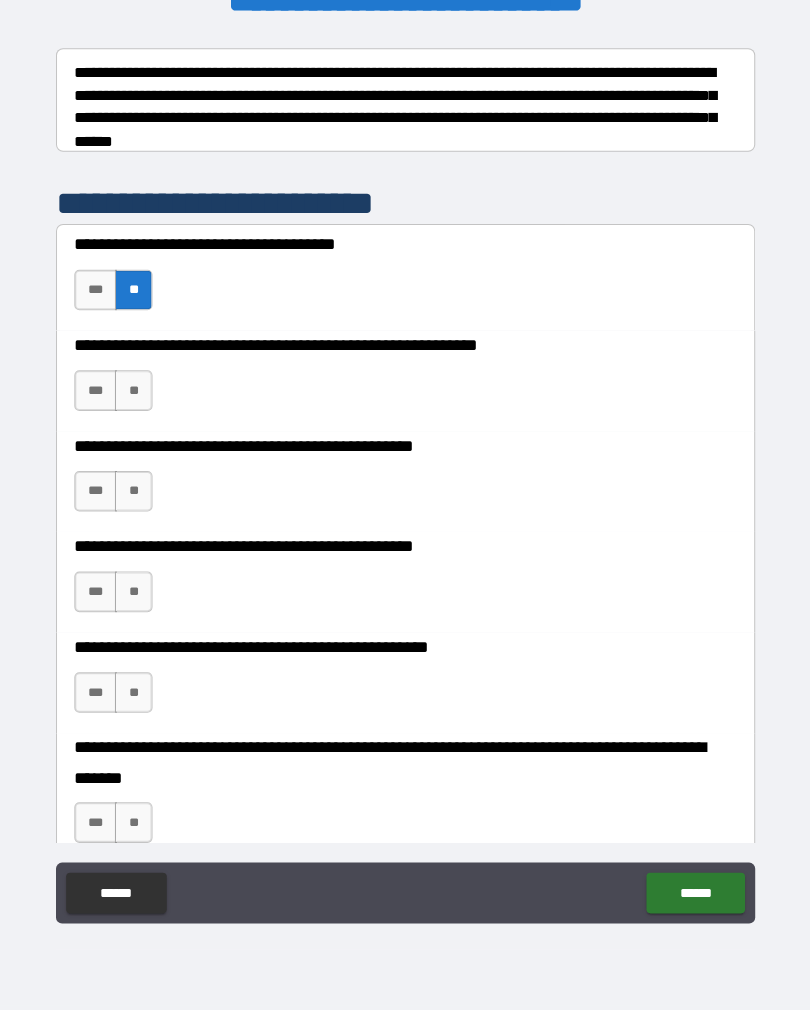click on "**" at bounding box center [137, 401] 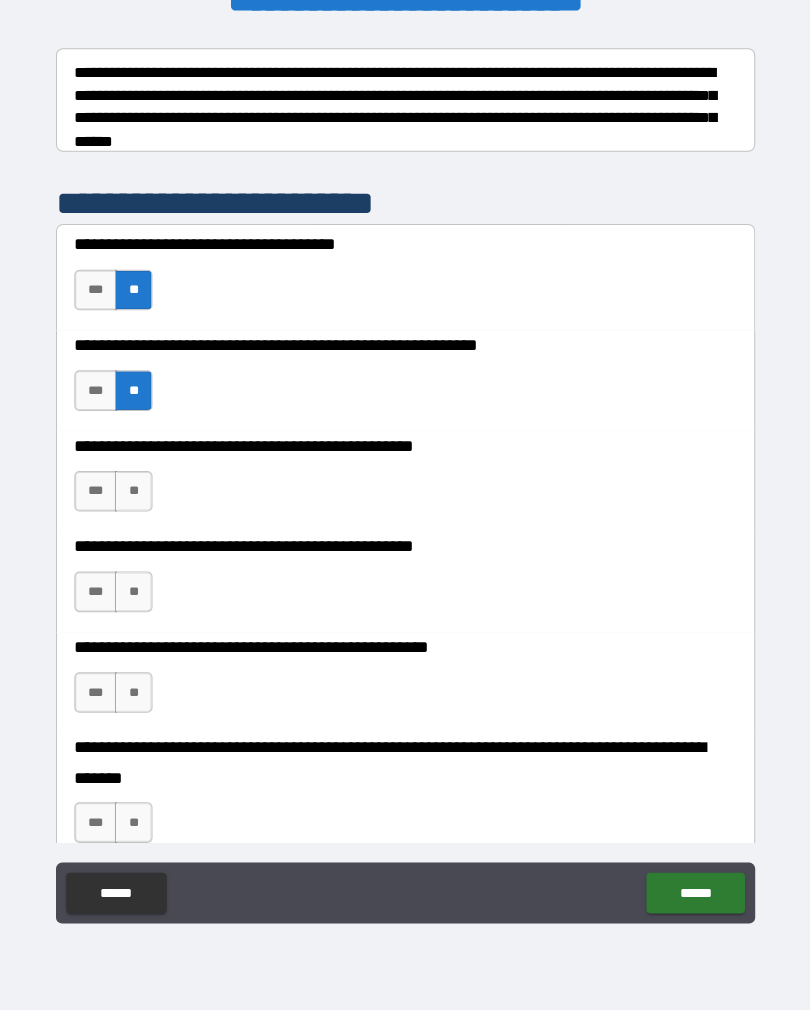 click on "**" at bounding box center [137, 500] 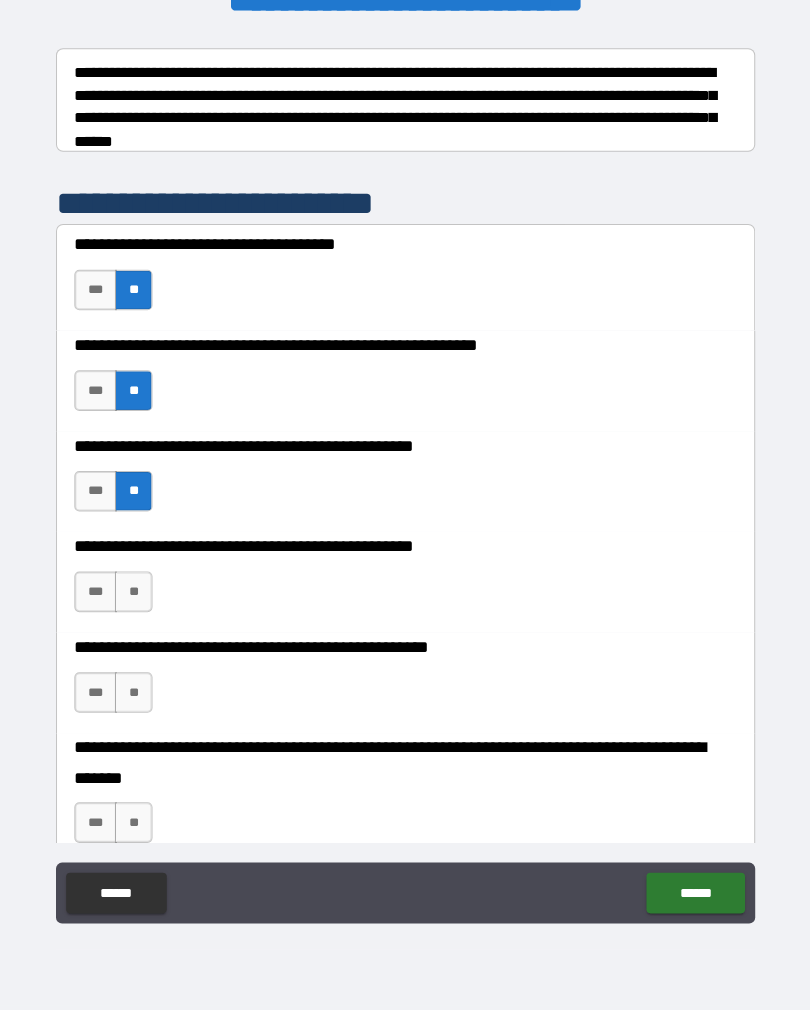 click on "**" at bounding box center [137, 599] 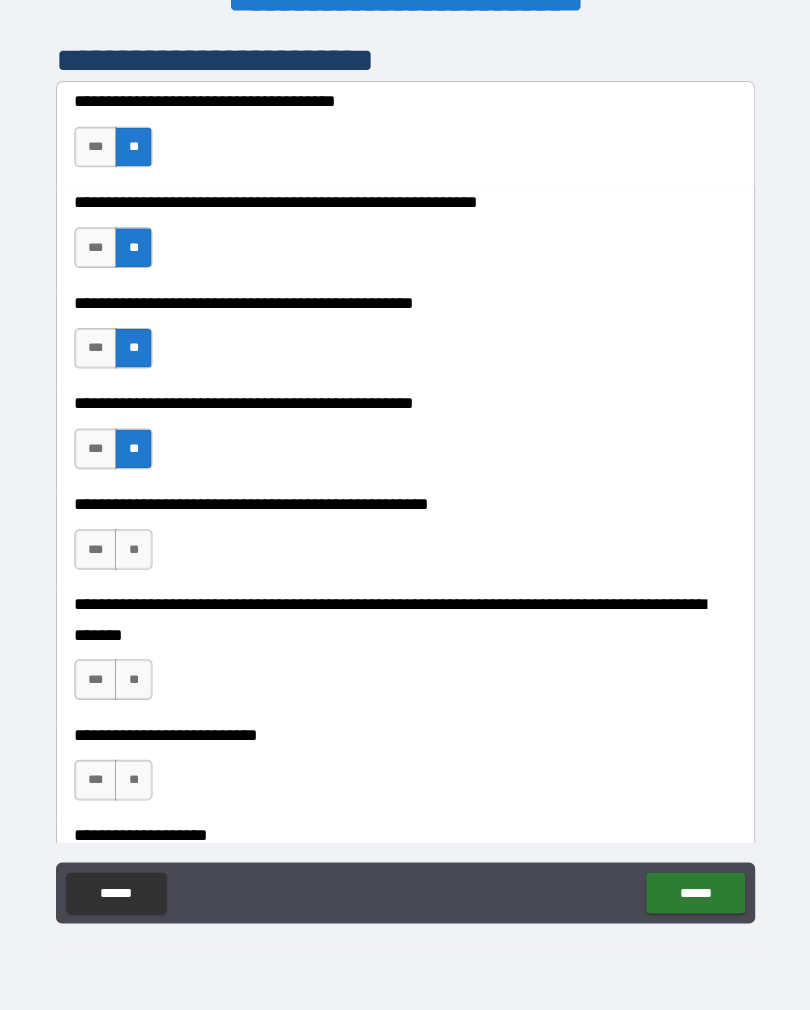scroll, scrollTop: 452, scrollLeft: 0, axis: vertical 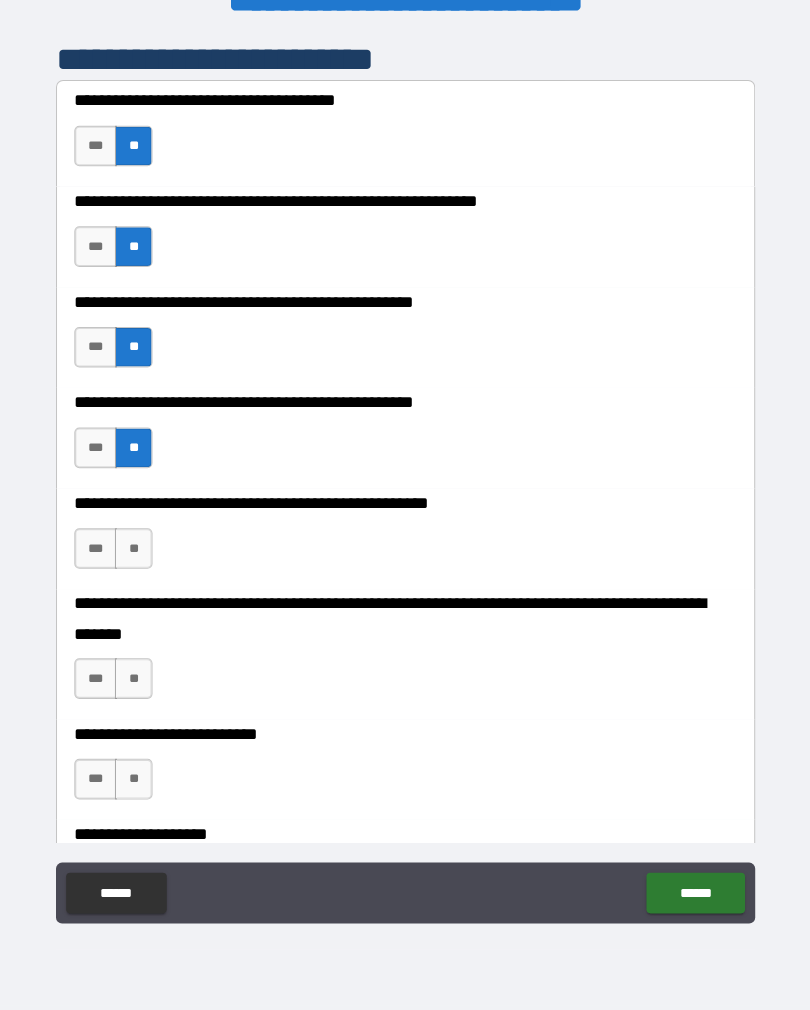 click on "**" at bounding box center [137, 556] 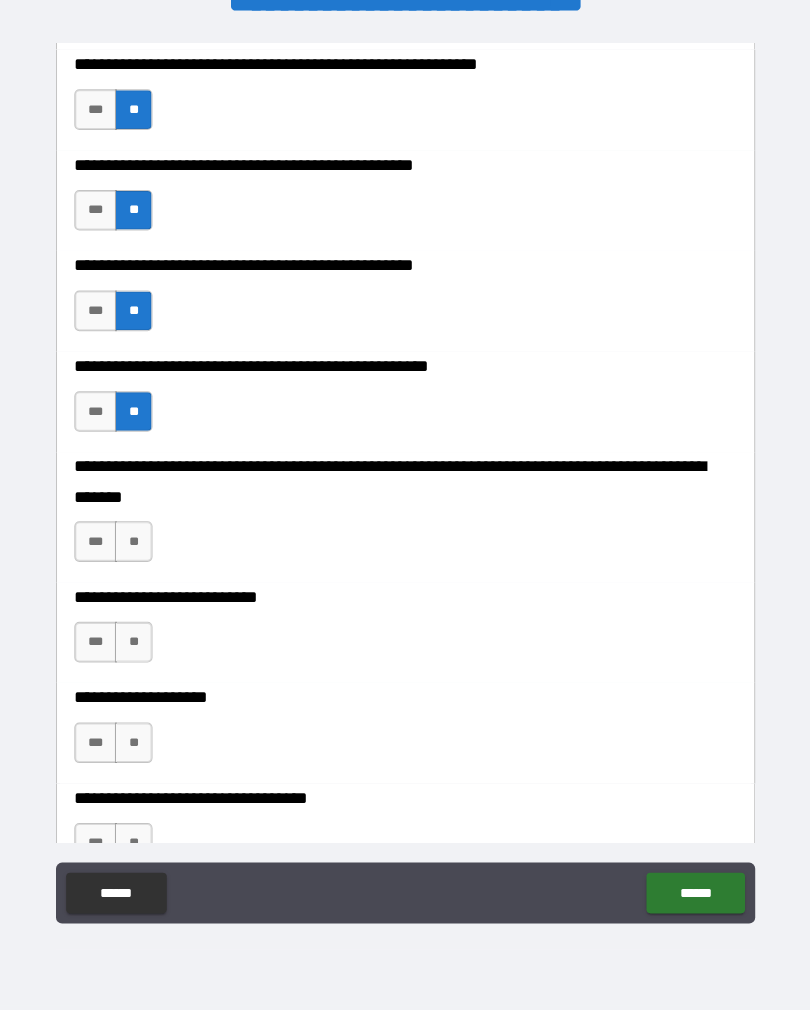 scroll, scrollTop: 592, scrollLeft: 0, axis: vertical 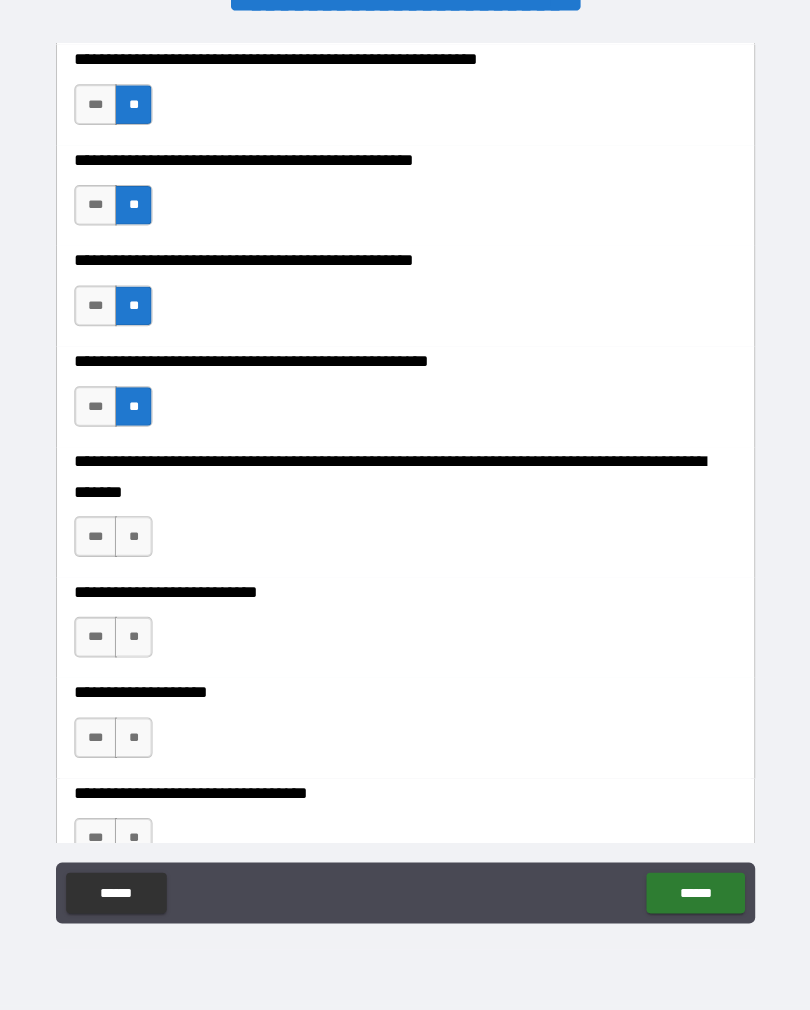 click on "**" at bounding box center [137, 544] 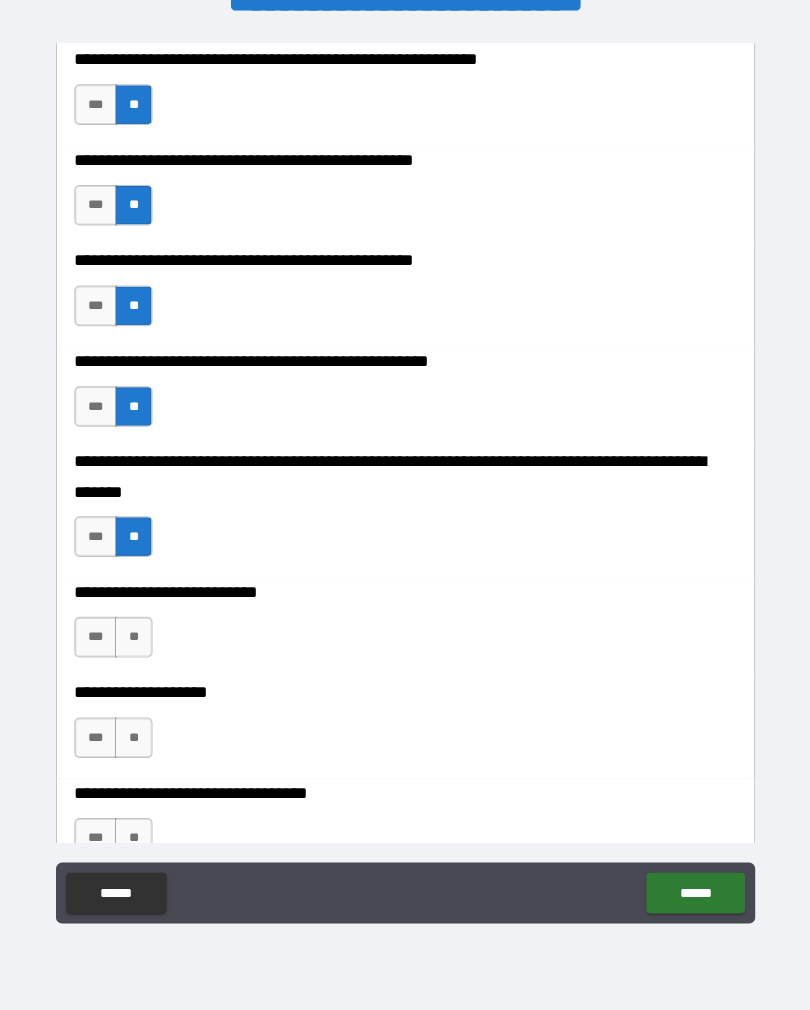 click on "**" at bounding box center [137, 643] 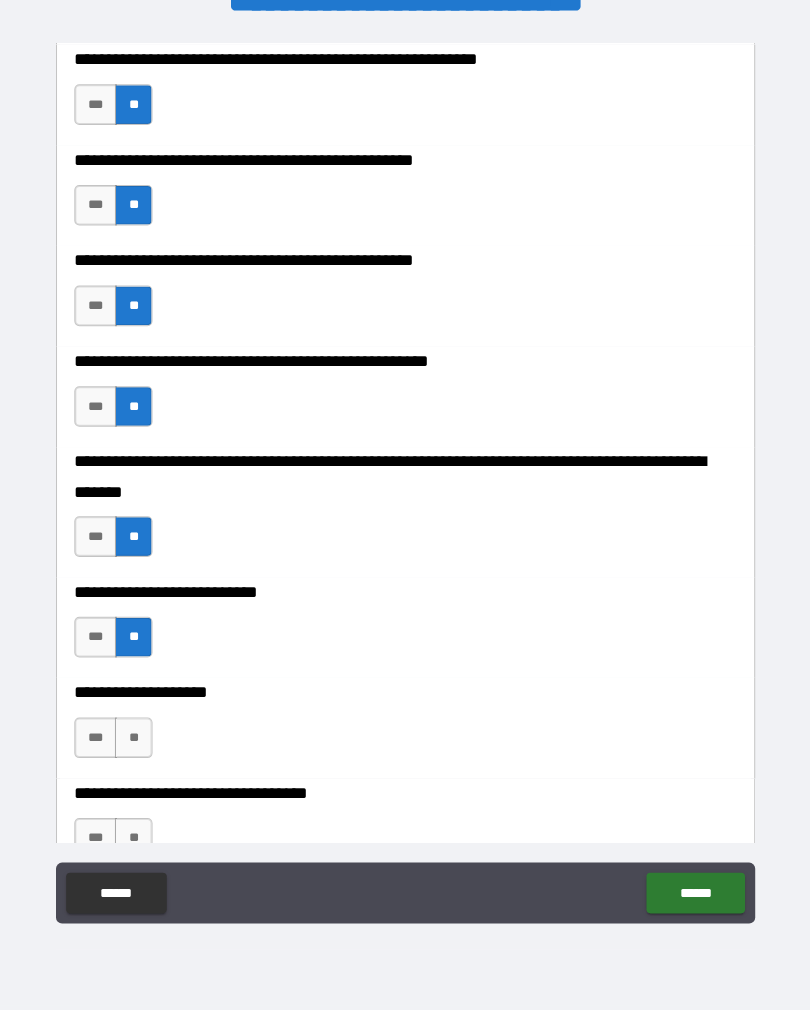 click on "**" at bounding box center (137, 742) 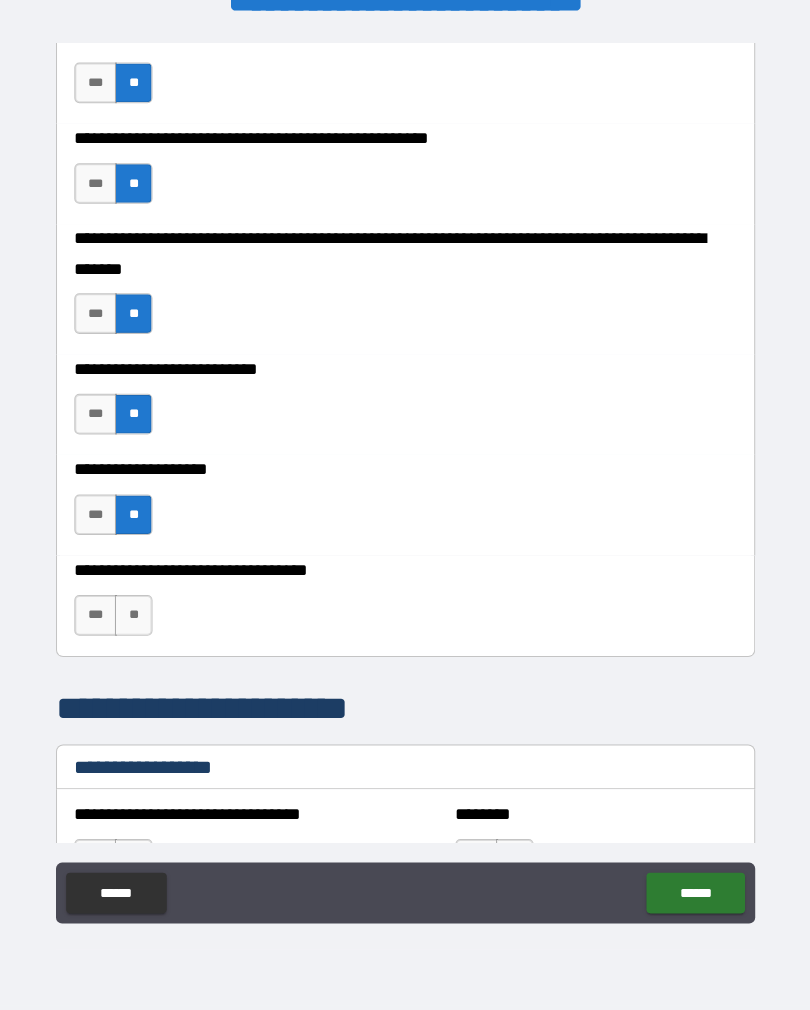 scroll, scrollTop: 824, scrollLeft: 0, axis: vertical 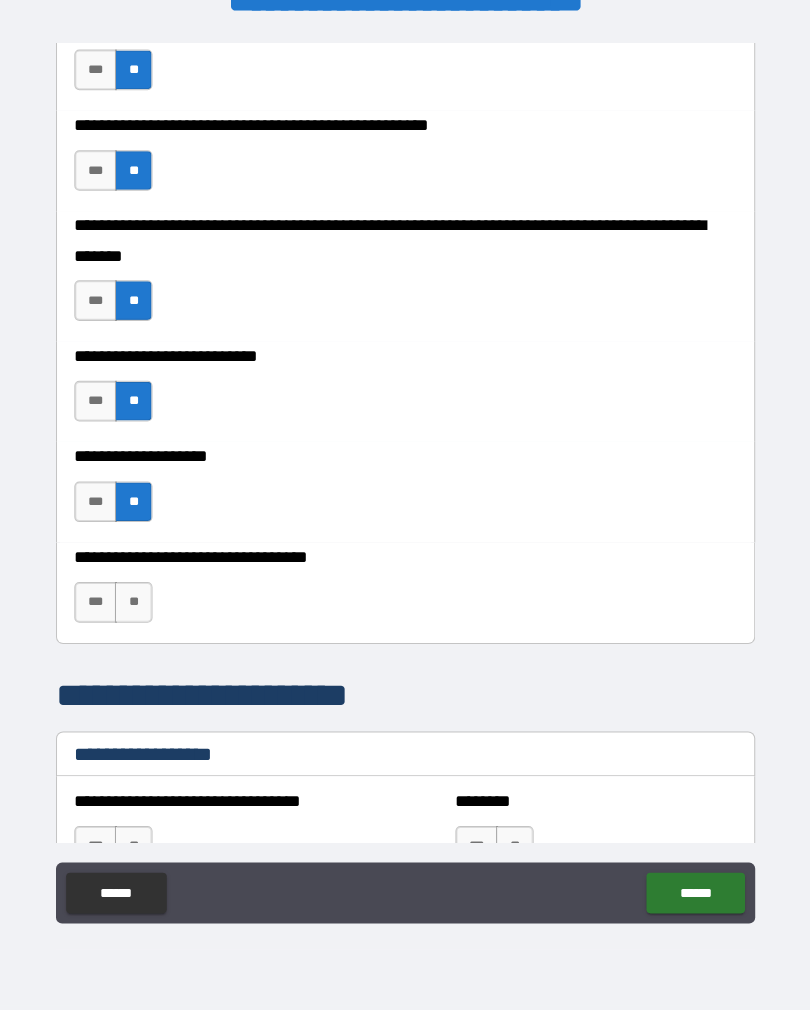 click on "**" at bounding box center [137, 609] 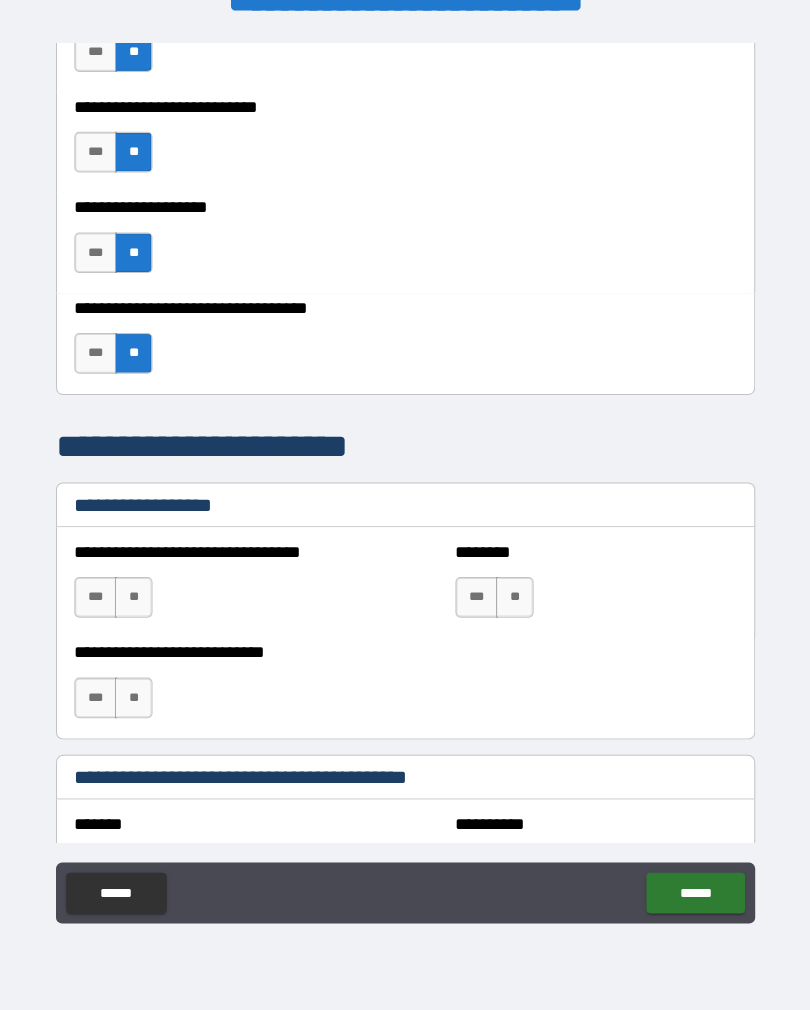 scroll, scrollTop: 1071, scrollLeft: 0, axis: vertical 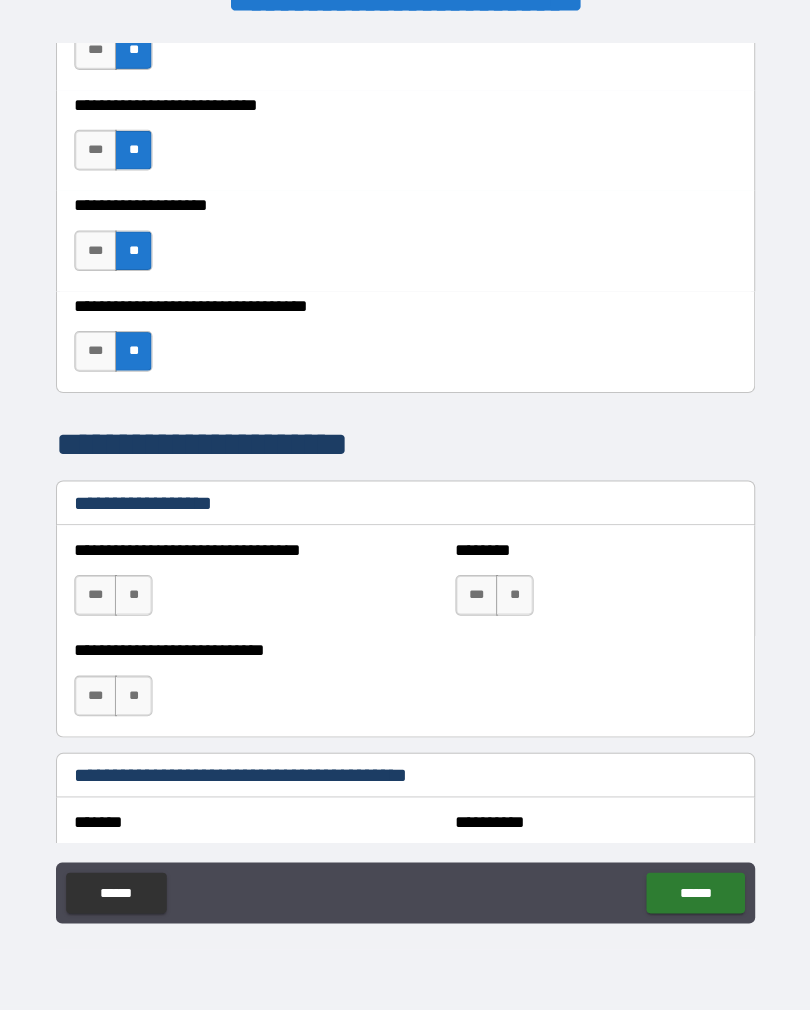 click on "**" at bounding box center (137, 602) 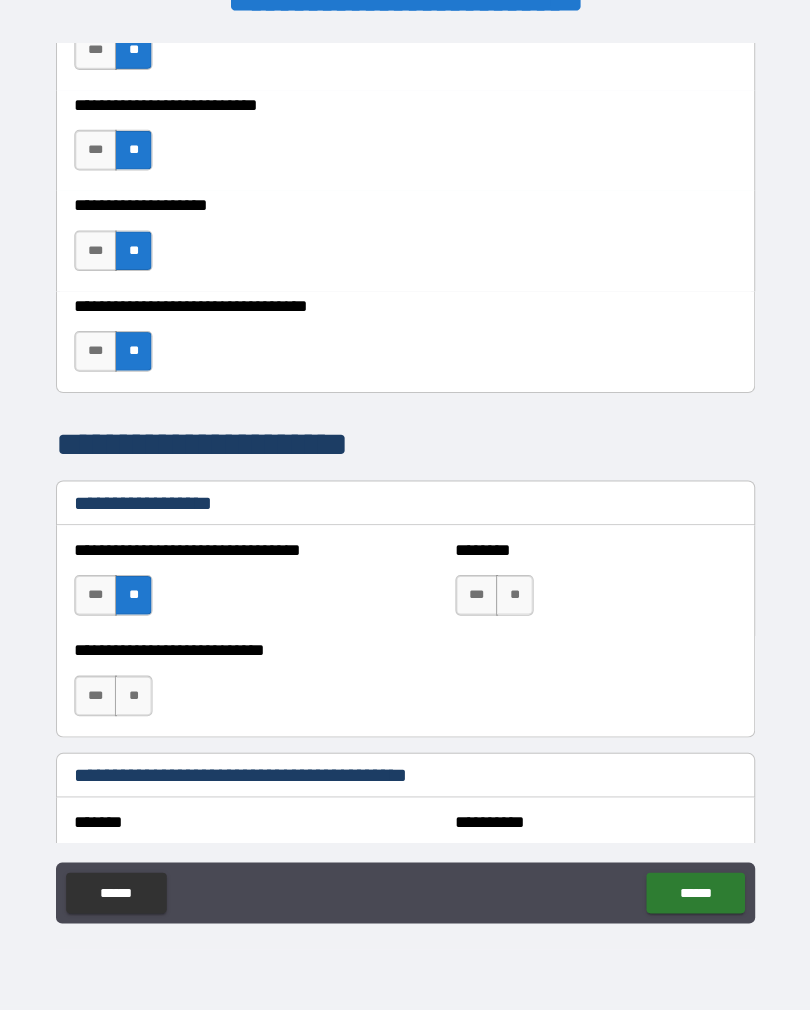 click on "**" at bounding box center (512, 602) 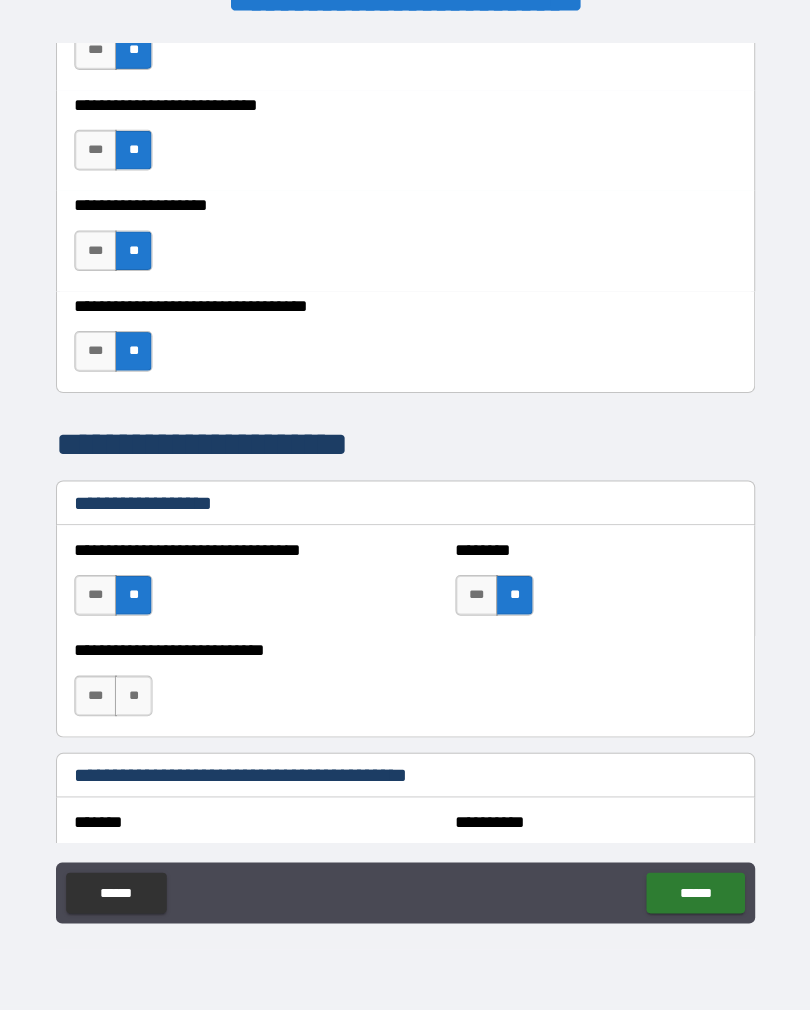 click on "**" at bounding box center (512, 602) 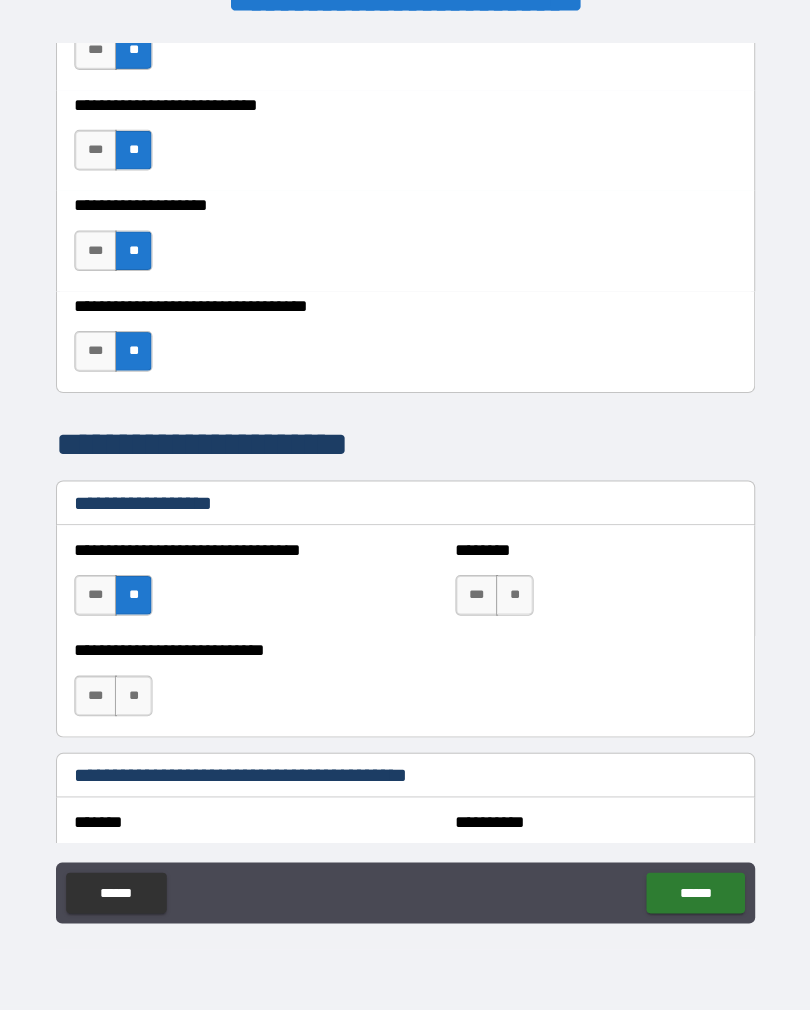click on "**" at bounding box center (137, 602) 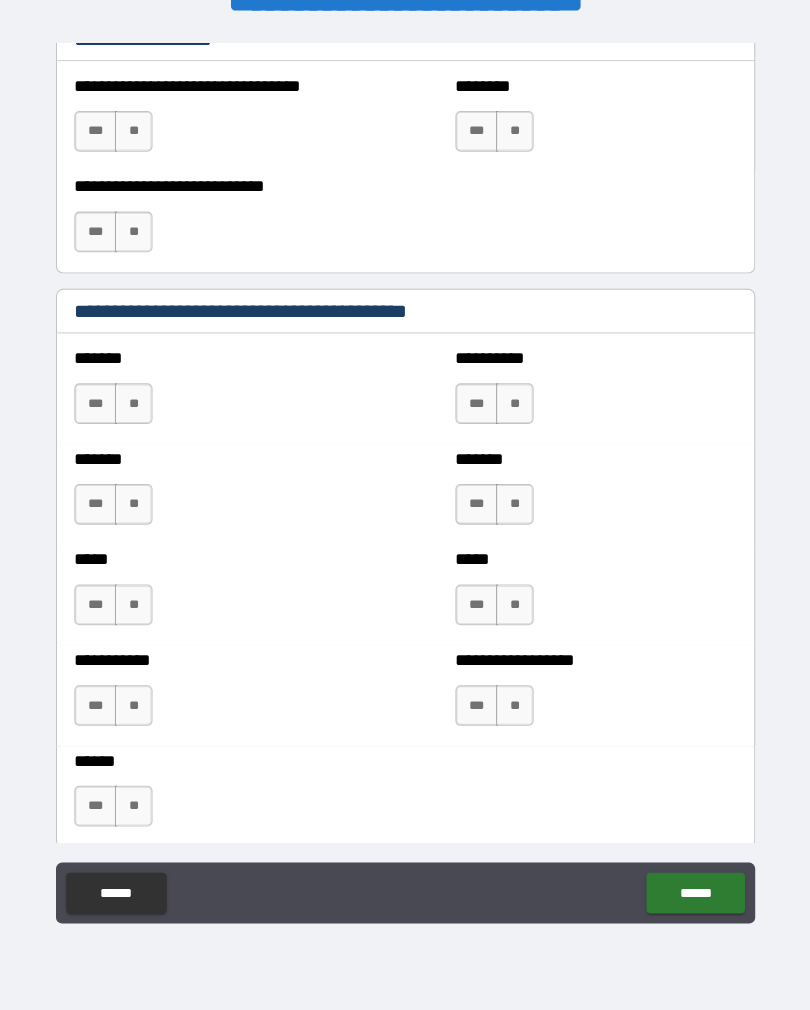 scroll, scrollTop: 1536, scrollLeft: 0, axis: vertical 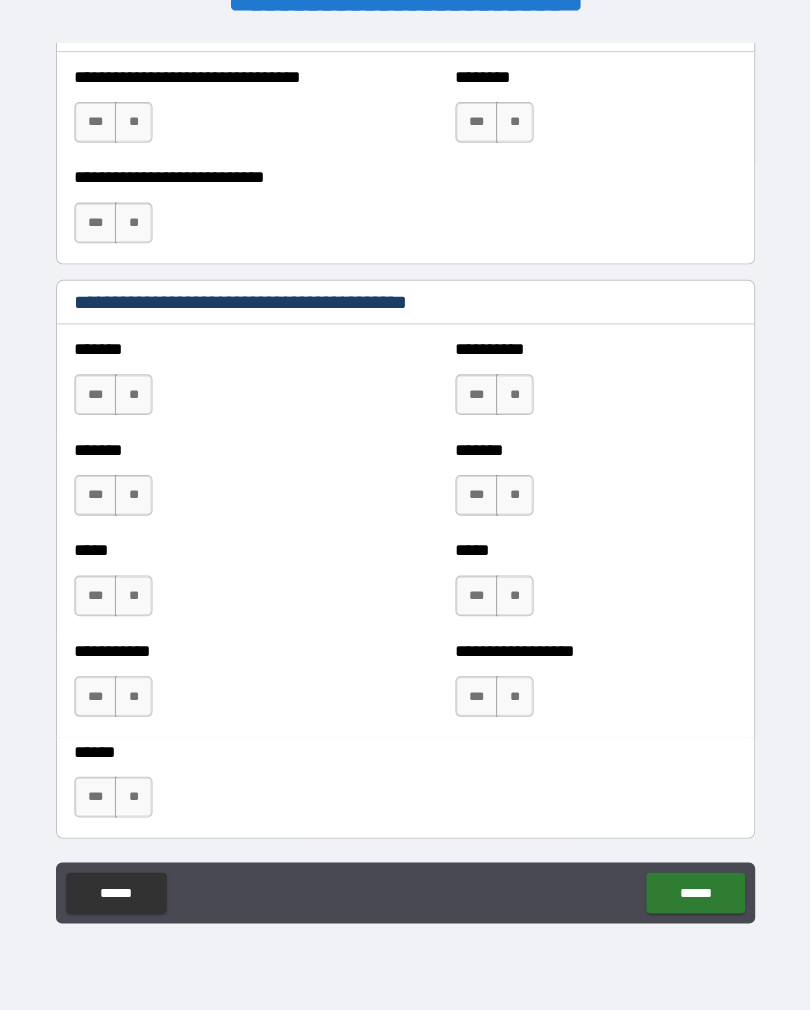 click on "**" at bounding box center (137, 405) 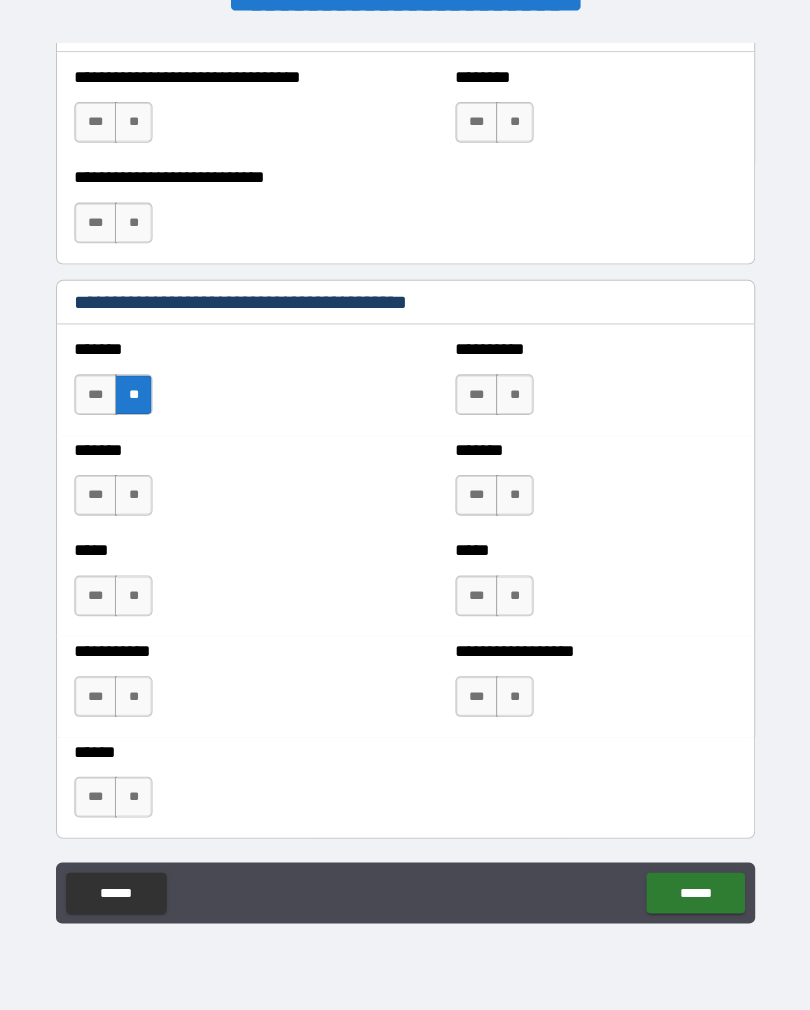 click on "**" at bounding box center (512, 405) 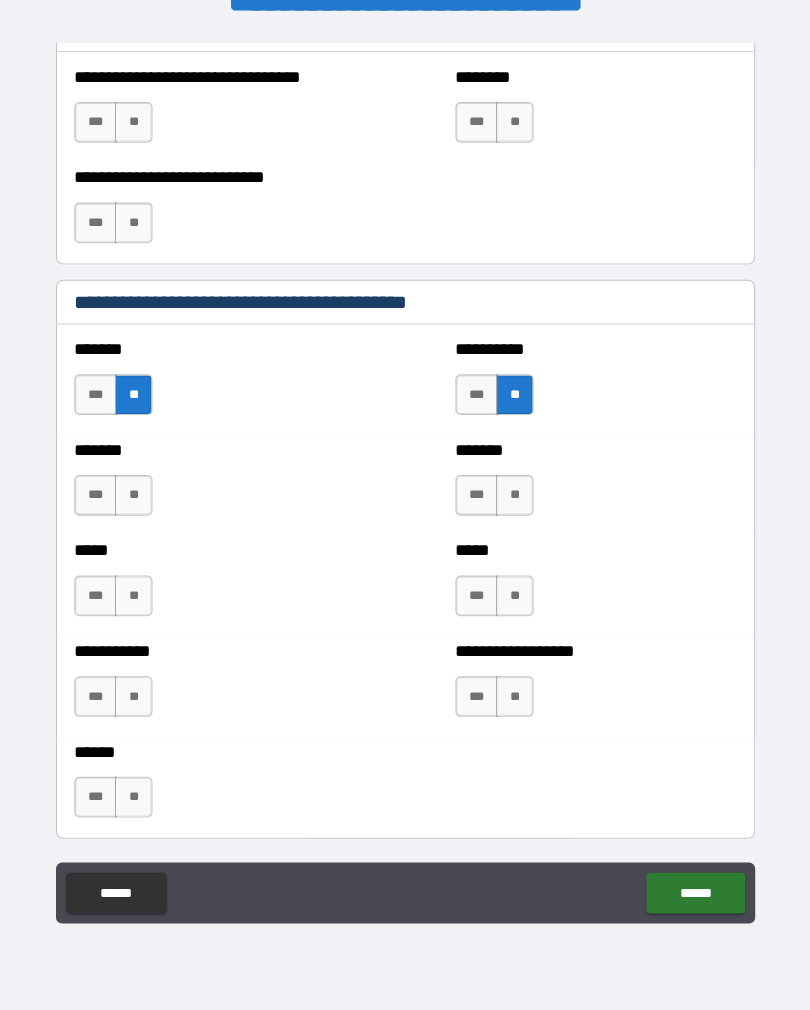 click on "**" at bounding box center [137, 504] 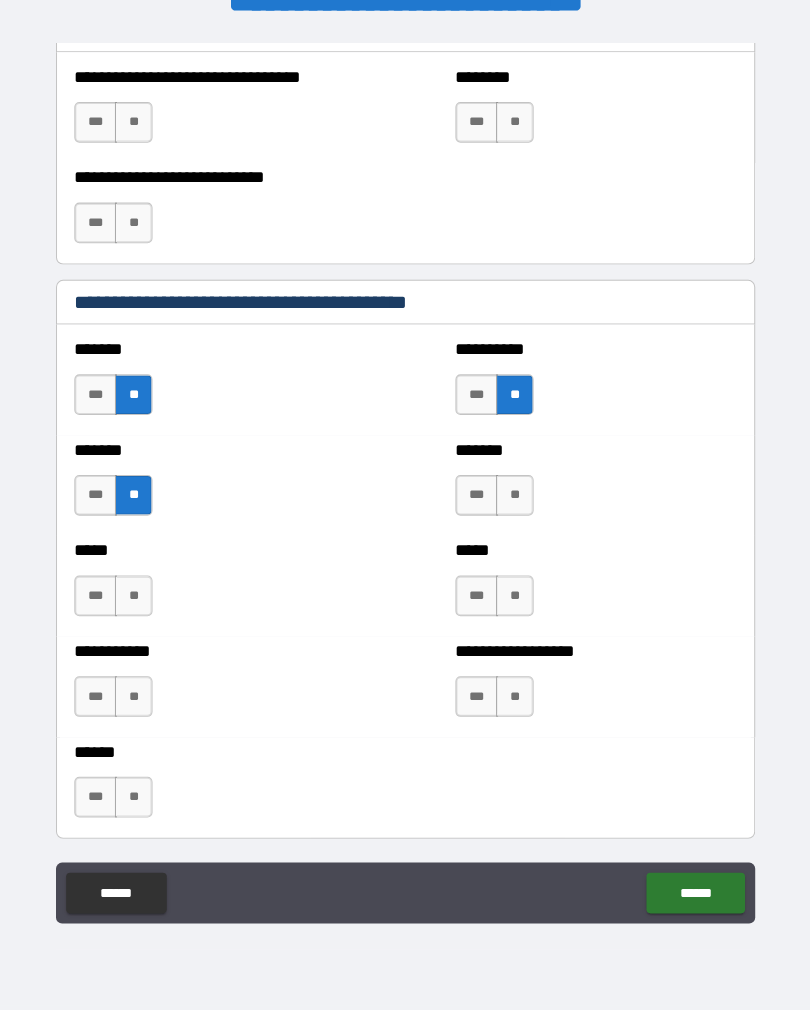 click on "**" at bounding box center [512, 504] 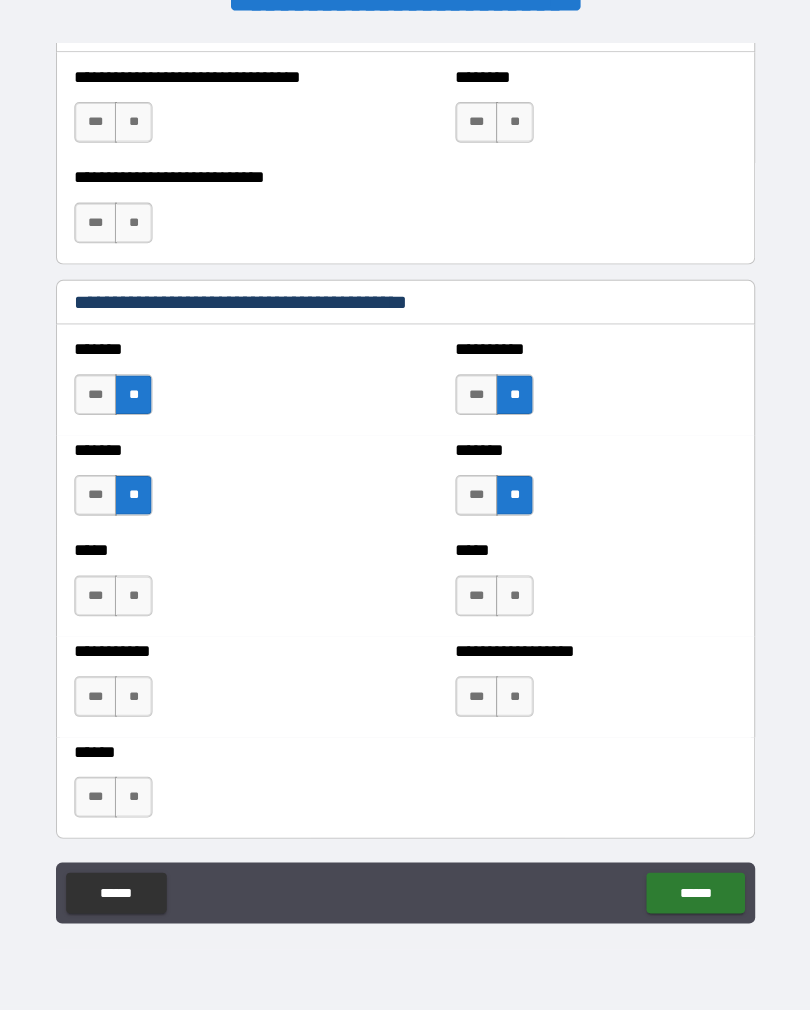 click on "**" at bounding box center [512, 603] 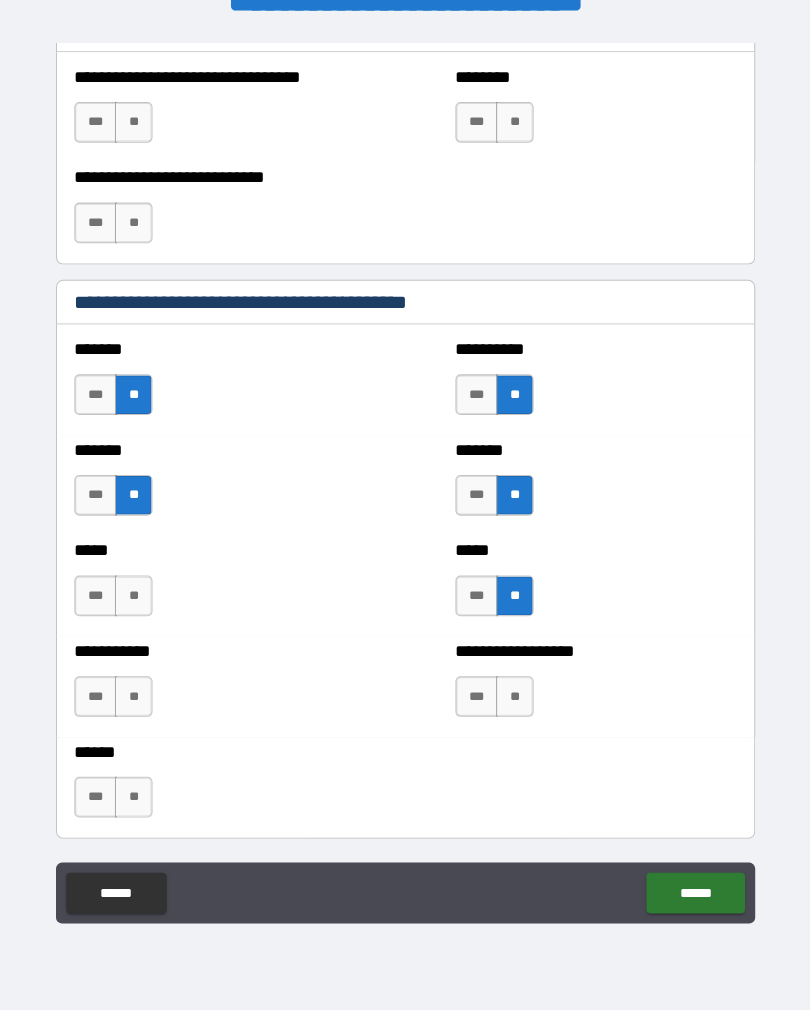 click on "**" at bounding box center (137, 603) 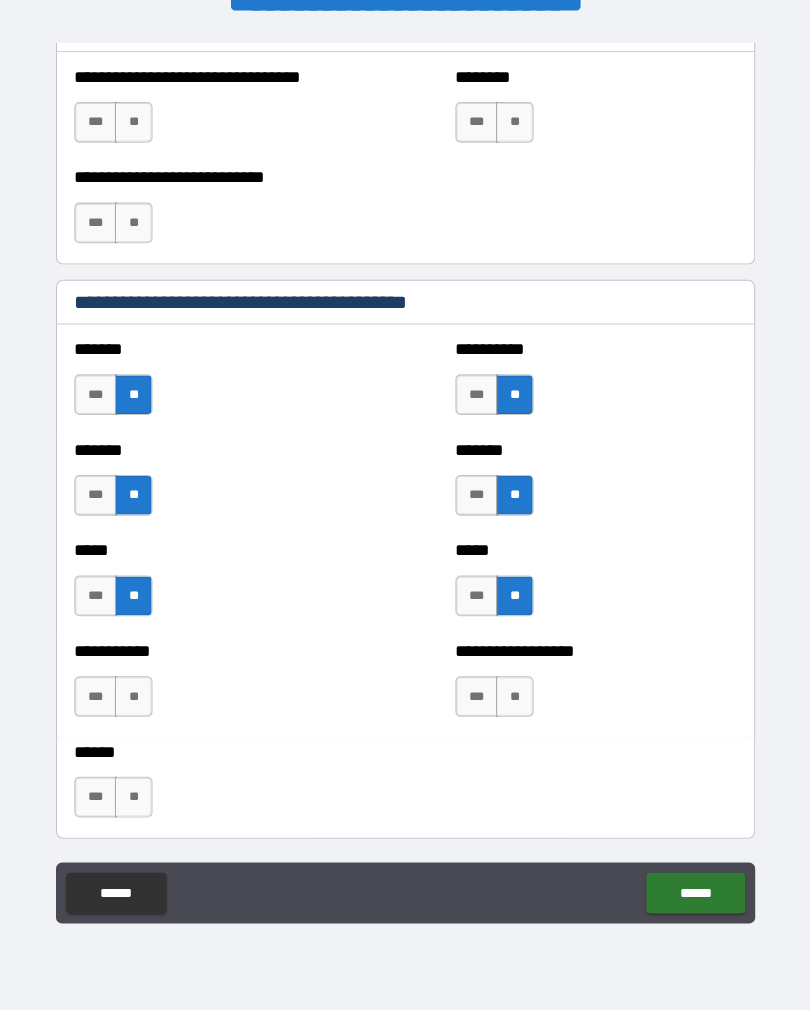 click on "**" at bounding box center (137, 702) 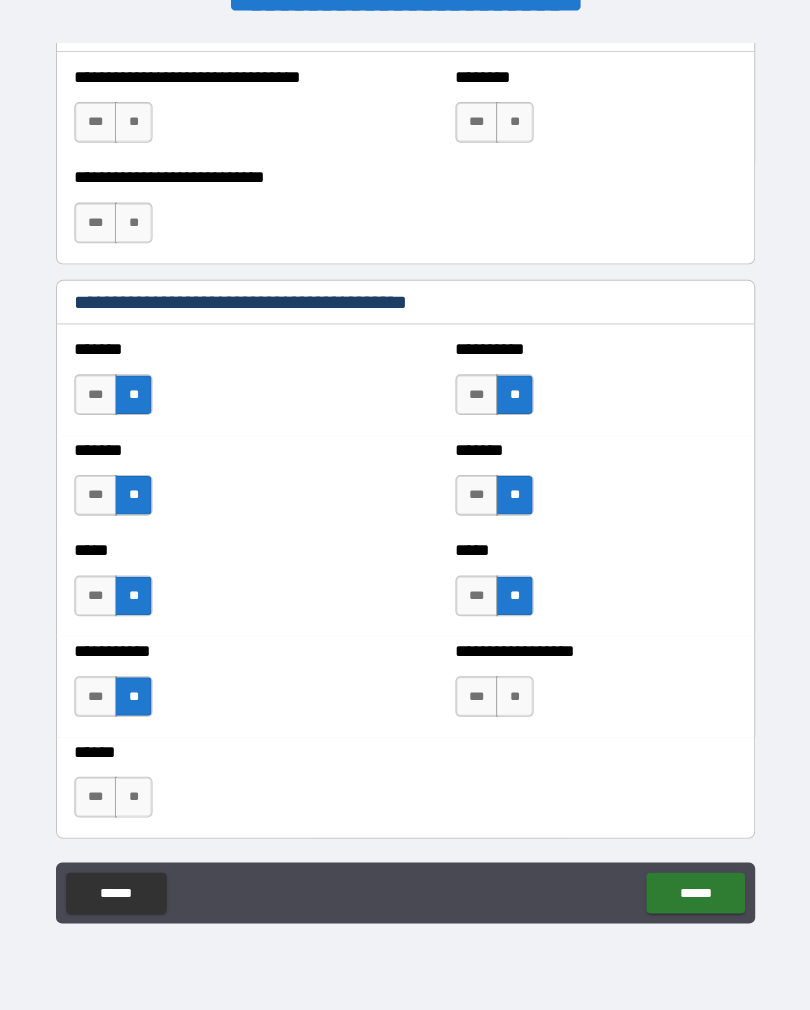 click on "**" at bounding box center [512, 702] 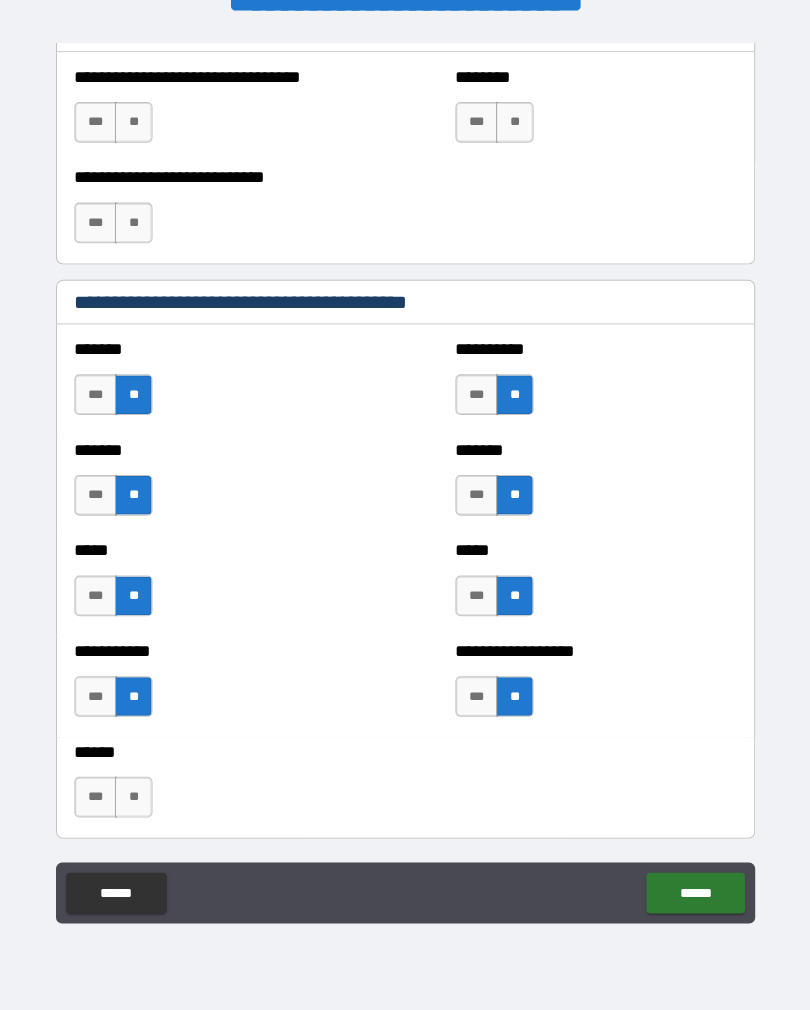click on "**" at bounding box center (137, 801) 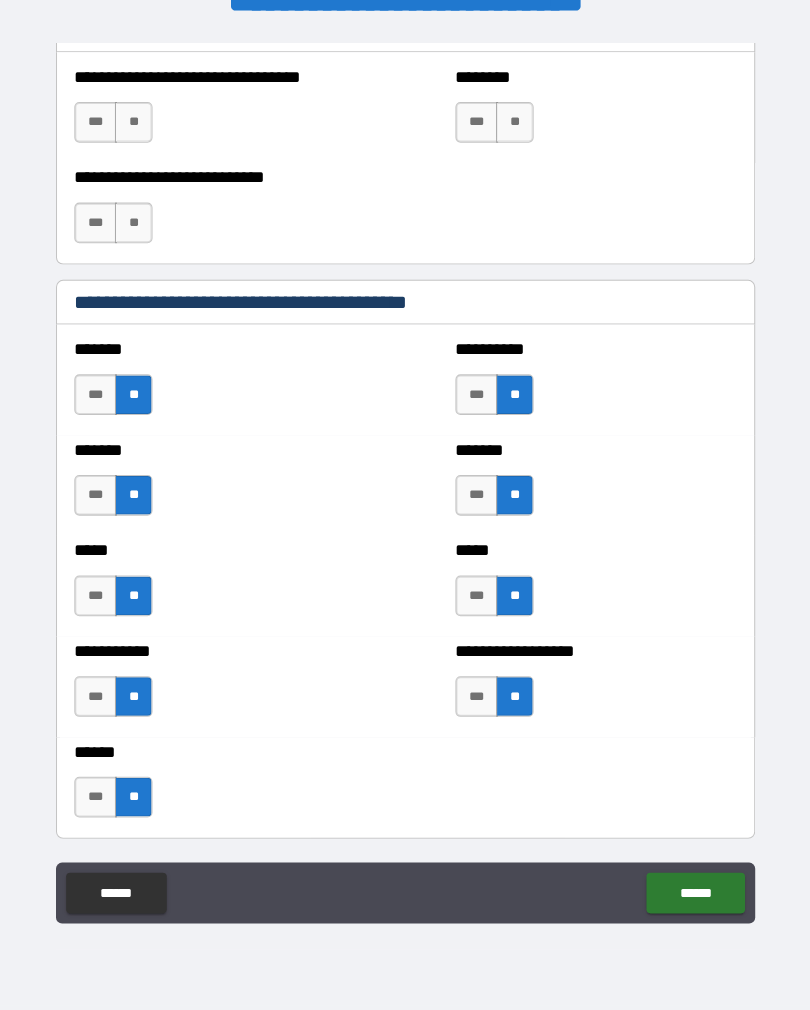 click on "******" at bounding box center (690, 895) 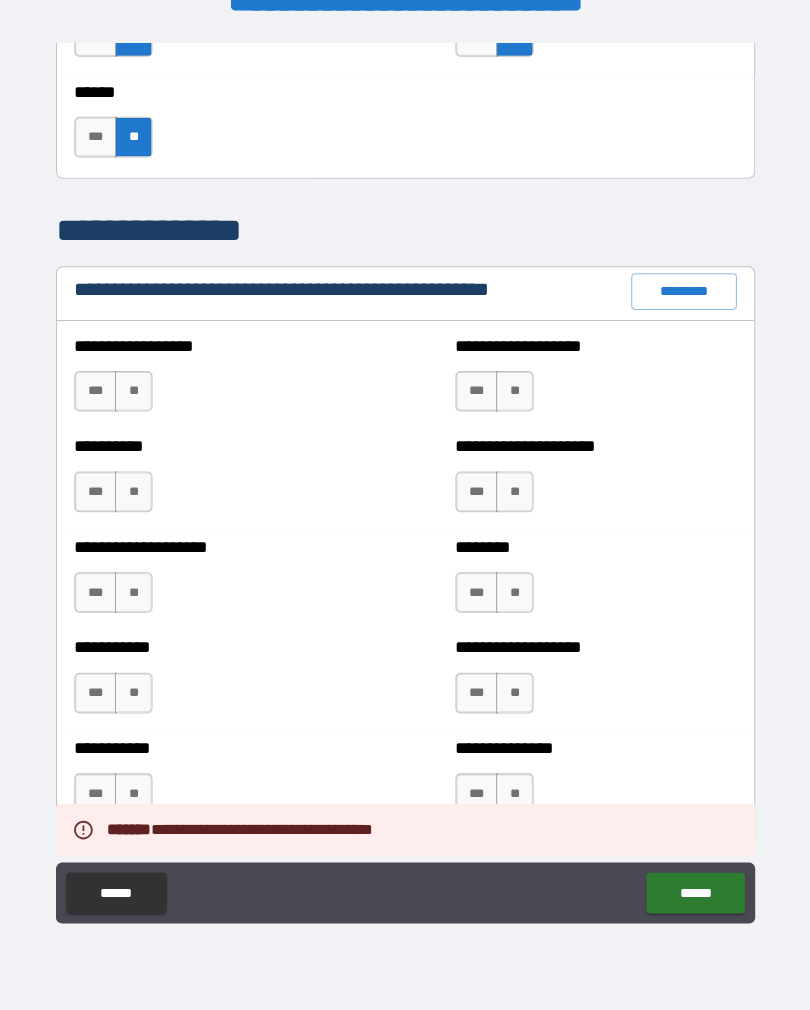 scroll, scrollTop: 2187, scrollLeft: 0, axis: vertical 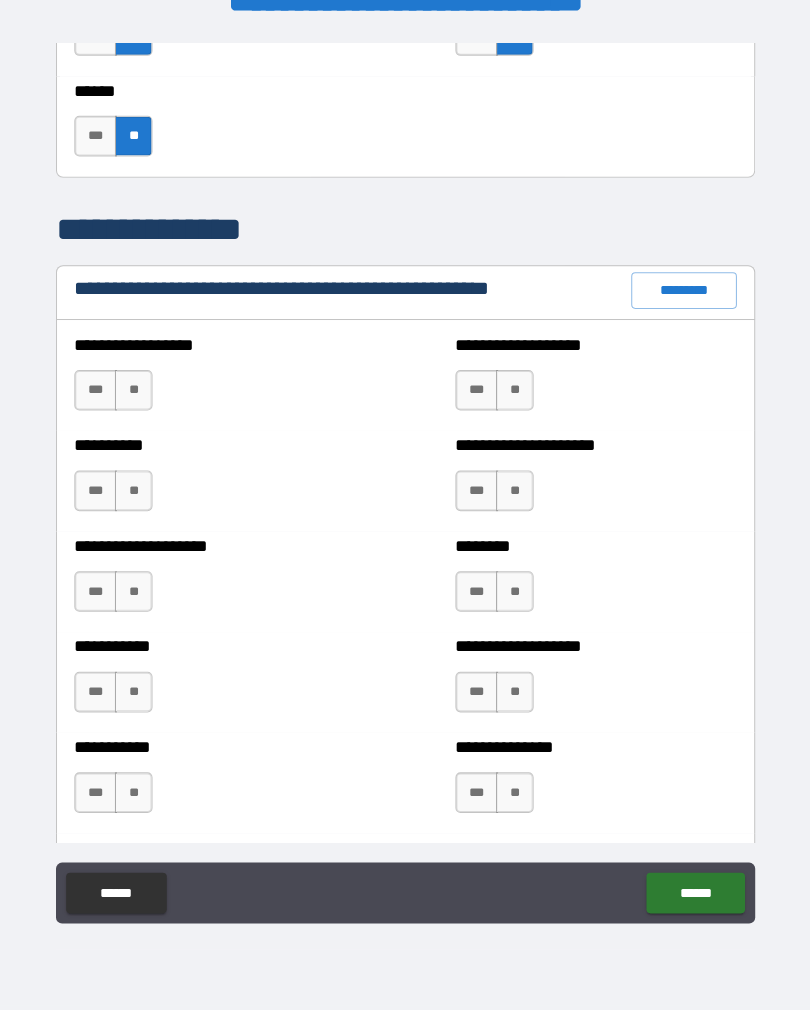 click on "**" at bounding box center (137, 400) 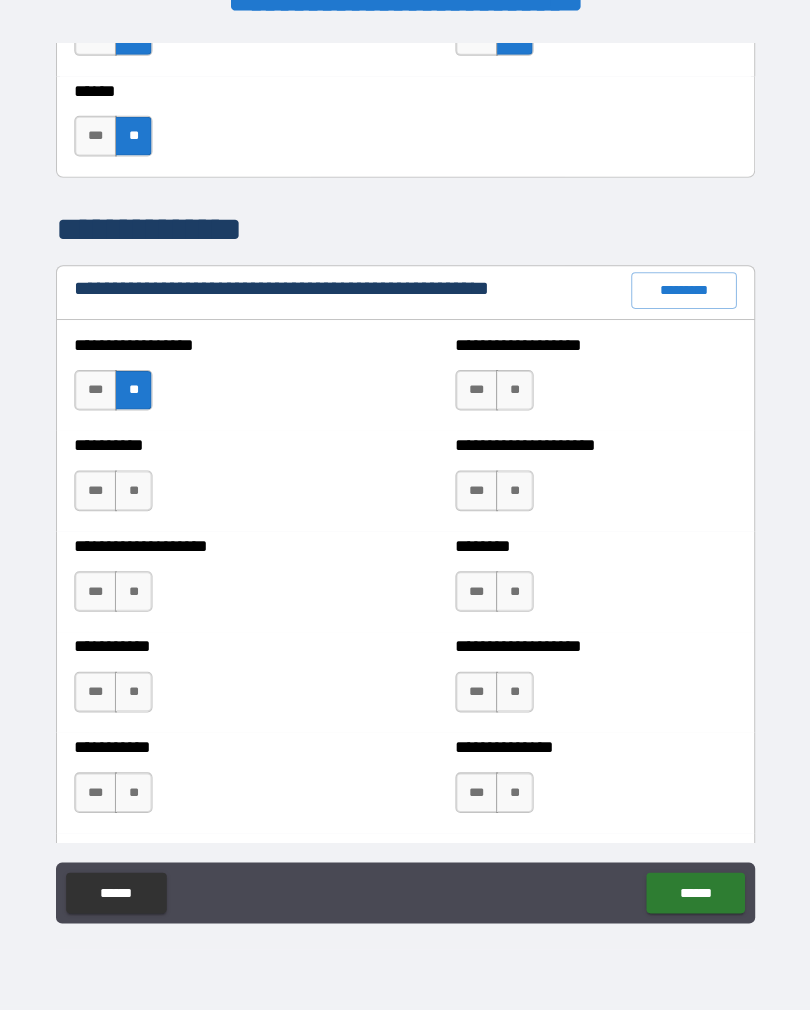 click on "**" at bounding box center [512, 400] 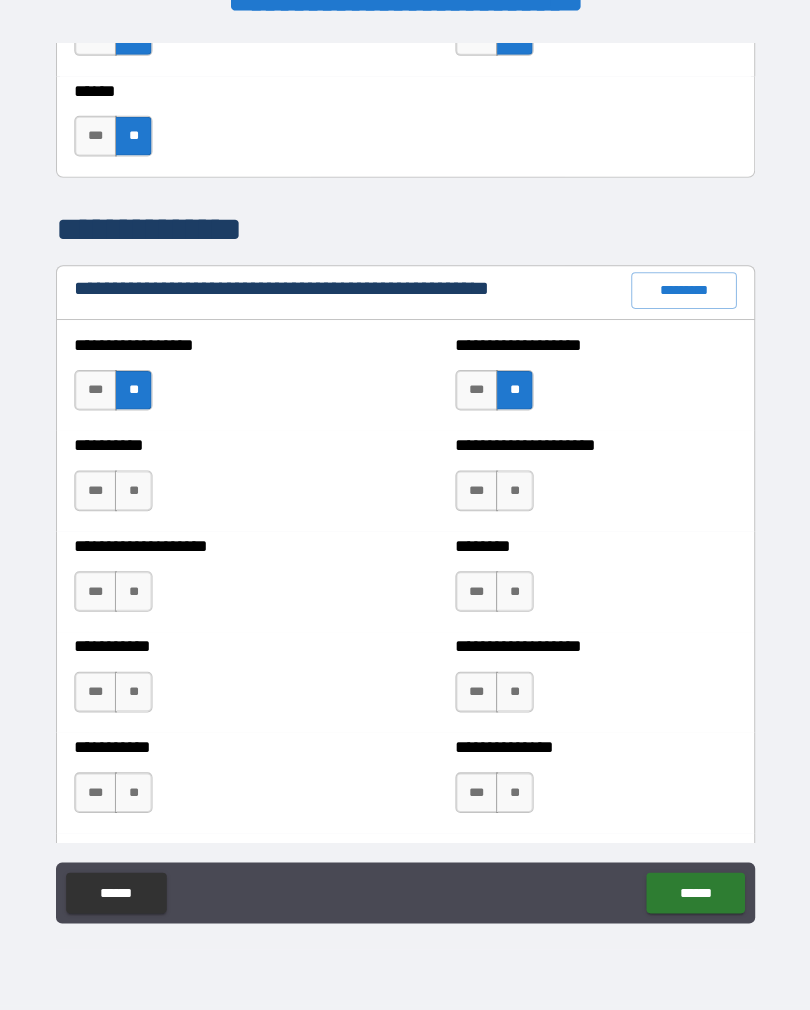 click on "**" at bounding box center [512, 499] 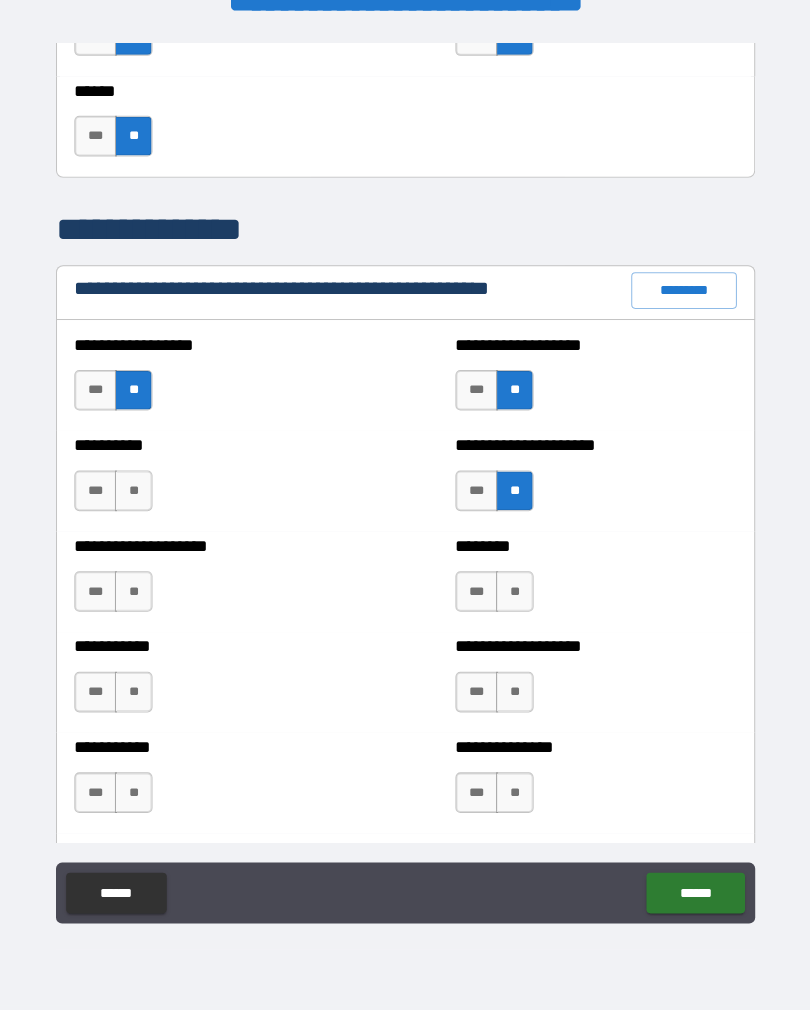 click on "**" at bounding box center [137, 499] 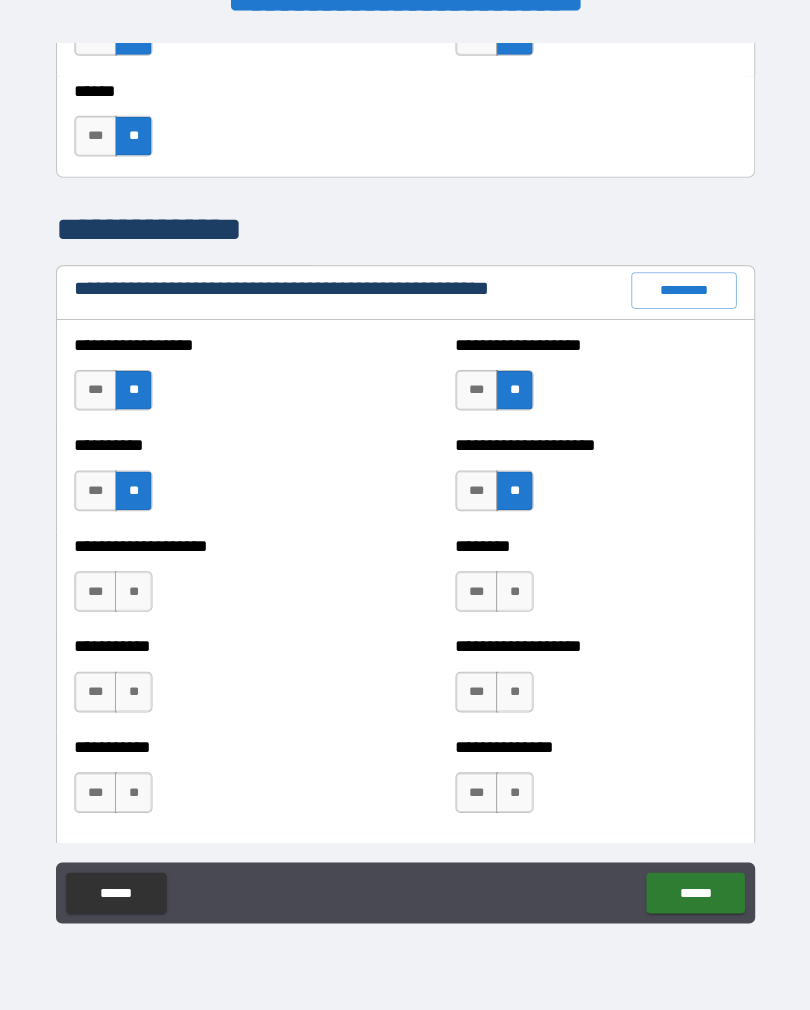 click on "**" at bounding box center [137, 598] 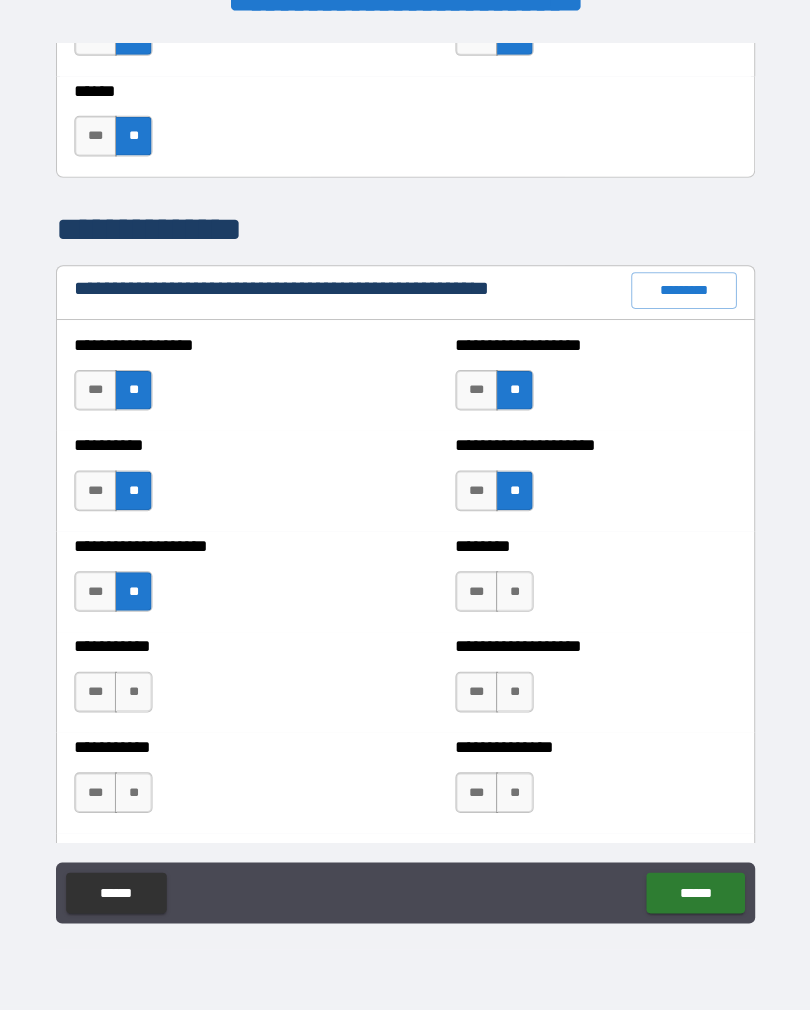 click on "**" at bounding box center [512, 598] 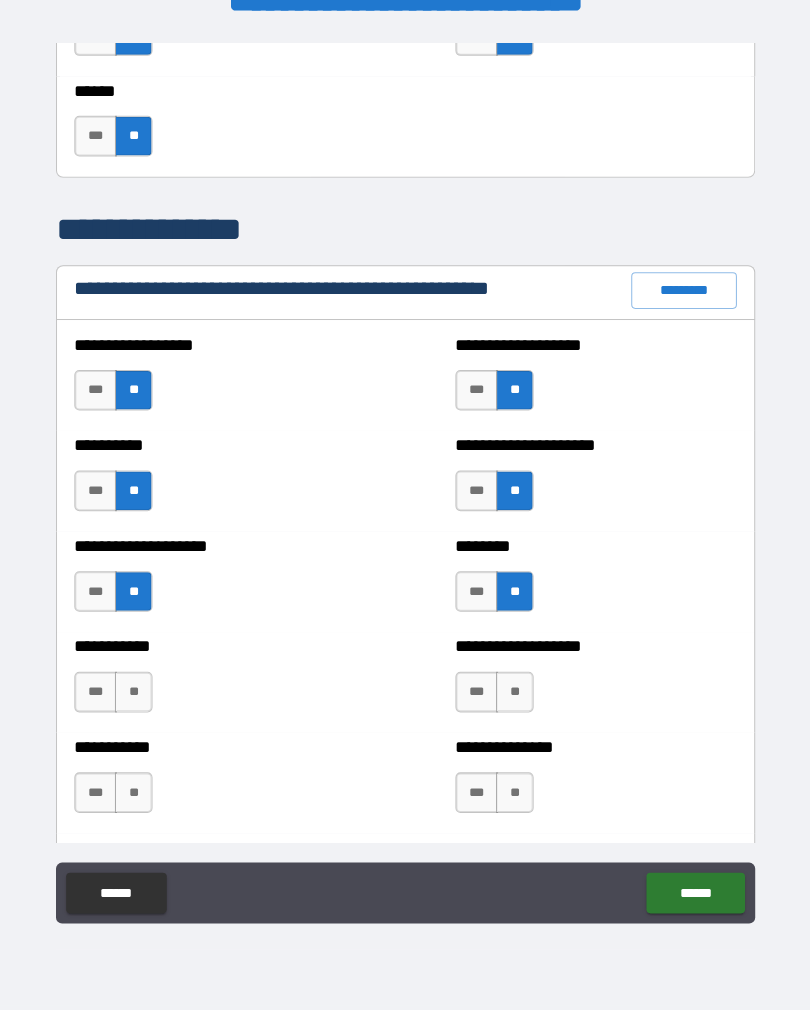 click on "**" at bounding box center [512, 697] 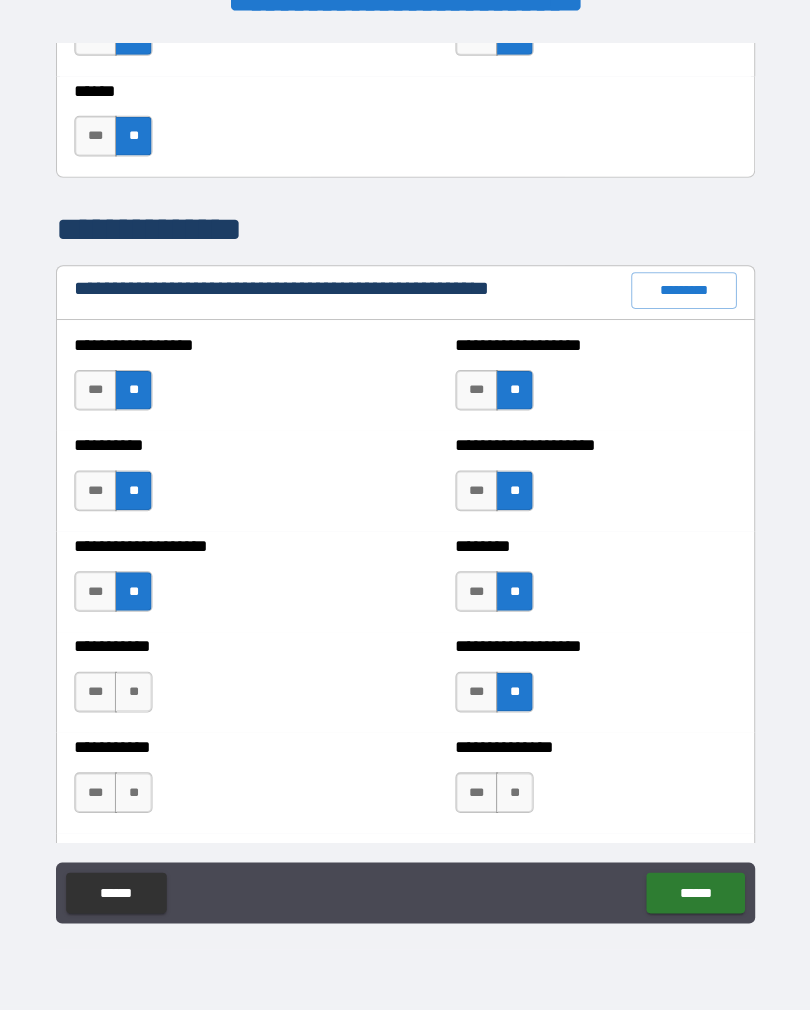 click on "**" at bounding box center [137, 697] 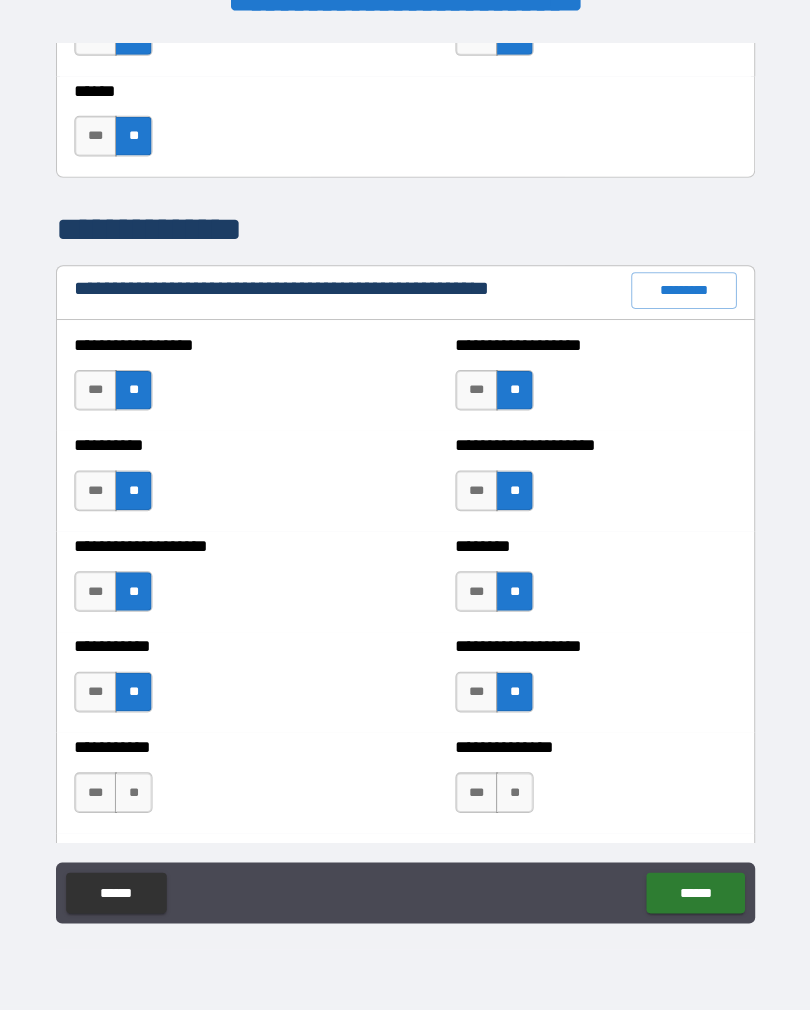 click on "**" at bounding box center [137, 796] 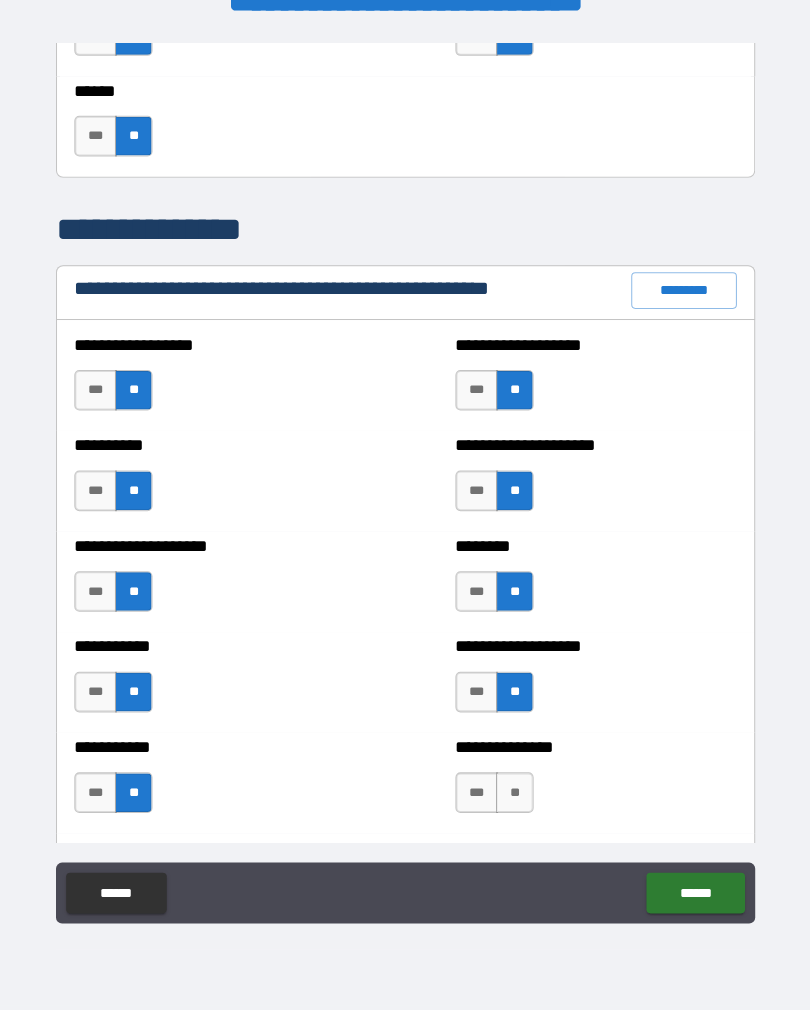 click on "**" at bounding box center [512, 796] 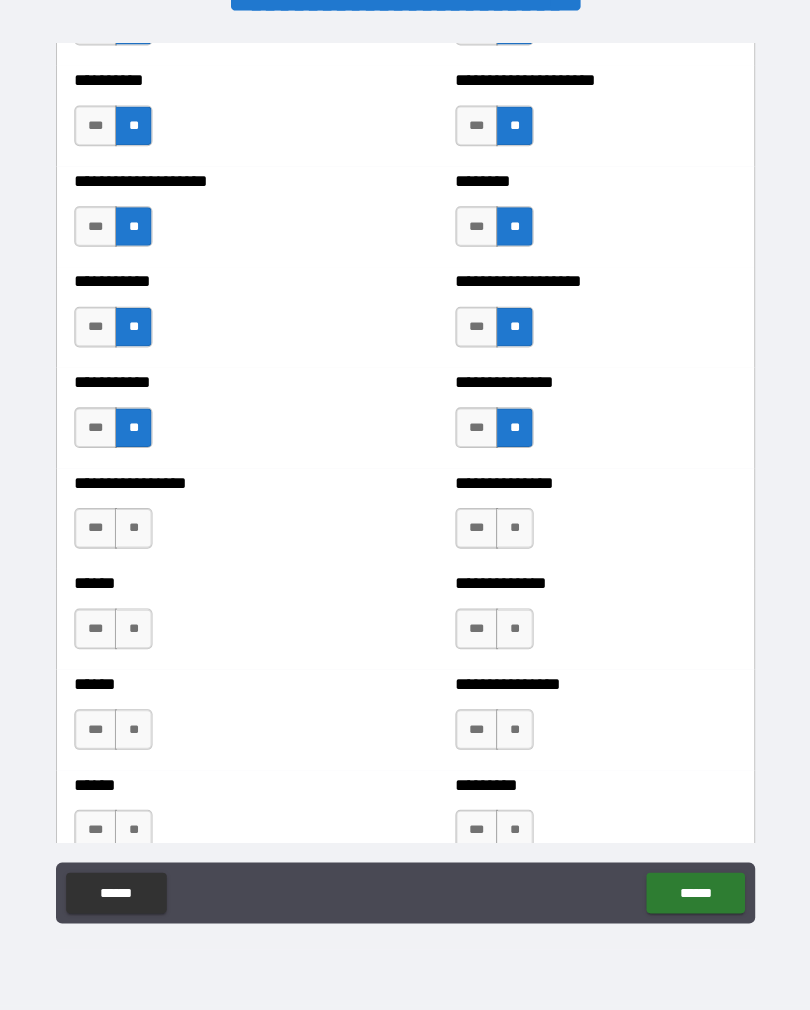 scroll, scrollTop: 2547, scrollLeft: 0, axis: vertical 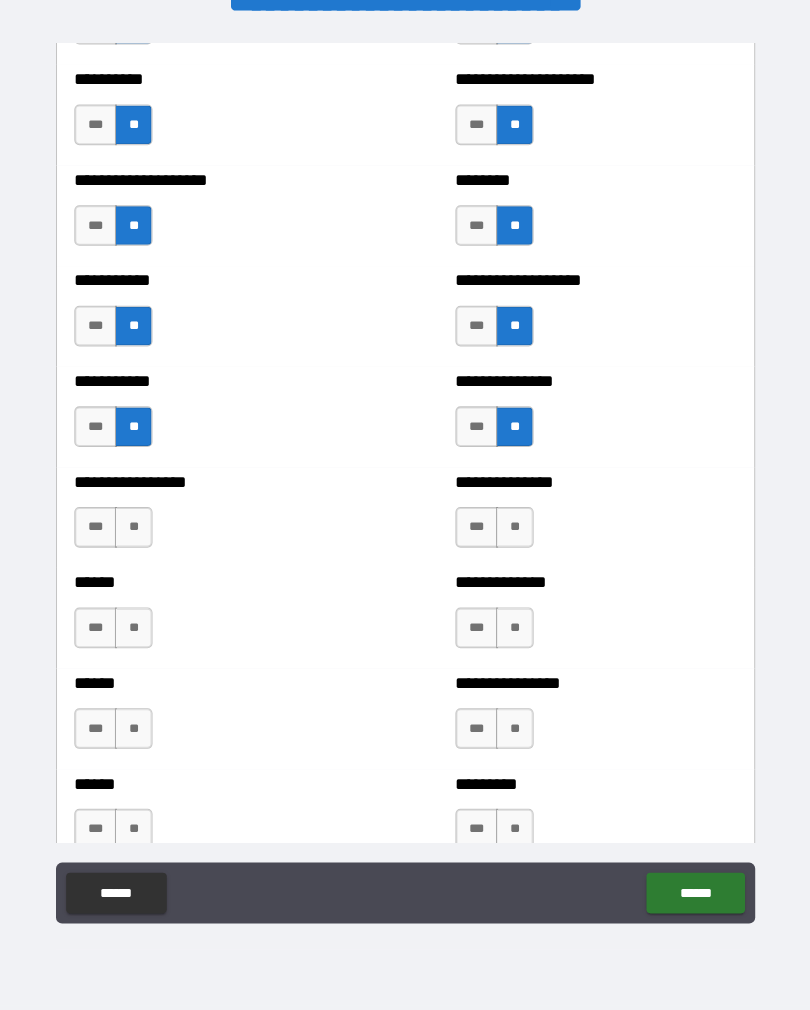 click on "**" at bounding box center (512, 535) 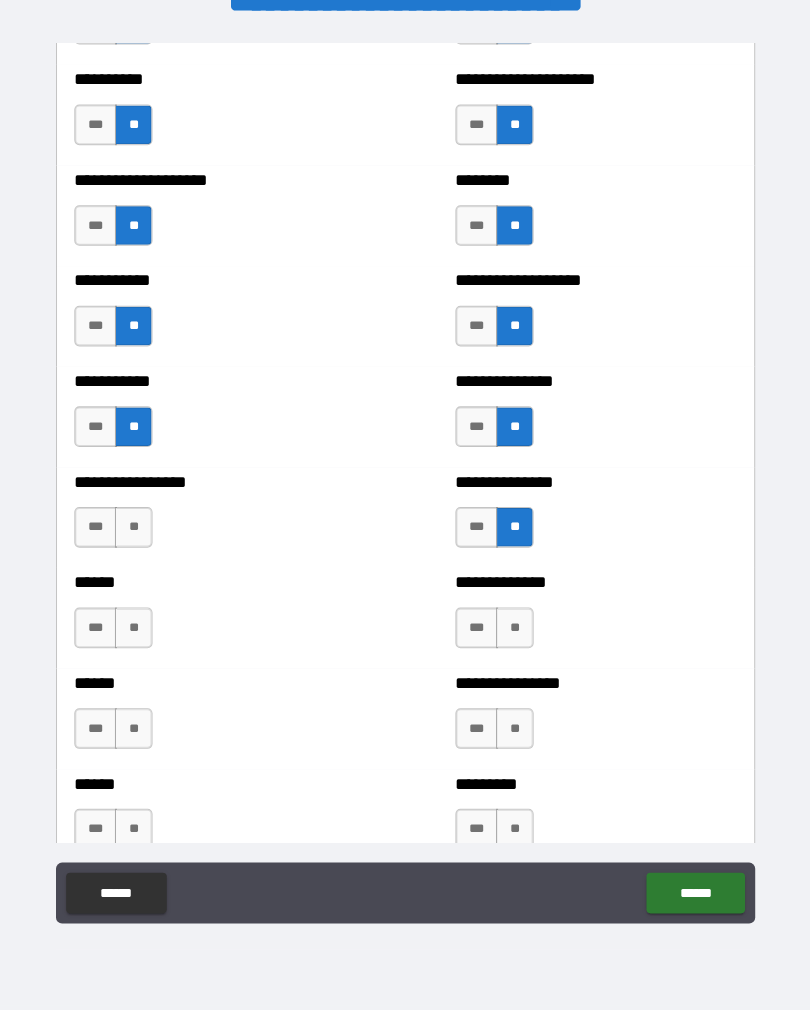 click on "**" at bounding box center (137, 535) 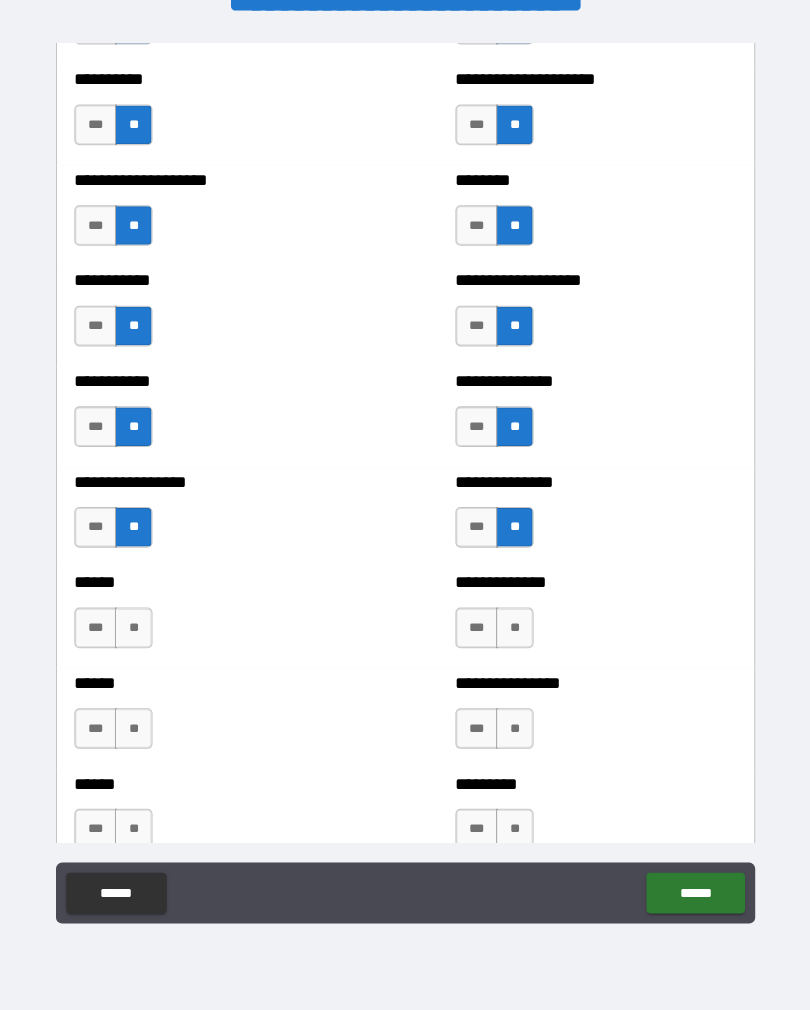 click on "**" at bounding box center [137, 634] 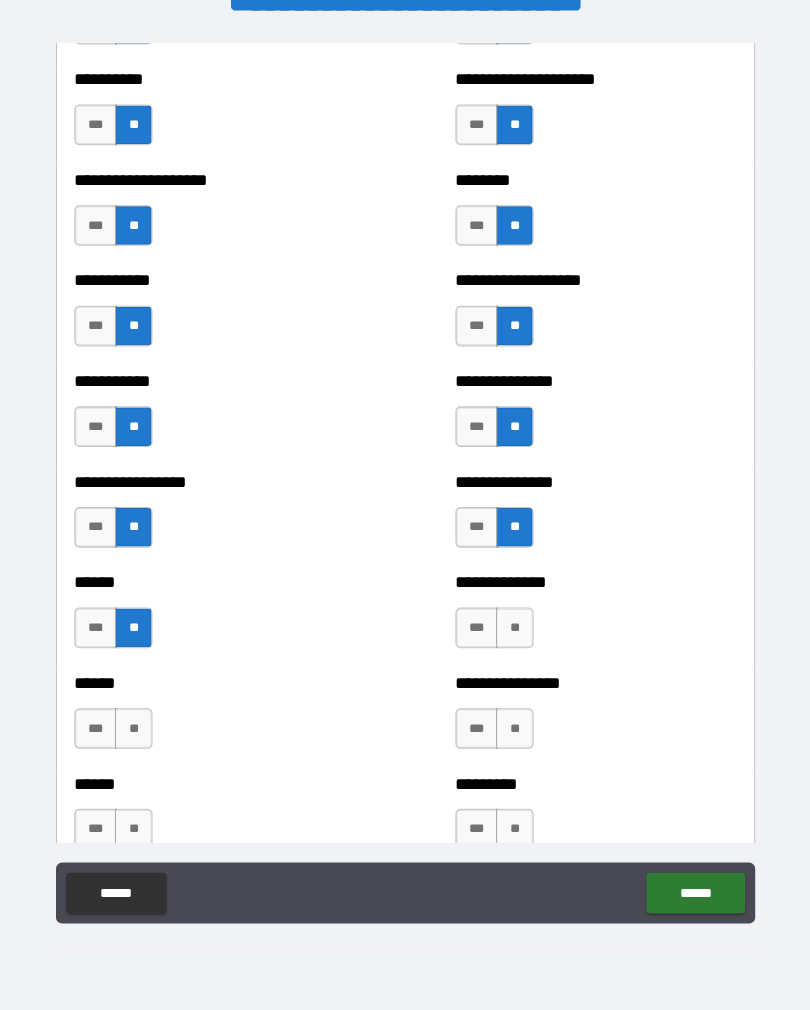click on "**" at bounding box center [512, 634] 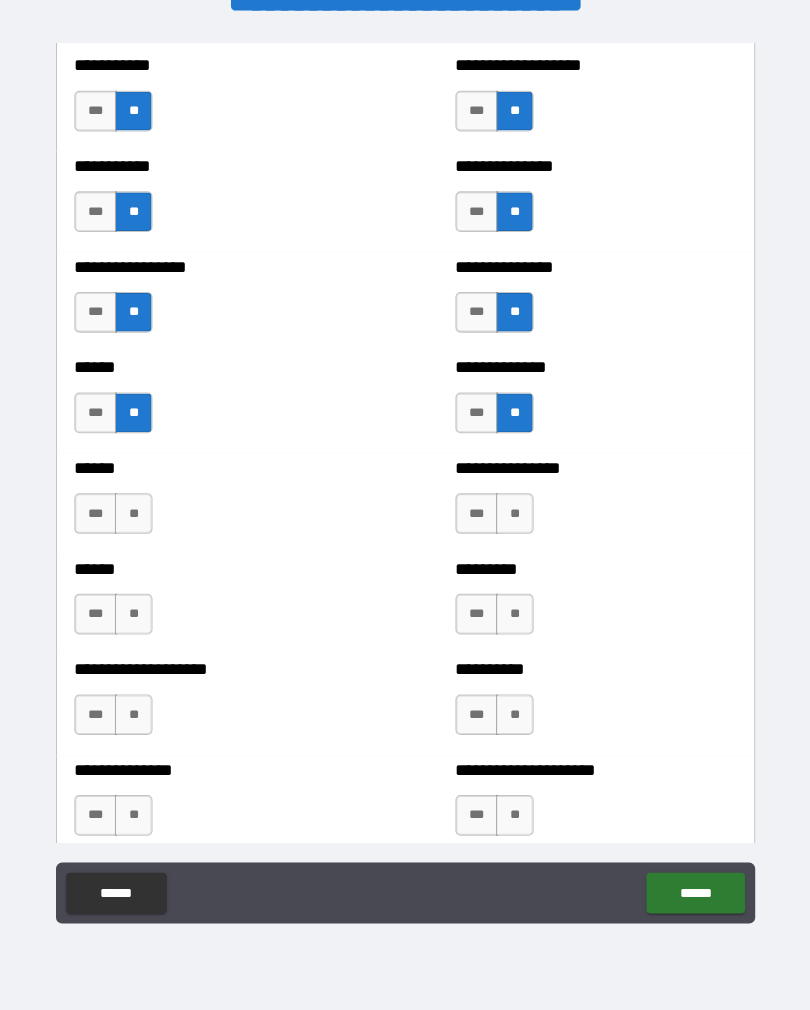 scroll, scrollTop: 2774, scrollLeft: 0, axis: vertical 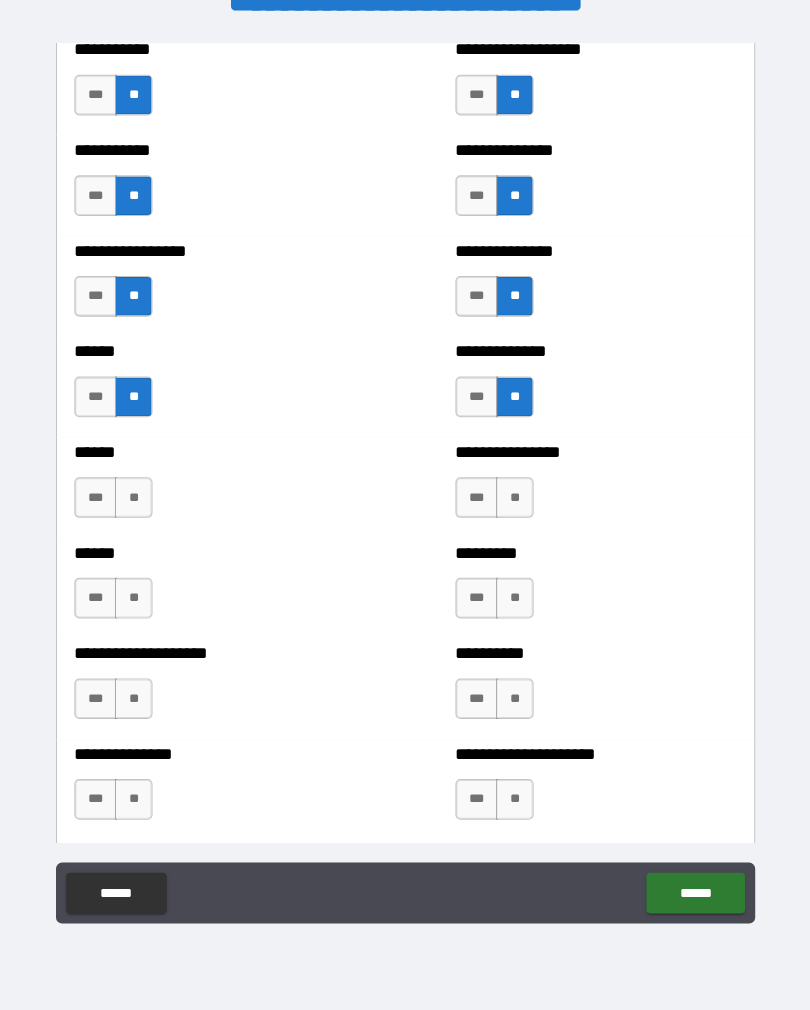 click on "**" at bounding box center [512, 506] 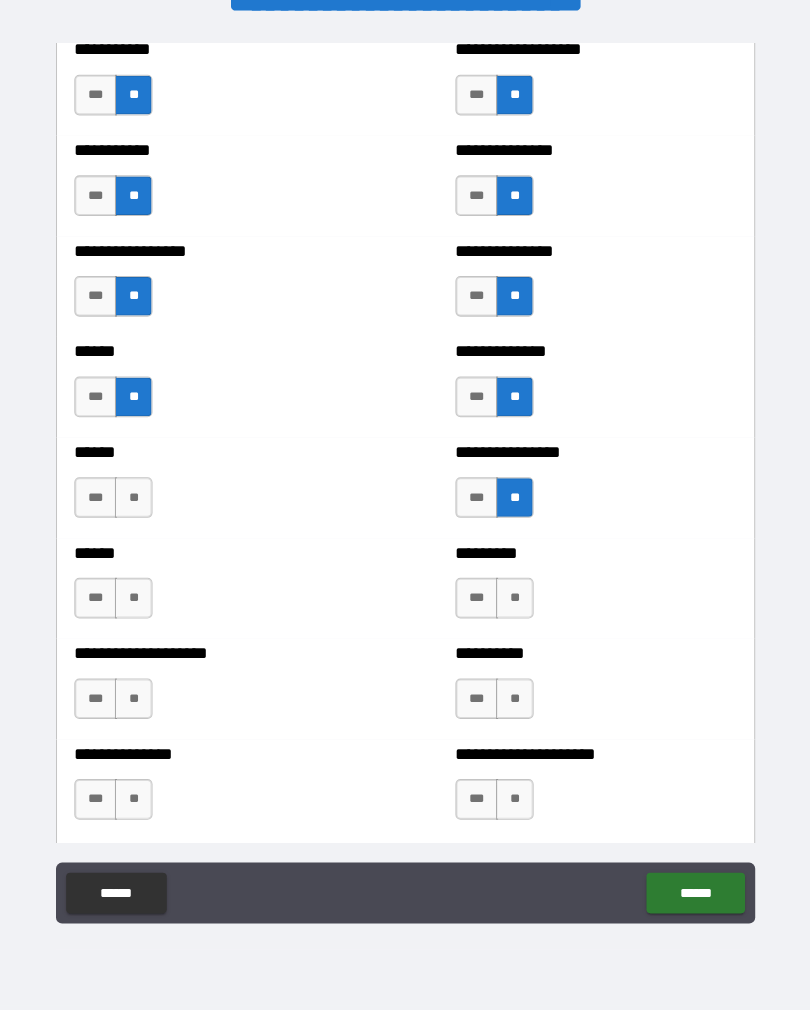 click on "**" at bounding box center [137, 506] 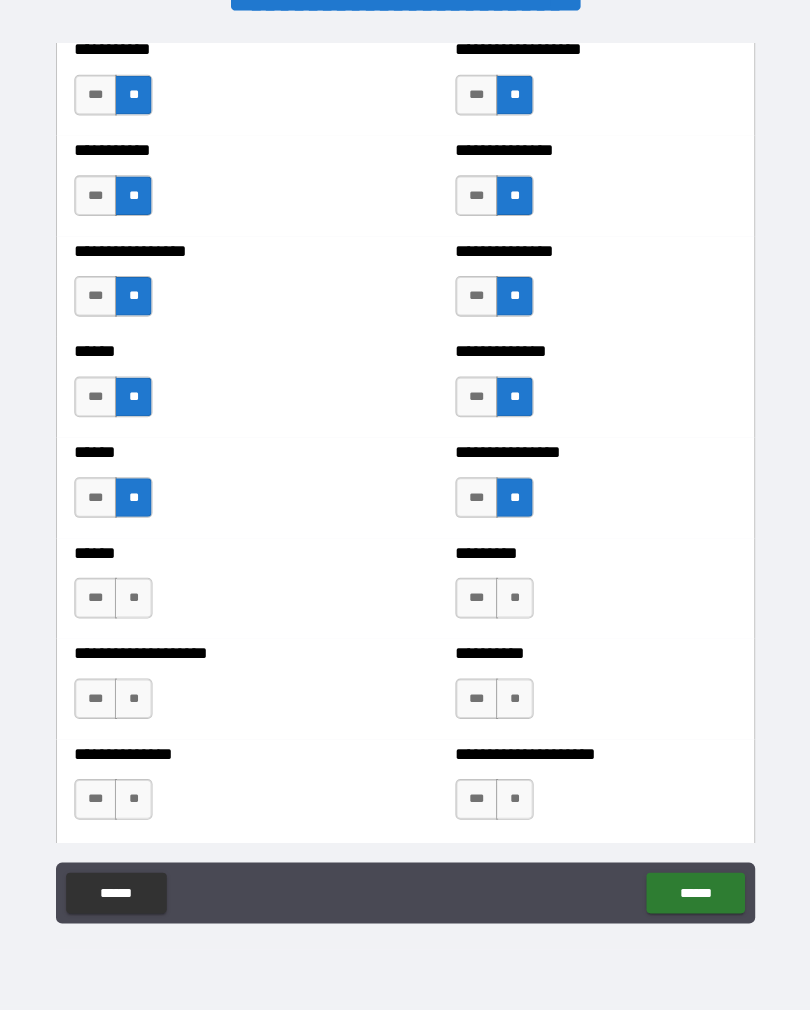 click on "**" at bounding box center (137, 605) 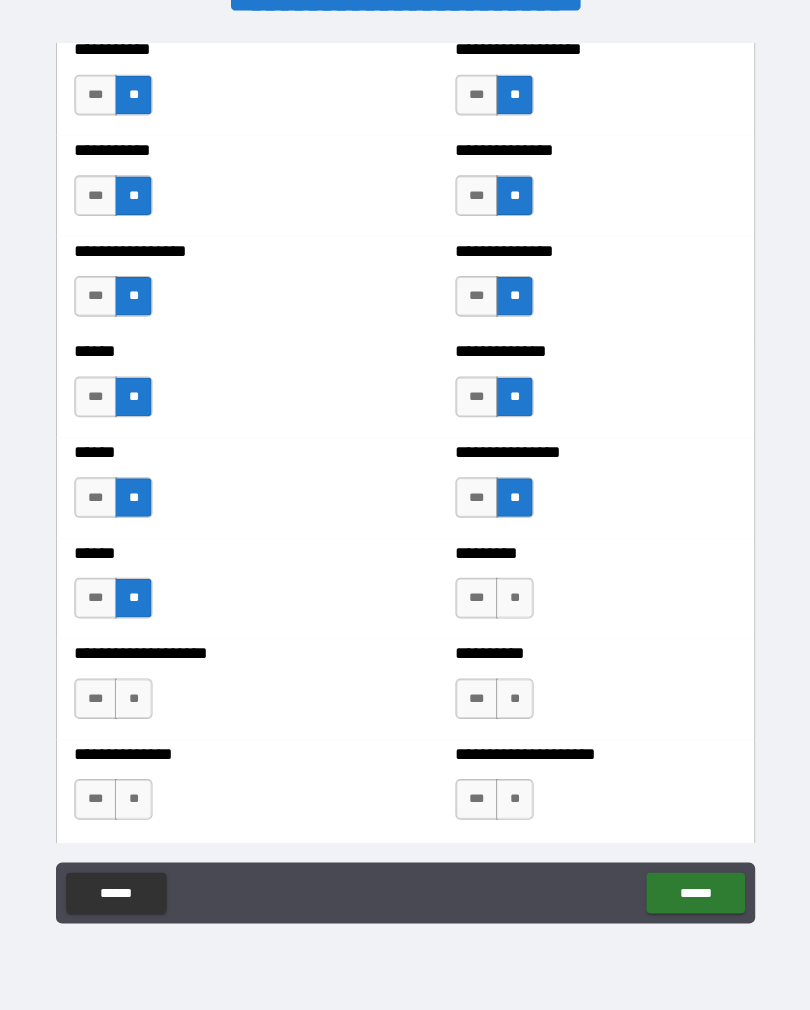 click on "**" at bounding box center [512, 605] 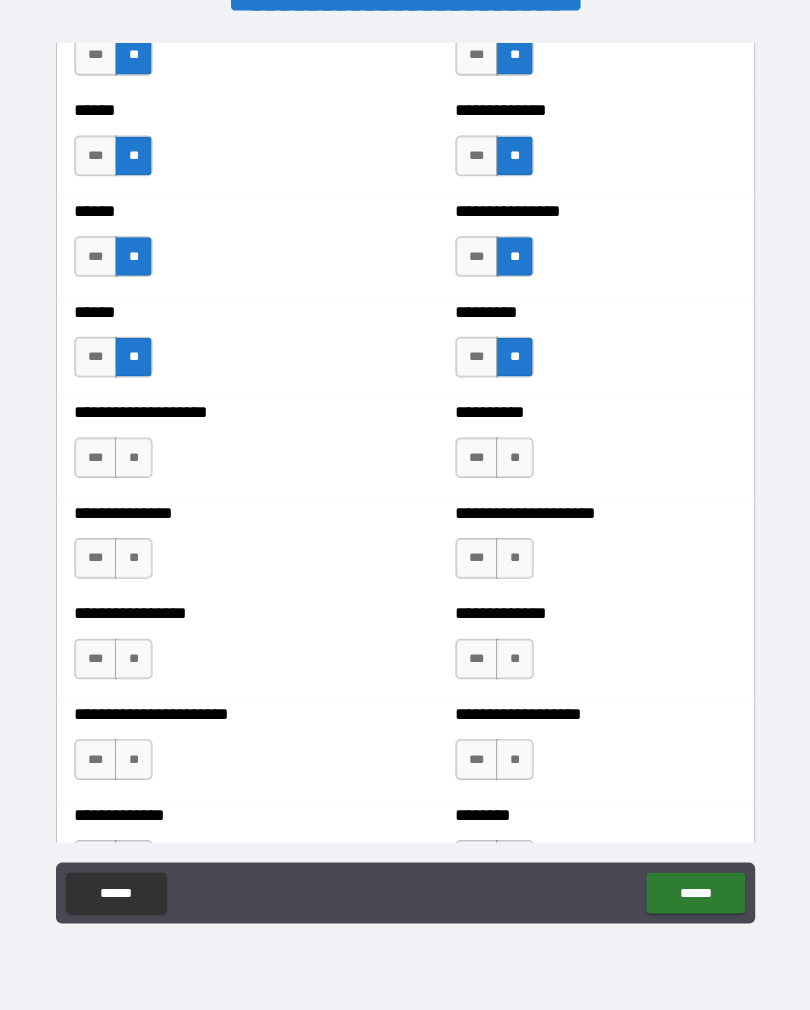 scroll, scrollTop: 3012, scrollLeft: 0, axis: vertical 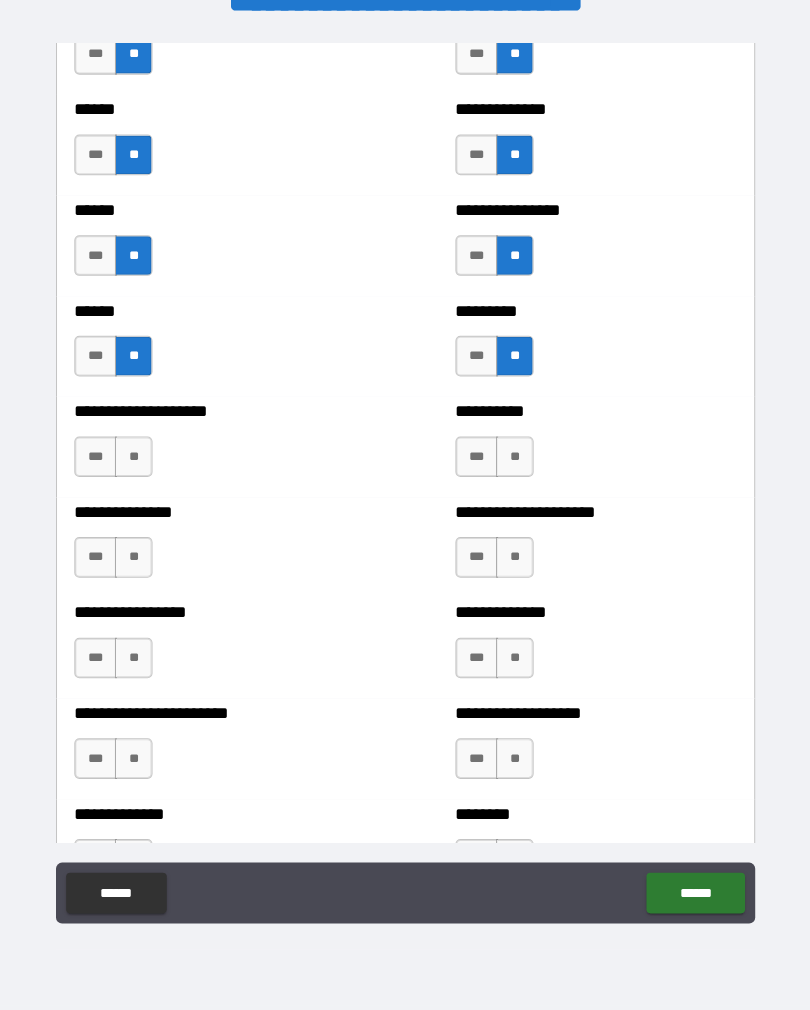 click on "**" at bounding box center [512, 466] 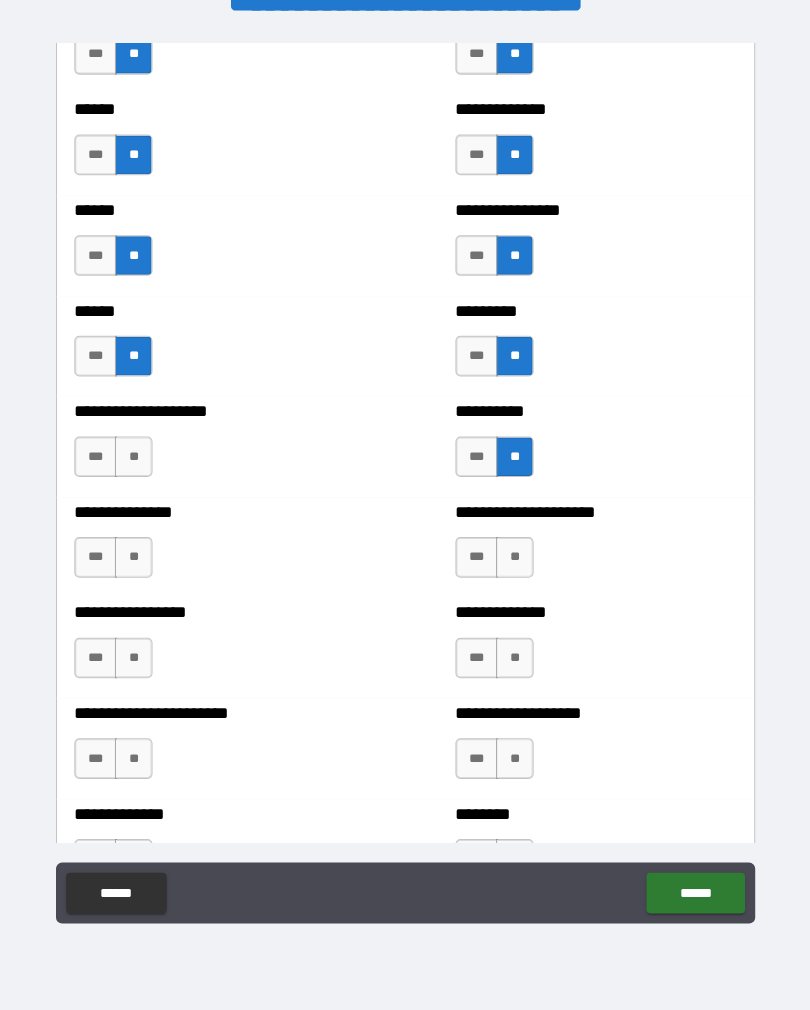 click on "**" at bounding box center [137, 466] 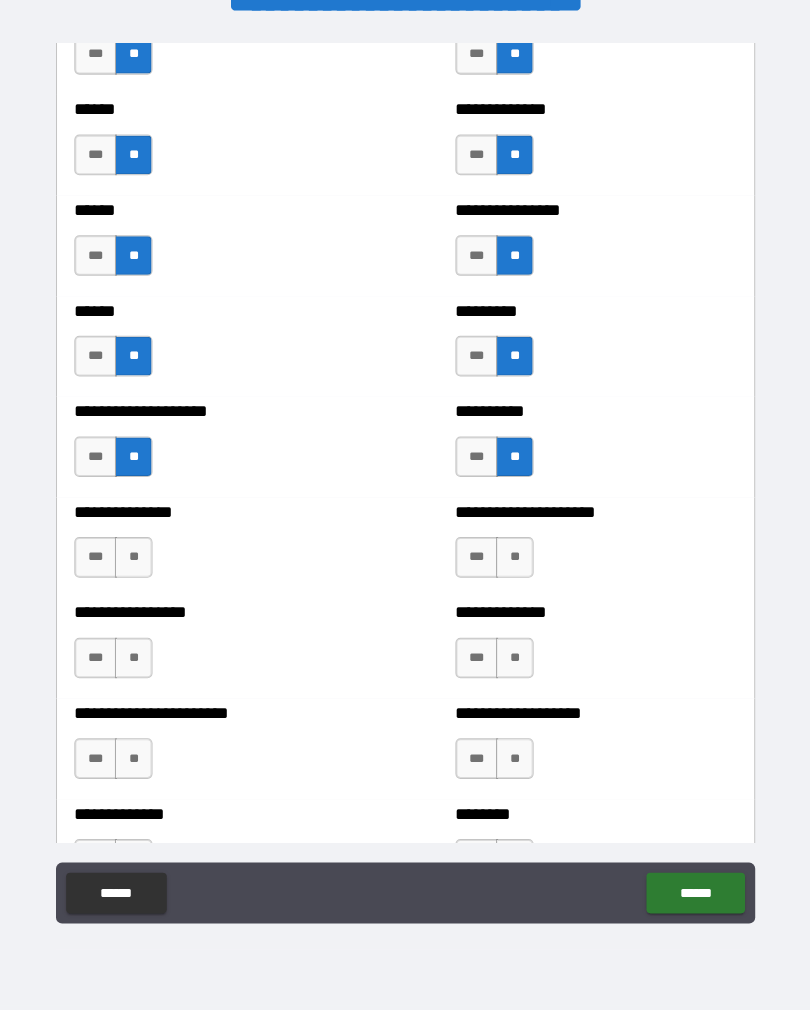 click on "**" at bounding box center [137, 565] 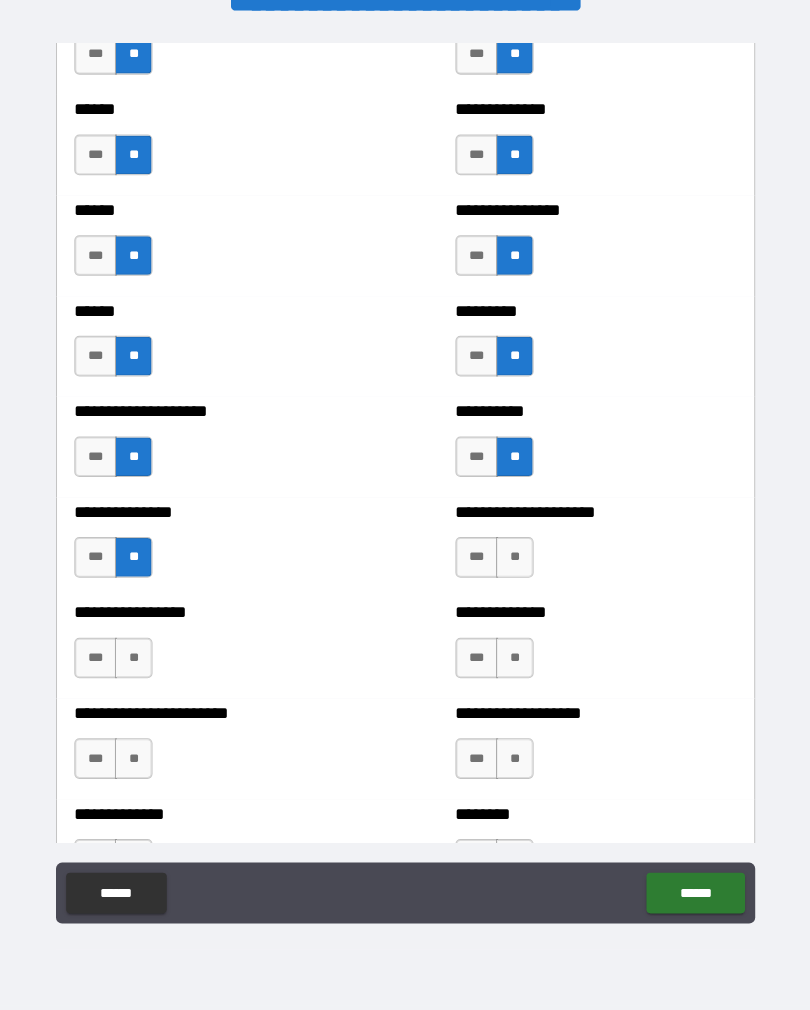 click on "**" at bounding box center [512, 565] 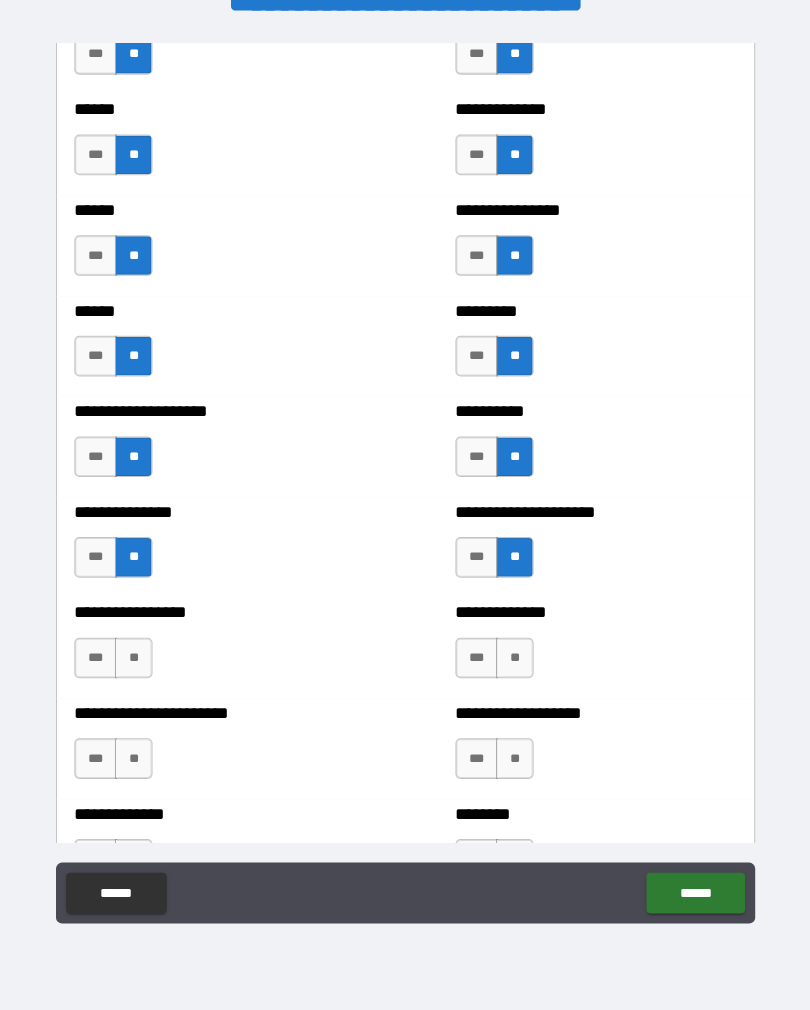 click on "**" at bounding box center [512, 664] 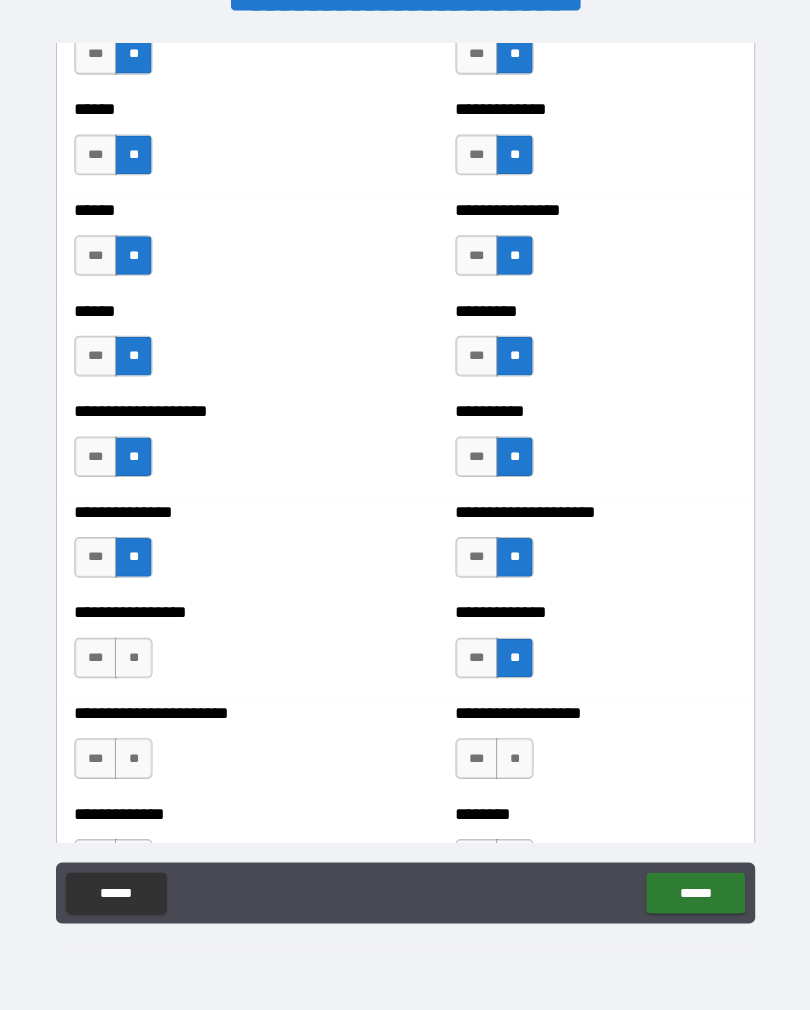 click on "**" at bounding box center [137, 664] 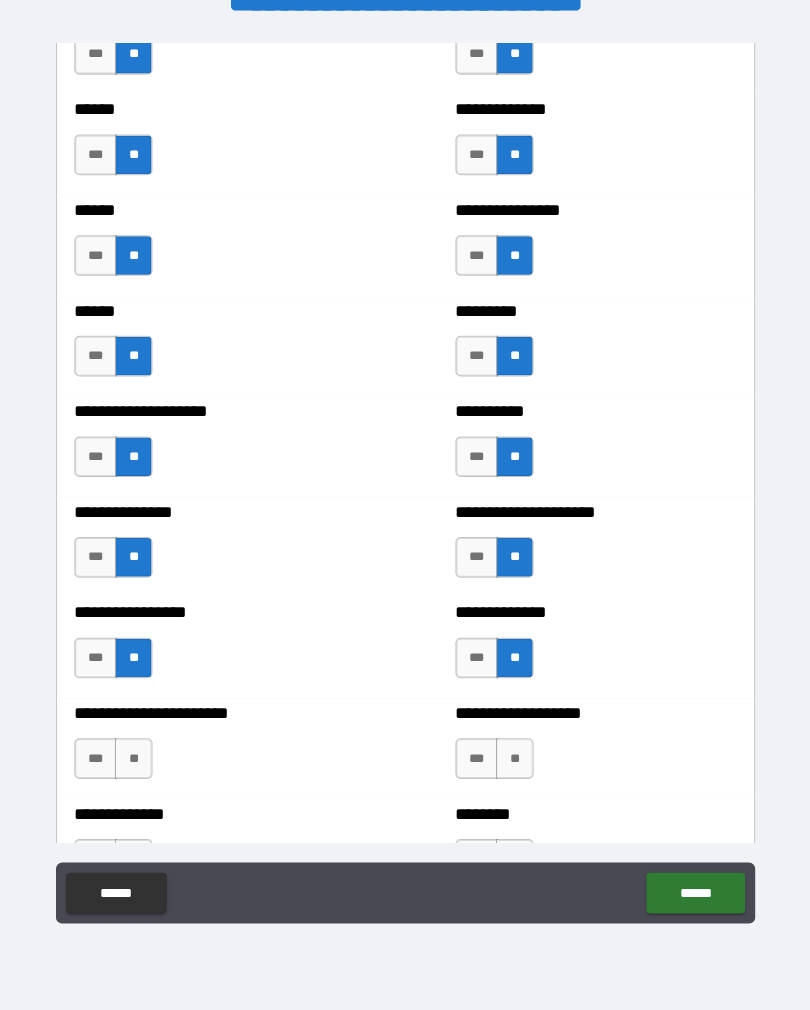 click on "**" at bounding box center (137, 763) 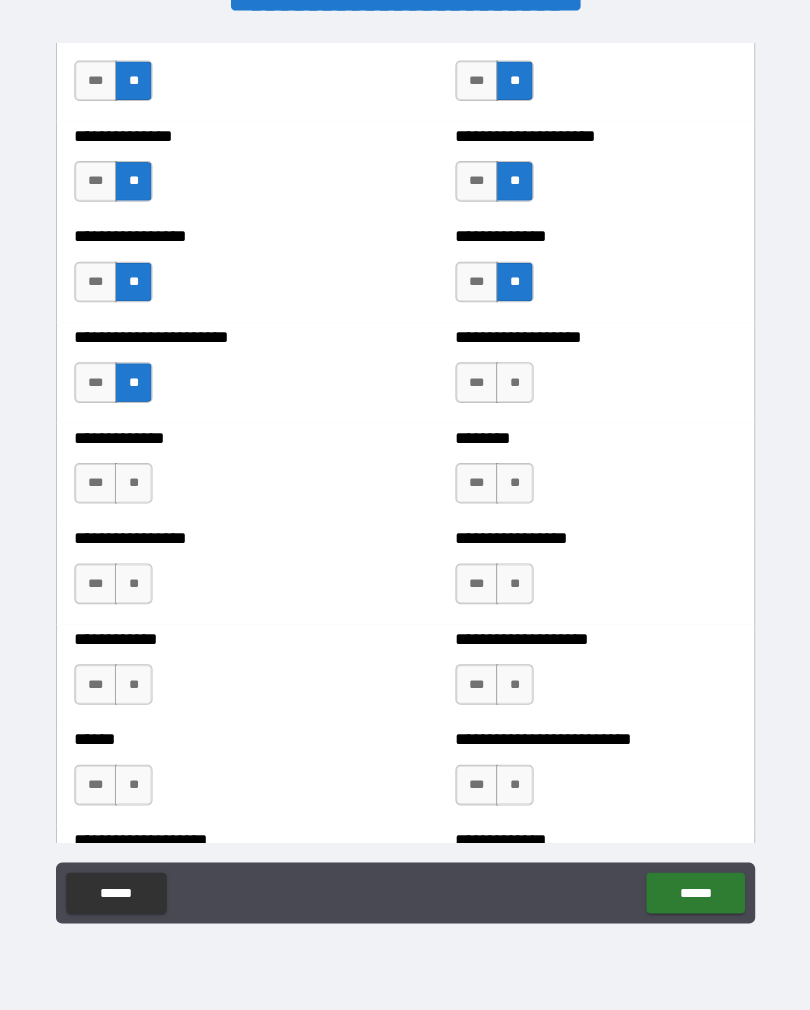 scroll, scrollTop: 3416, scrollLeft: 0, axis: vertical 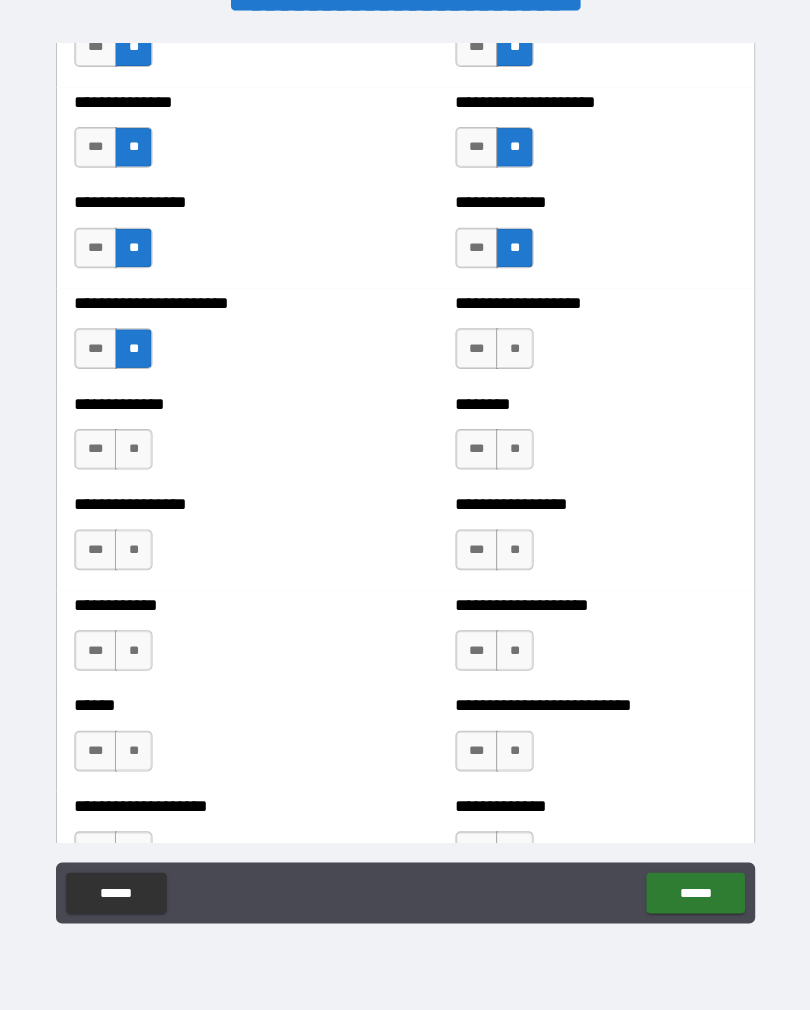 click on "**" at bounding box center (512, 359) 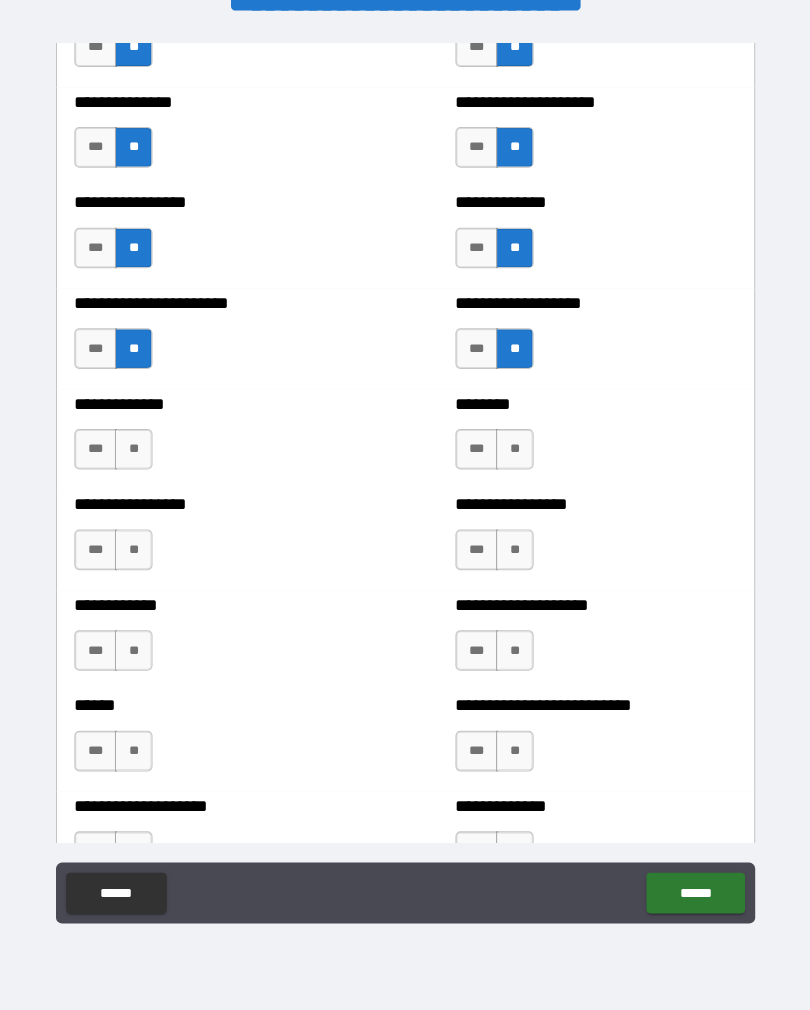click on "**" at bounding box center (512, 458) 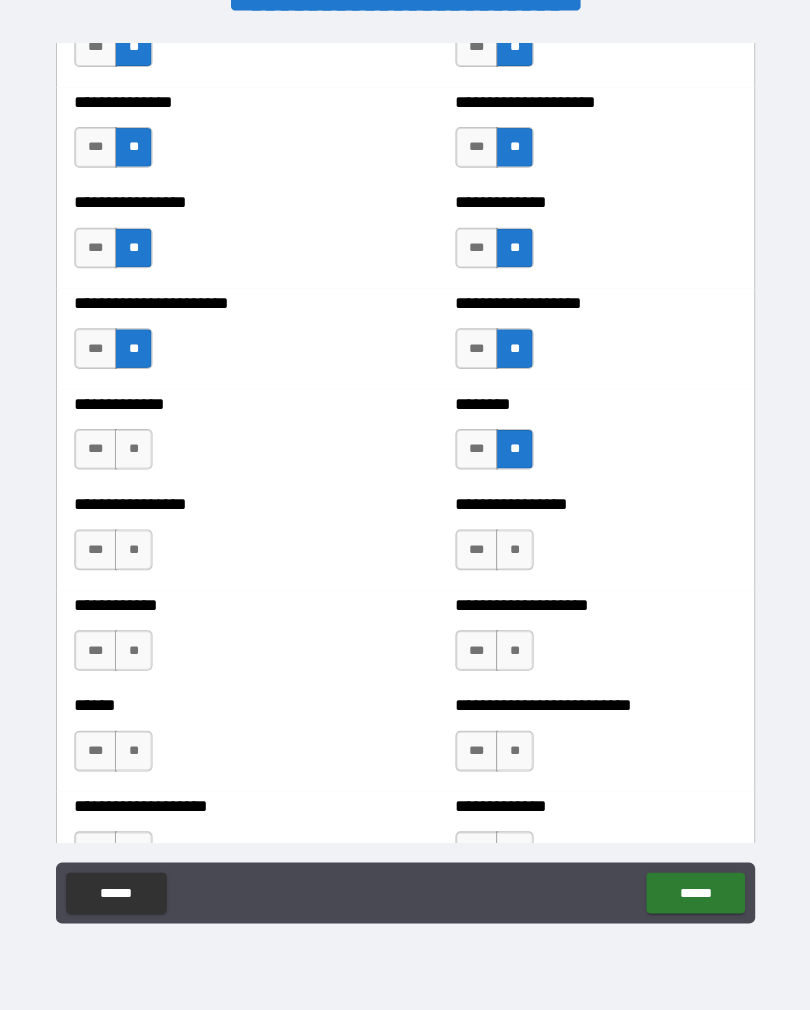 click on "**" at bounding box center (137, 458) 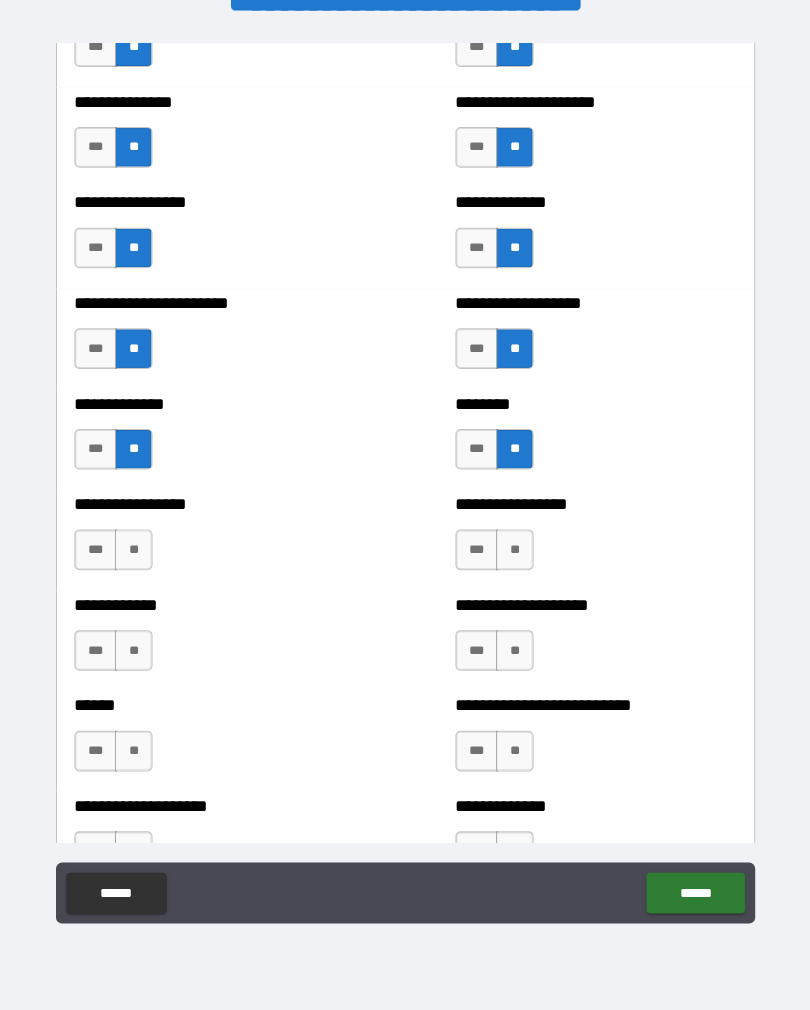 click on "**" at bounding box center (137, 557) 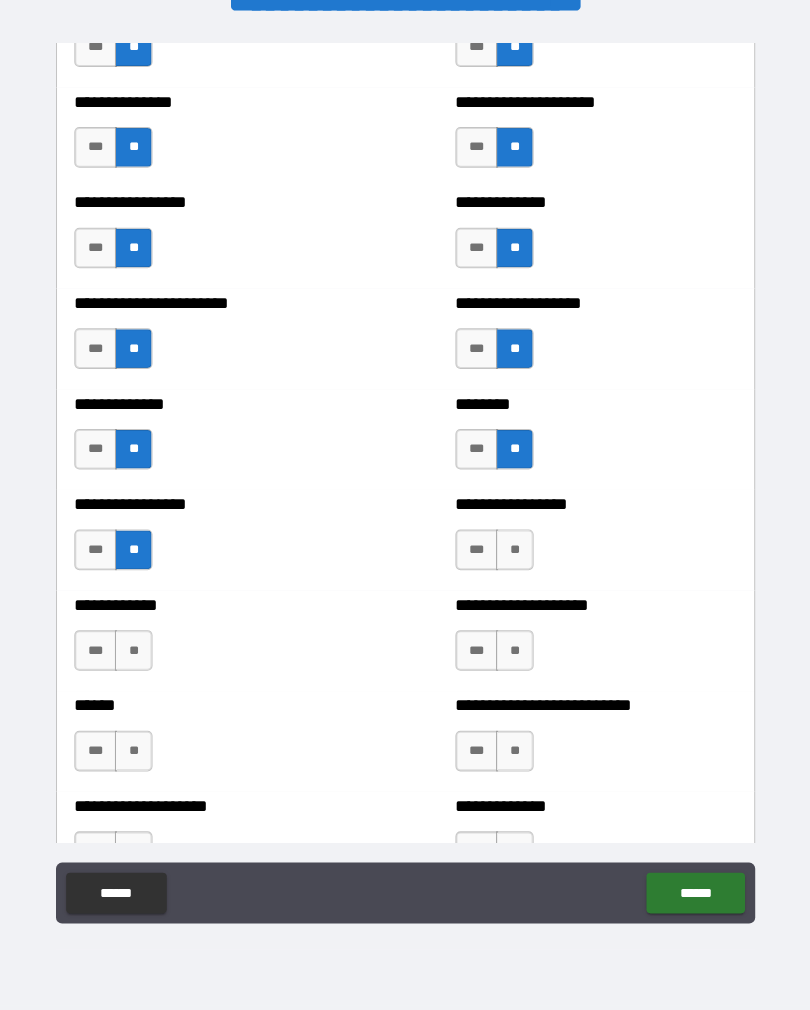 click on "**" at bounding box center (512, 557) 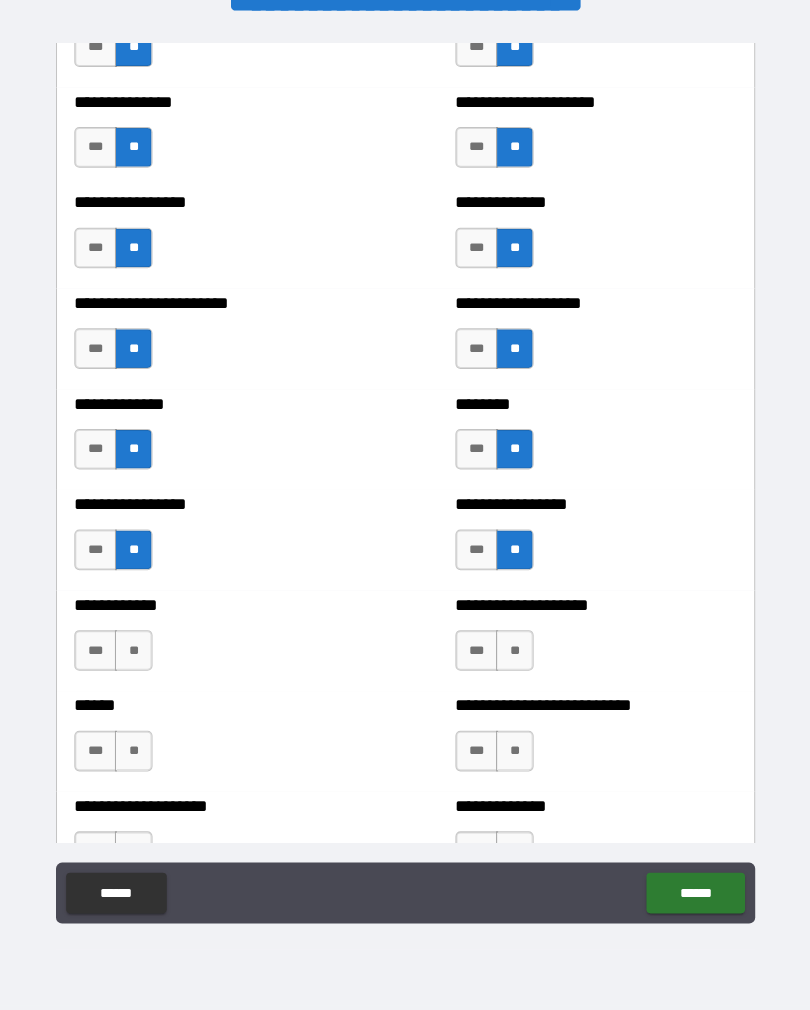 click on "**" at bounding box center [512, 656] 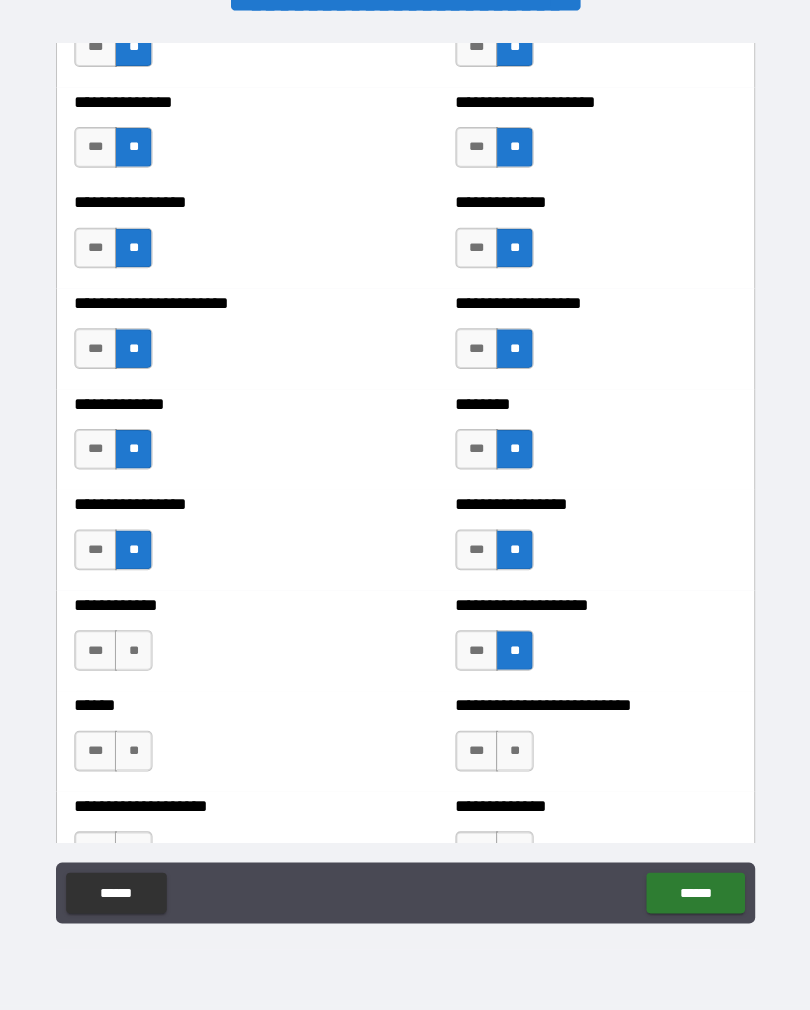 click on "**" at bounding box center [137, 656] 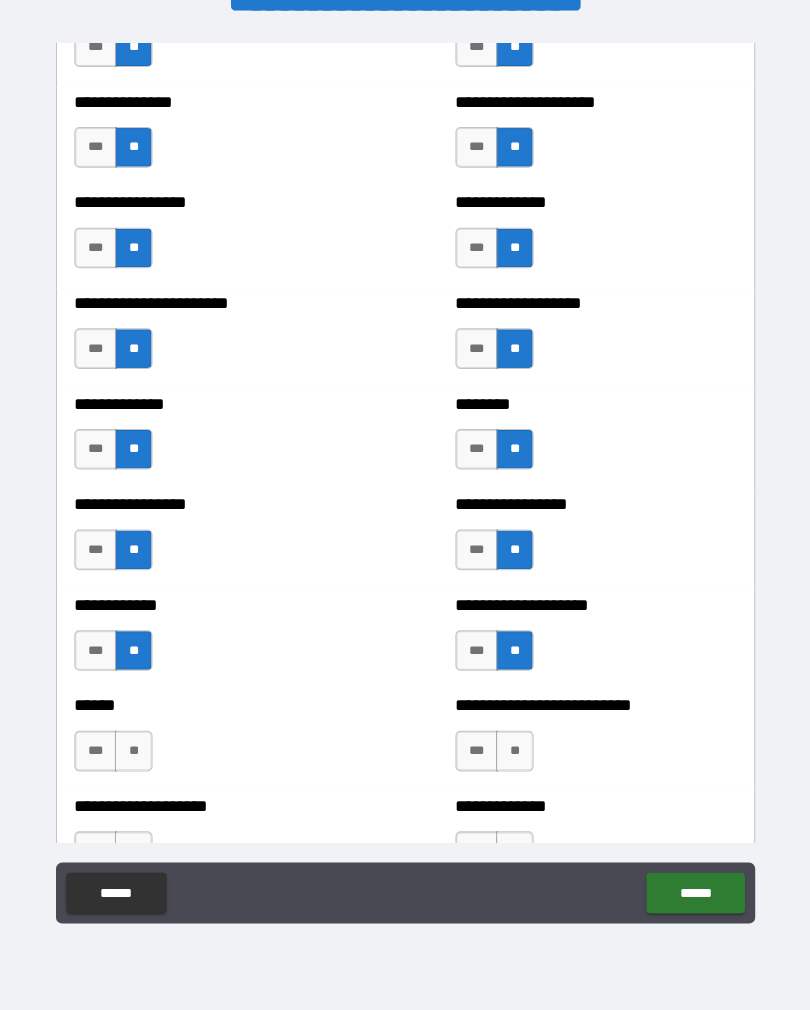 click on "**" at bounding box center (137, 755) 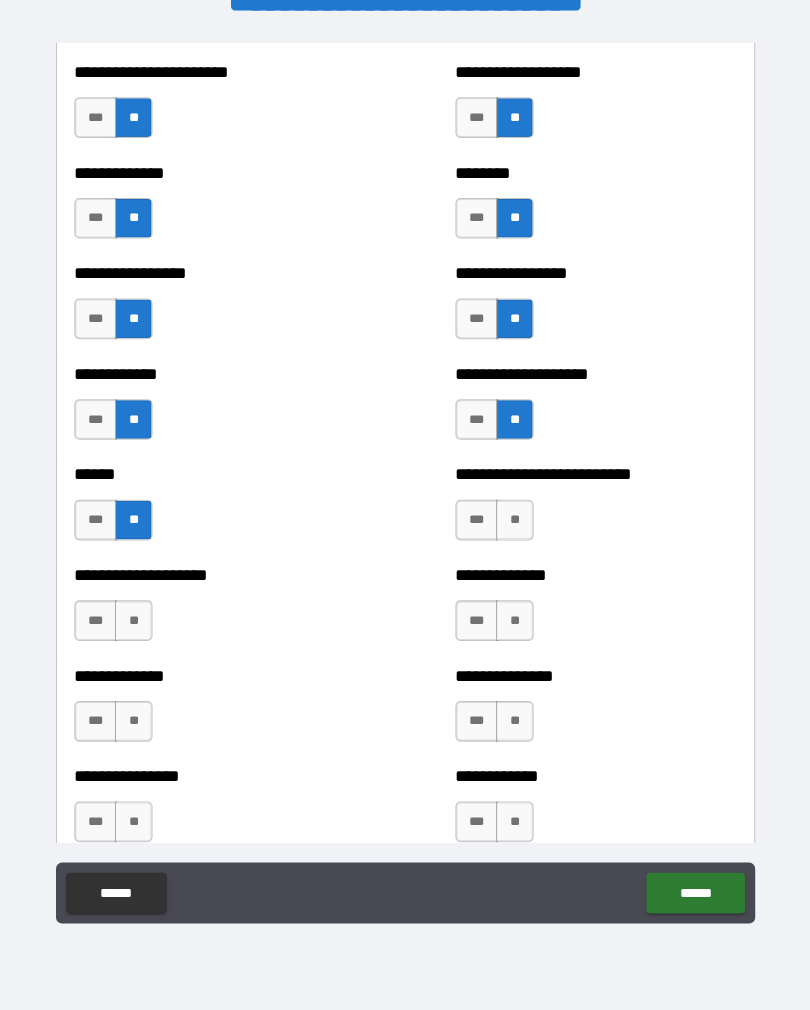 scroll, scrollTop: 3647, scrollLeft: 0, axis: vertical 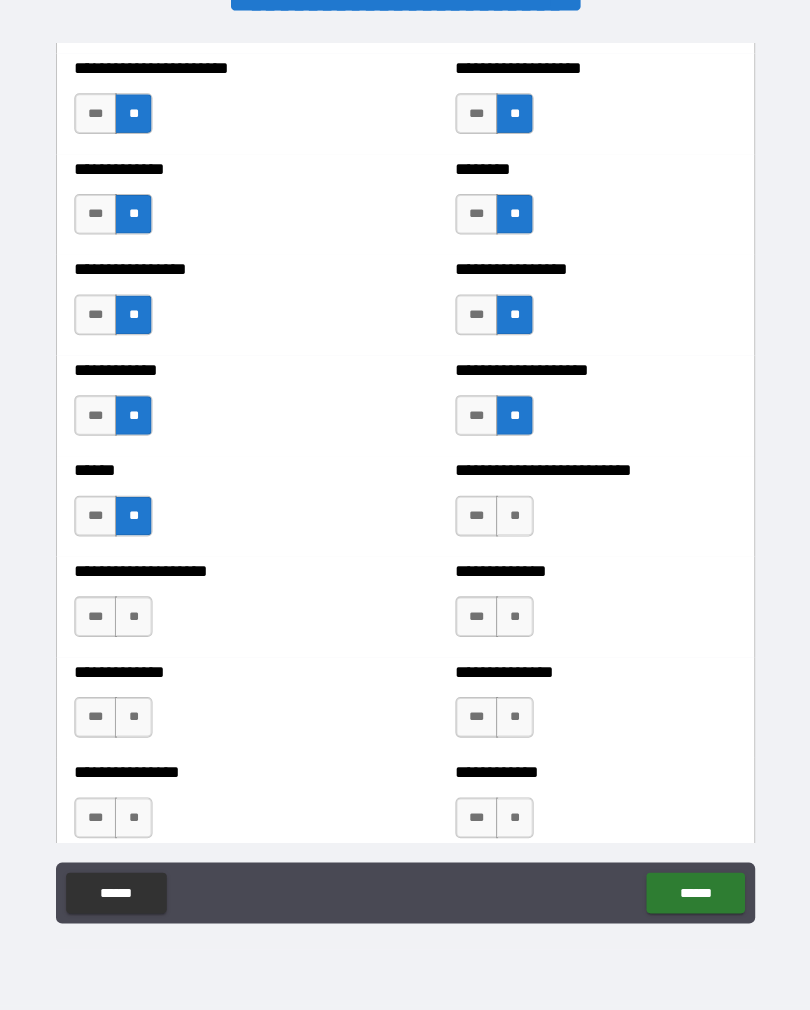 click on "**" at bounding box center [512, 524] 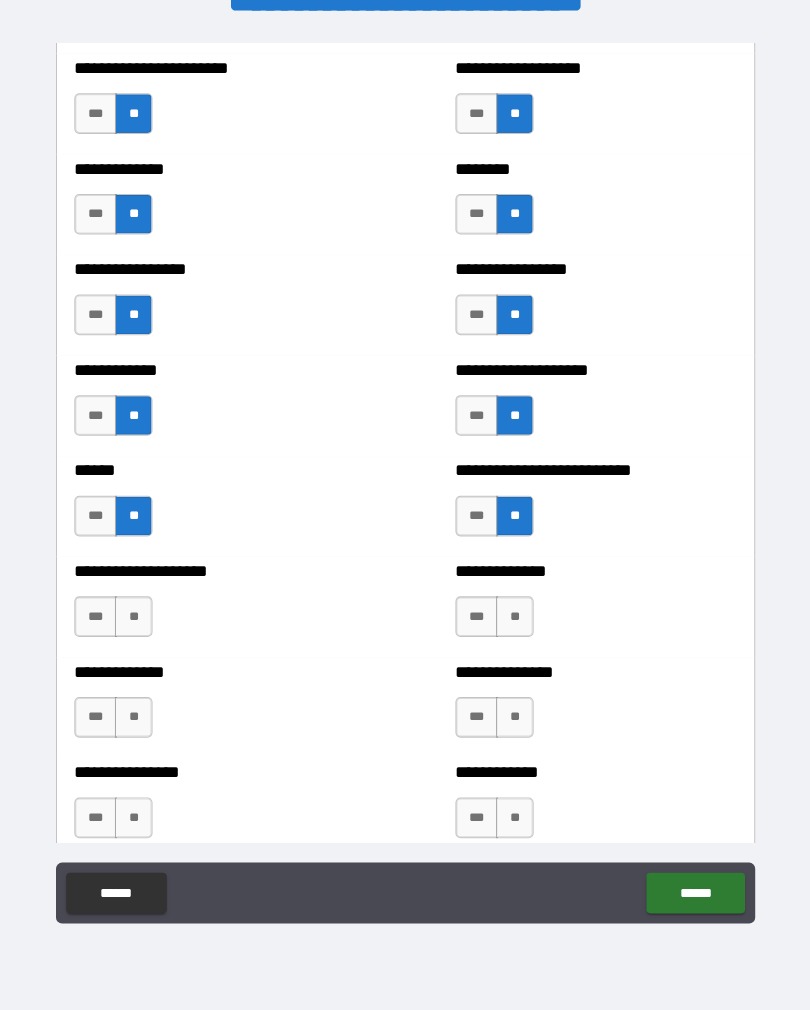 click on "***" at bounding box center (100, 524) 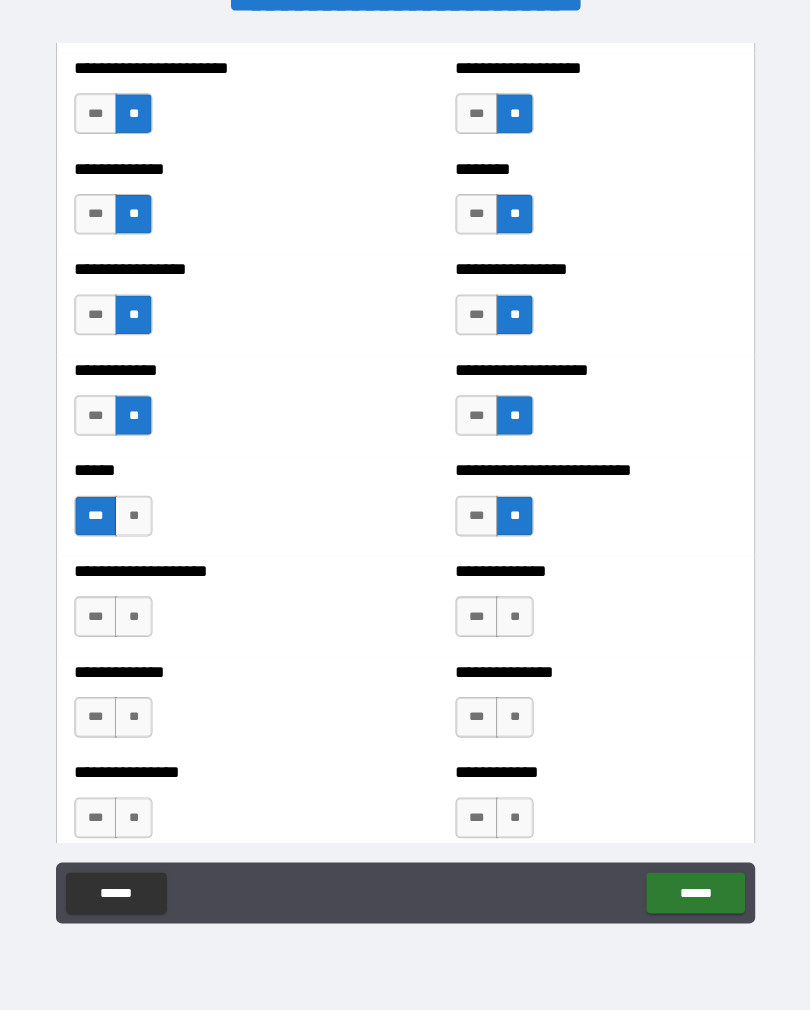 click on "**" at bounding box center (137, 623) 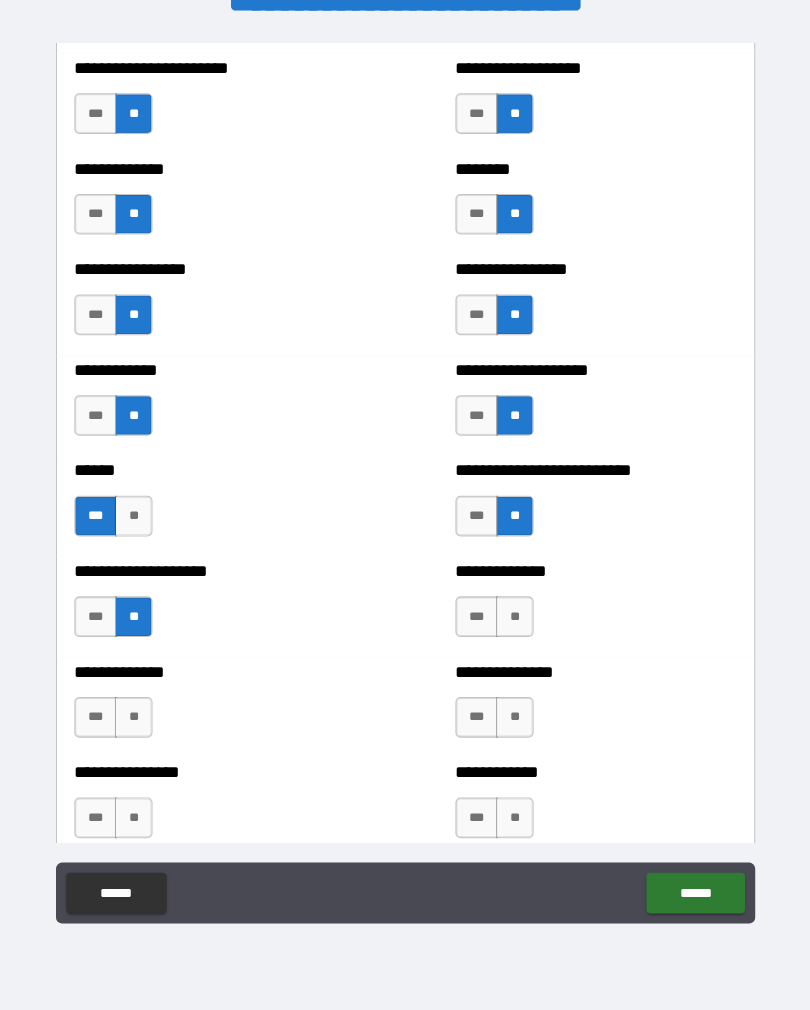 click on "**" at bounding box center [512, 623] 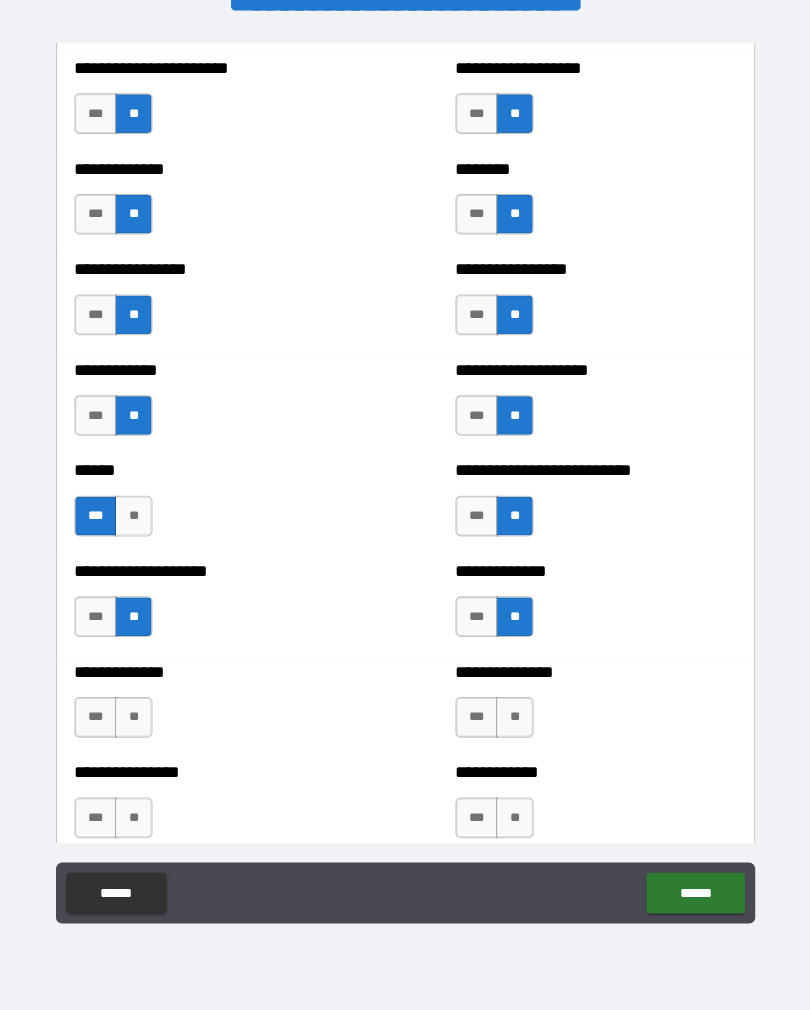 click on "**" at bounding box center [137, 722] 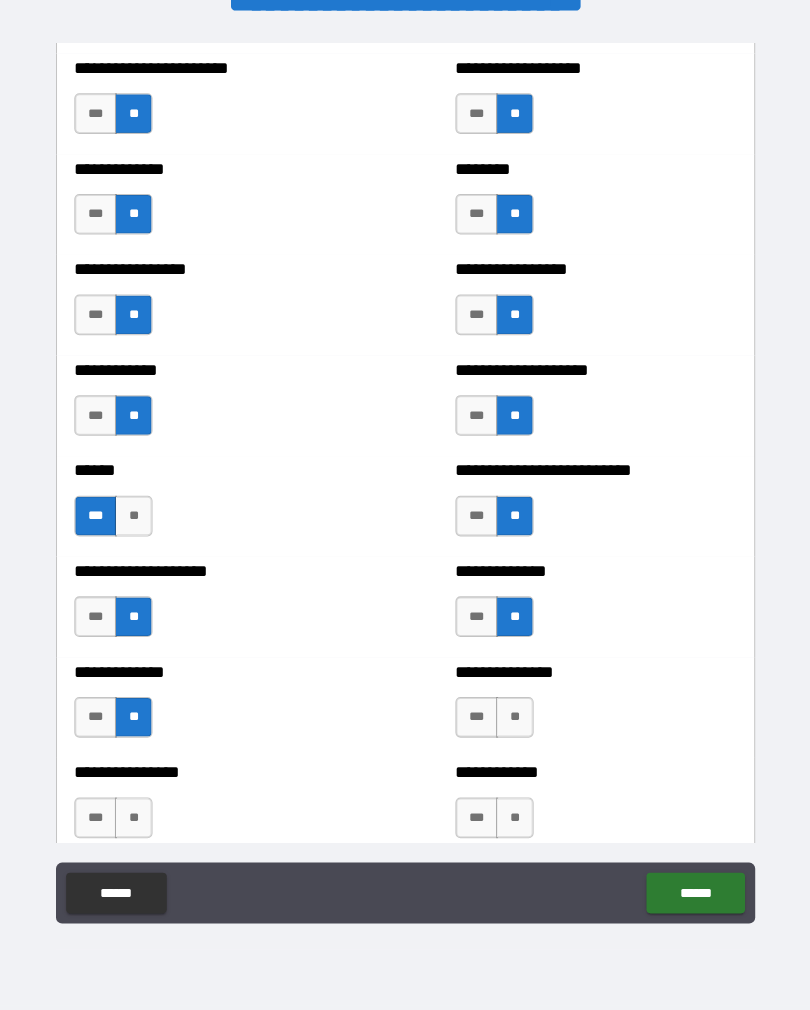 click on "**" at bounding box center (512, 722) 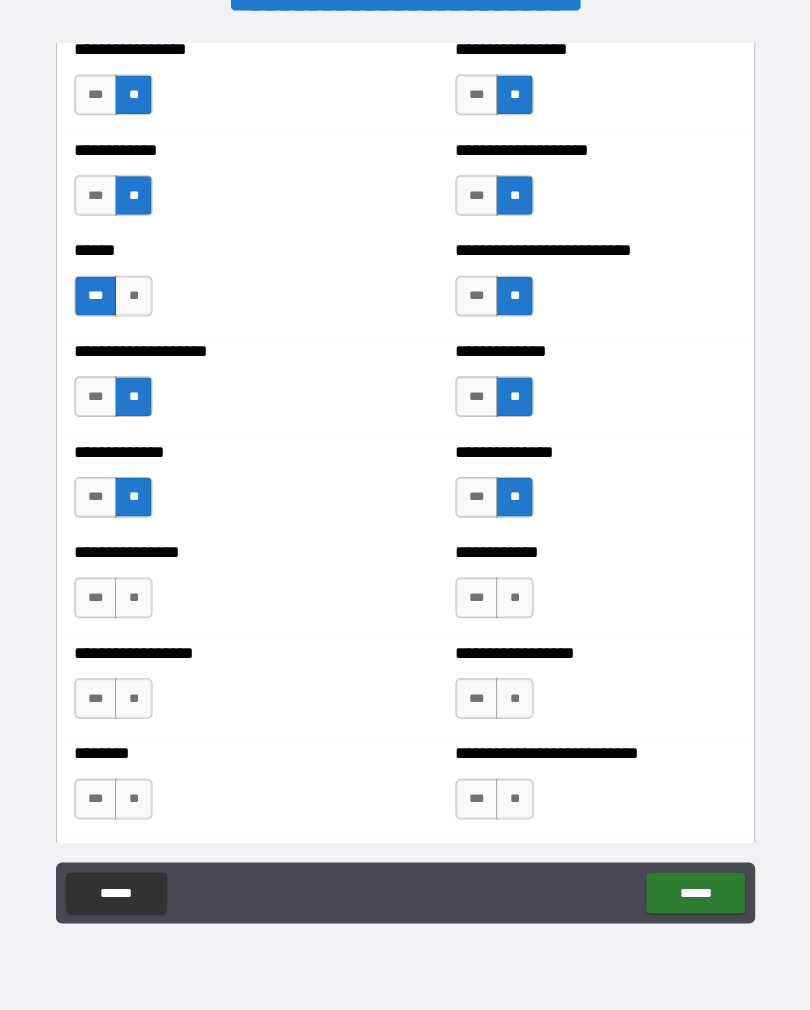 scroll, scrollTop: 3867, scrollLeft: 0, axis: vertical 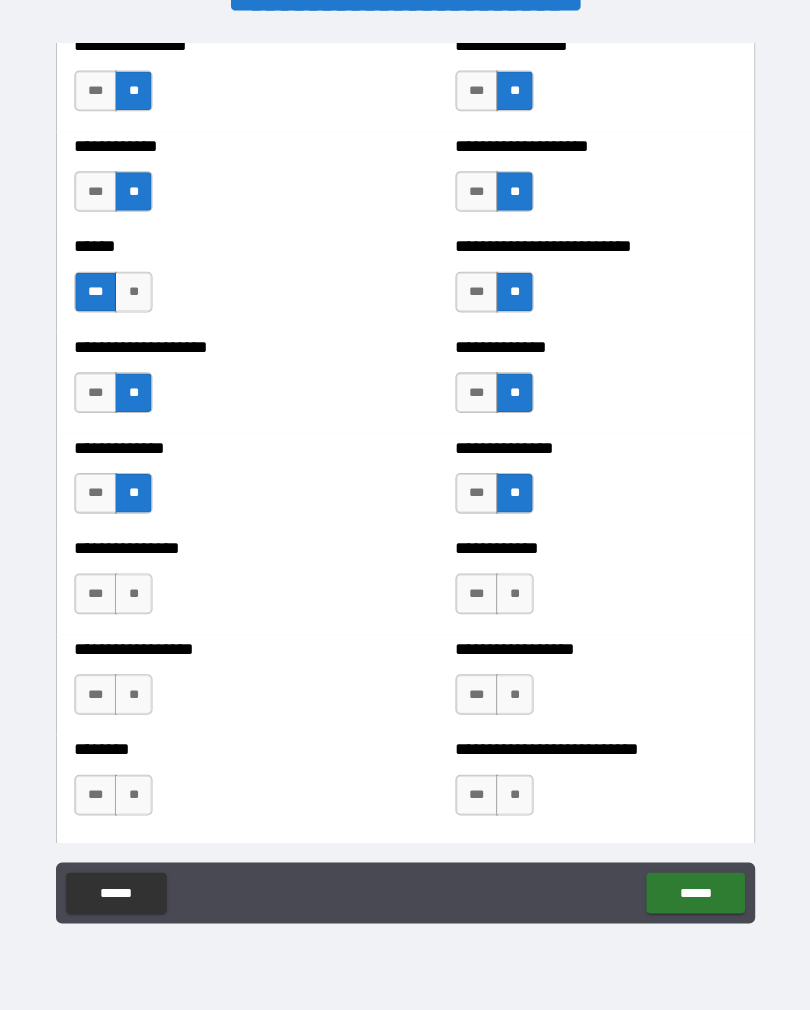 click on "**" at bounding box center [137, 601] 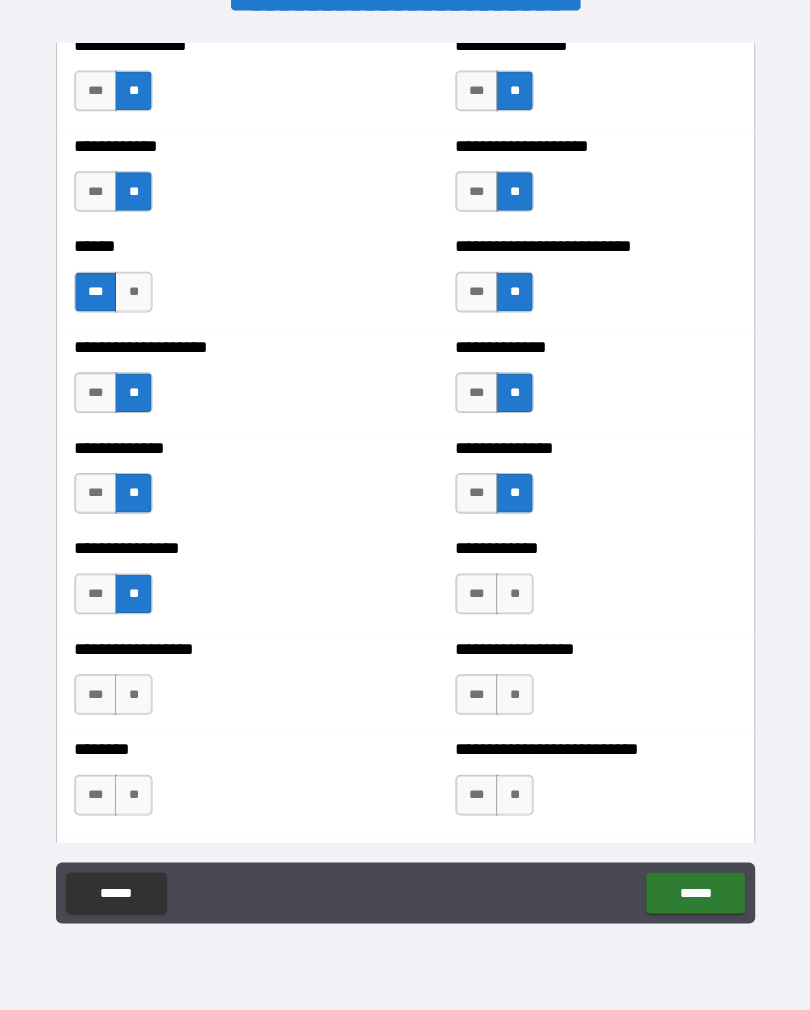 click on "**" at bounding box center [512, 601] 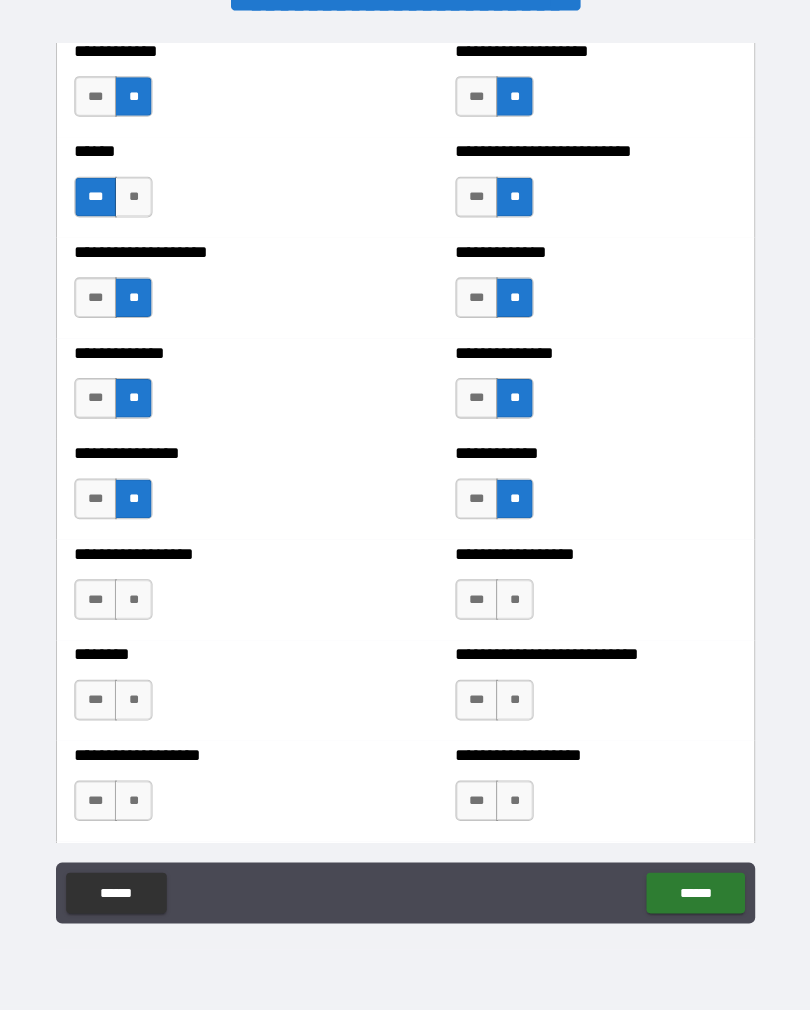 scroll, scrollTop: 3965, scrollLeft: 0, axis: vertical 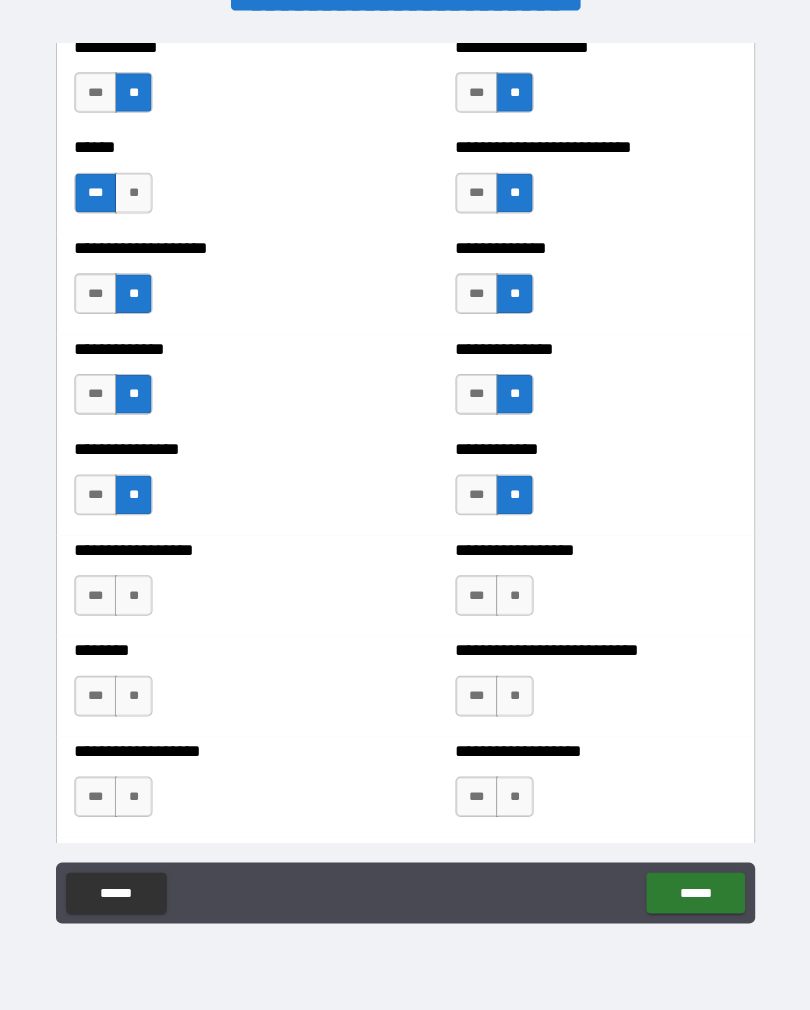 click on "**" at bounding box center [512, 602] 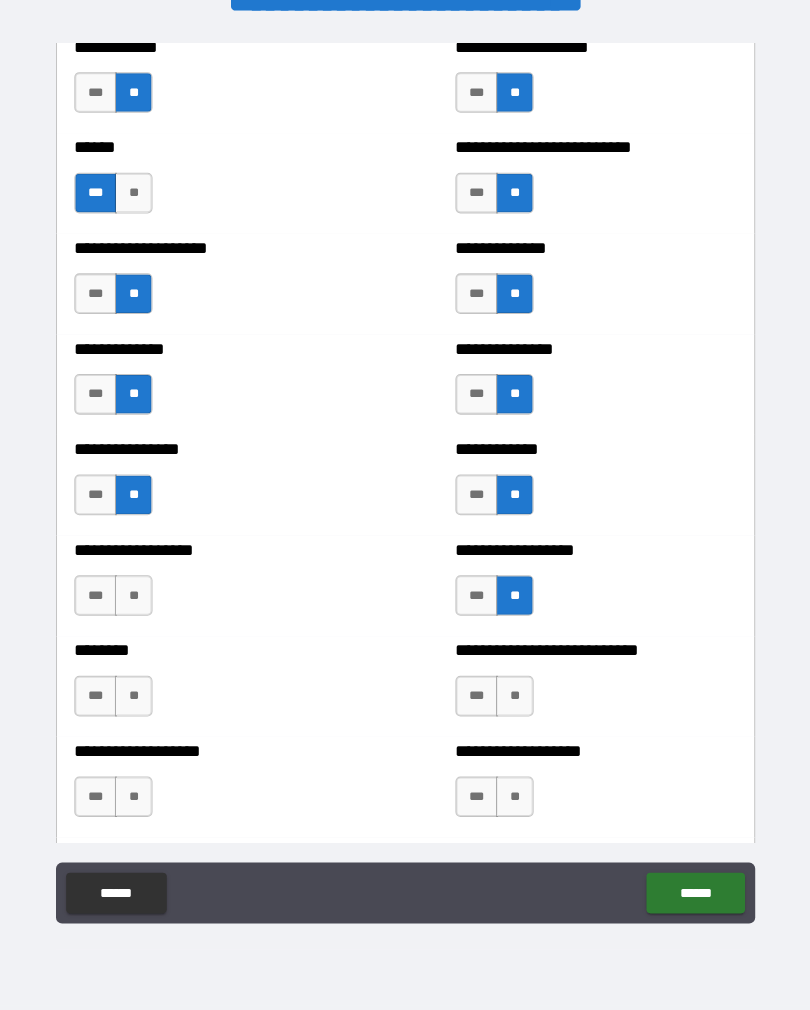 click on "**" at bounding box center (137, 602) 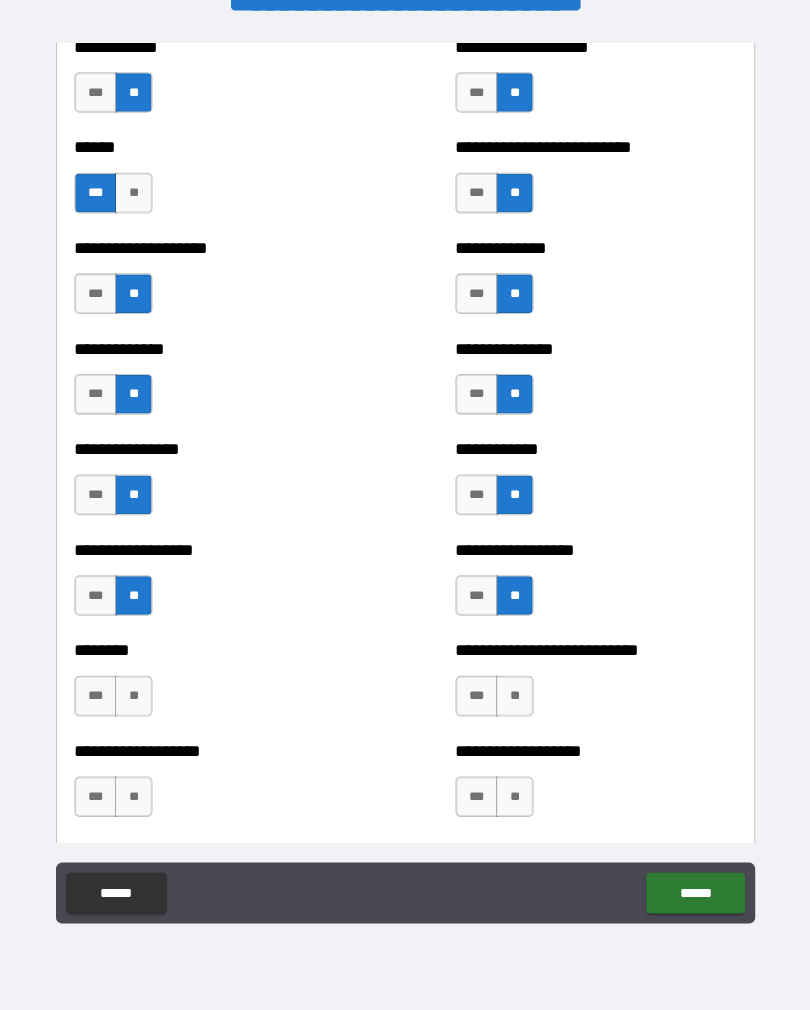 click on "**" at bounding box center (137, 701) 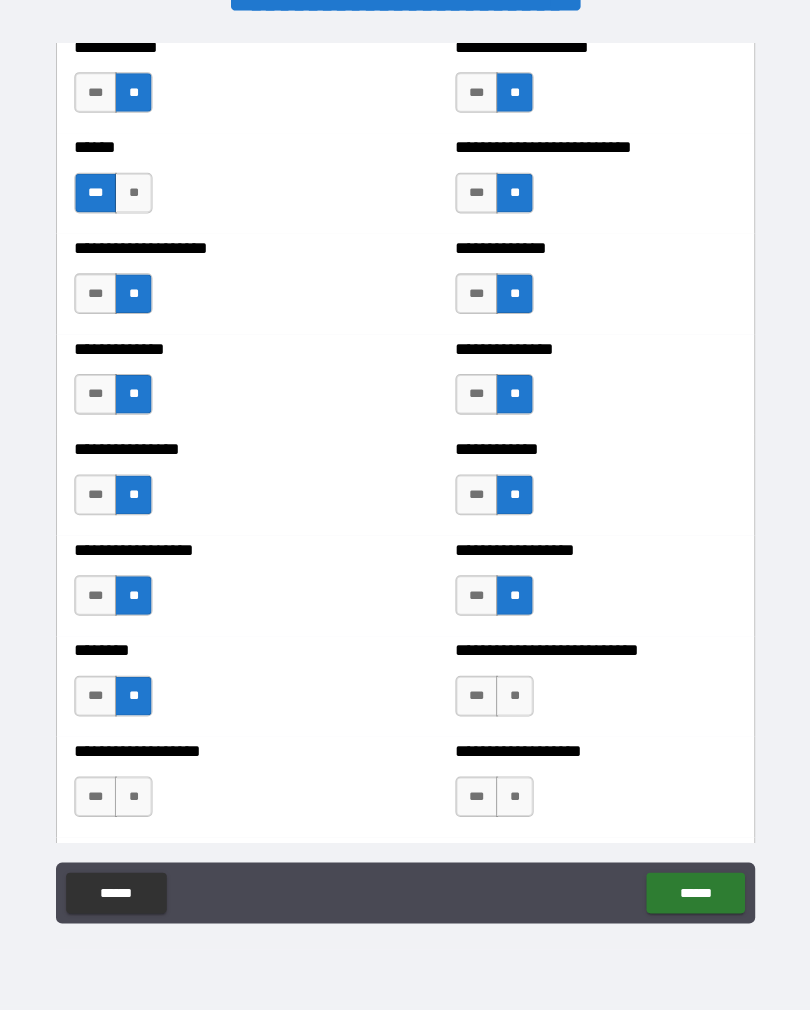 click on "**" at bounding box center [512, 701] 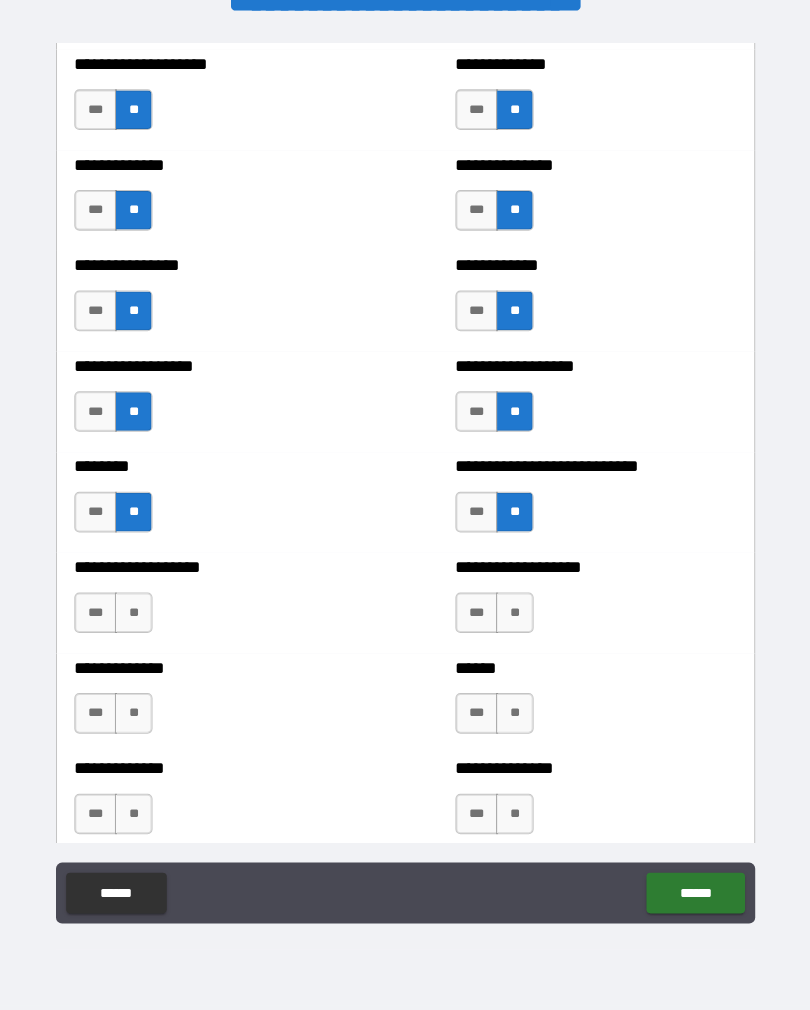 scroll, scrollTop: 4159, scrollLeft: 0, axis: vertical 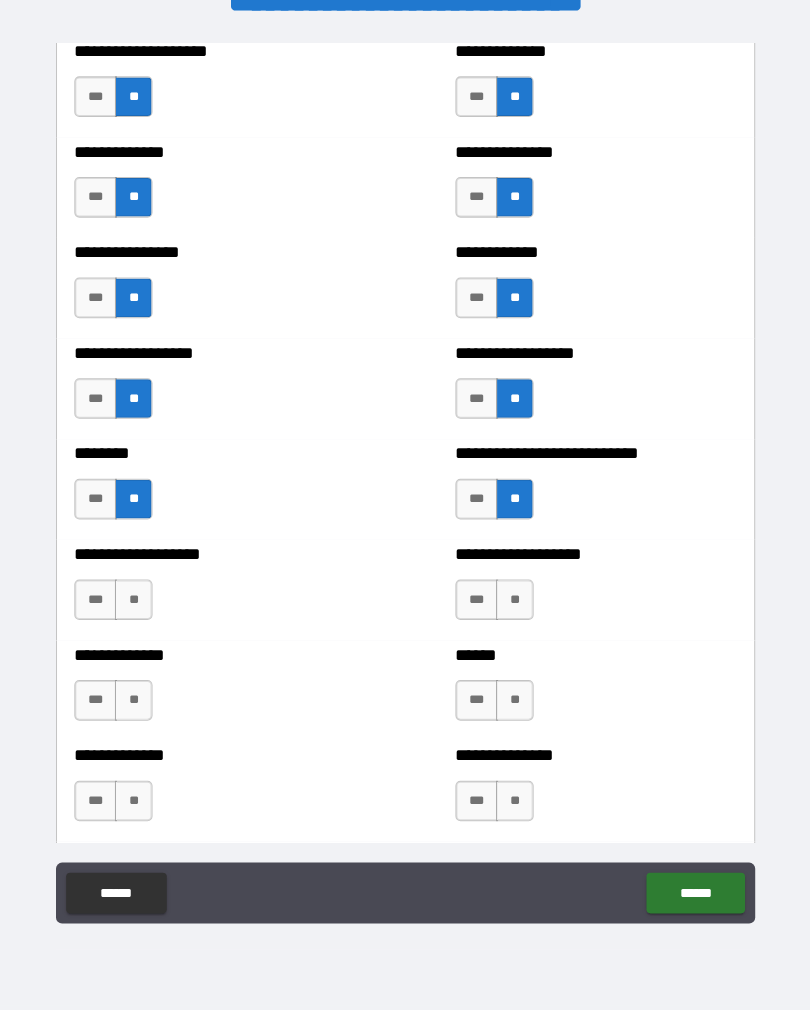 click on "**" at bounding box center (137, 606) 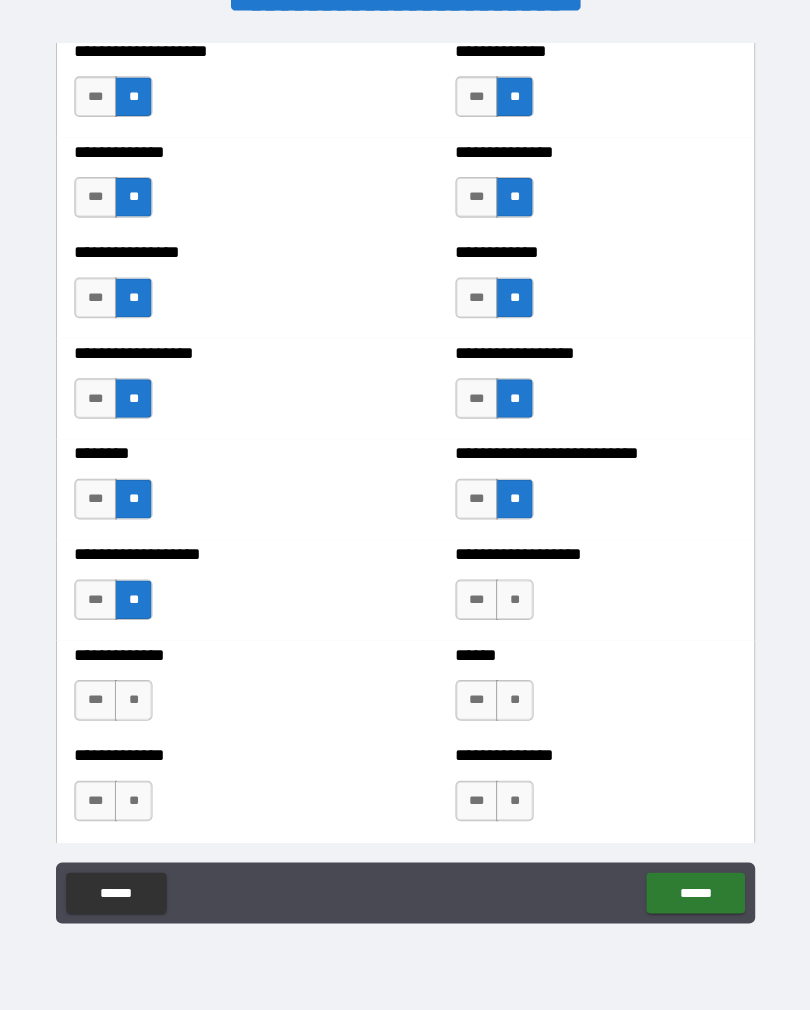 click on "**" at bounding box center (512, 606) 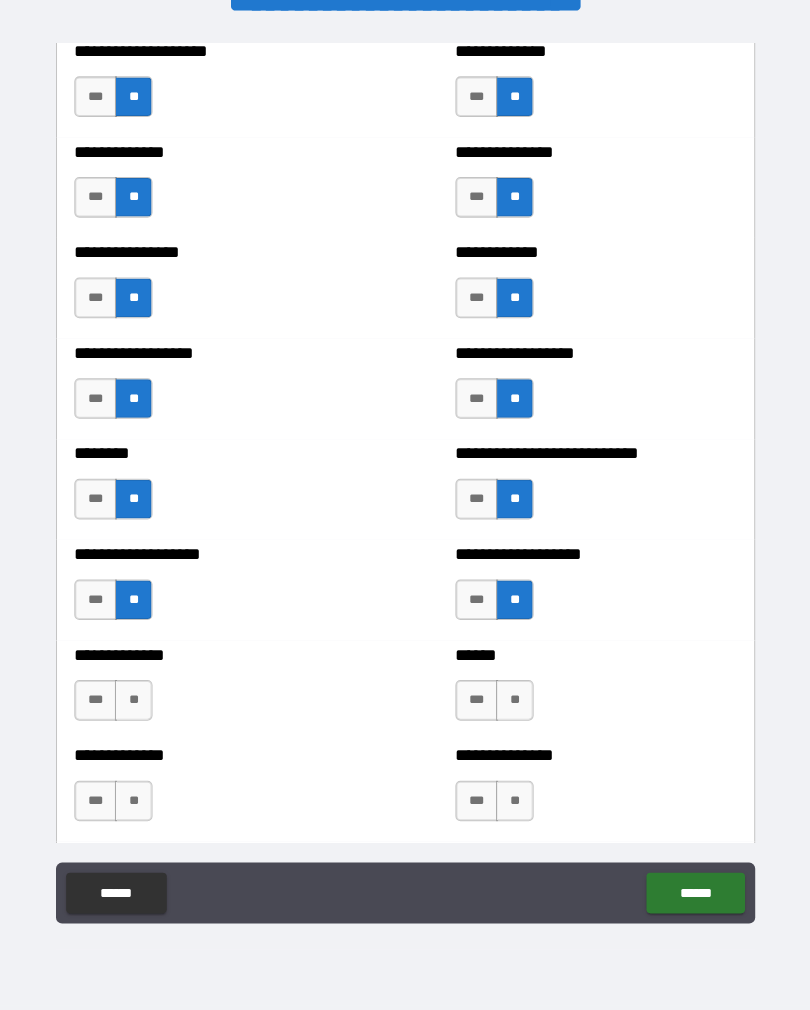 click on "**" at bounding box center (512, 705) 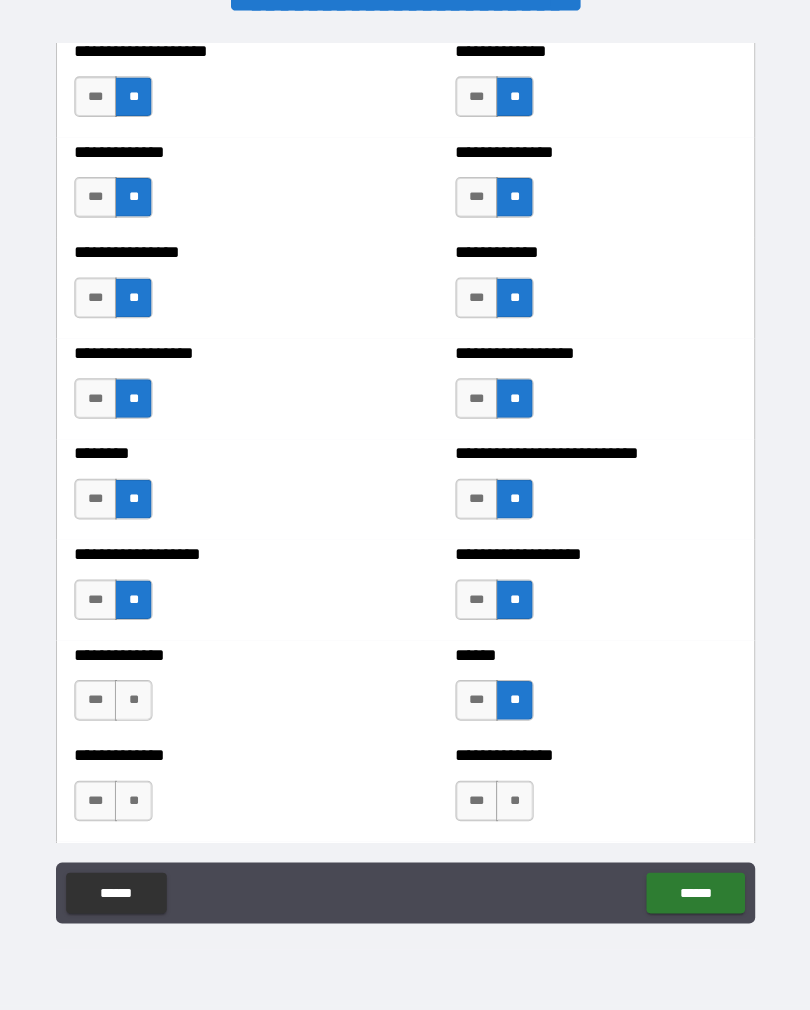 click on "**" at bounding box center (137, 705) 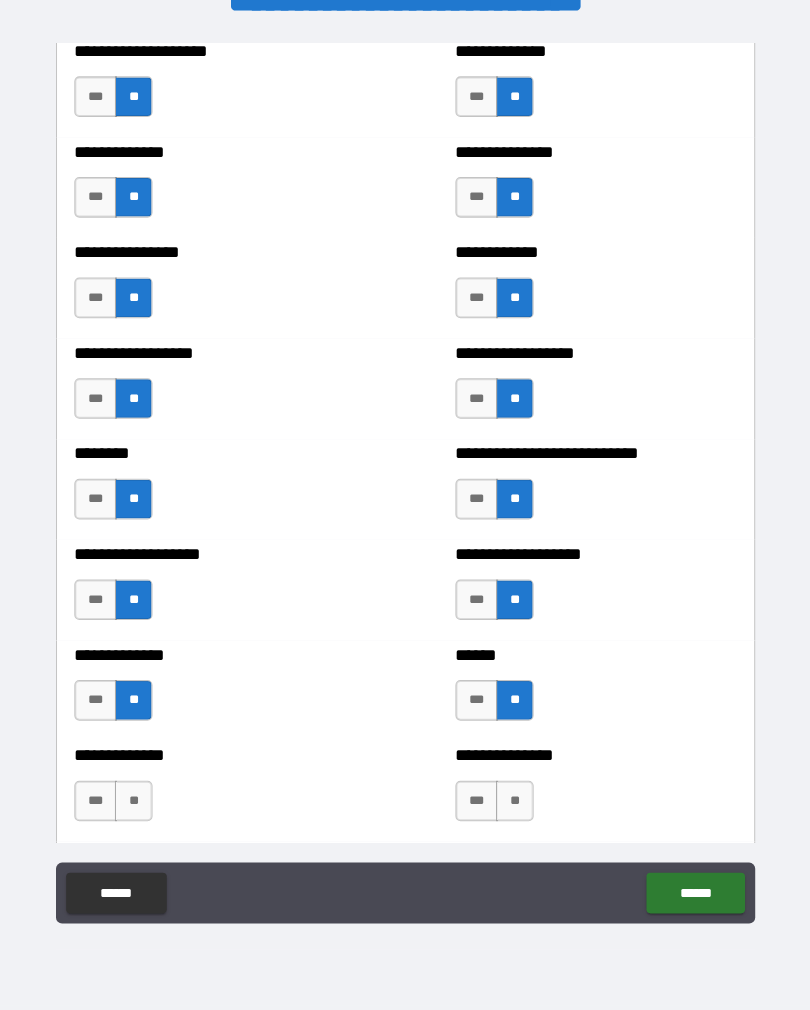 click on "**" at bounding box center (137, 804) 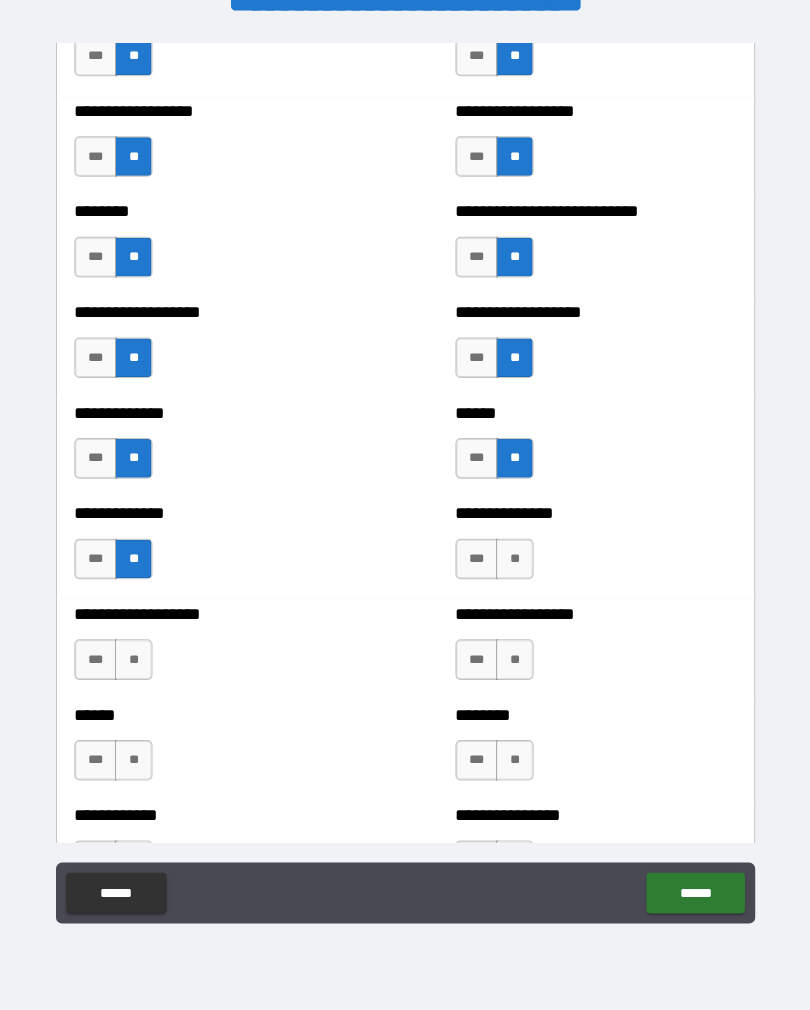 scroll, scrollTop: 4413, scrollLeft: 0, axis: vertical 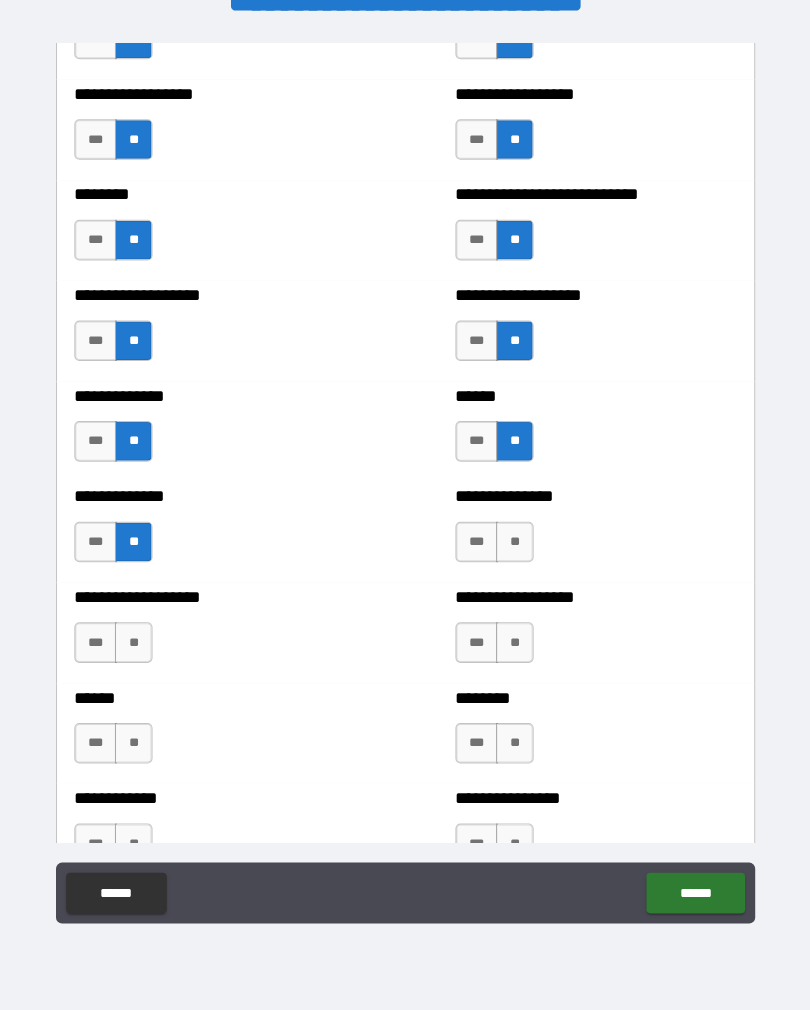 click on "**" at bounding box center (512, 550) 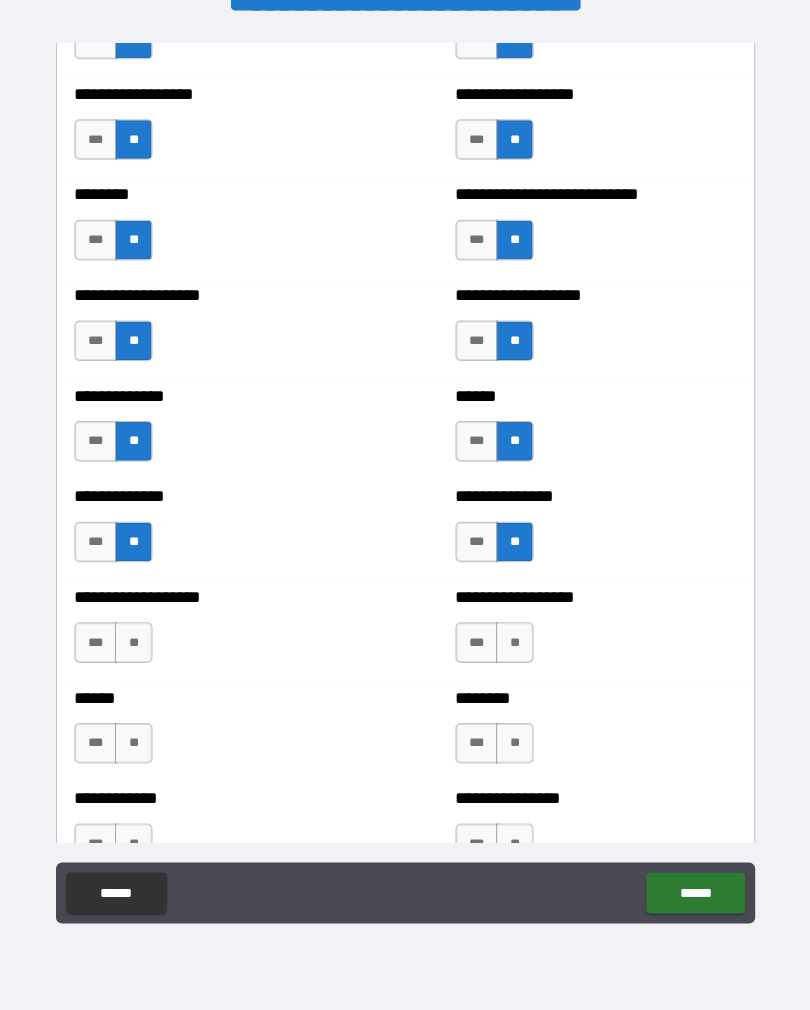 click on "**" at bounding box center [512, 649] 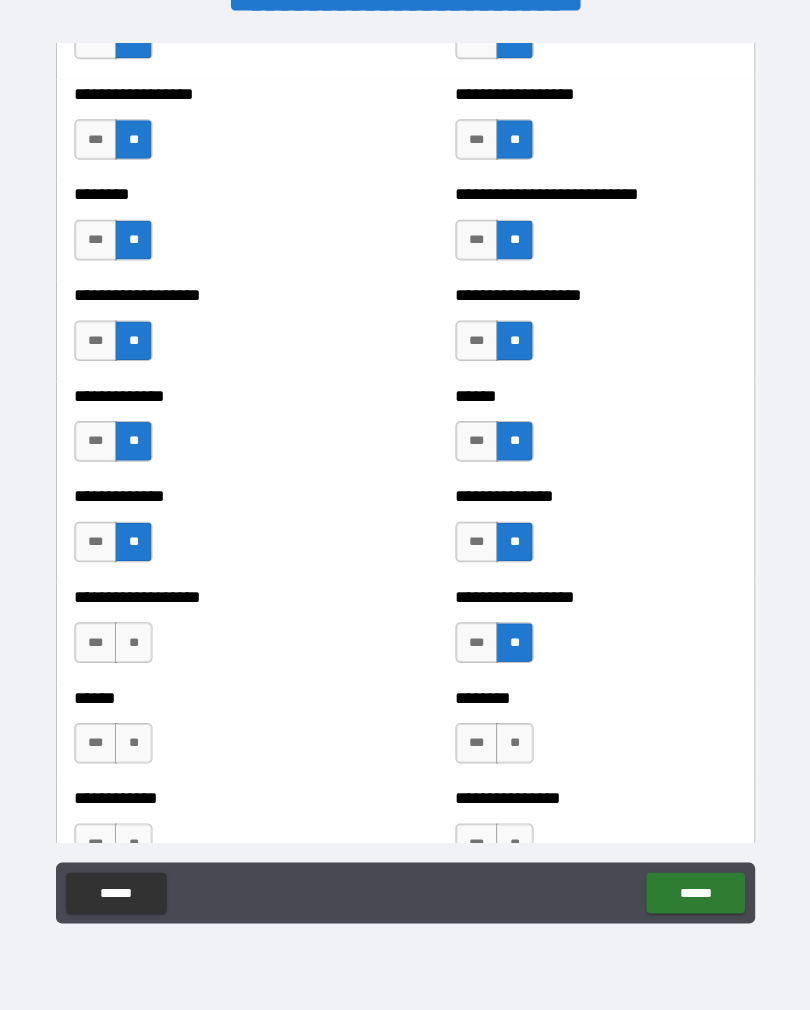 click on "**" at bounding box center (137, 649) 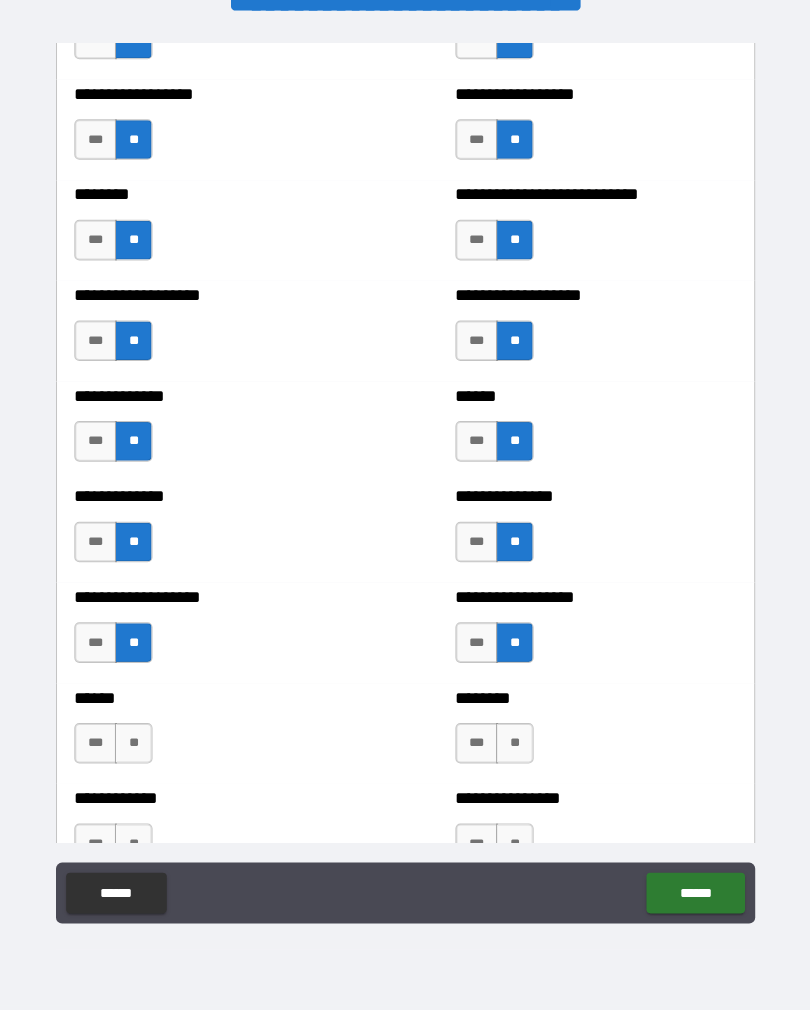 click on "**" at bounding box center [137, 748] 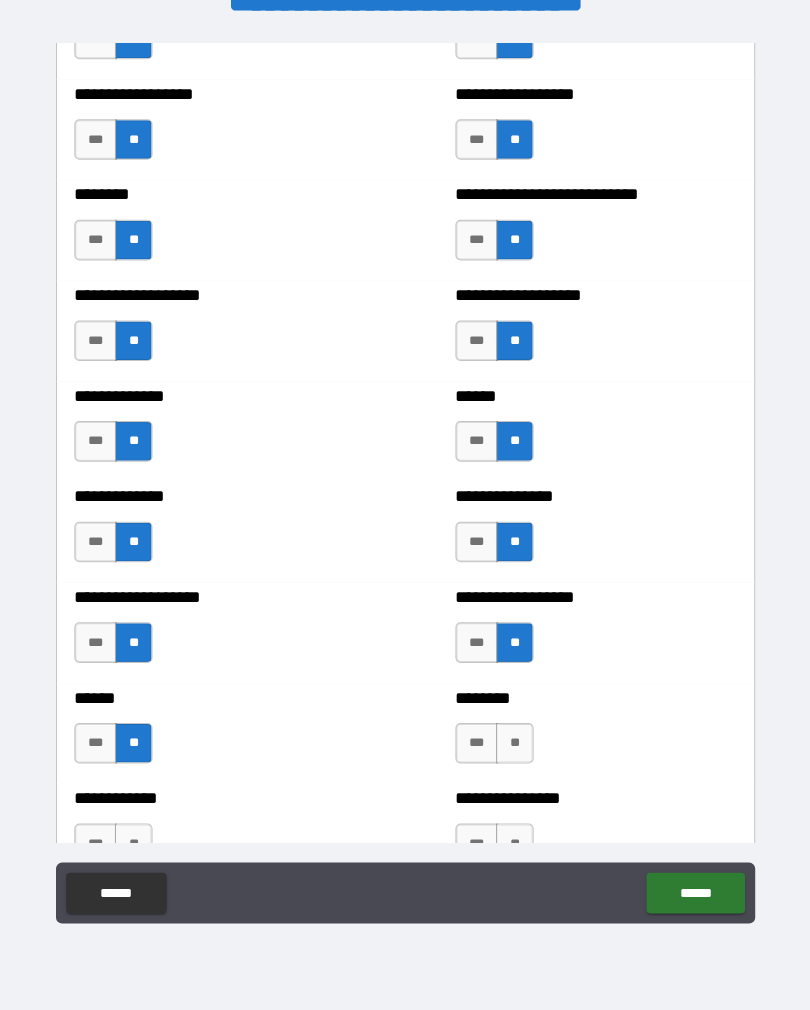 click on "**" at bounding box center (137, 748) 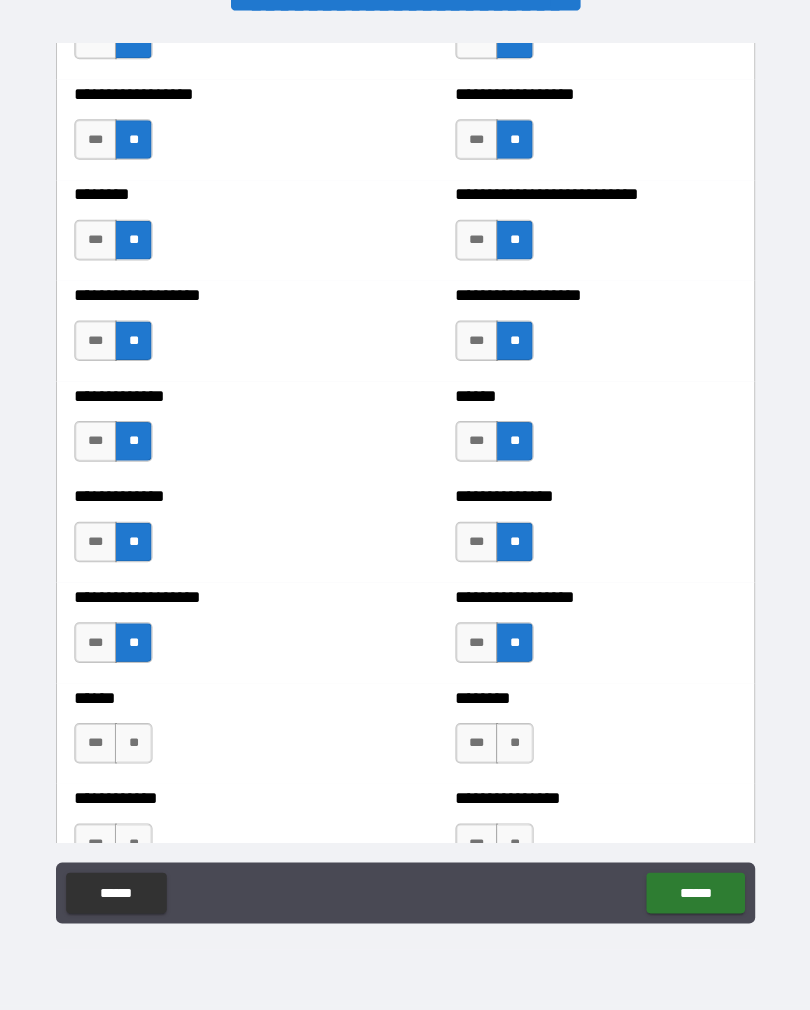click on "**" at bounding box center (137, 748) 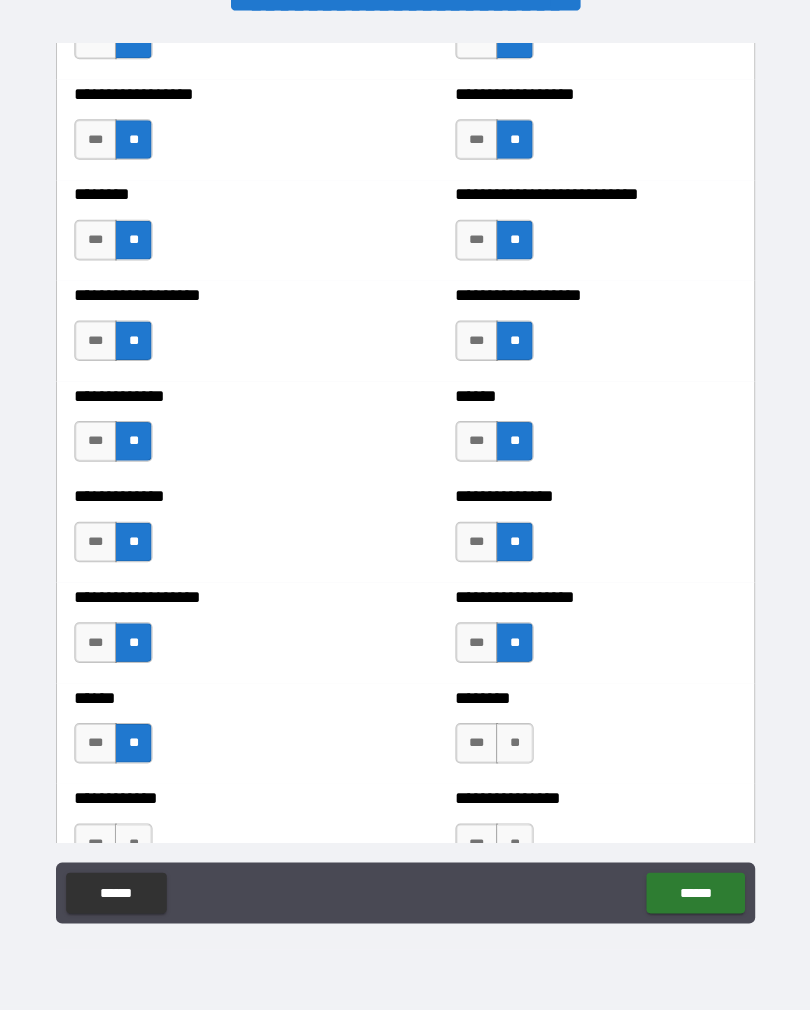 click on "**" at bounding box center (512, 748) 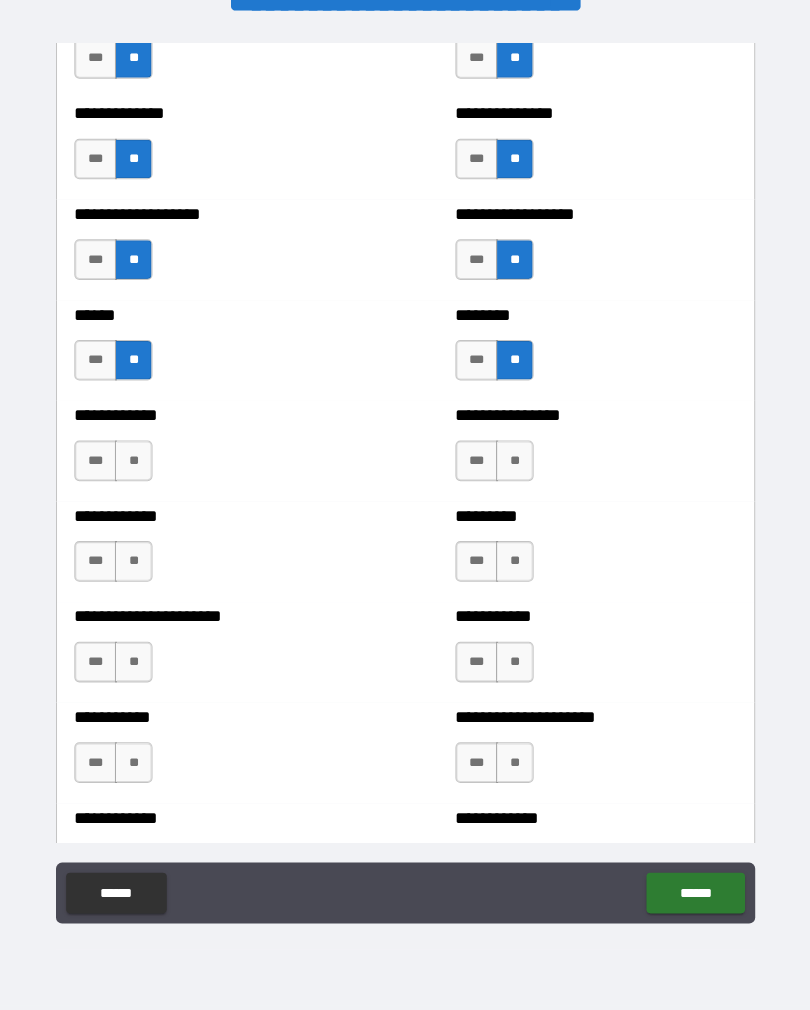 scroll, scrollTop: 4791, scrollLeft: 0, axis: vertical 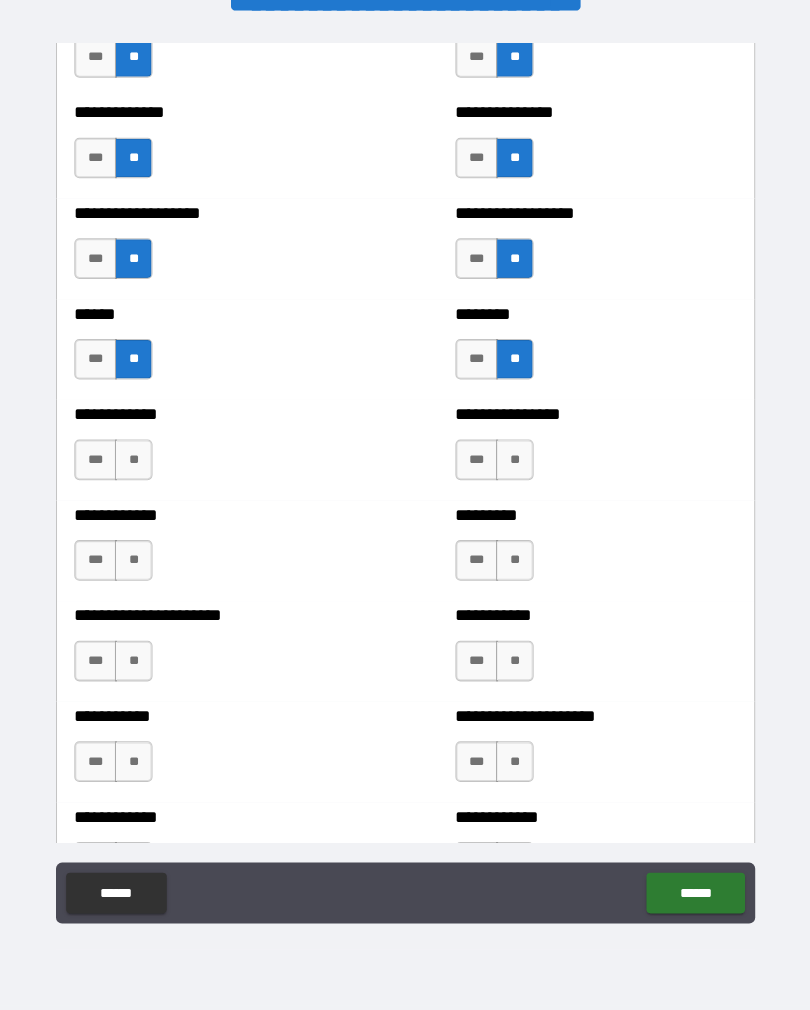 click on "**" at bounding box center [512, 469] 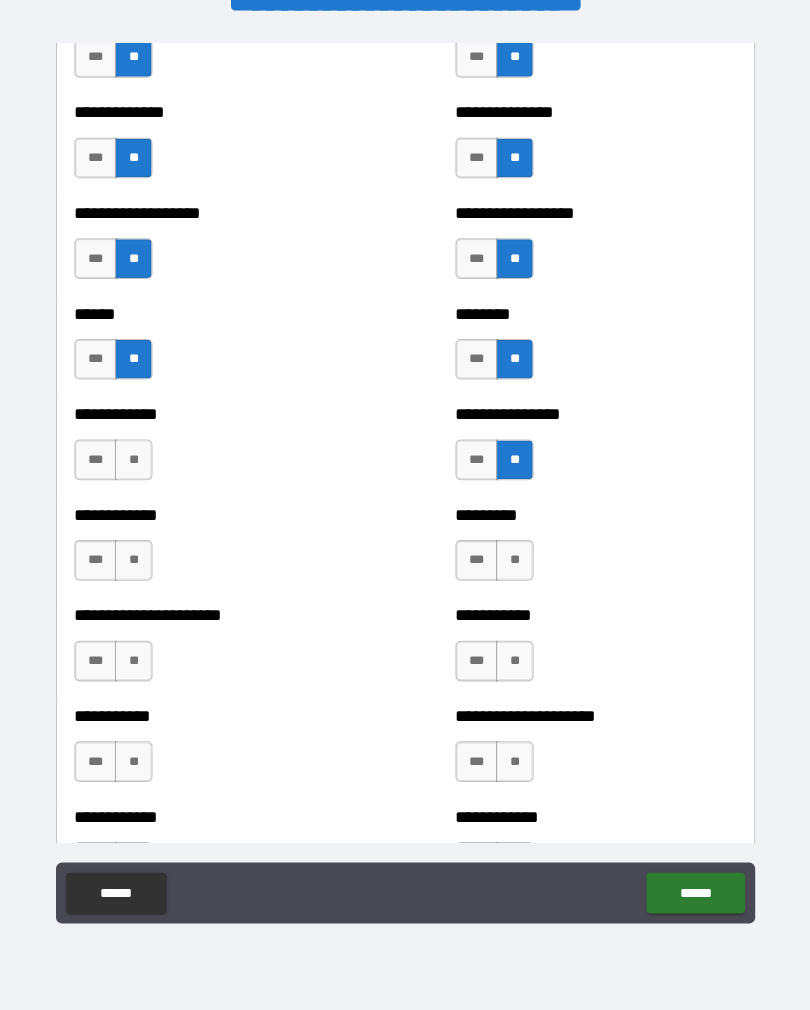 click on "**" at bounding box center [137, 469] 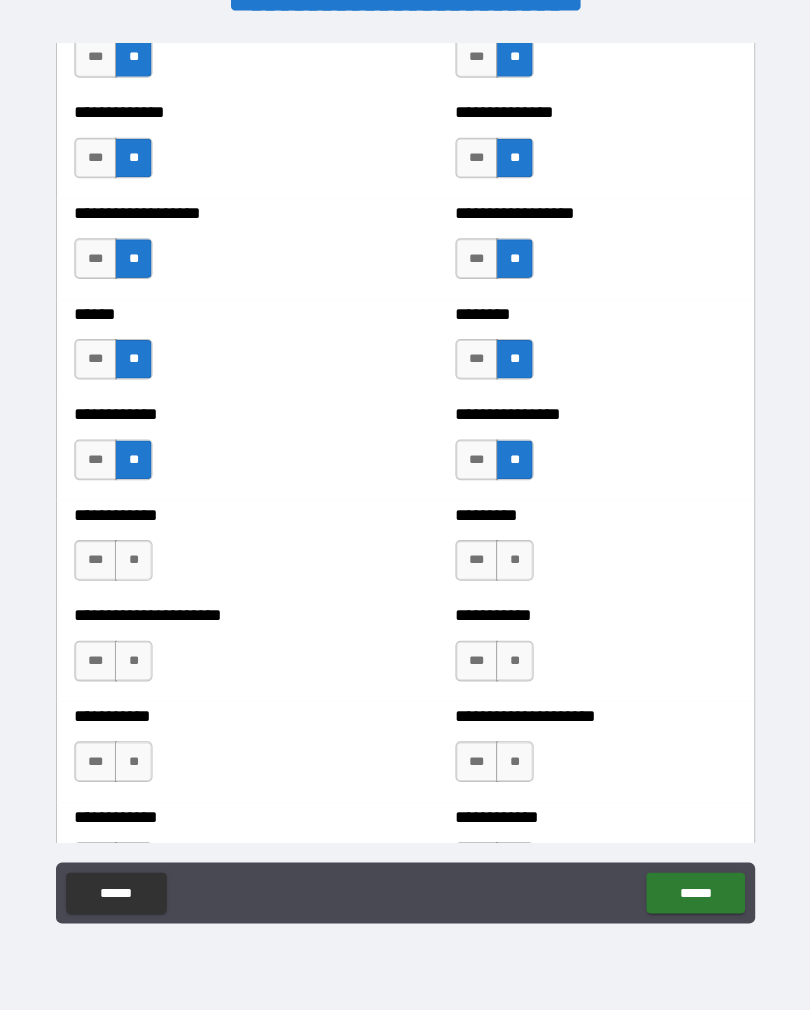 click on "**********" at bounding box center [217, 558] 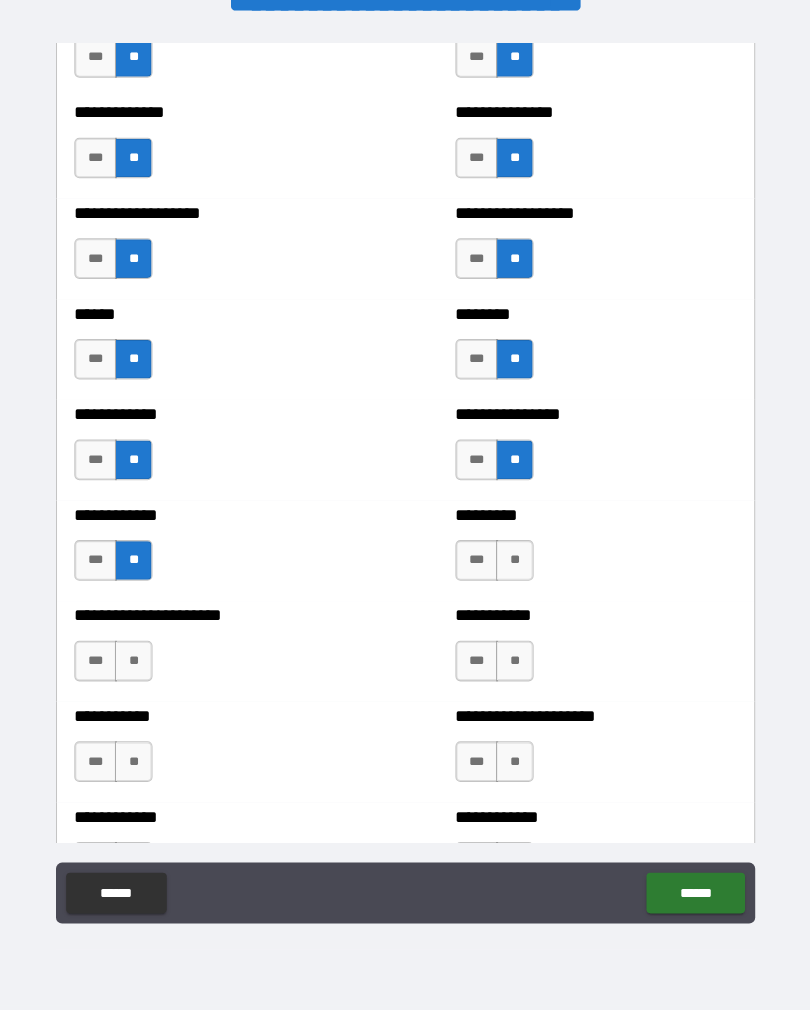 click on "**" at bounding box center (512, 568) 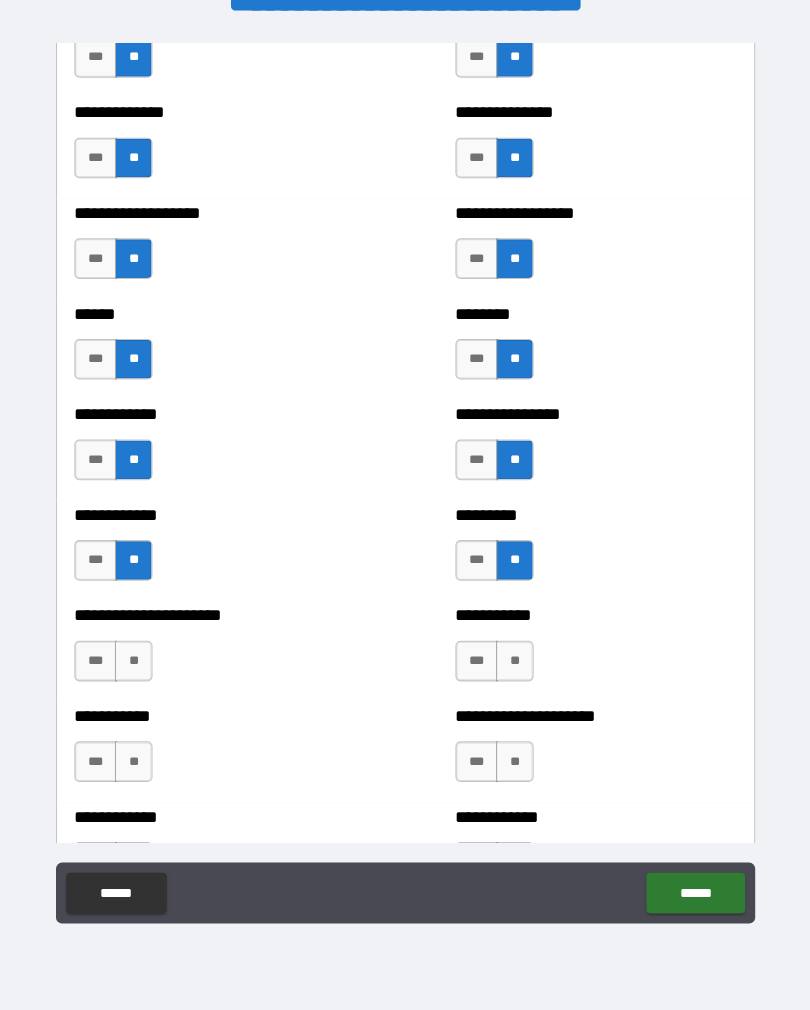 click on "**" at bounding box center [512, 667] 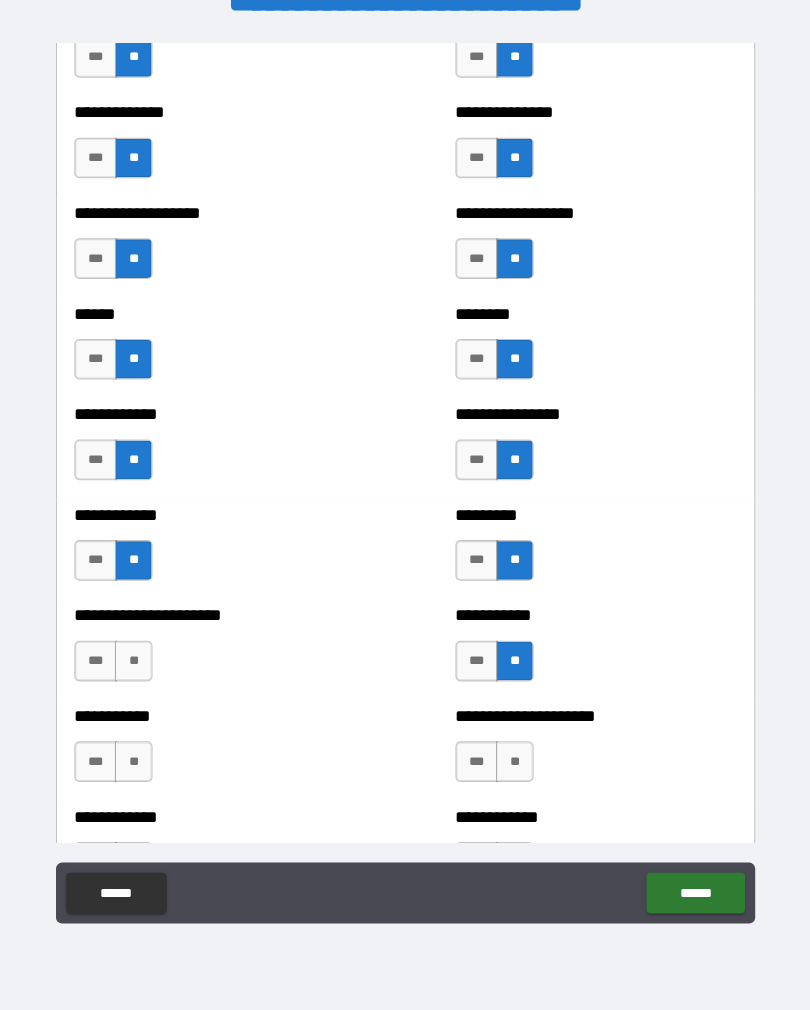 click on "**" at bounding box center (137, 667) 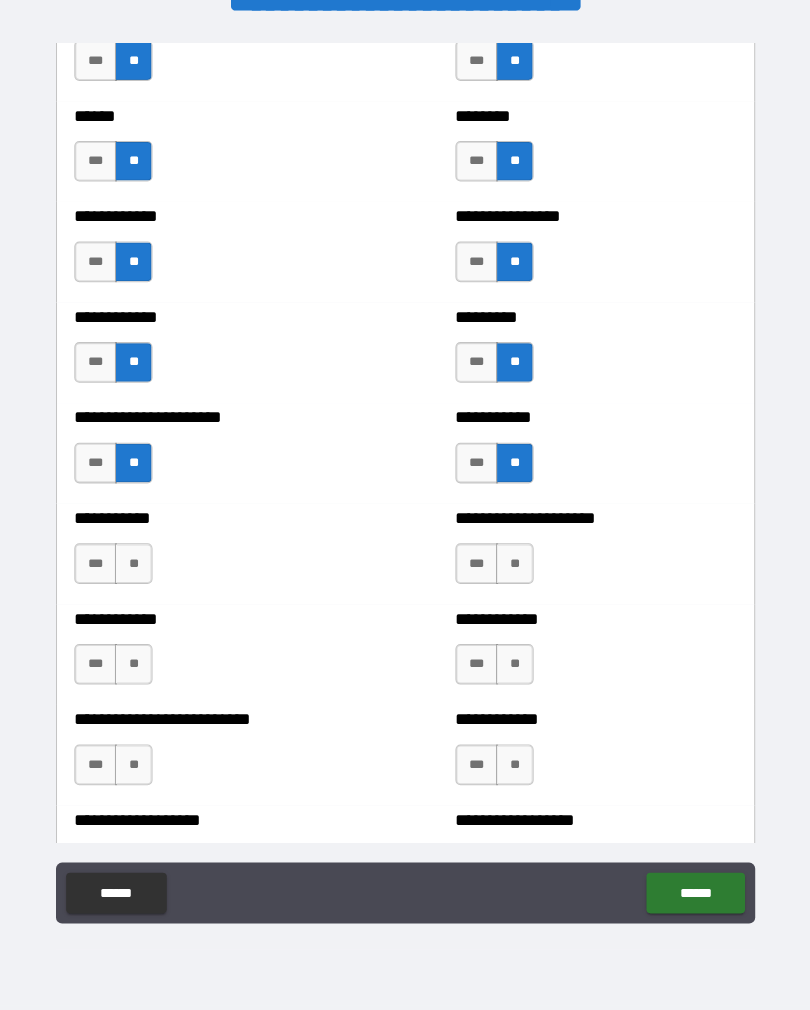 scroll, scrollTop: 5003, scrollLeft: 0, axis: vertical 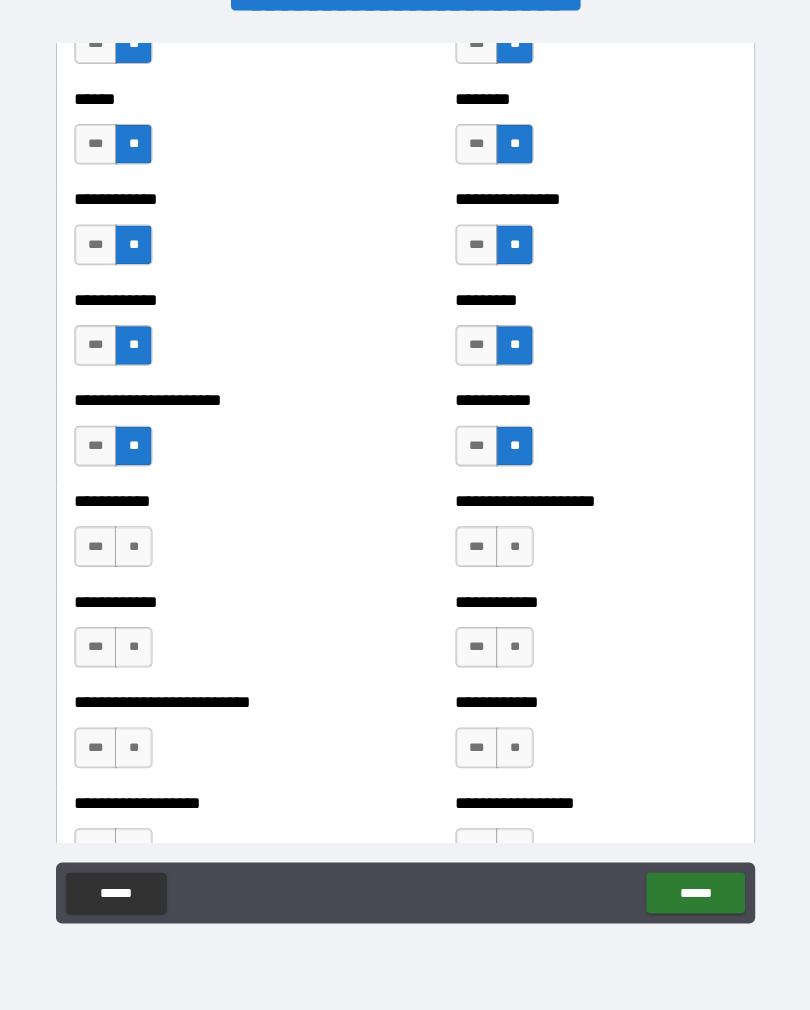 click on "**" at bounding box center (137, 554) 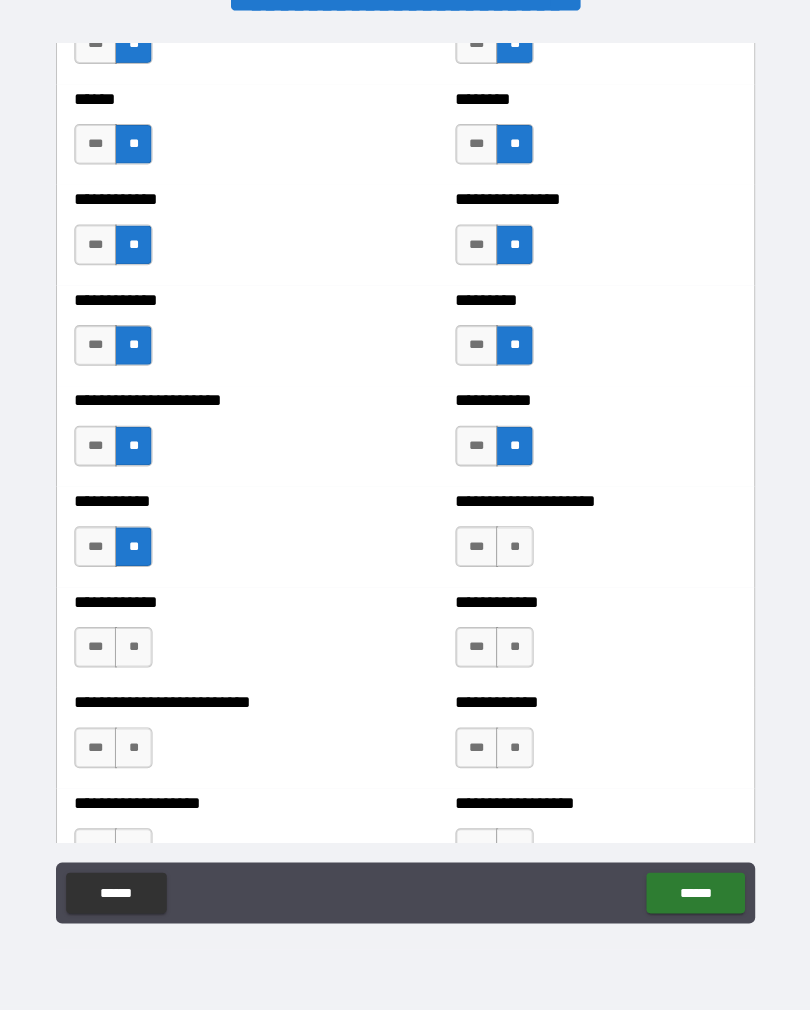click on "**" at bounding box center [512, 554] 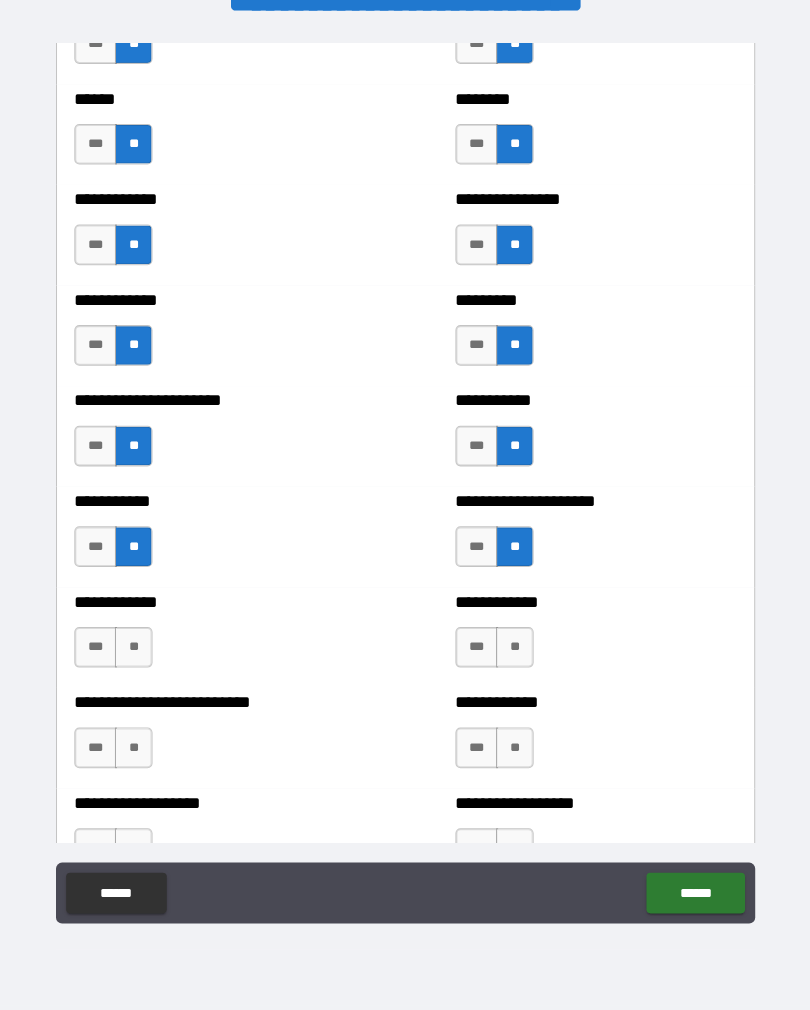 click on "**" at bounding box center (512, 653) 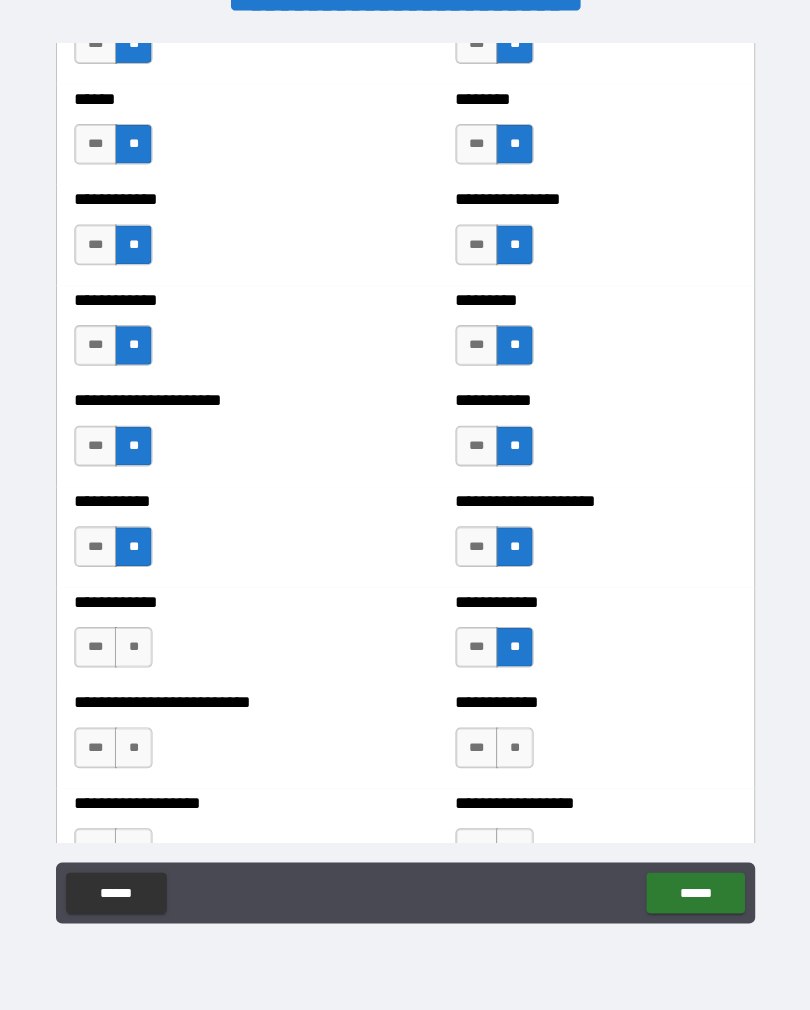 click on "**" at bounding box center [137, 653] 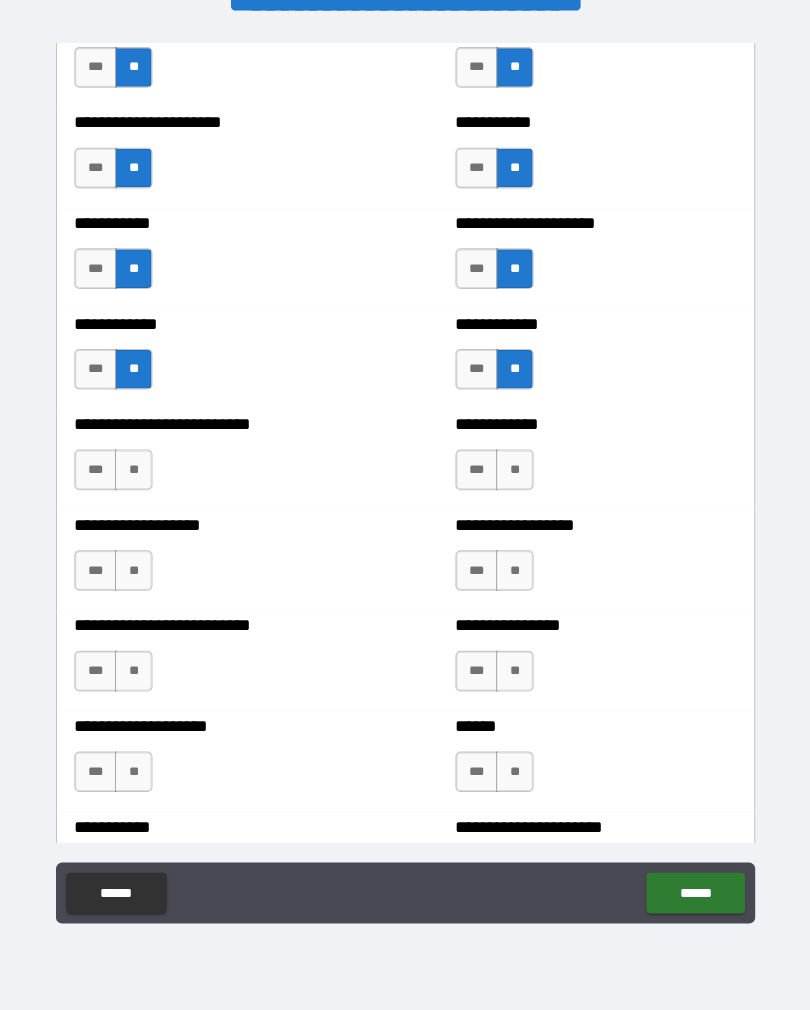 scroll, scrollTop: 5275, scrollLeft: 0, axis: vertical 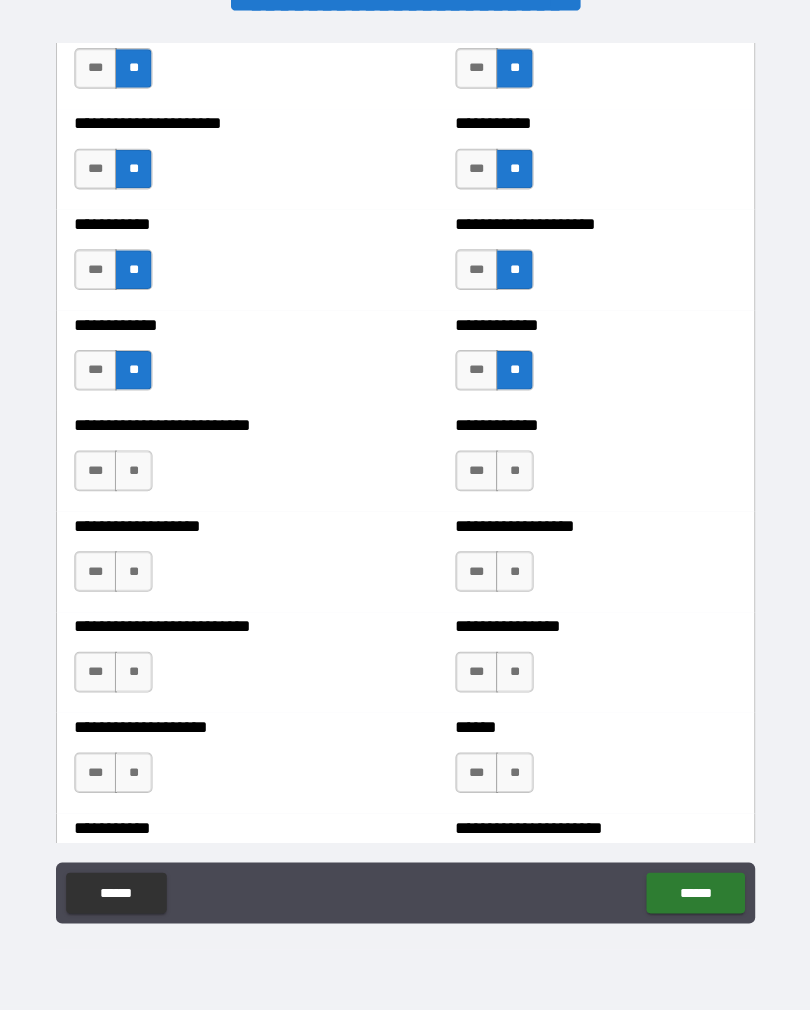 click on "**" at bounding box center [137, 480] 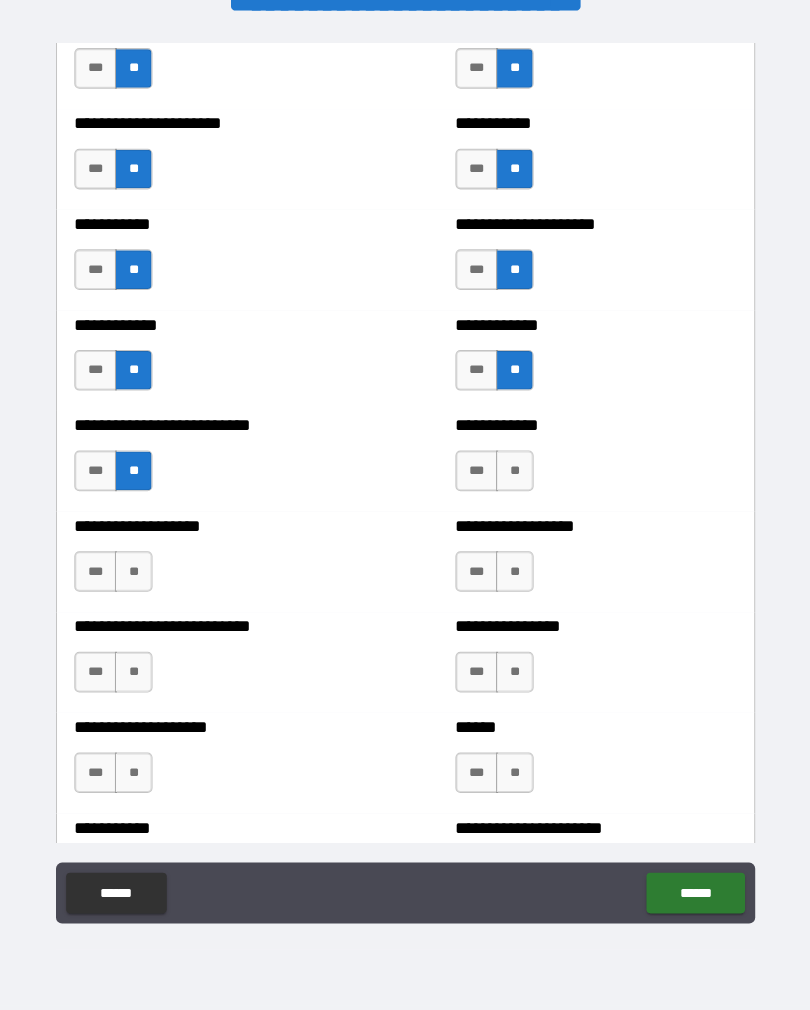 click on "**" at bounding box center [512, 480] 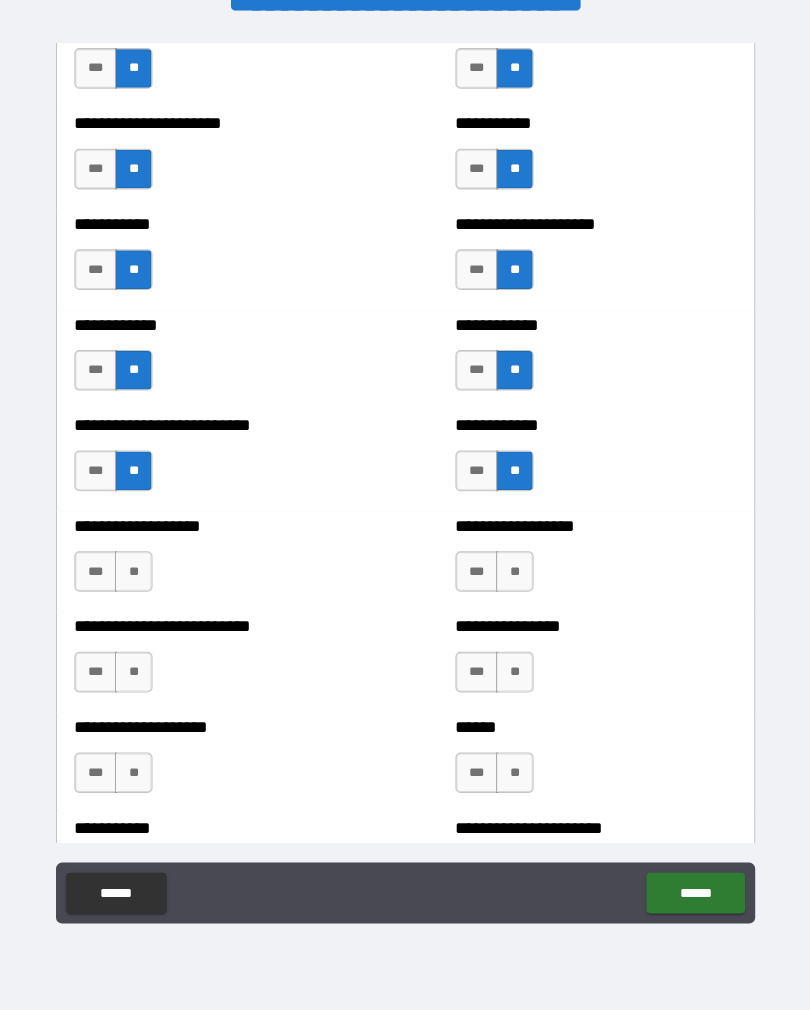 click on "**" at bounding box center (137, 579) 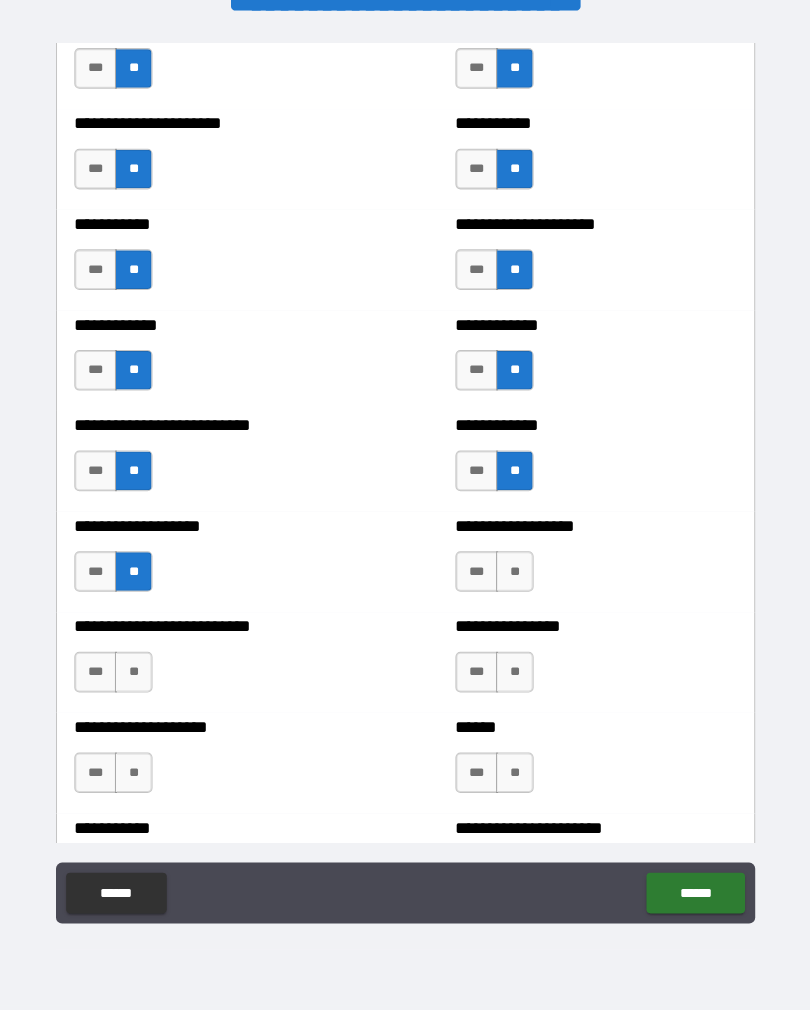 click on "**" at bounding box center (512, 579) 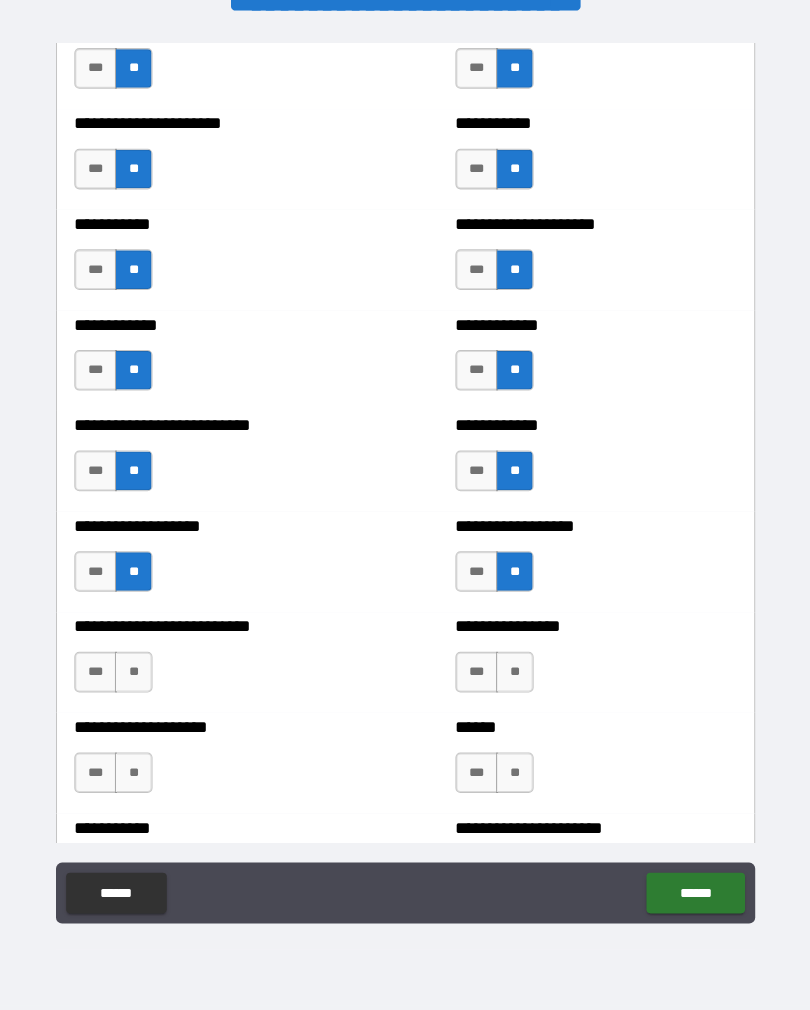 click on "**" at bounding box center (512, 678) 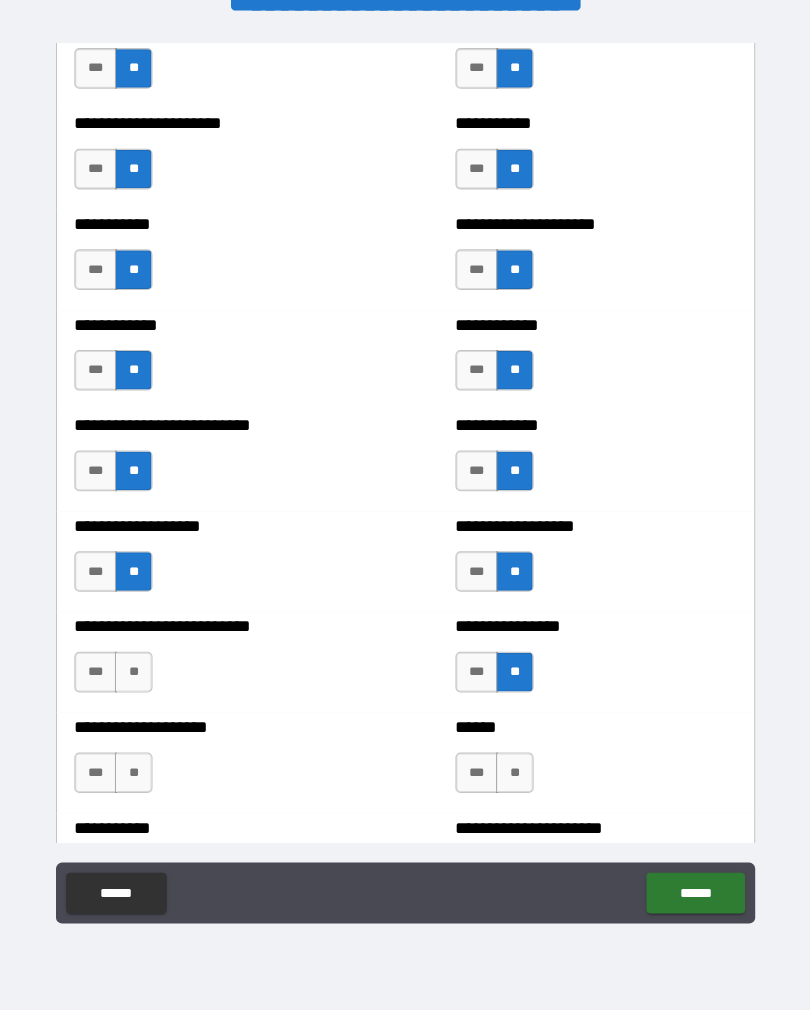 click on "**" at bounding box center [137, 678] 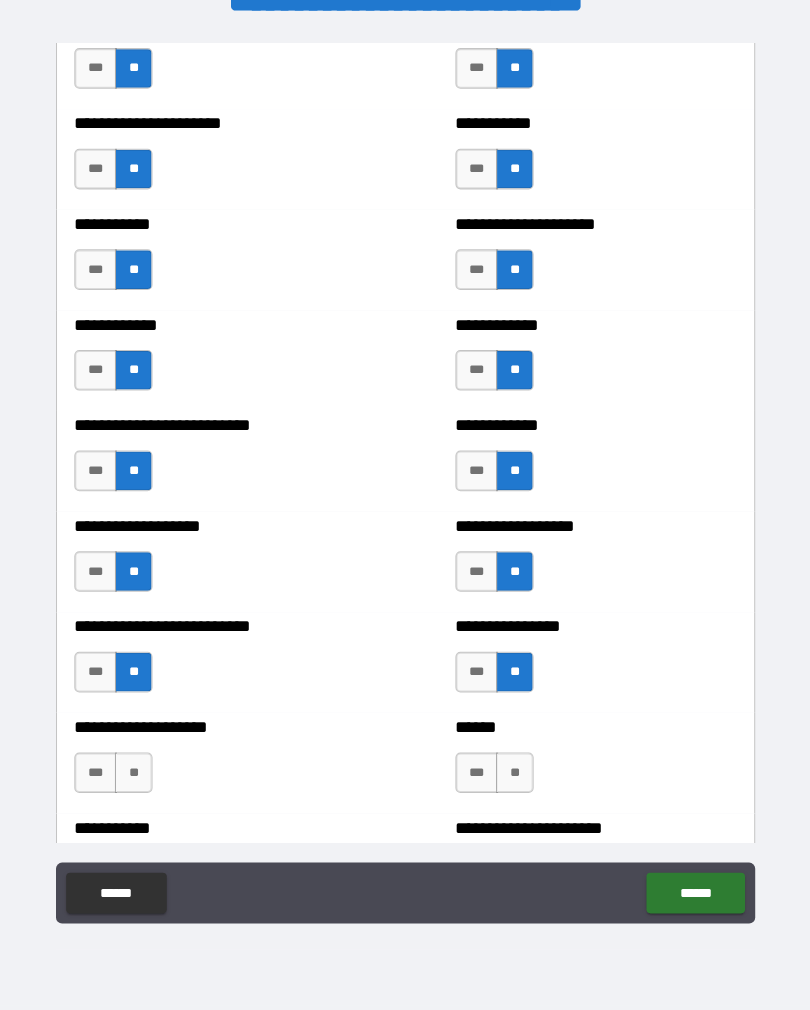 click on "**" at bounding box center [137, 777] 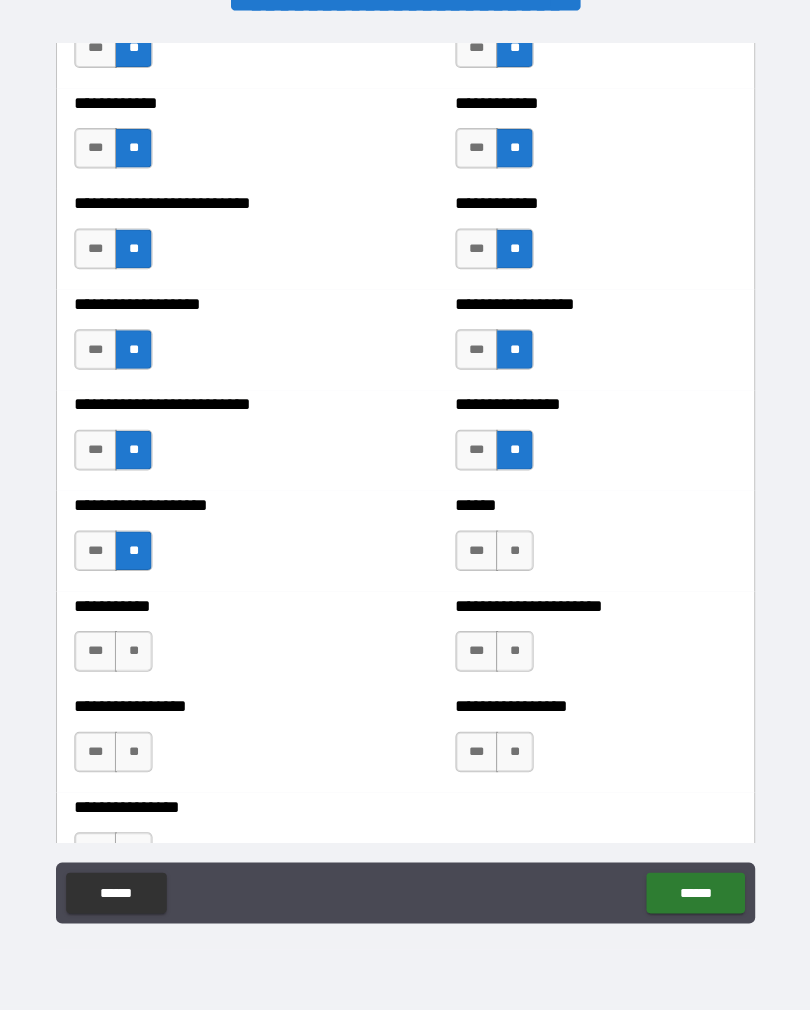 scroll, scrollTop: 5515, scrollLeft: 0, axis: vertical 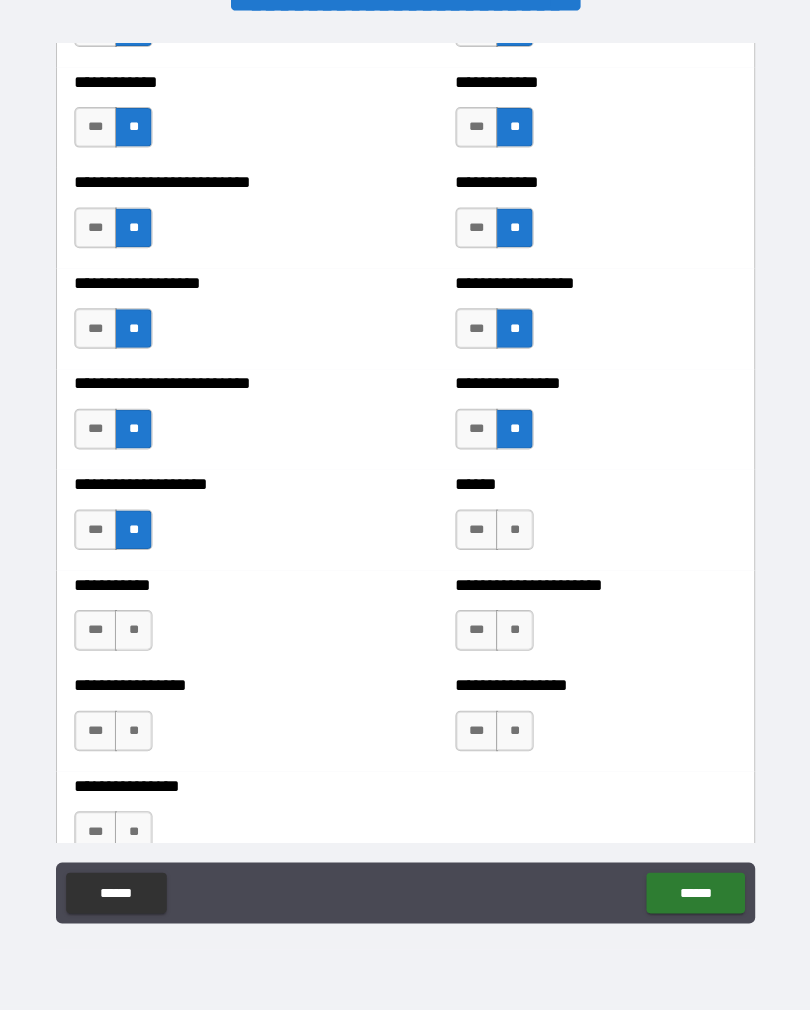 click on "**" at bounding box center (512, 537) 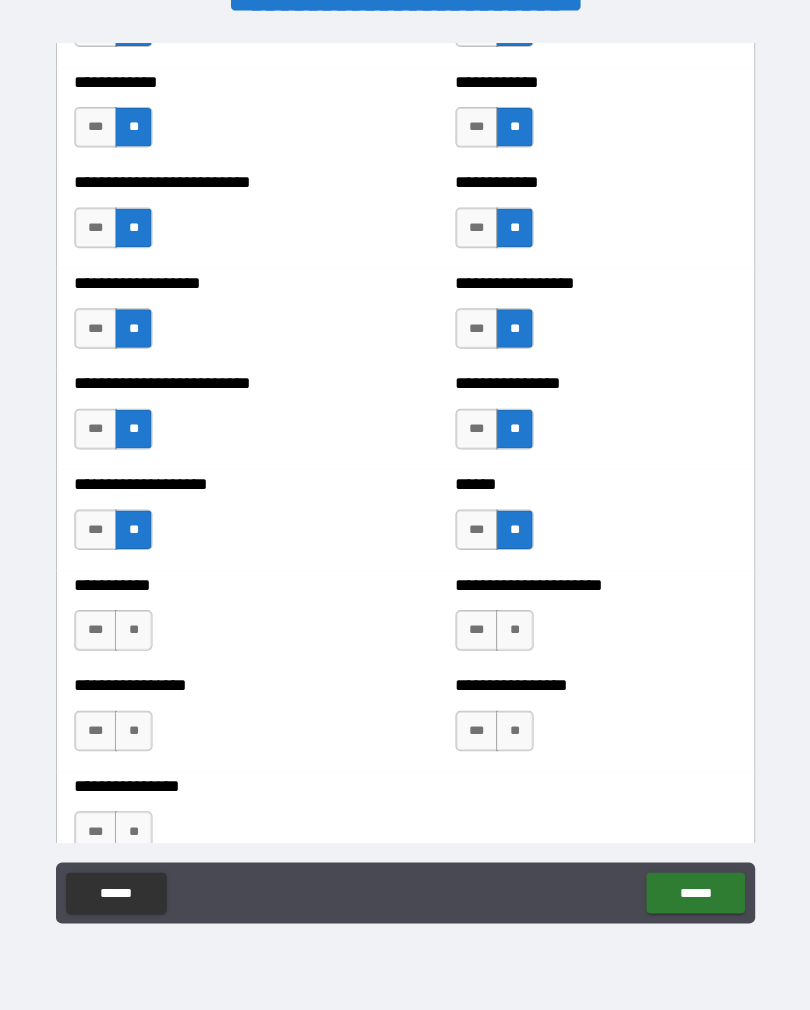 click on "**" at bounding box center [137, 636] 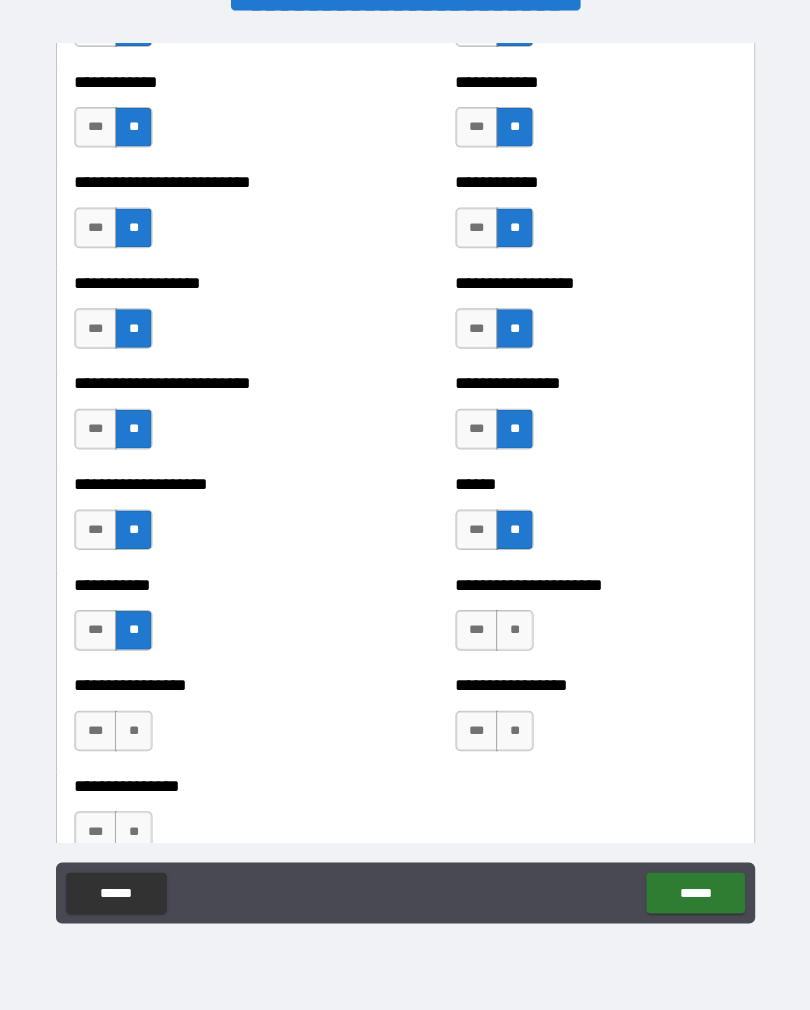 click on "**" at bounding box center (512, 636) 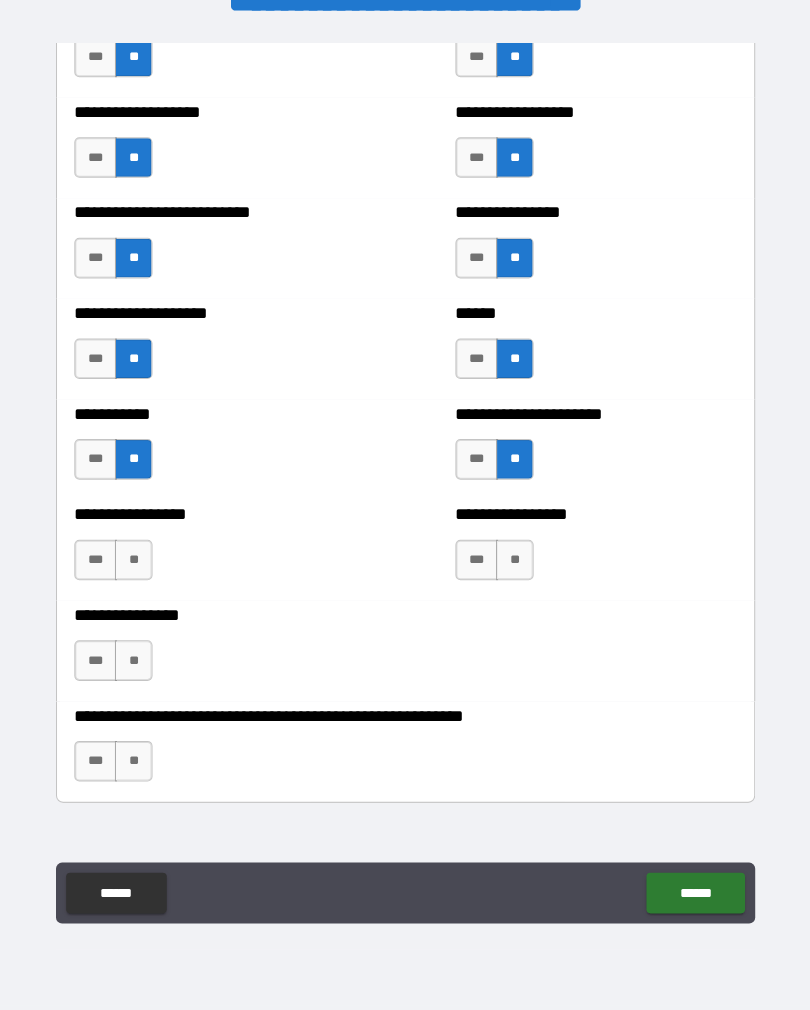 scroll, scrollTop: 5682, scrollLeft: 0, axis: vertical 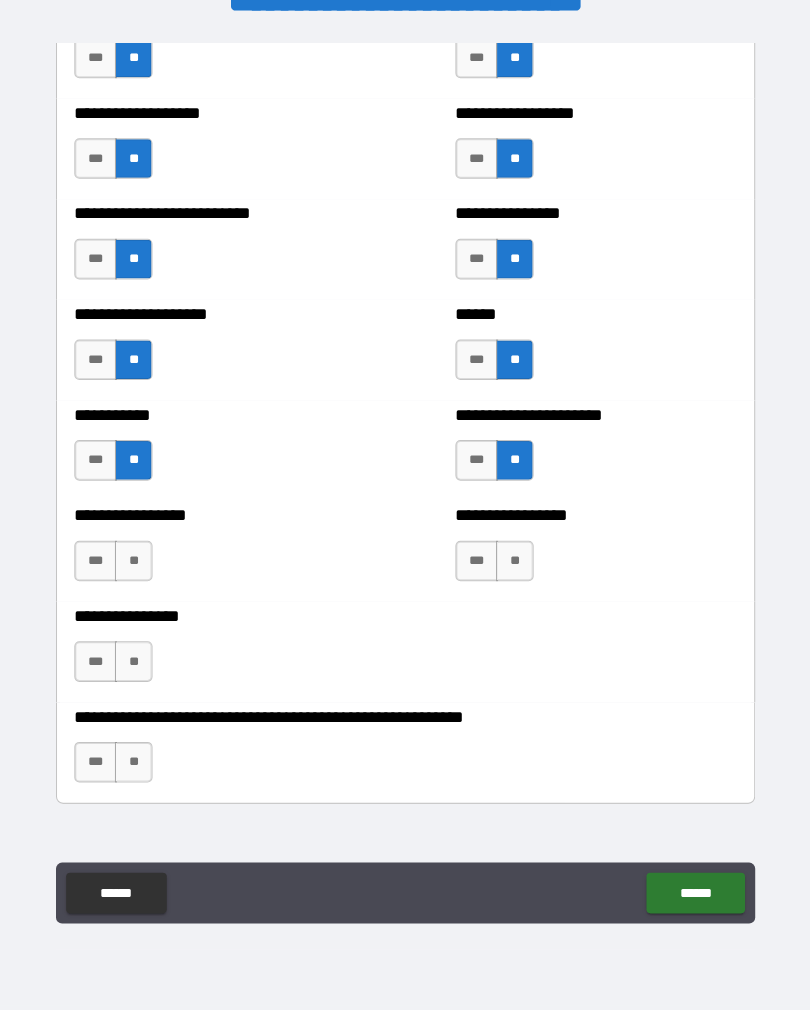click on "**" at bounding box center (512, 568) 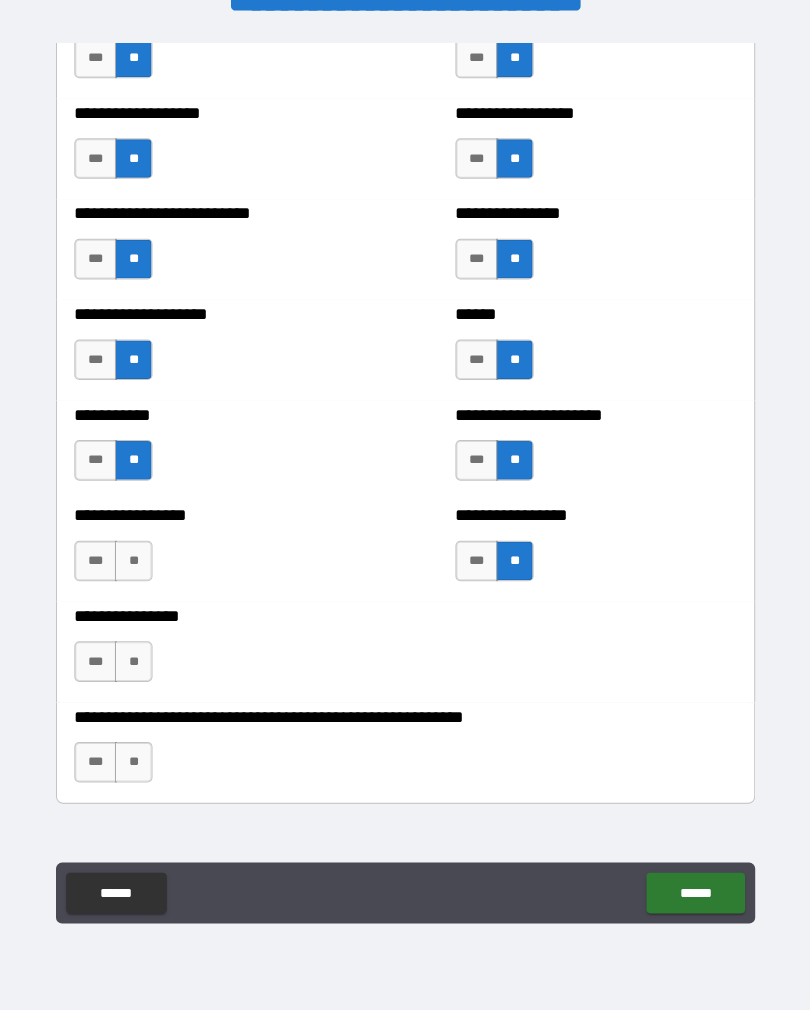 click on "**" at bounding box center (137, 568) 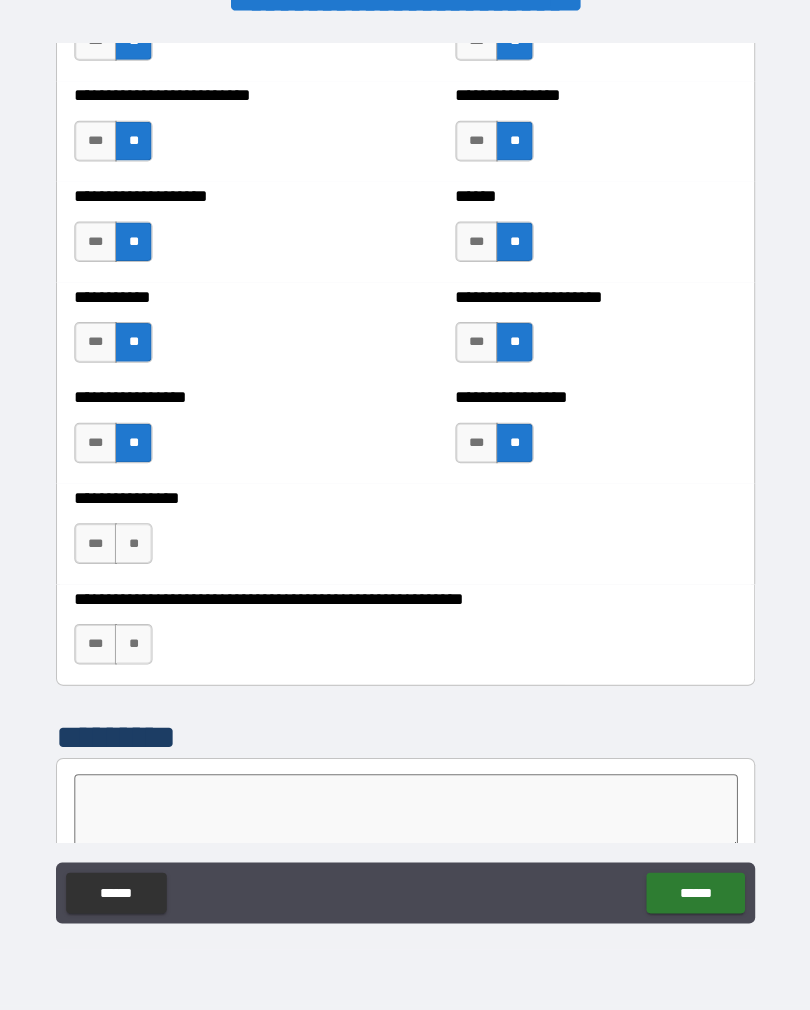 scroll, scrollTop: 5800, scrollLeft: 0, axis: vertical 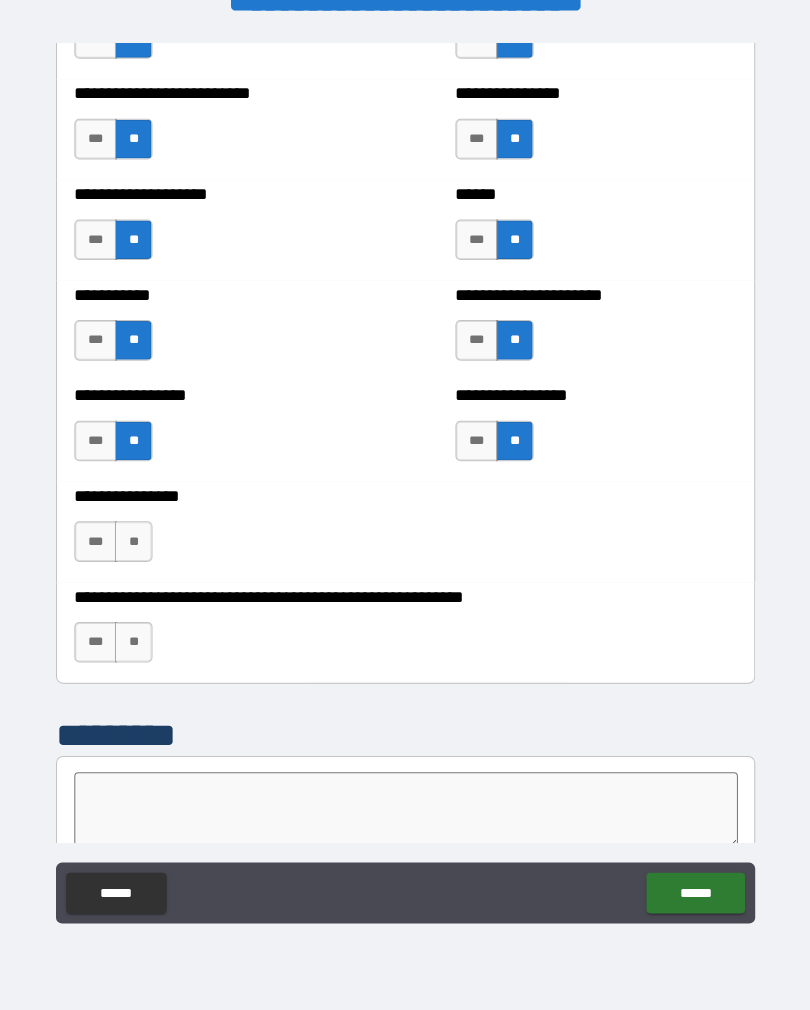 click on "**" at bounding box center (137, 549) 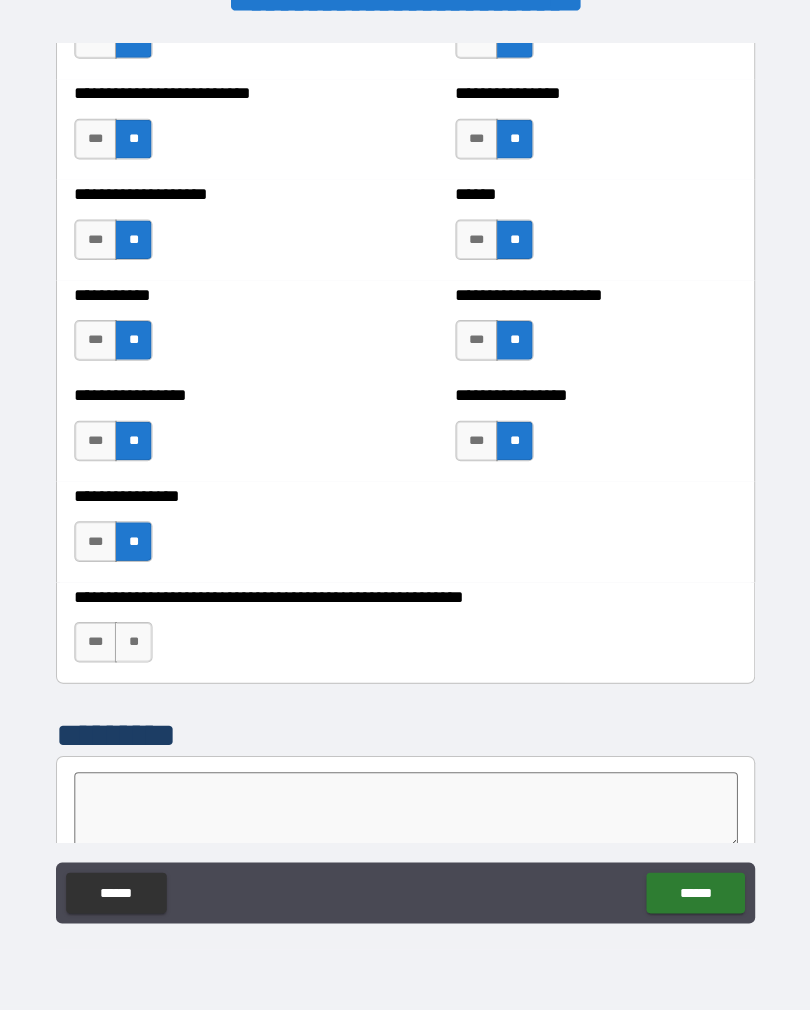 click on "**" at bounding box center (137, 648) 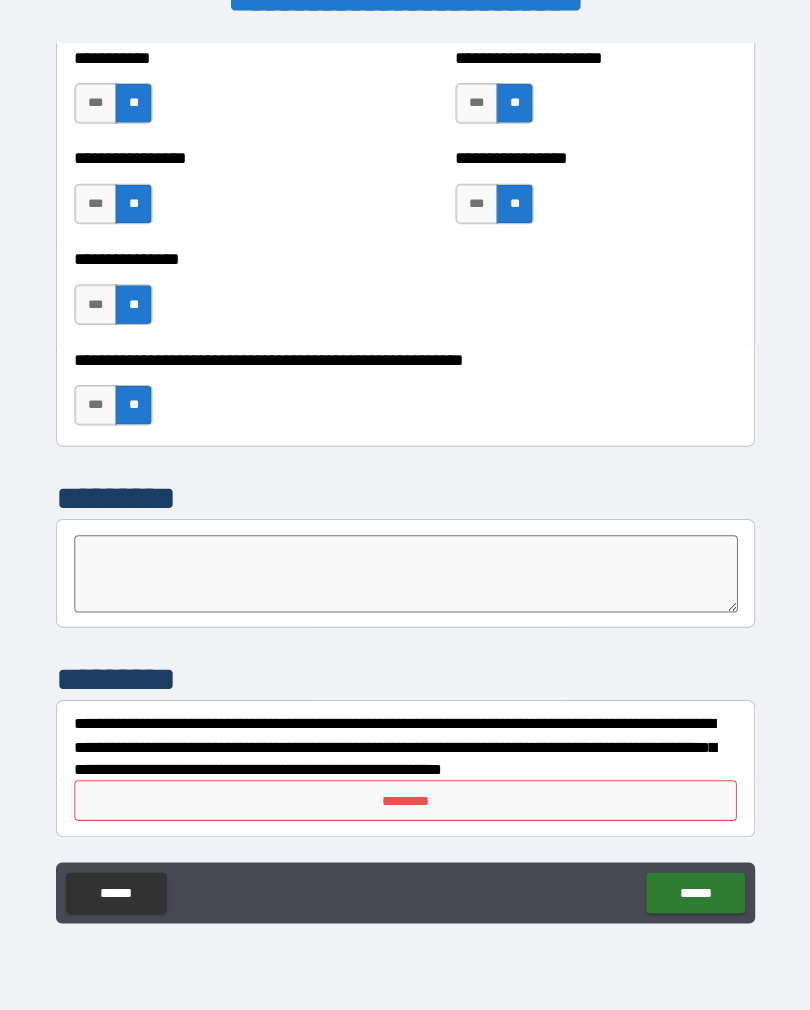 scroll, scrollTop: 6033, scrollLeft: 0, axis: vertical 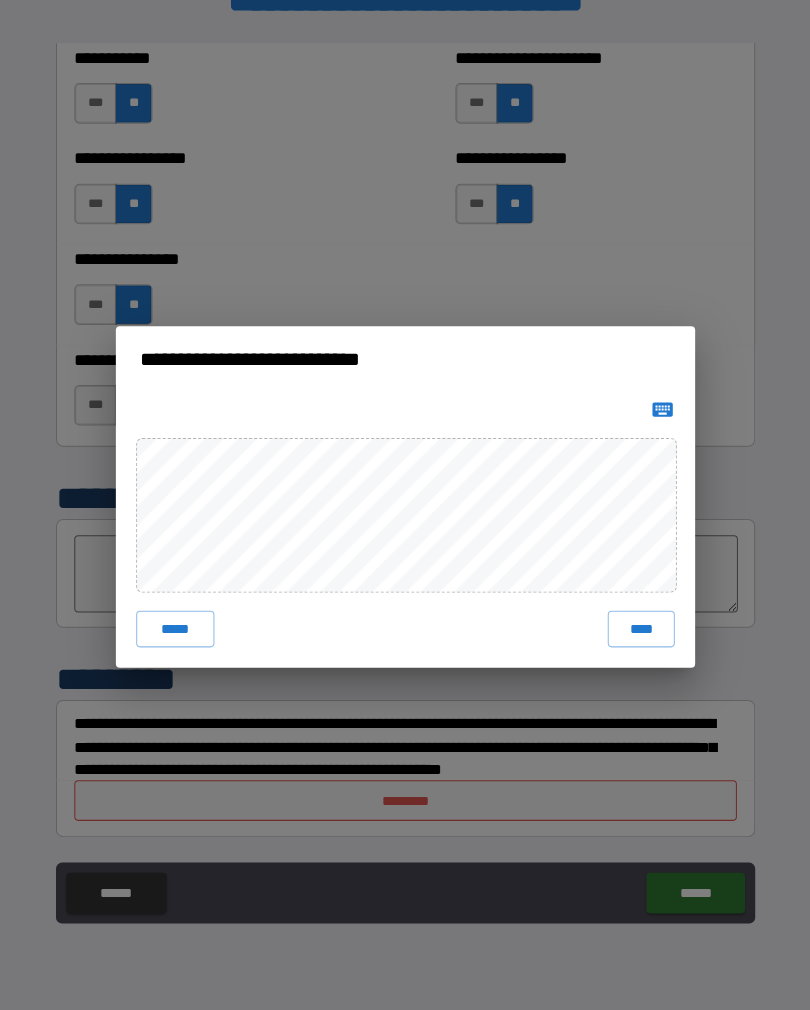 click on "****" at bounding box center (637, 635) 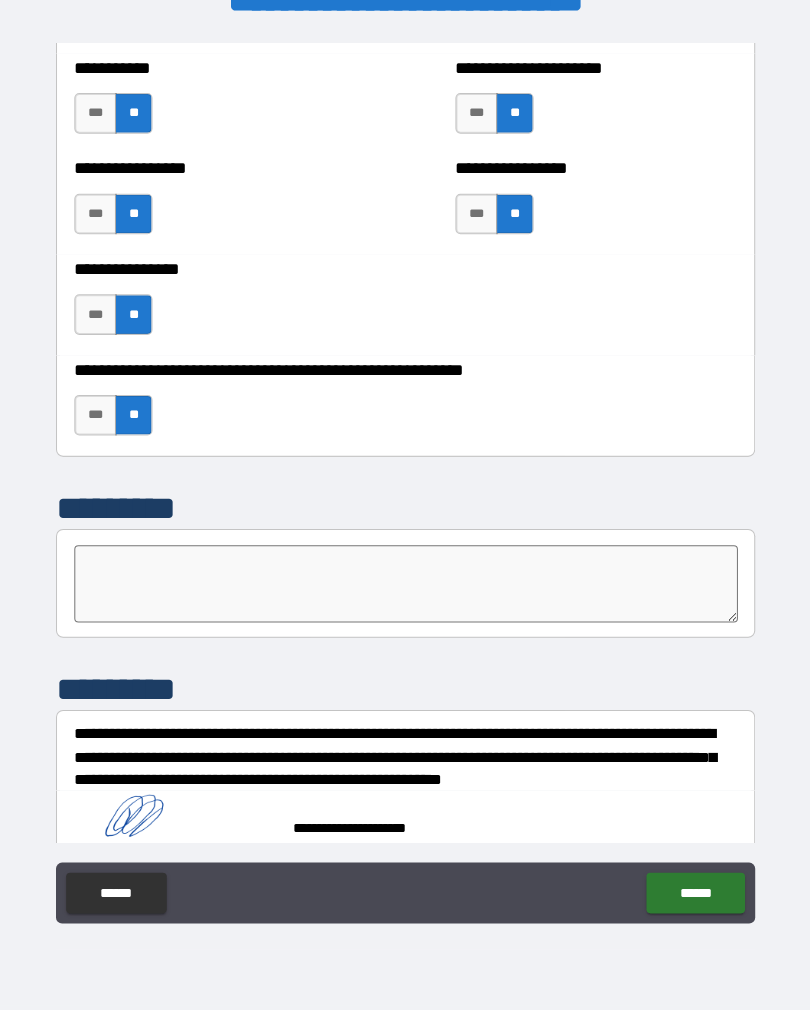 click on "******" at bounding box center (690, 895) 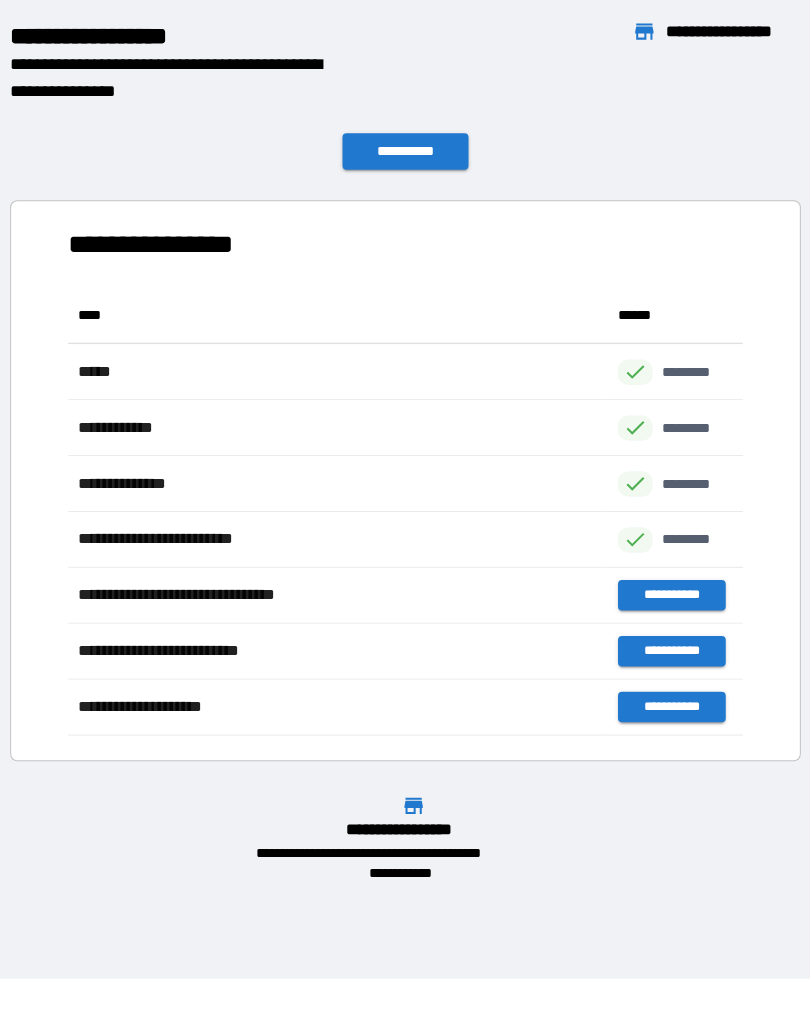 scroll, scrollTop: 441, scrollLeft: 664, axis: both 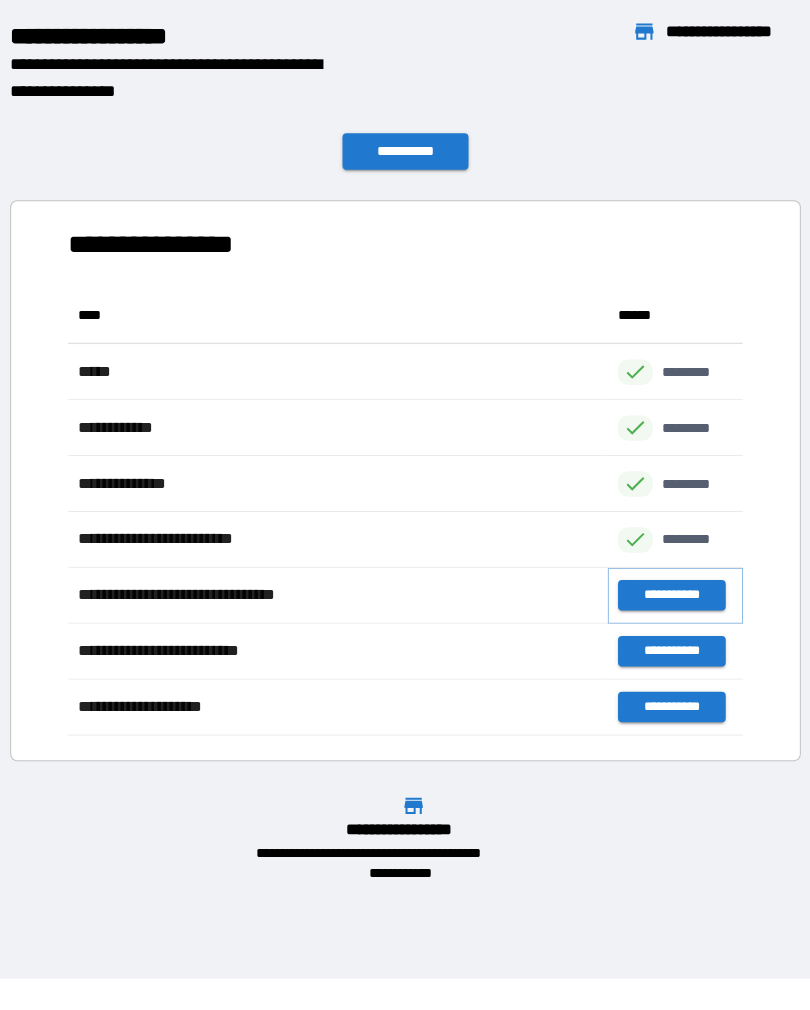 click on "**********" at bounding box center (666, 602) 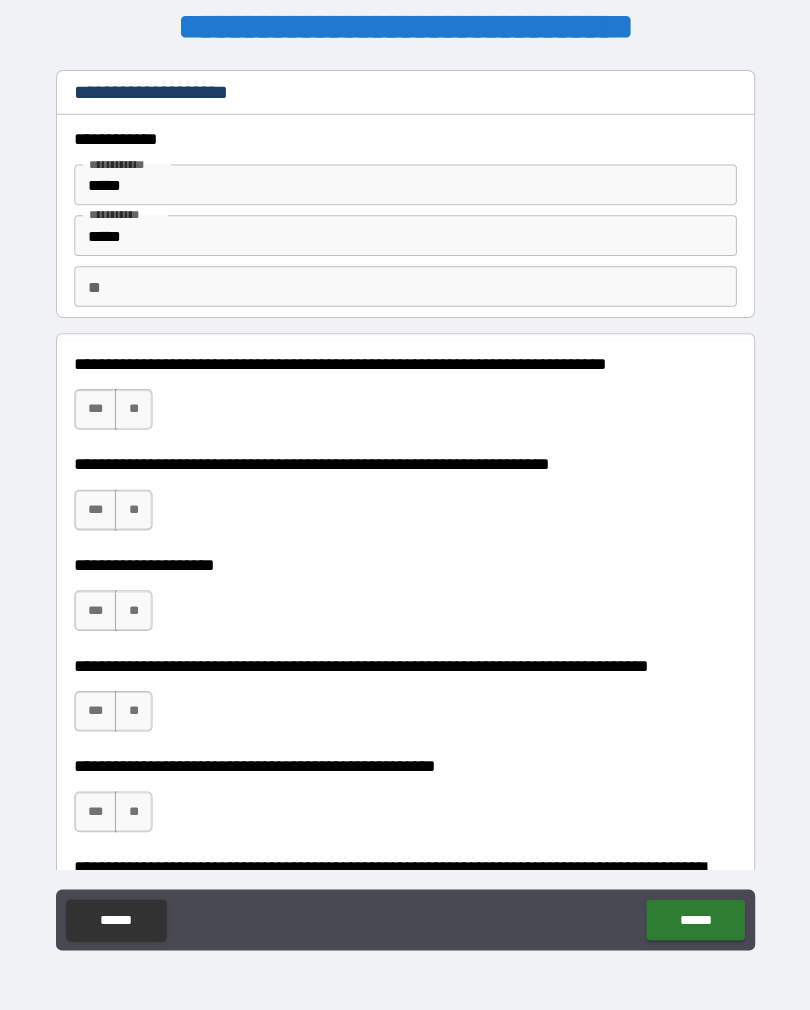 scroll, scrollTop: 0, scrollLeft: 0, axis: both 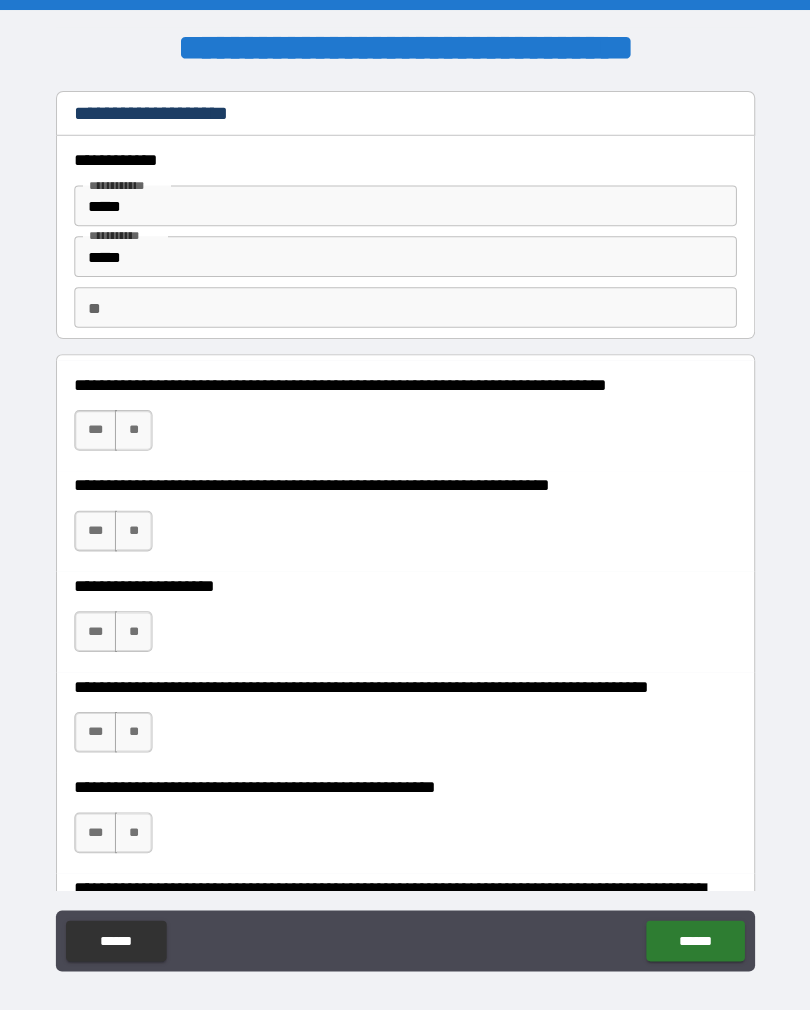 click on "**" at bounding box center [405, 303] 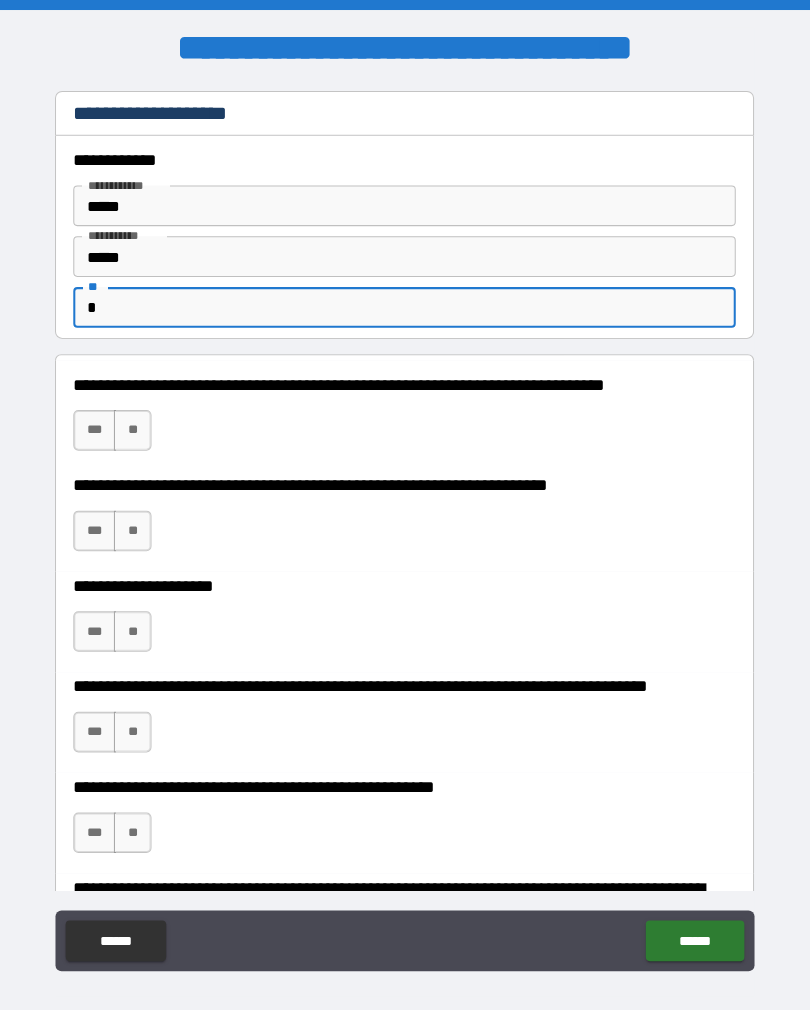 type on "*" 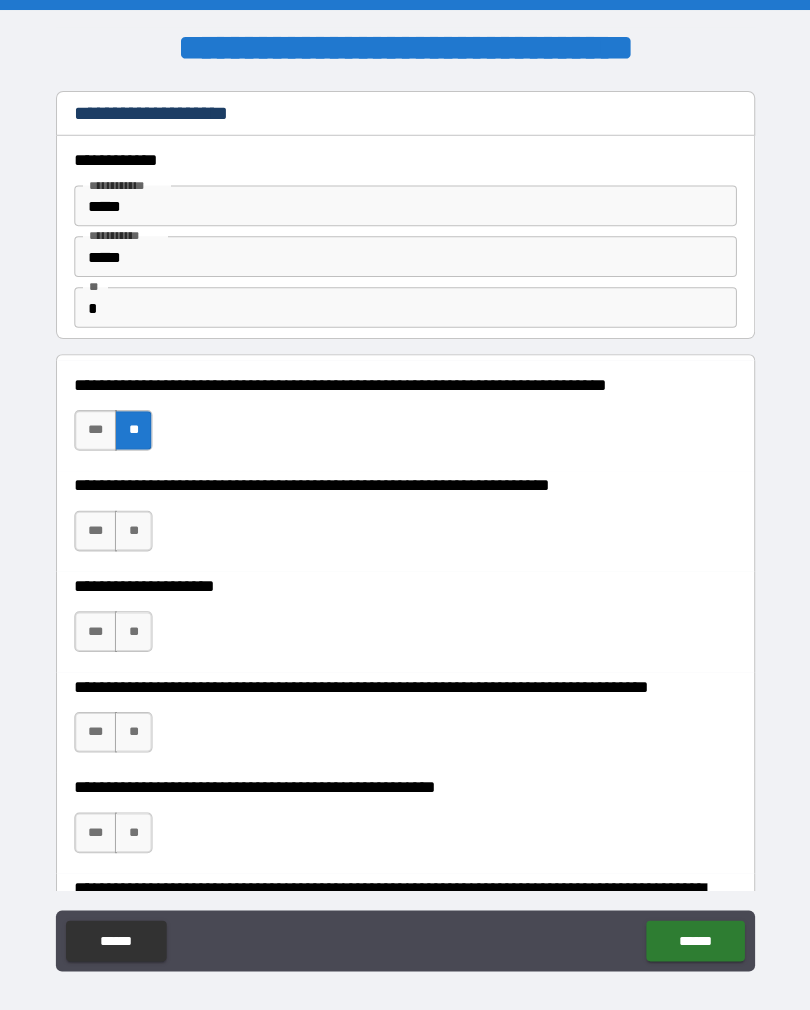 click on "**" at bounding box center (137, 523) 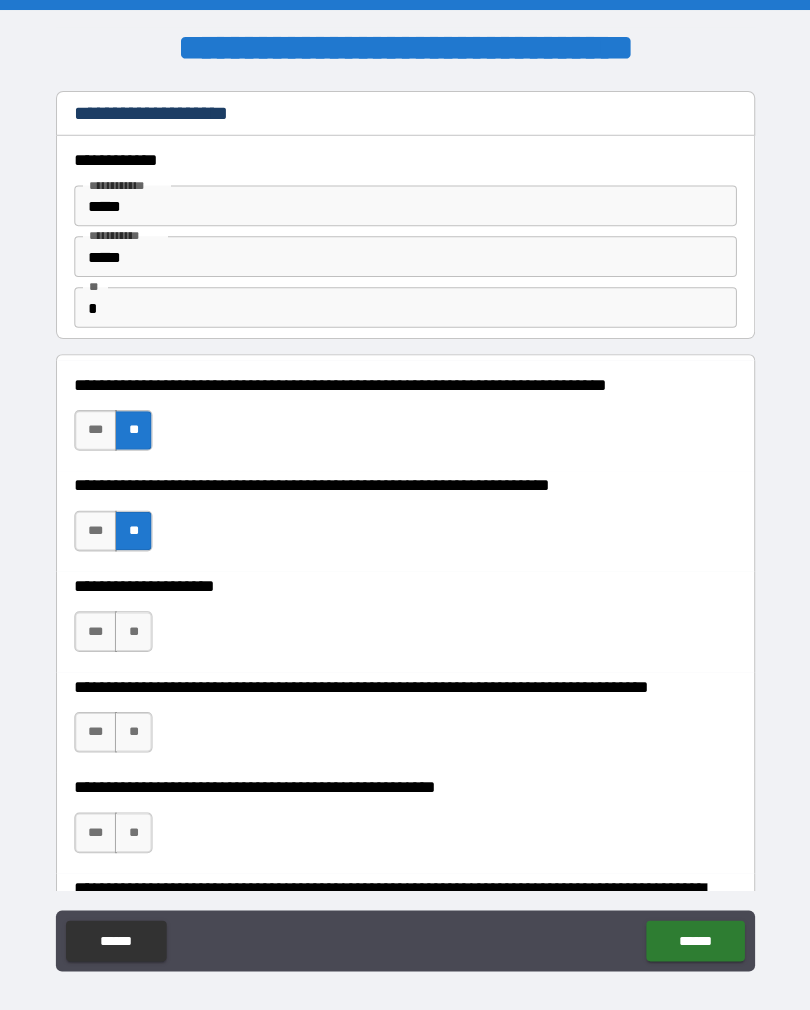 click on "**" at bounding box center [137, 622] 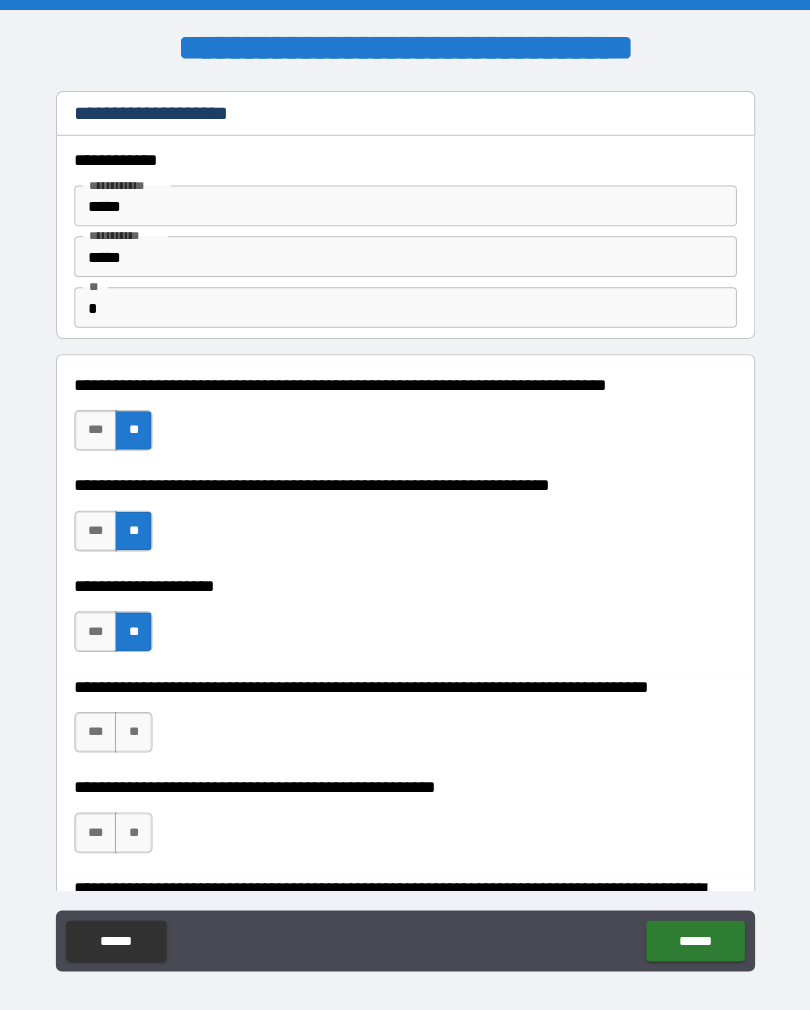 click on "**" at bounding box center (137, 721) 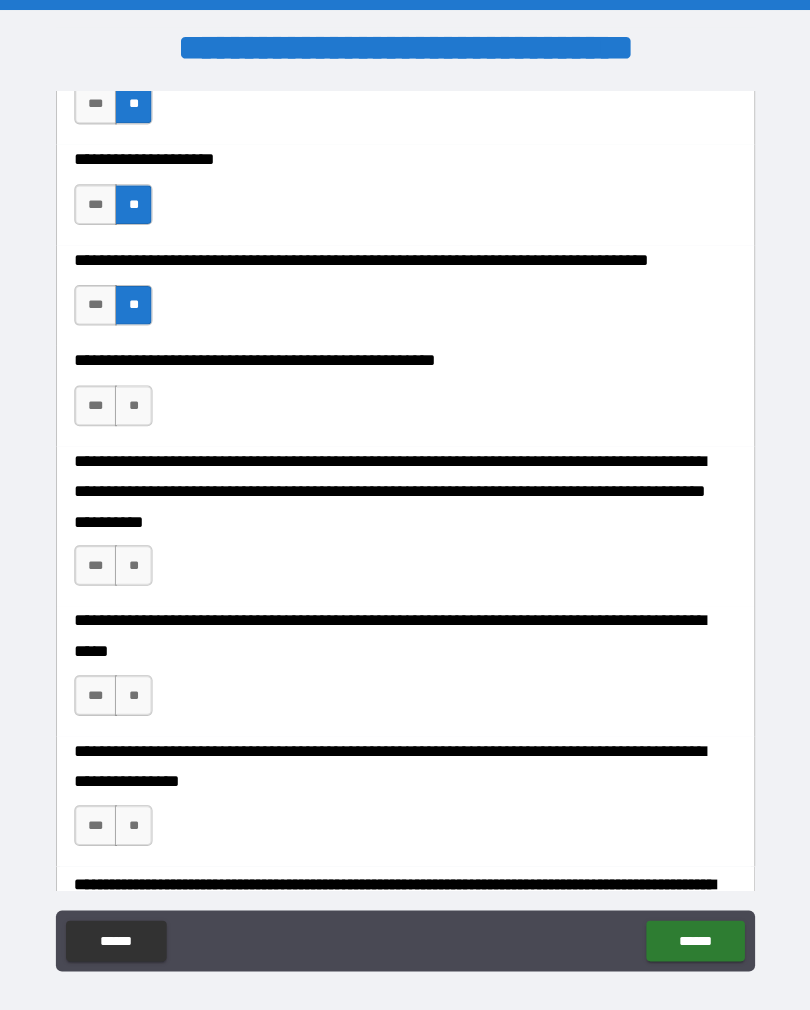 scroll, scrollTop: 423, scrollLeft: 0, axis: vertical 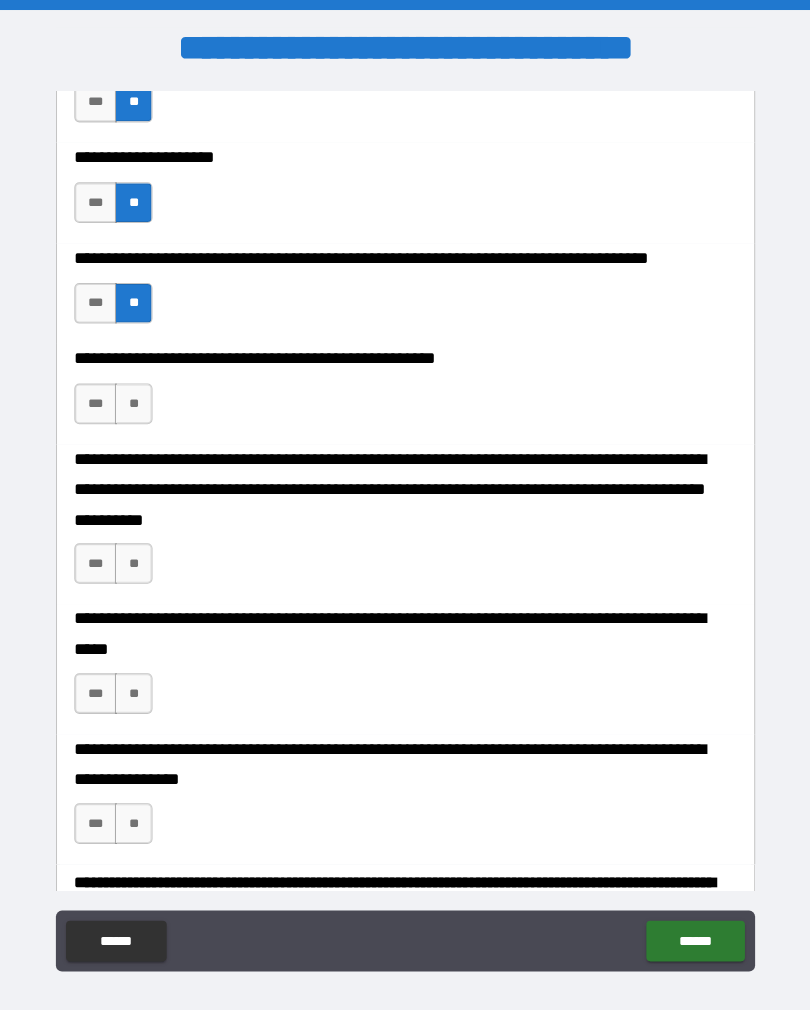 click on "**" at bounding box center [137, 397] 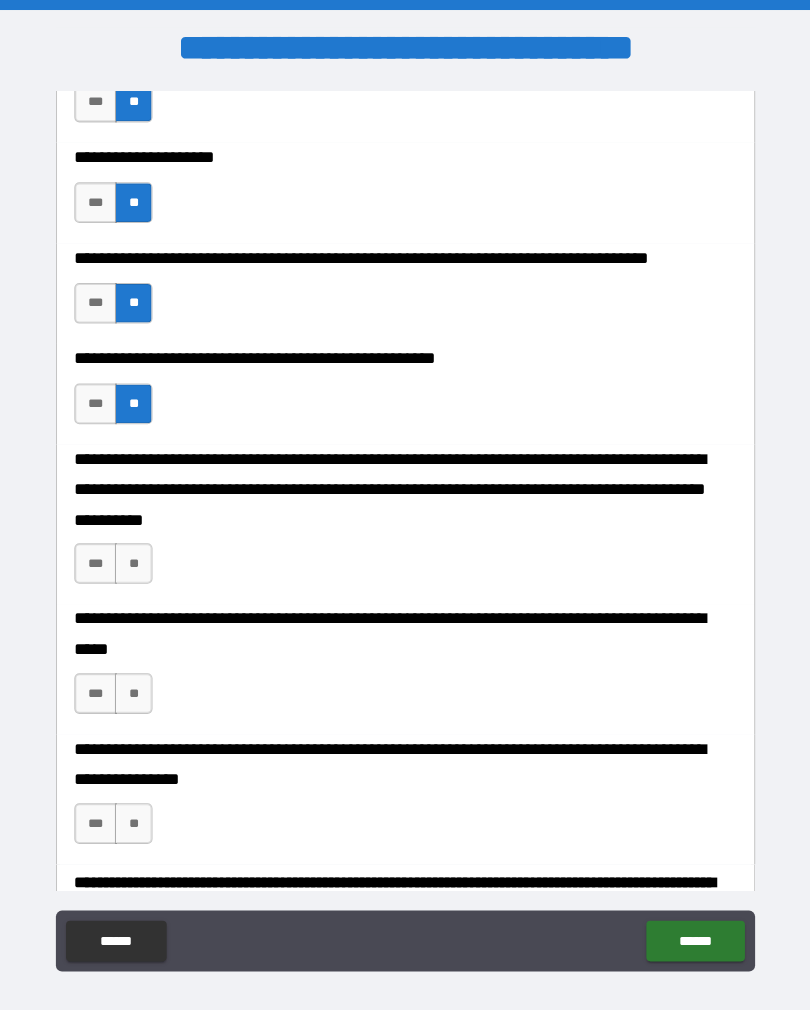 click on "**" at bounding box center (137, 554) 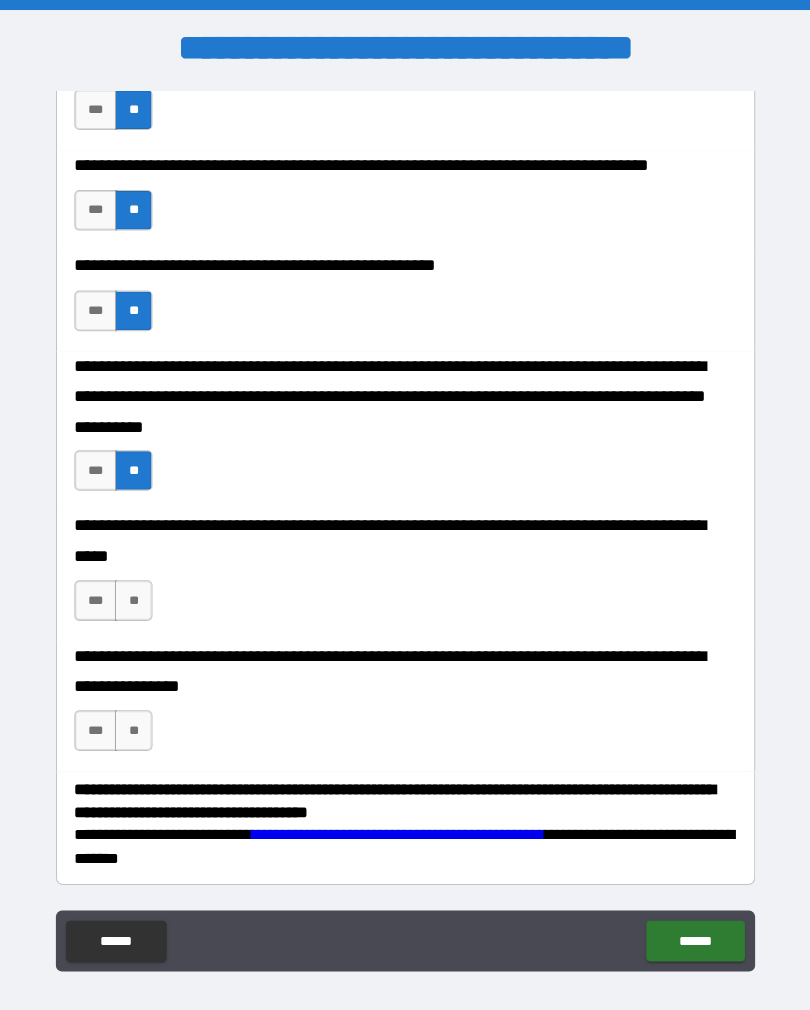 scroll, scrollTop: 513, scrollLeft: 0, axis: vertical 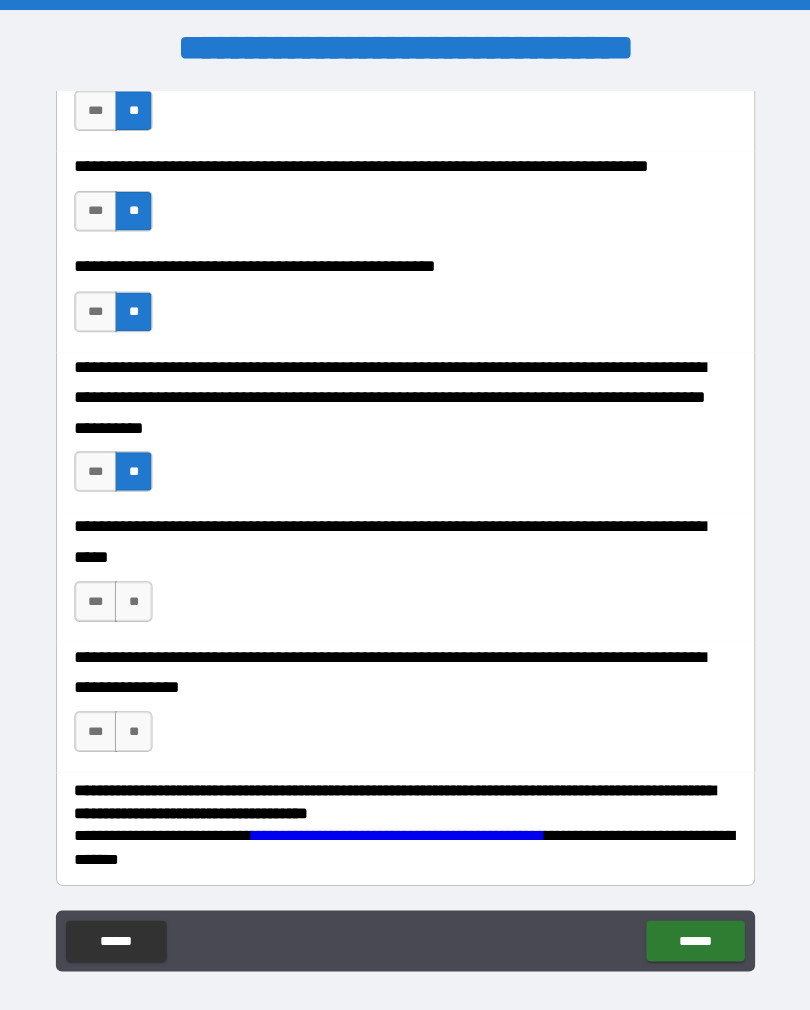 click on "**" at bounding box center [137, 592] 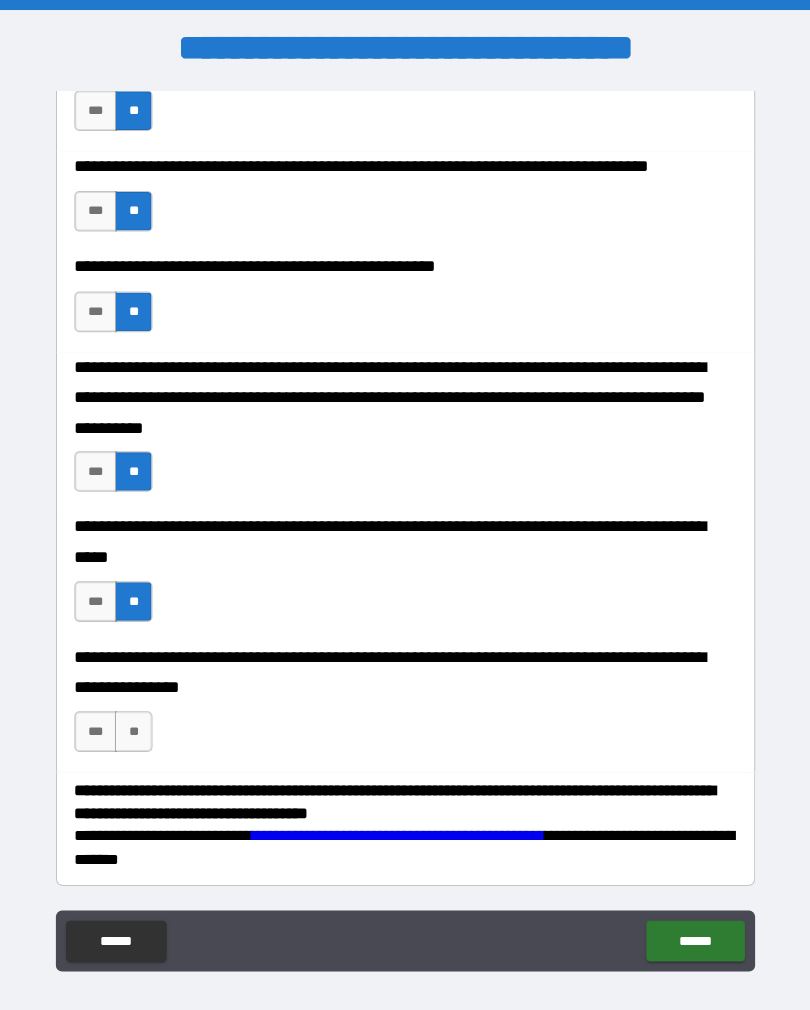 click on "**" at bounding box center (137, 720) 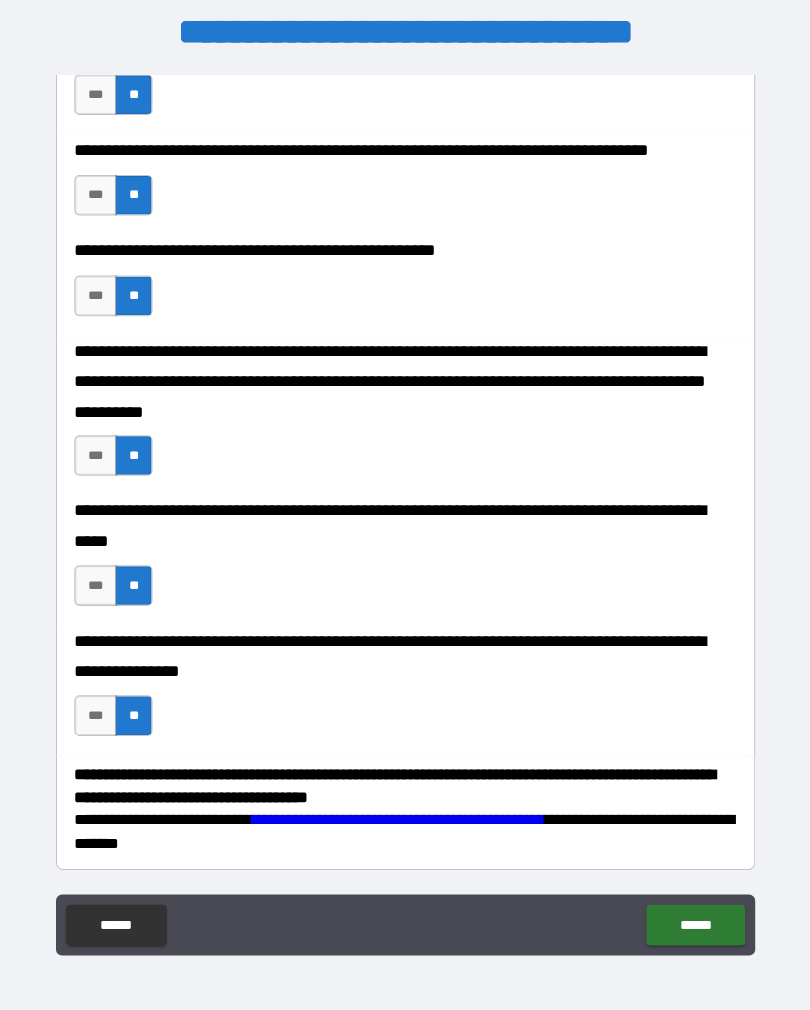 scroll, scrollTop: 16, scrollLeft: 0, axis: vertical 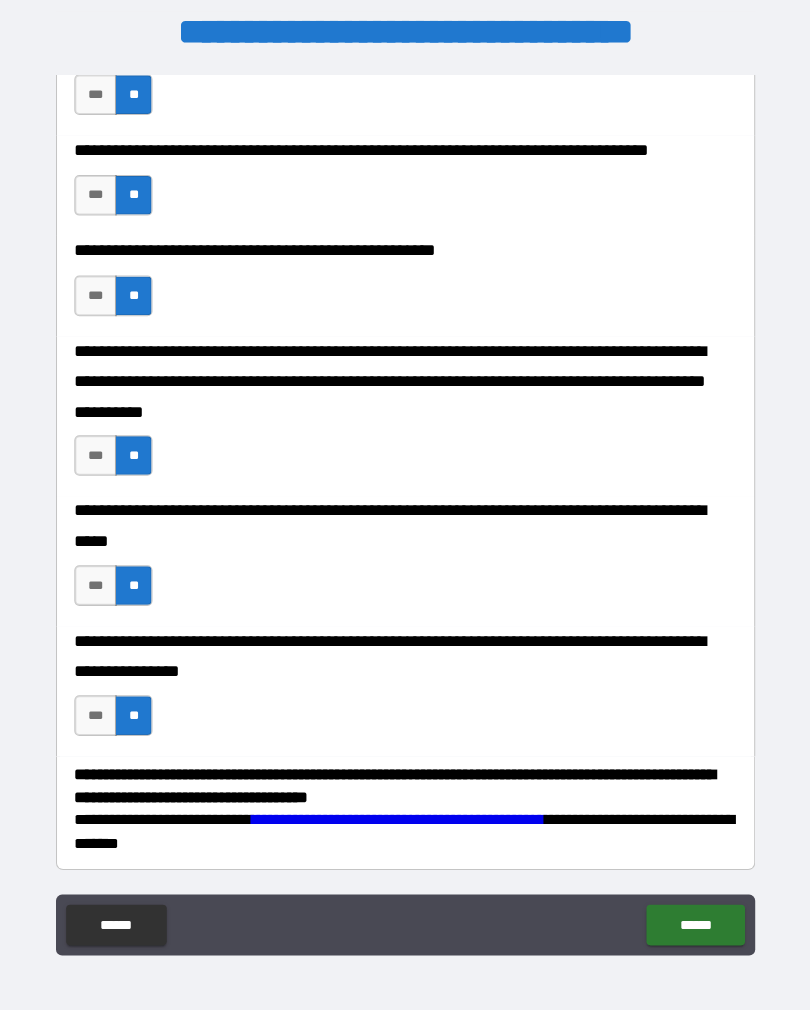 click on "******" at bounding box center [690, 910] 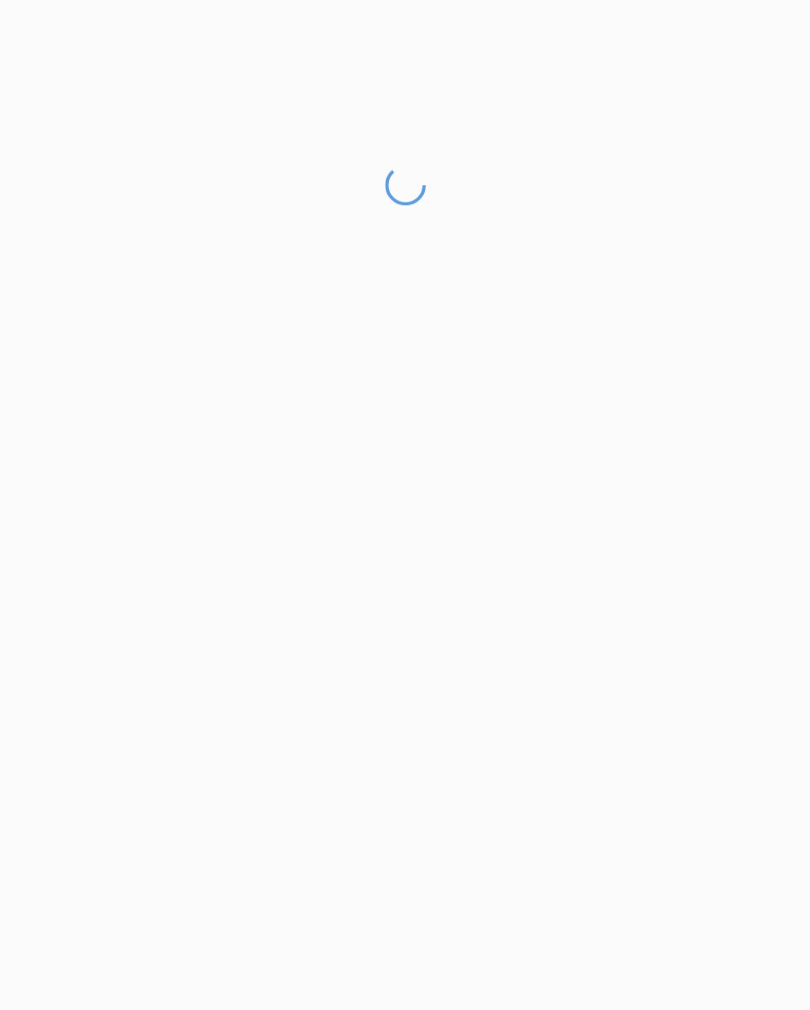 scroll, scrollTop: 16, scrollLeft: 0, axis: vertical 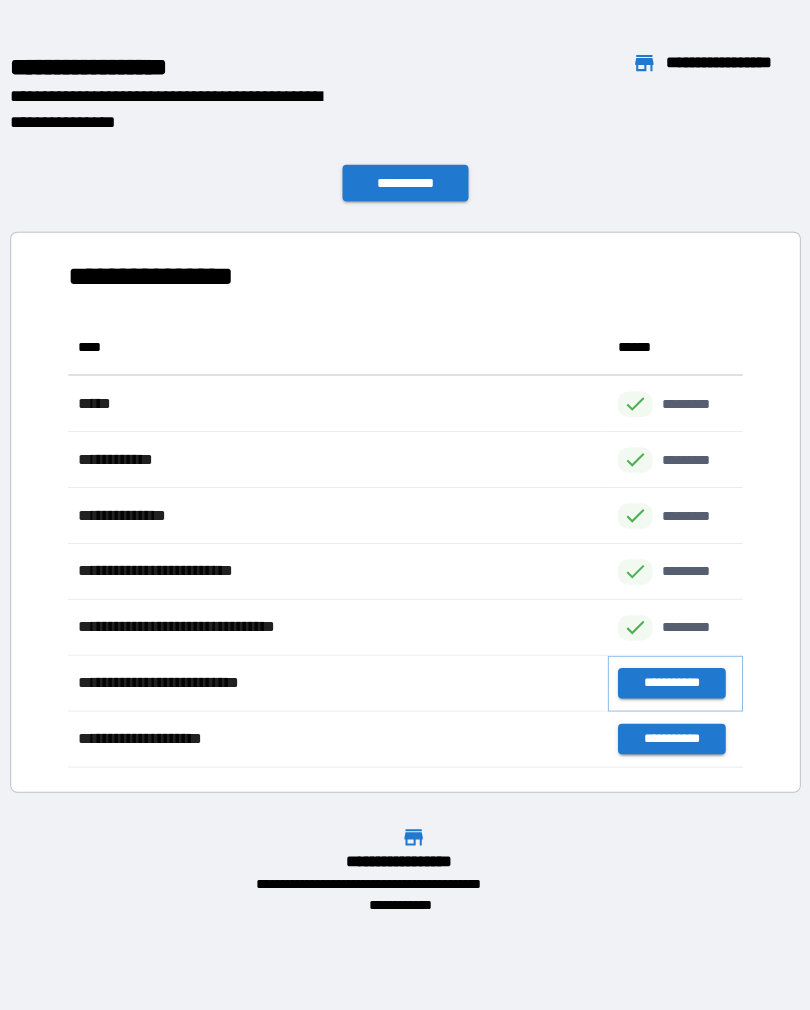 click on "**********" at bounding box center (666, 672) 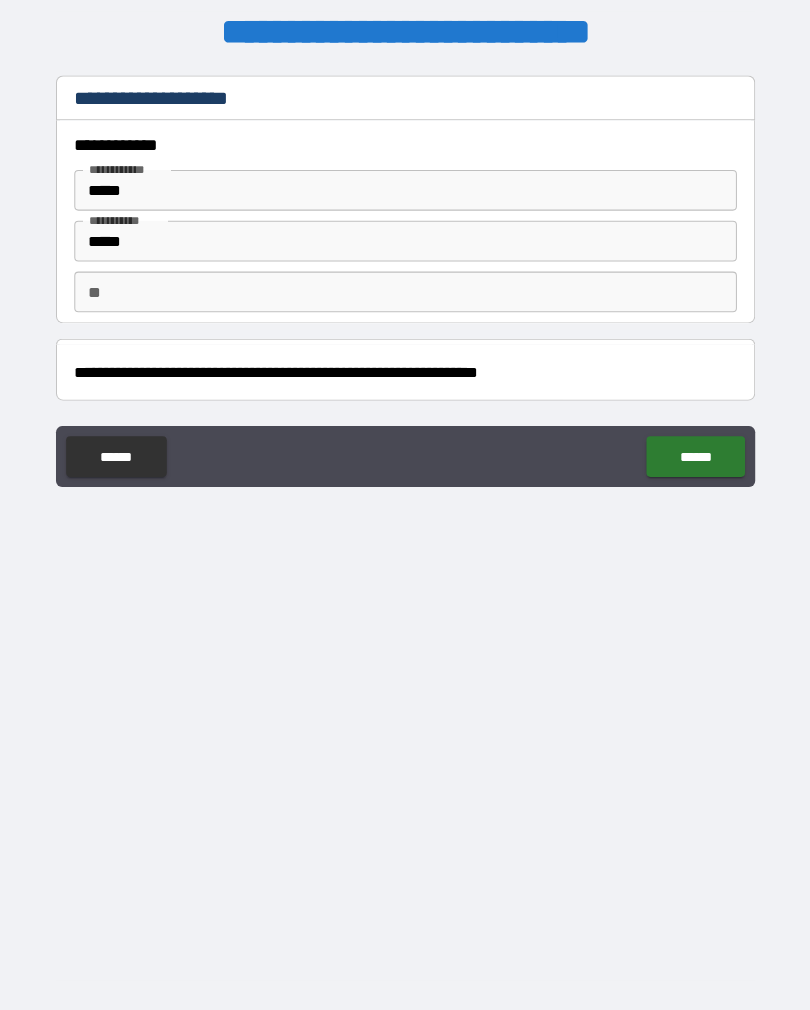 click on "******" at bounding box center [690, 449] 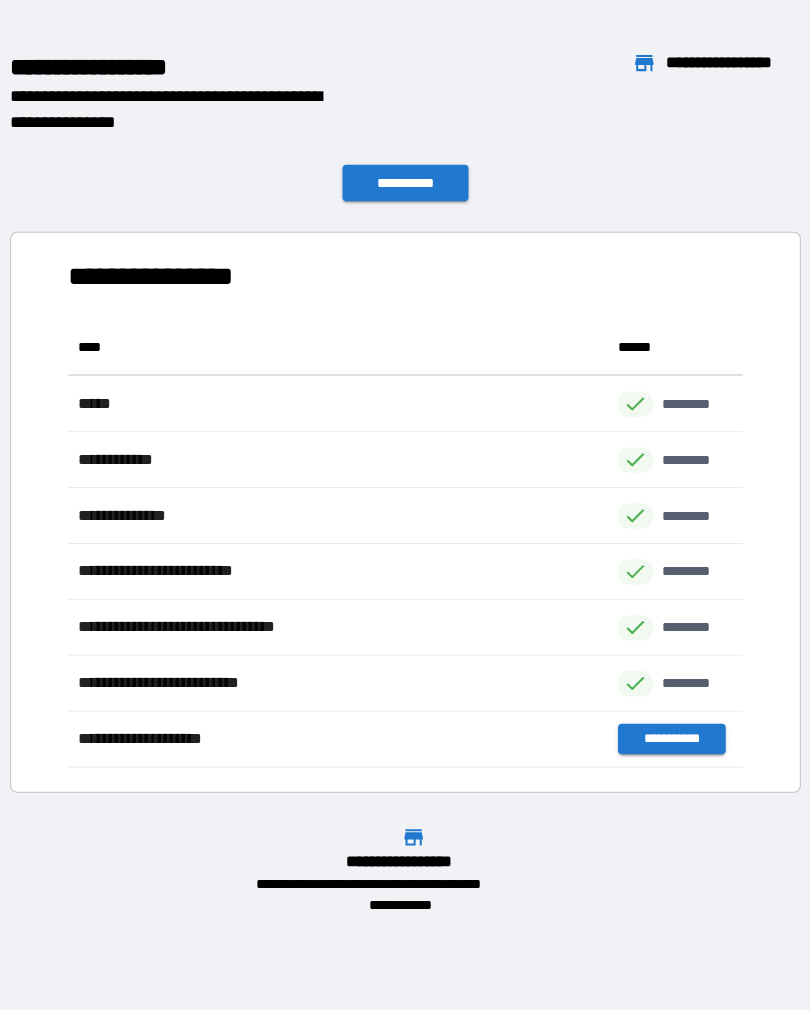 scroll, scrollTop: 1, scrollLeft: 1, axis: both 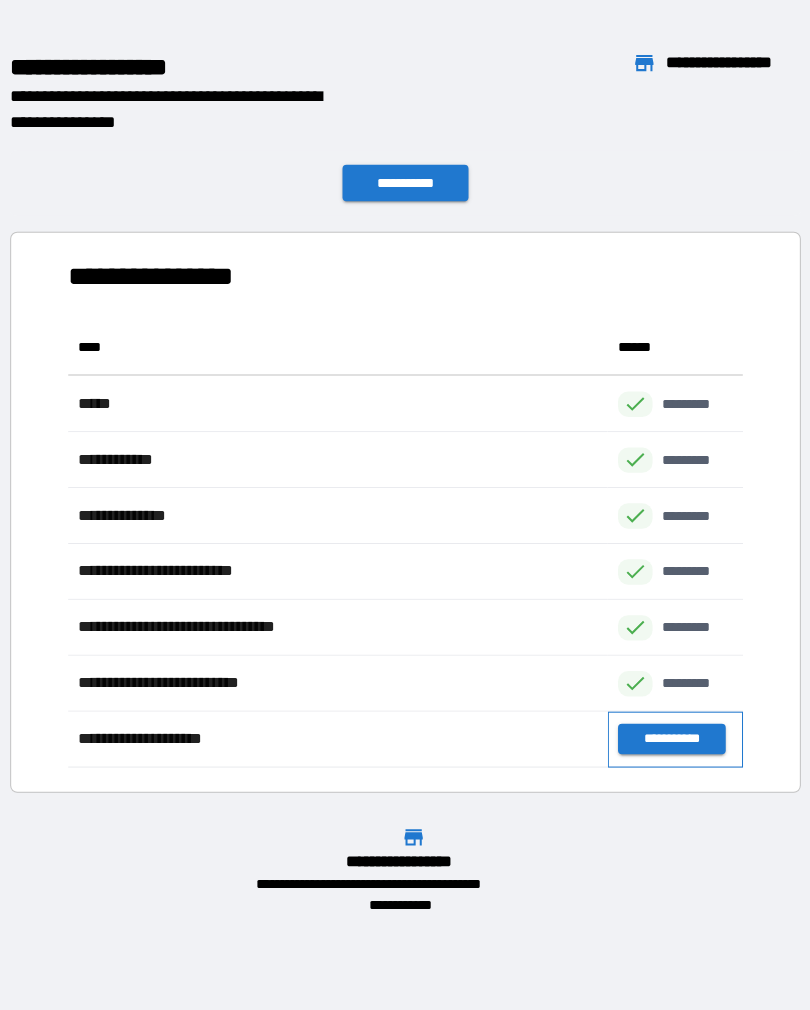 click on "**********" at bounding box center (670, 727) 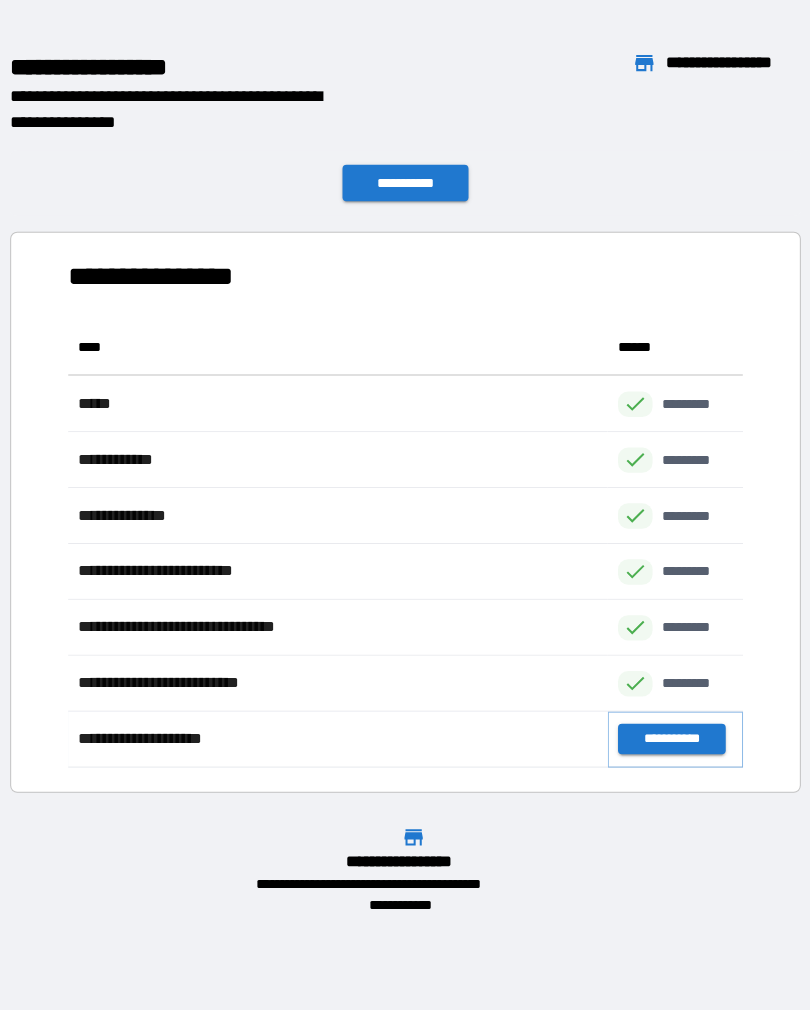 click on "**********" at bounding box center [666, 727] 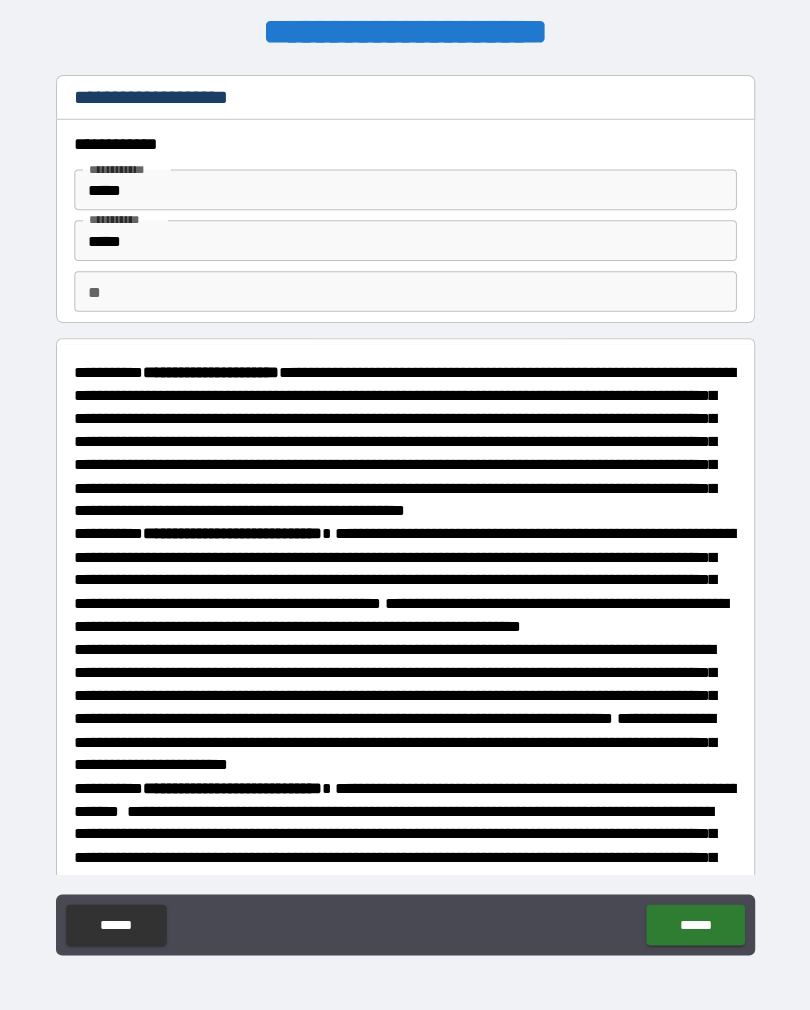 type on "*" 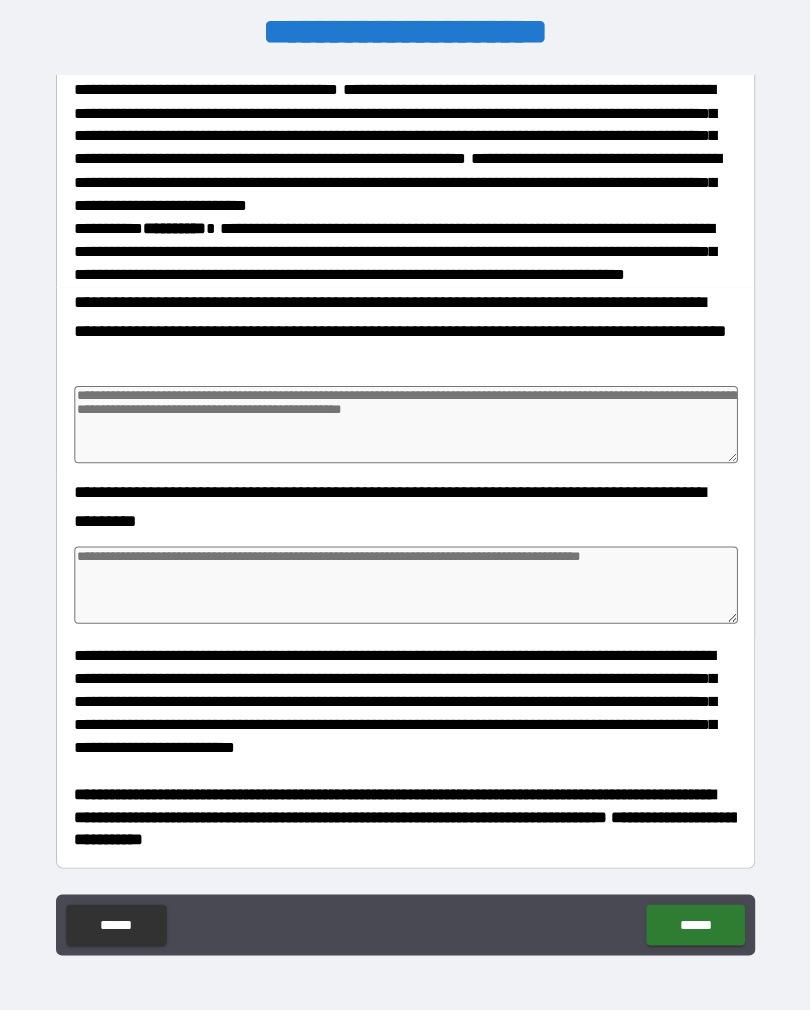scroll, scrollTop: 1343, scrollLeft: 0, axis: vertical 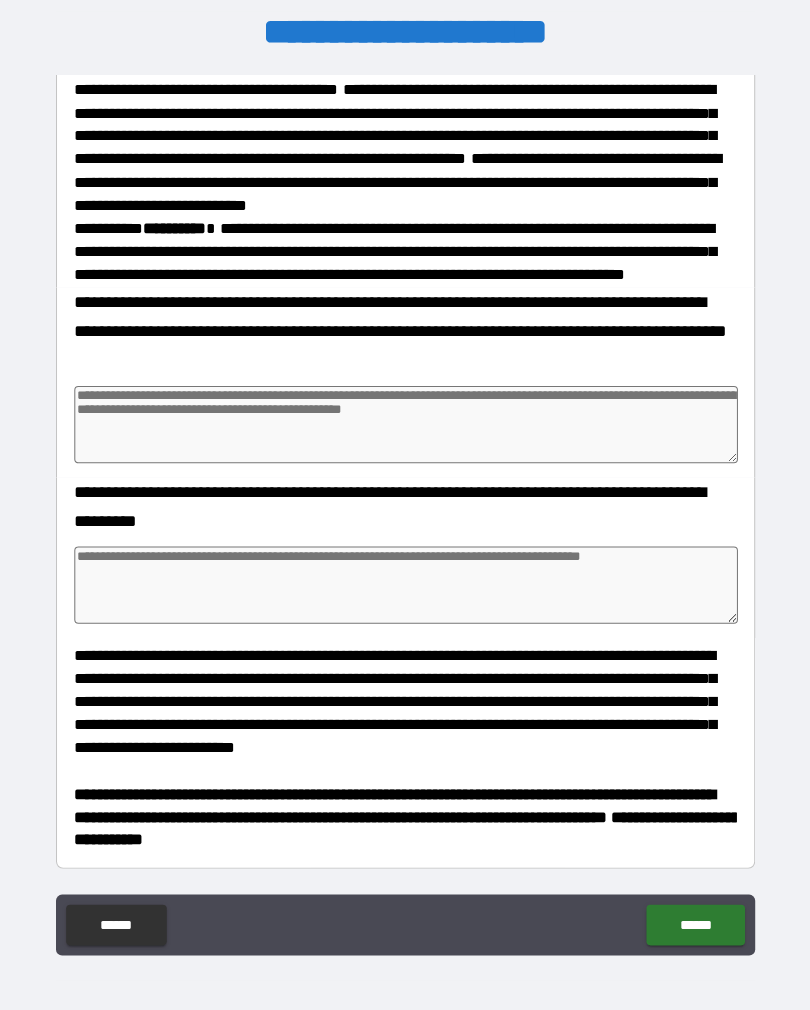 click at bounding box center (405, 418) 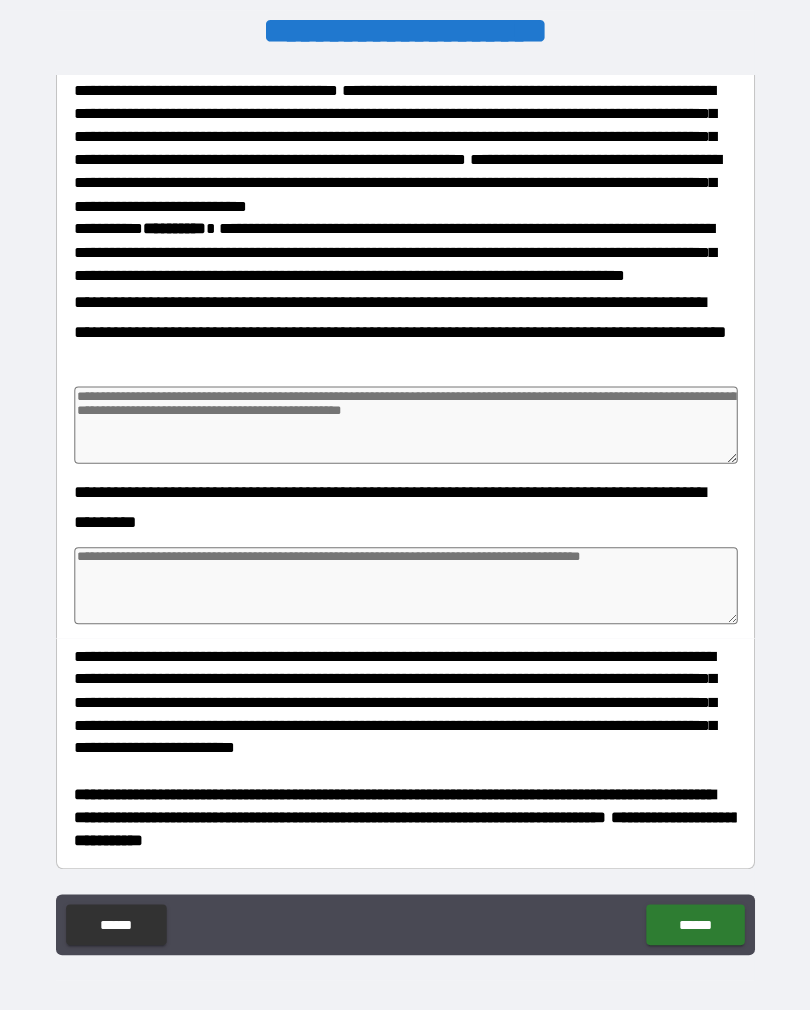 type on "*" 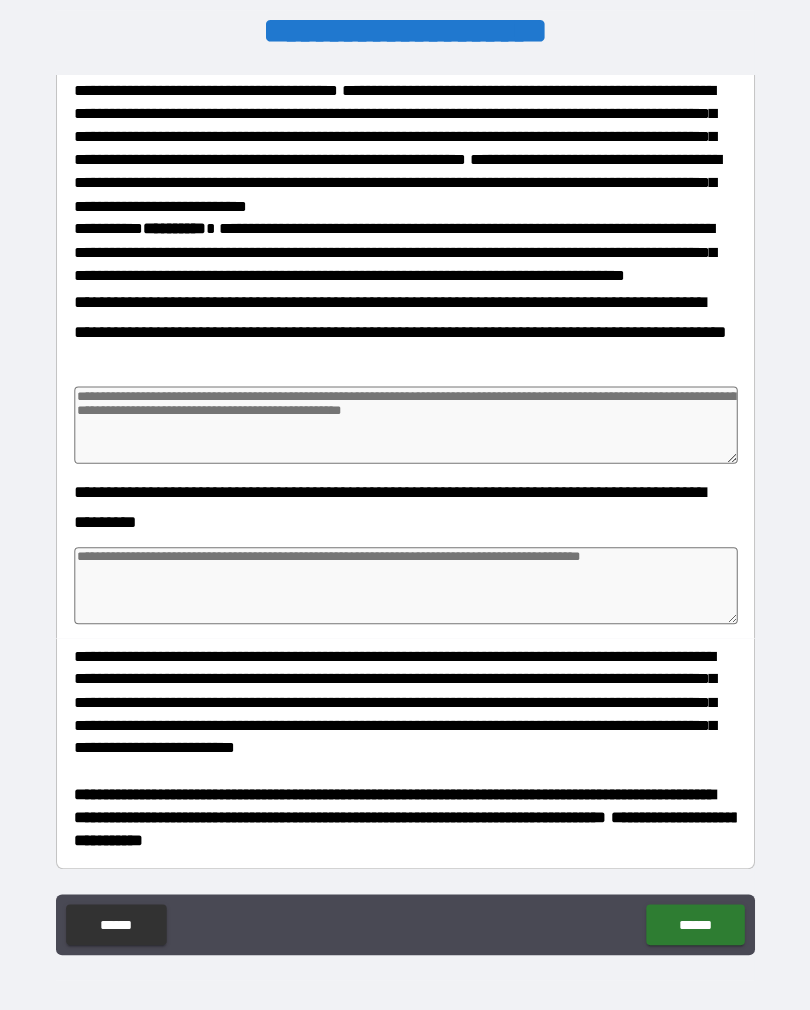 type on "*" 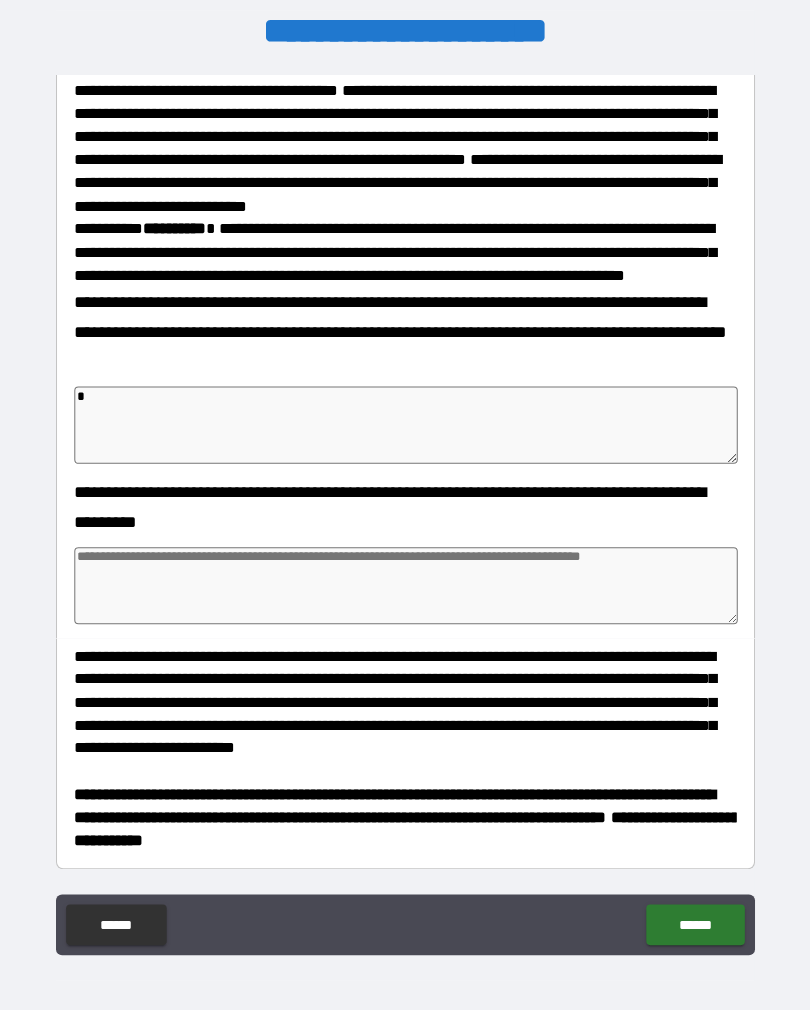 type on "*" 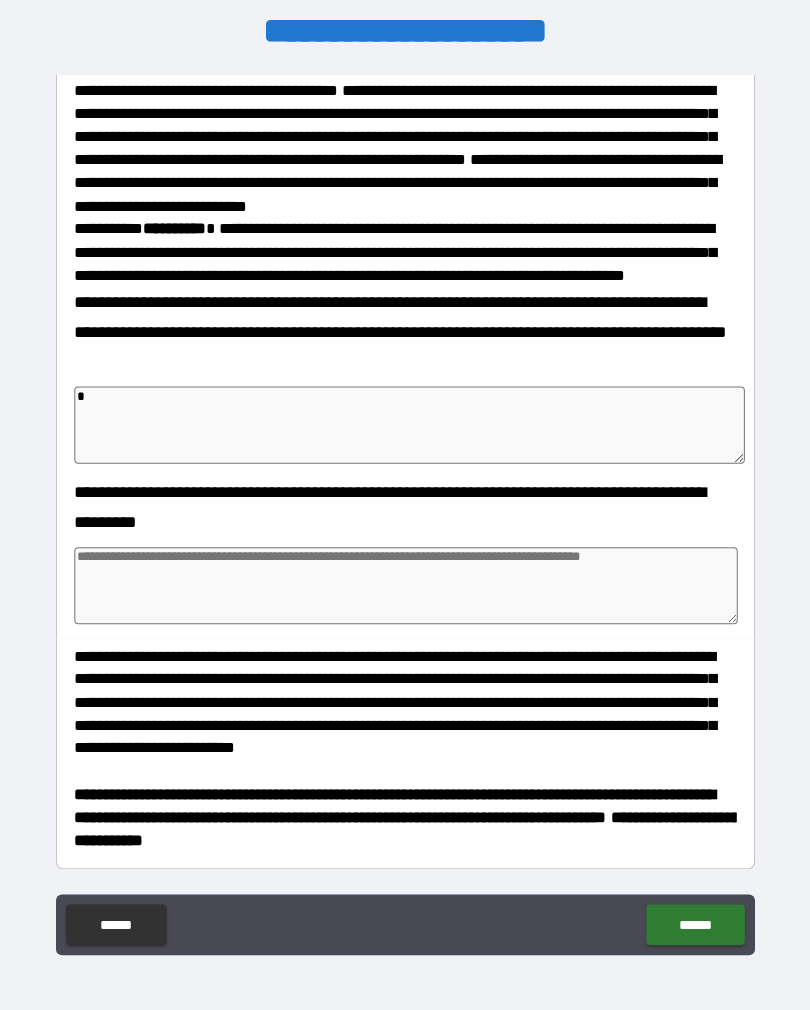 type on "**" 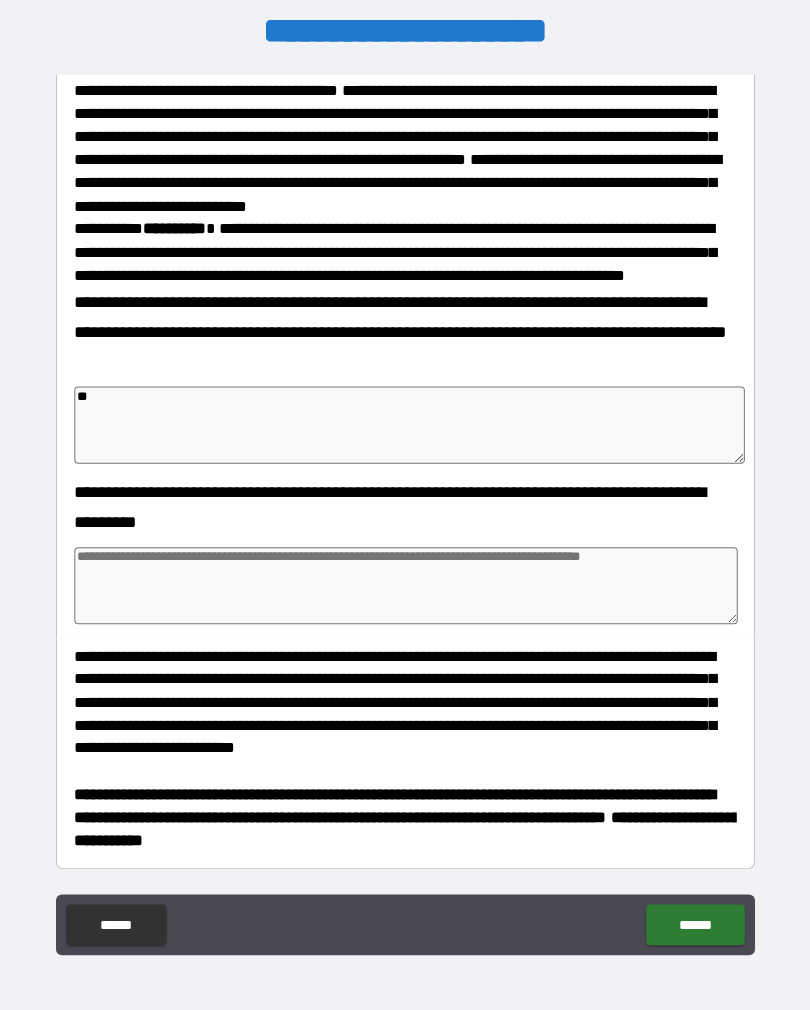 type on "*" 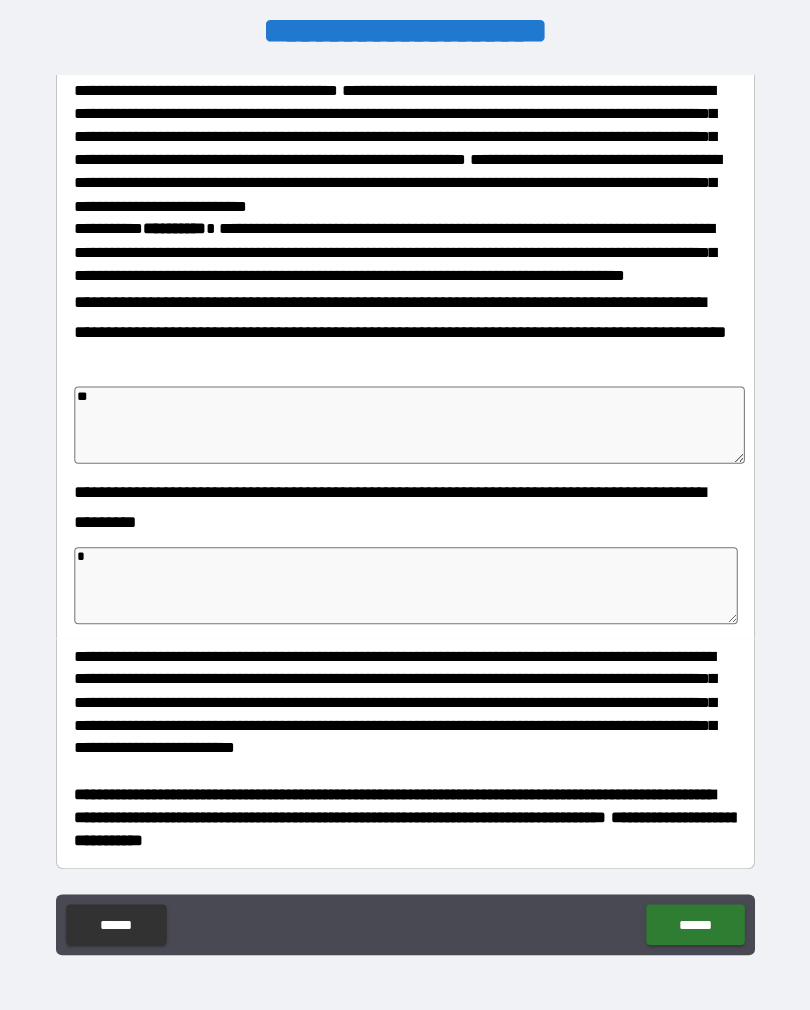type on "*" 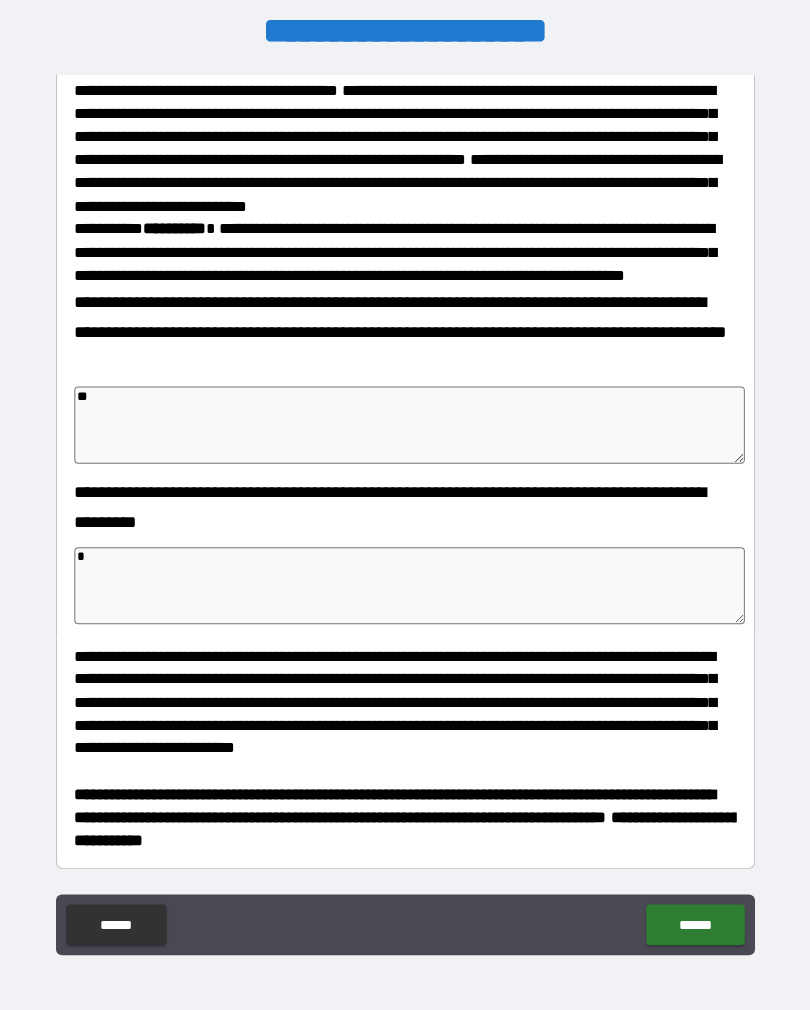 type on "**" 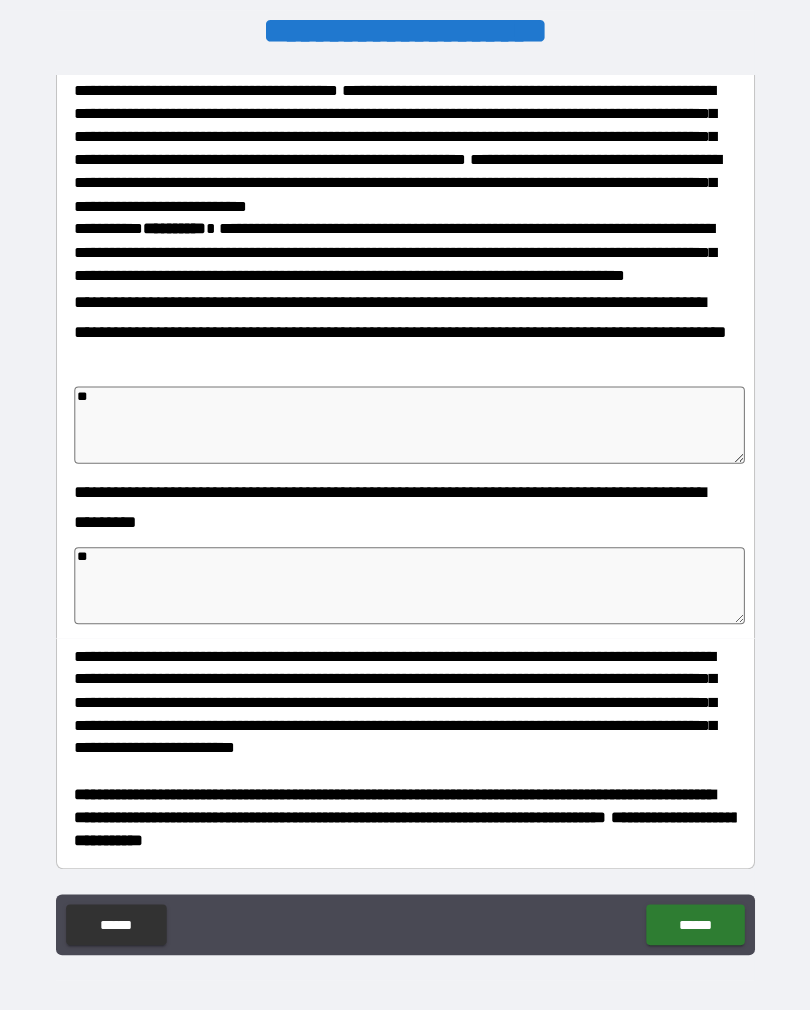 type on "*" 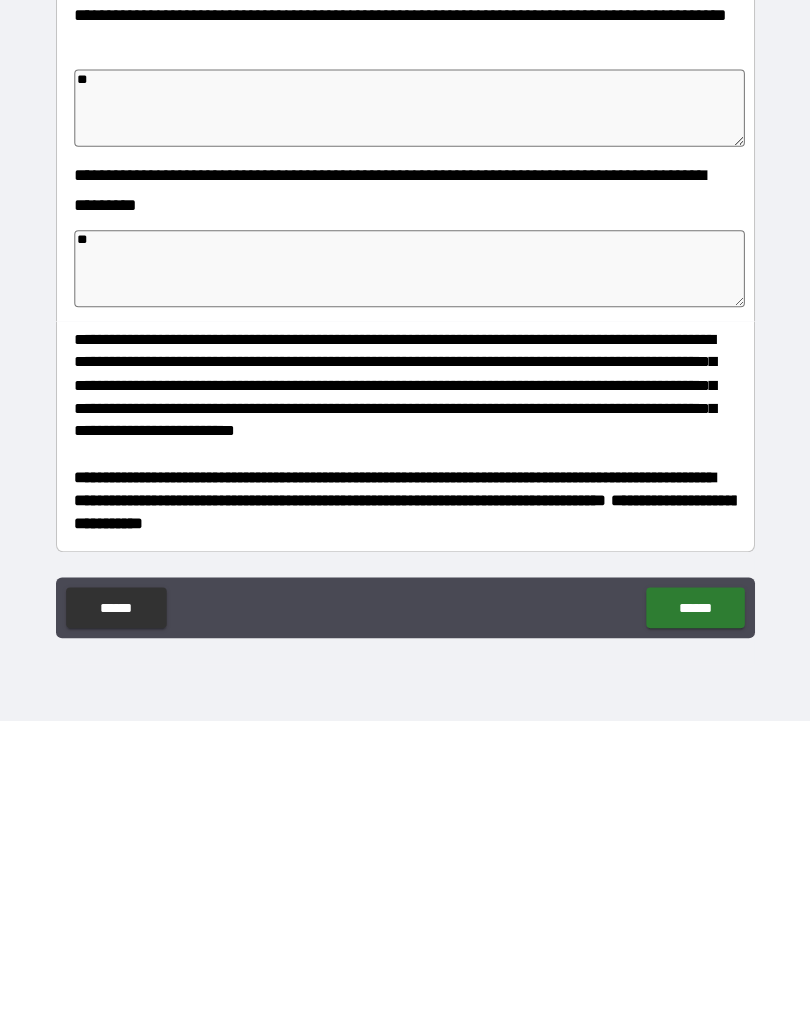 scroll, scrollTop: 31, scrollLeft: 0, axis: vertical 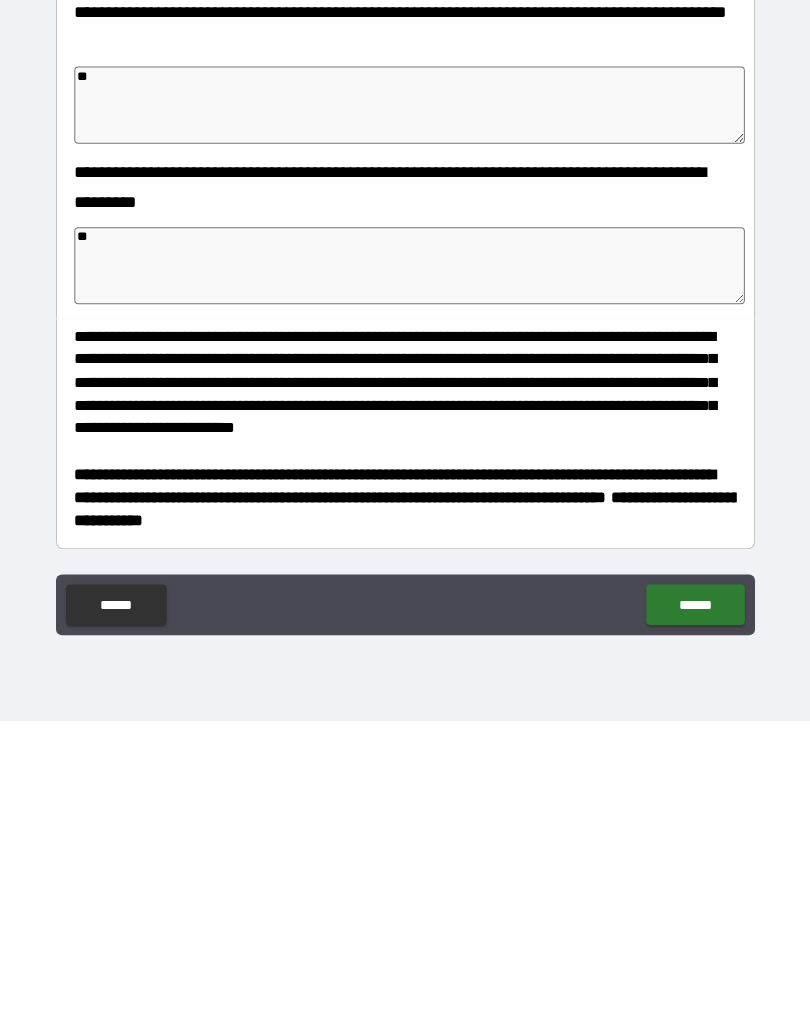click on "******" at bounding box center (690, 895) 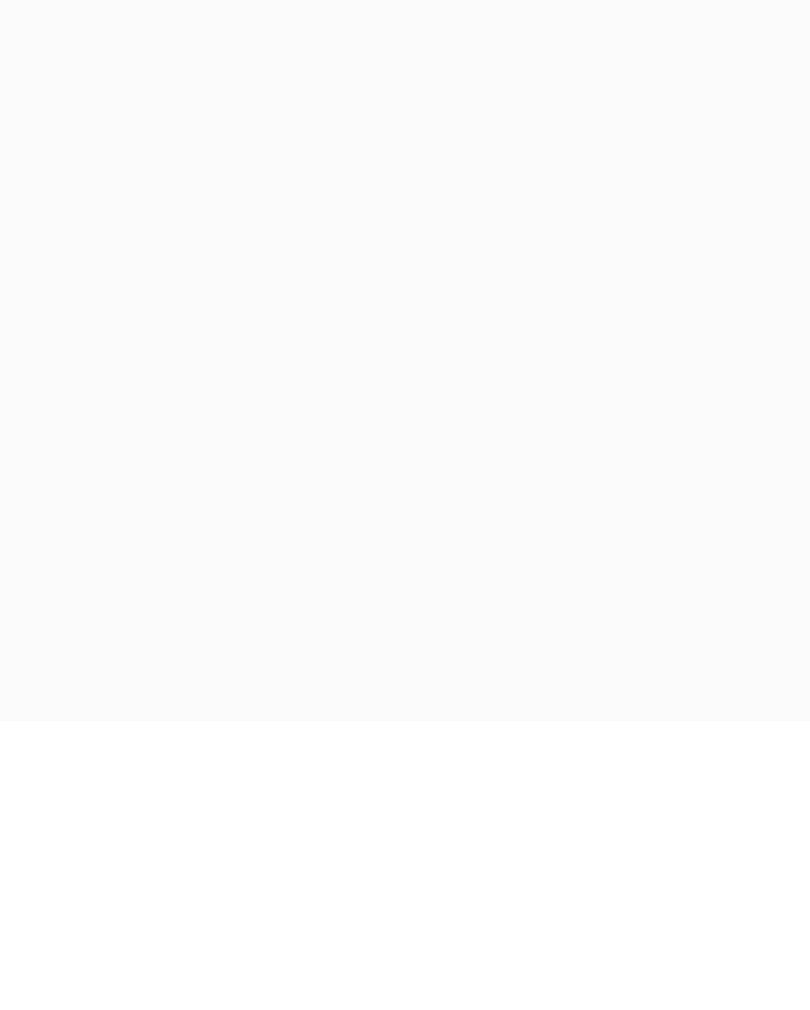 scroll, scrollTop: 16, scrollLeft: 0, axis: vertical 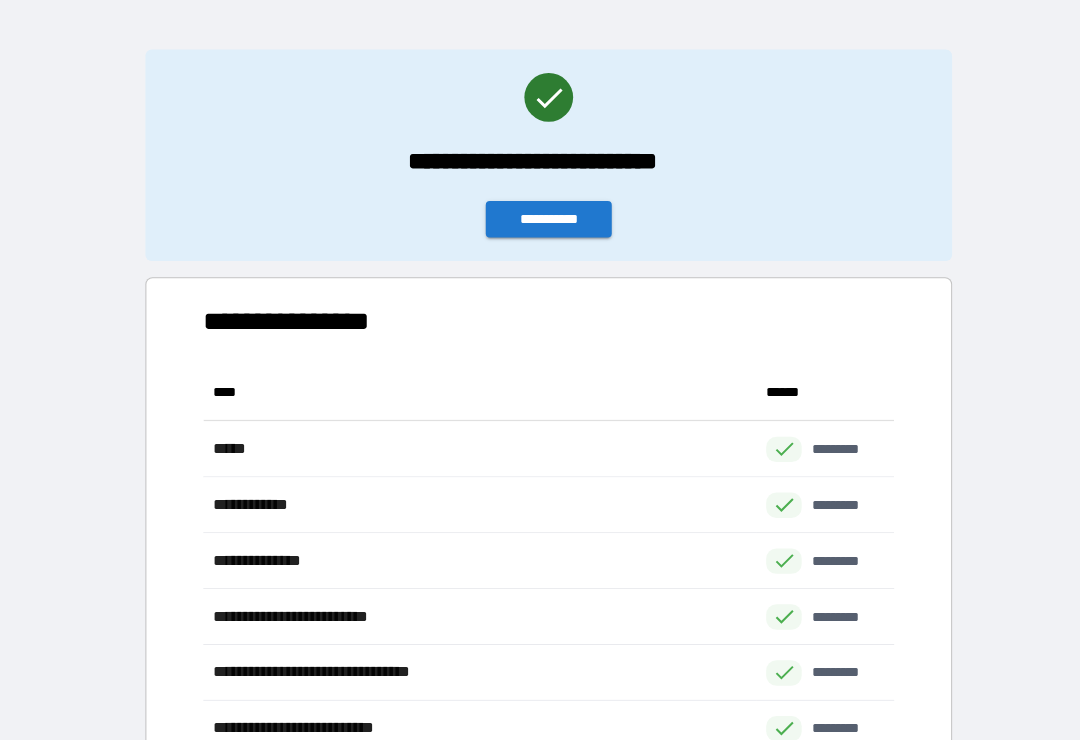 click on "**********" at bounding box center (548, 216) 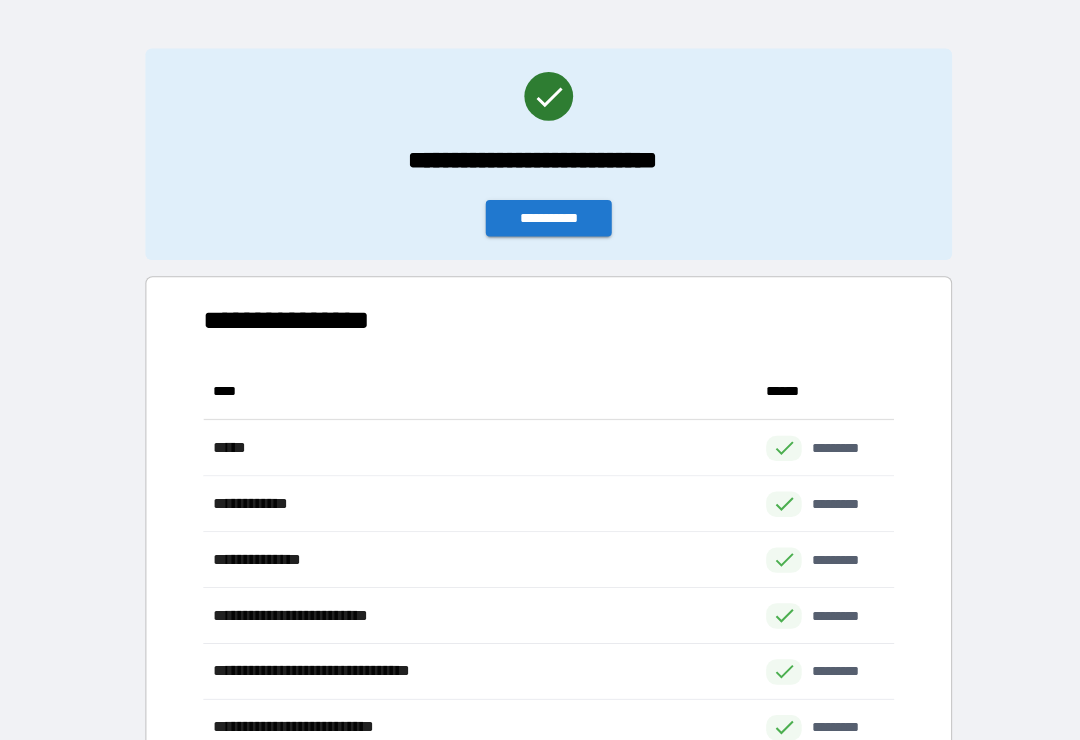 scroll, scrollTop: 0, scrollLeft: 0, axis: both 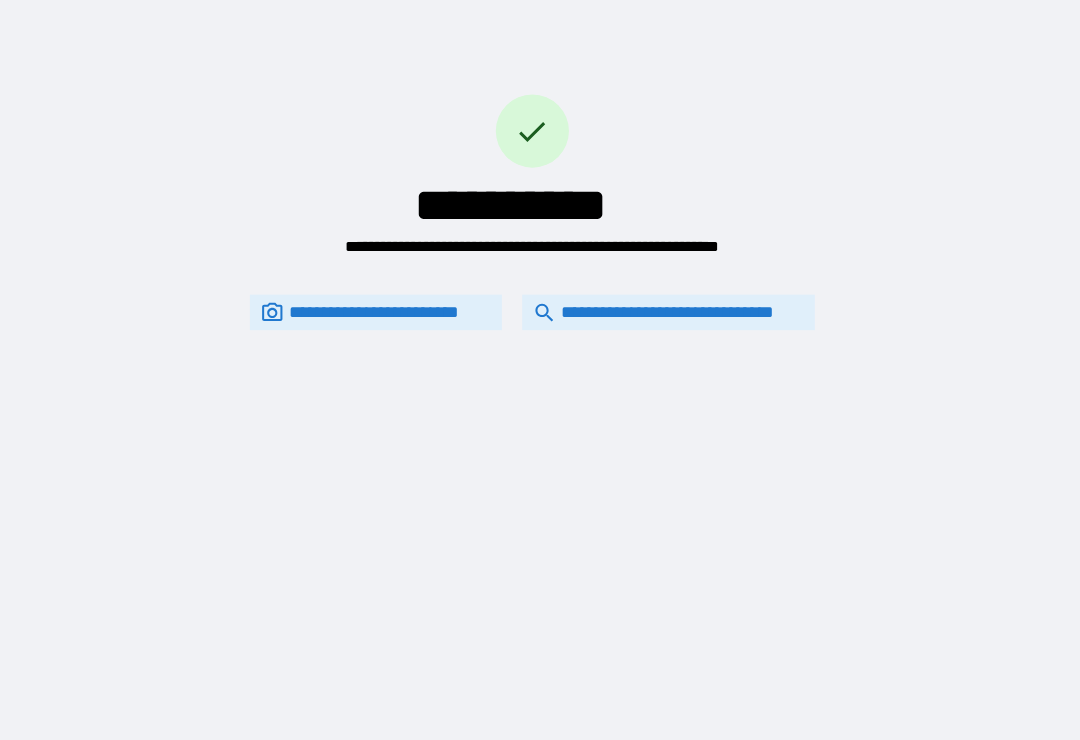 click on "**********" at bounding box center [666, 307] 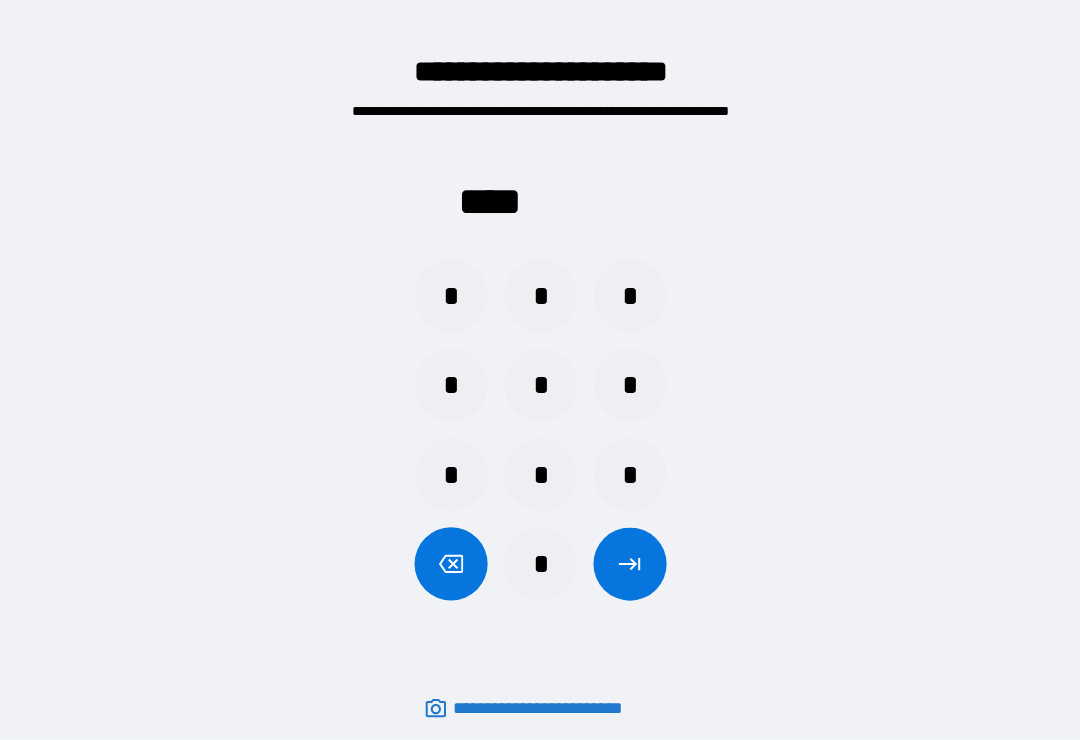 click on "*" at bounding box center [452, 291] 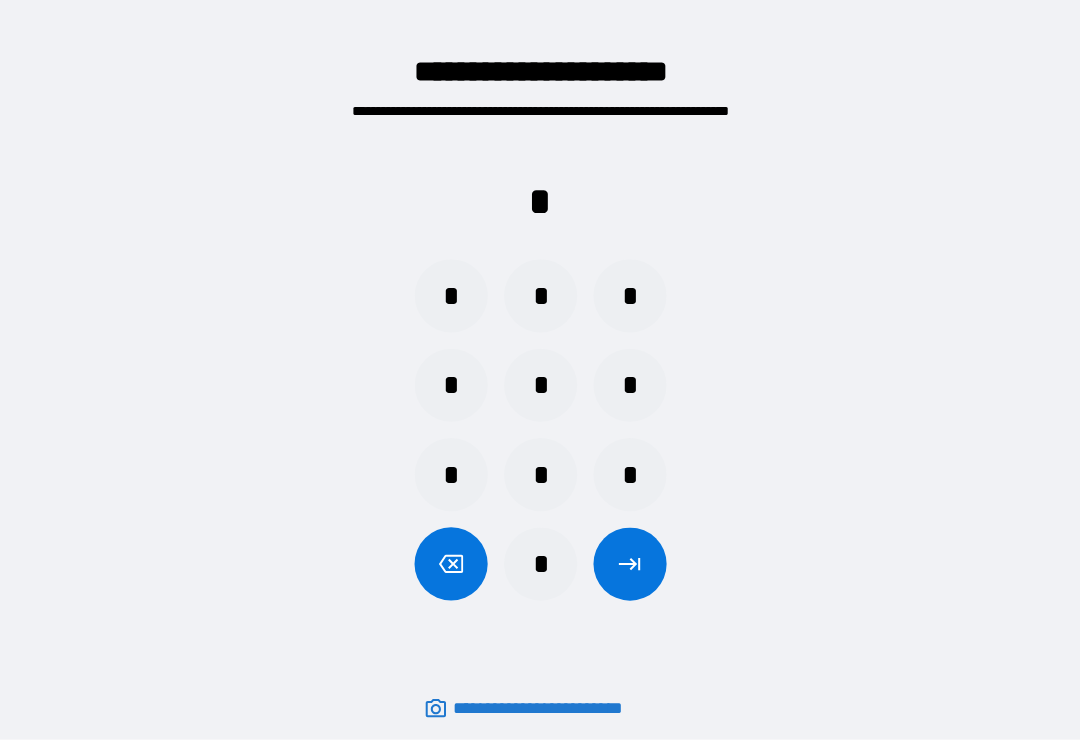 click on "*" at bounding box center [540, 555] 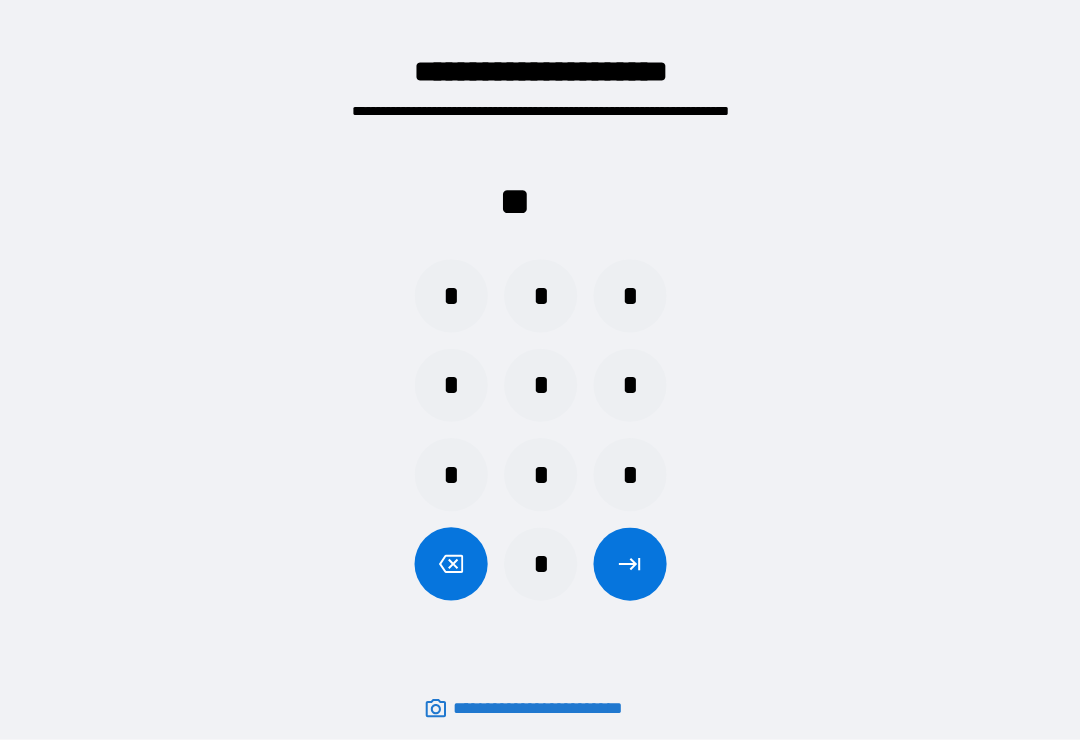 click on "*" at bounding box center [628, 291] 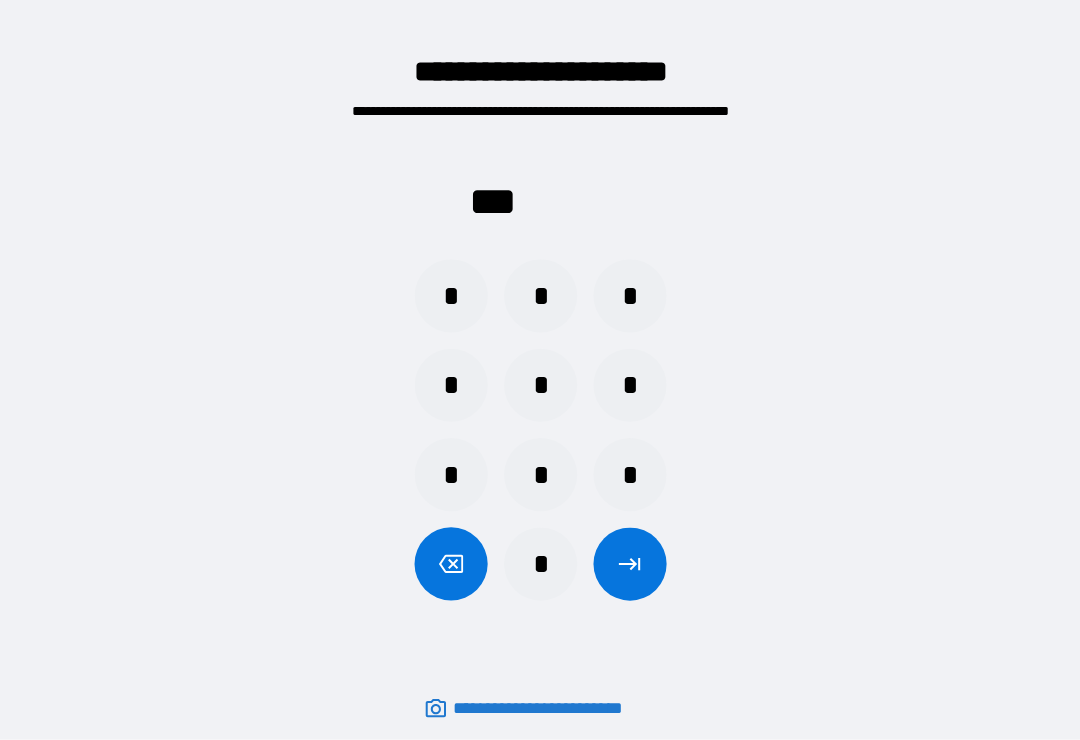 click on "*" at bounding box center (540, 555) 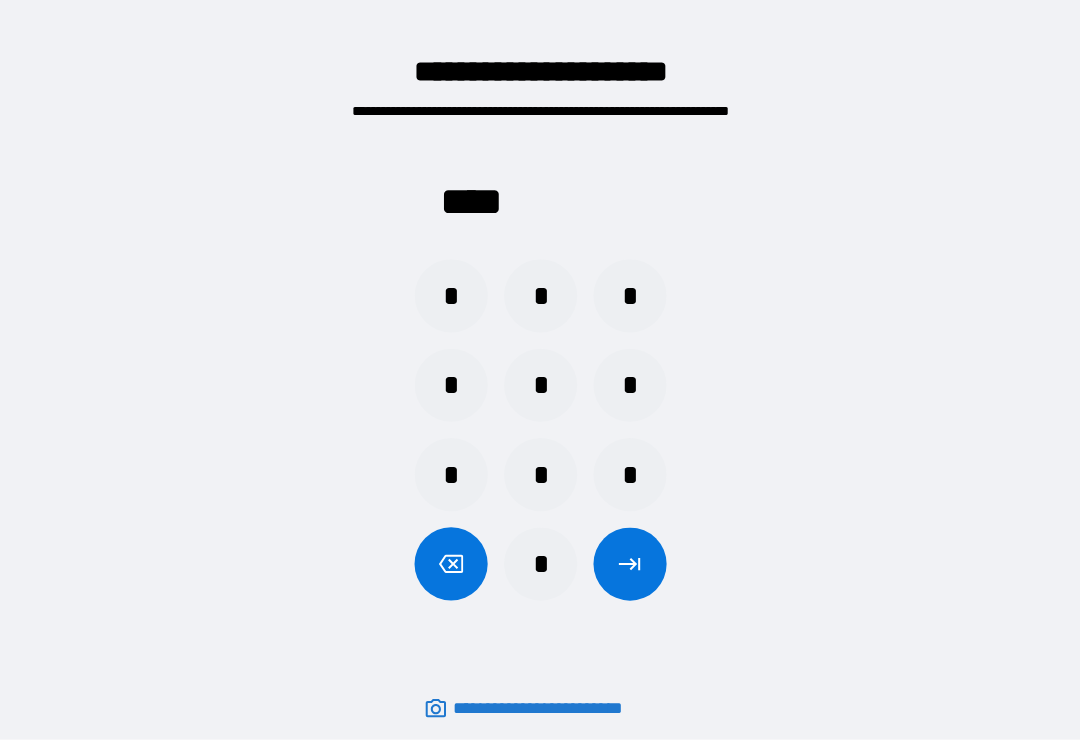 click 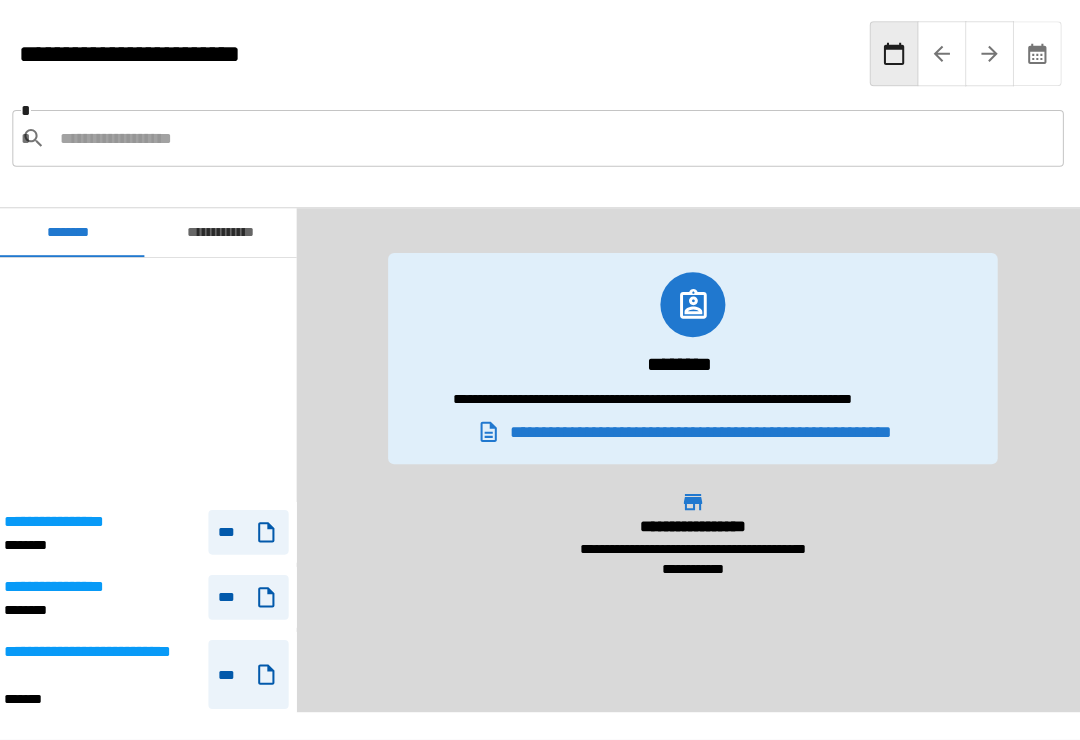 scroll, scrollTop: 240, scrollLeft: 0, axis: vertical 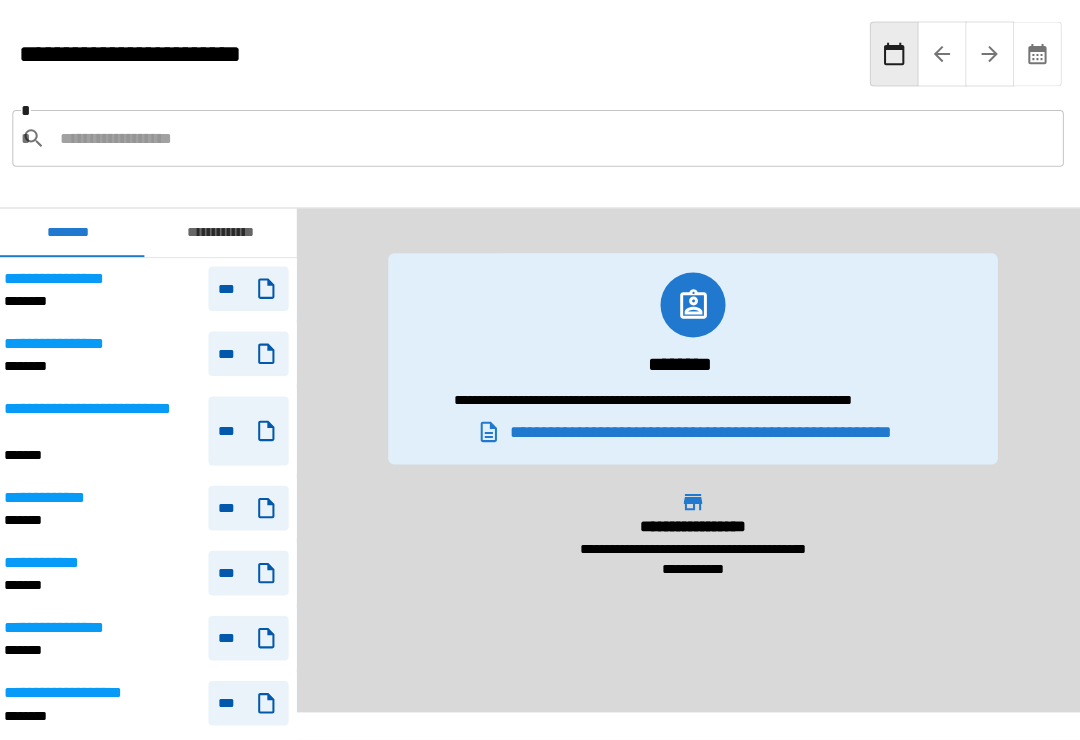 click on "**********" at bounding box center (152, 284) 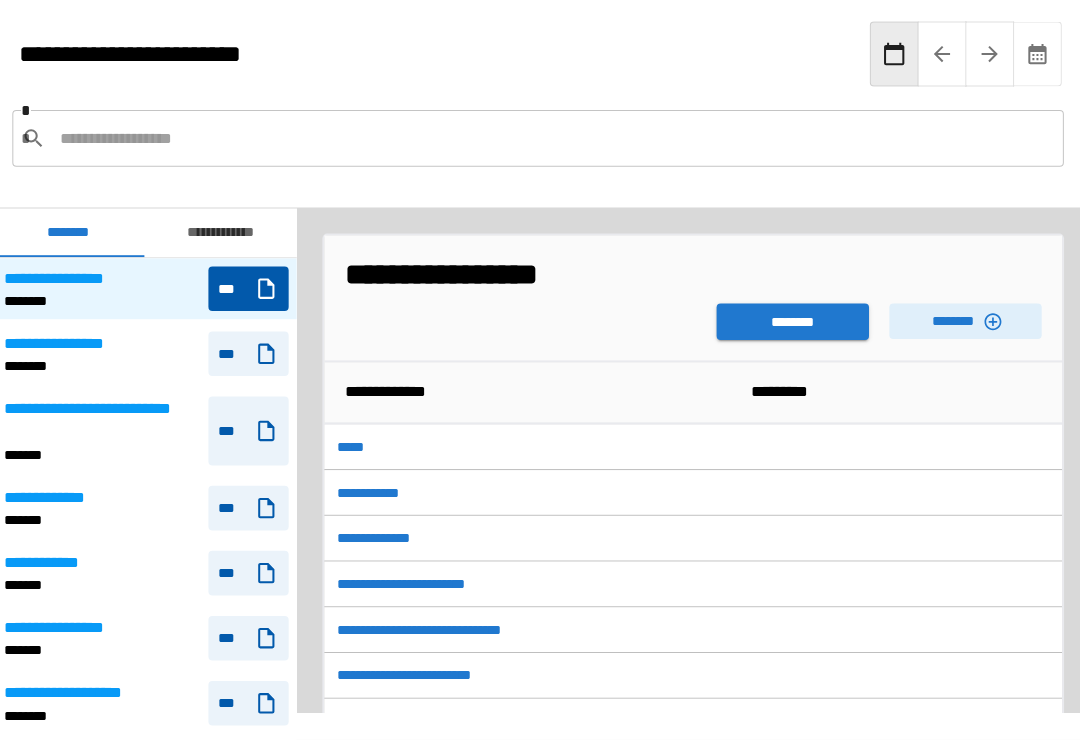 click on "********" at bounding box center [788, 317] 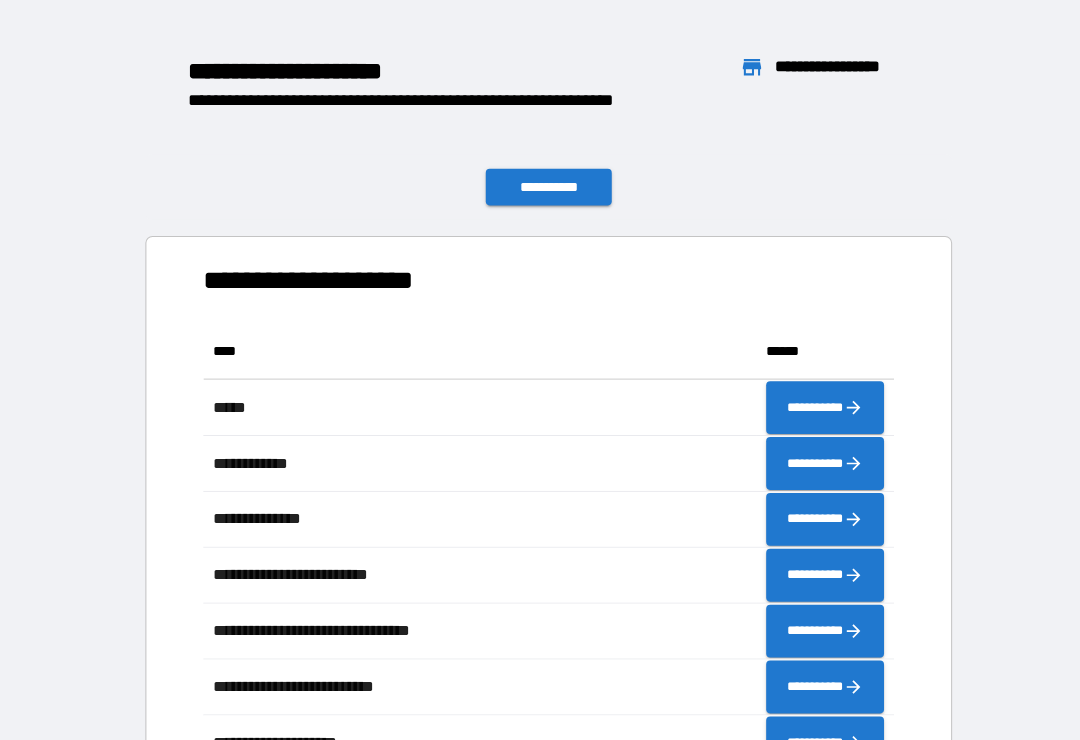 scroll, scrollTop: 1, scrollLeft: 1, axis: both 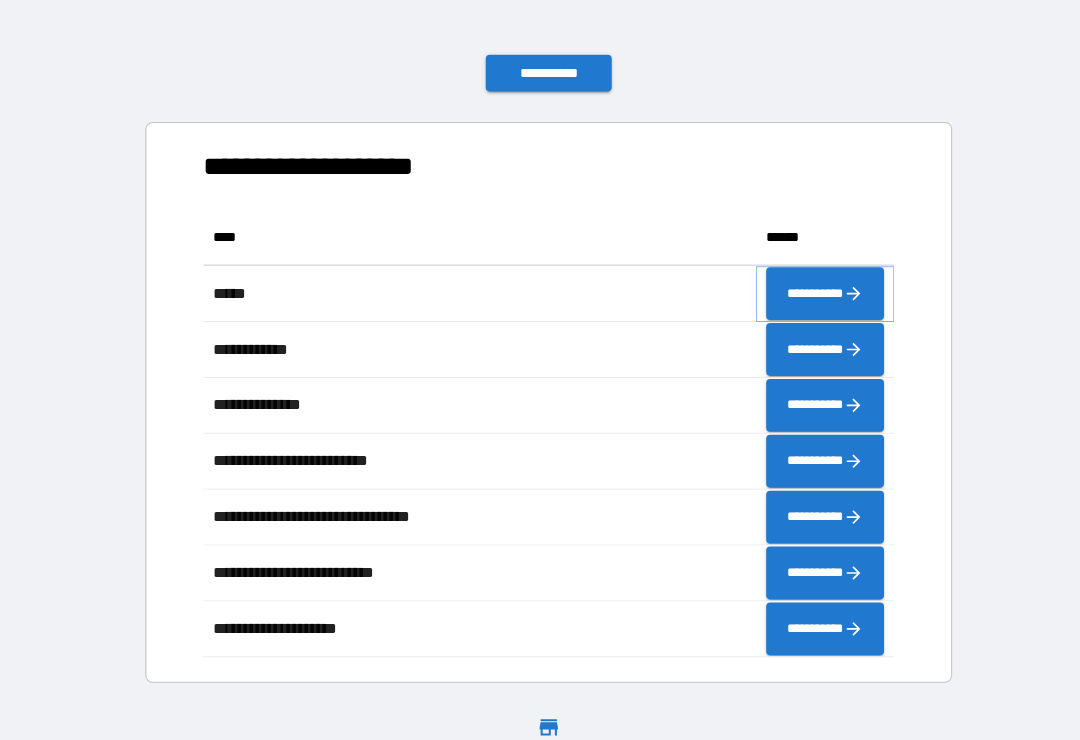 click on "**********" at bounding box center (820, 289) 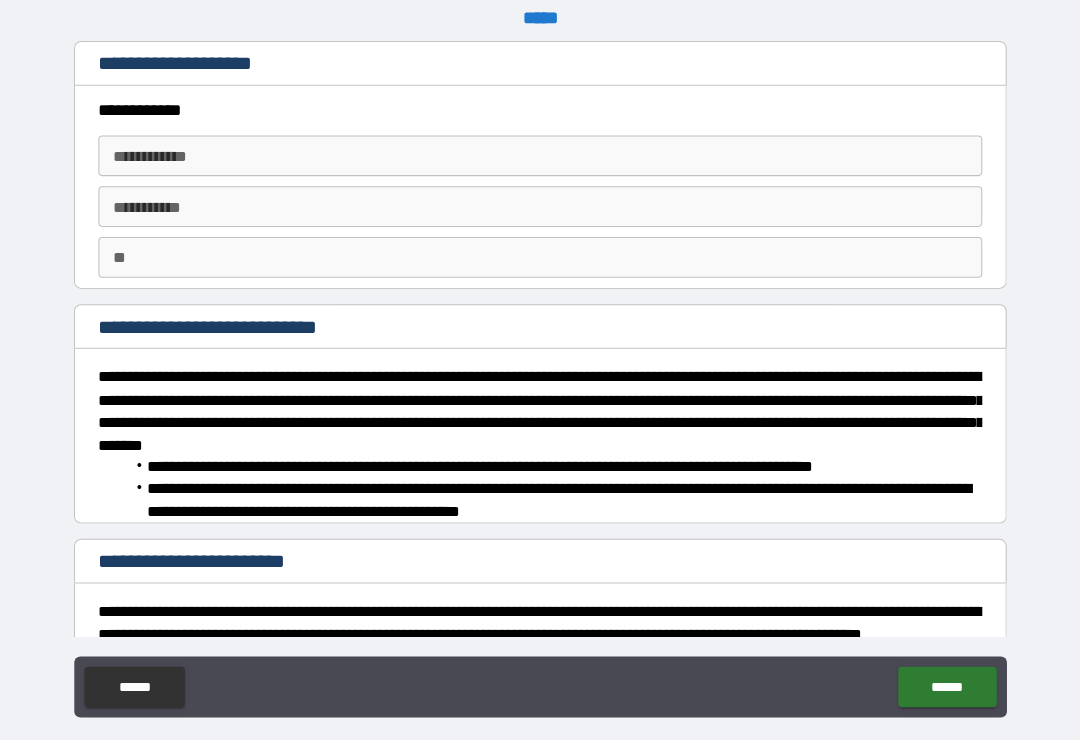 click on "**********" at bounding box center [540, 153] 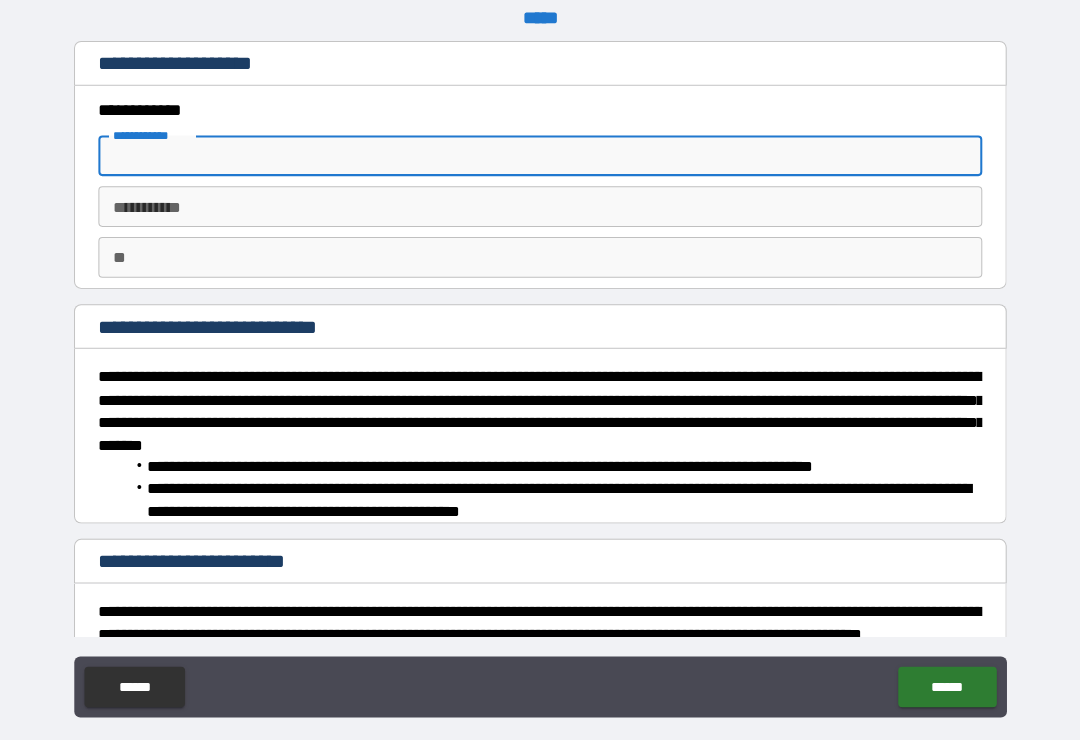 scroll, scrollTop: 11, scrollLeft: 0, axis: vertical 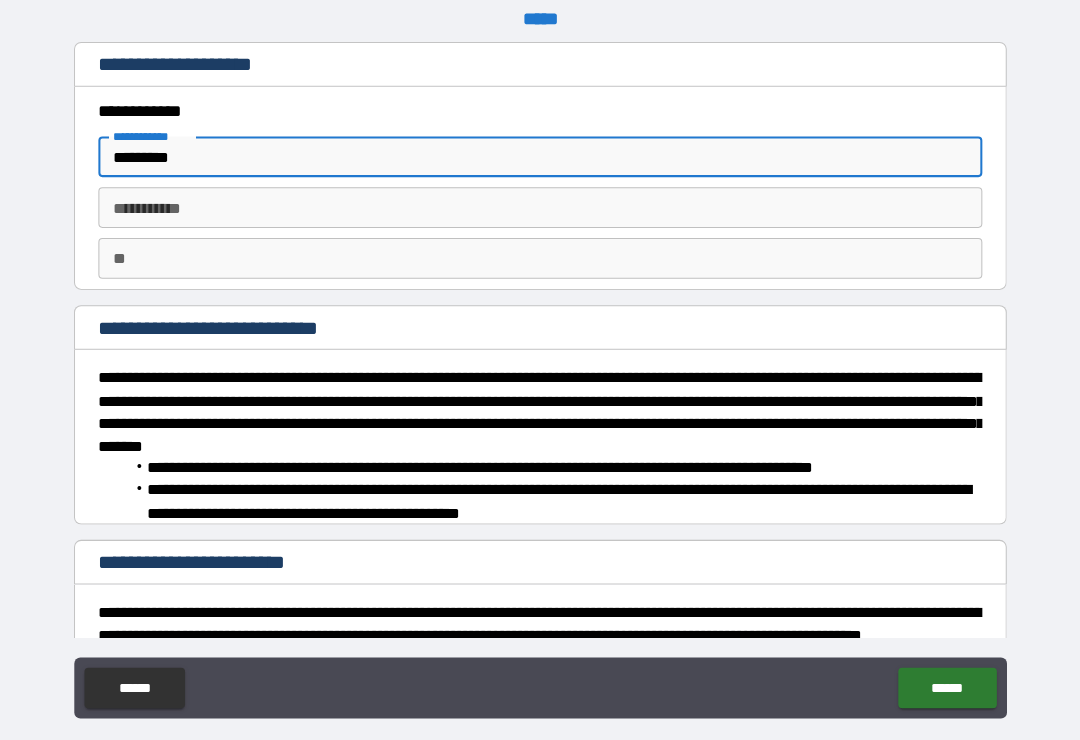 type on "*********" 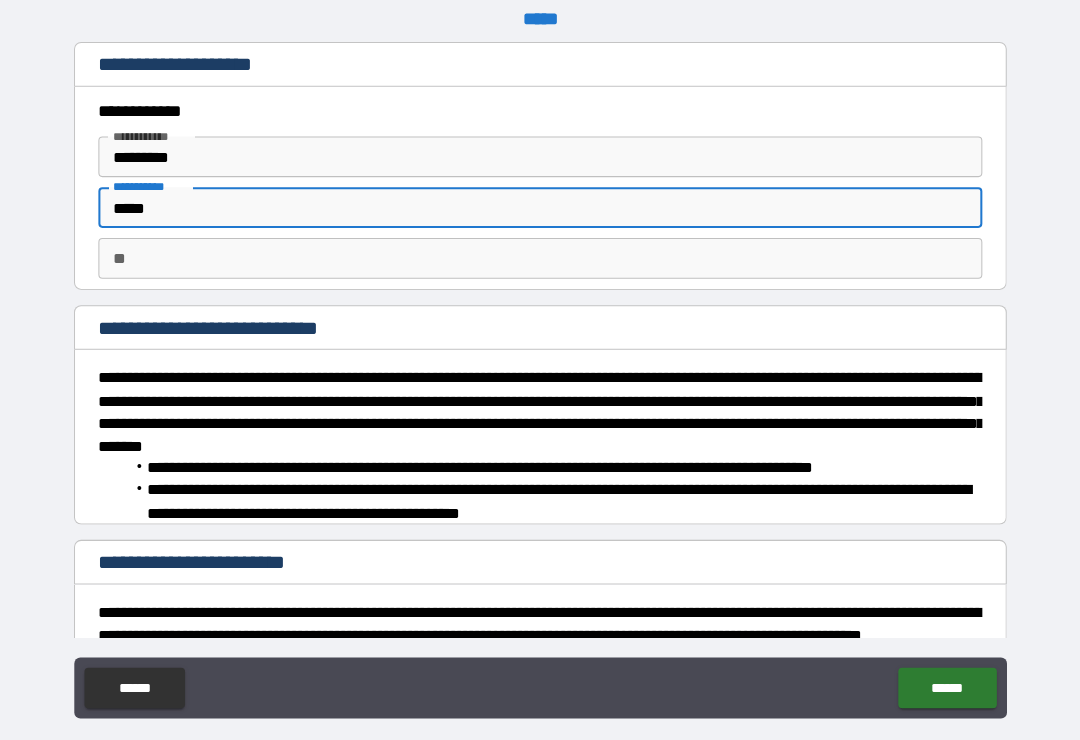 type on "*****" 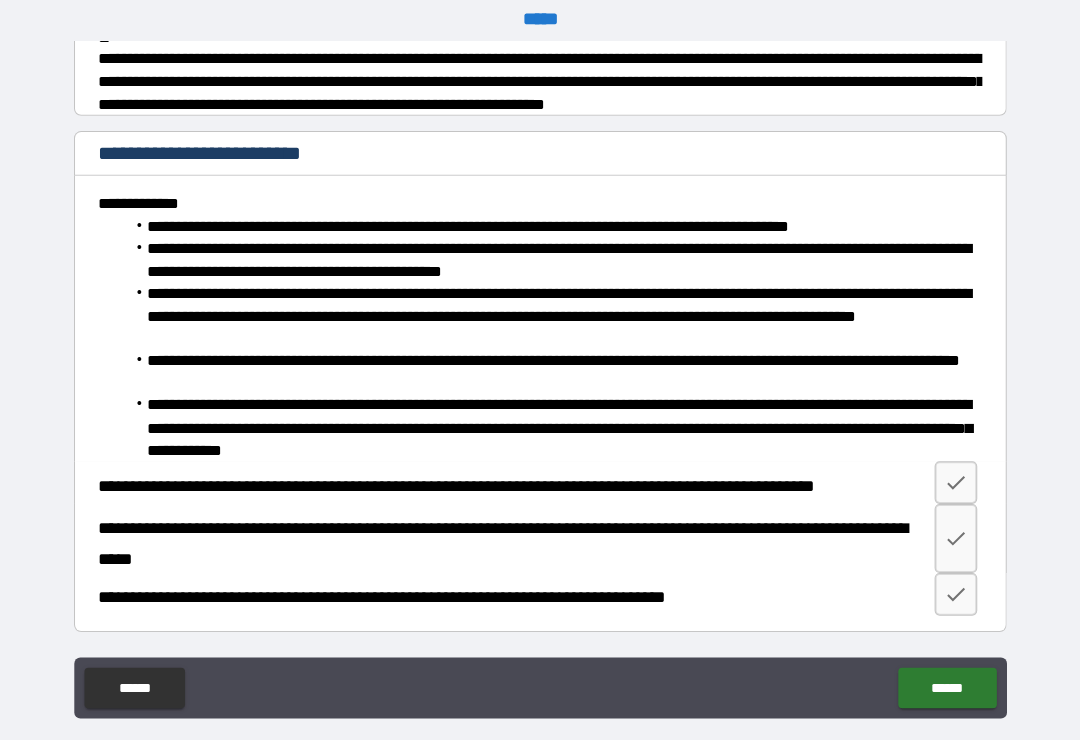 scroll, scrollTop: 787, scrollLeft: 0, axis: vertical 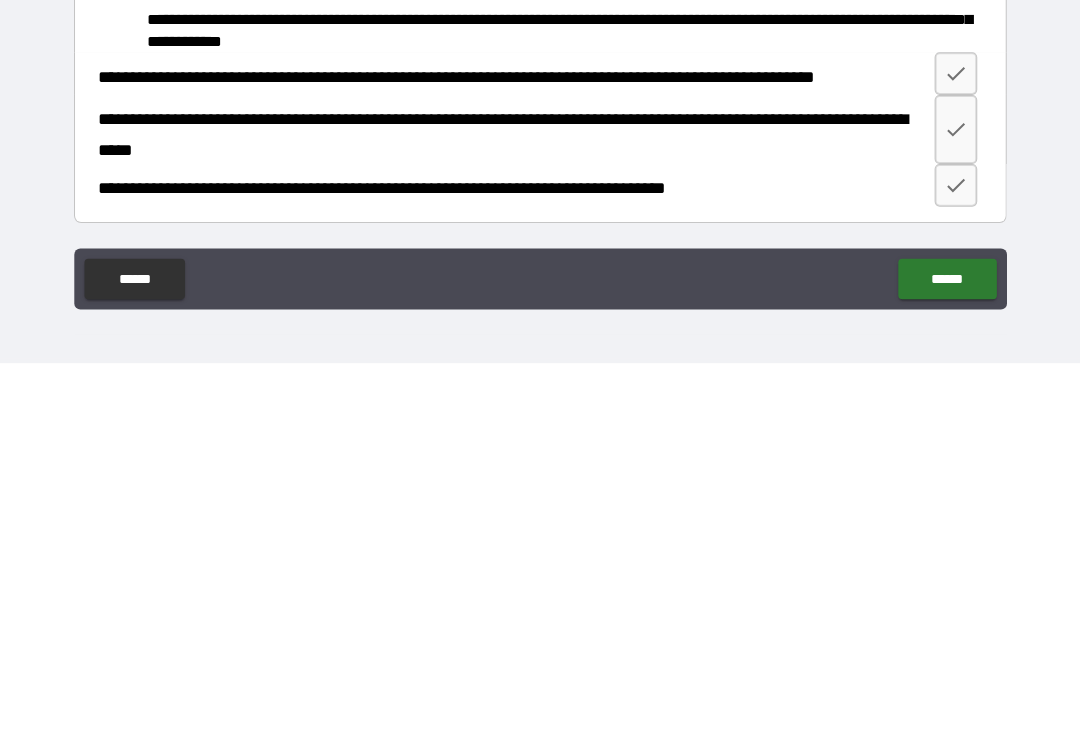 type on "*" 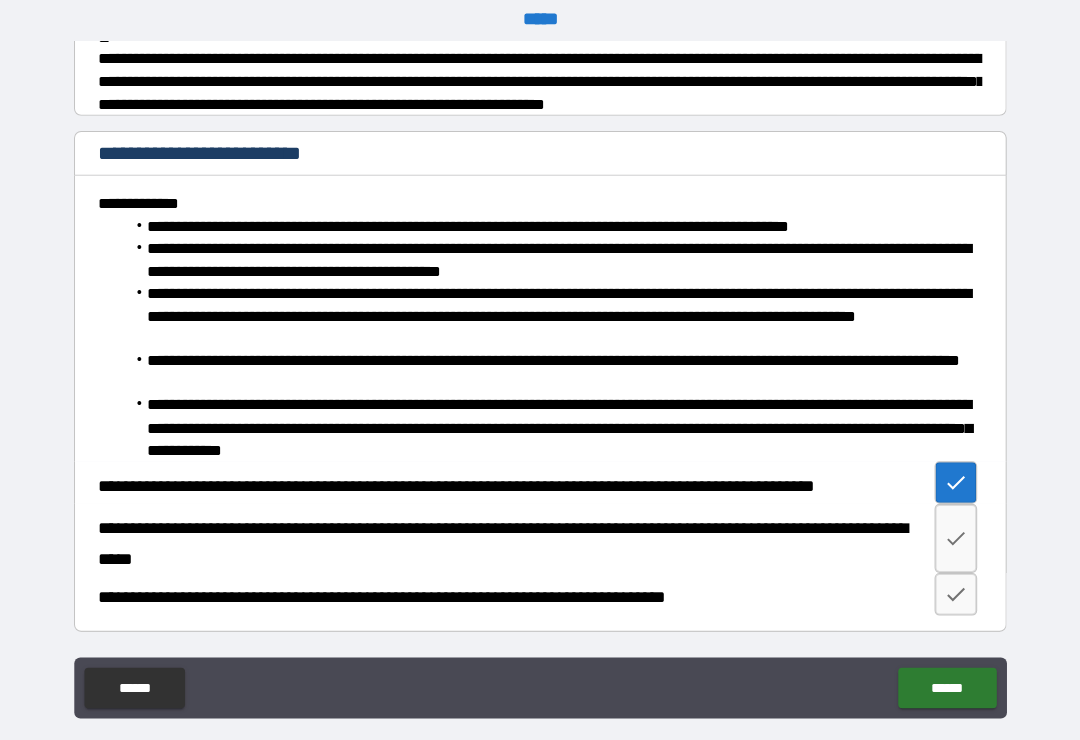 scroll, scrollTop: 12, scrollLeft: 0, axis: vertical 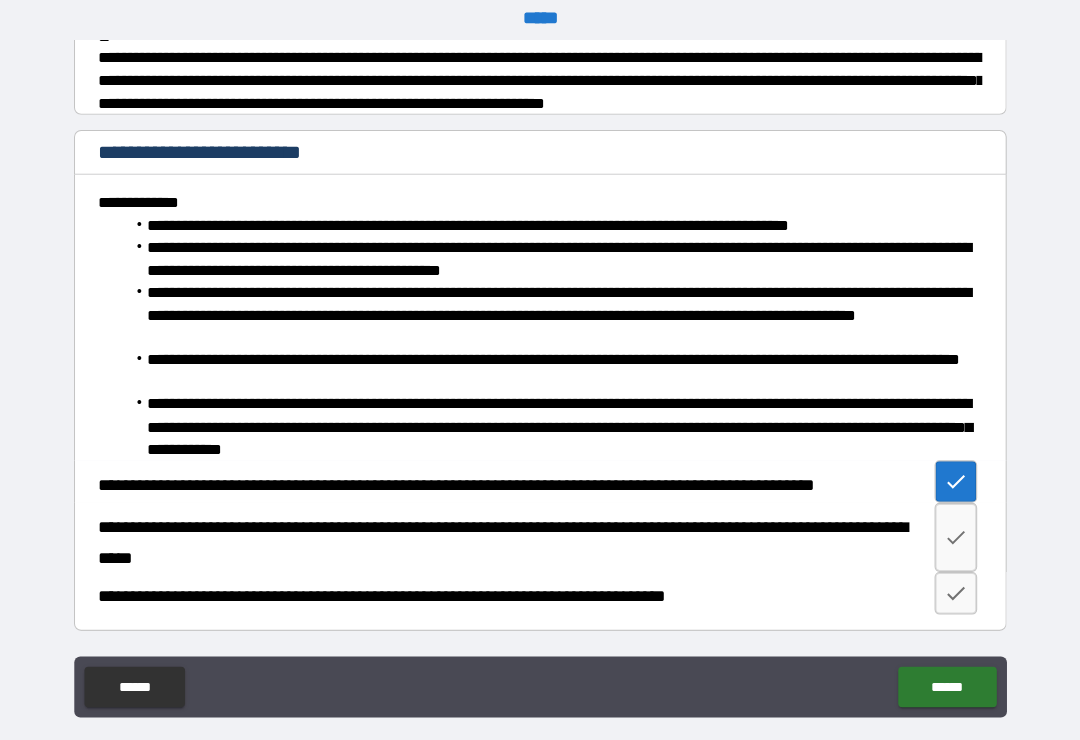 click at bounding box center [949, 529] 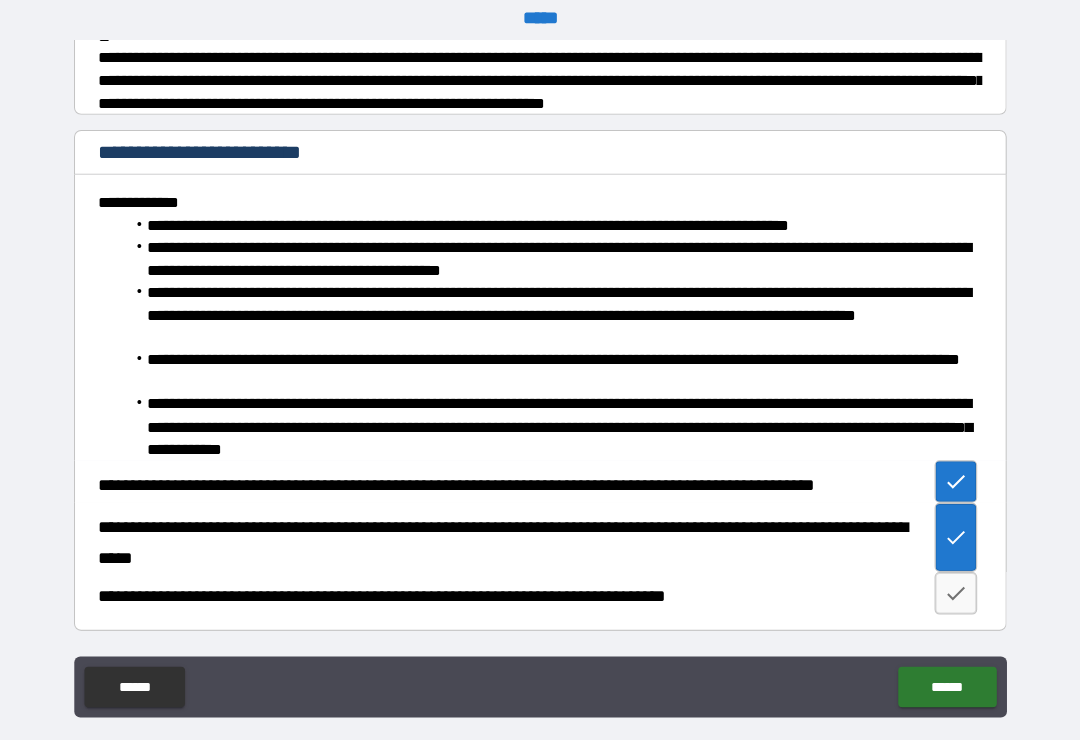click 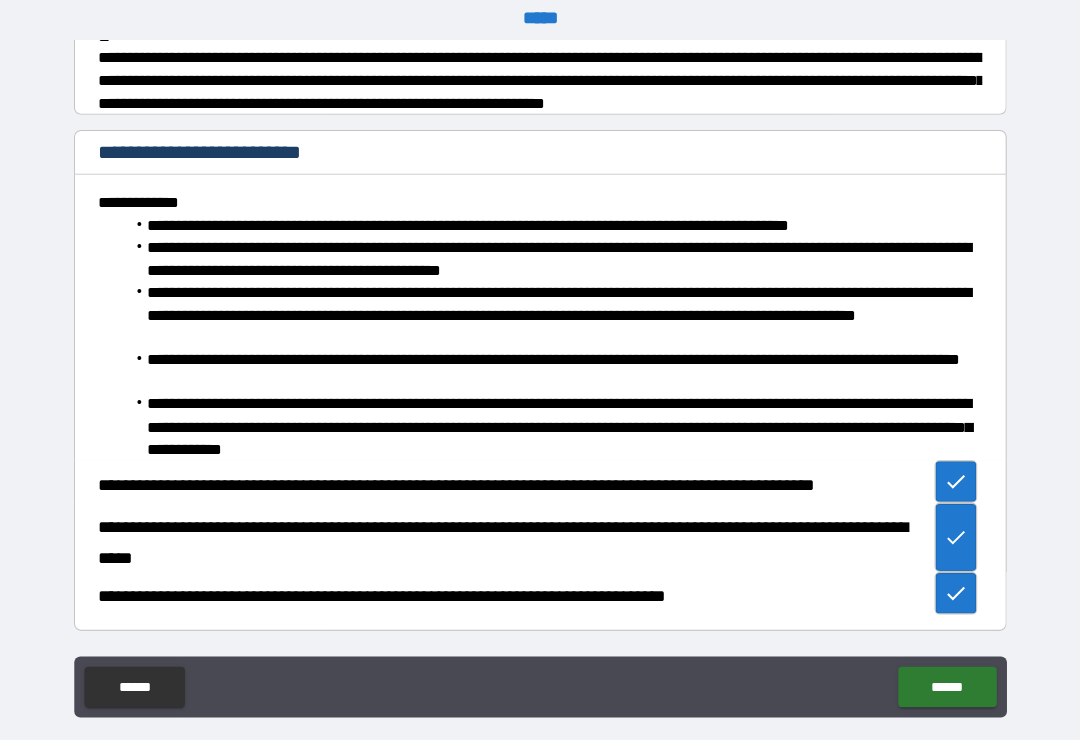 click on "******" at bounding box center (940, 676) 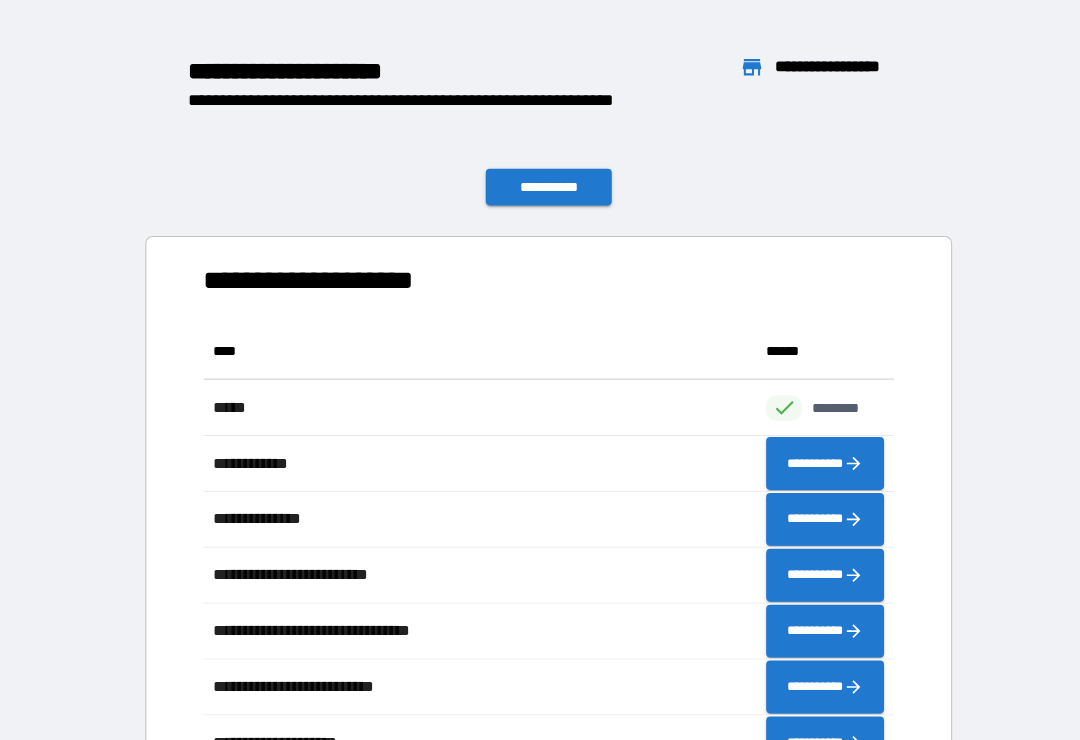 scroll, scrollTop: 1, scrollLeft: 1, axis: both 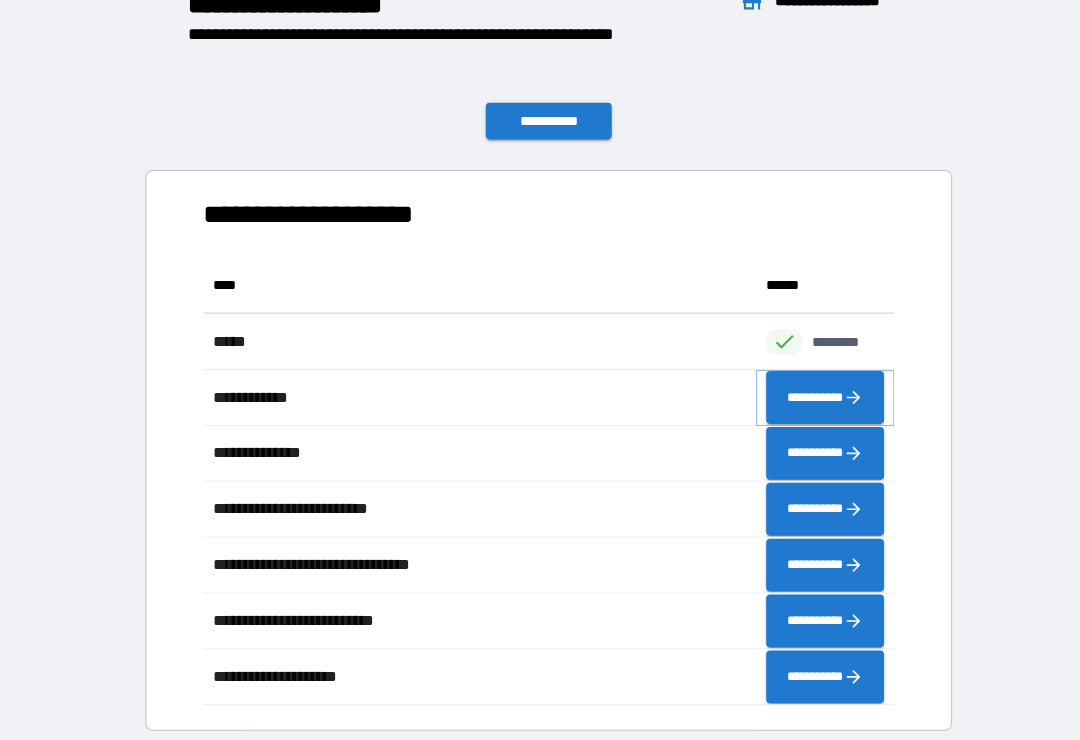 click on "**********" at bounding box center [820, 391] 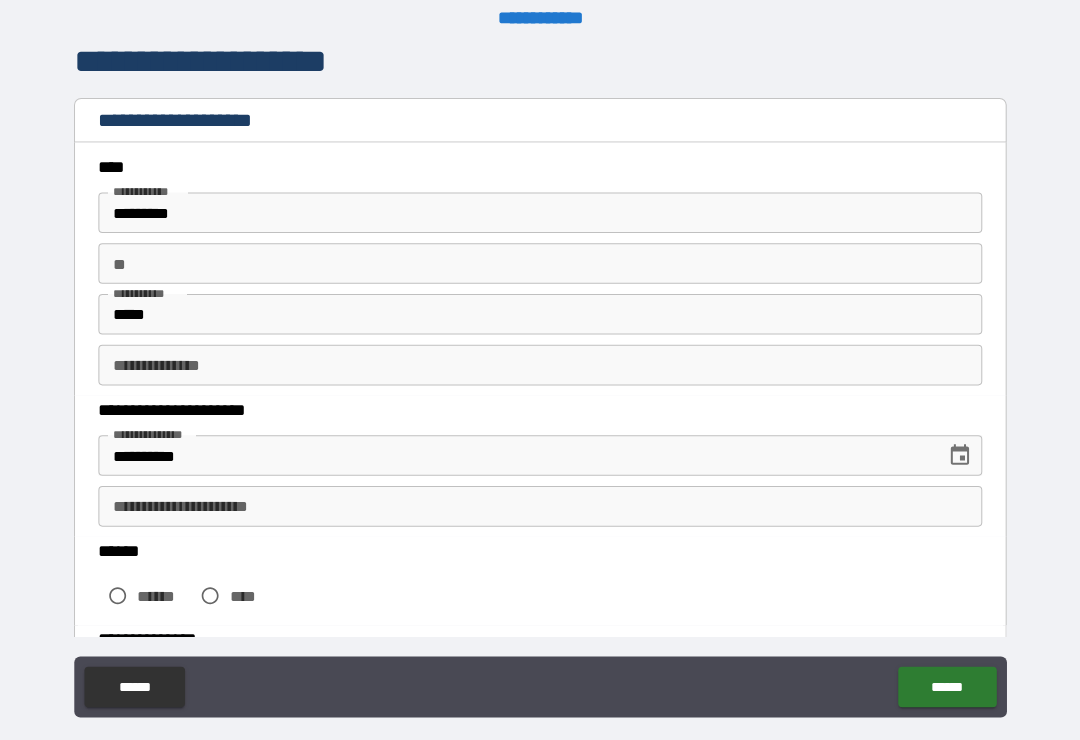 click on "**" at bounding box center [540, 259] 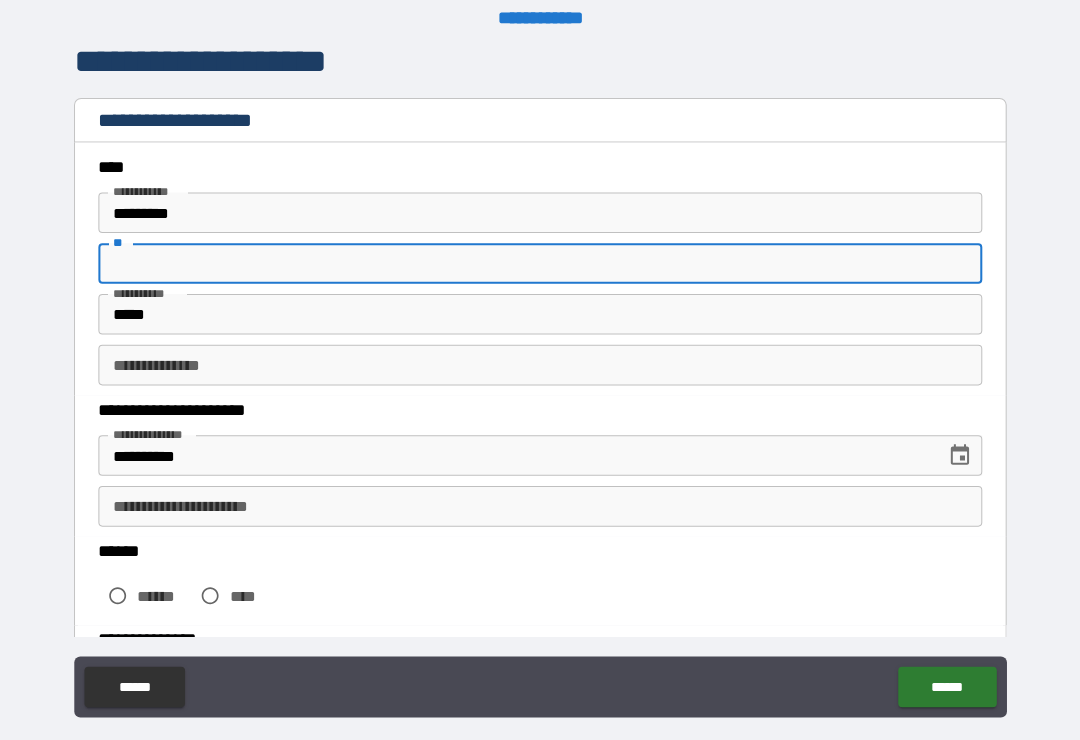 scroll, scrollTop: 11, scrollLeft: 0, axis: vertical 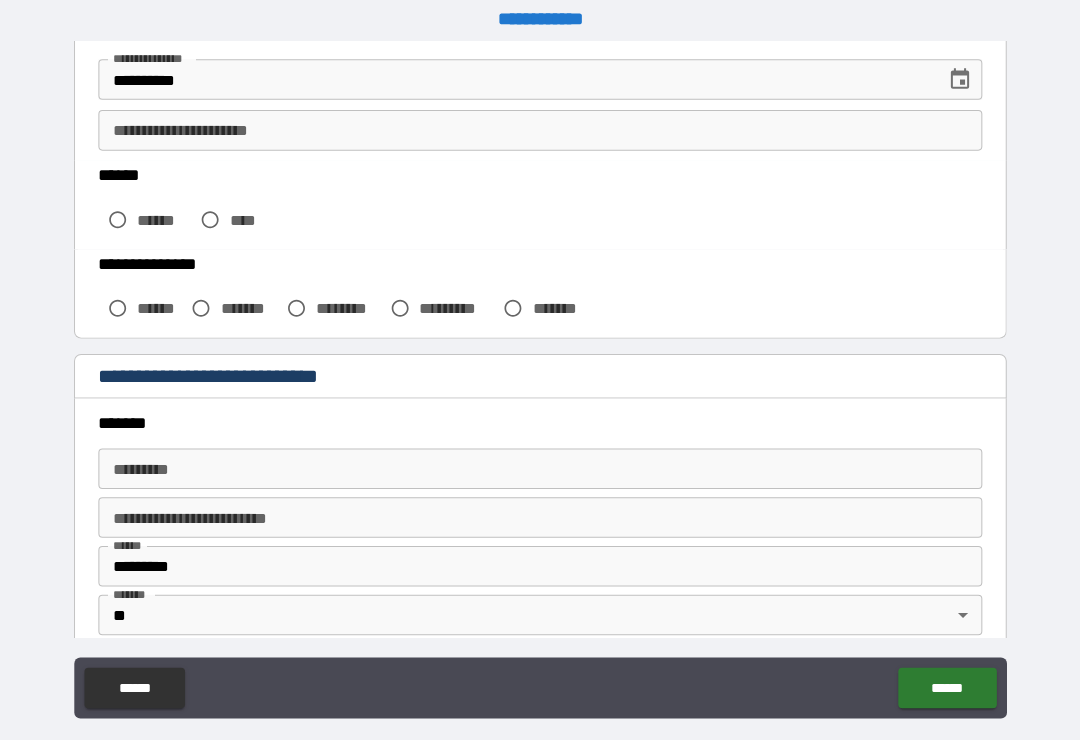 type on "*" 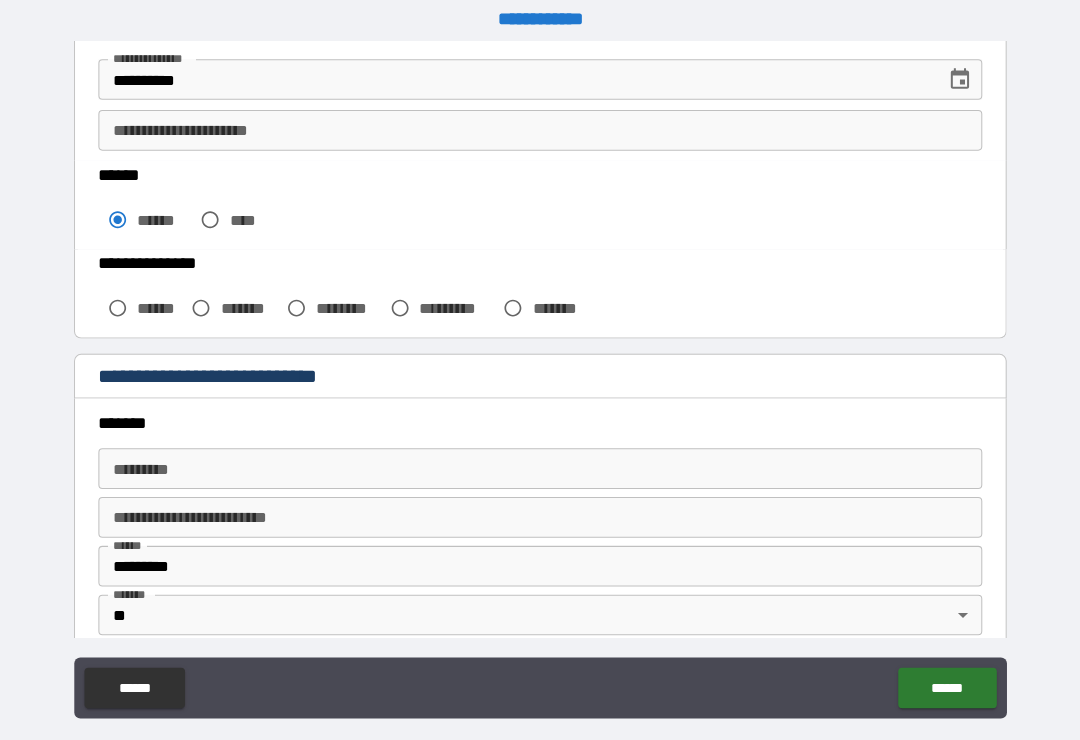 scroll, scrollTop: 12, scrollLeft: 0, axis: vertical 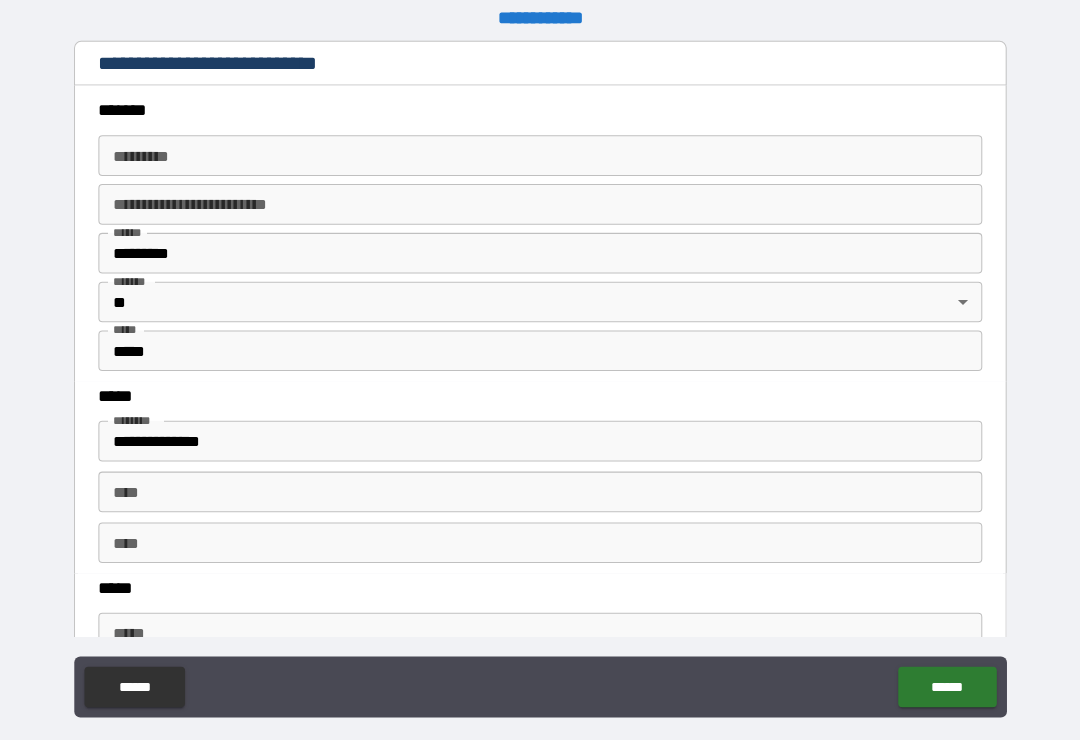 click on "*******   * *******   *" at bounding box center [540, 153] 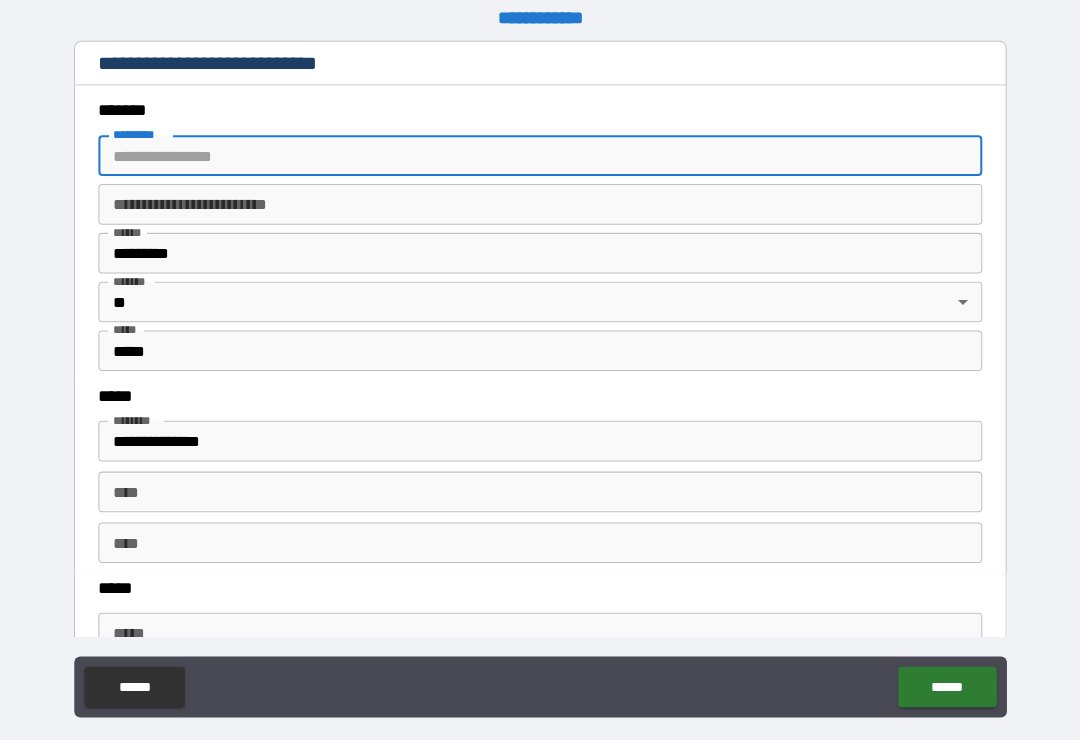 scroll, scrollTop: 11, scrollLeft: 0, axis: vertical 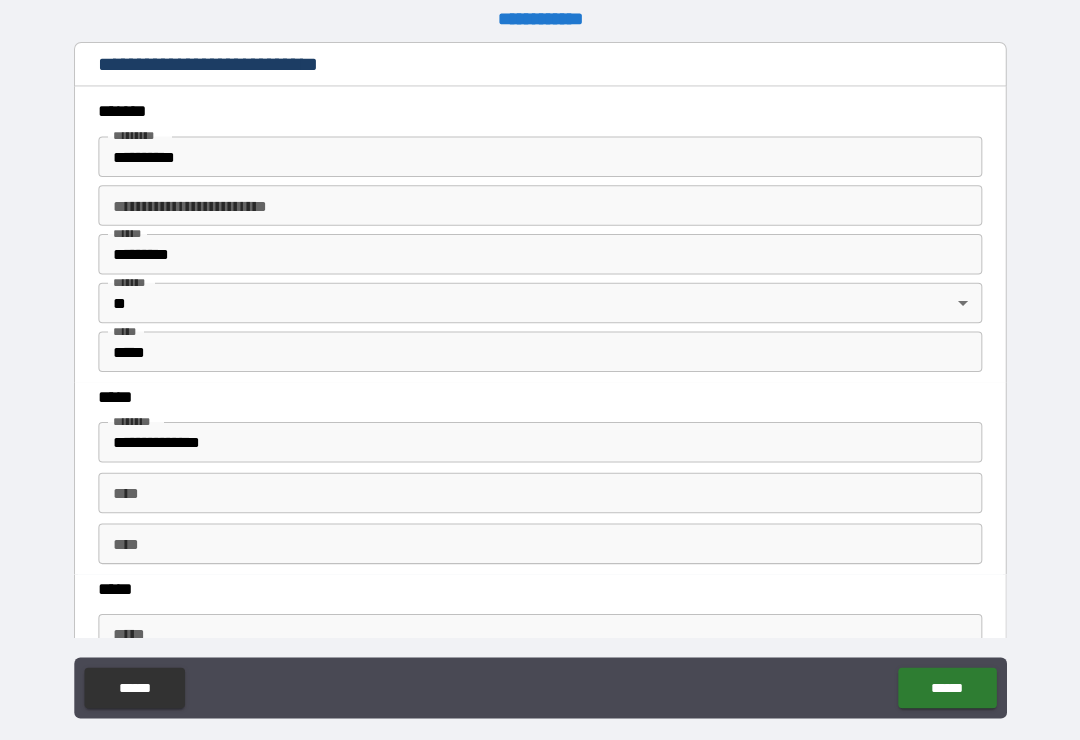 type on "**********" 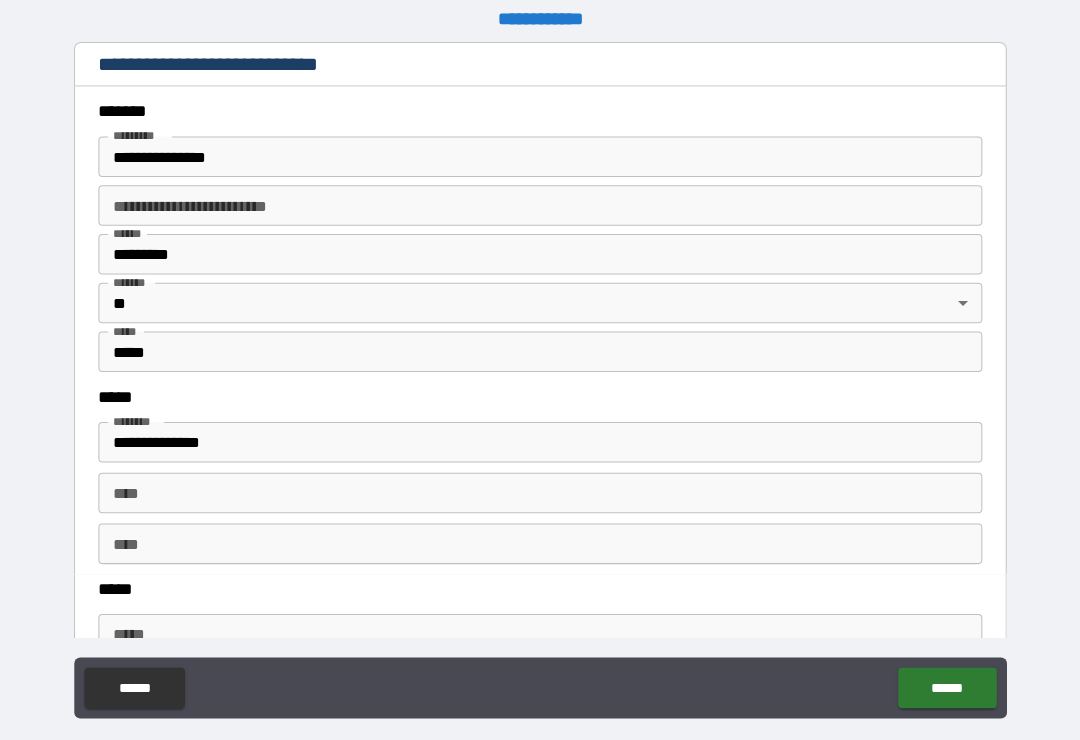 scroll, scrollTop: 12, scrollLeft: 0, axis: vertical 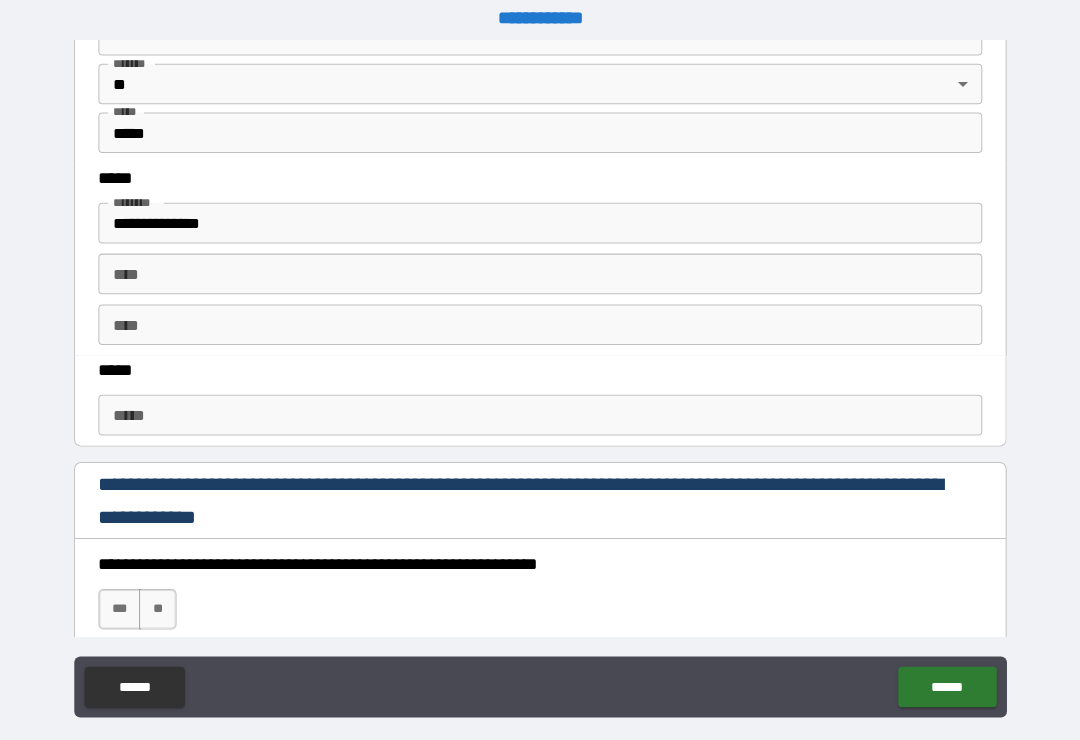 click on "*****" at bounding box center [540, 408] 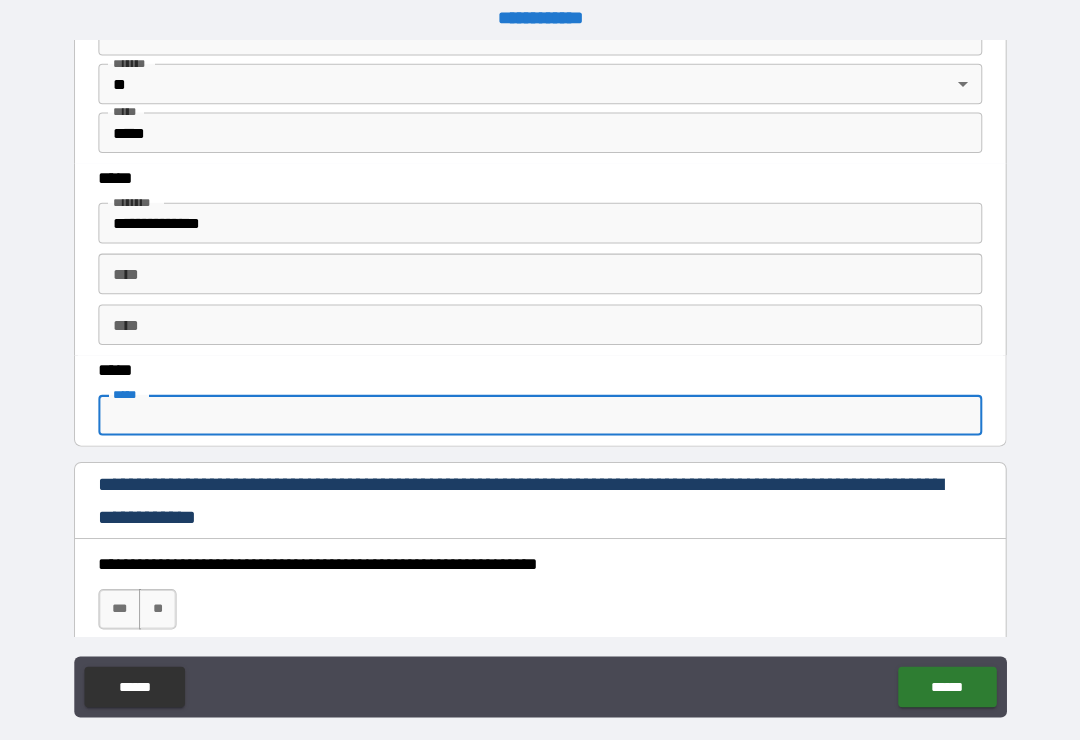 scroll, scrollTop: 11, scrollLeft: 0, axis: vertical 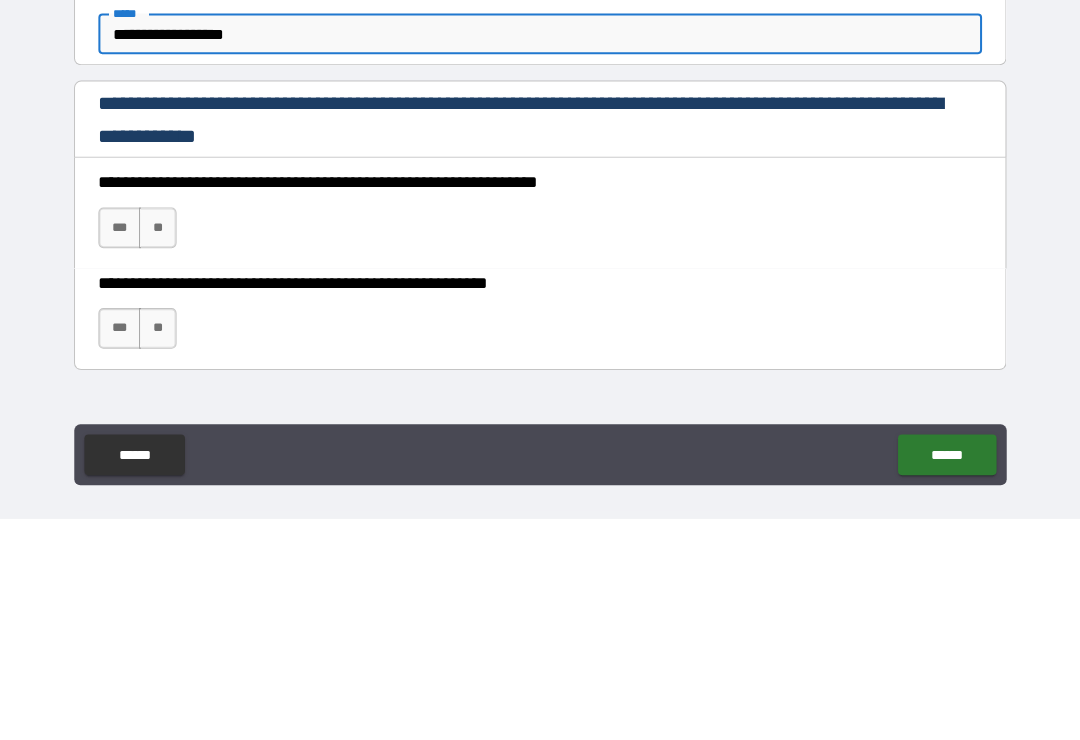 type on "**********" 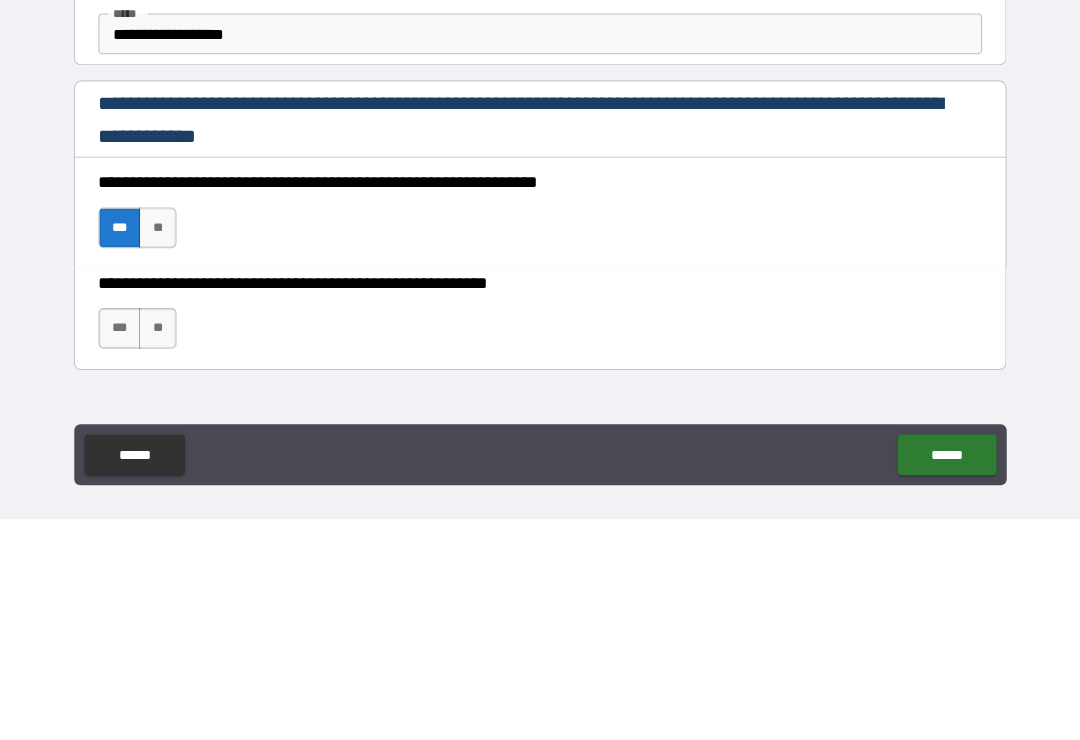 scroll, scrollTop: 11, scrollLeft: 0, axis: vertical 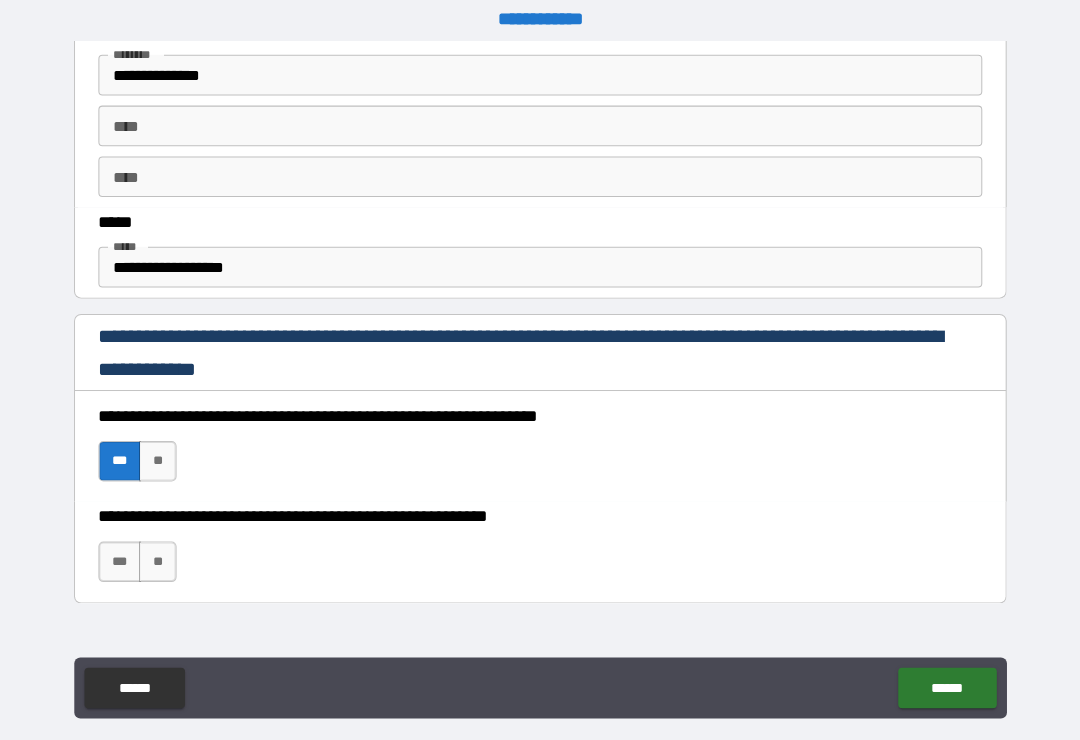 click on "***" at bounding box center (126, 553) 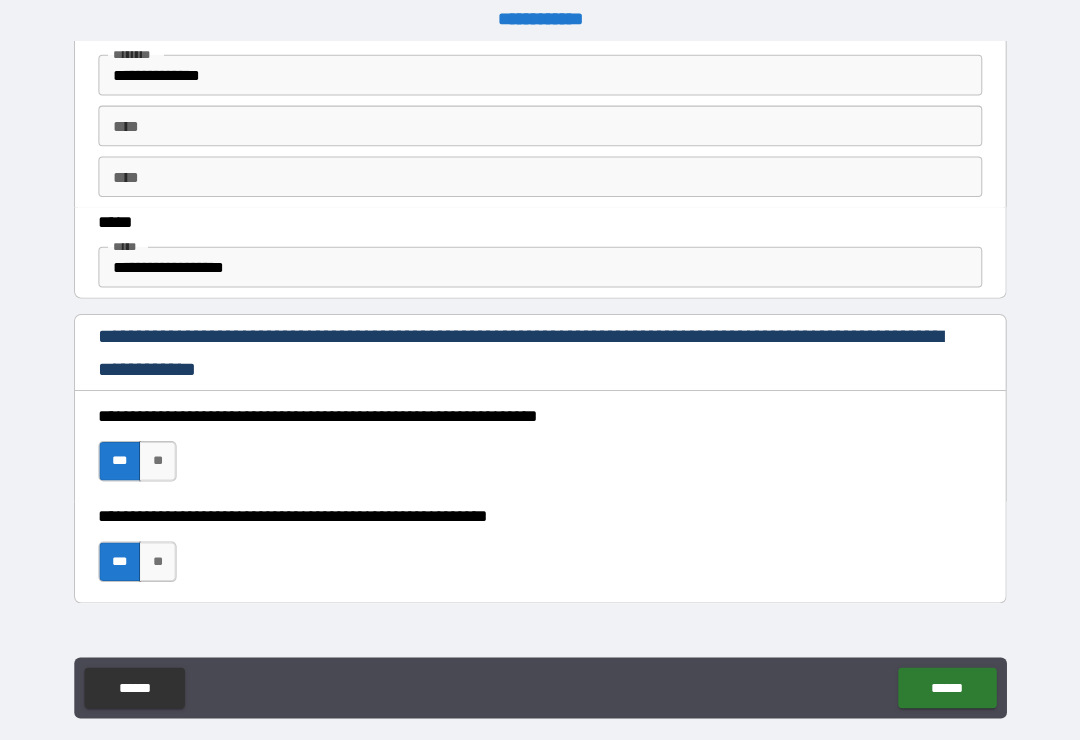click on "******" at bounding box center (940, 677) 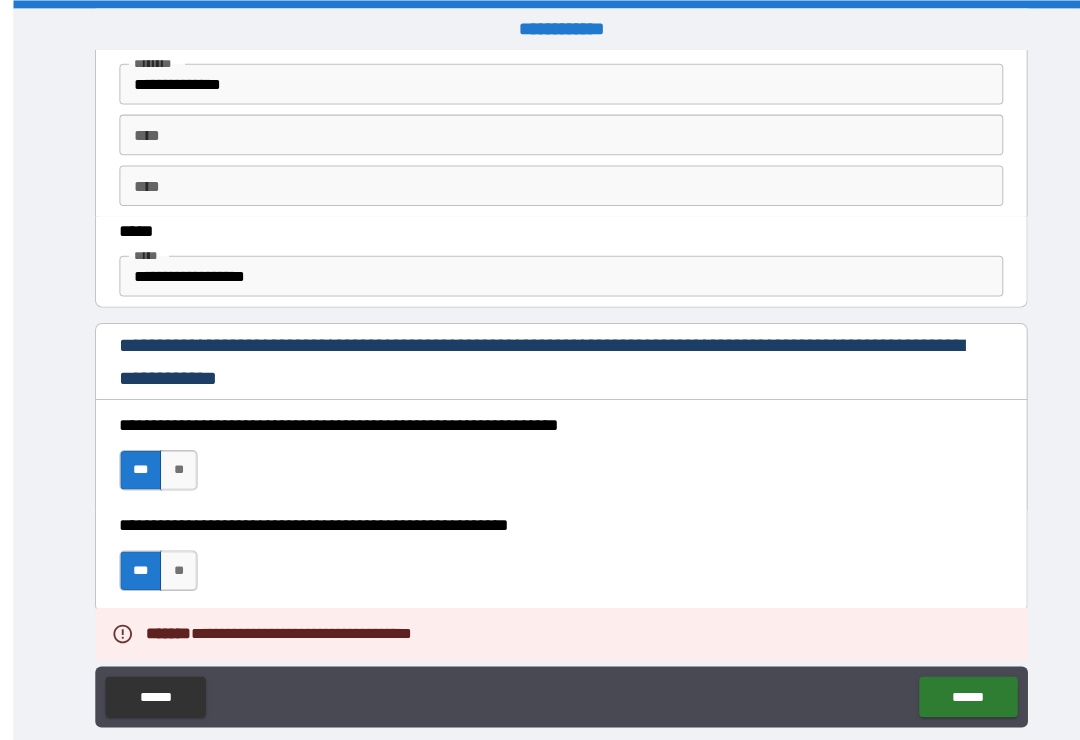 scroll, scrollTop: 0, scrollLeft: 0, axis: both 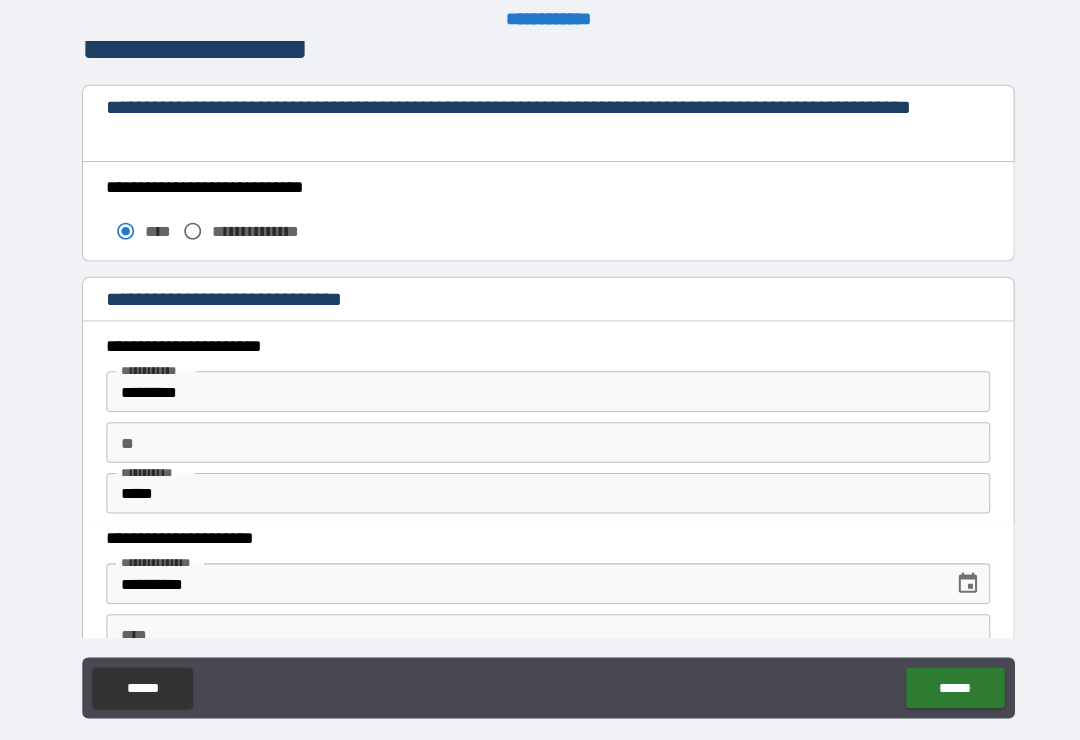 click on "** **" at bounding box center [540, 435] 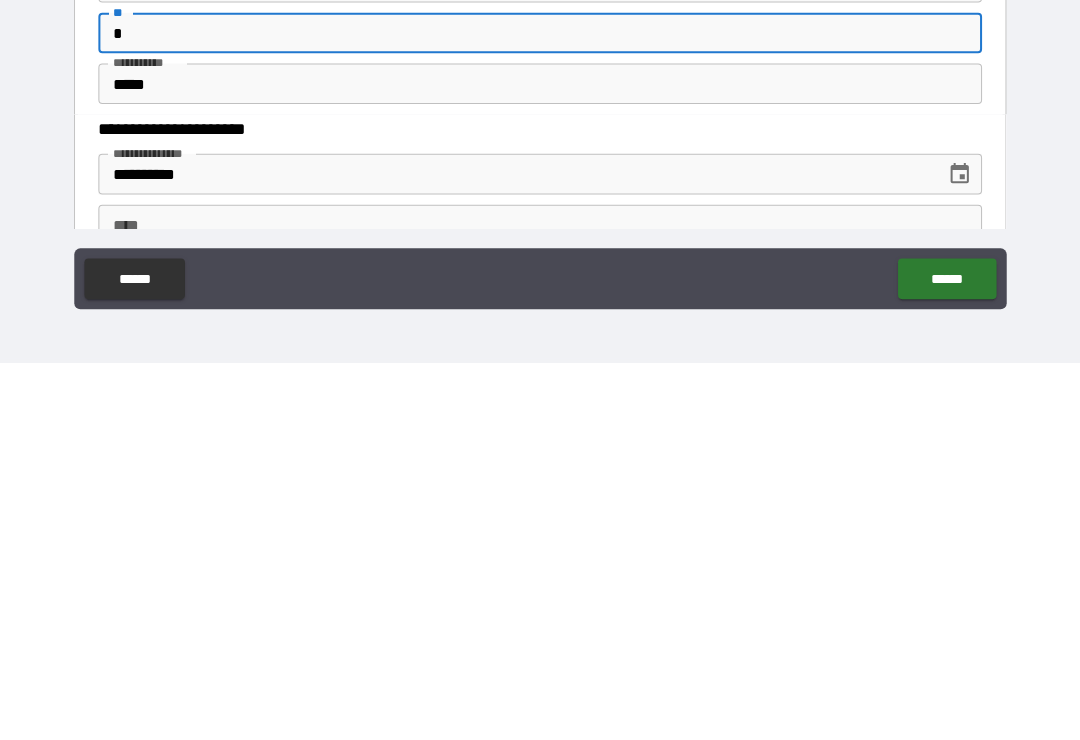 type on "*" 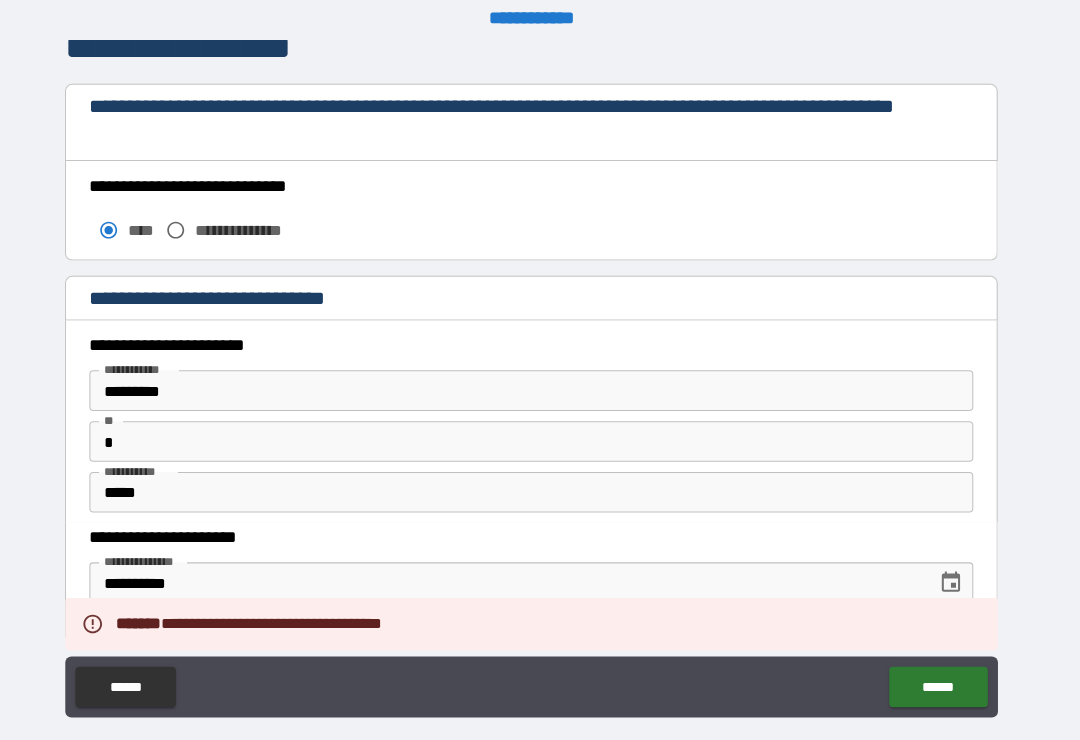 scroll, scrollTop: 11, scrollLeft: 0, axis: vertical 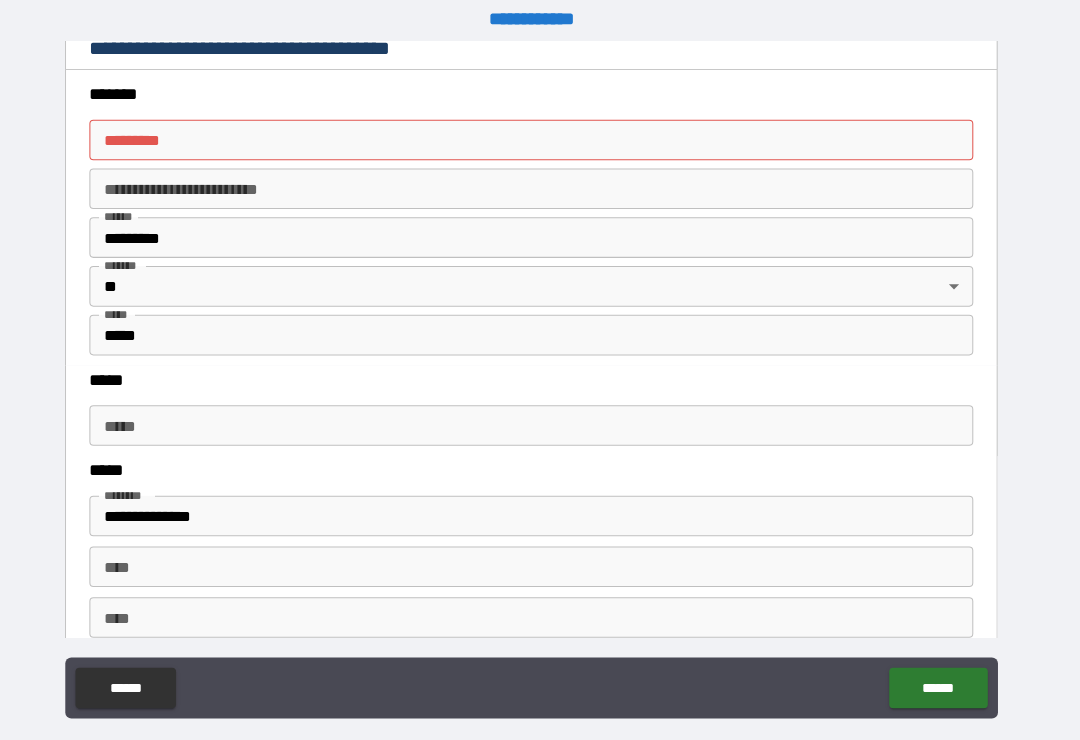 click on "*******   * *******   *" at bounding box center (540, 138) 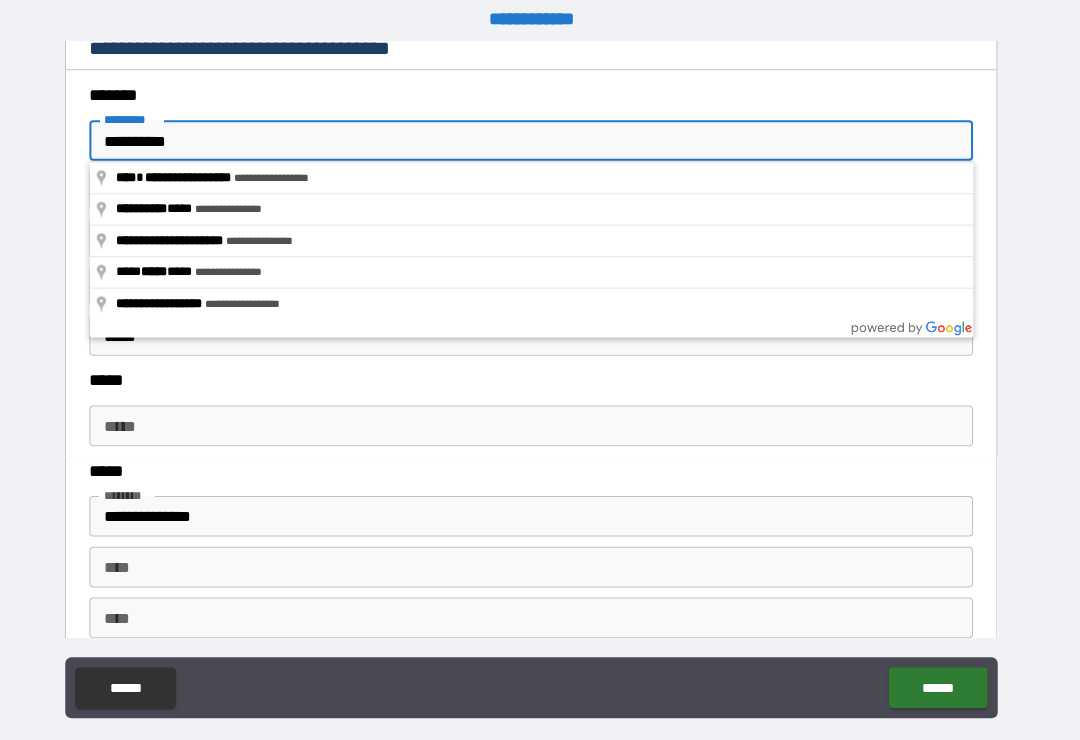 type on "**********" 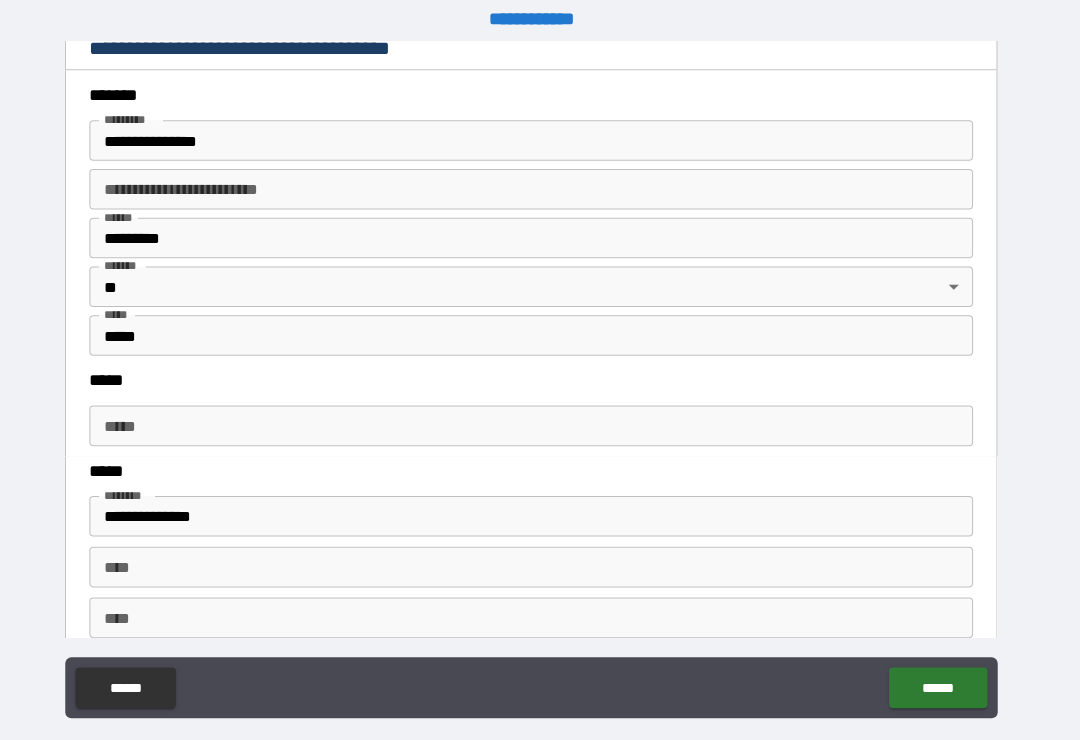 scroll, scrollTop: 11, scrollLeft: 0, axis: vertical 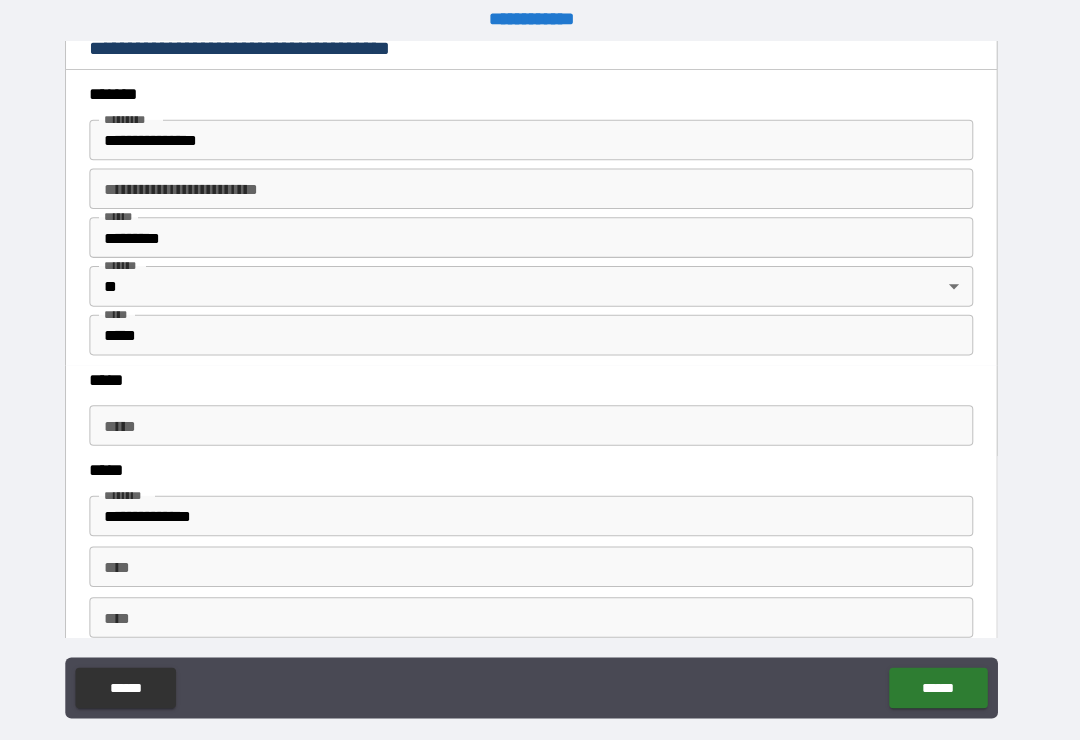click on "*****" at bounding box center [540, 419] 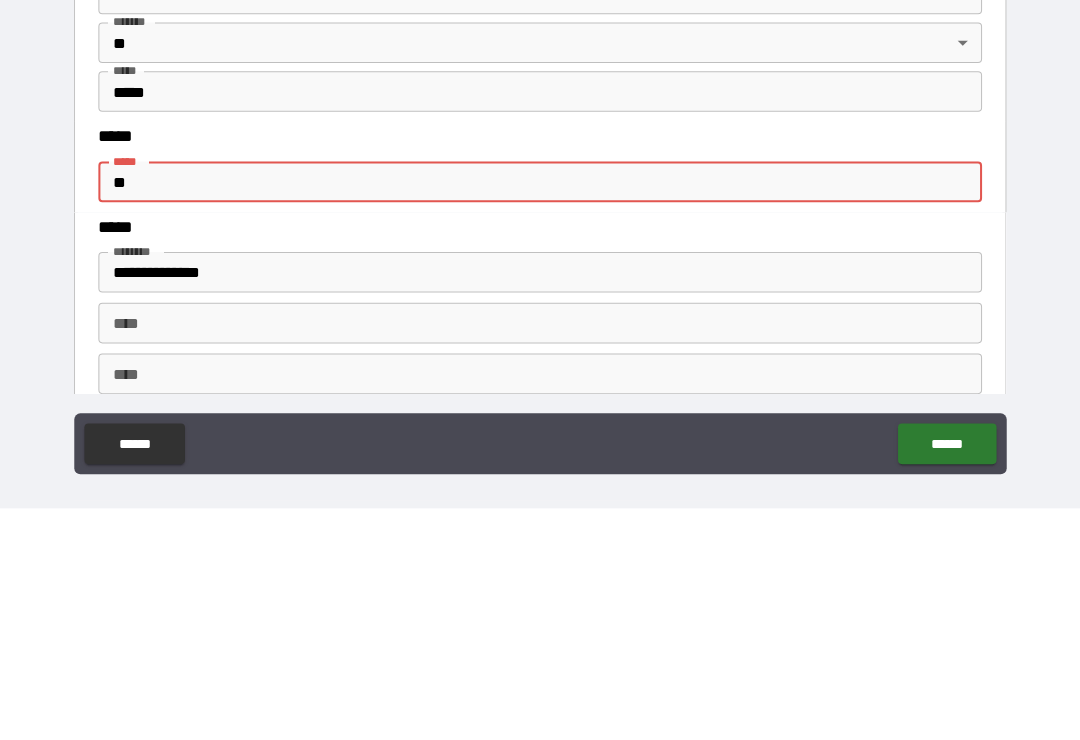 type on "*" 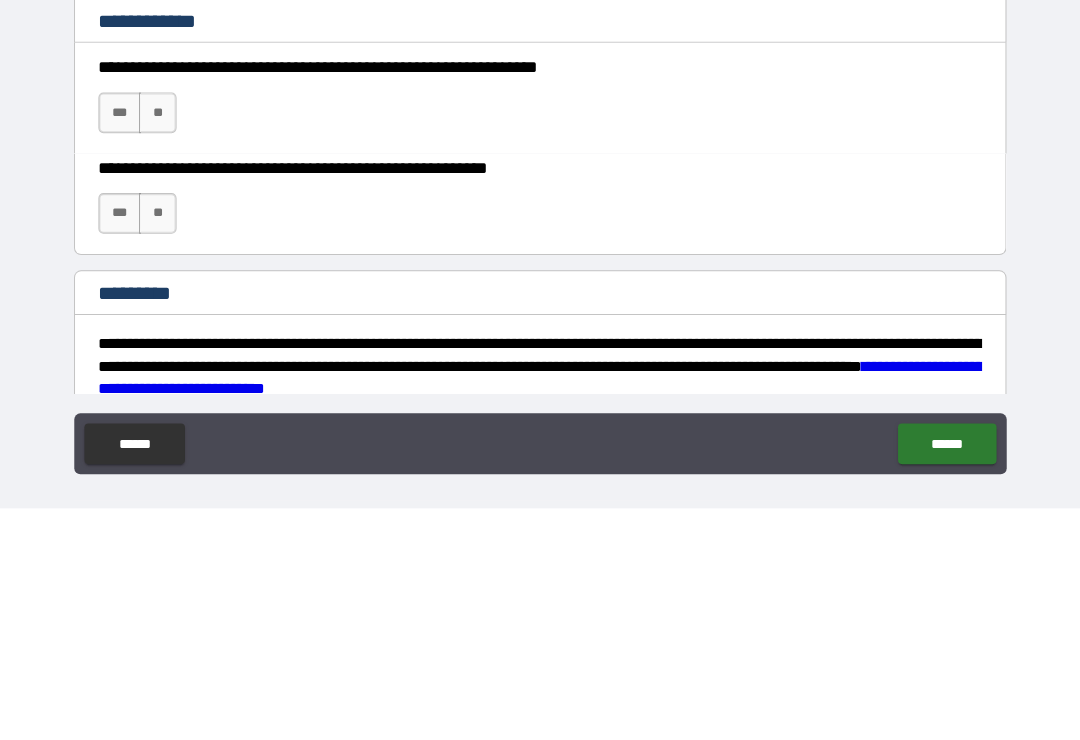 scroll, scrollTop: 2726, scrollLeft: 0, axis: vertical 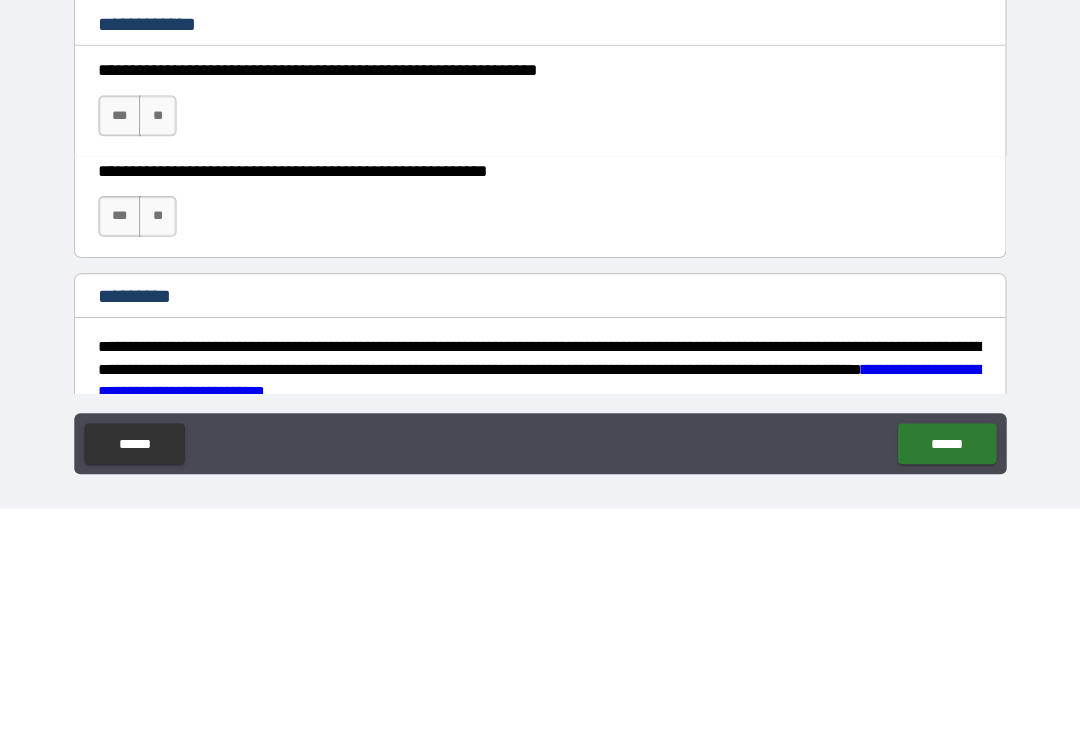 type on "**********" 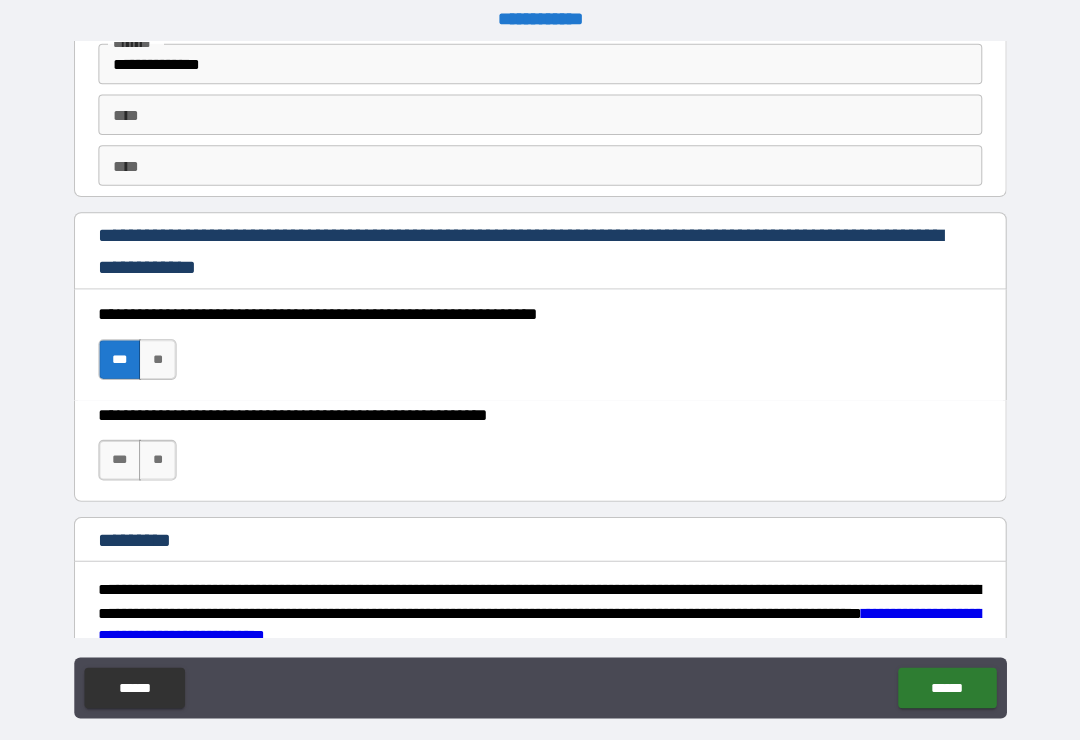 scroll, scrollTop: 11, scrollLeft: 0, axis: vertical 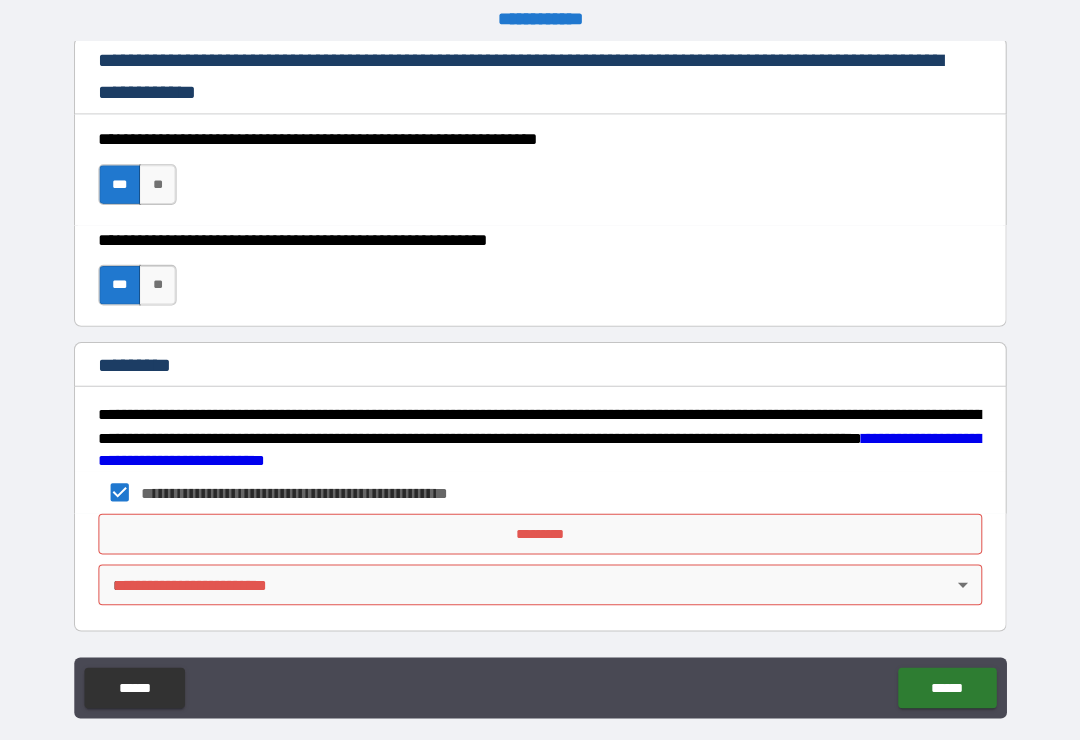 click on "*********" at bounding box center (540, 526) 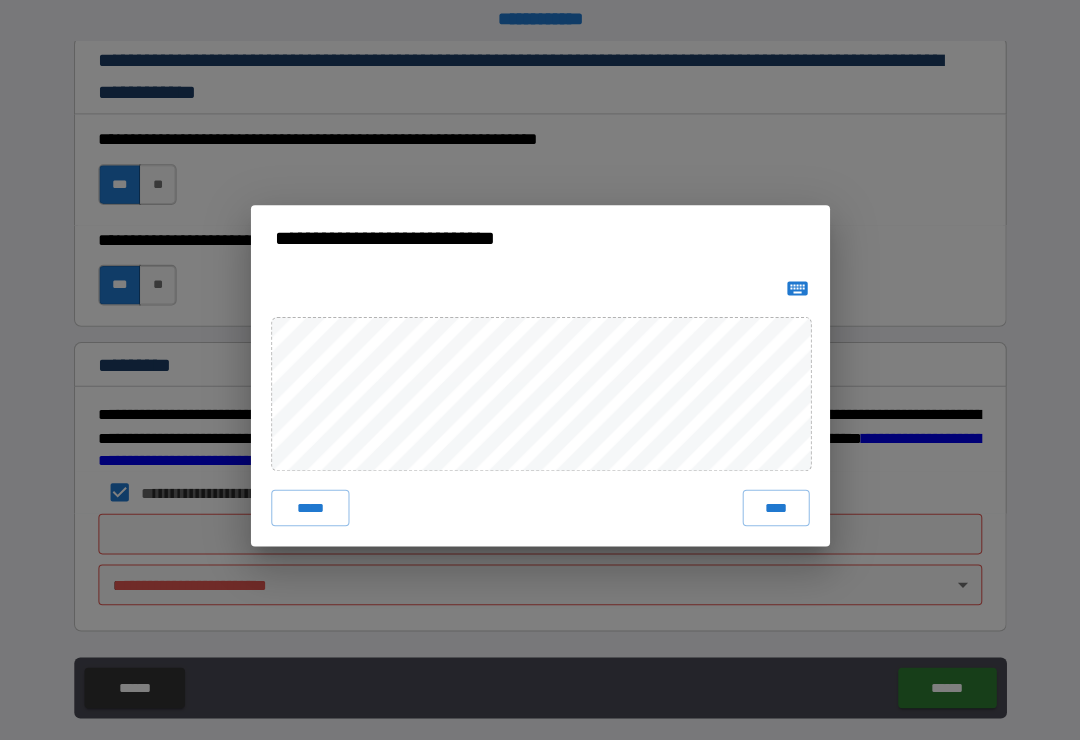 click on "****" at bounding box center (772, 500) 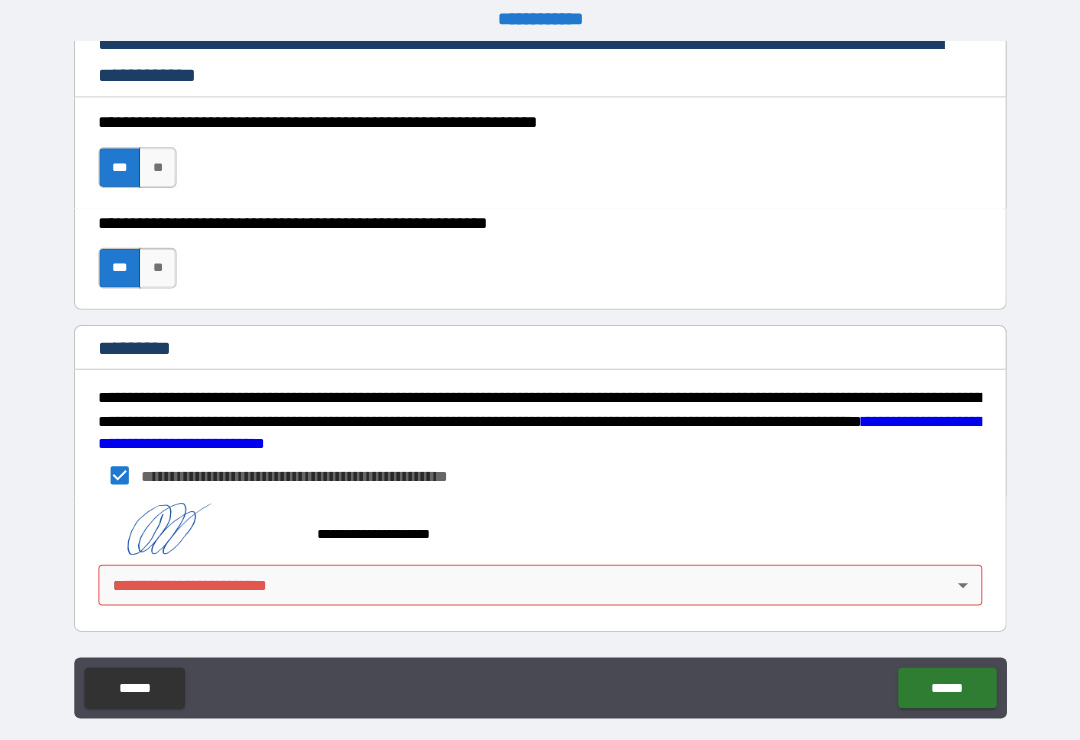 click on "******" at bounding box center (940, 677) 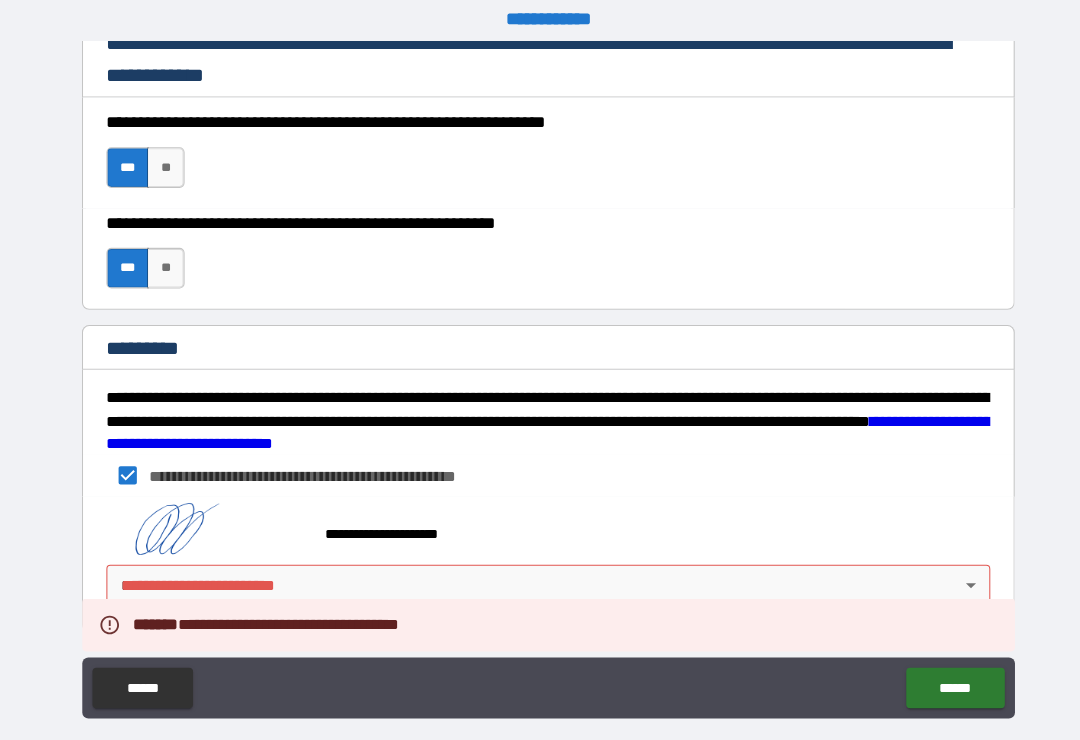 click on "**********" at bounding box center [540, 374] 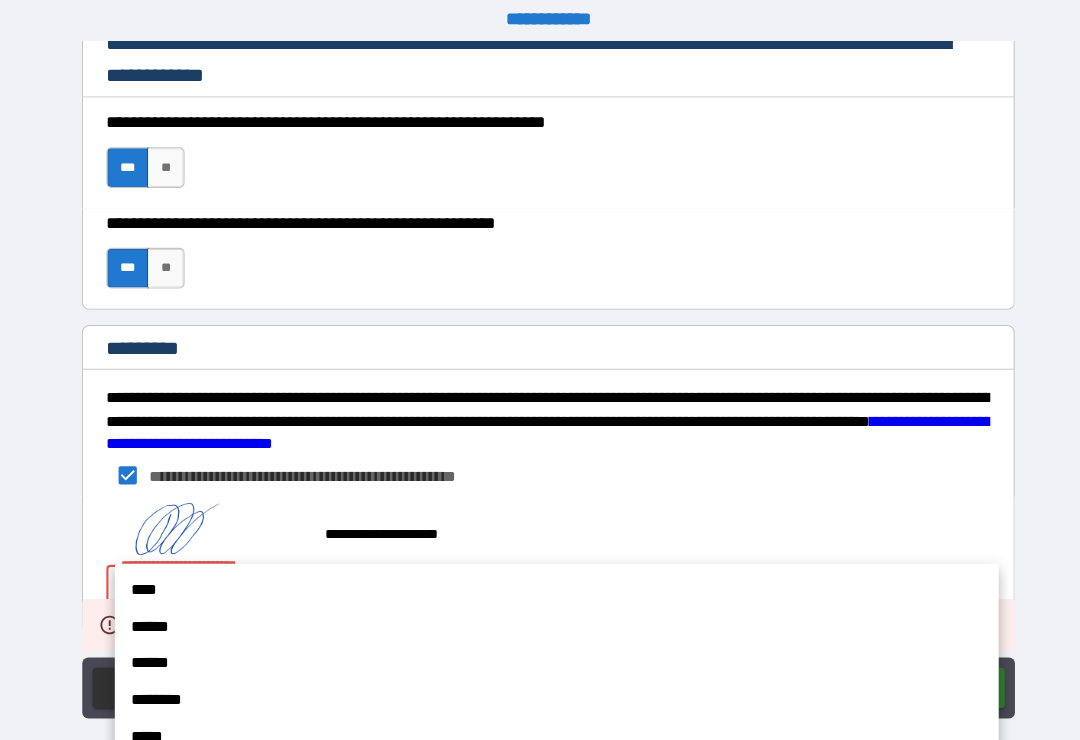 click on "****" at bounding box center [548, 581] 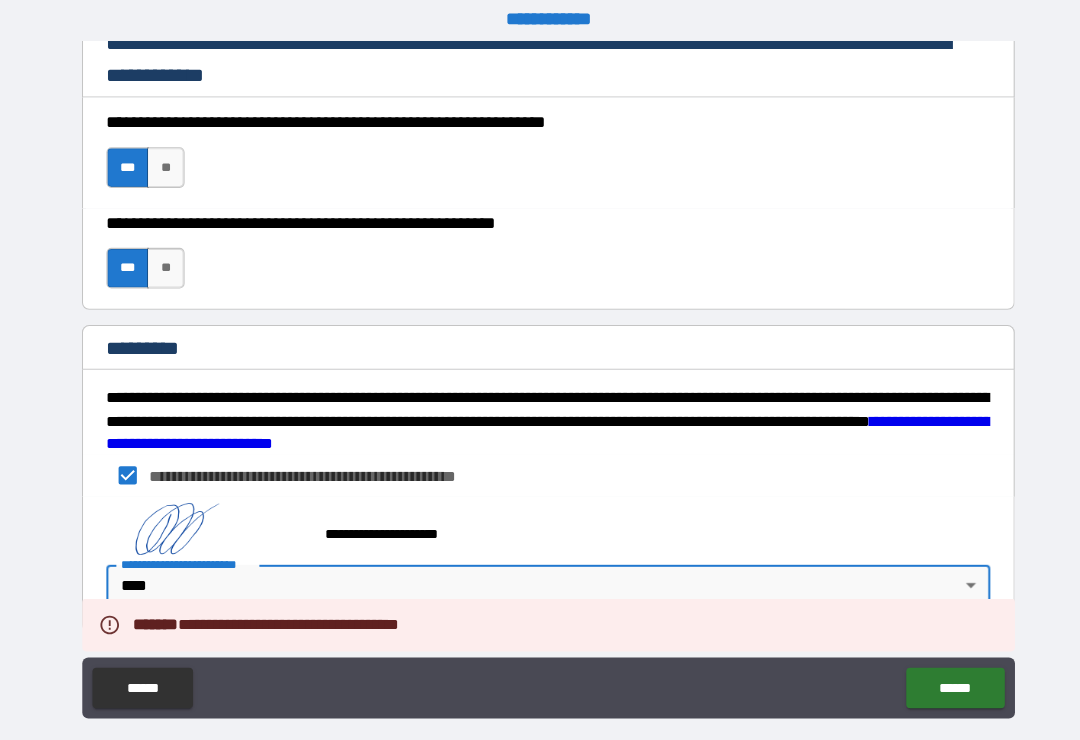 click on "******" at bounding box center (940, 677) 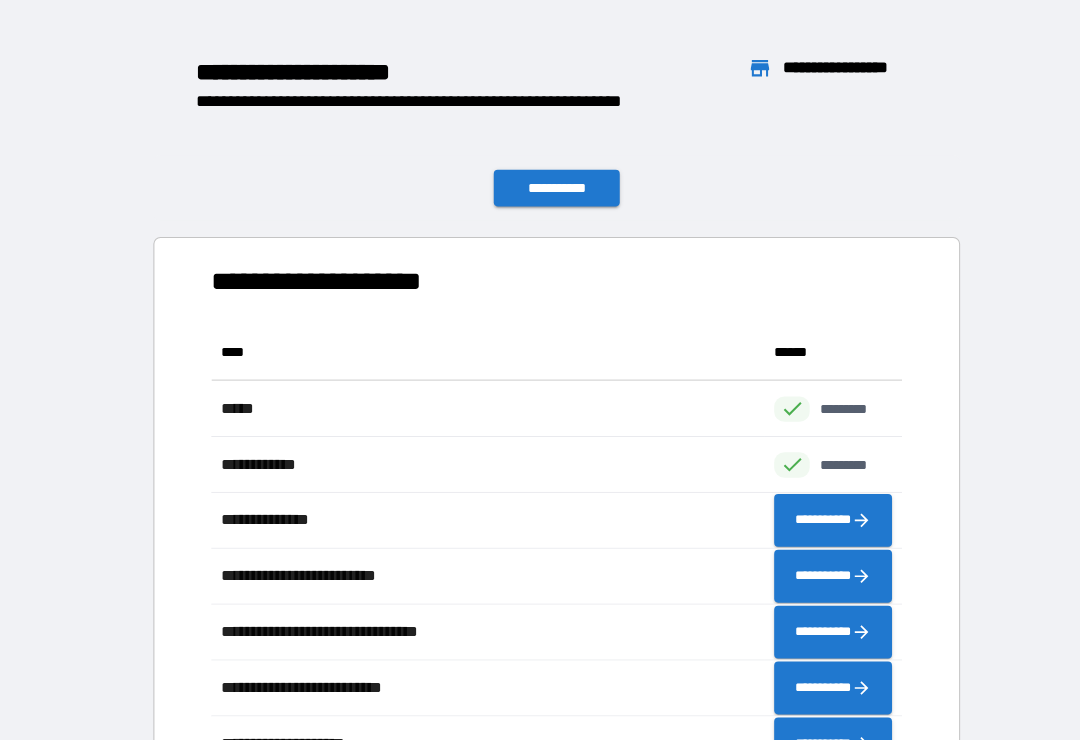 scroll, scrollTop: 1, scrollLeft: 1, axis: both 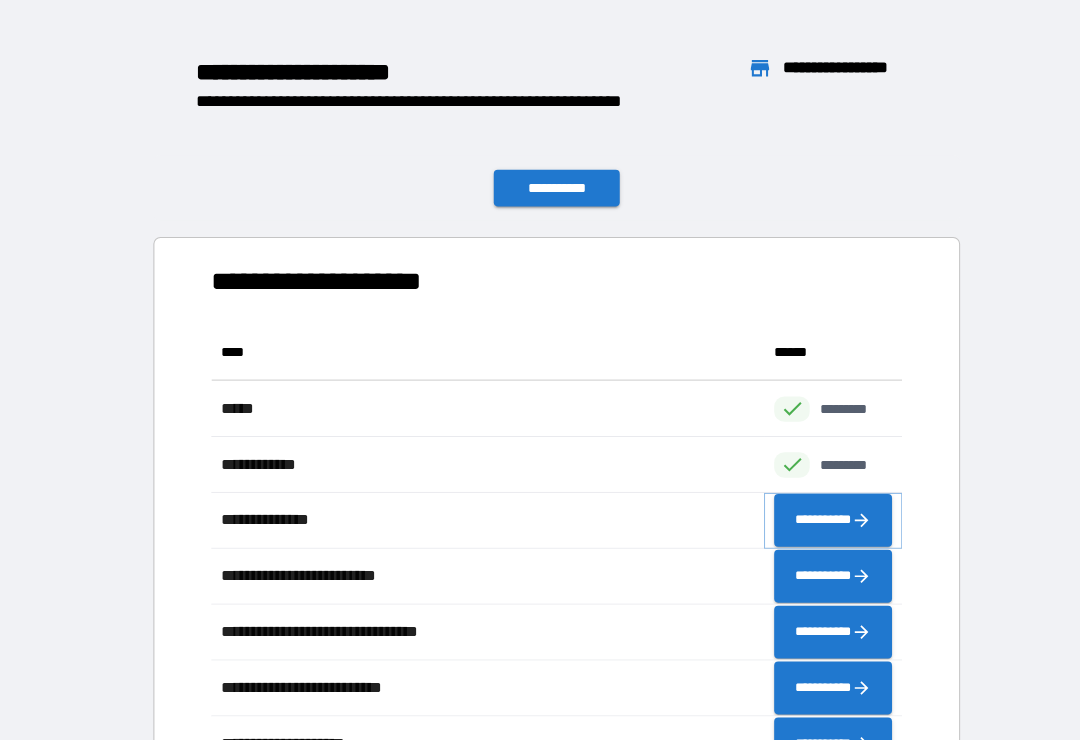 click on "**********" at bounding box center [820, 512] 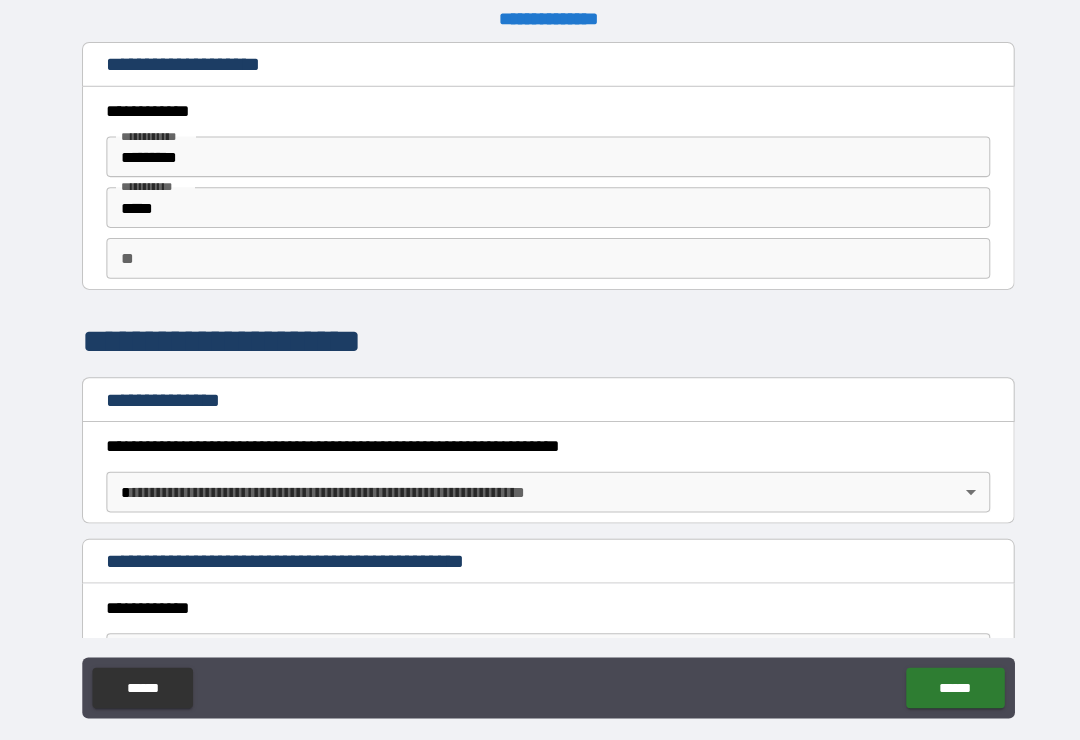 click on "**" at bounding box center (540, 254) 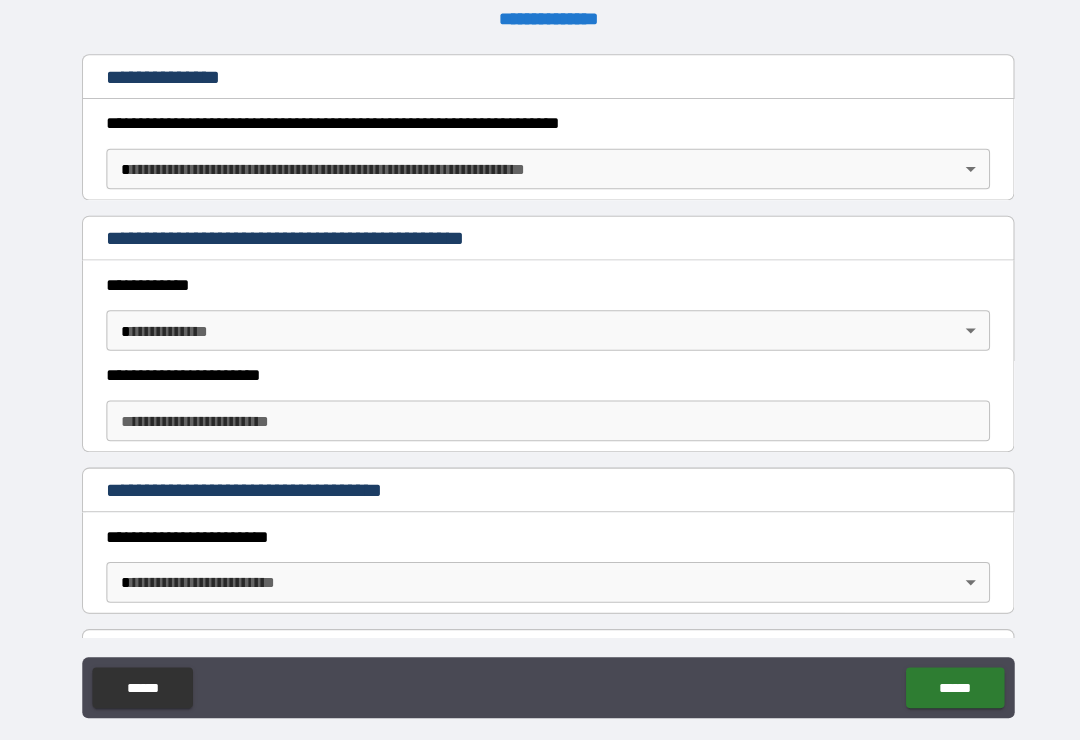 scroll, scrollTop: 400, scrollLeft: 0, axis: vertical 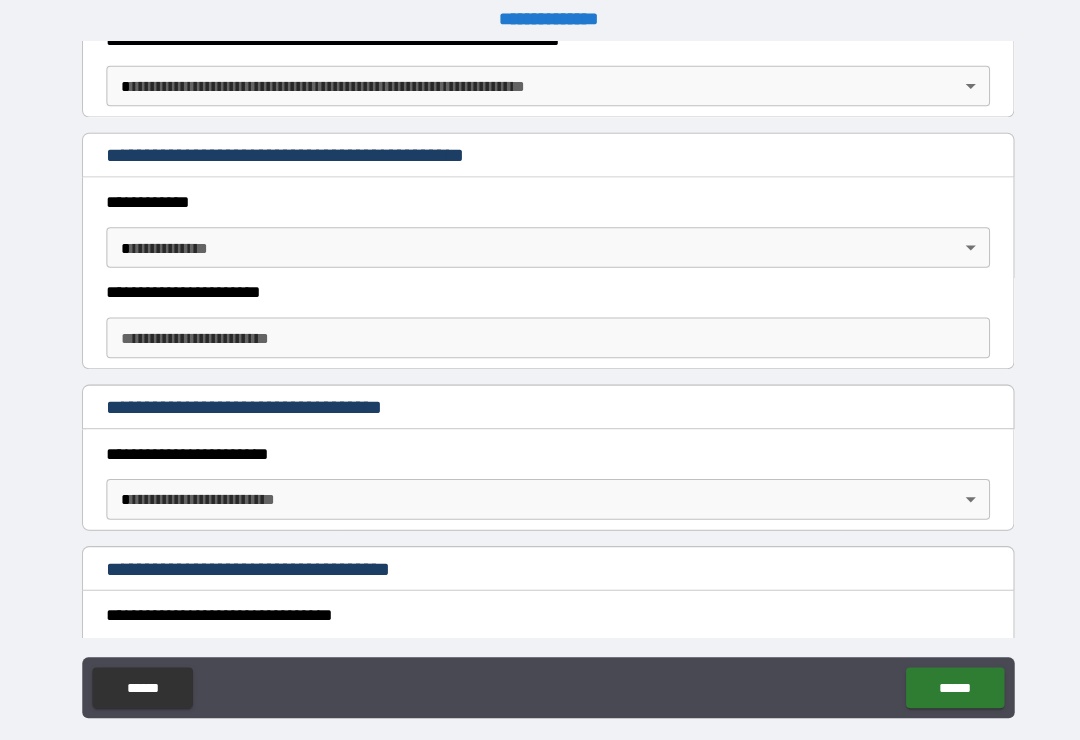 type on "*" 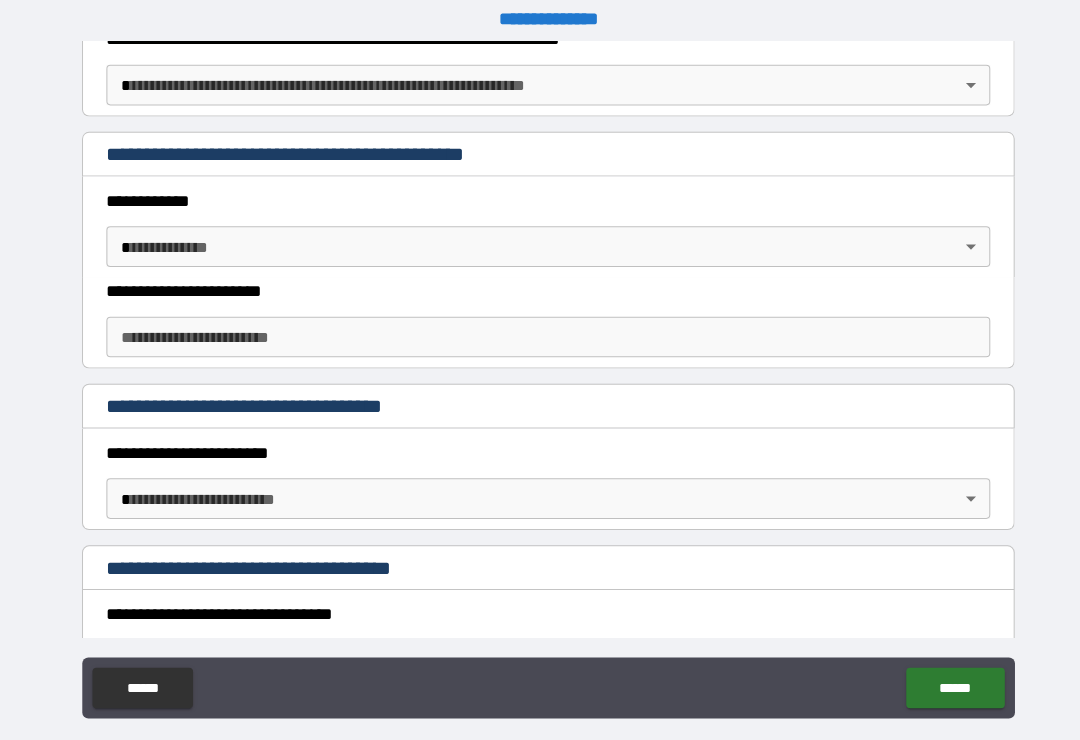 scroll, scrollTop: 11, scrollLeft: 0, axis: vertical 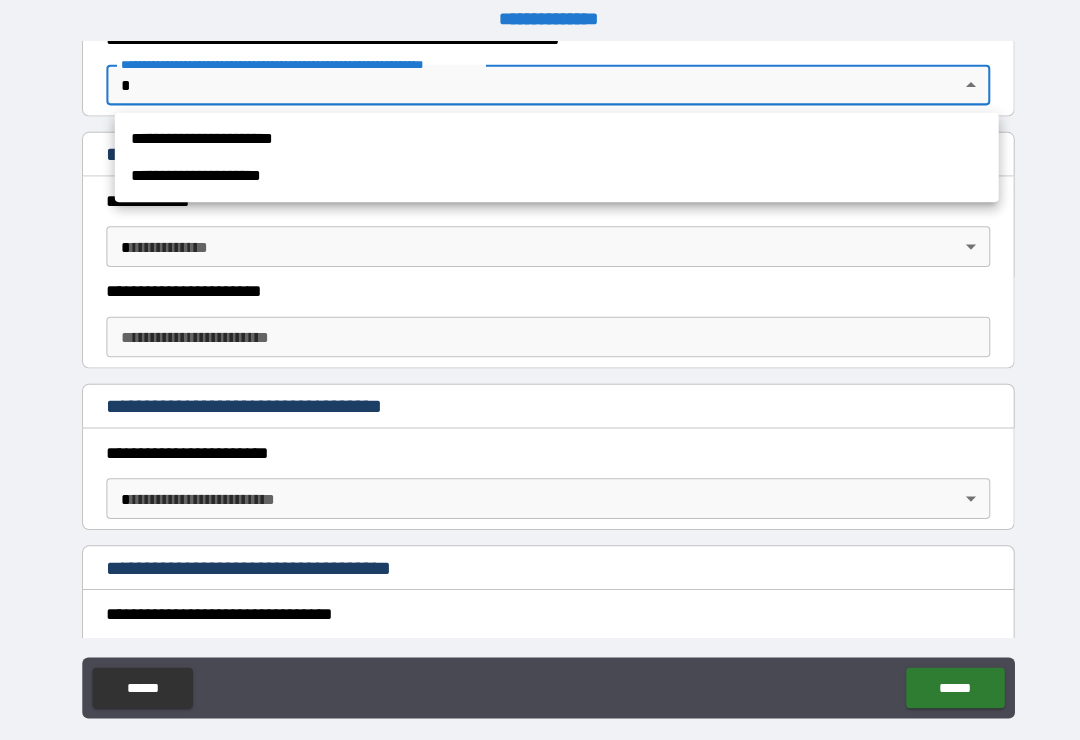 click on "**********" at bounding box center (548, 137) 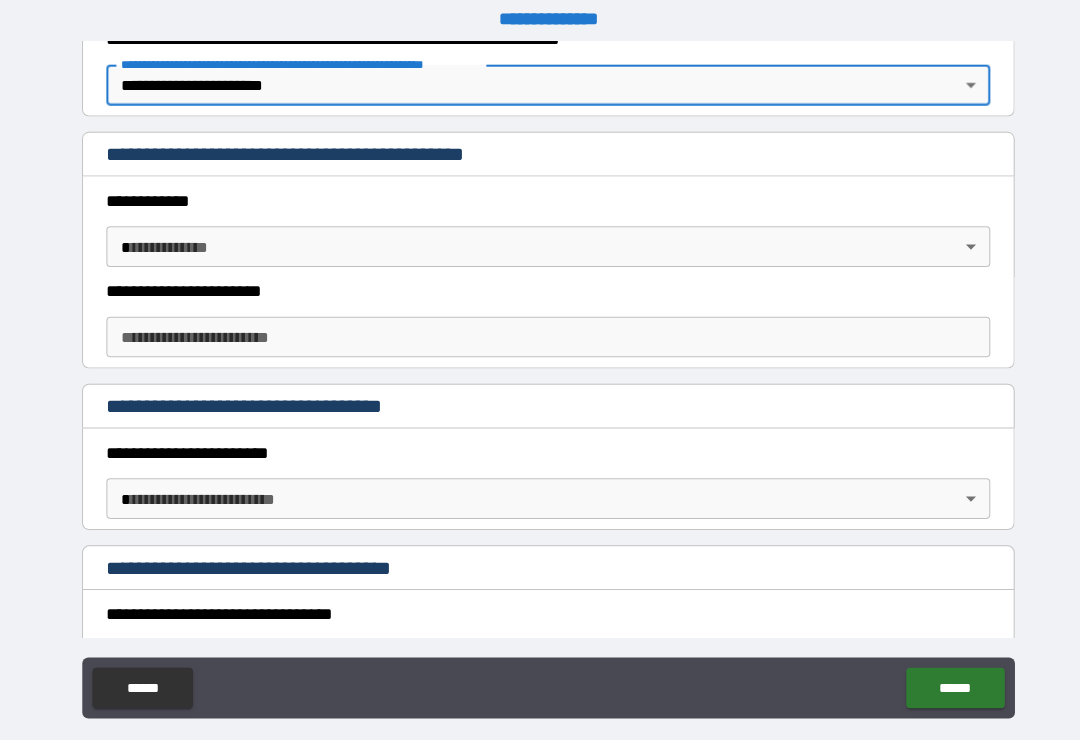 click on "**********" at bounding box center (540, 374) 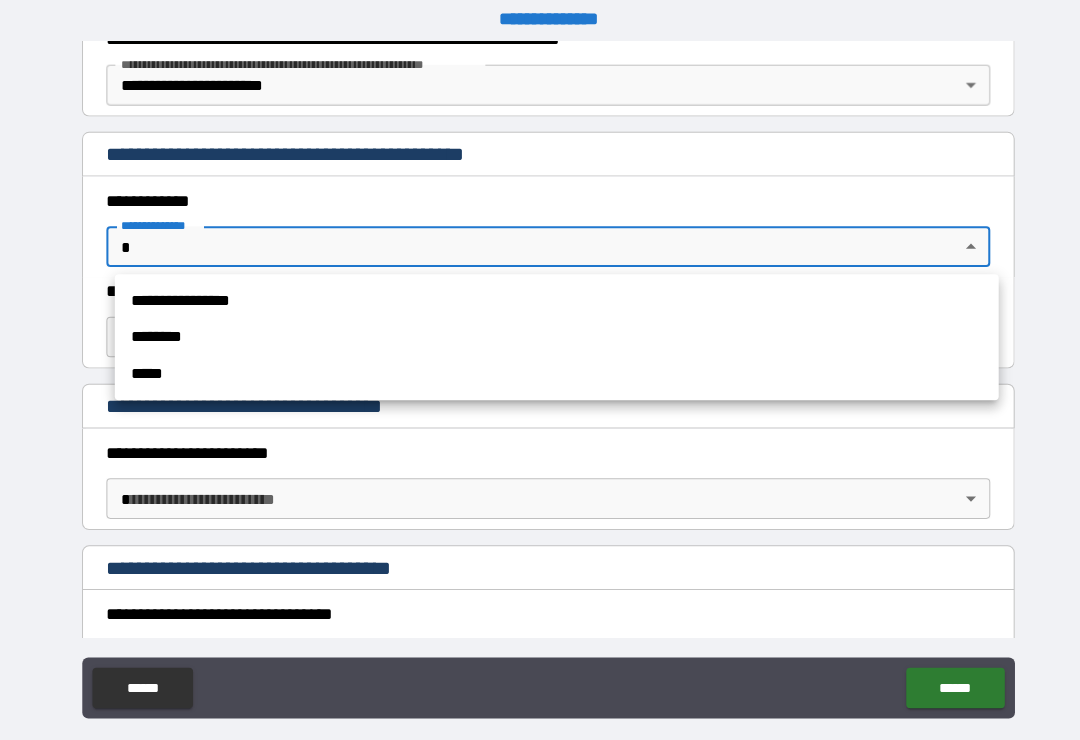 click on "**********" at bounding box center [548, 296] 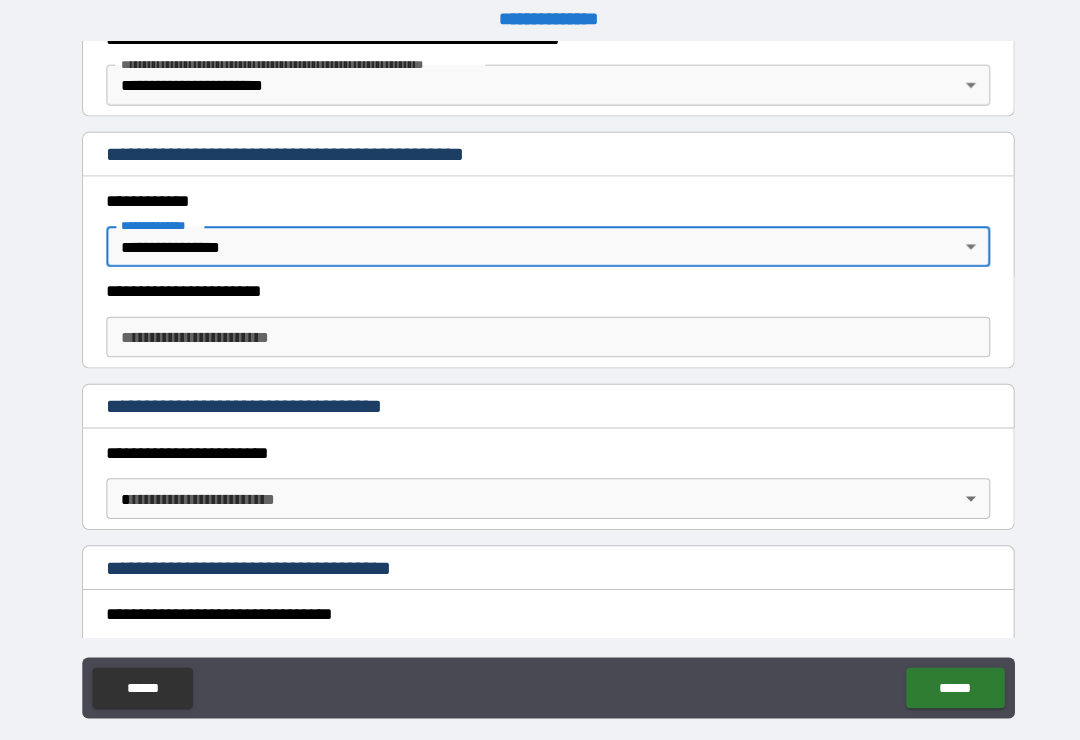 click on "**********" at bounding box center (540, 332) 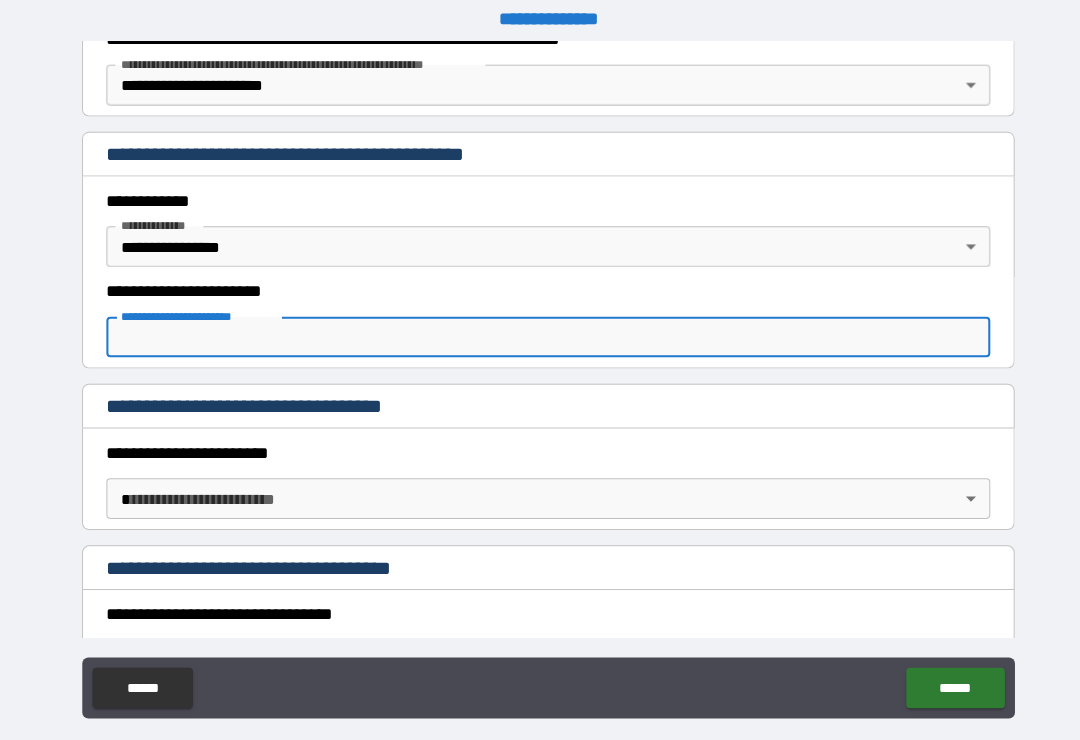 scroll, scrollTop: 11, scrollLeft: 0, axis: vertical 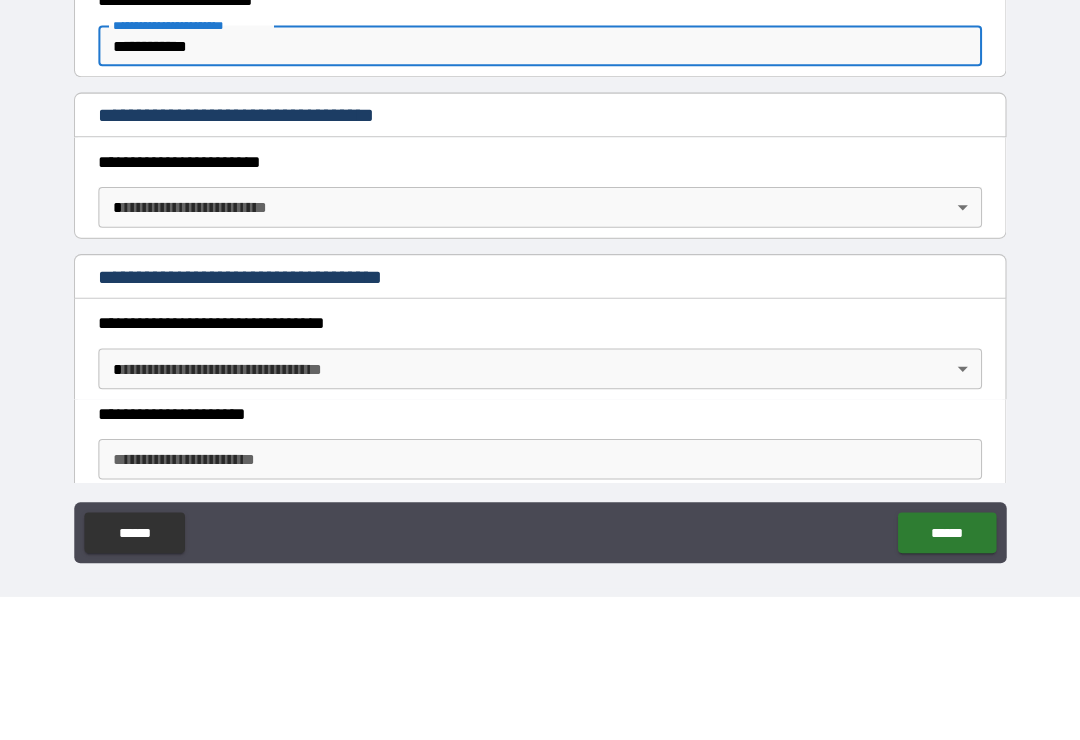 type on "**********" 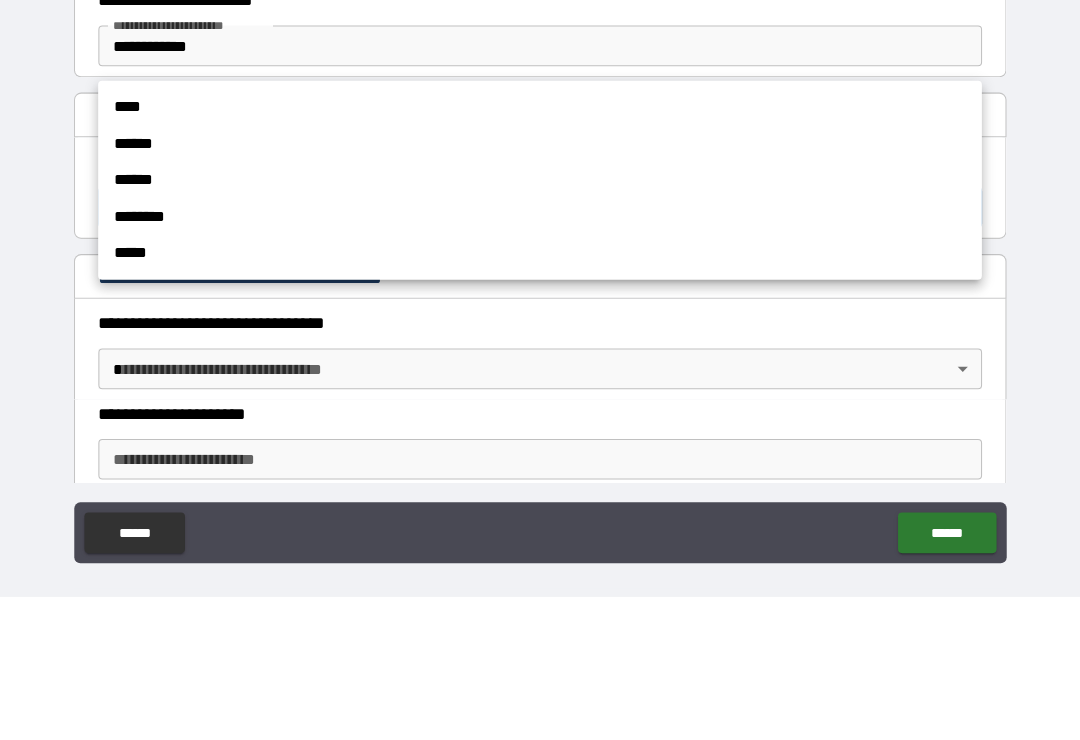 scroll, scrollTop: 11, scrollLeft: 0, axis: vertical 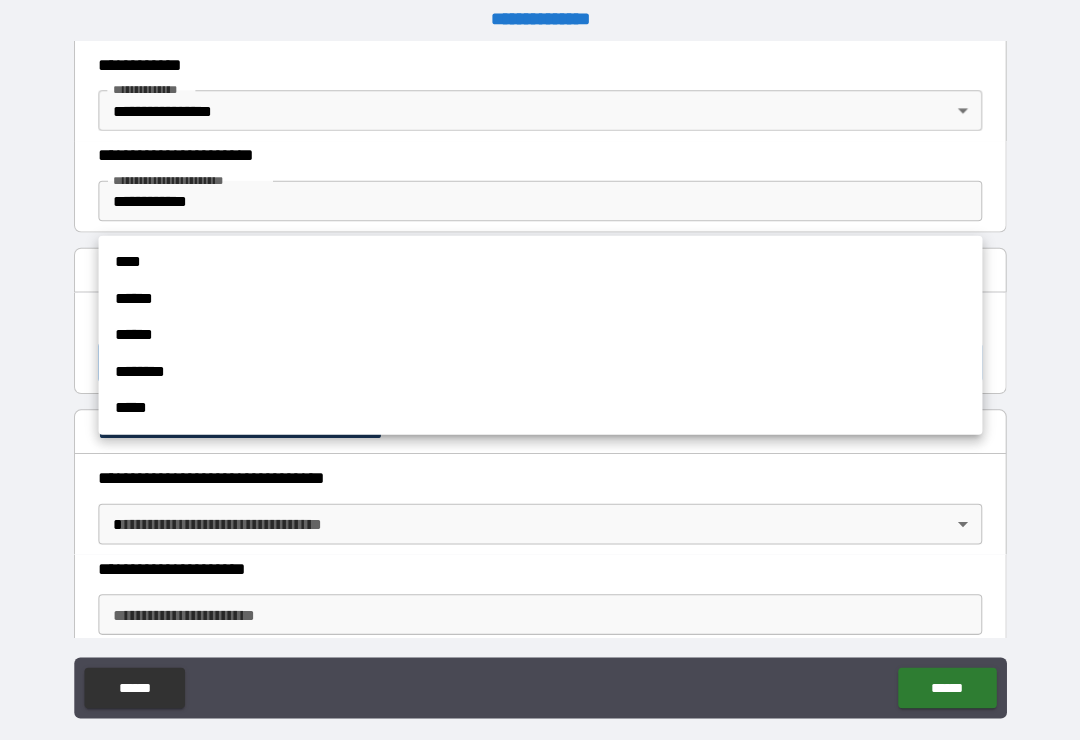 click on "****" at bounding box center (540, 258) 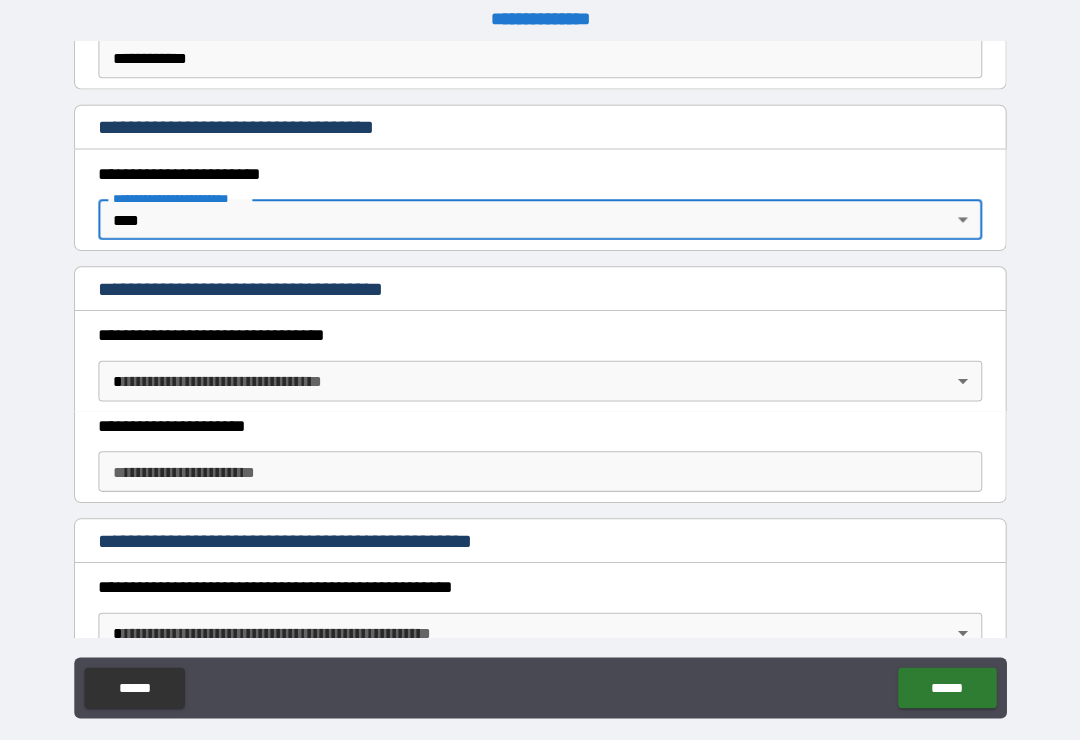 scroll, scrollTop: 681, scrollLeft: 0, axis: vertical 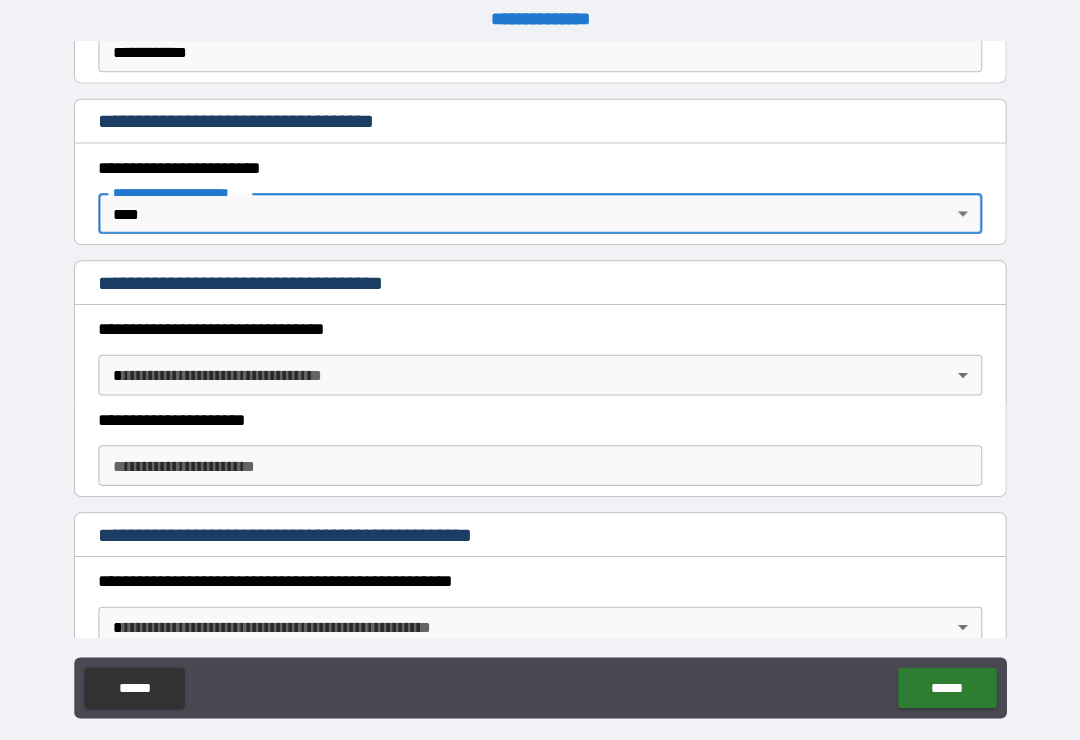 click on "**********" at bounding box center [540, 374] 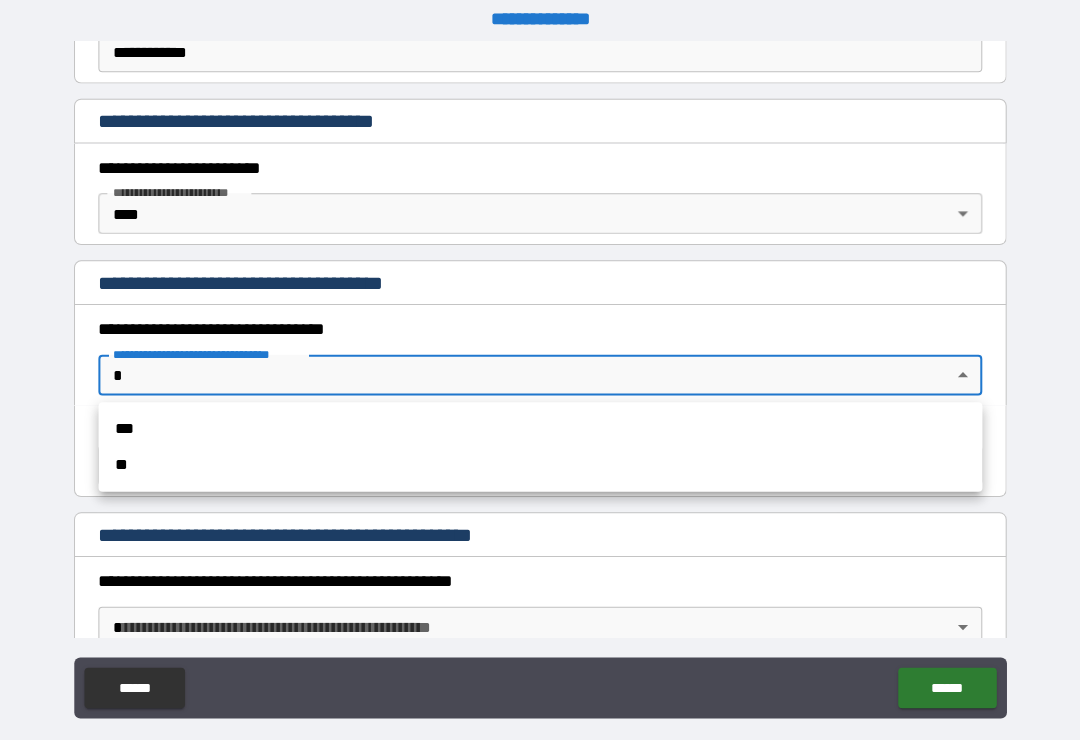 click on "***" at bounding box center (540, 422) 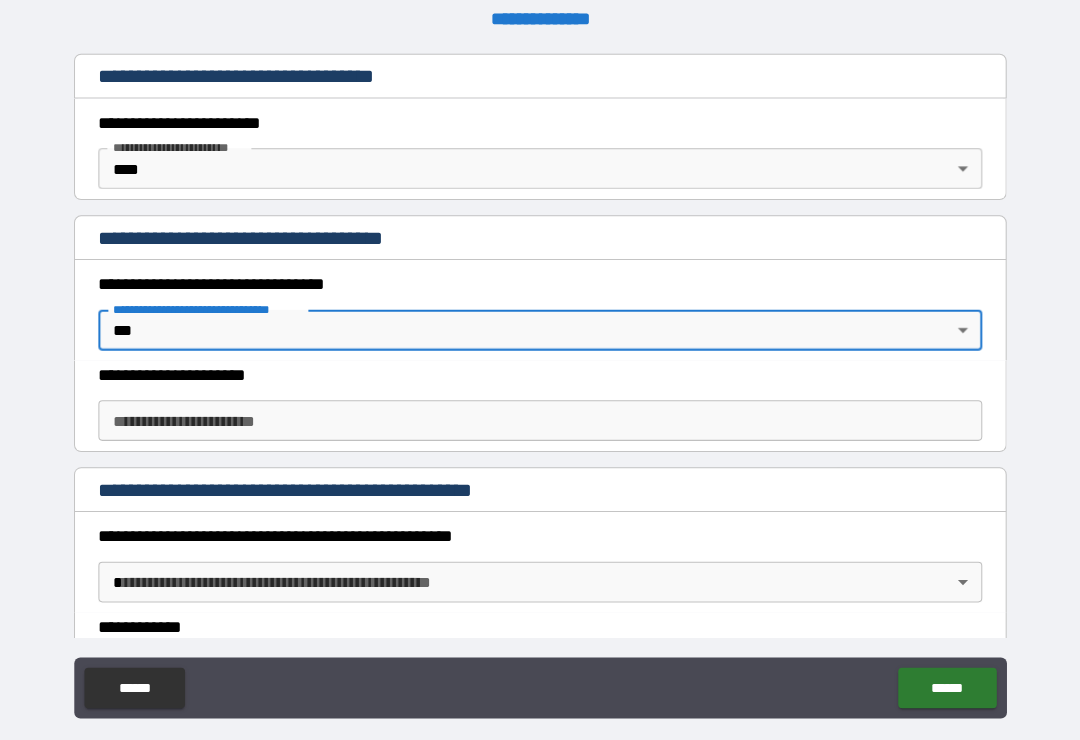 scroll, scrollTop: 729, scrollLeft: 0, axis: vertical 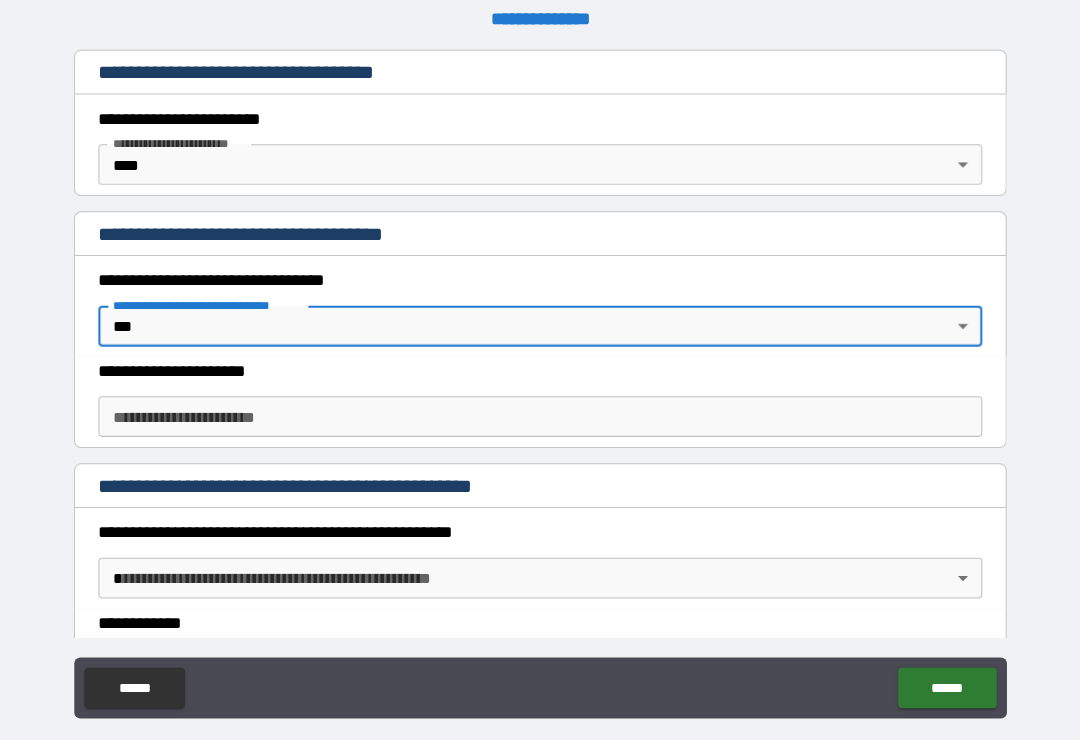 click on "**********" at bounding box center [540, 410] 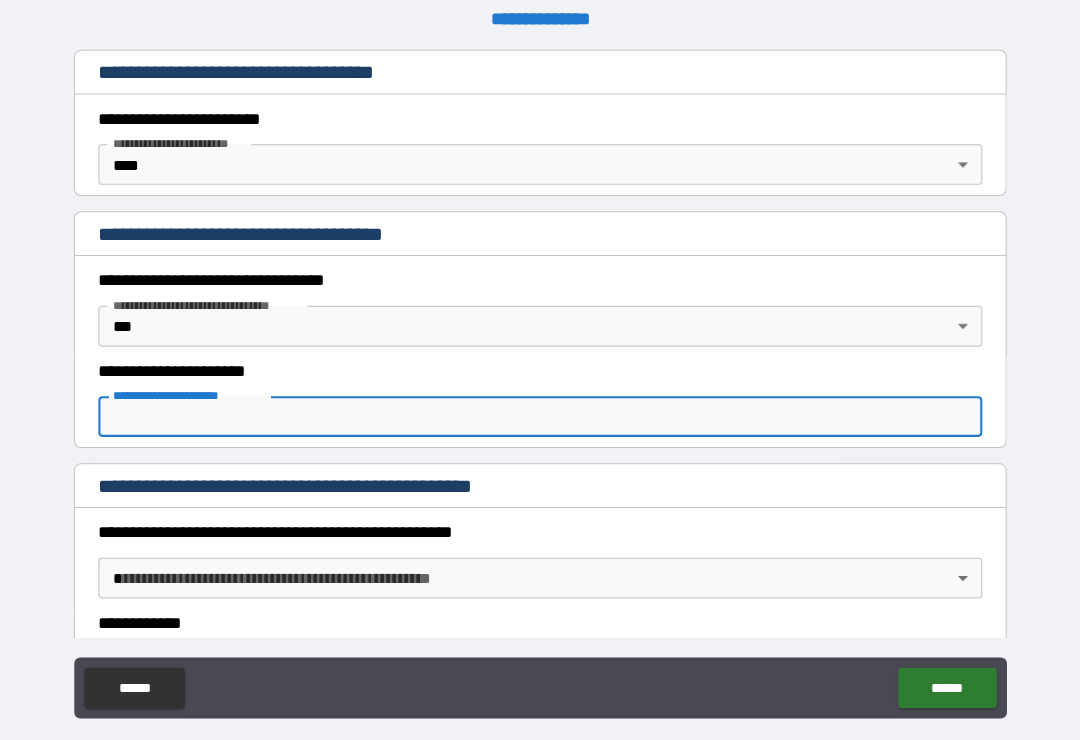 scroll, scrollTop: 11, scrollLeft: 0, axis: vertical 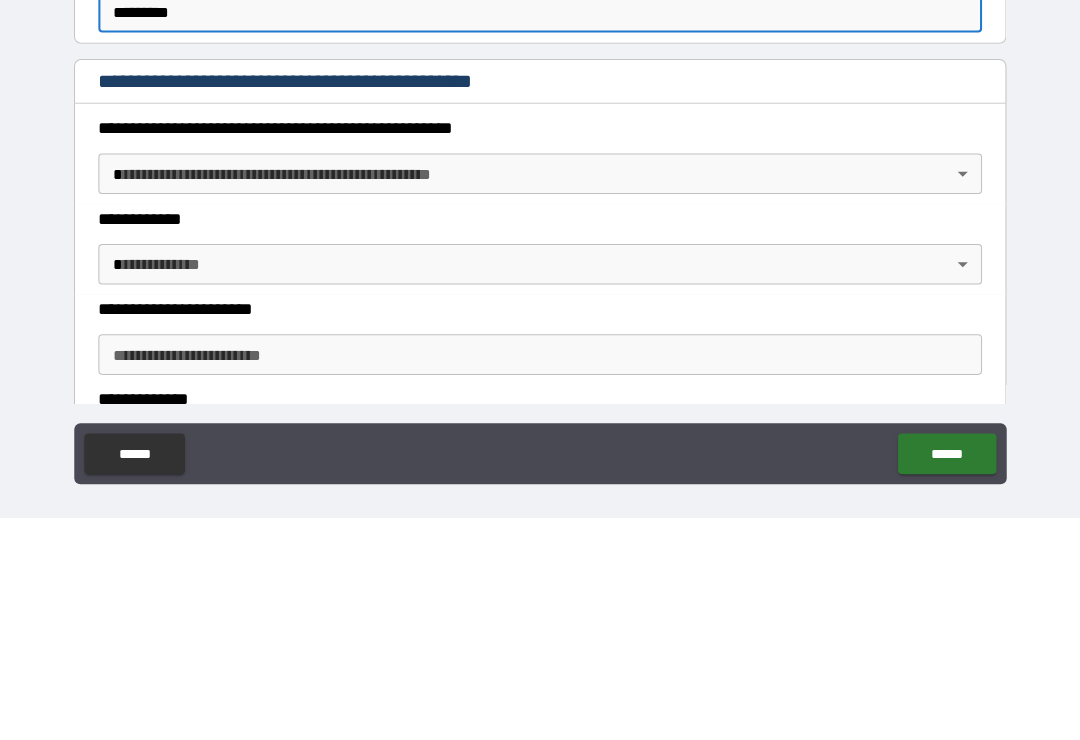 type on "*********" 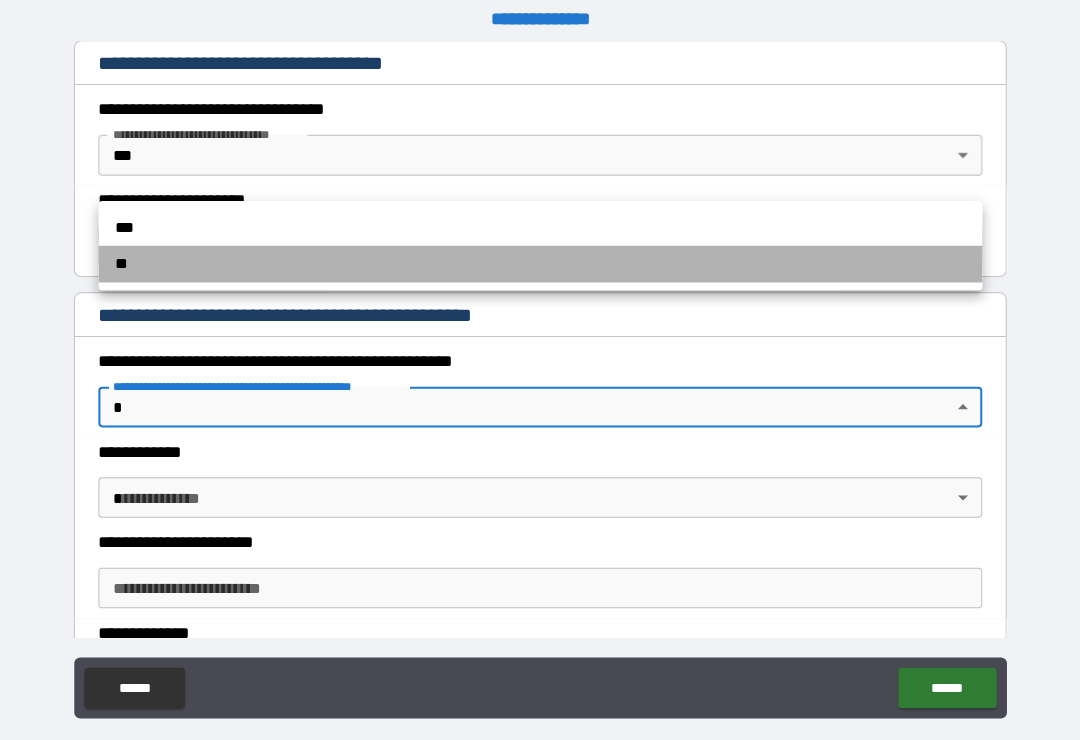 click on "**" at bounding box center (540, 260) 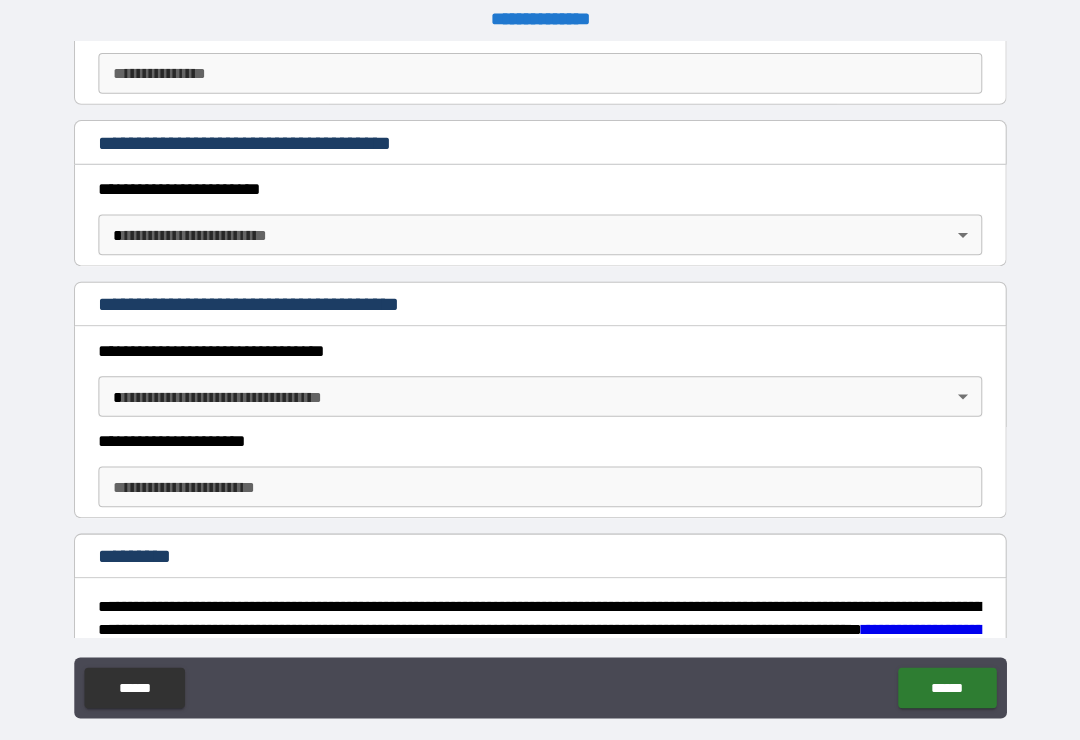 scroll, scrollTop: 1495, scrollLeft: 0, axis: vertical 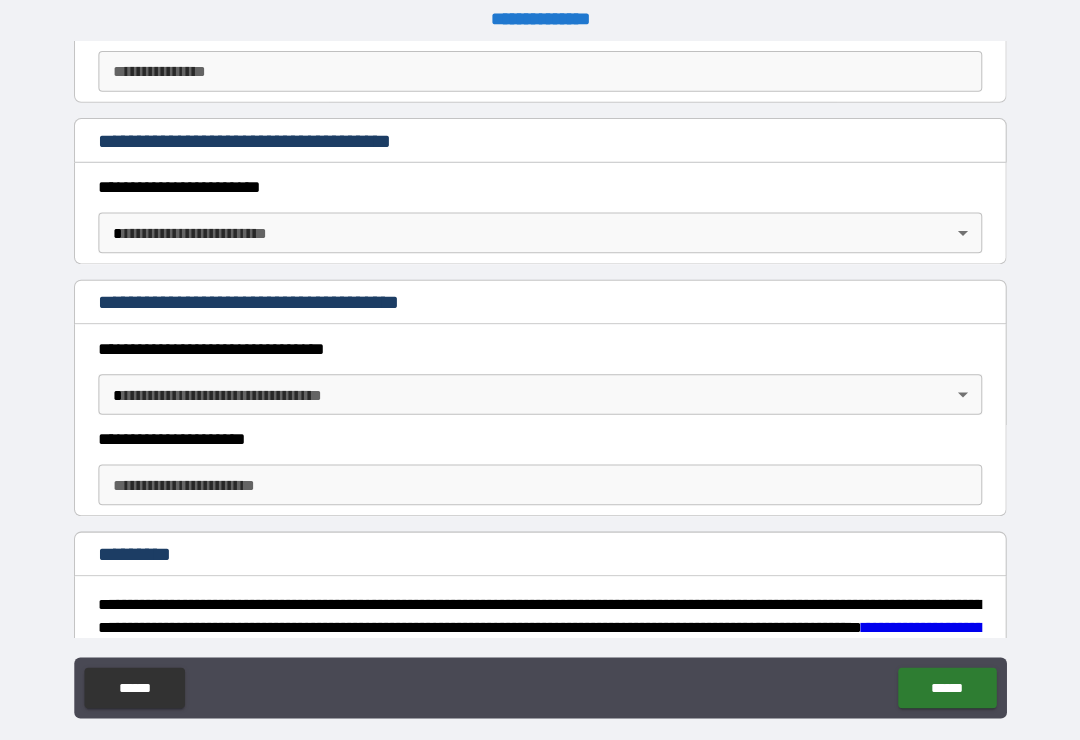 click on "**********" at bounding box center (540, 374) 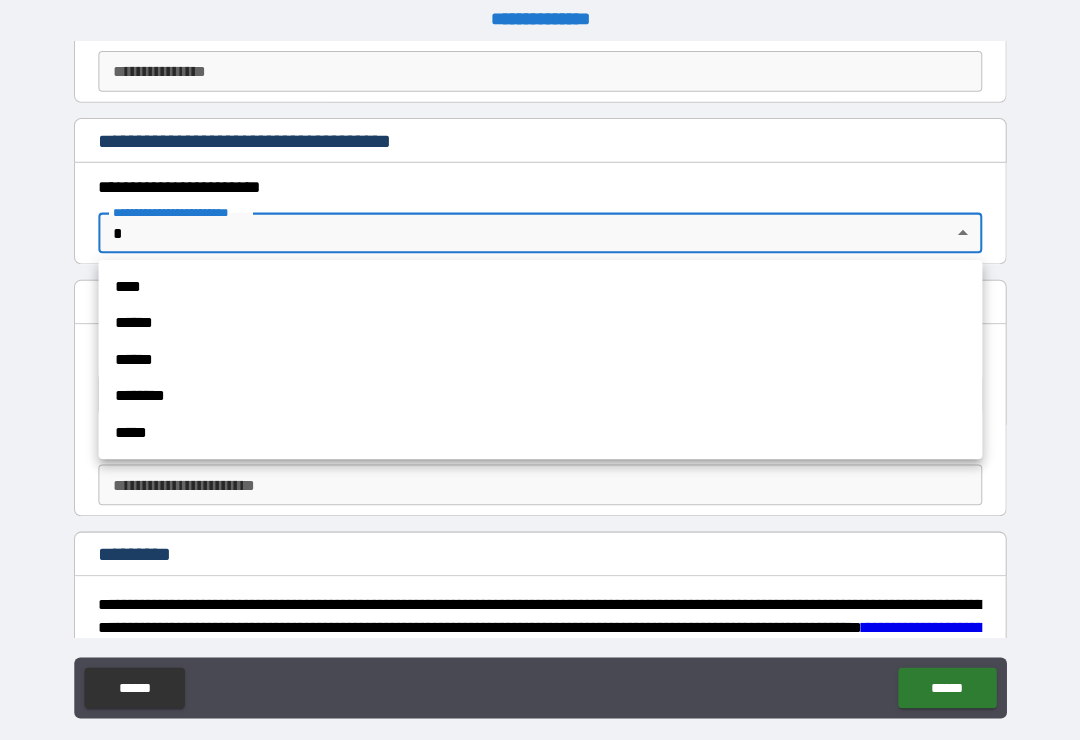 click at bounding box center (540, 370) 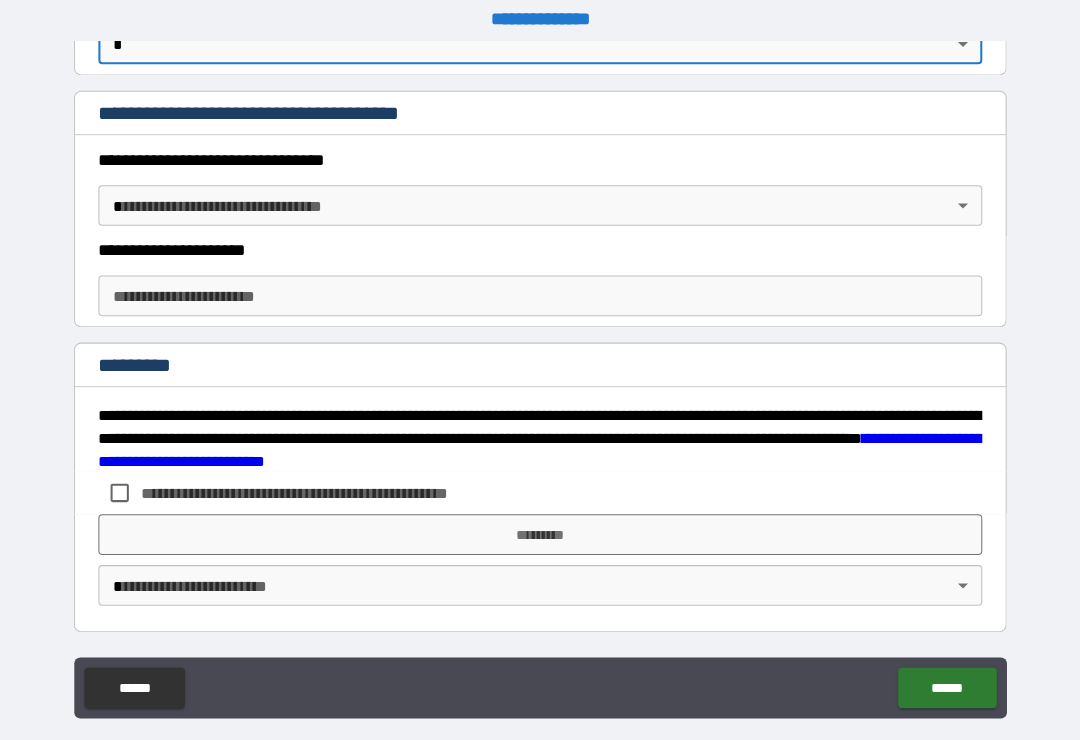 scroll, scrollTop: 1681, scrollLeft: 0, axis: vertical 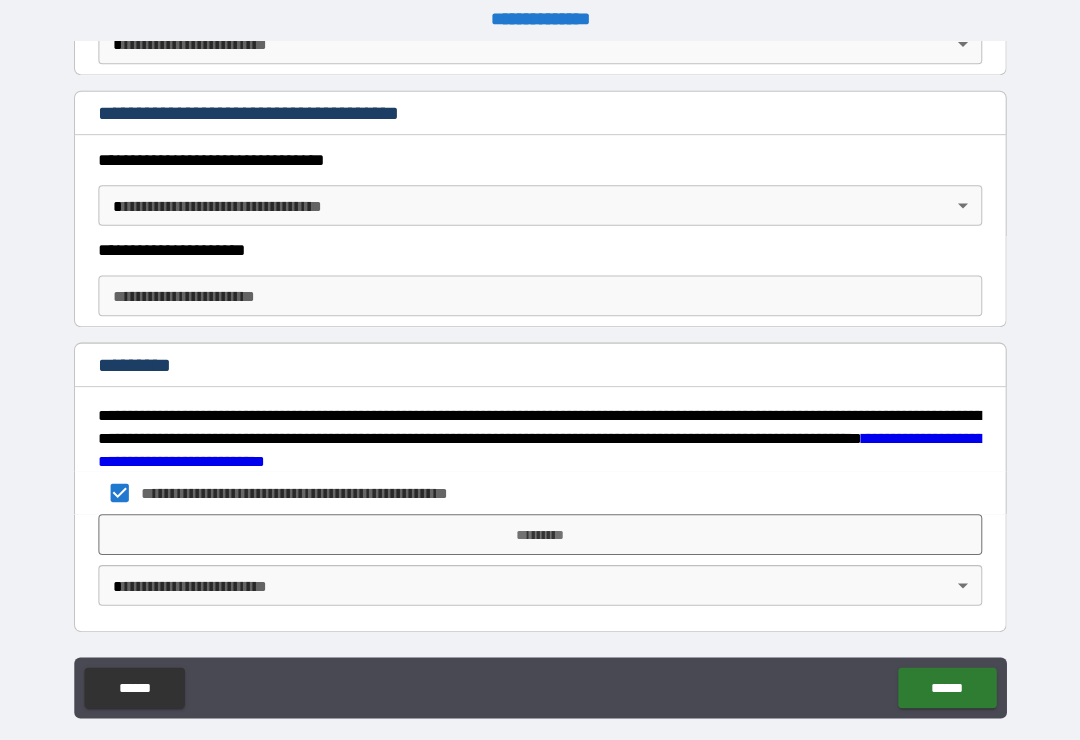 click on "*********" at bounding box center [540, 526] 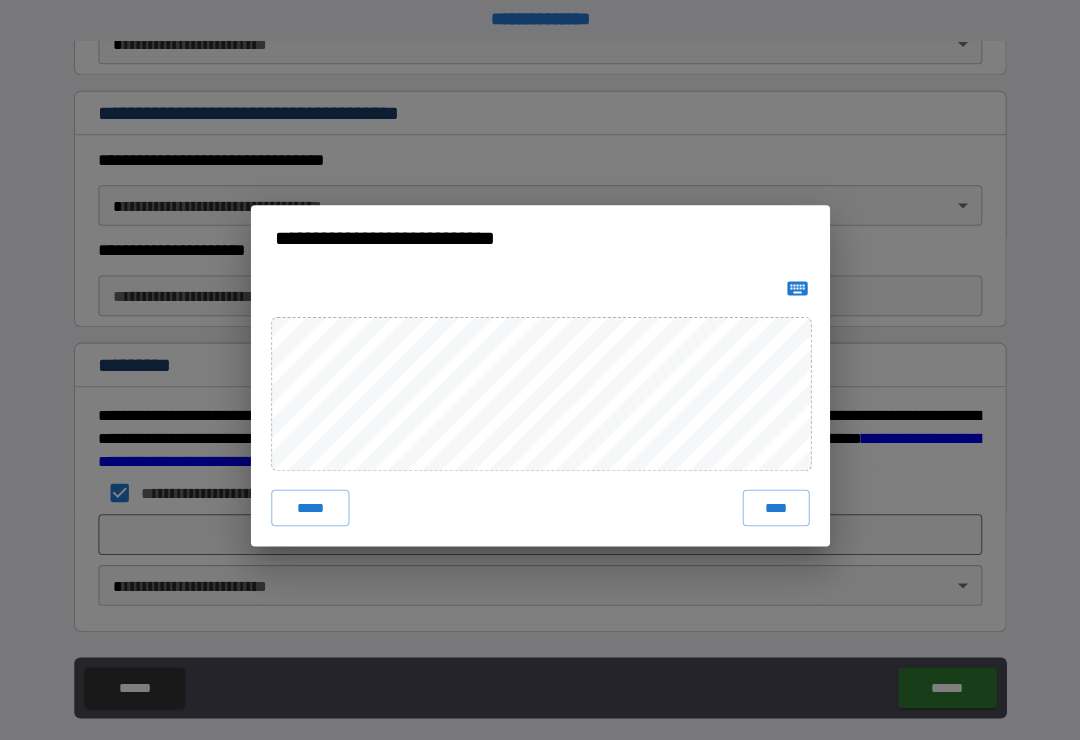 click on "****" at bounding box center (772, 500) 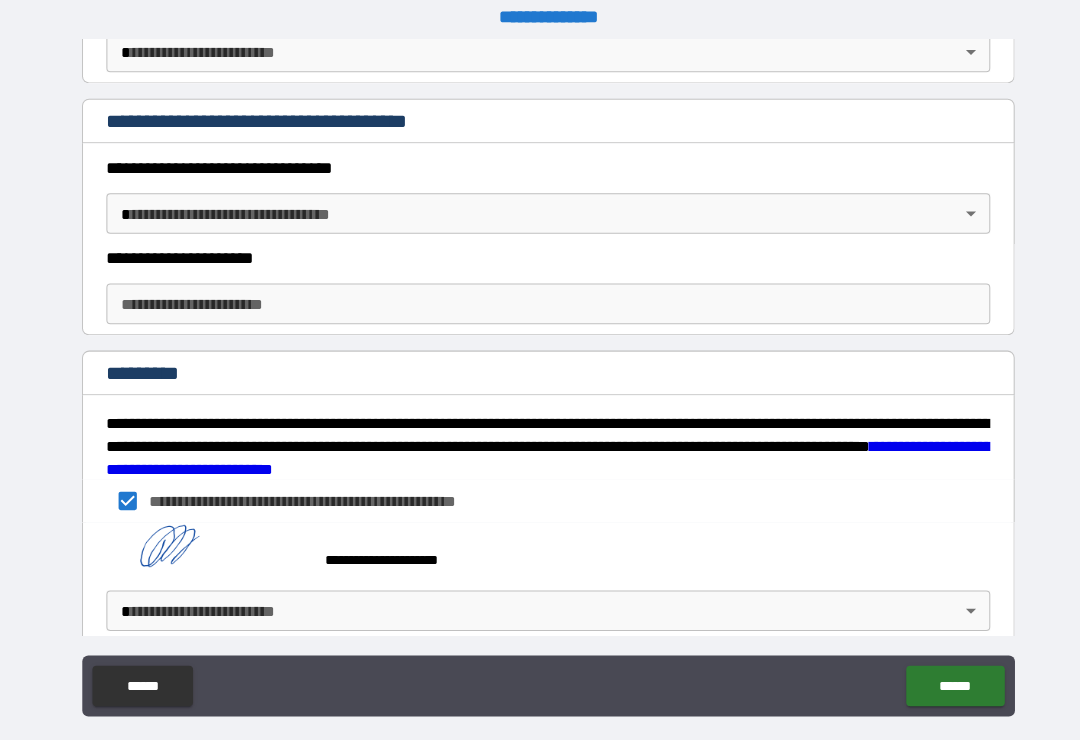 scroll, scrollTop: 11, scrollLeft: 0, axis: vertical 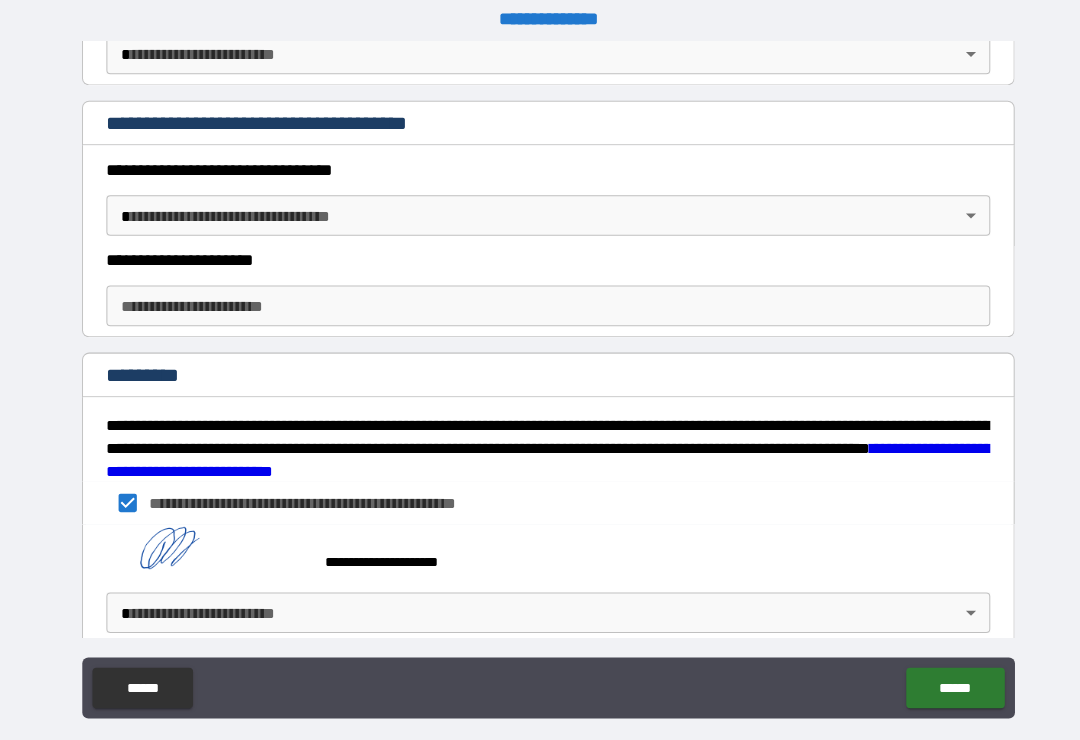 click on "**********" at bounding box center (540, 377) 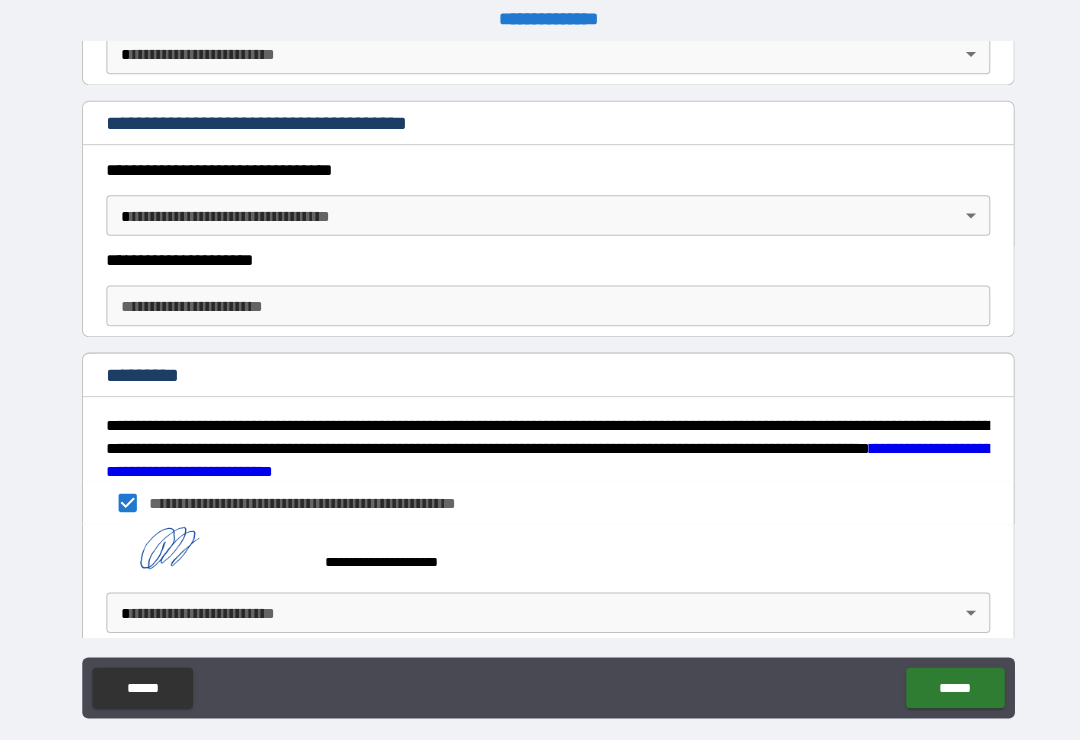 click on "******" at bounding box center [940, 677] 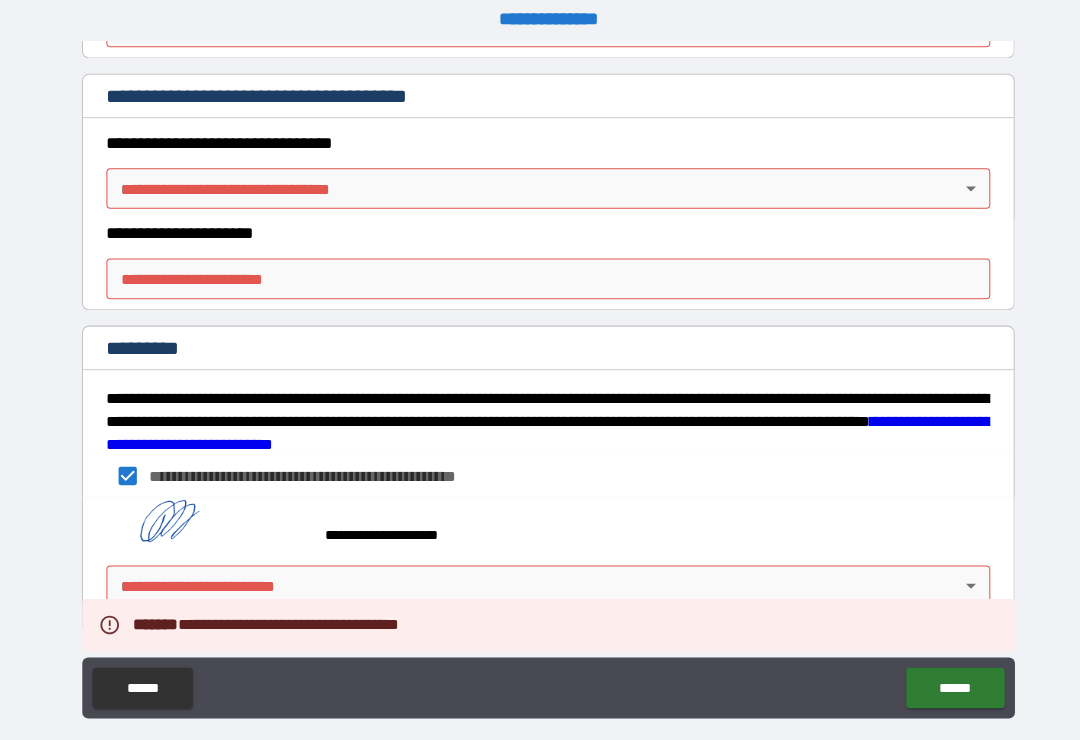 scroll, scrollTop: 1698, scrollLeft: 0, axis: vertical 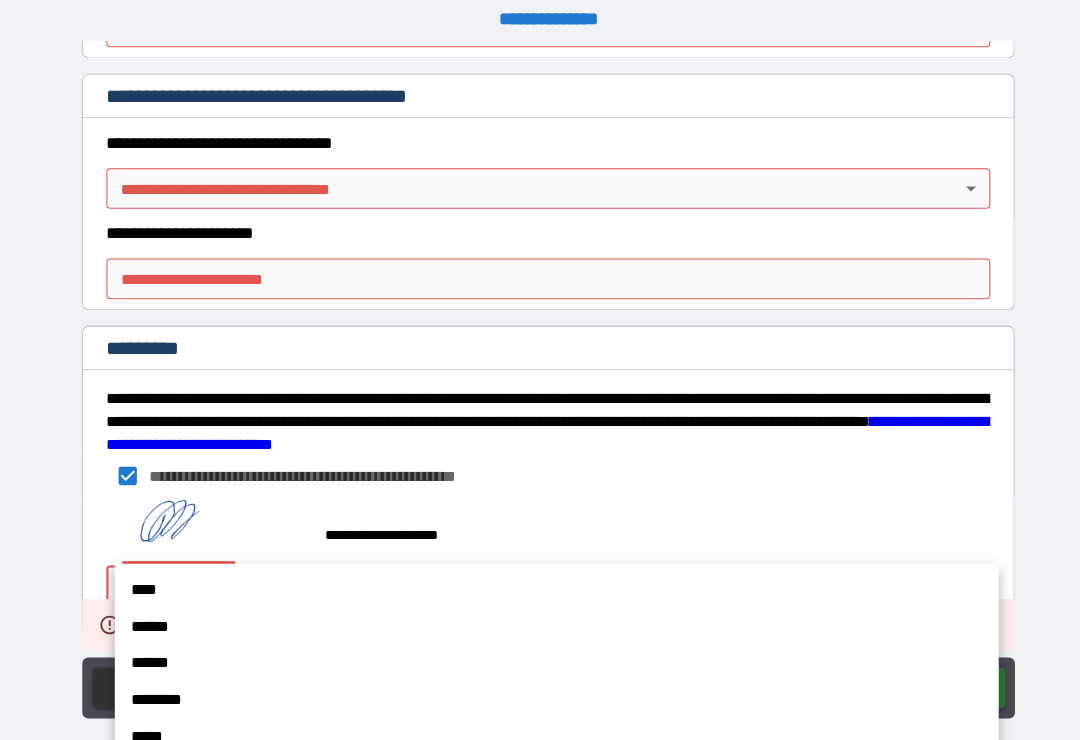click on "****" at bounding box center [548, 581] 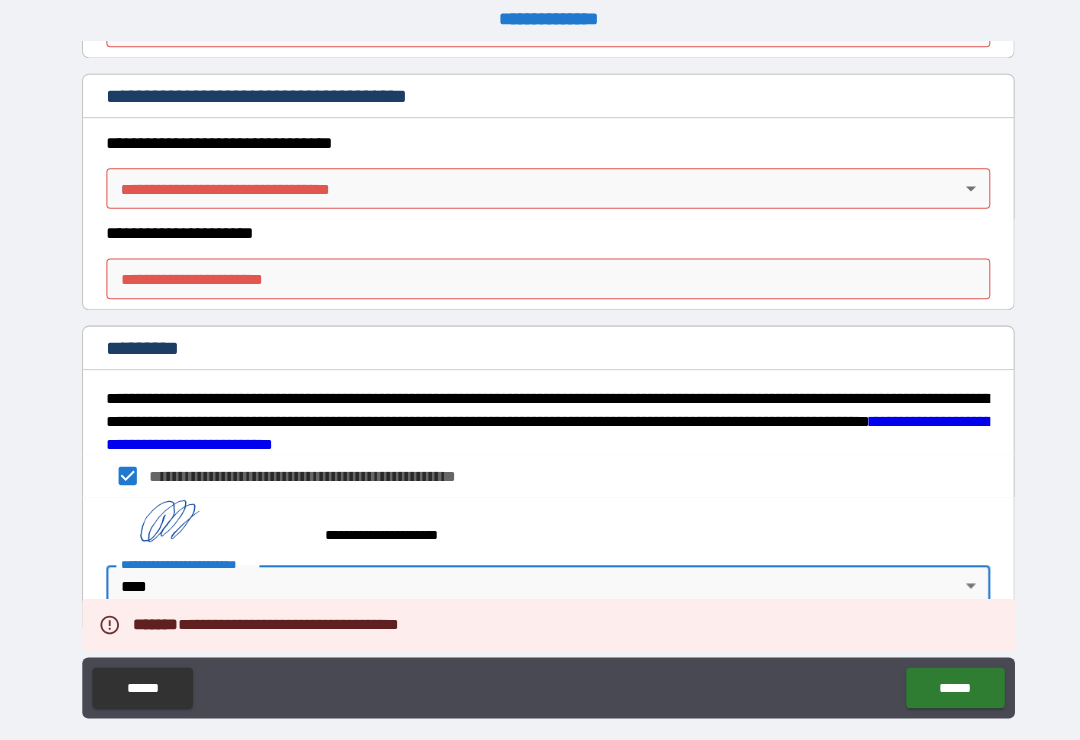 type on "*" 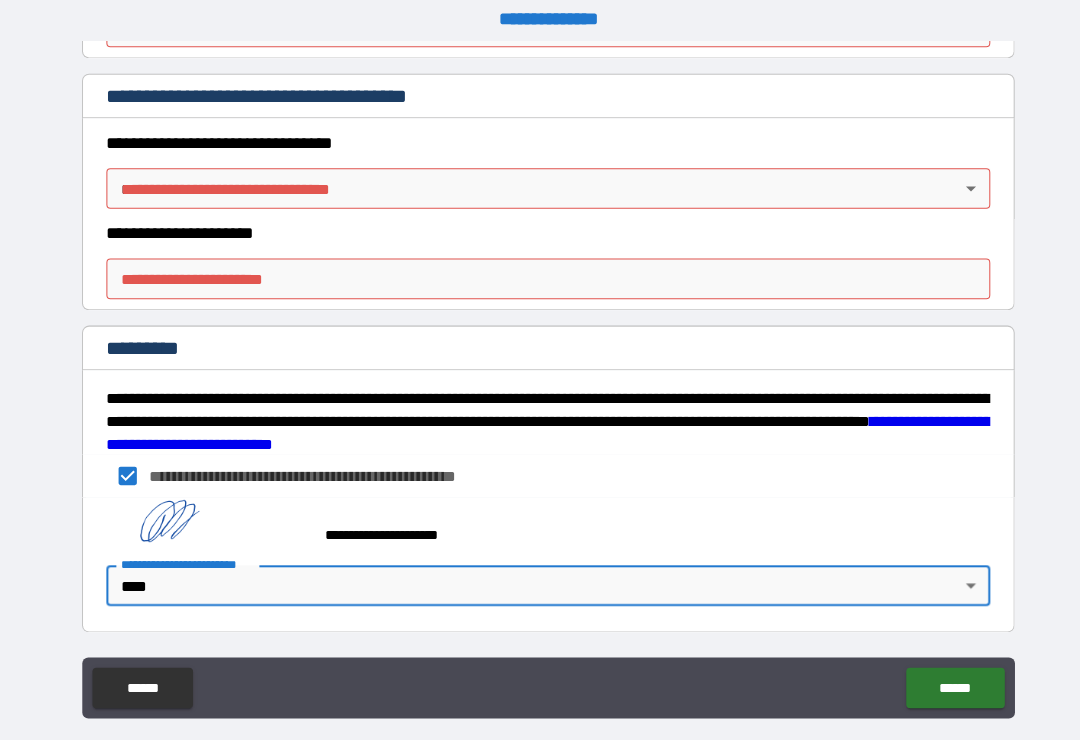 click on "******" at bounding box center (940, 677) 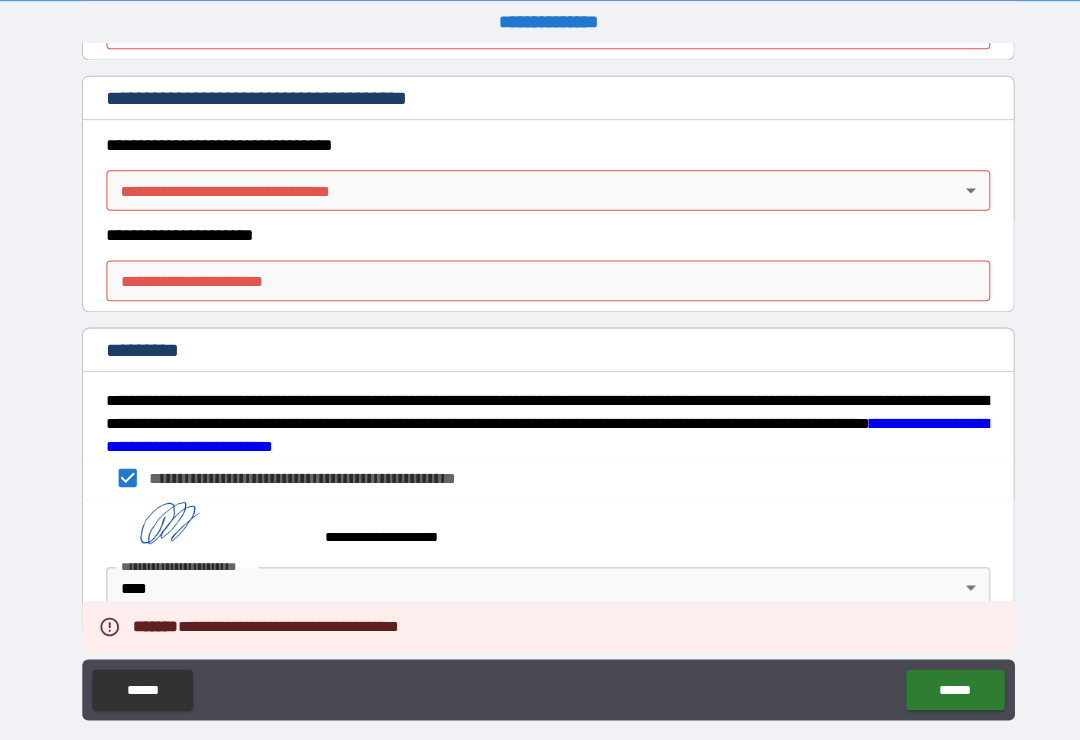 scroll, scrollTop: 0, scrollLeft: 0, axis: both 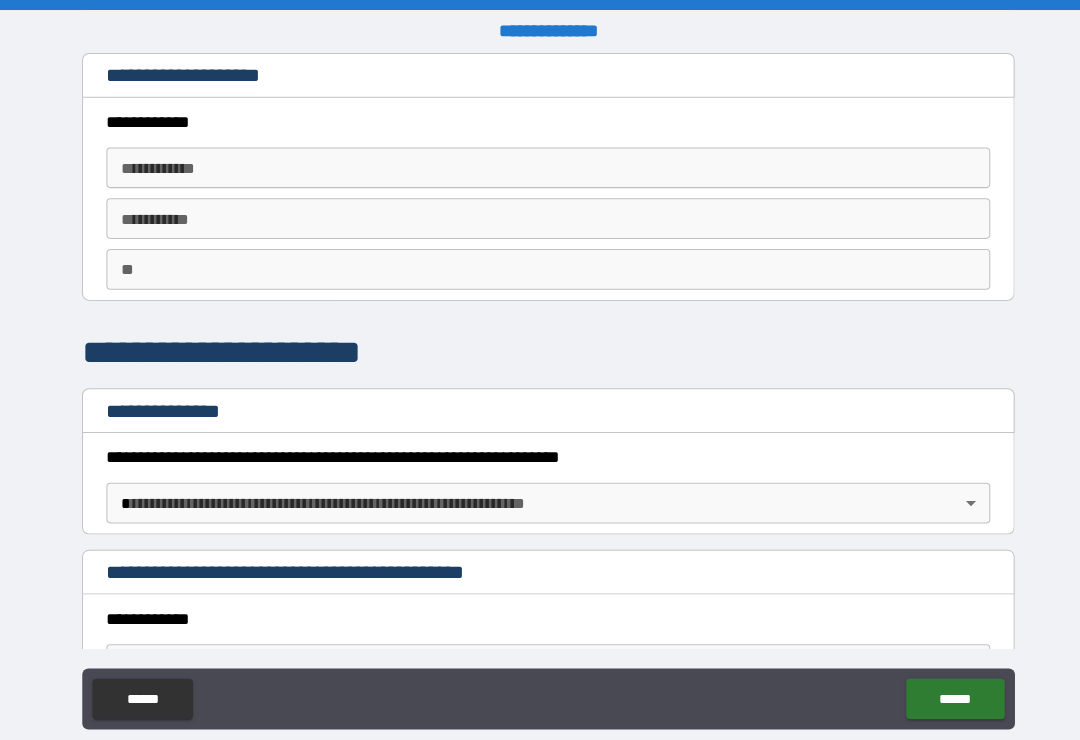 click on "**********" at bounding box center [540, 165] 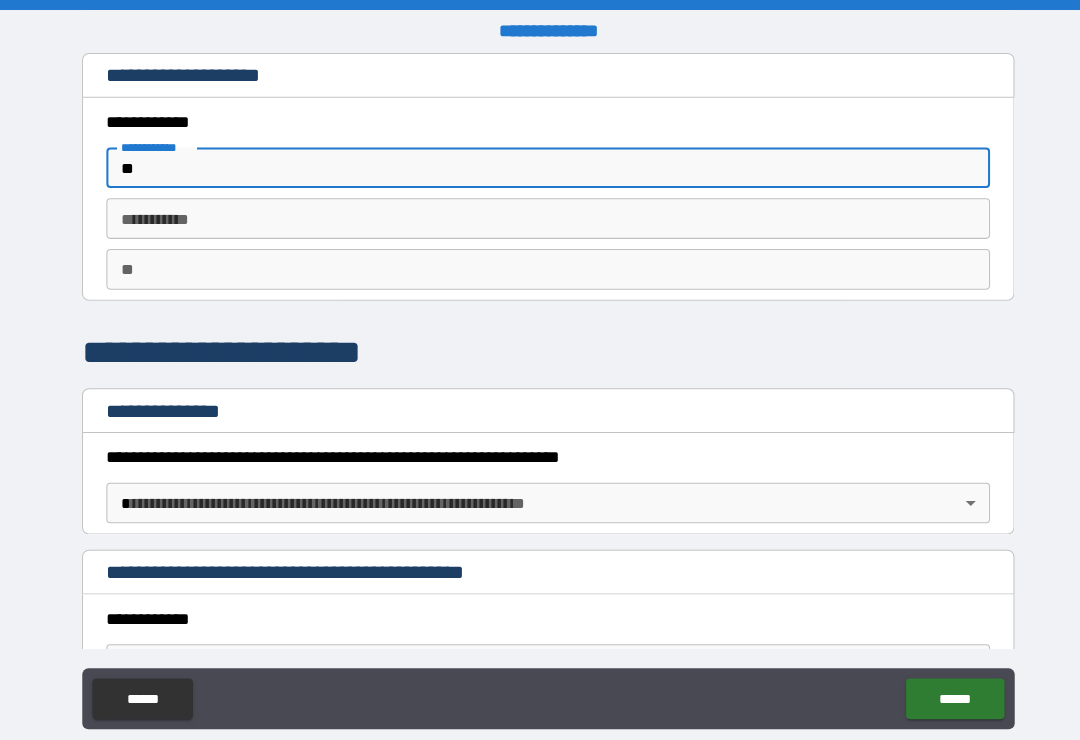 type on "*" 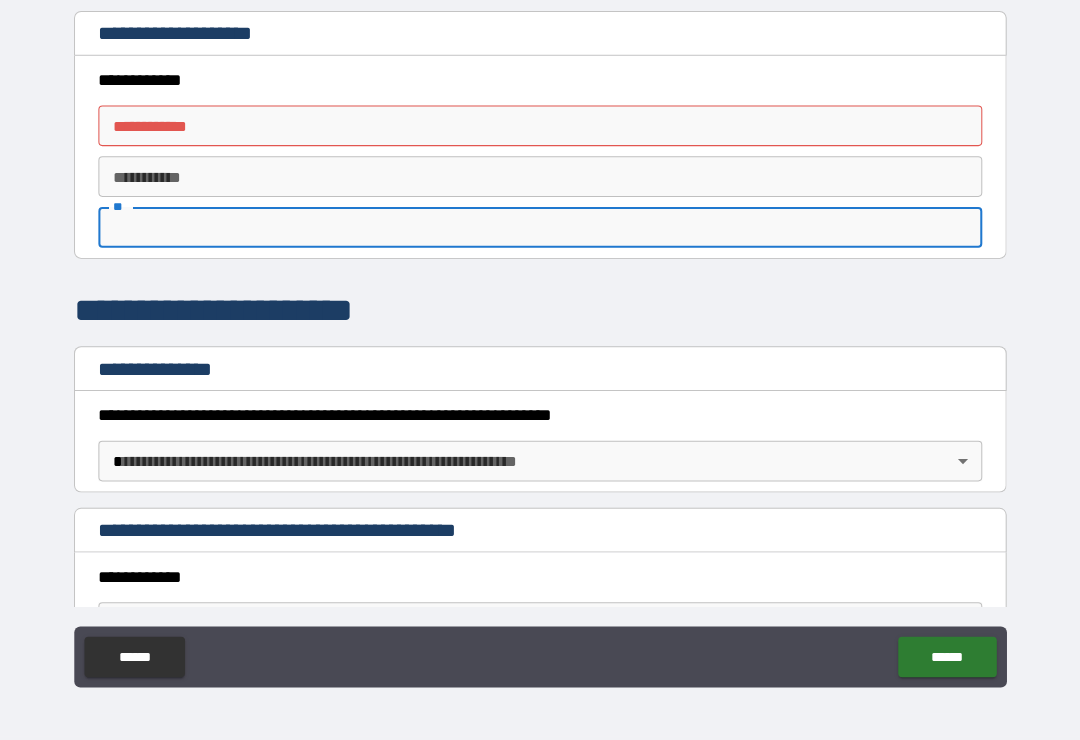 scroll, scrollTop: 31, scrollLeft: 0, axis: vertical 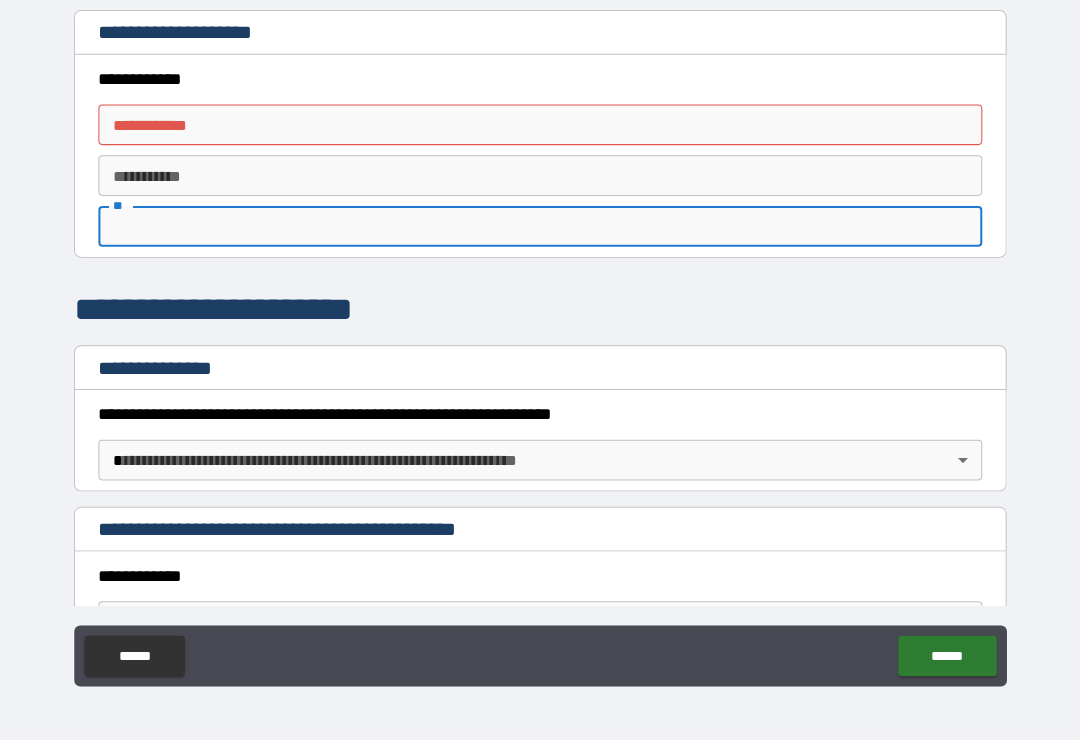 click on "******" at bounding box center [140, 657] 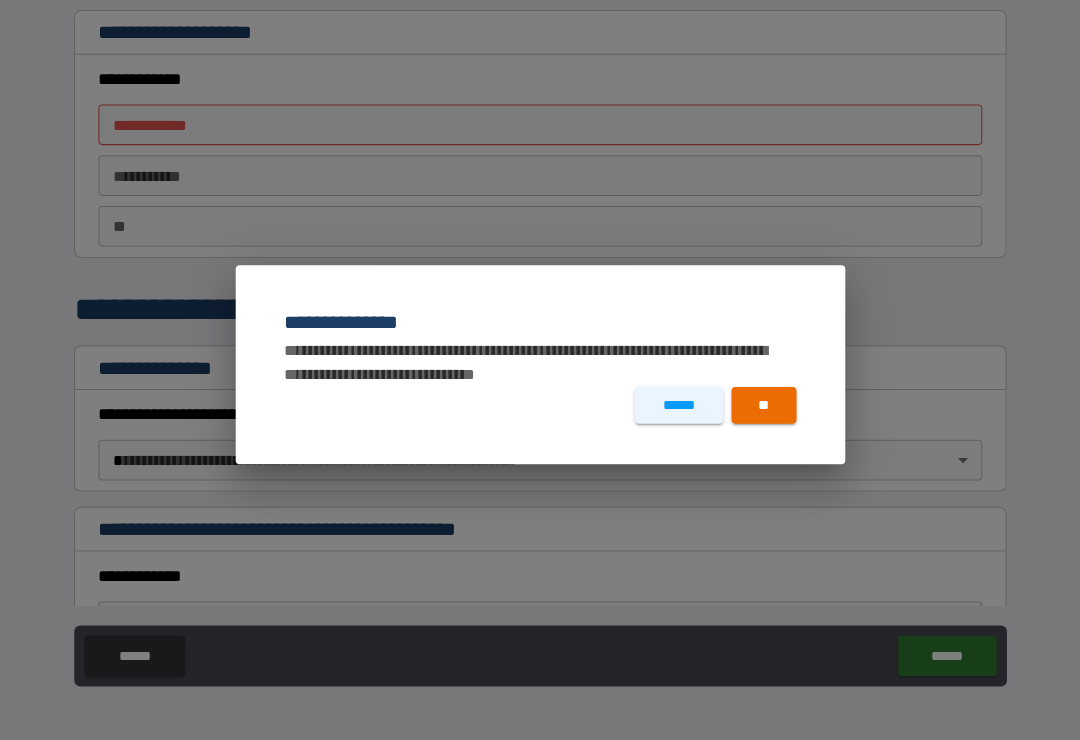 click on "******" at bounding box center (676, 410) 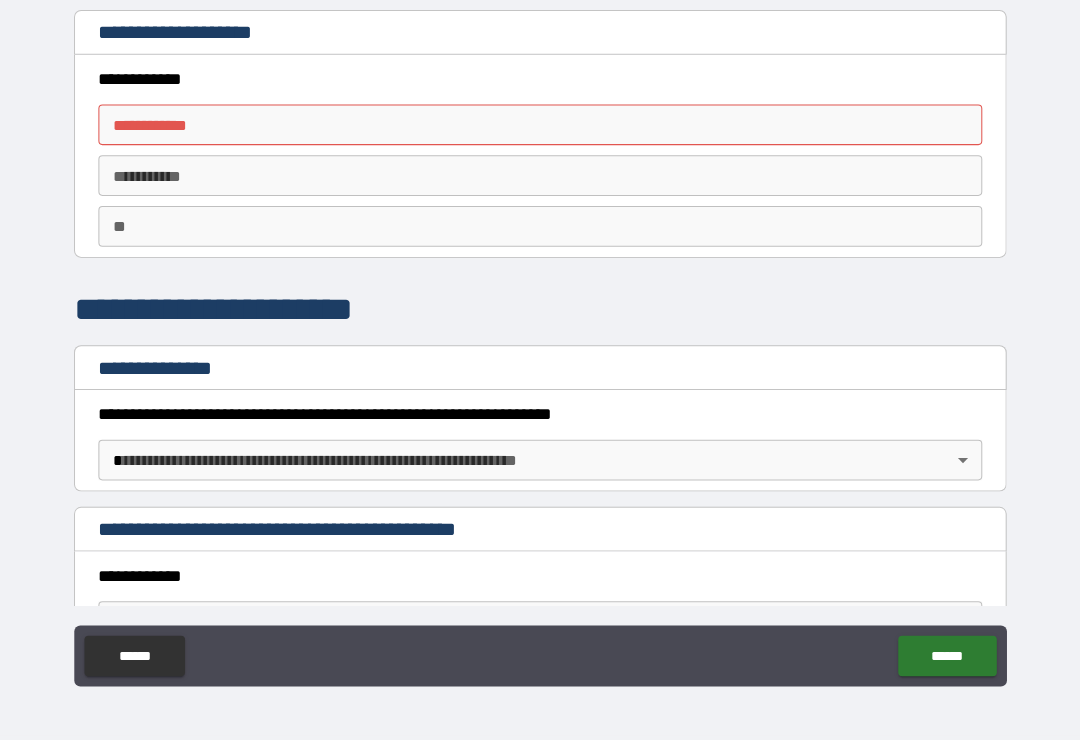 click on "**********" at bounding box center [540, 134] 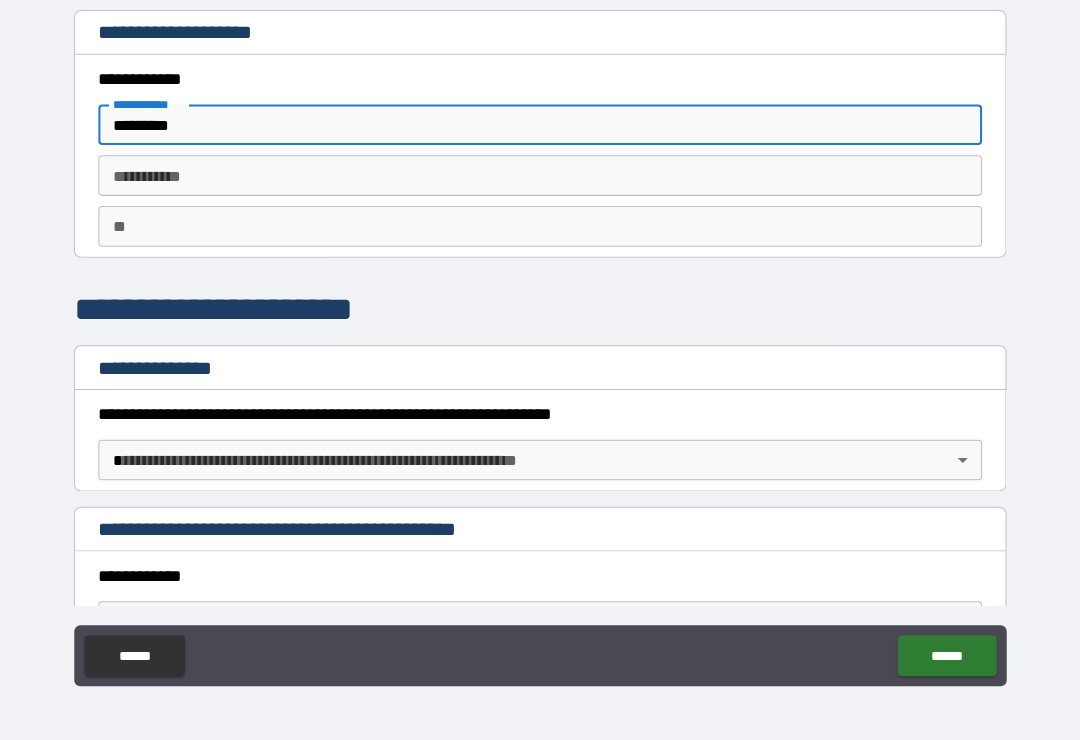 type on "*********" 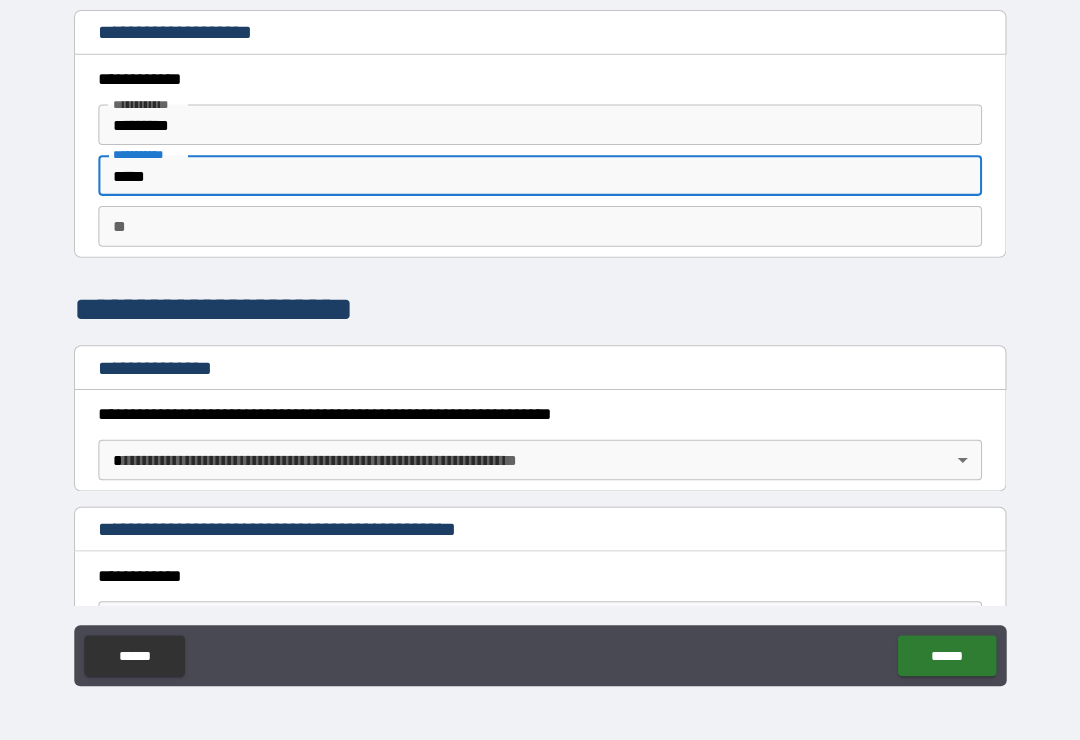 type on "*****" 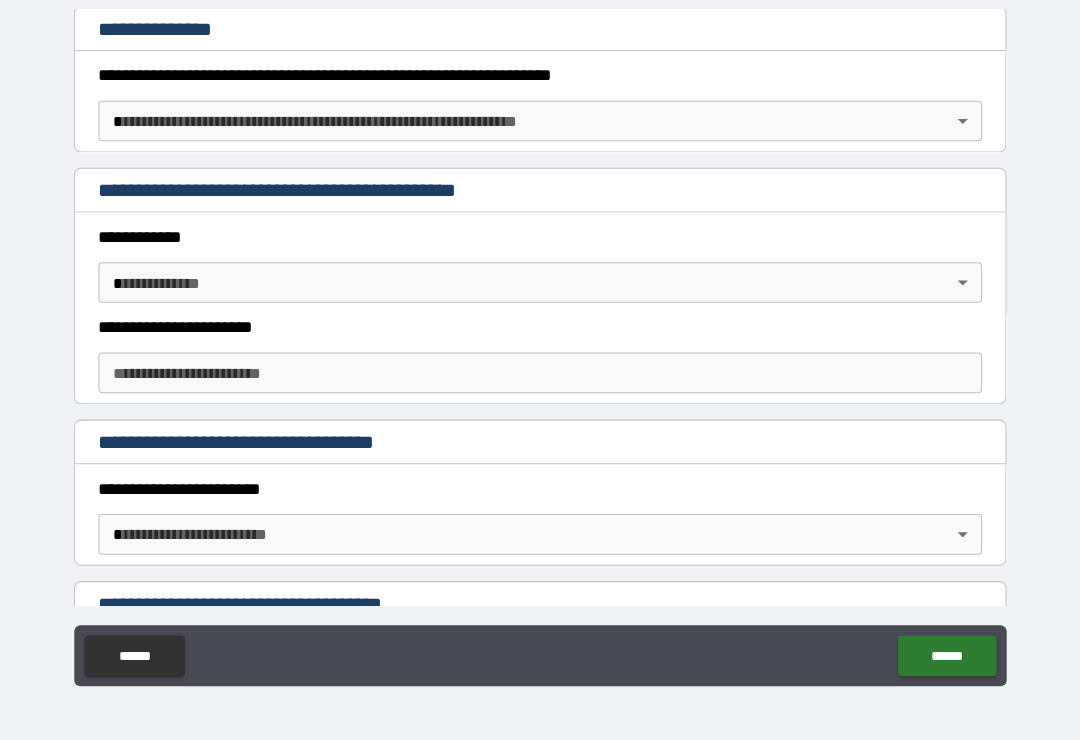 scroll, scrollTop: 338, scrollLeft: 0, axis: vertical 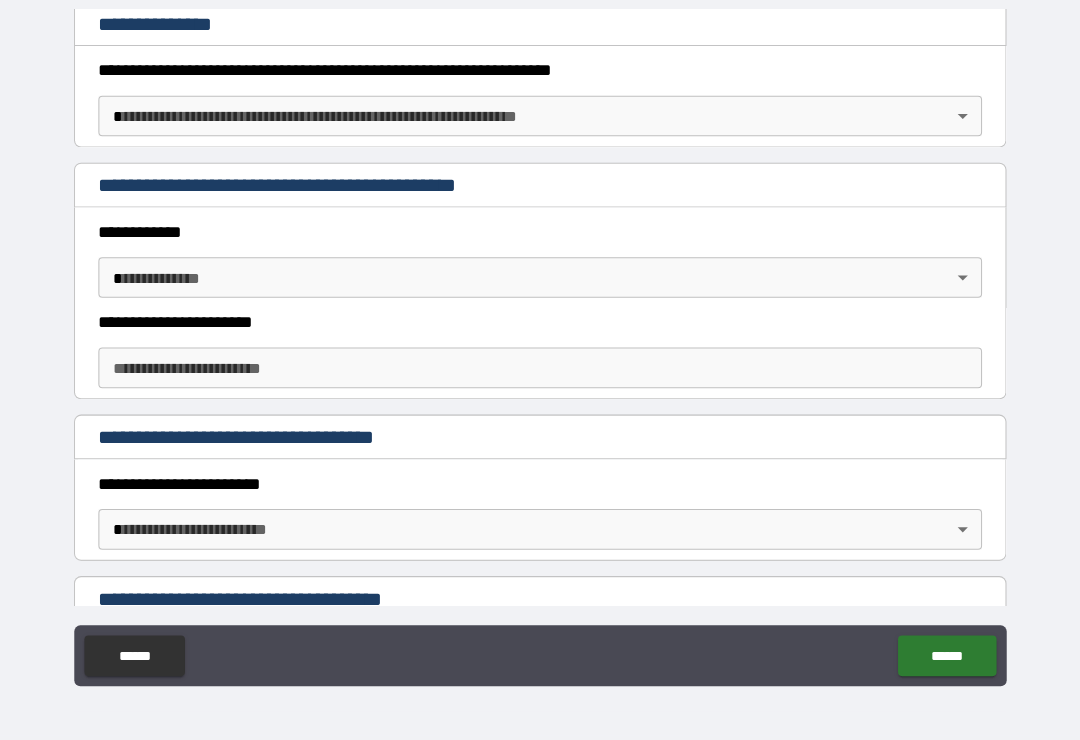 type on "*" 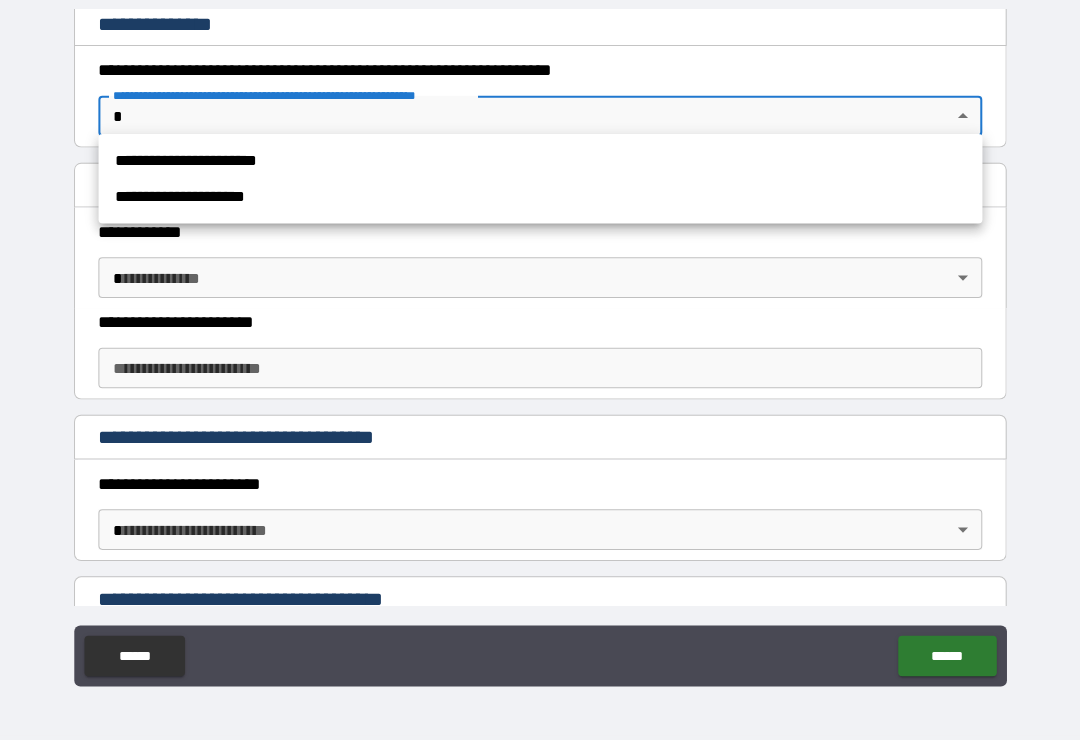 click on "**********" at bounding box center (540, 169) 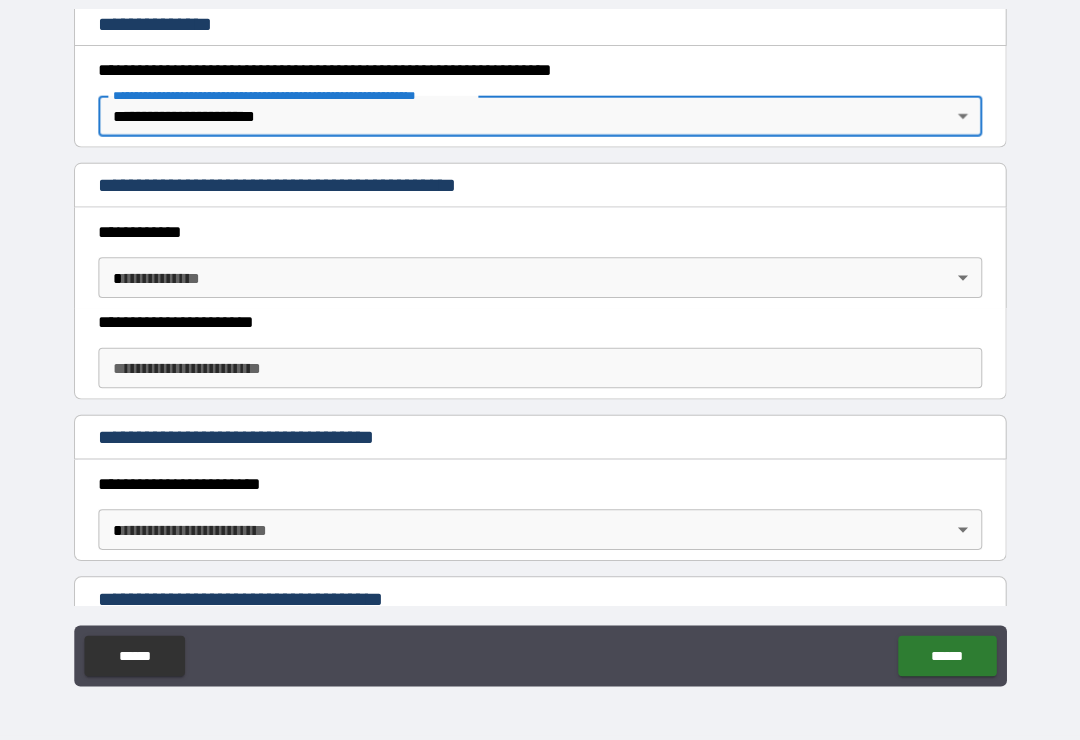 type on "*" 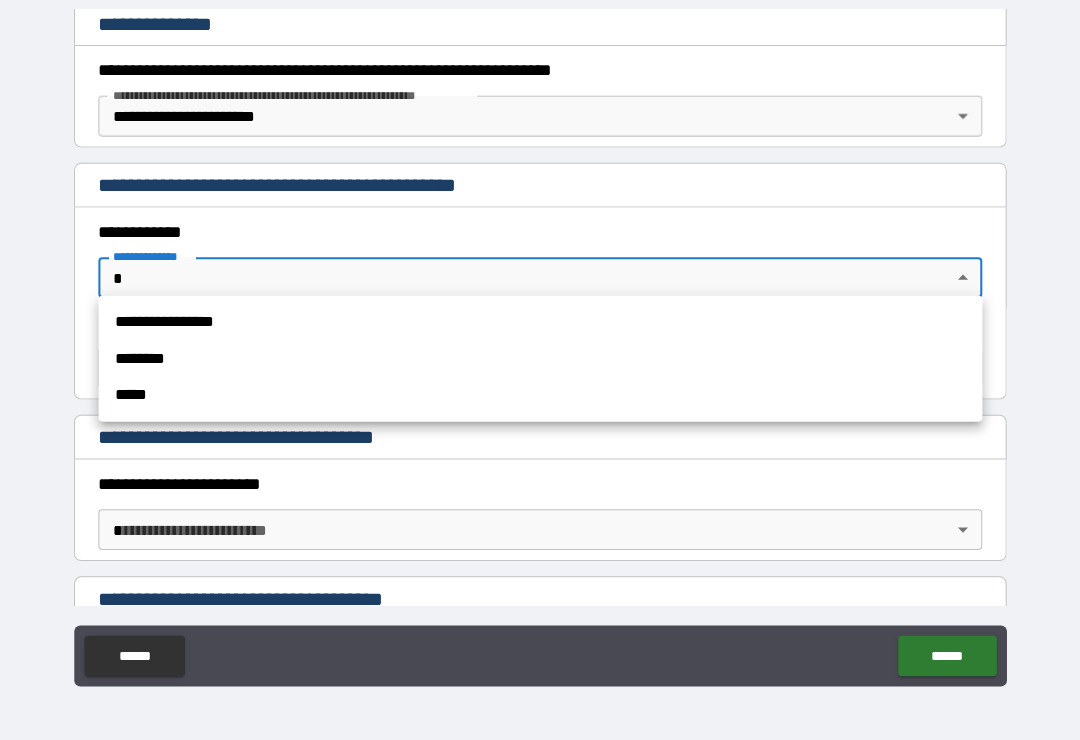 click on "**********" at bounding box center (540, 328) 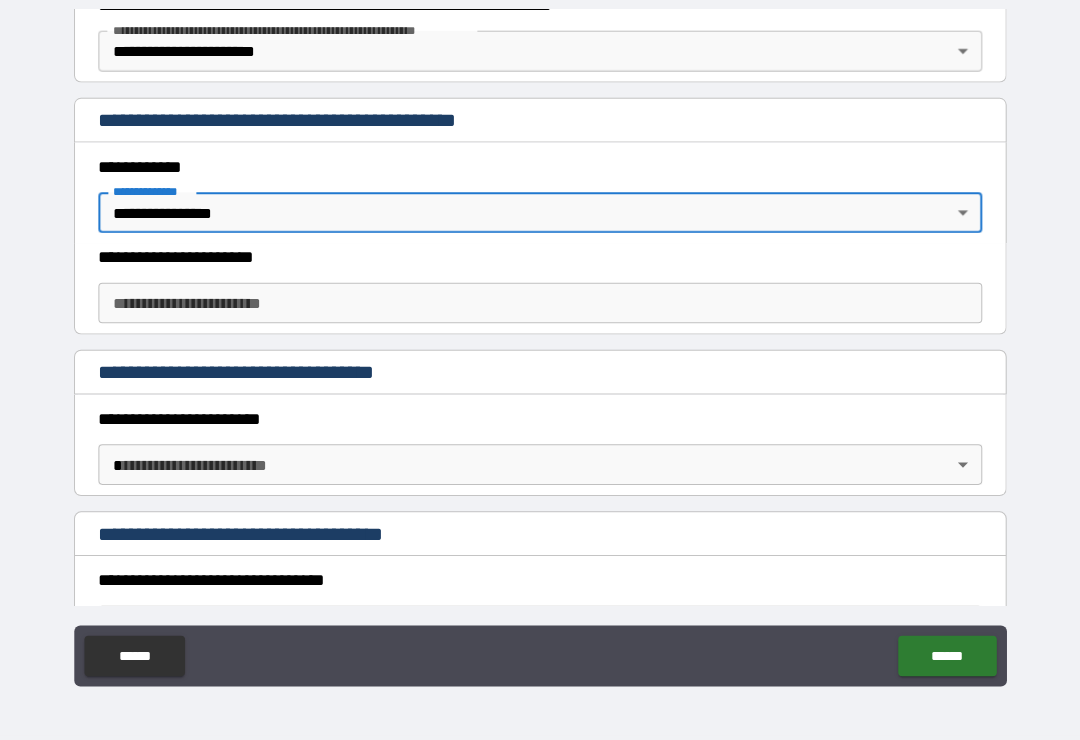 scroll, scrollTop: 432, scrollLeft: 0, axis: vertical 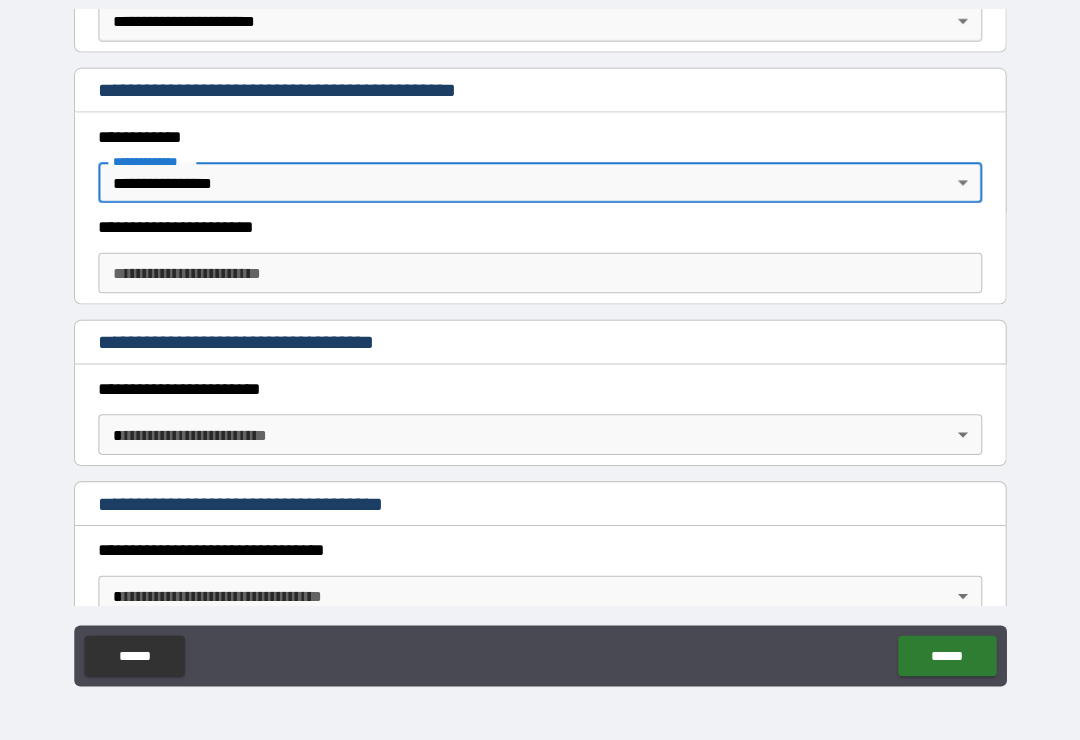 click on "**********" at bounding box center (540, 280) 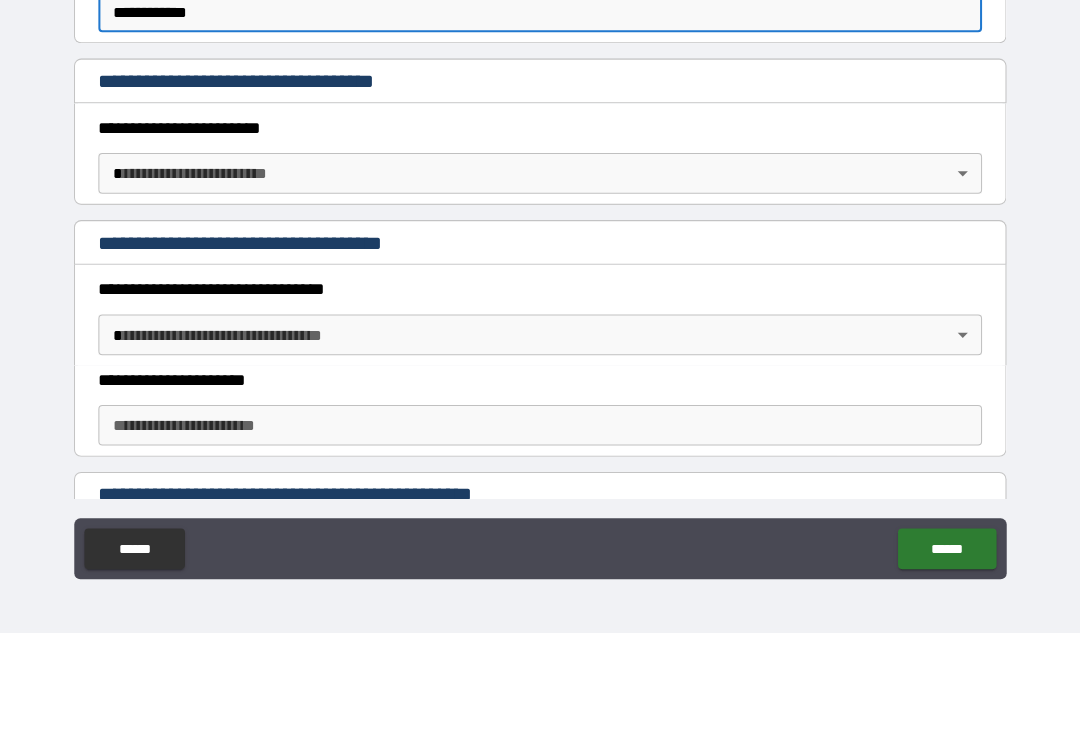 scroll, scrollTop: 586, scrollLeft: 0, axis: vertical 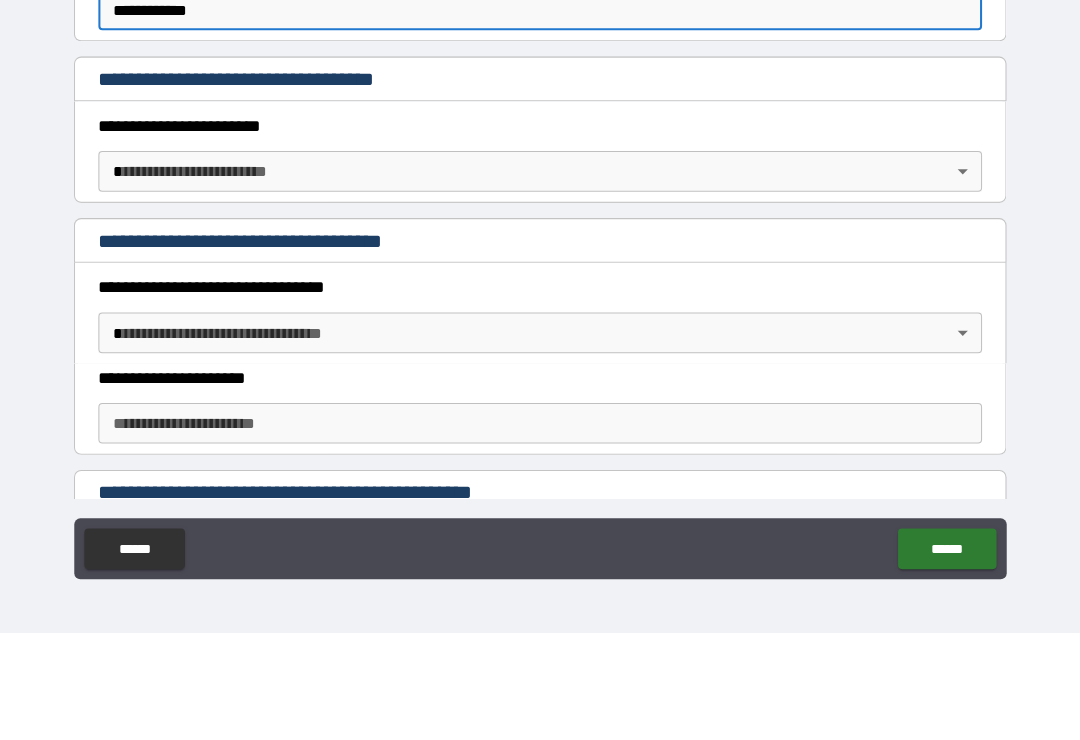 type on "**********" 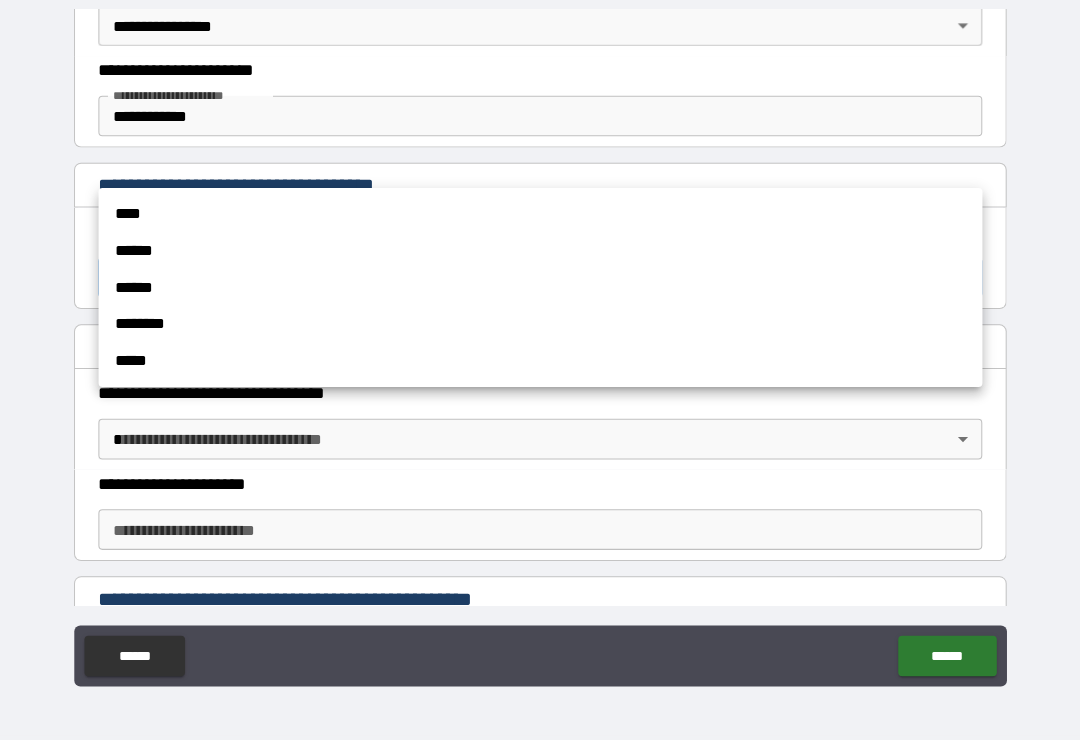 click on "****" at bounding box center (540, 222) 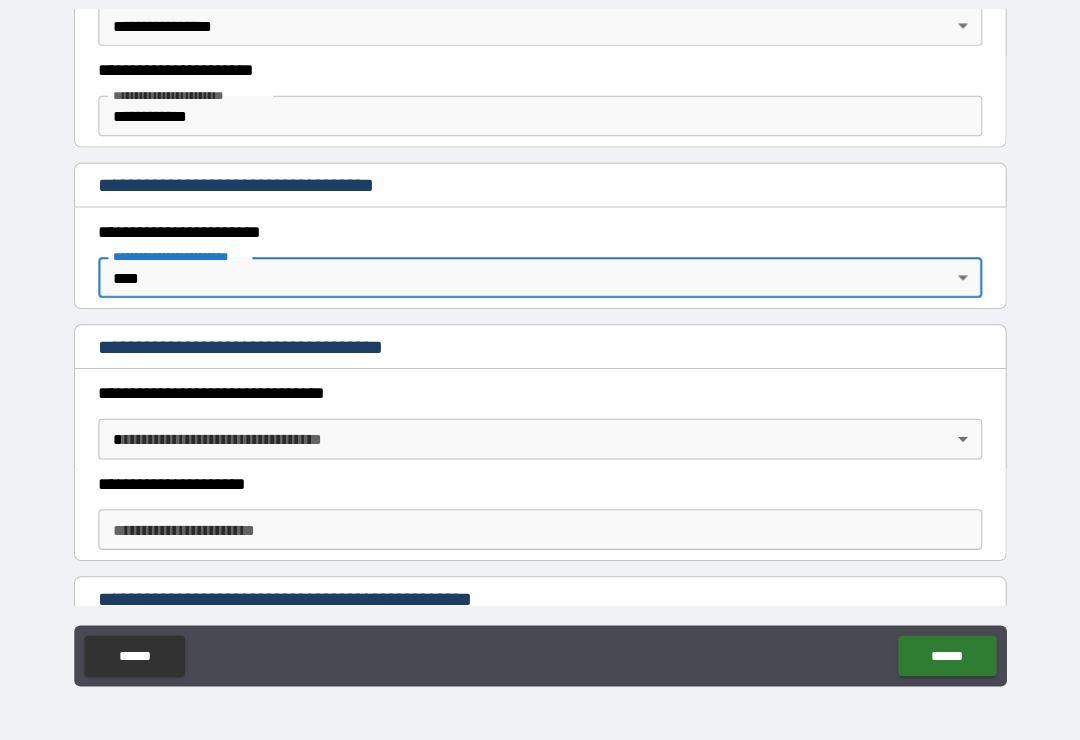 click on "**********" at bounding box center (540, 354) 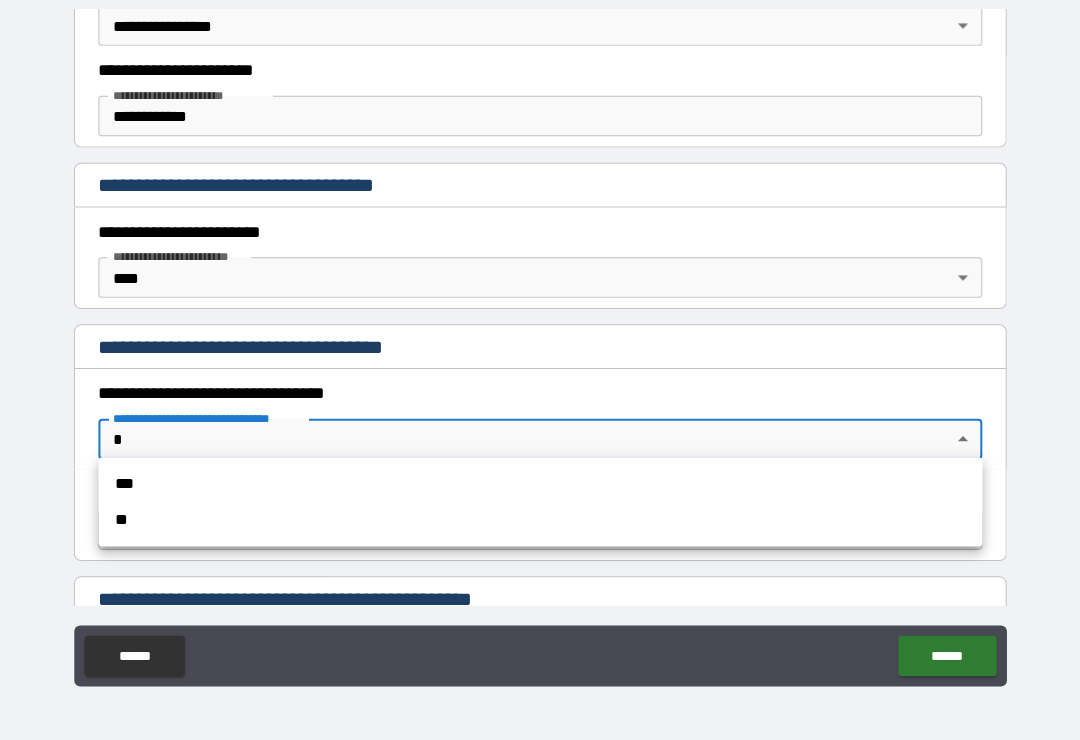click on "***" at bounding box center [540, 487] 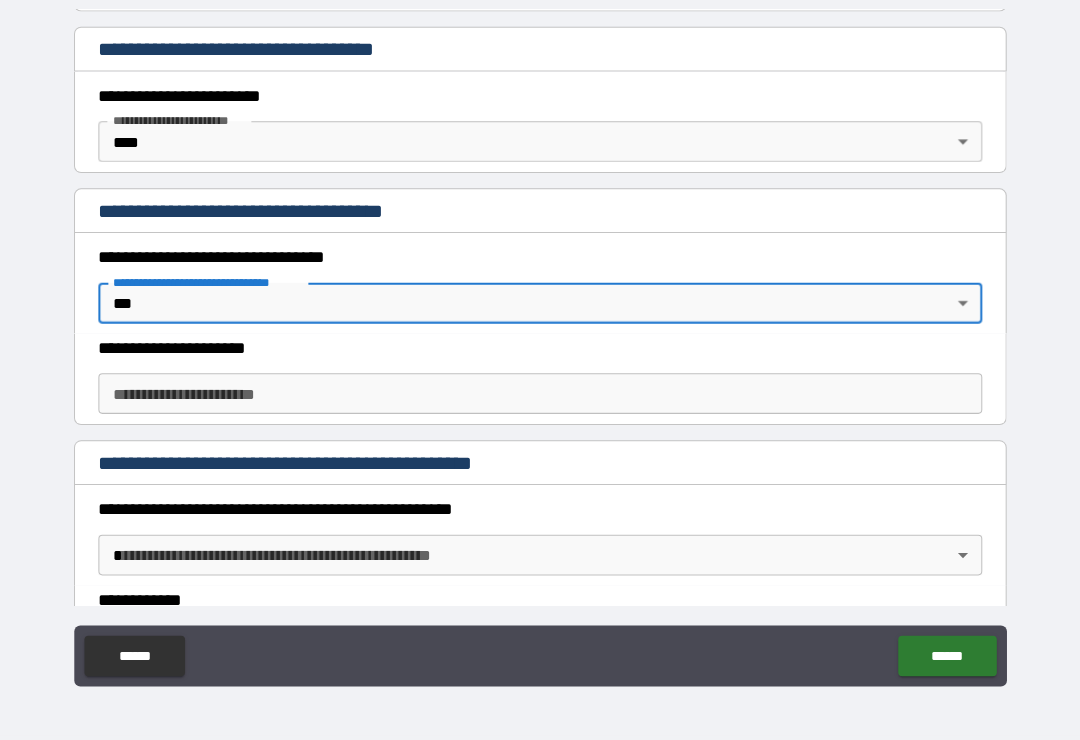 scroll, scrollTop: 725, scrollLeft: 0, axis: vertical 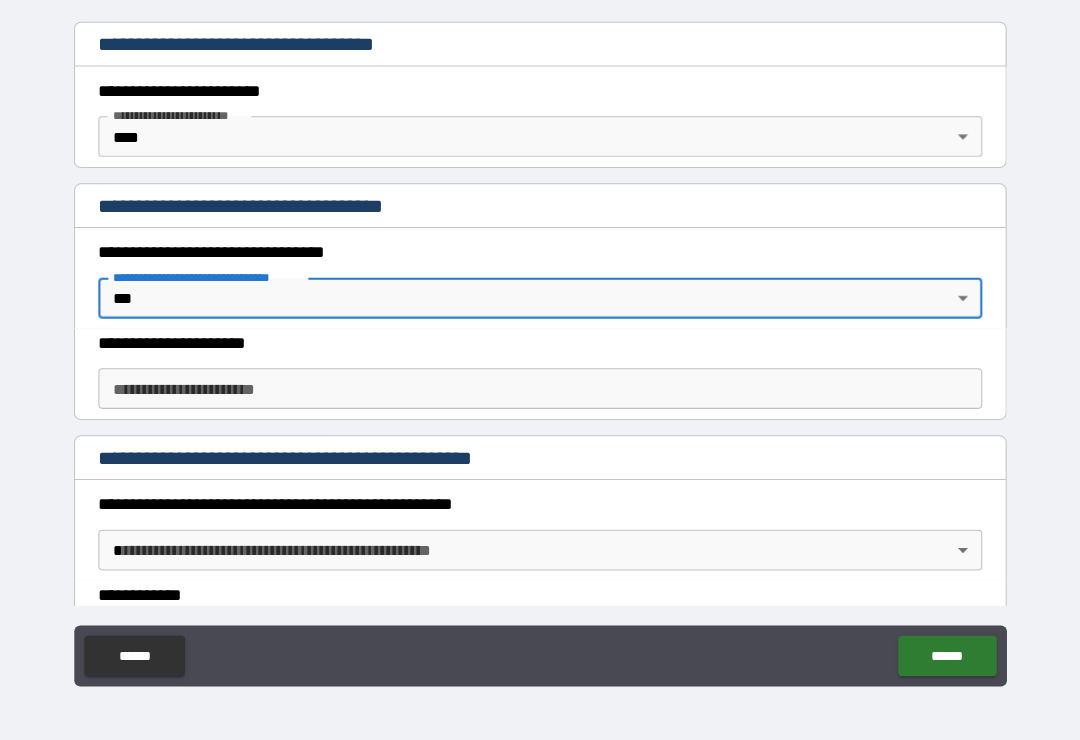 click on "**********" at bounding box center [540, 394] 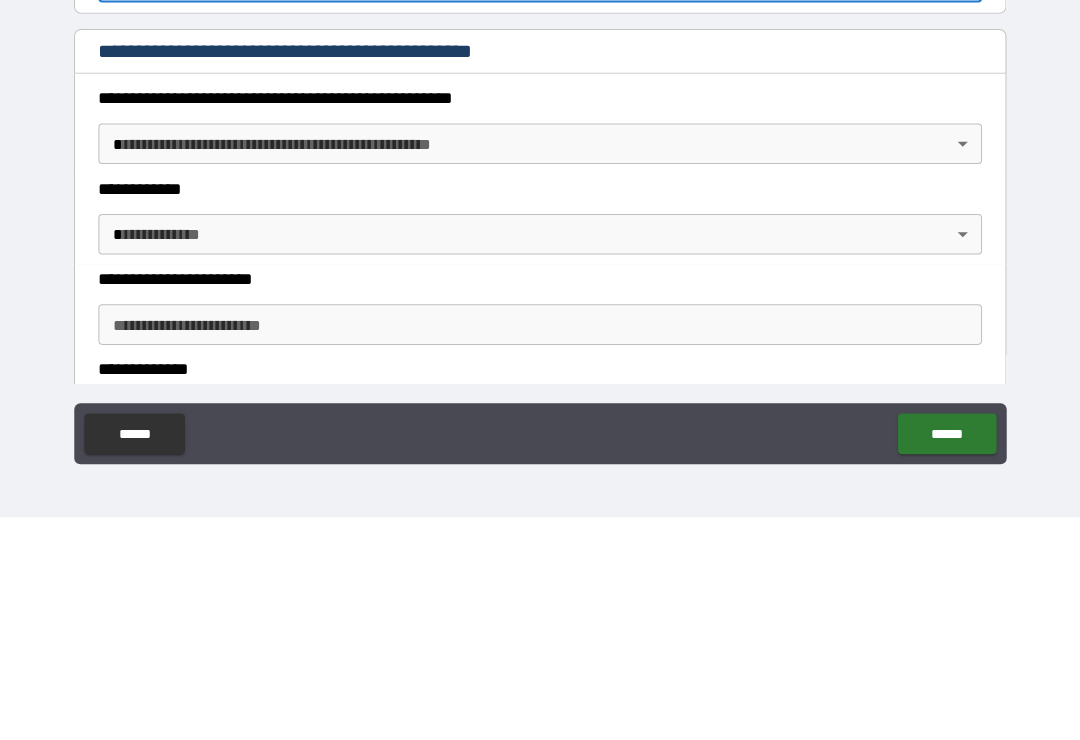 scroll, scrollTop: 928, scrollLeft: 0, axis: vertical 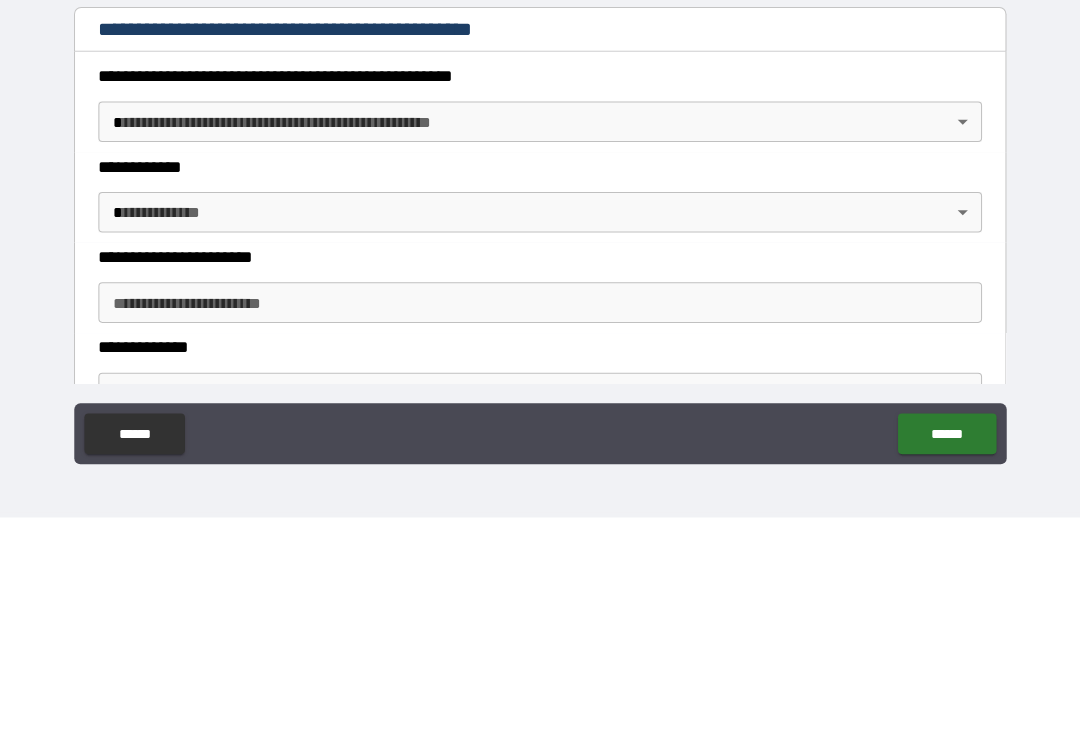 type on "*********" 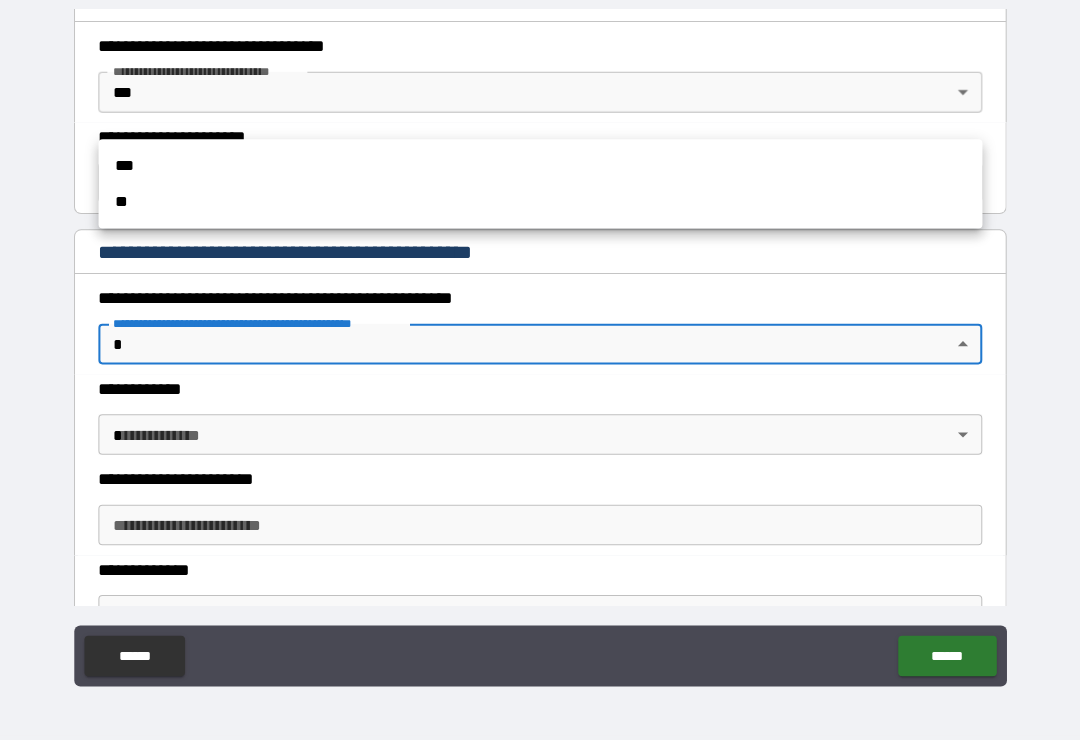 click on "**" at bounding box center (540, 210) 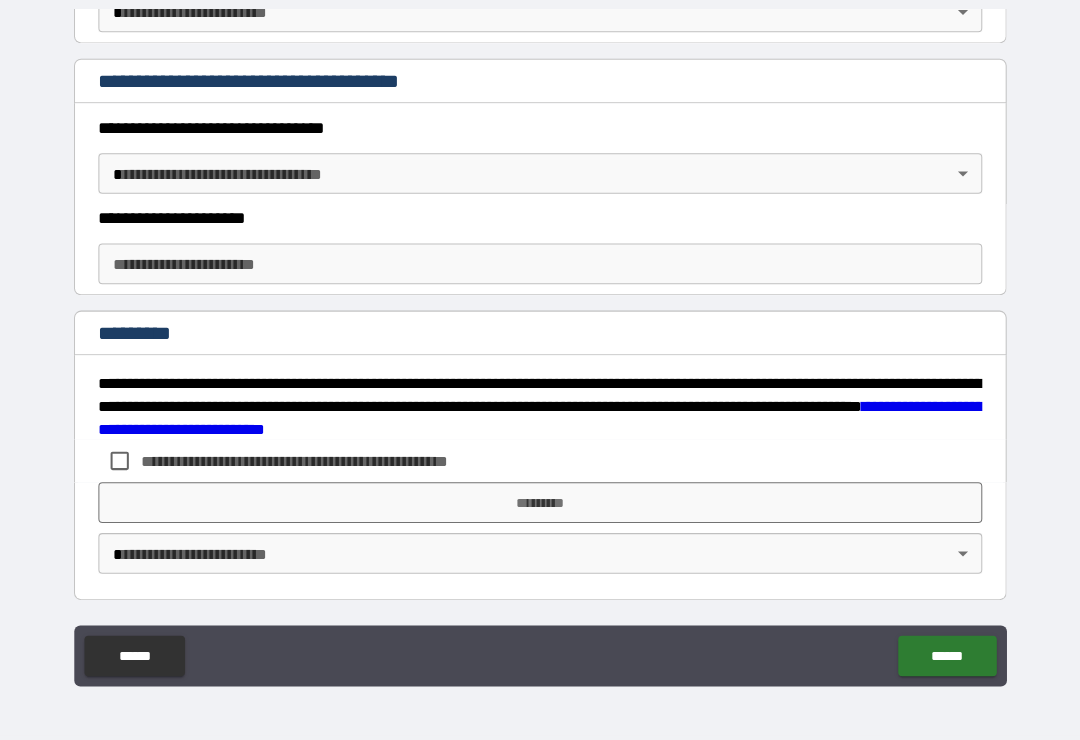 scroll, scrollTop: 1681, scrollLeft: 0, axis: vertical 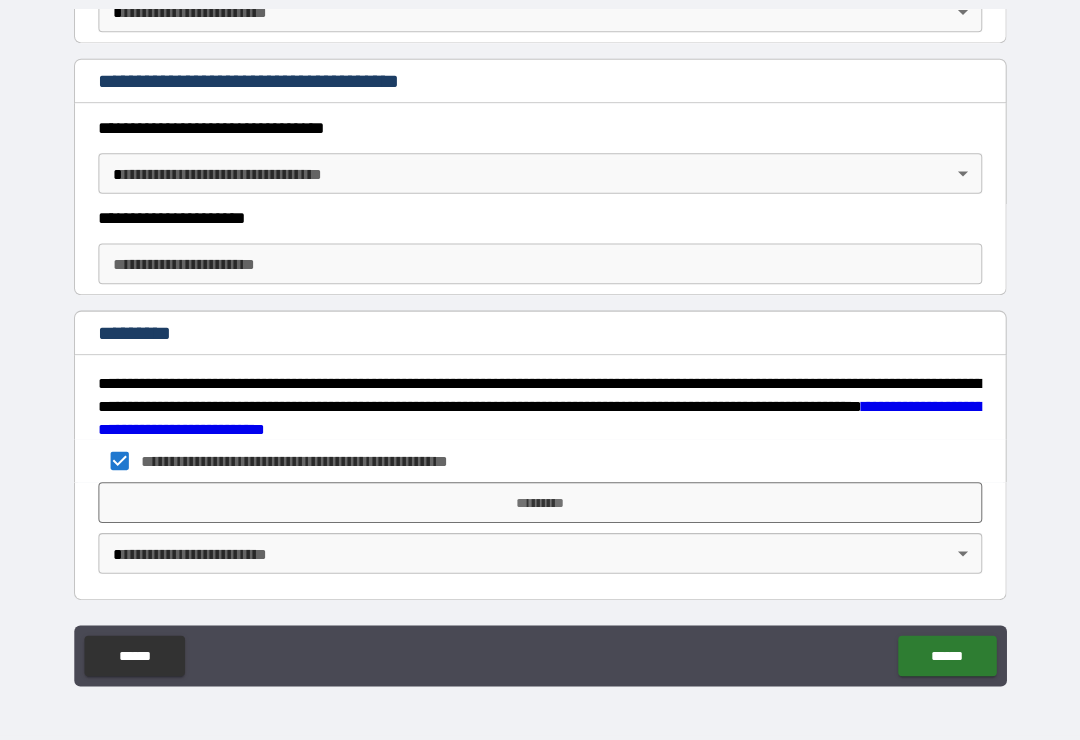 click on "**********" at bounding box center (540, 354) 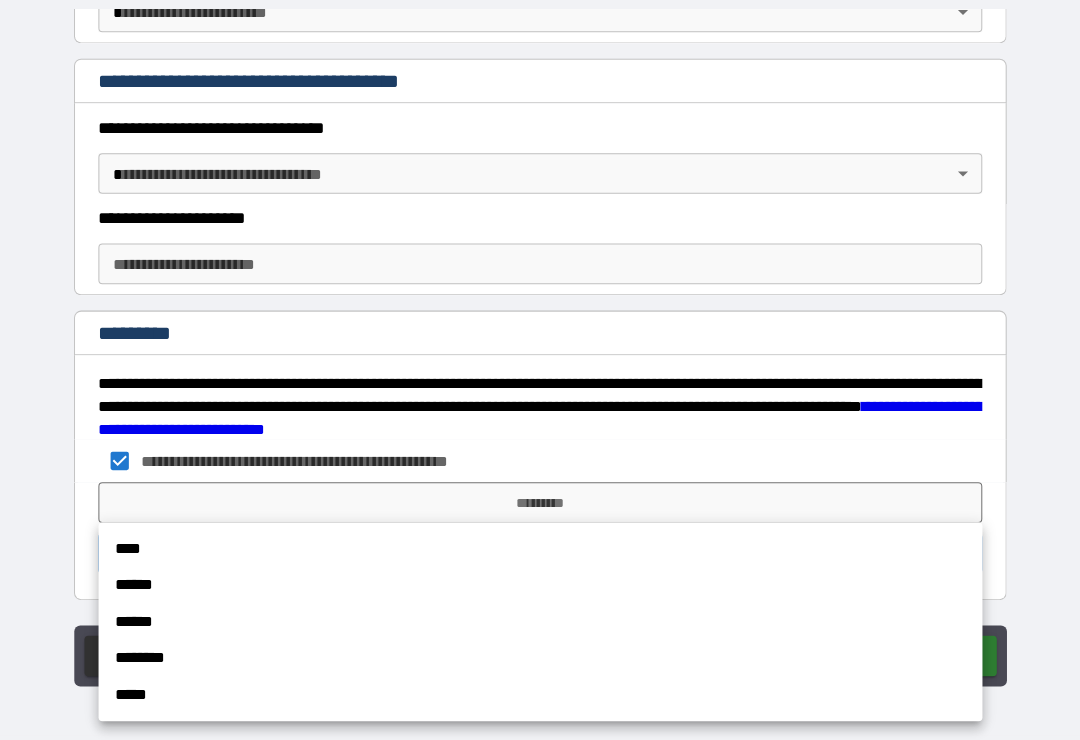 click on "****" at bounding box center [540, 551] 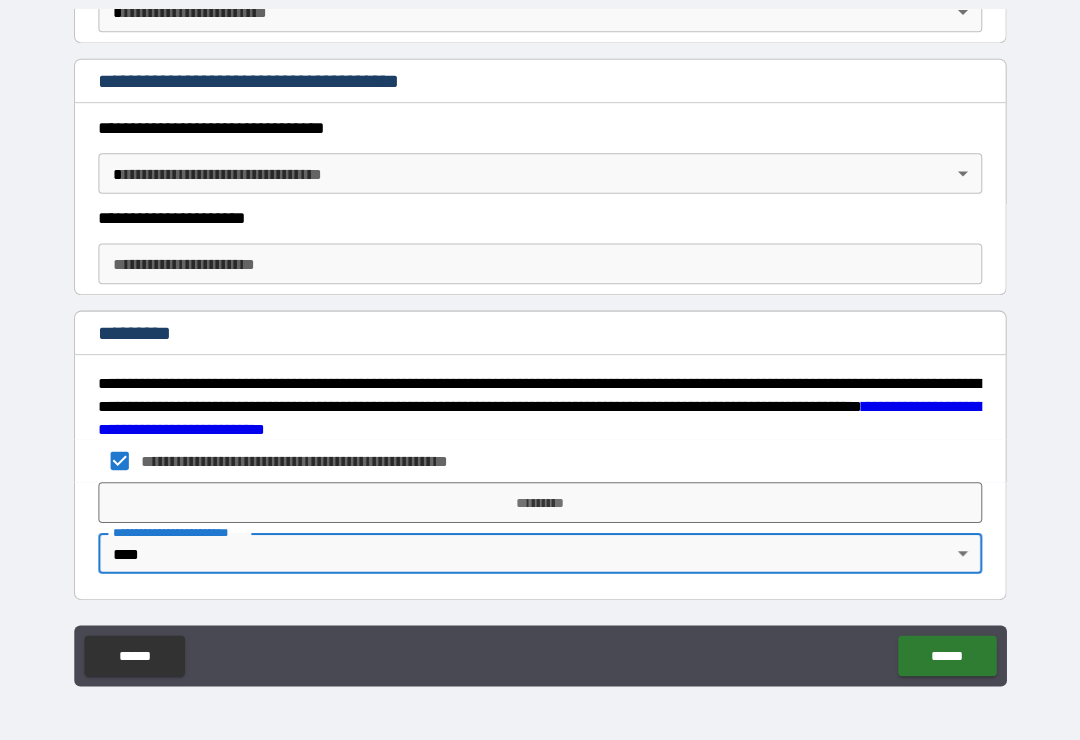 type on "*" 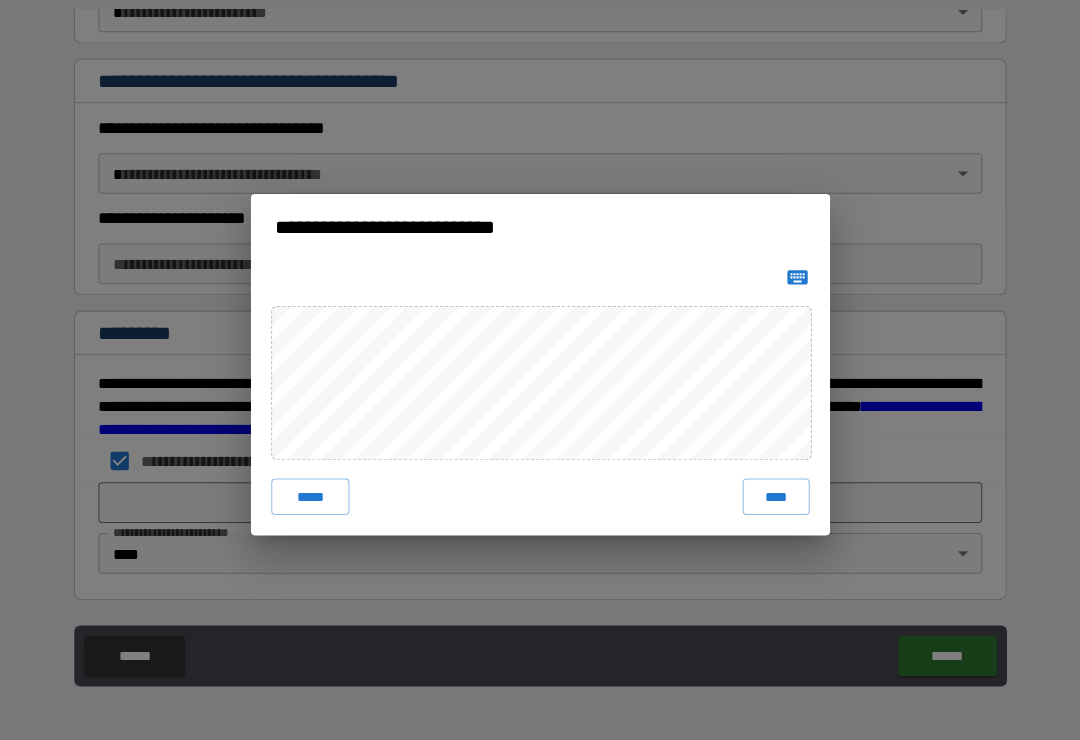 click on "****" at bounding box center [772, 500] 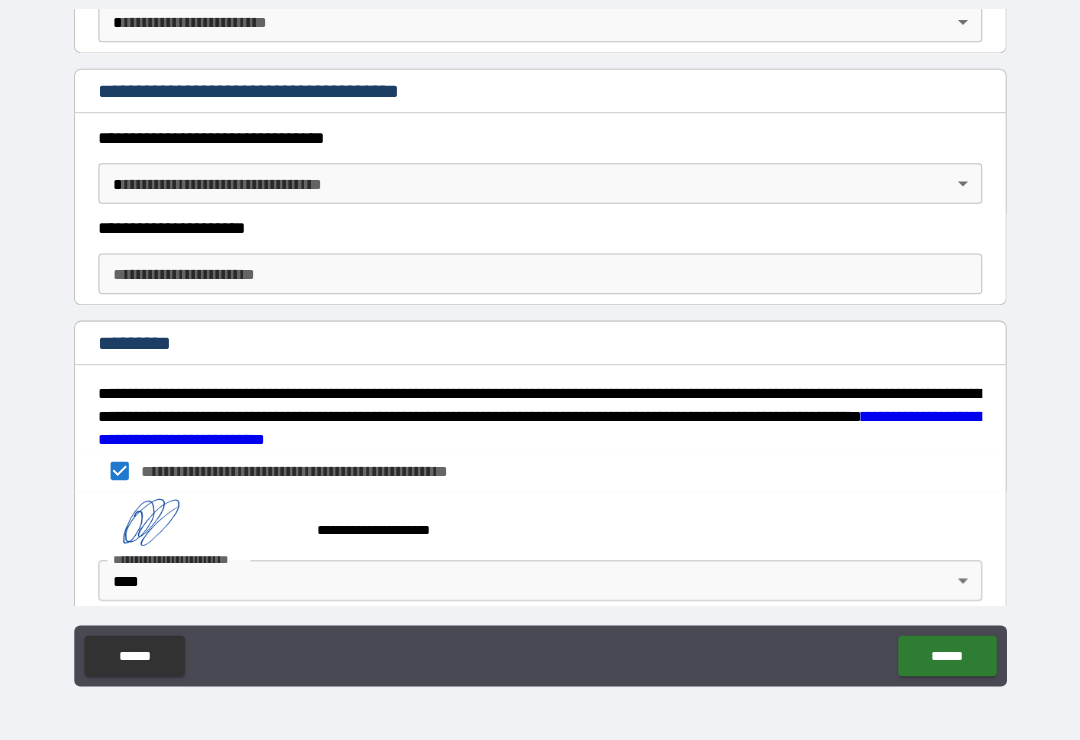 click on "******" at bounding box center [940, 657] 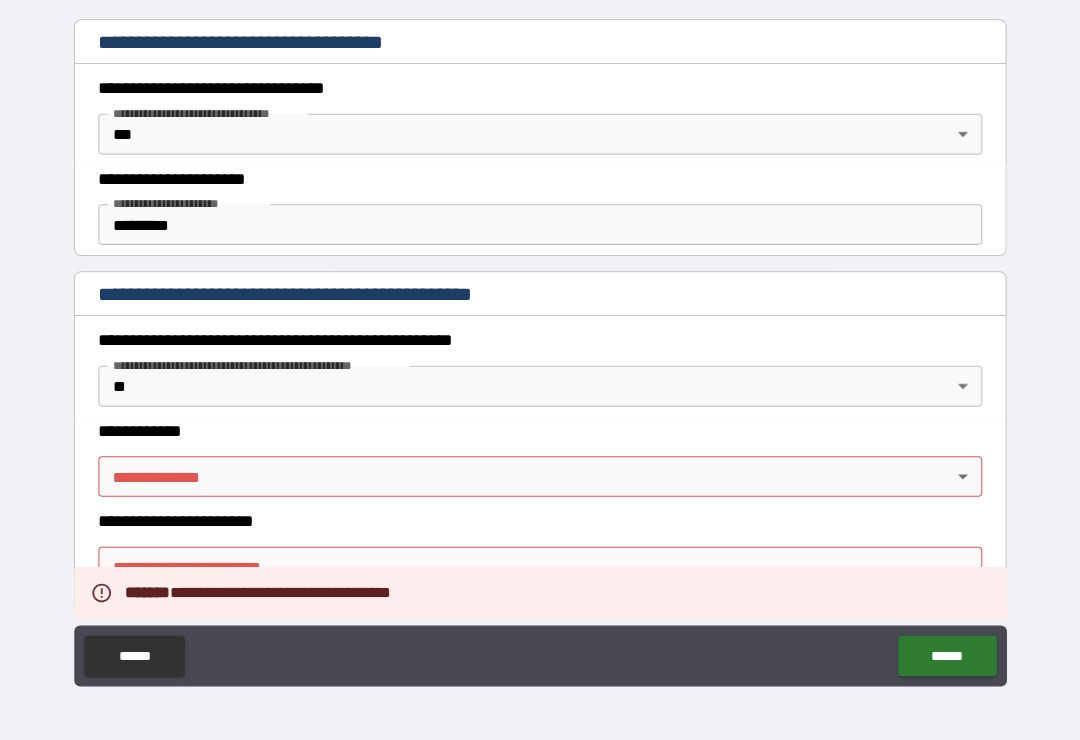 scroll, scrollTop: 886, scrollLeft: 0, axis: vertical 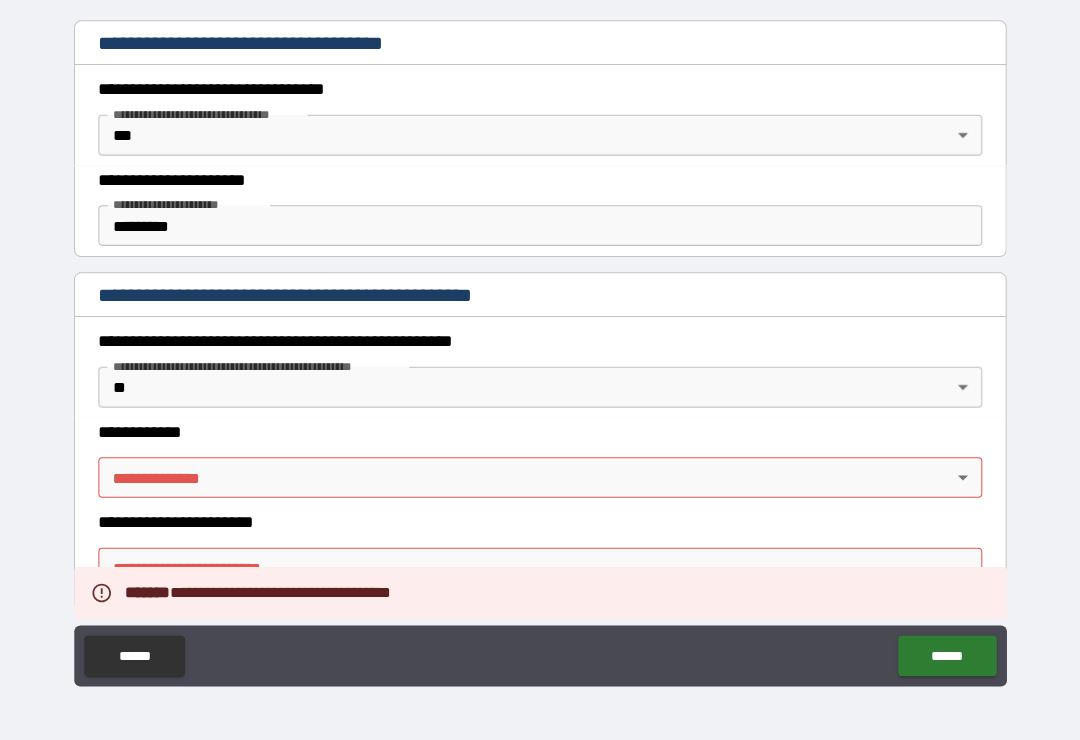 click on "**********" at bounding box center [540, 354] 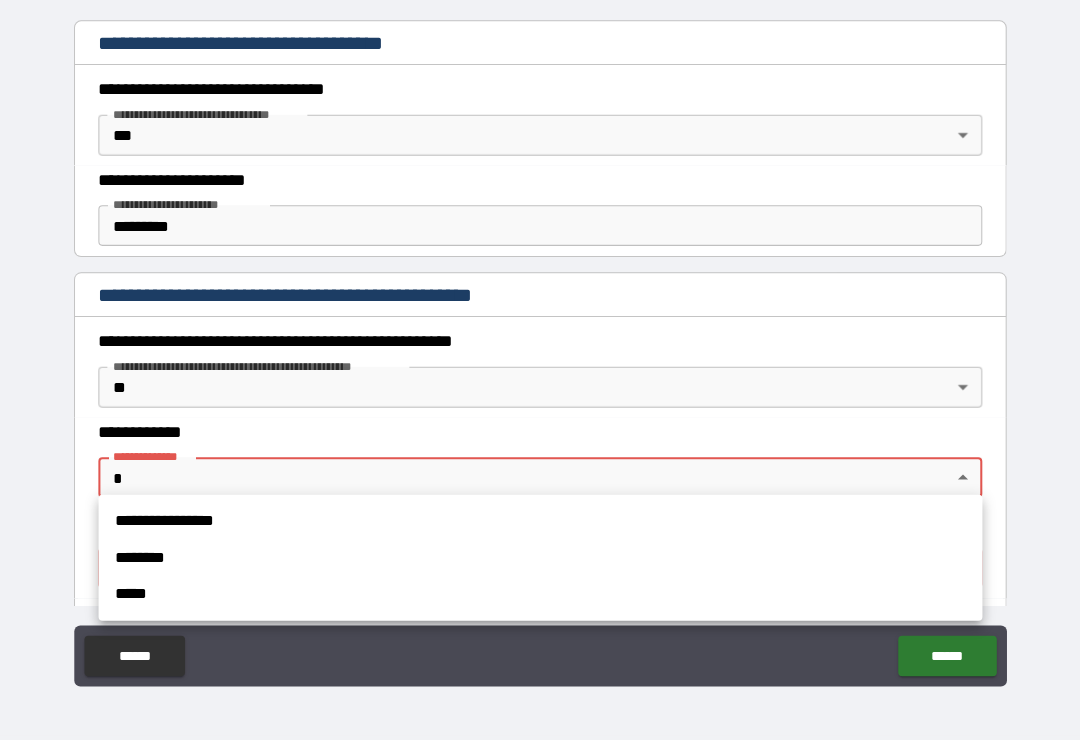 click on "**********" at bounding box center (540, 524) 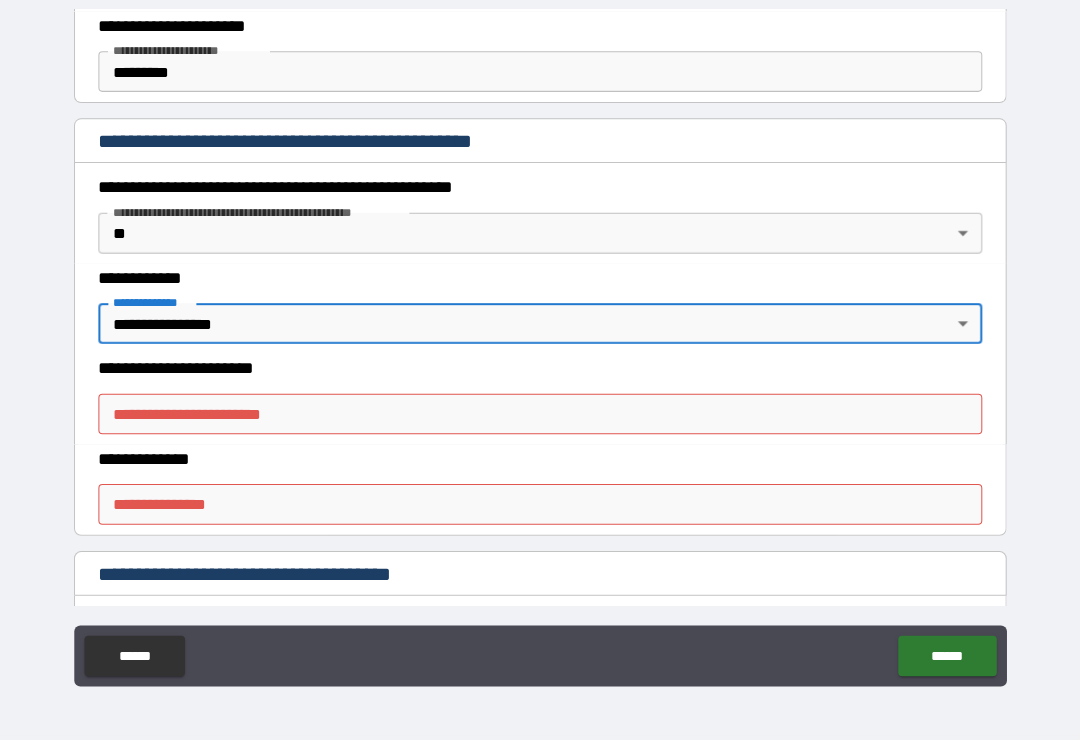 scroll, scrollTop: 1040, scrollLeft: 0, axis: vertical 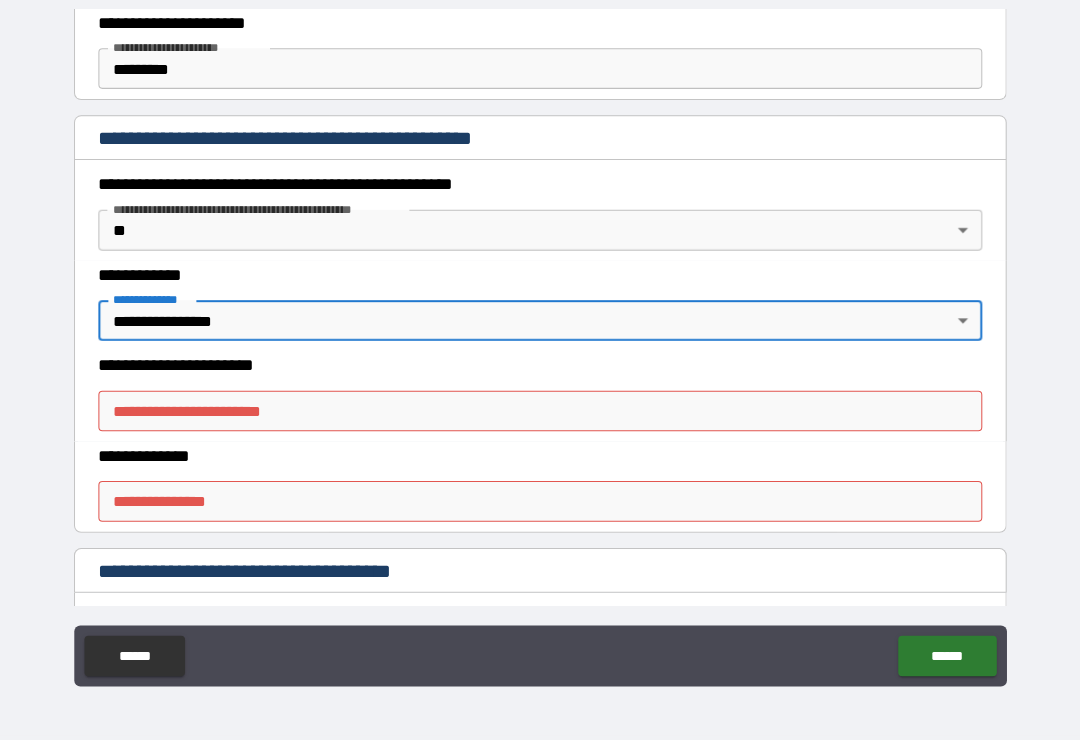 click on "**********" at bounding box center (540, 416) 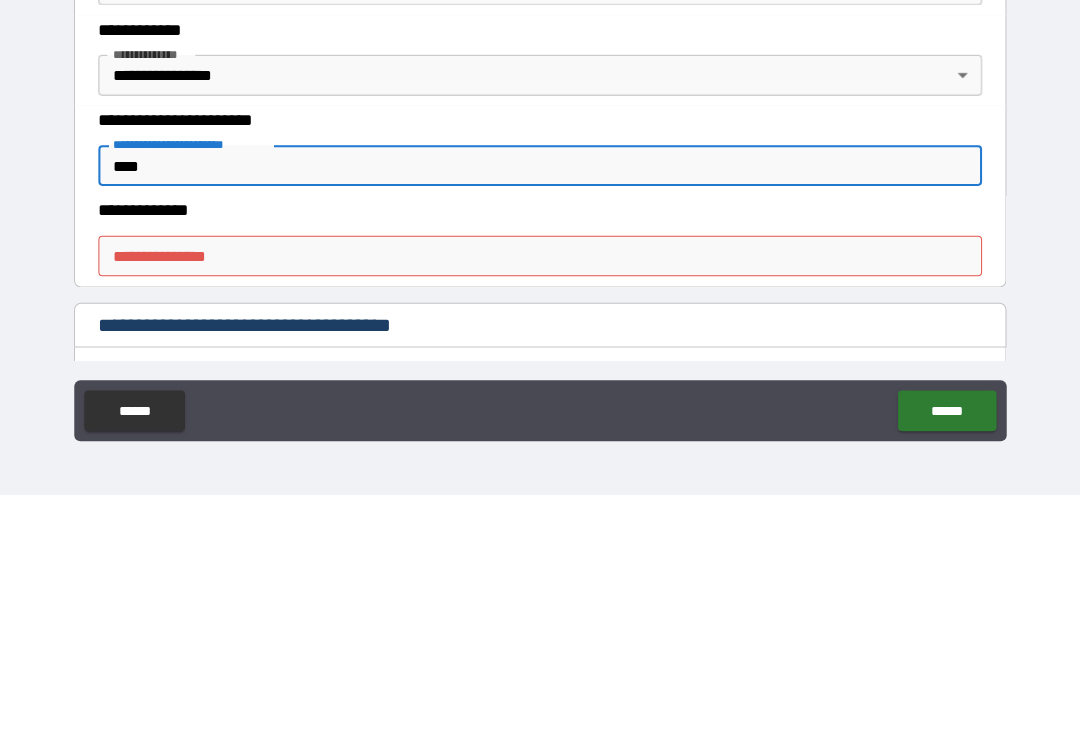 type on "****" 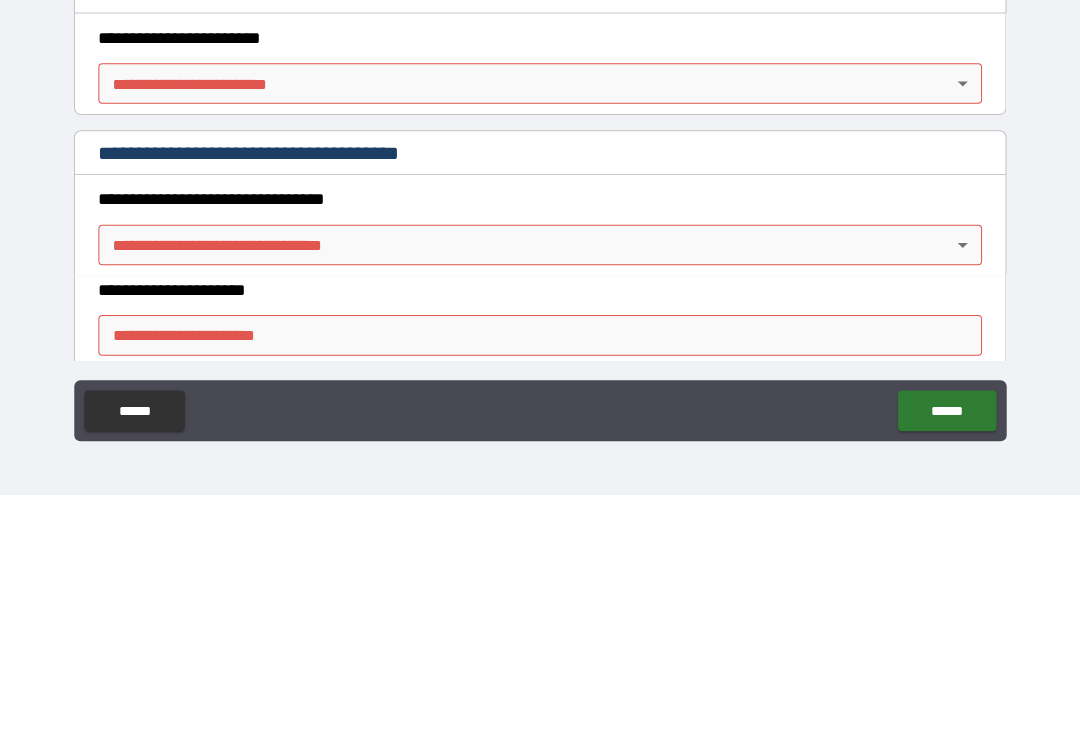 scroll, scrollTop: 1366, scrollLeft: 0, axis: vertical 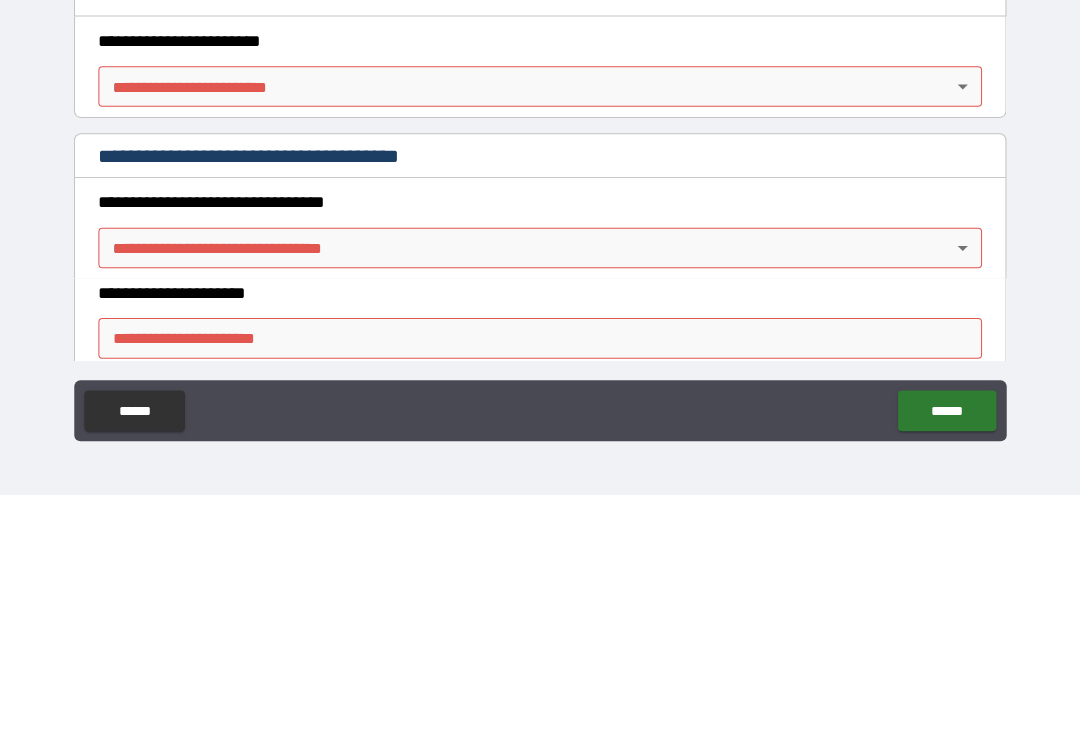 type on "****" 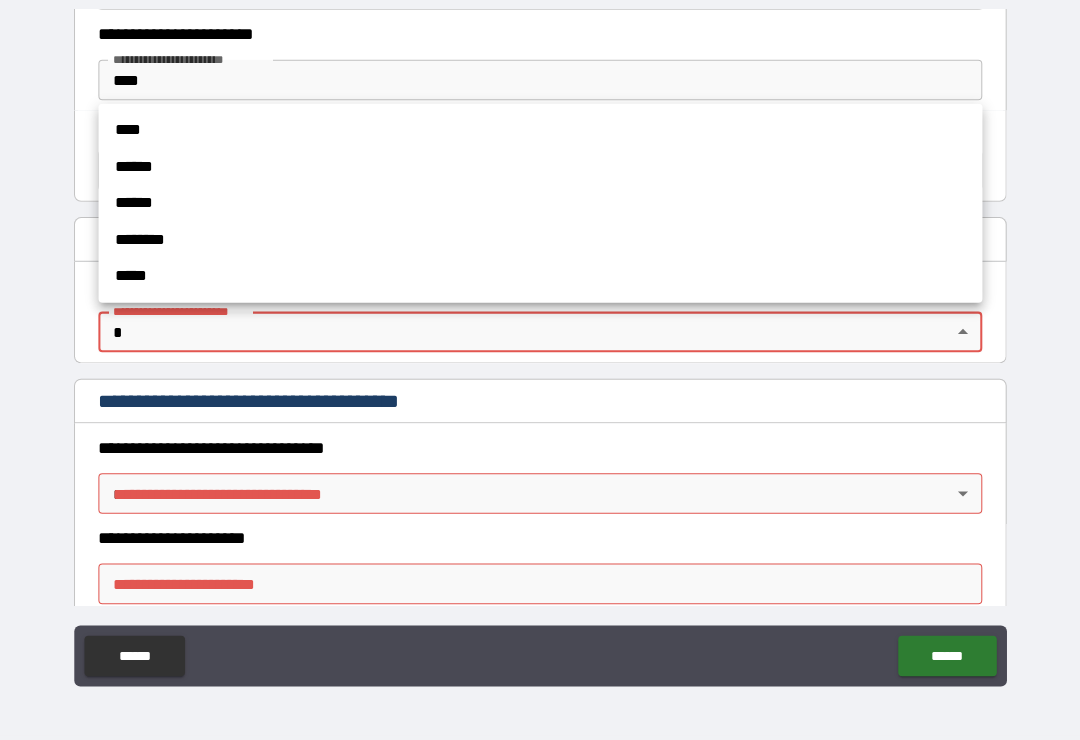 click on "****" at bounding box center (540, 139) 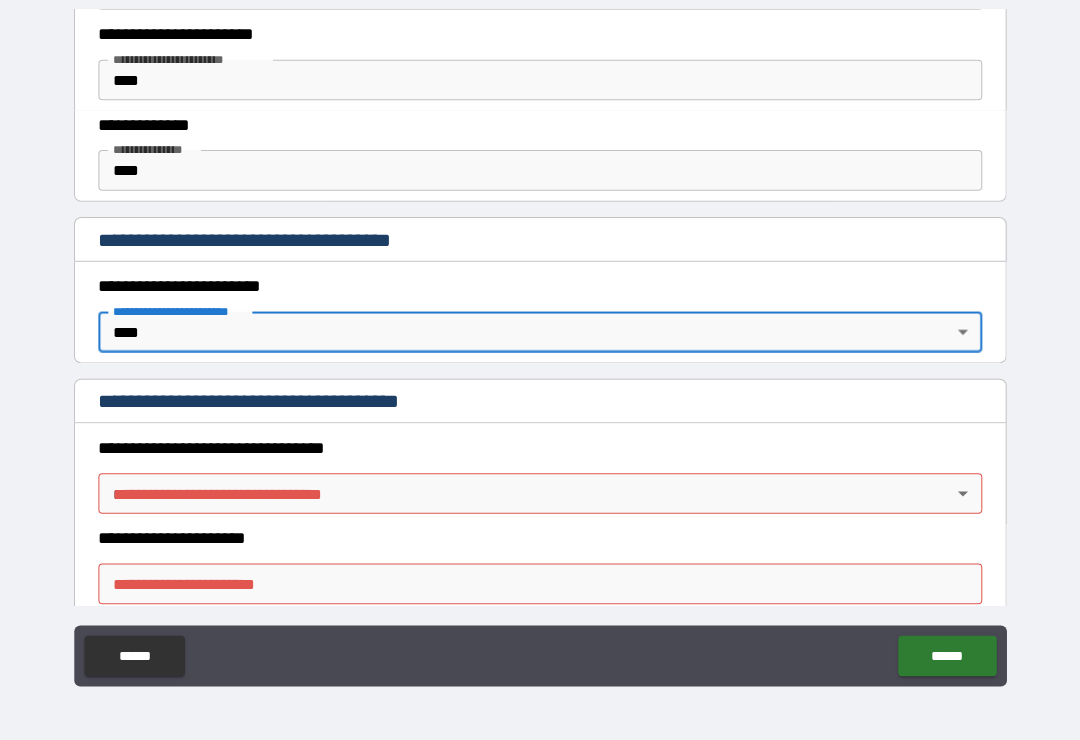 type on "*" 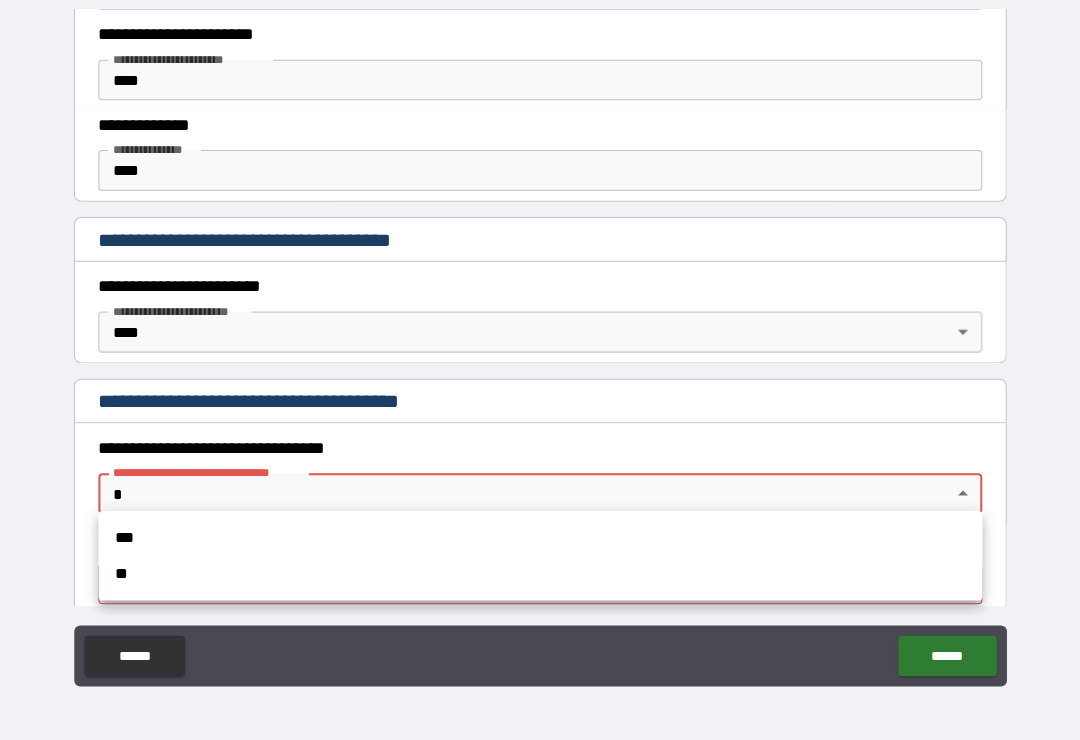 click on "**" at bounding box center (540, 576) 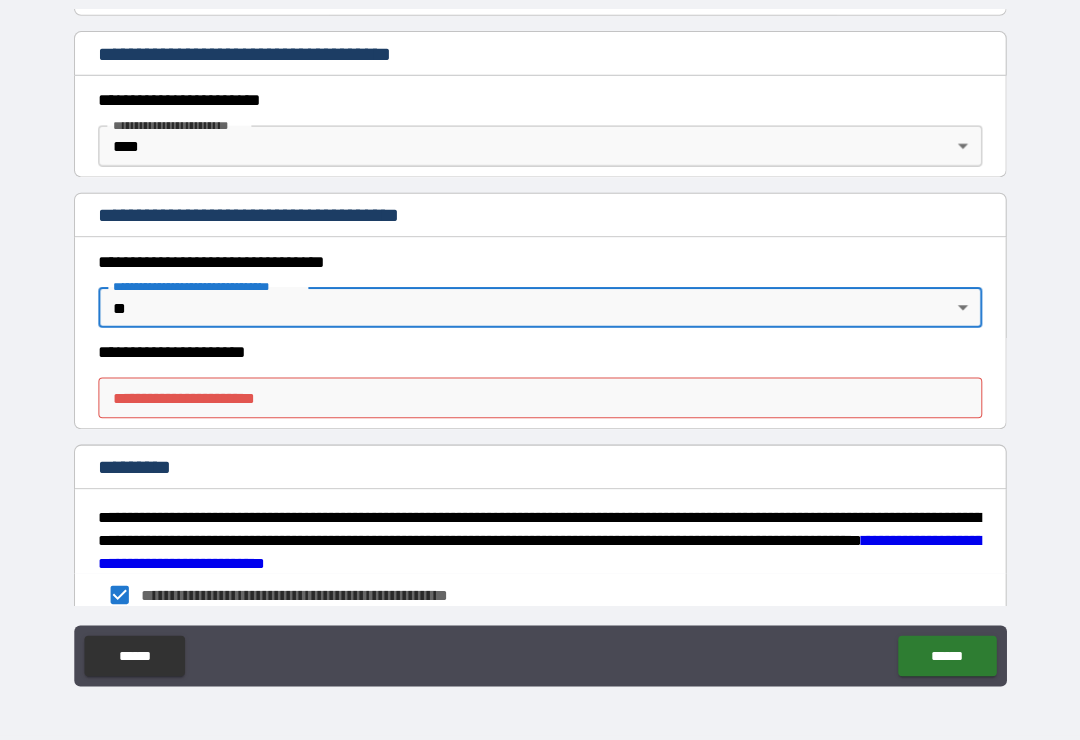 scroll, scrollTop: 1552, scrollLeft: 0, axis: vertical 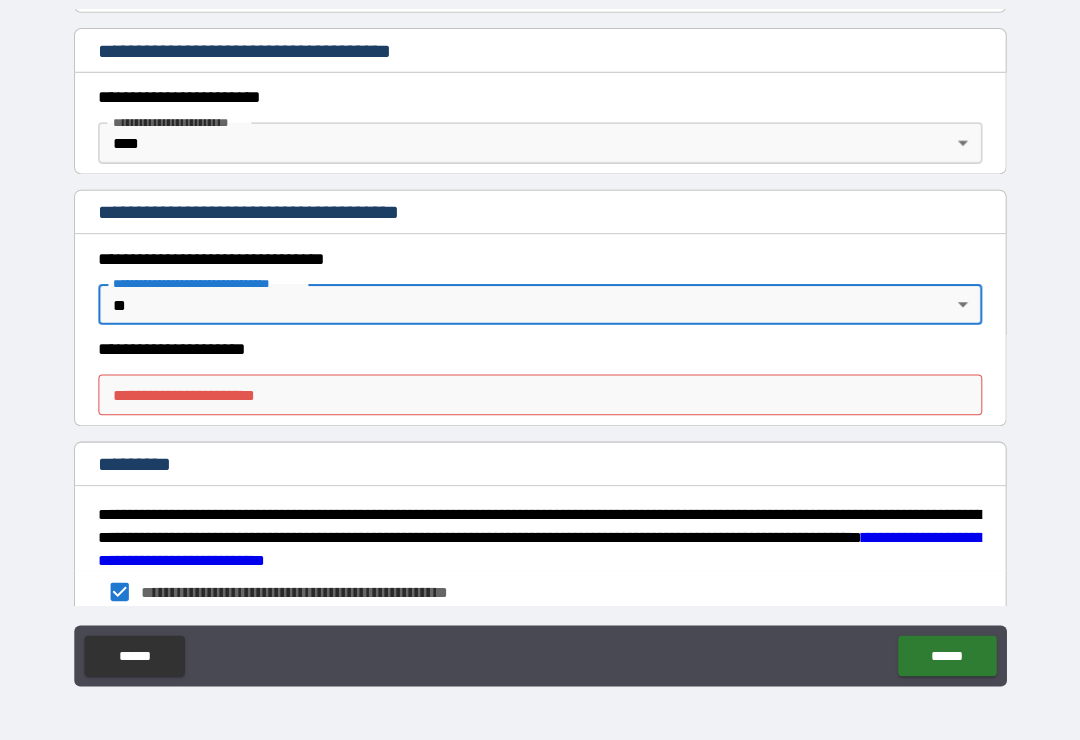 click on "**********" at bounding box center (540, 400) 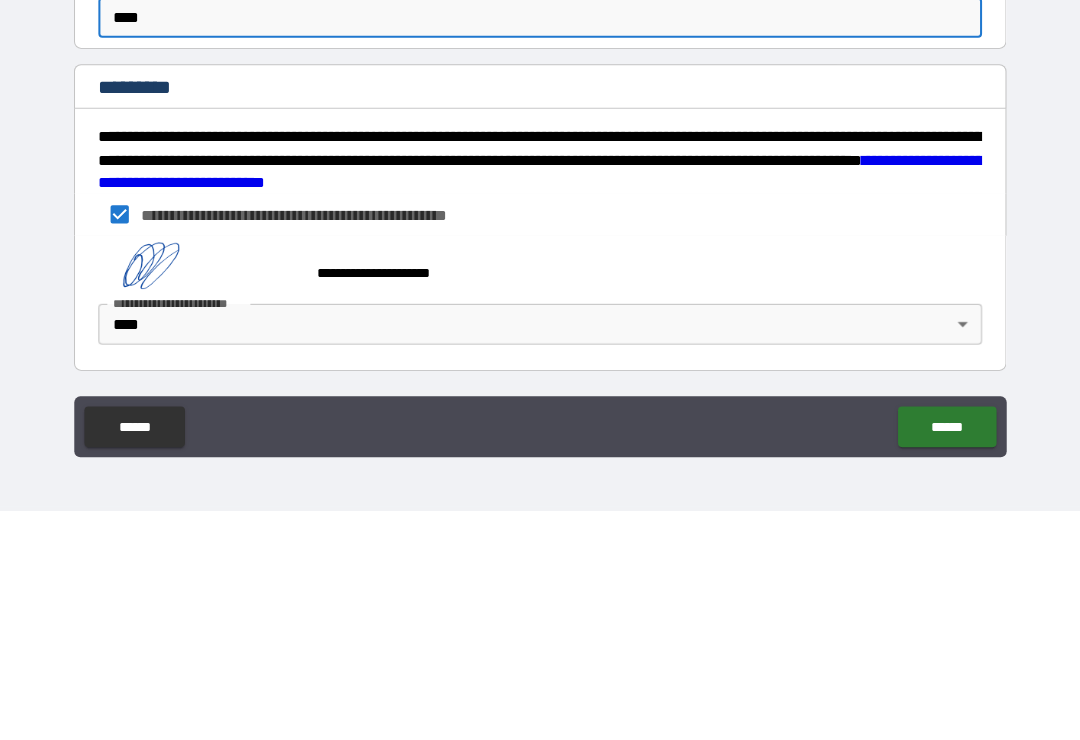 scroll, scrollTop: 1698, scrollLeft: 0, axis: vertical 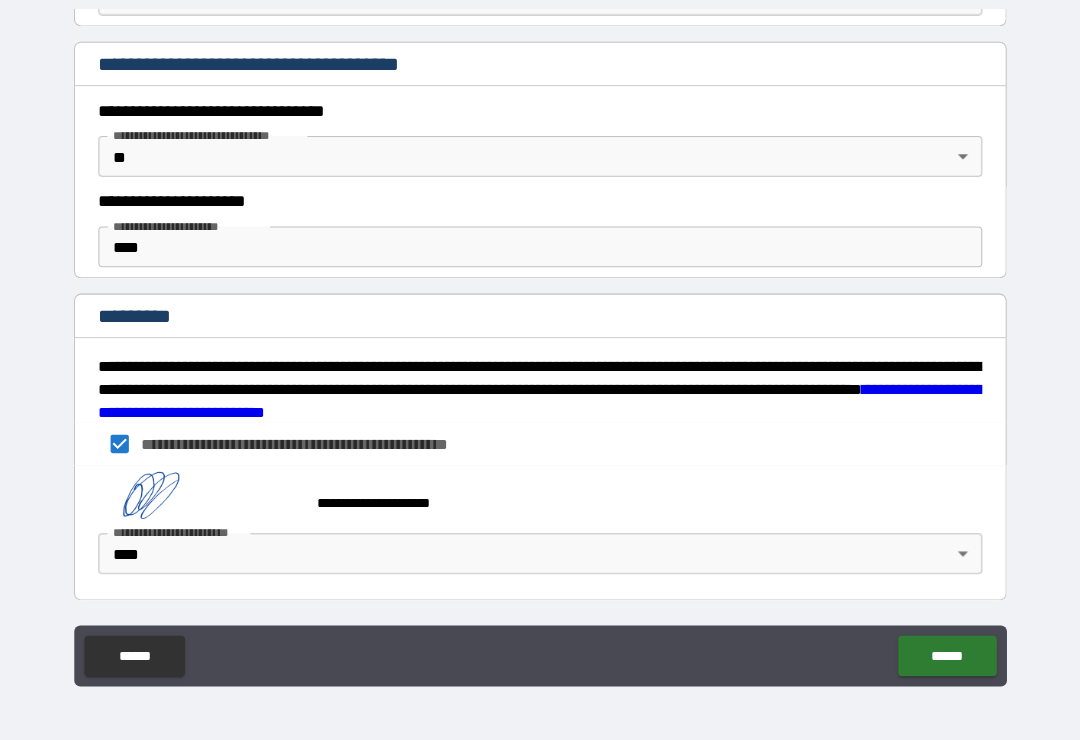 click on "******" at bounding box center (940, 657) 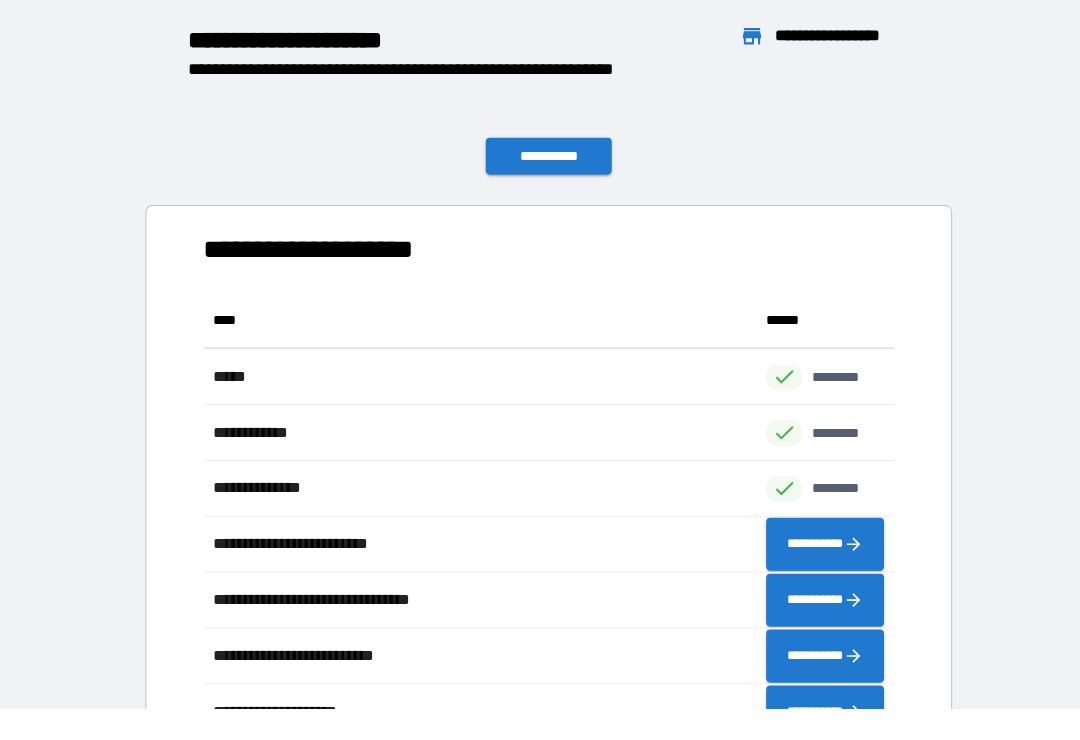 scroll, scrollTop: 1, scrollLeft: 1, axis: both 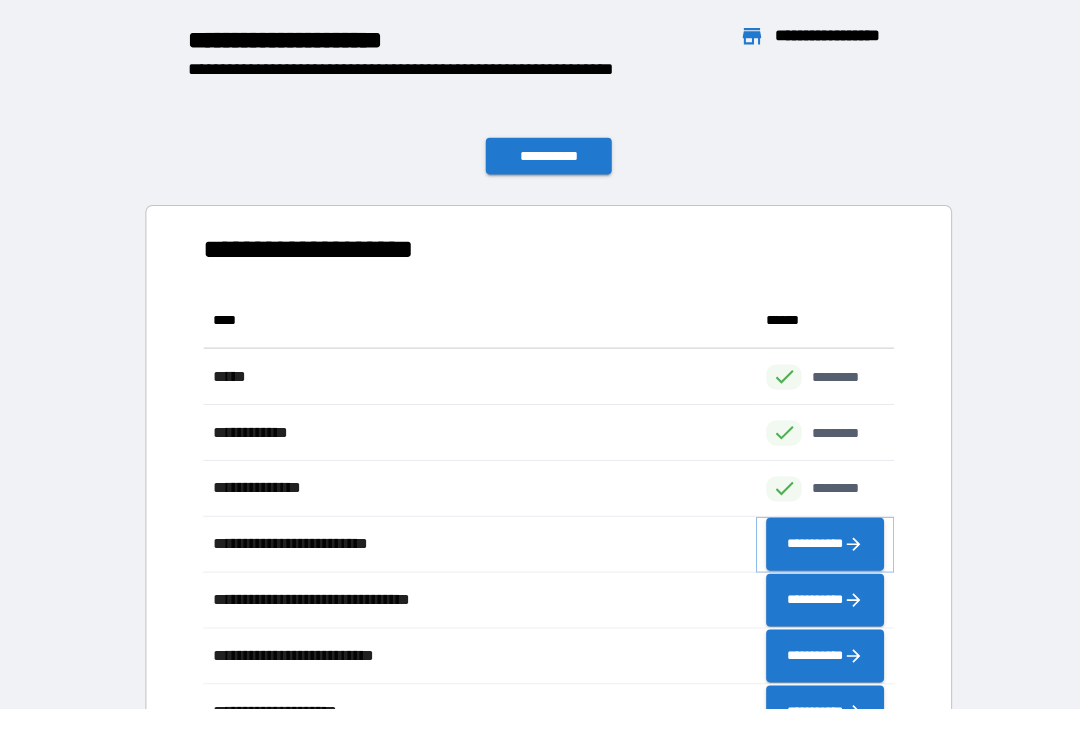 click on "**********" at bounding box center (820, 547) 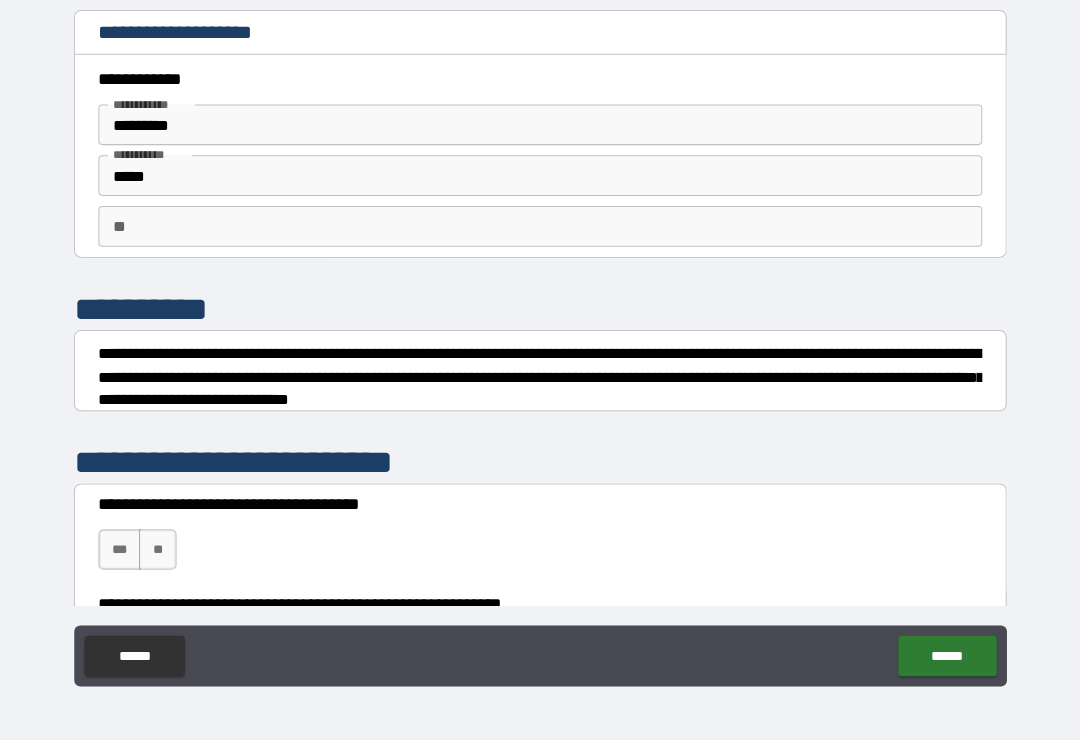 click on "**" at bounding box center [540, 234] 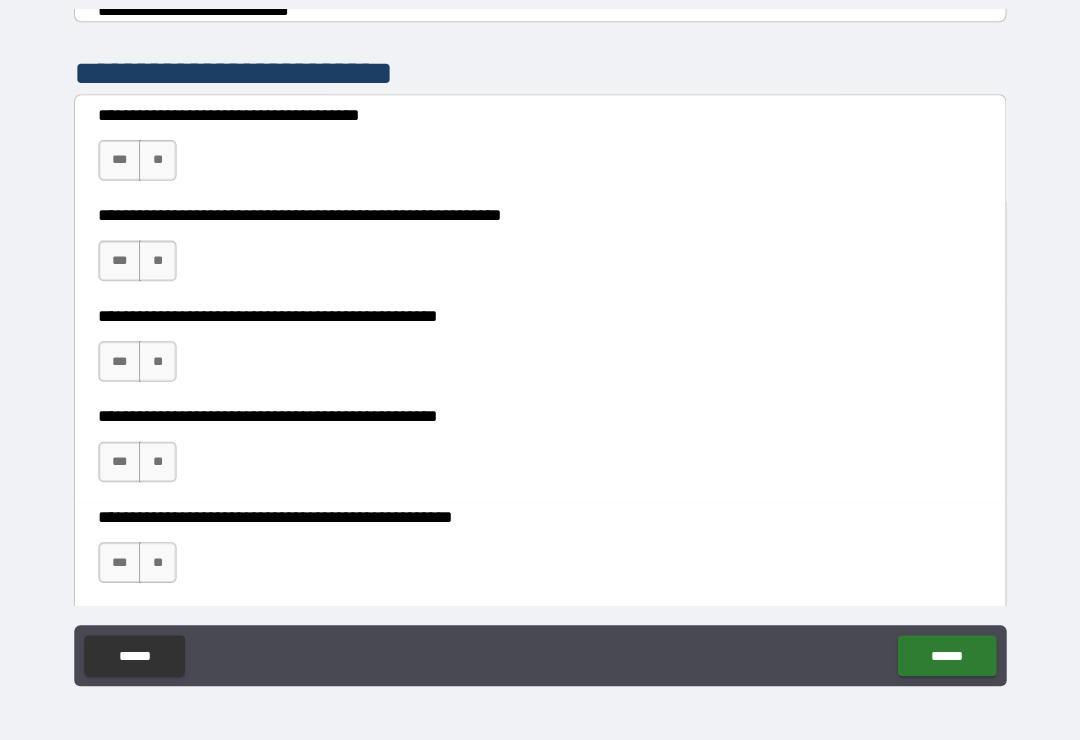 scroll, scrollTop: 385, scrollLeft: 0, axis: vertical 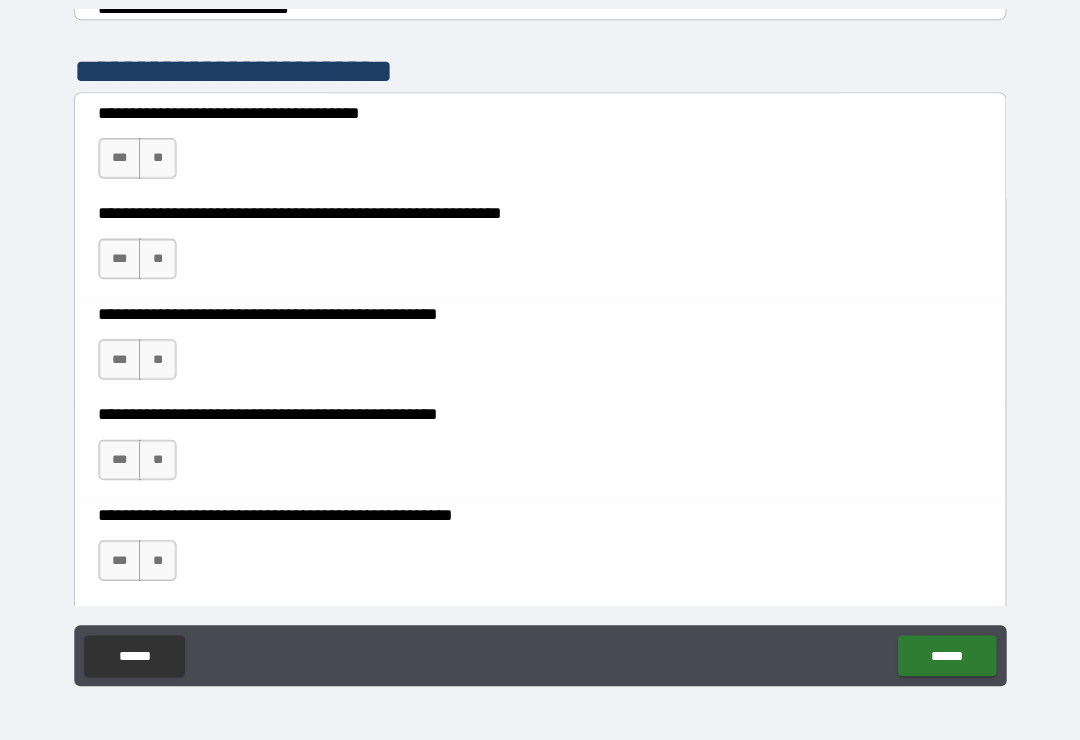 type on "*" 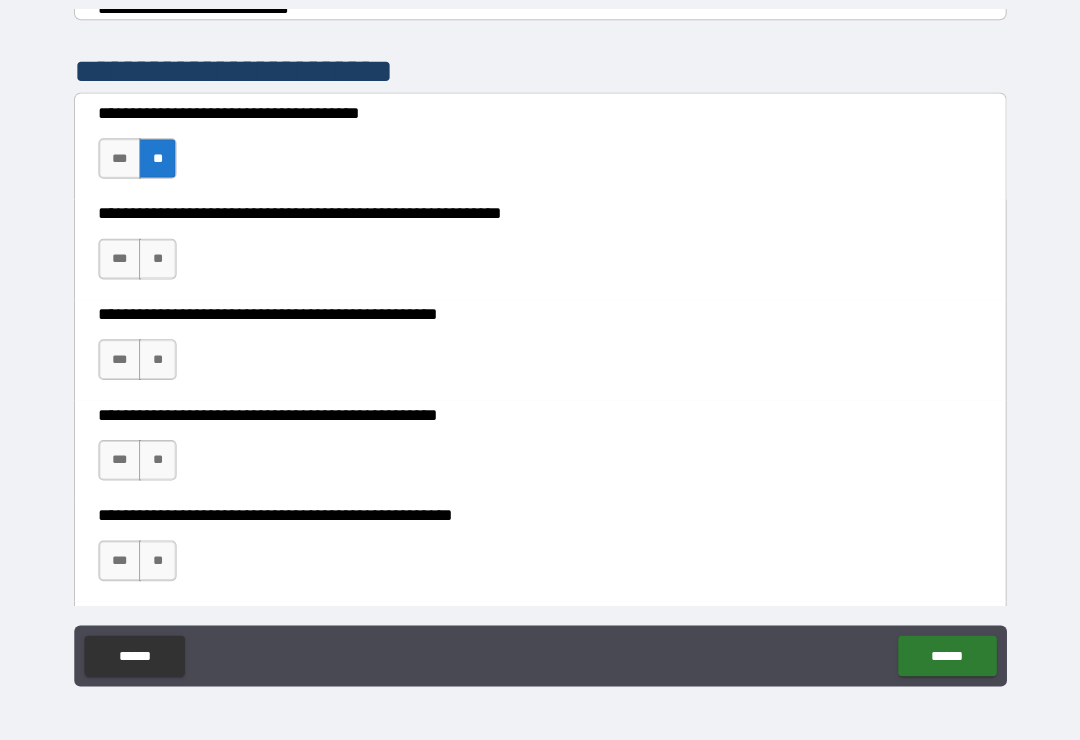 click on "***" at bounding box center [126, 266] 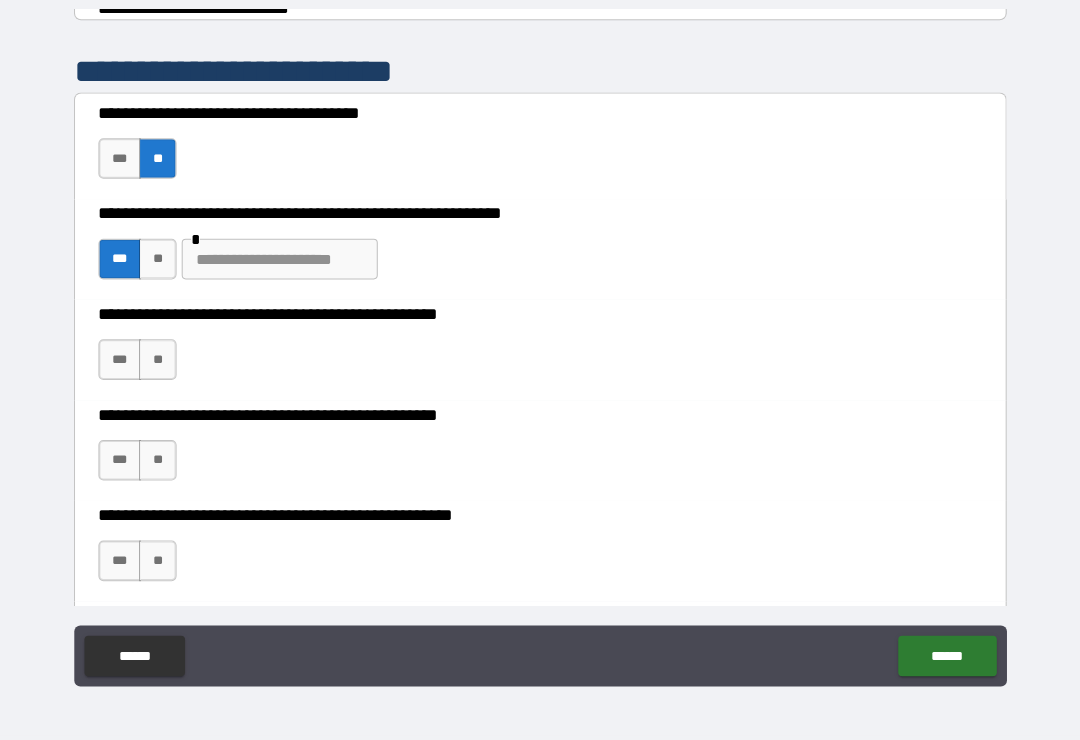 click on "**" at bounding box center (163, 266) 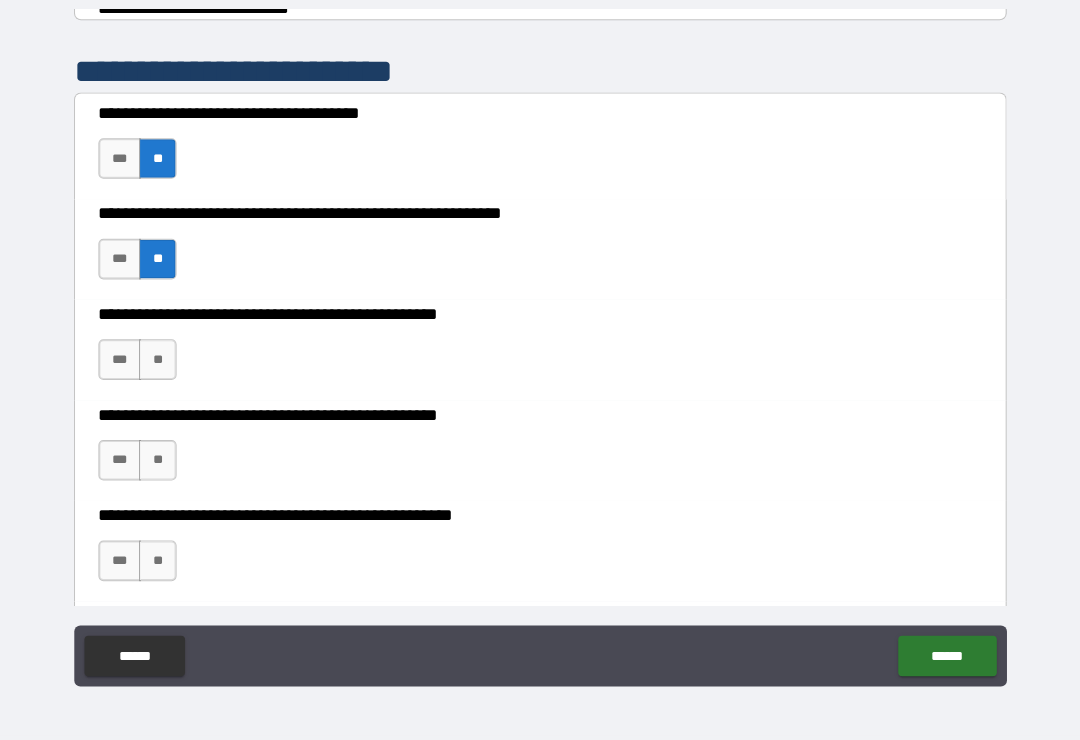 click on "**" at bounding box center [163, 365] 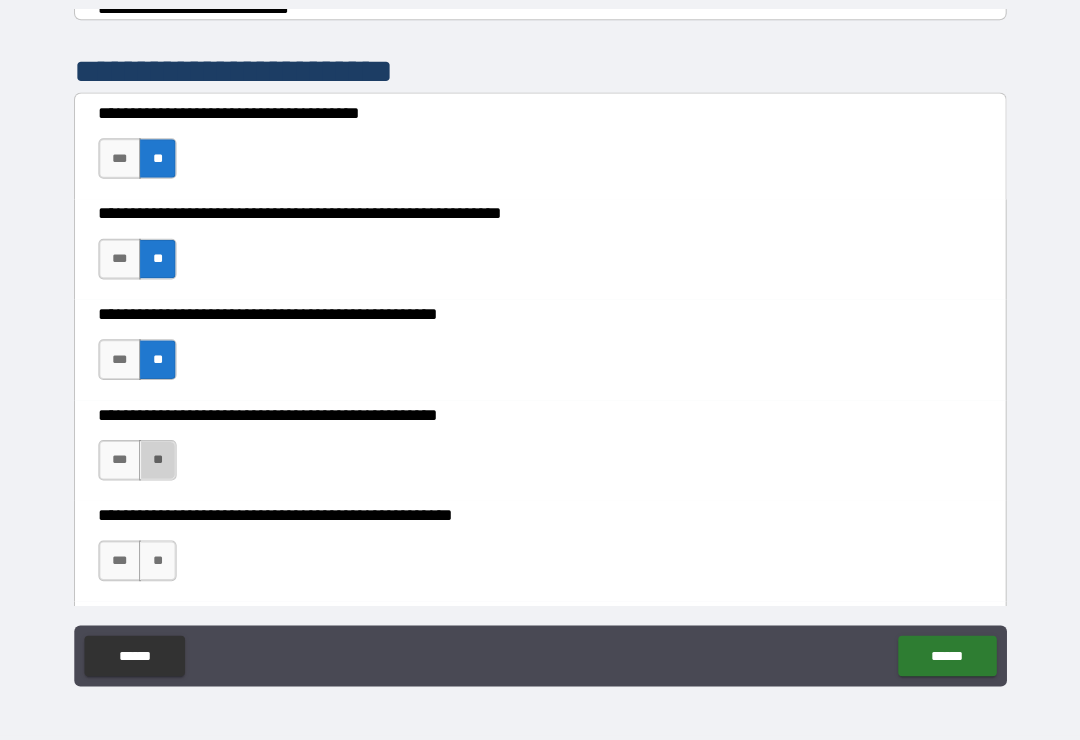 click on "**" at bounding box center (163, 464) 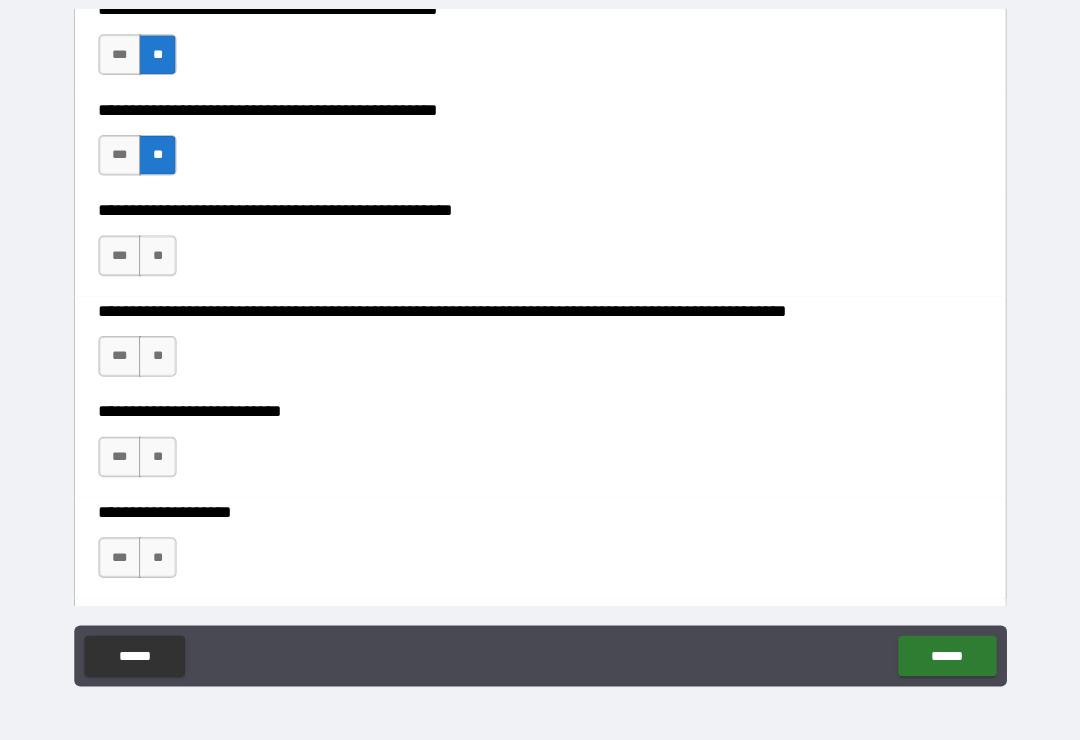 scroll, scrollTop: 690, scrollLeft: 0, axis: vertical 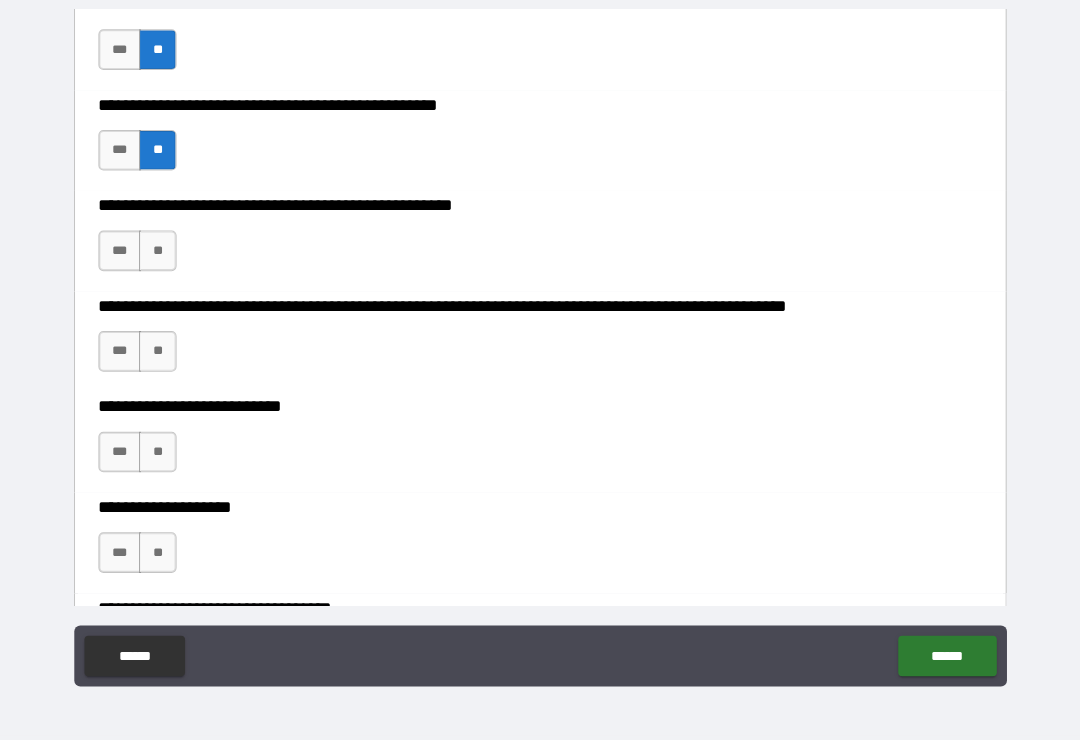 click on "**********" at bounding box center (540, 248) 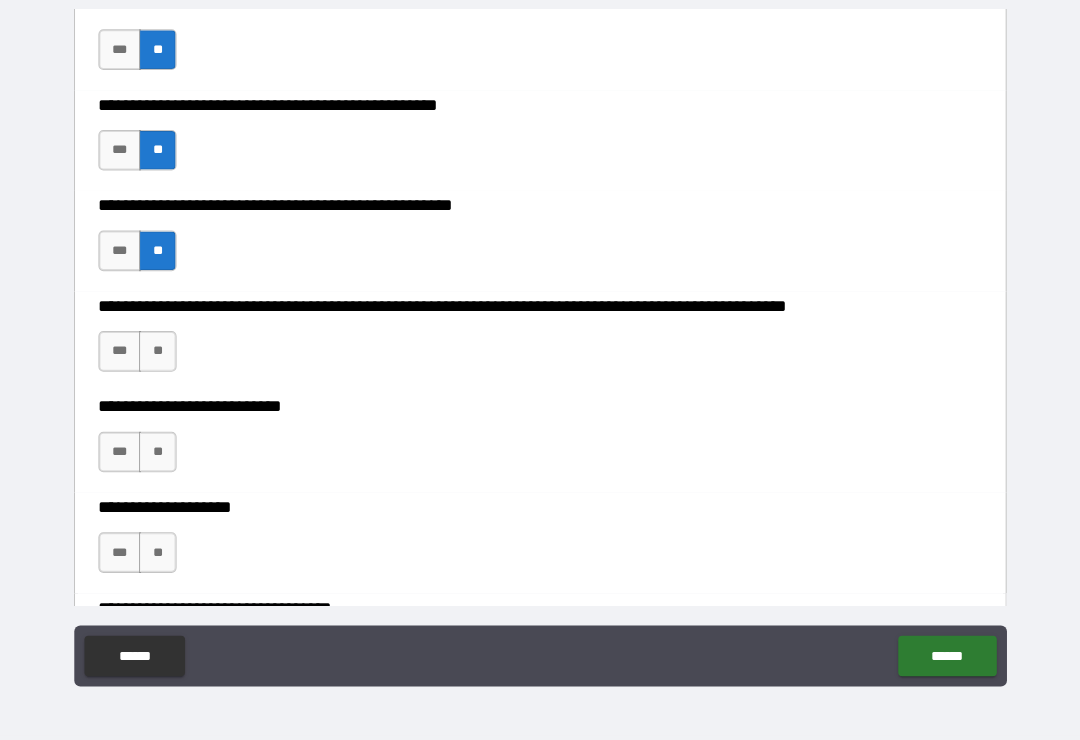 click on "**" at bounding box center [163, 357] 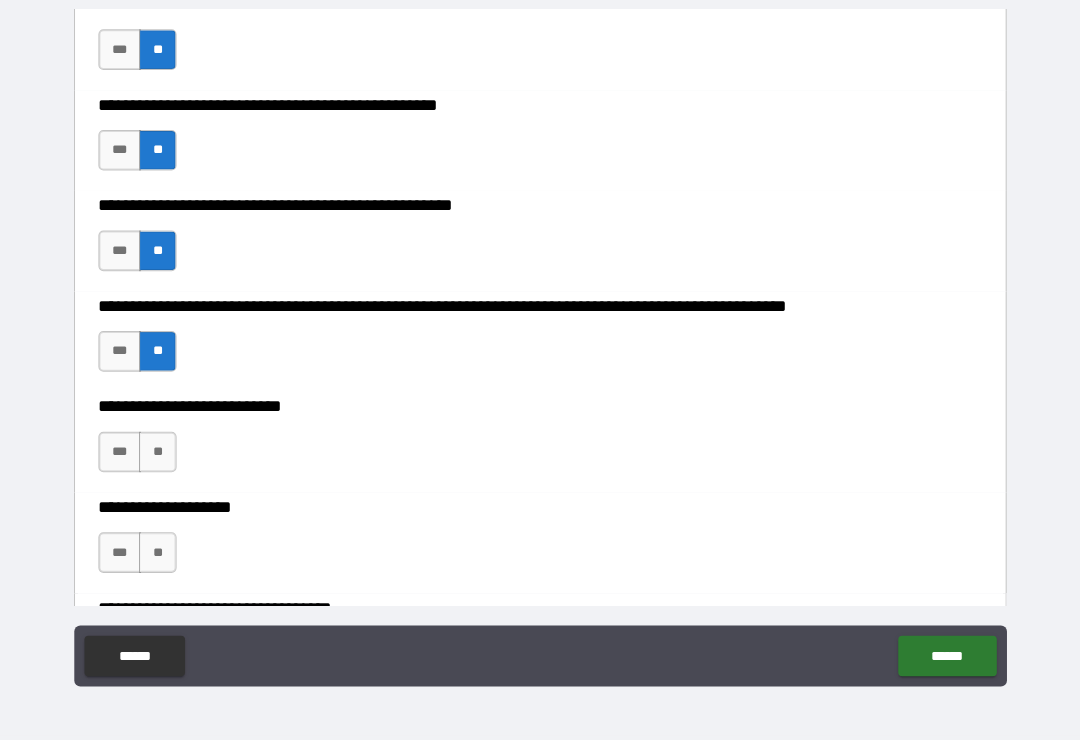 click on "**" at bounding box center [163, 456] 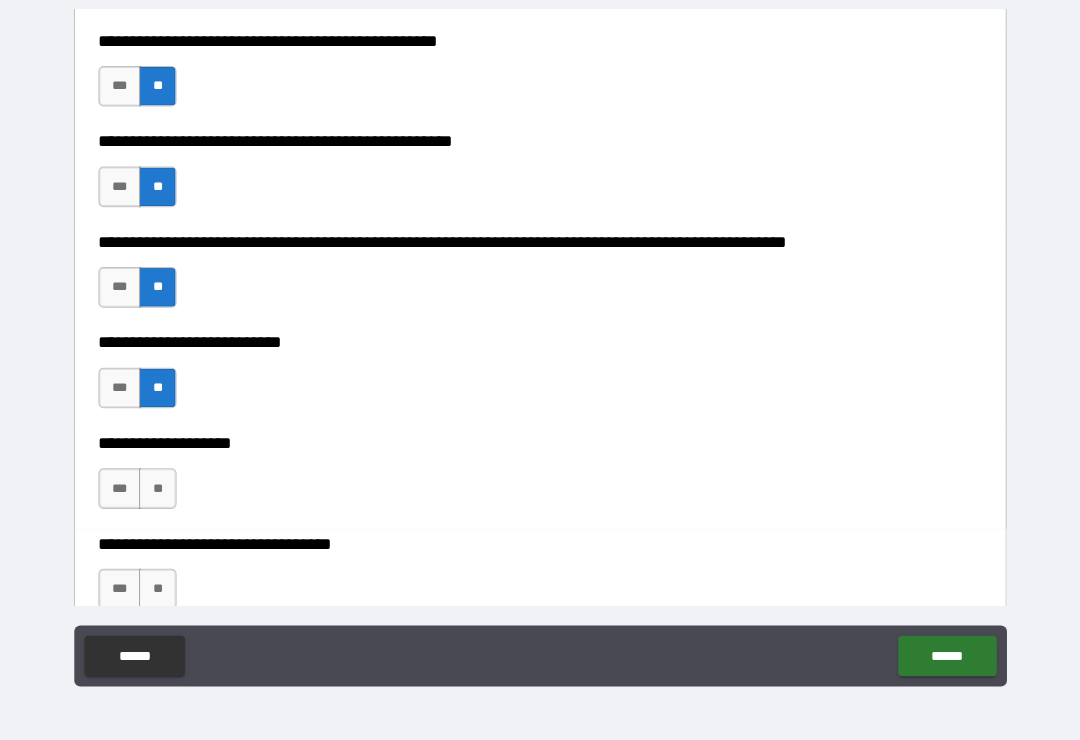 scroll, scrollTop: 763, scrollLeft: 0, axis: vertical 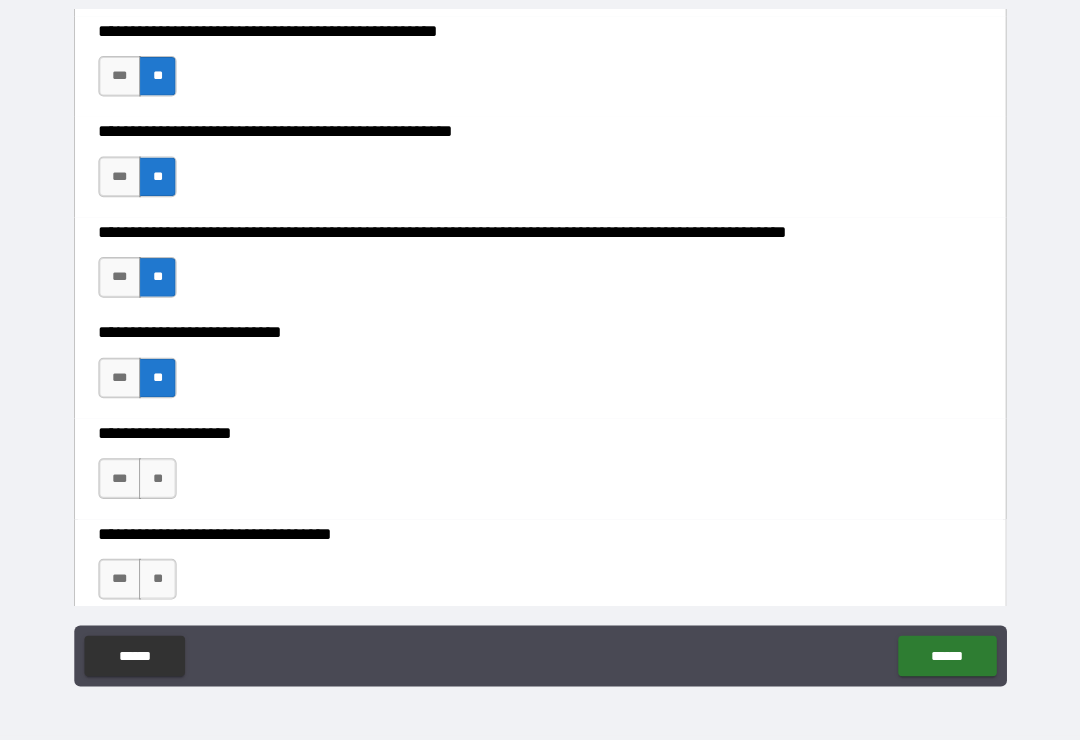 click on "**" at bounding box center [163, 482] 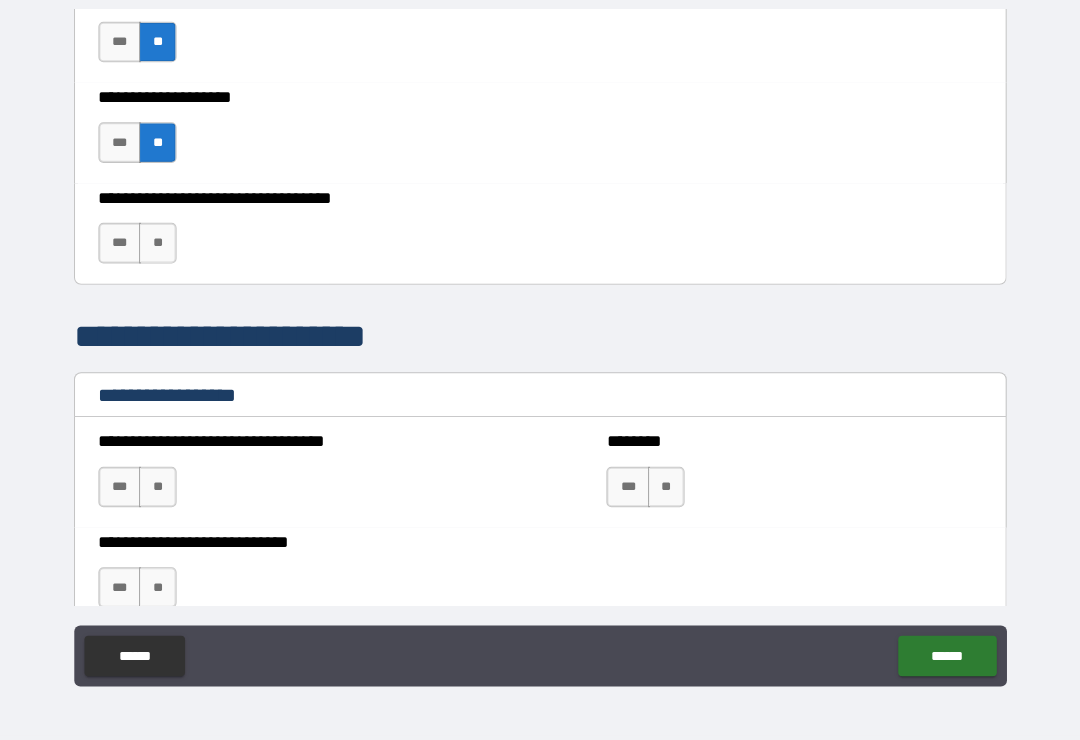 scroll, scrollTop: 1096, scrollLeft: 0, axis: vertical 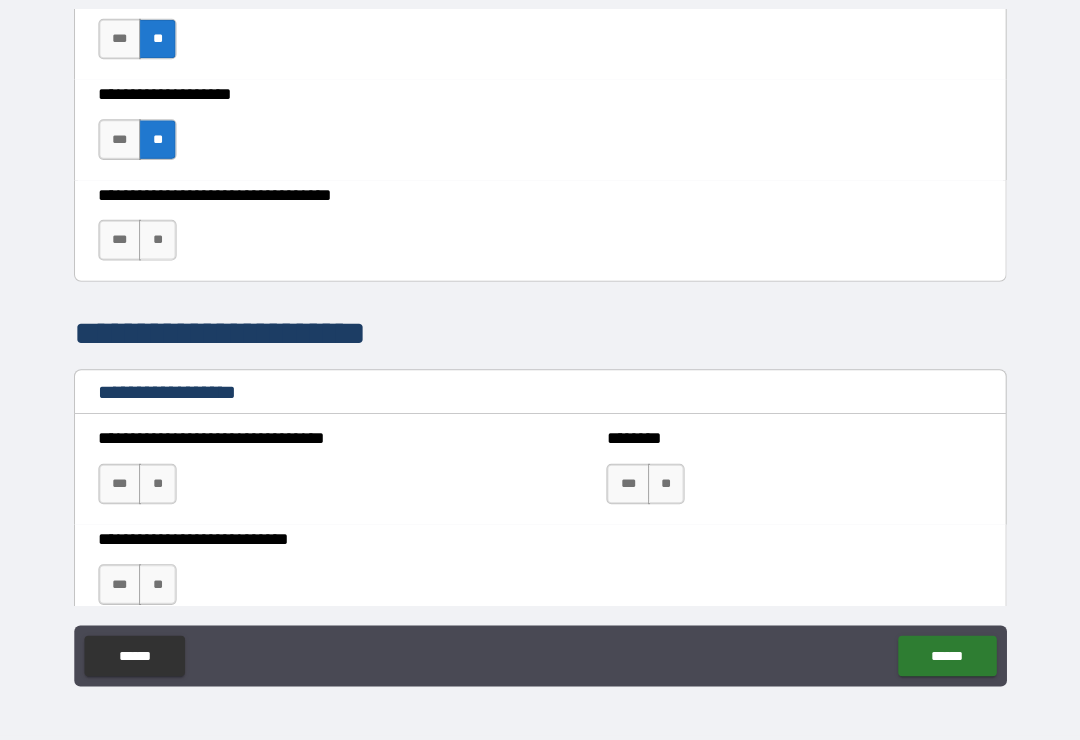 click on "**" at bounding box center (163, 248) 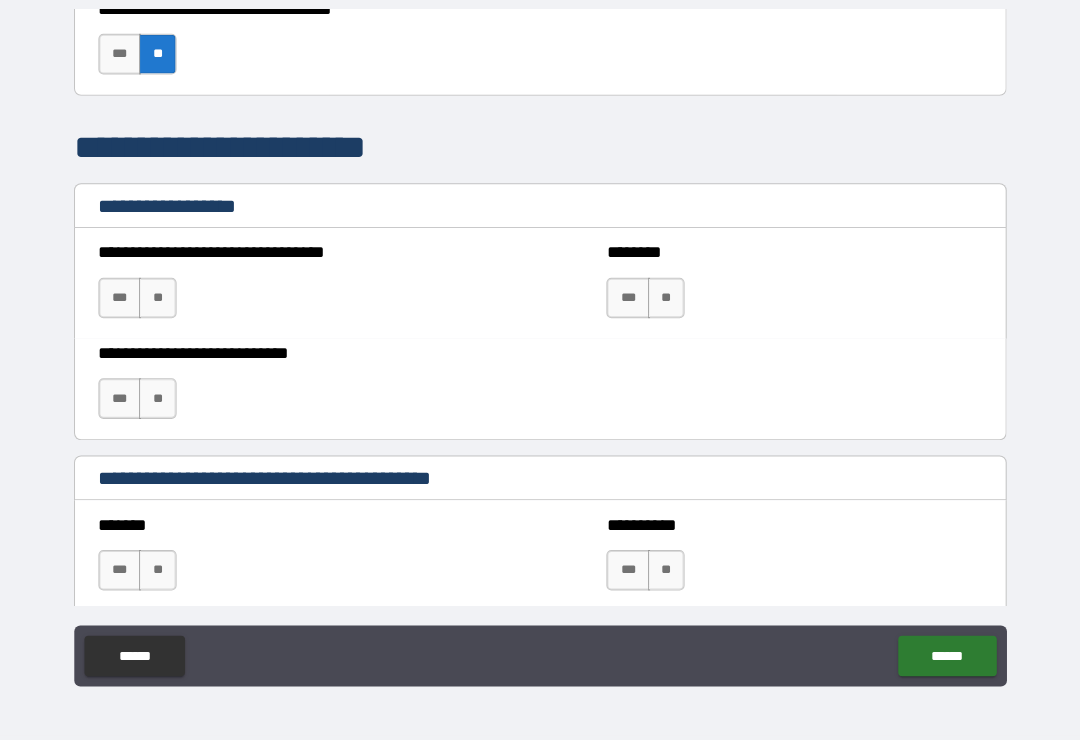 scroll, scrollTop: 1280, scrollLeft: 0, axis: vertical 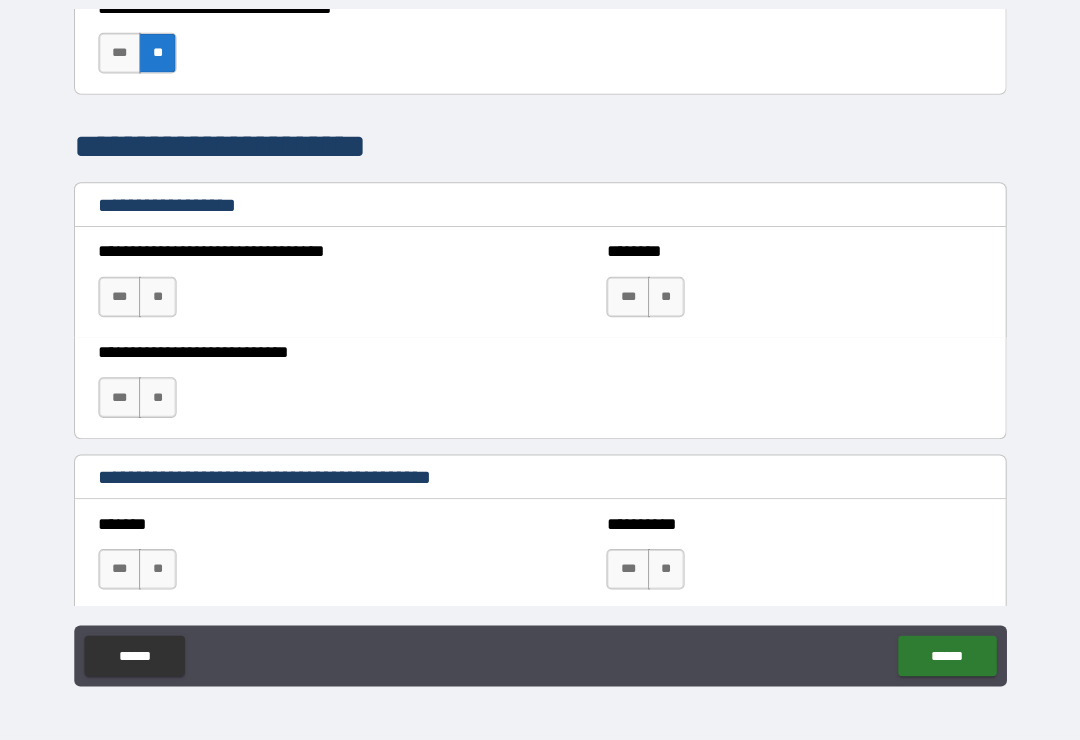 click on "**" at bounding box center (163, 304) 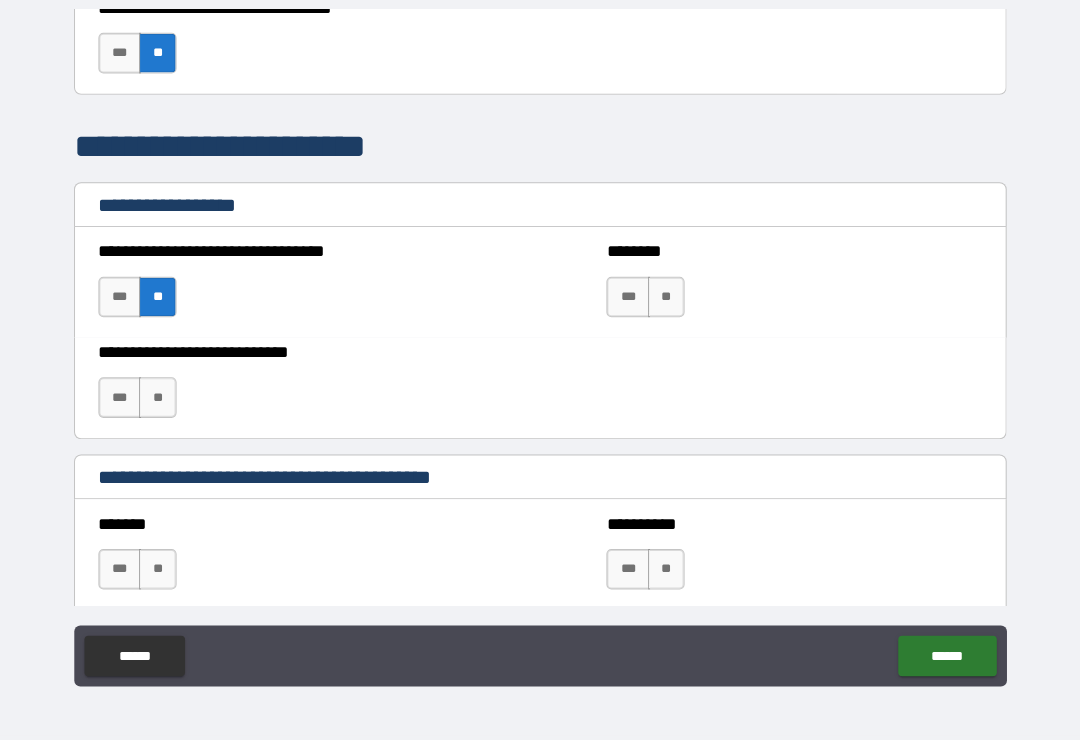 click on "**" at bounding box center (664, 304) 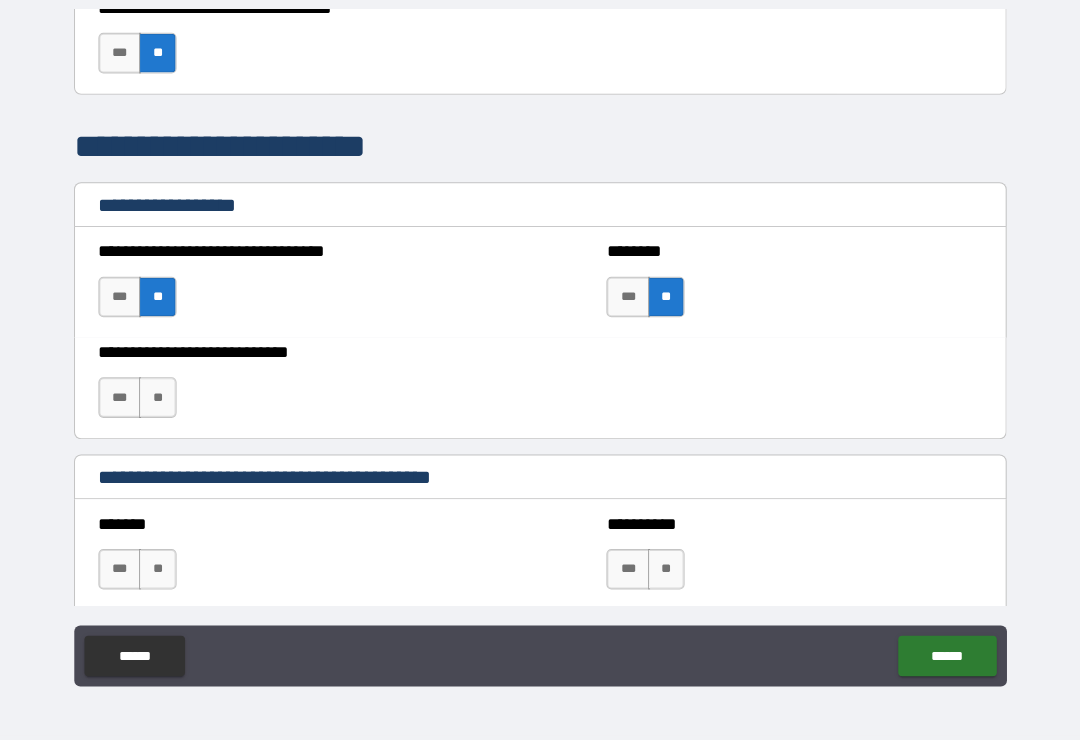 click on "**" at bounding box center [163, 403] 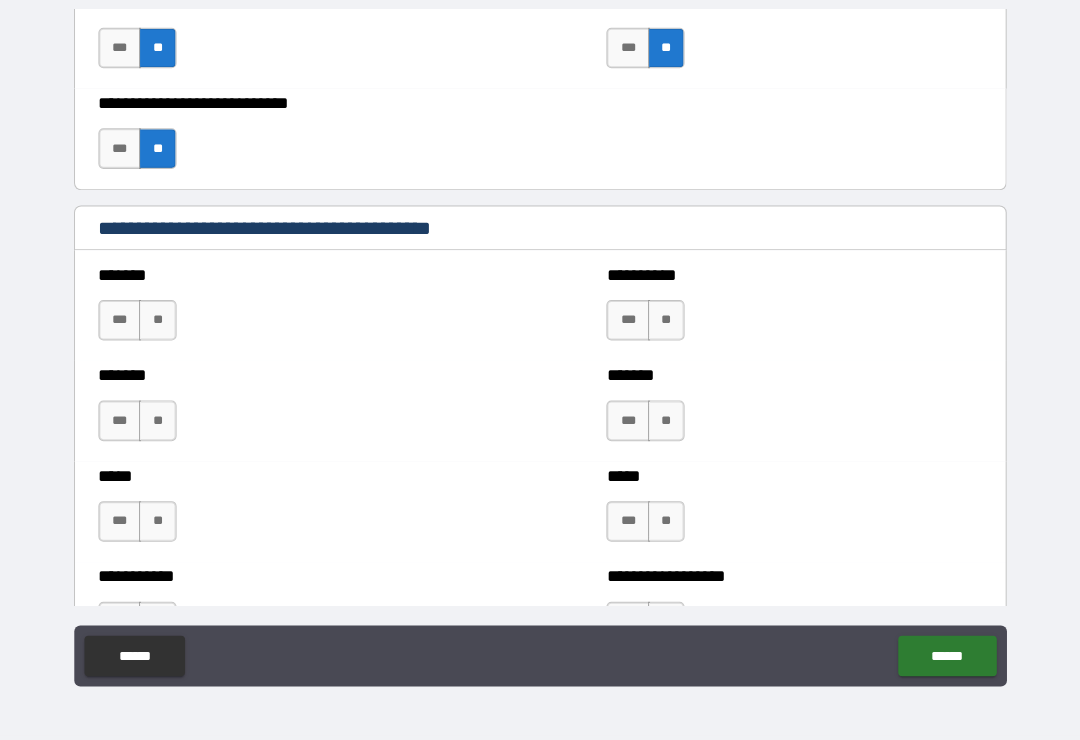 scroll, scrollTop: 1526, scrollLeft: 0, axis: vertical 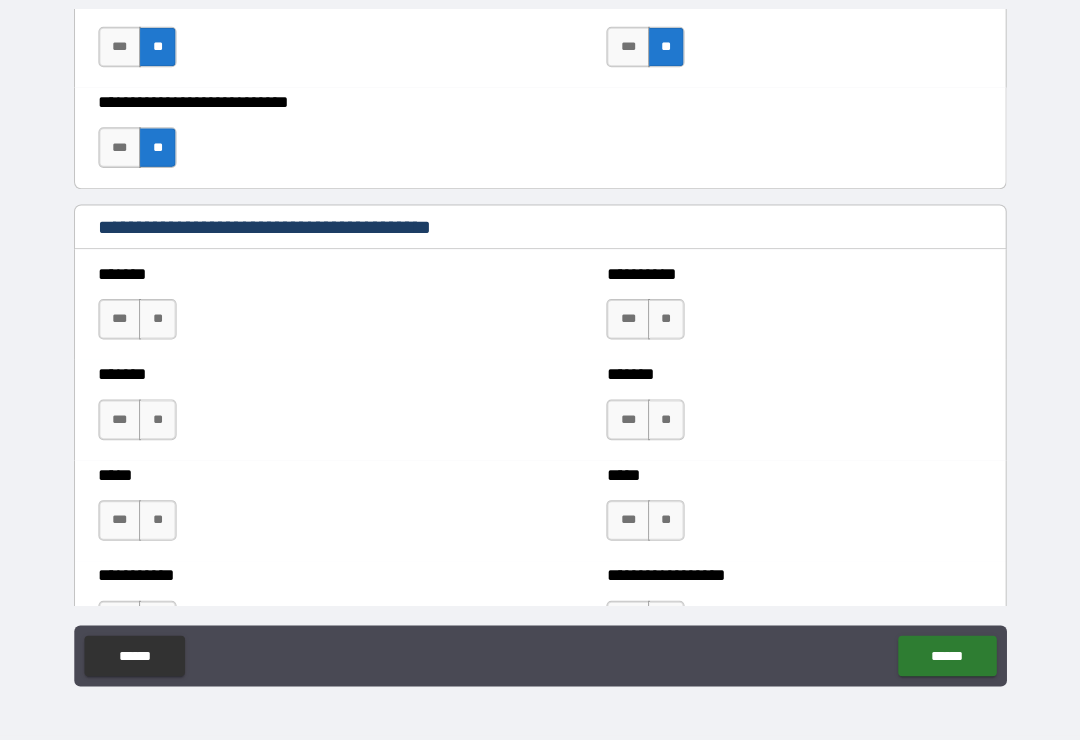 click on "**" at bounding box center (163, 326) 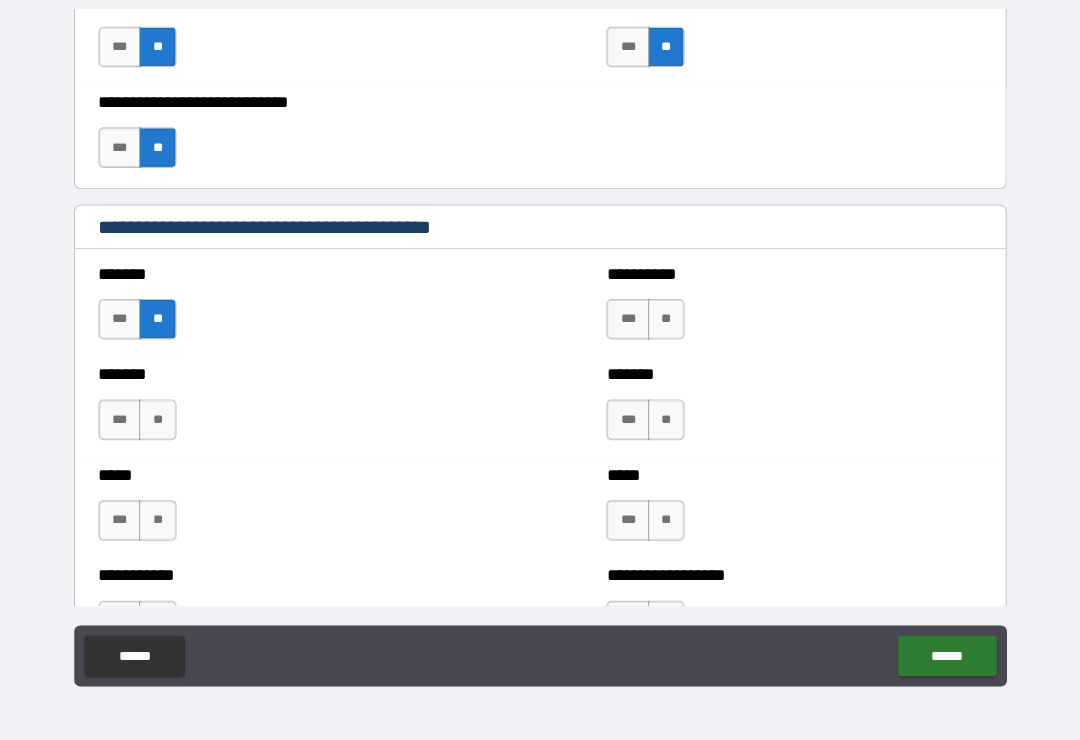 click on "***" at bounding box center [626, 326] 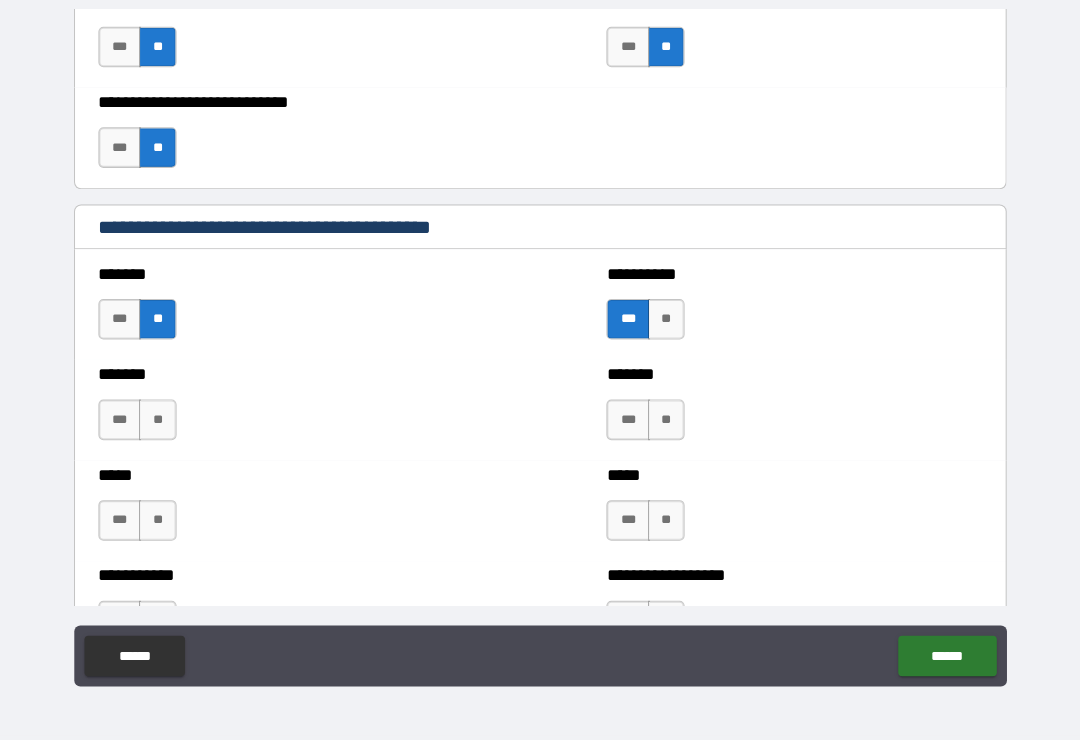 click on "**" at bounding box center (163, 425) 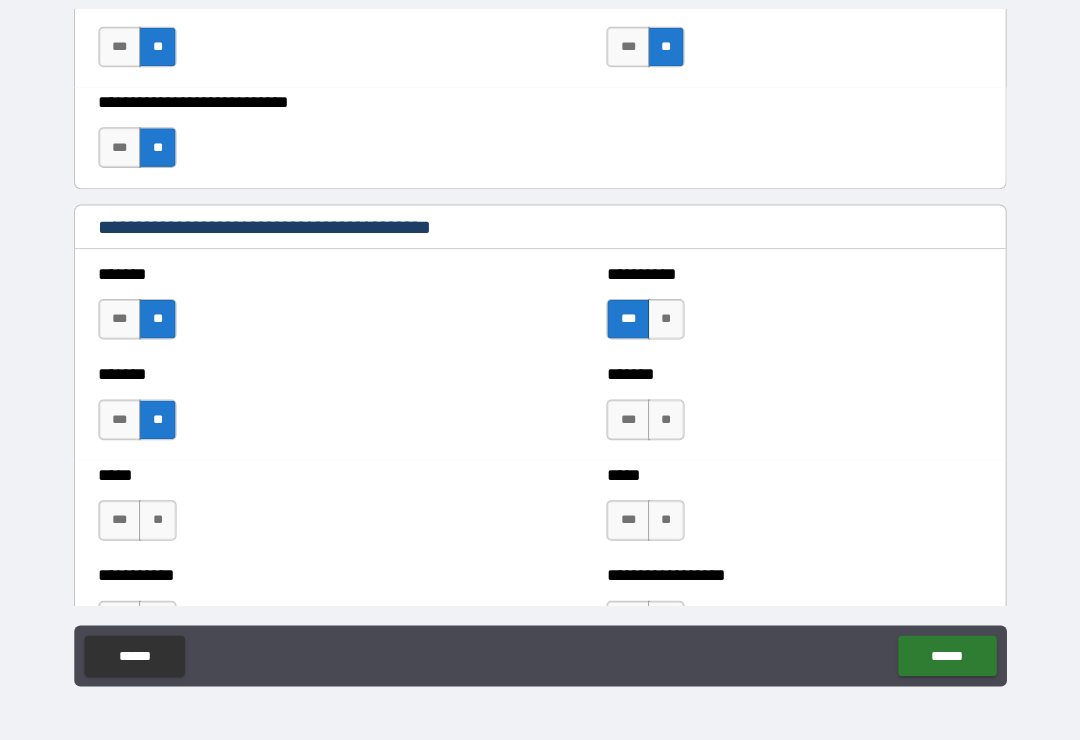 click on "**" at bounding box center (664, 425) 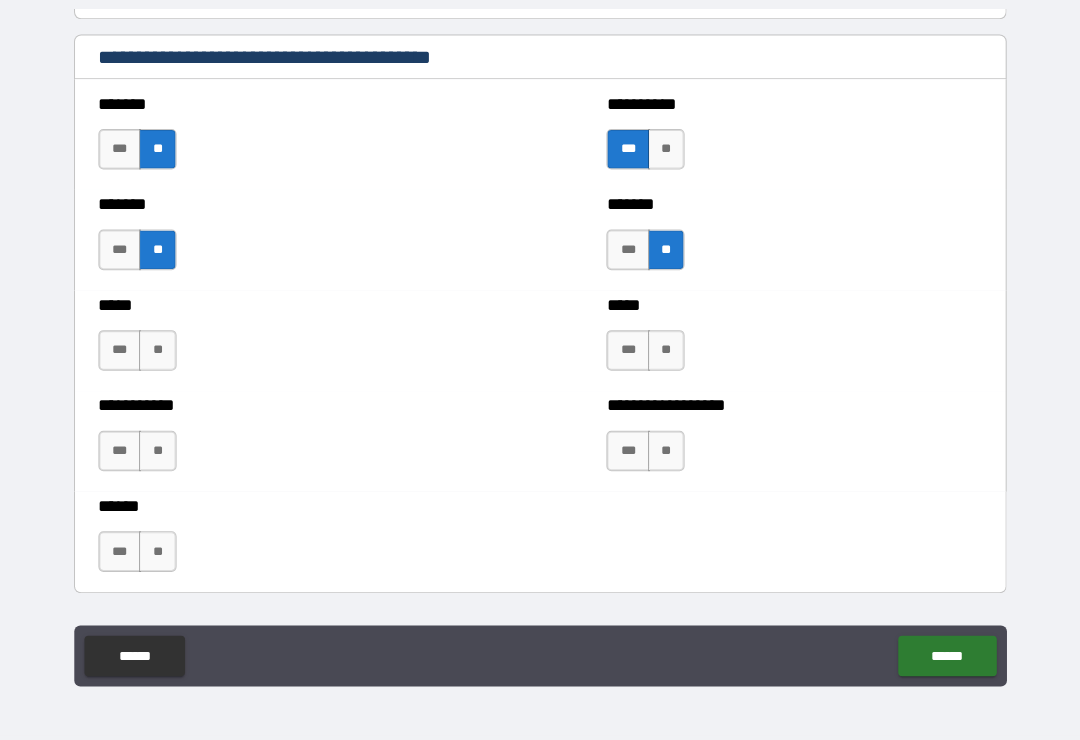 scroll, scrollTop: 1698, scrollLeft: 0, axis: vertical 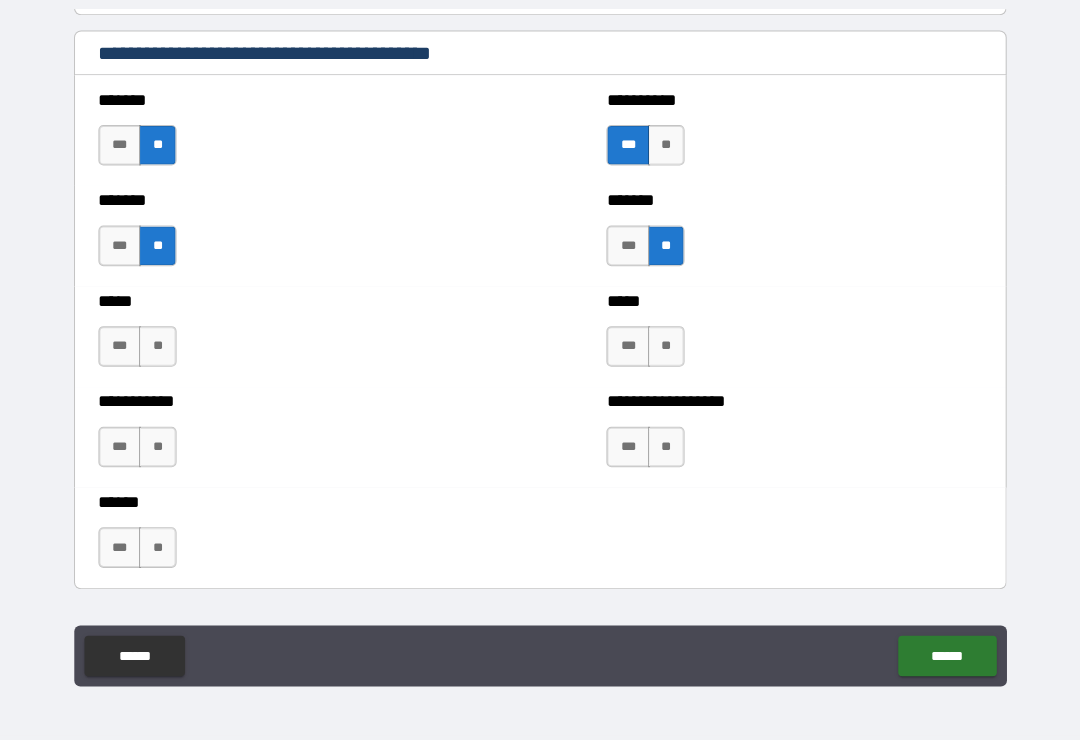 click on "**" at bounding box center [163, 352] 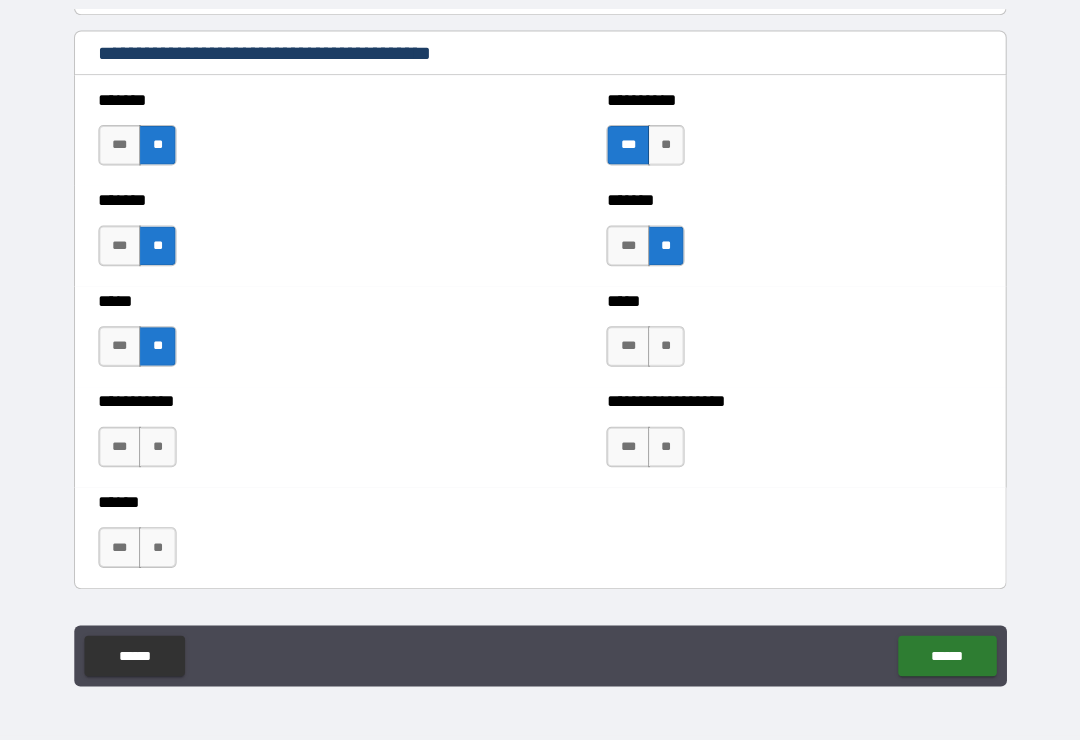 click on "**" at bounding box center (664, 352) 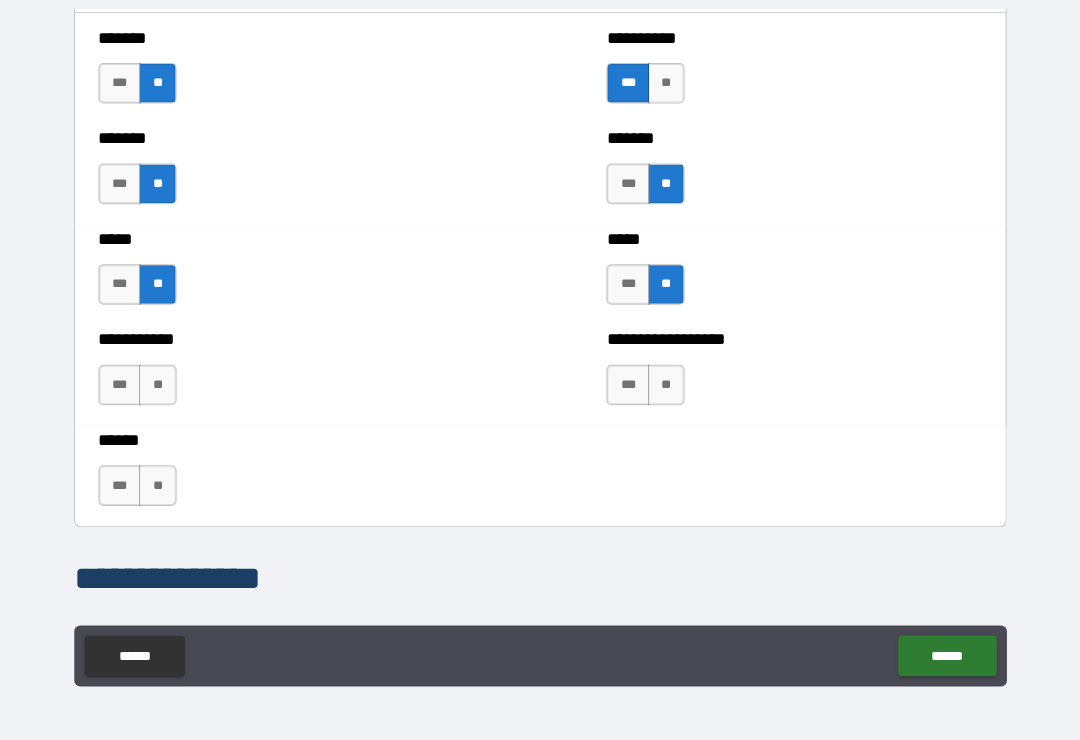 scroll, scrollTop: 1761, scrollLeft: 0, axis: vertical 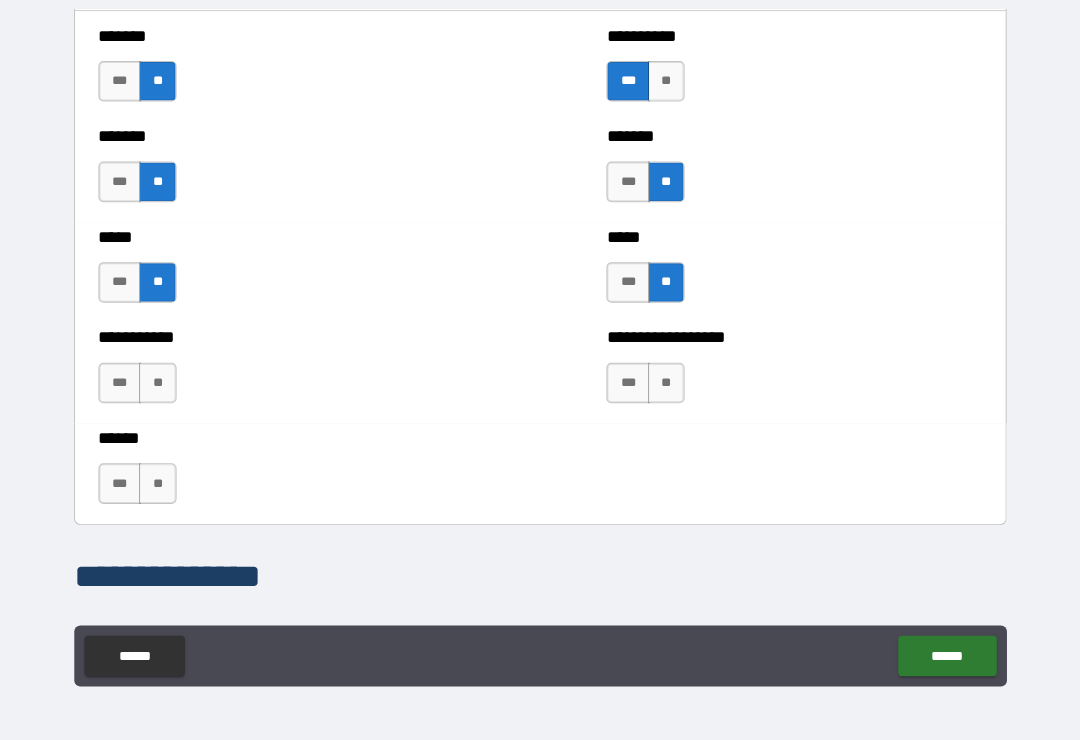 click on "**" at bounding box center [163, 388] 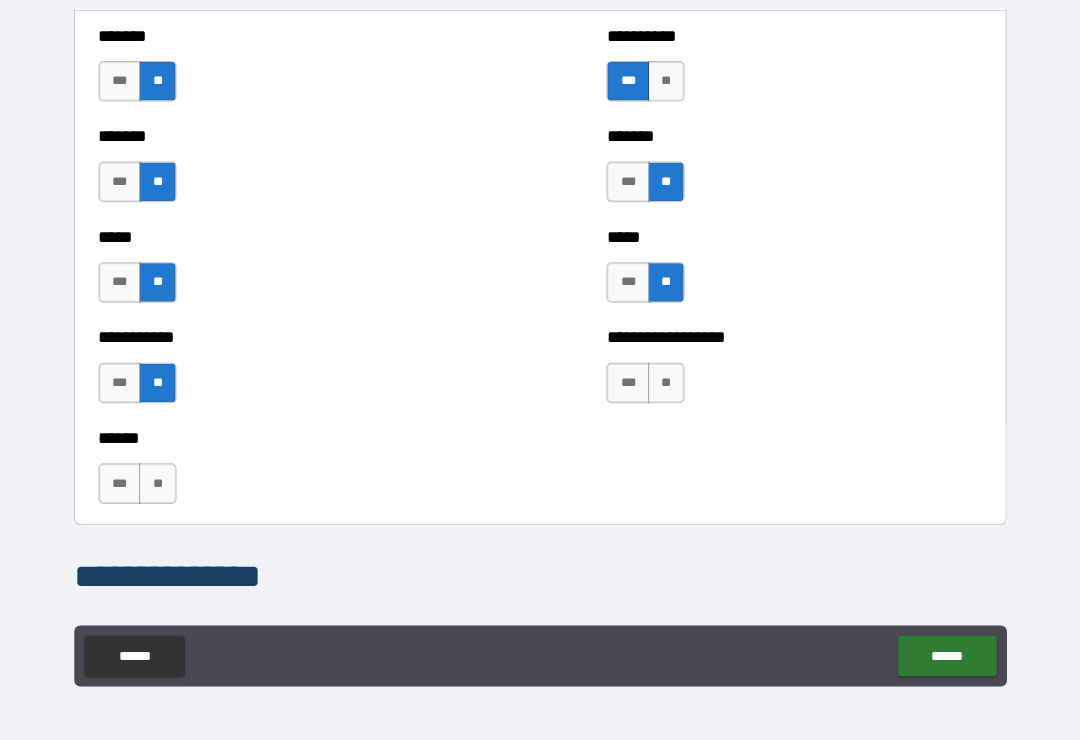 click on "**" at bounding box center (664, 388) 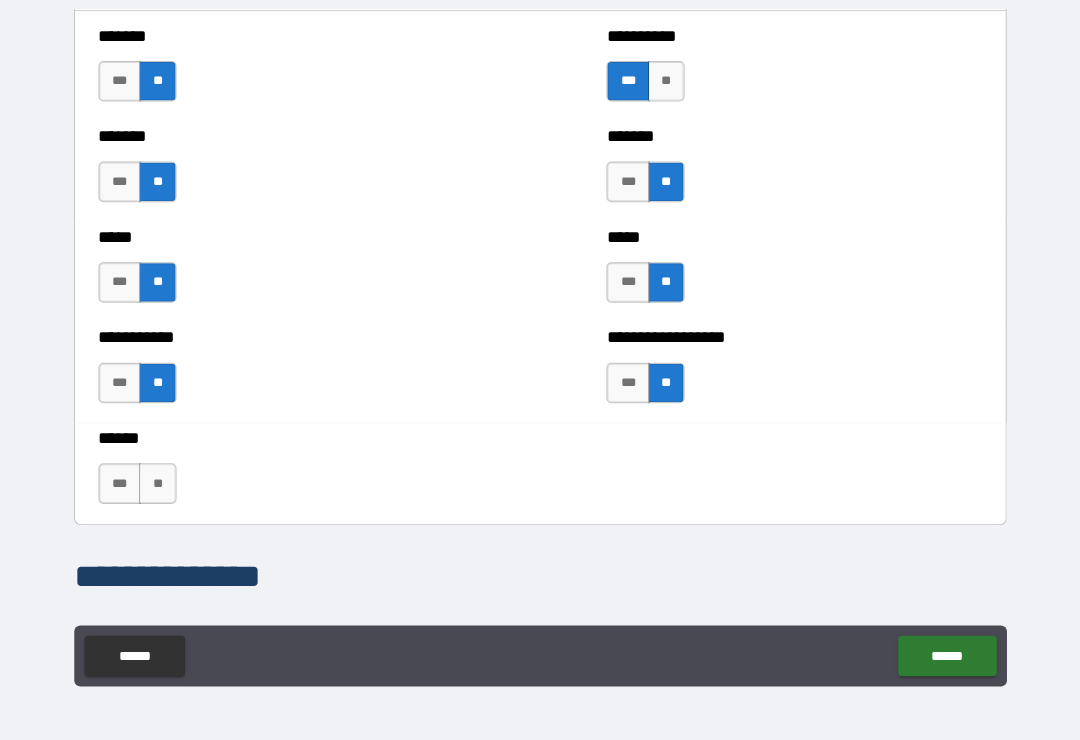 click on "**" at bounding box center (163, 487) 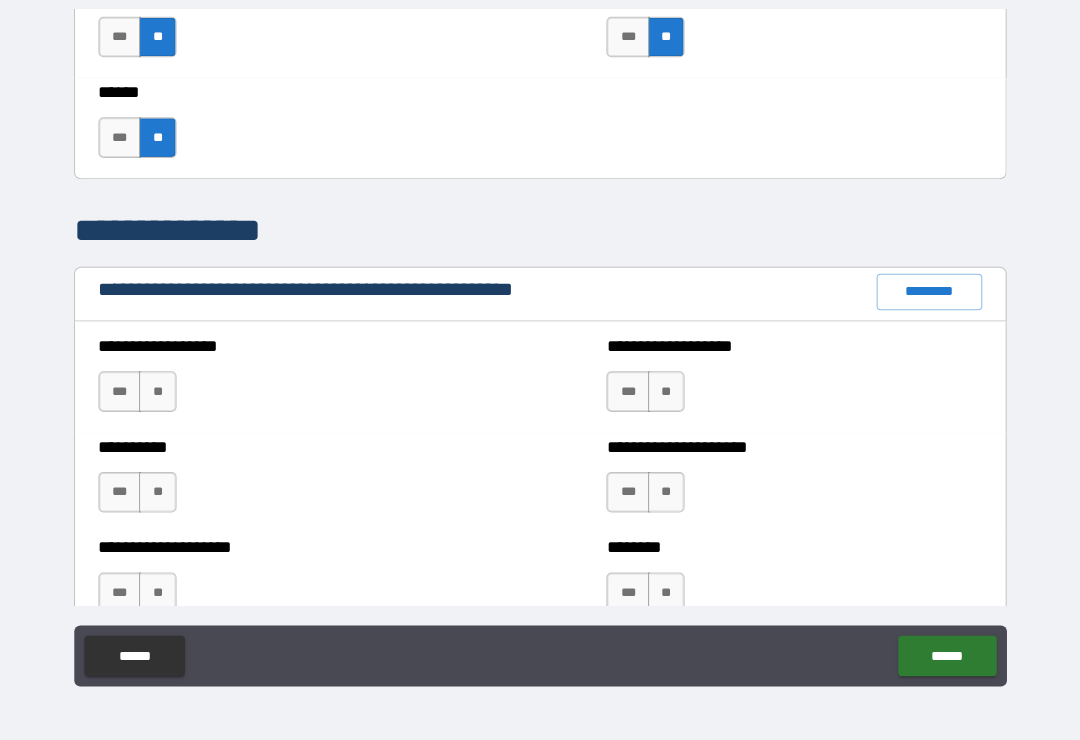scroll, scrollTop: 2102, scrollLeft: 0, axis: vertical 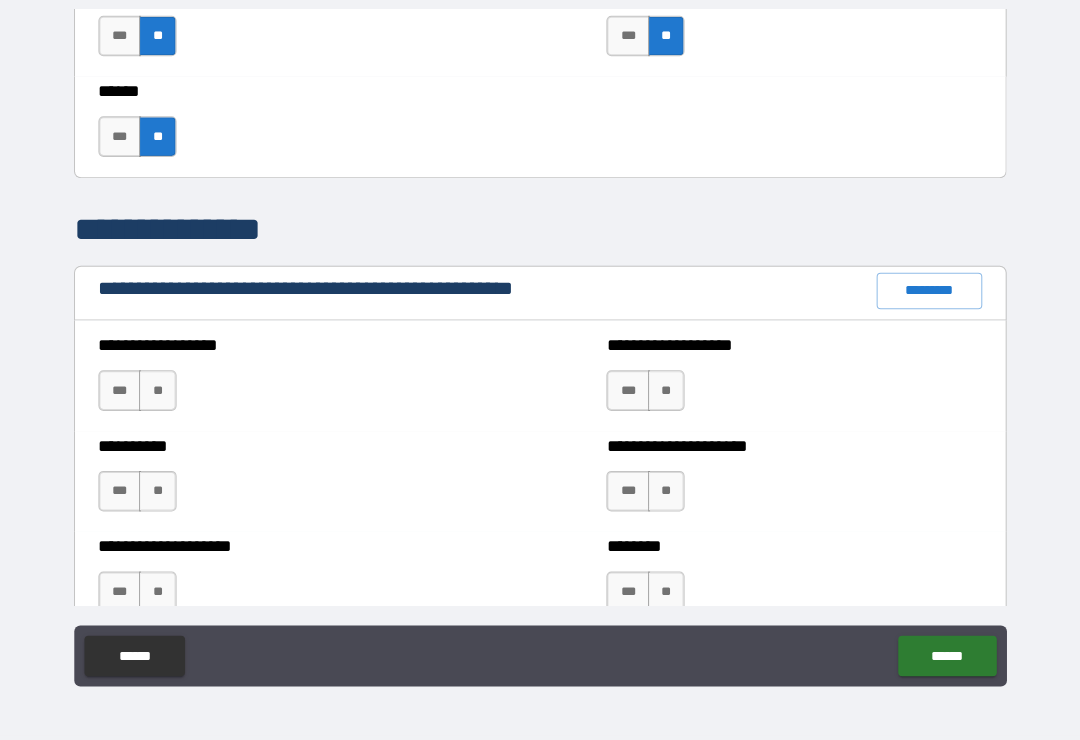 click on "**" at bounding box center [163, 396] 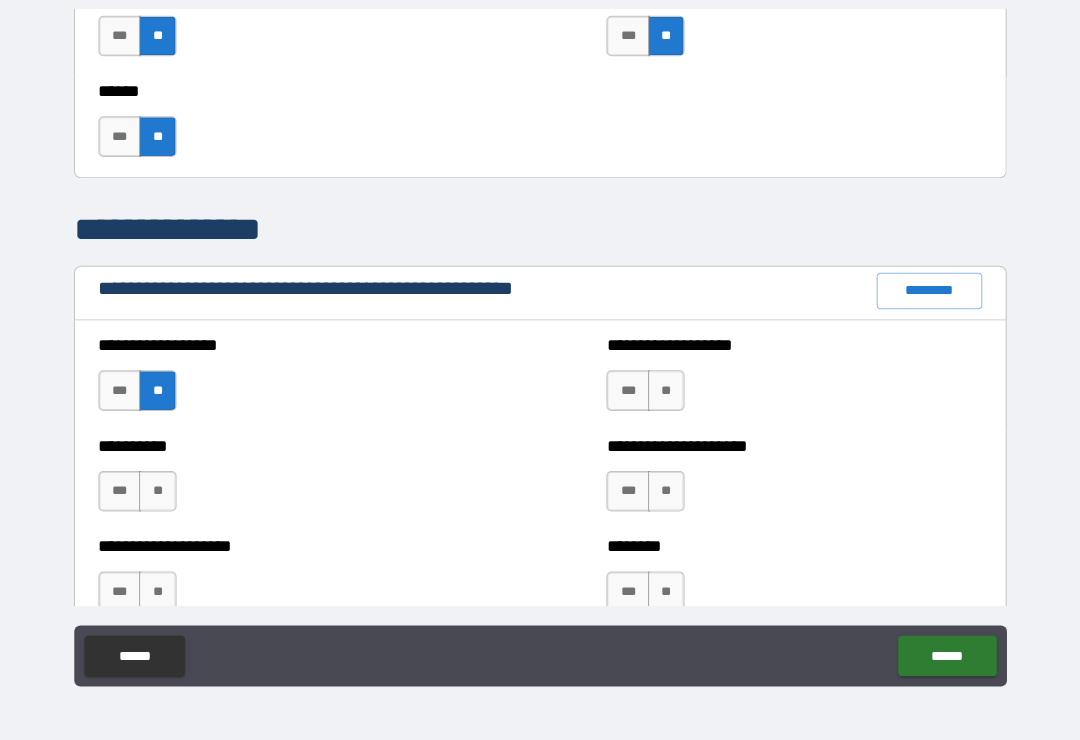 click on "**" at bounding box center (664, 396) 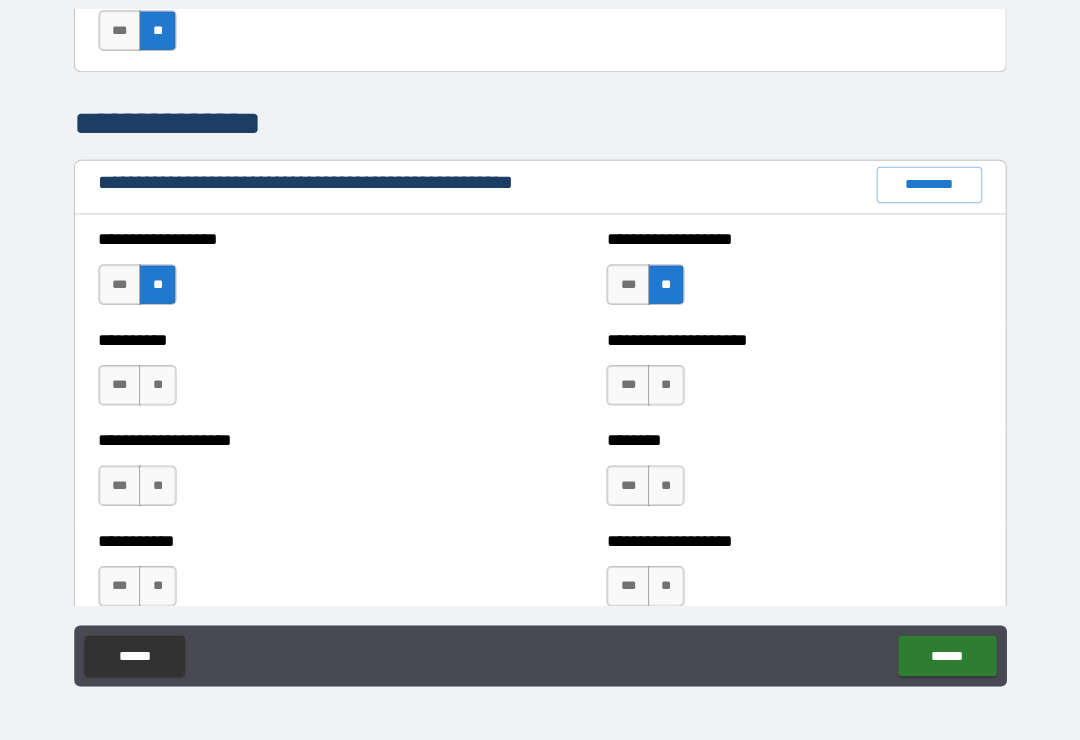 scroll, scrollTop: 2209, scrollLeft: 0, axis: vertical 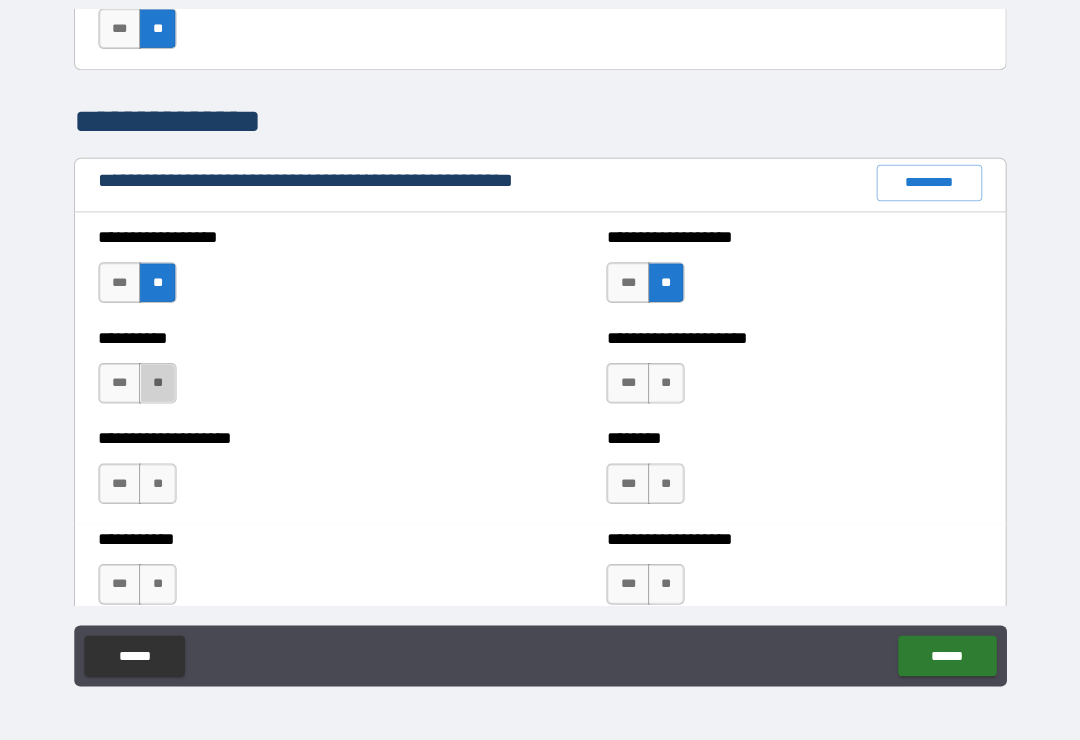 click on "**" at bounding box center [163, 388] 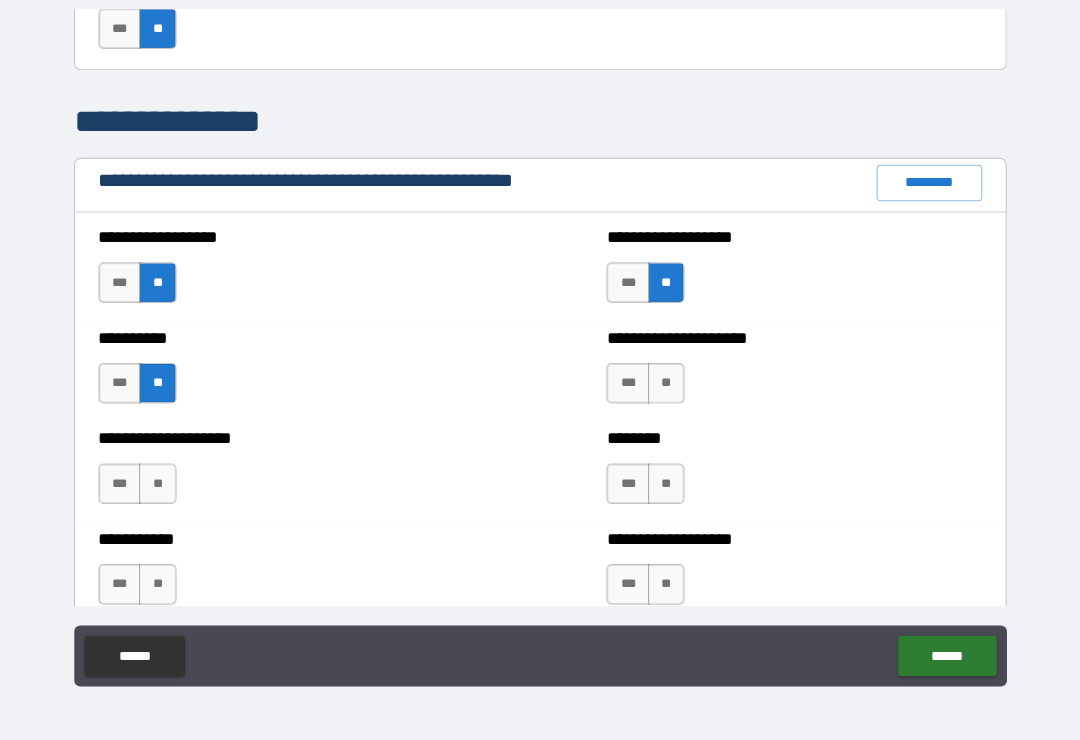 click on "**" at bounding box center (664, 388) 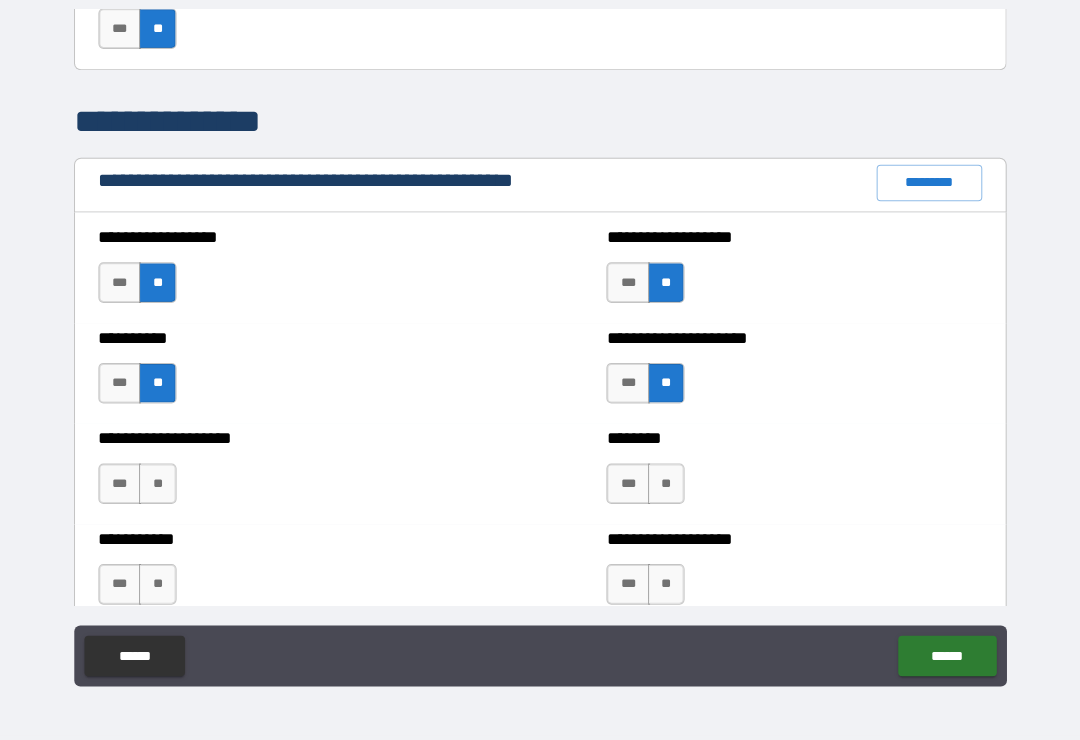 click on "**" at bounding box center (664, 487) 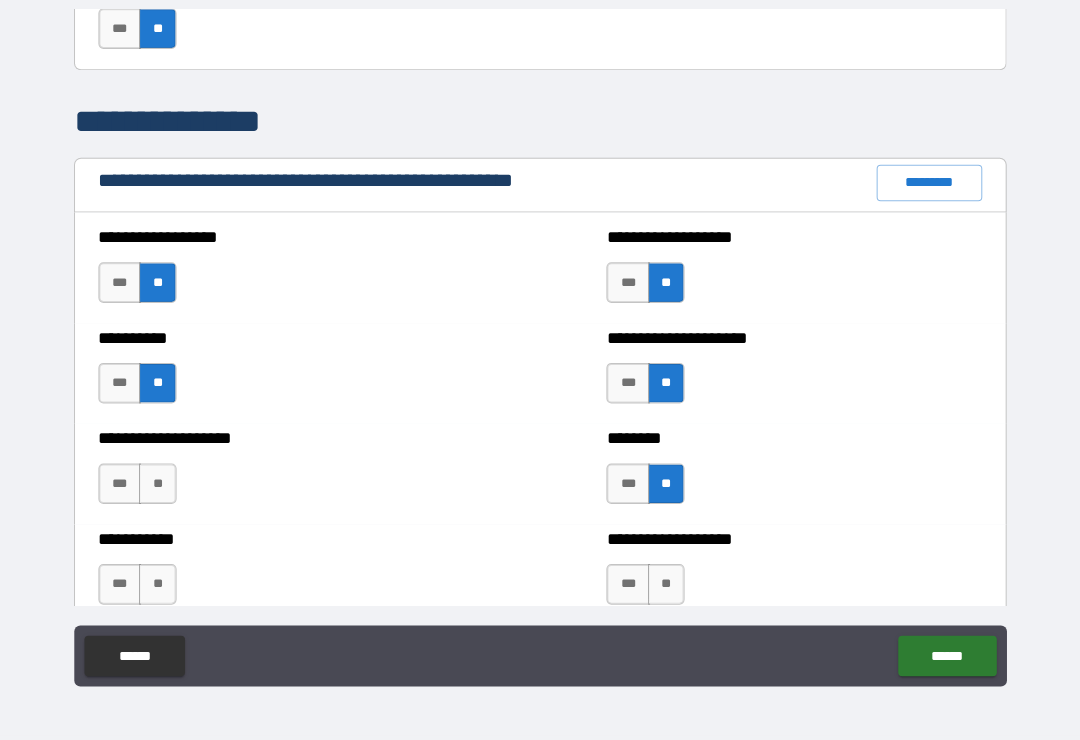 click on "**" at bounding box center (163, 487) 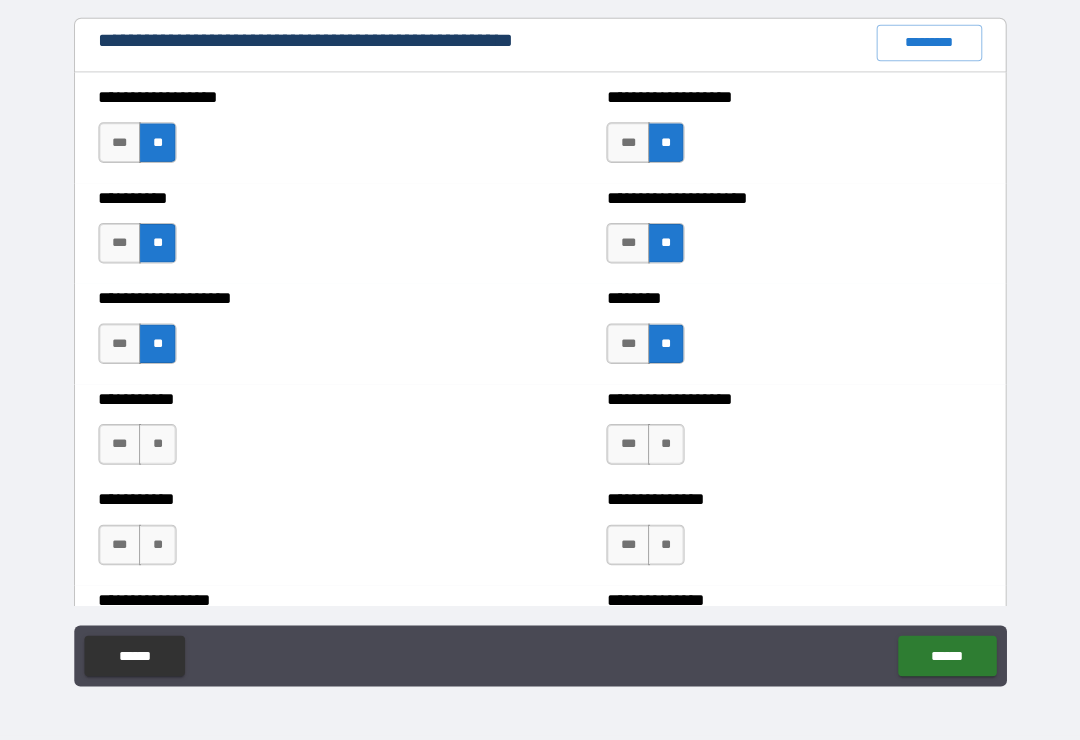 scroll, scrollTop: 2363, scrollLeft: 0, axis: vertical 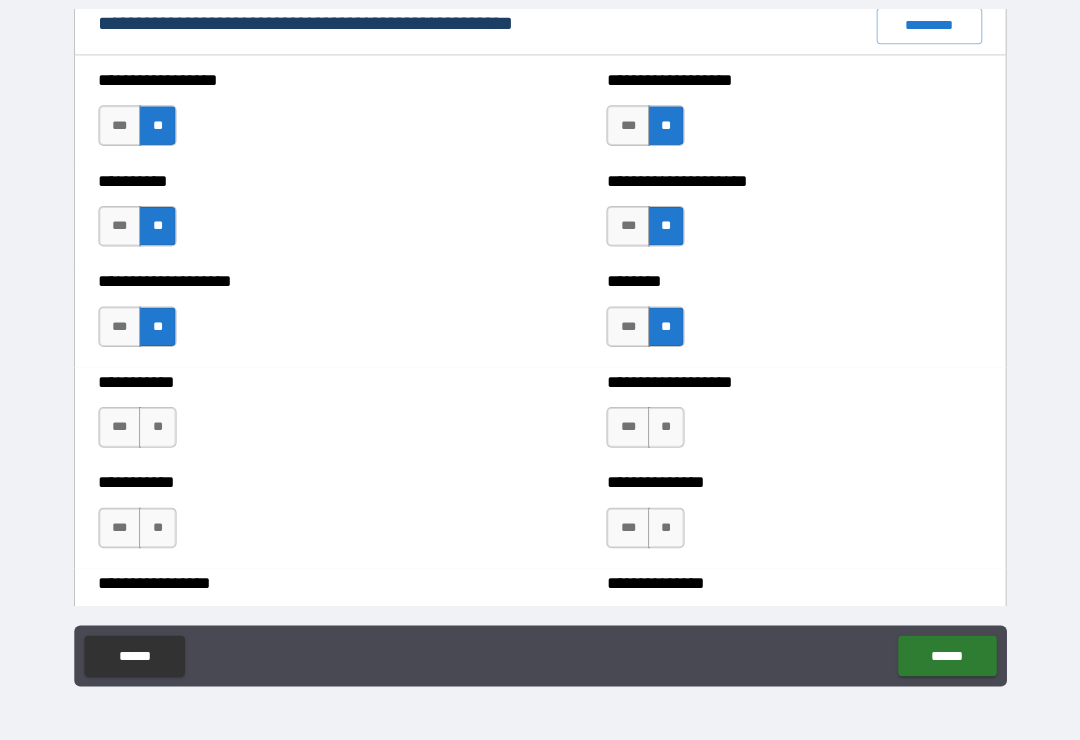 click on "**" at bounding box center [163, 432] 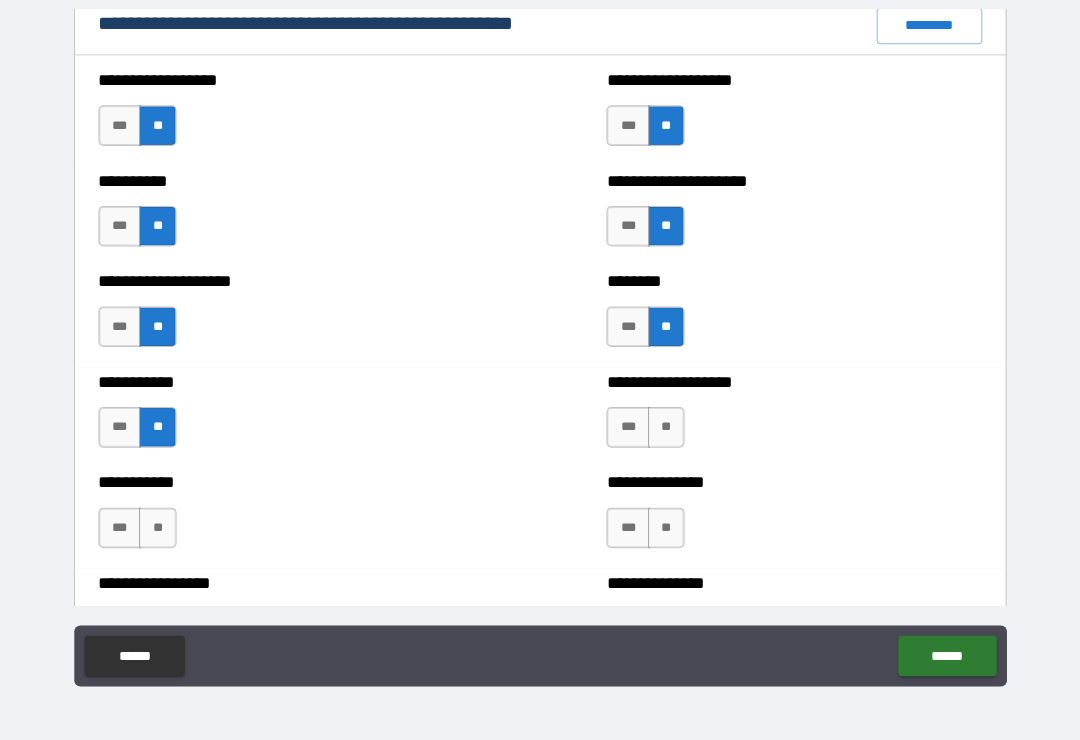click on "**" at bounding box center (664, 432) 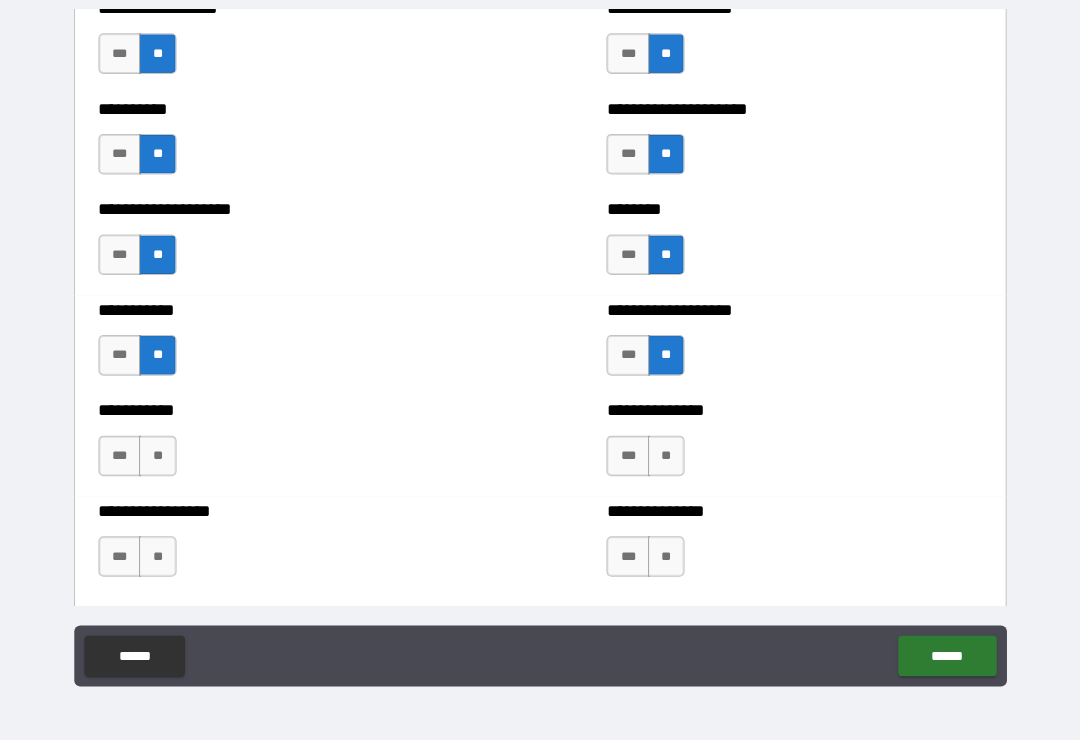 scroll, scrollTop: 2475, scrollLeft: 0, axis: vertical 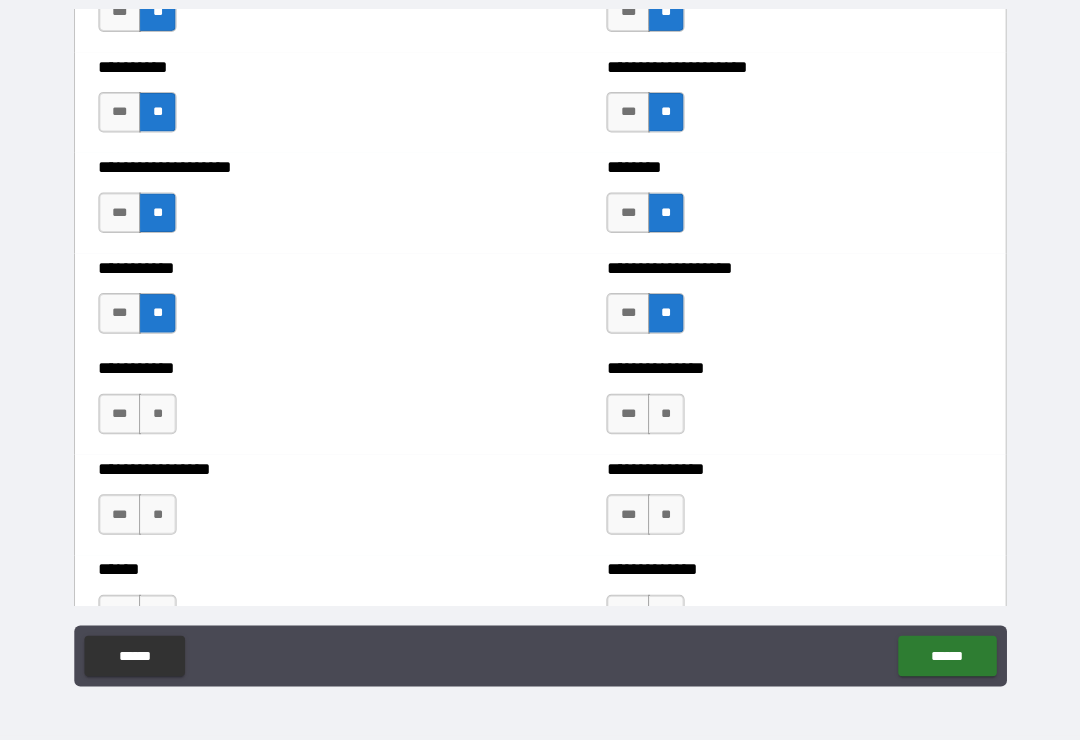 click on "**" at bounding box center [664, 419] 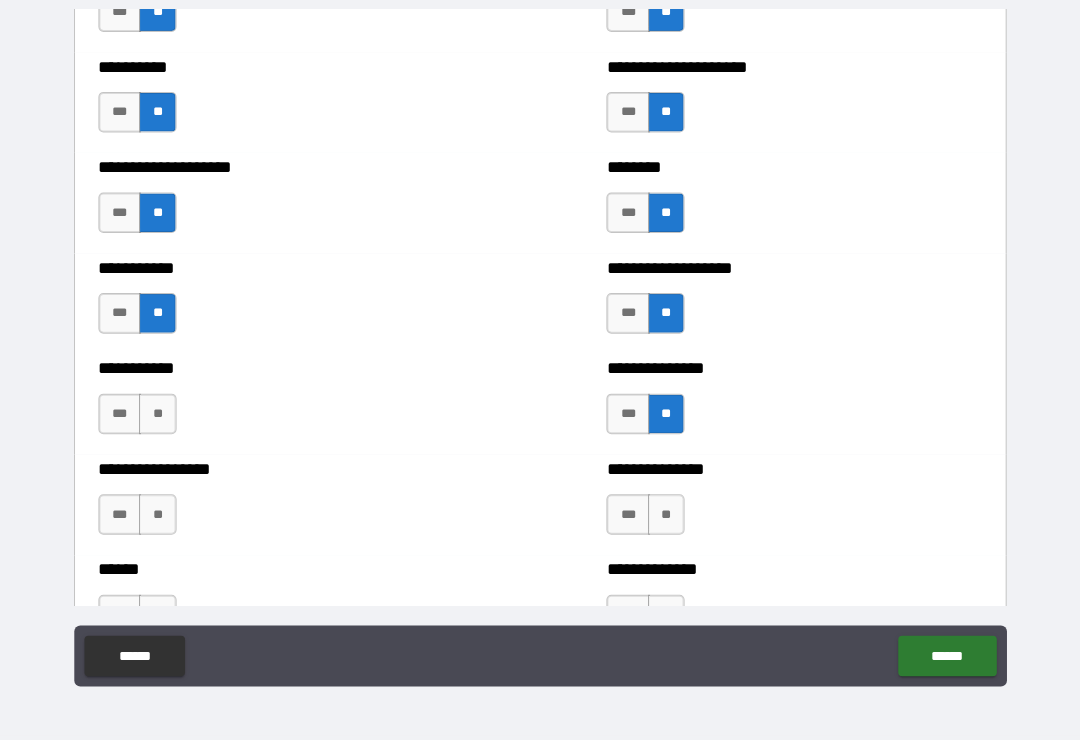 click on "**" at bounding box center [163, 419] 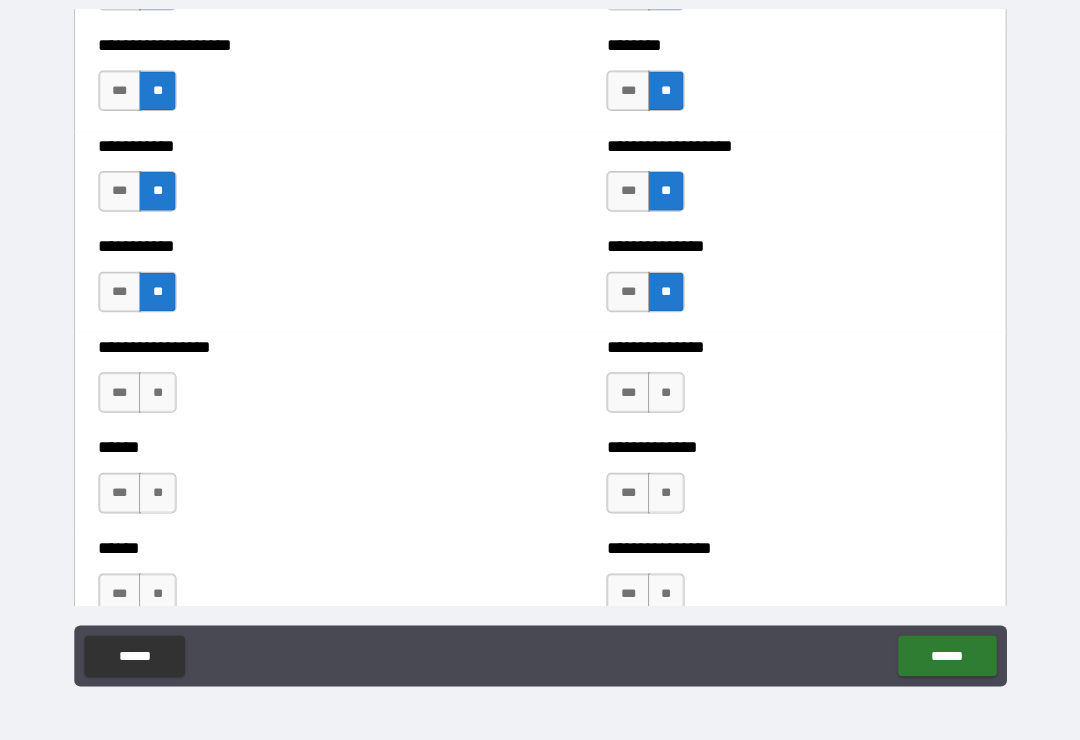 scroll, scrollTop: 2598, scrollLeft: 0, axis: vertical 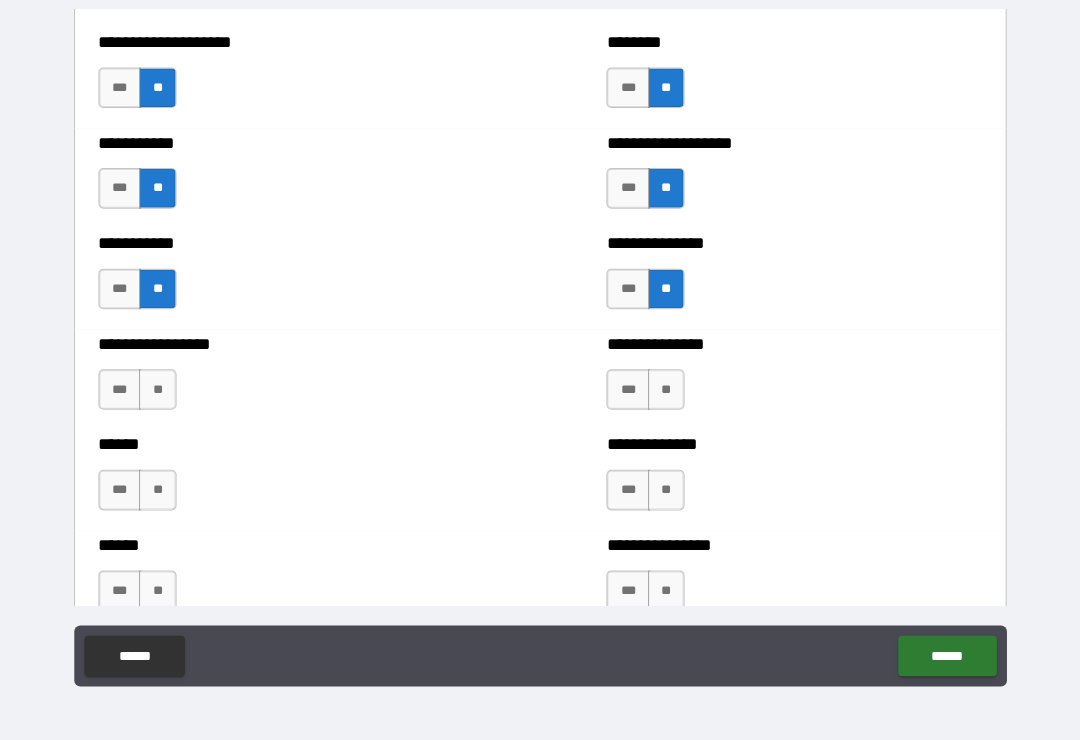 click on "**" at bounding box center (163, 395) 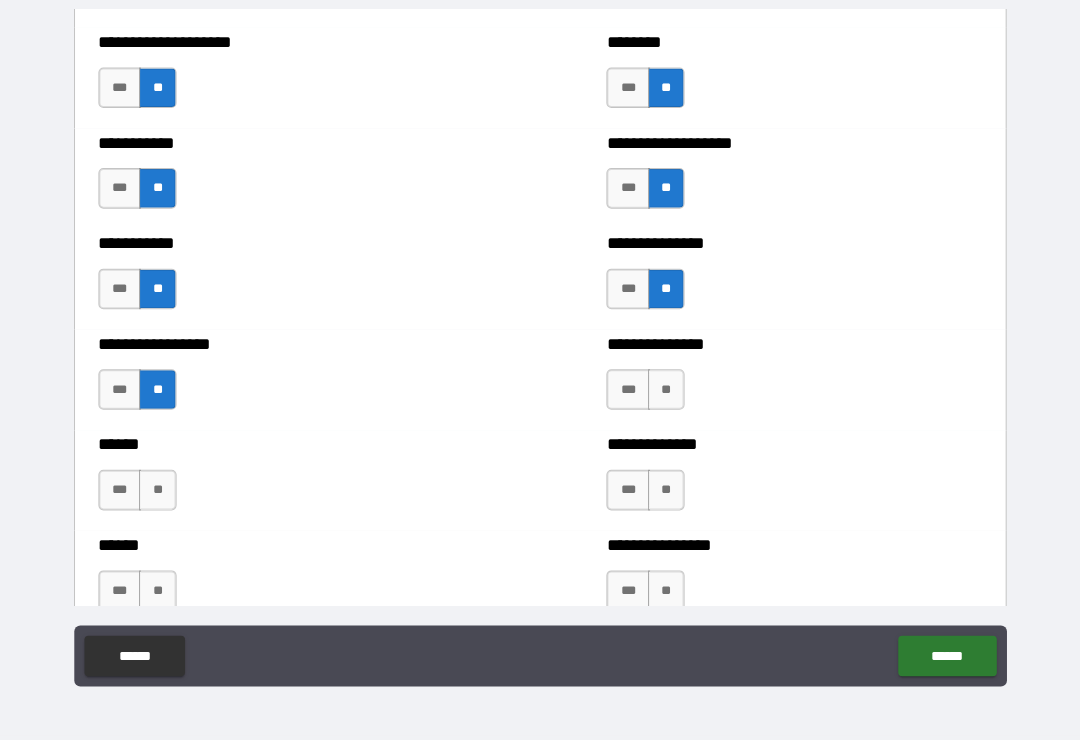 click on "**" at bounding box center (664, 395) 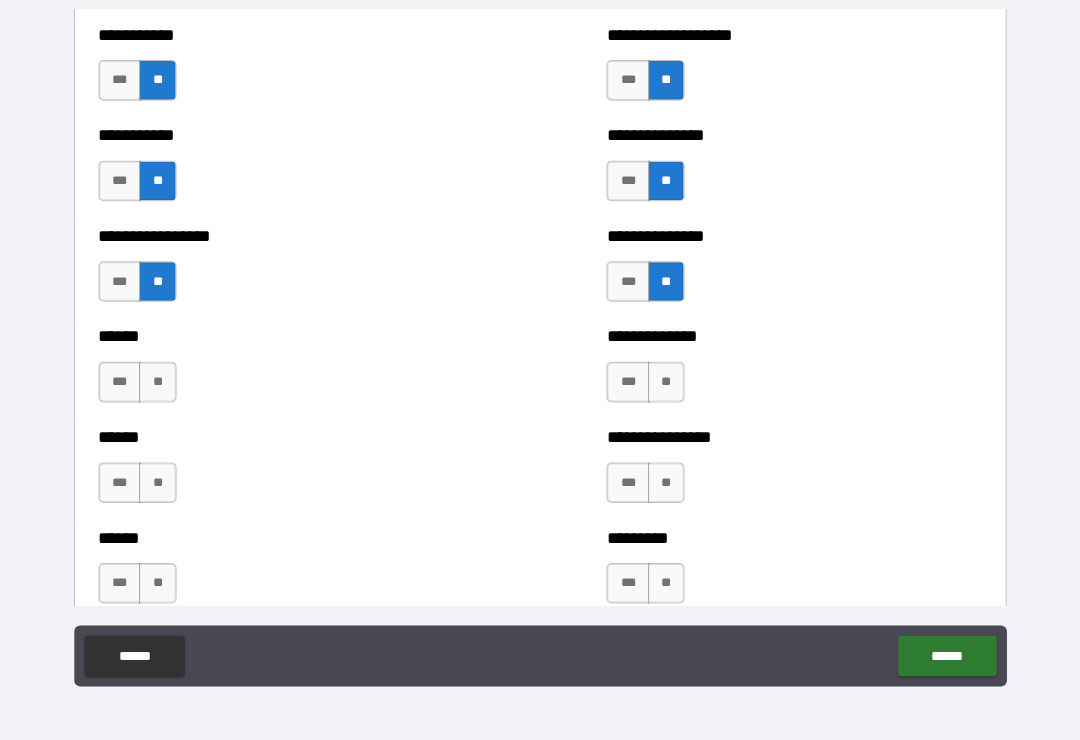 scroll, scrollTop: 2712, scrollLeft: 0, axis: vertical 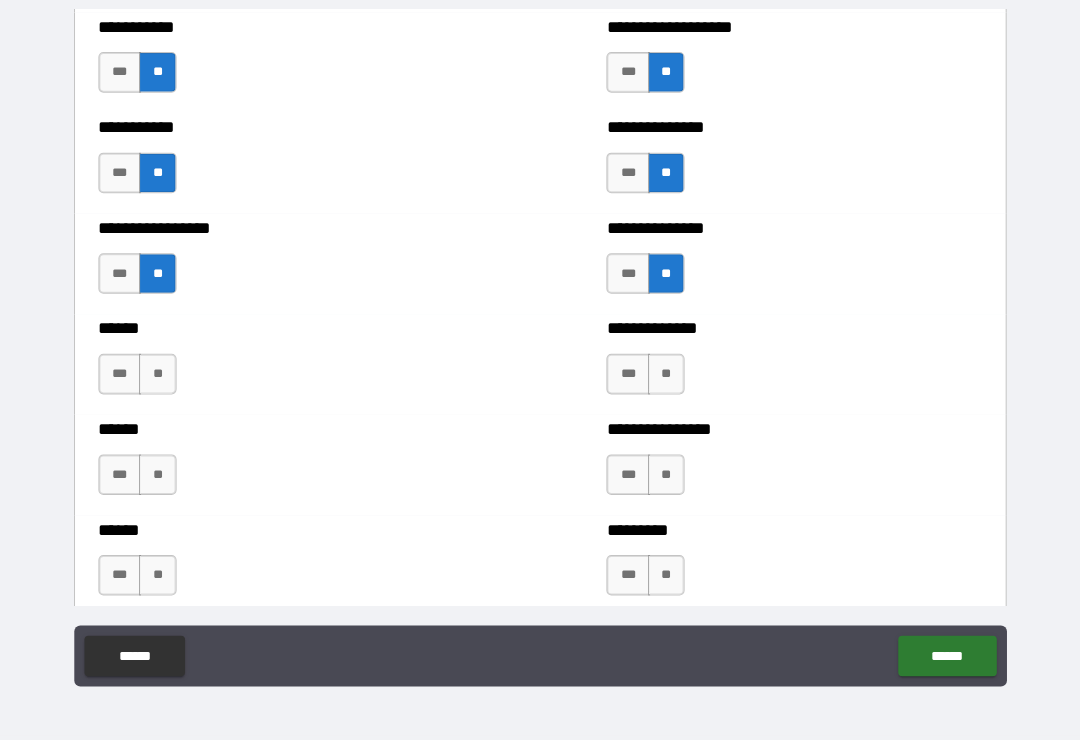 click on "**" at bounding box center [664, 380] 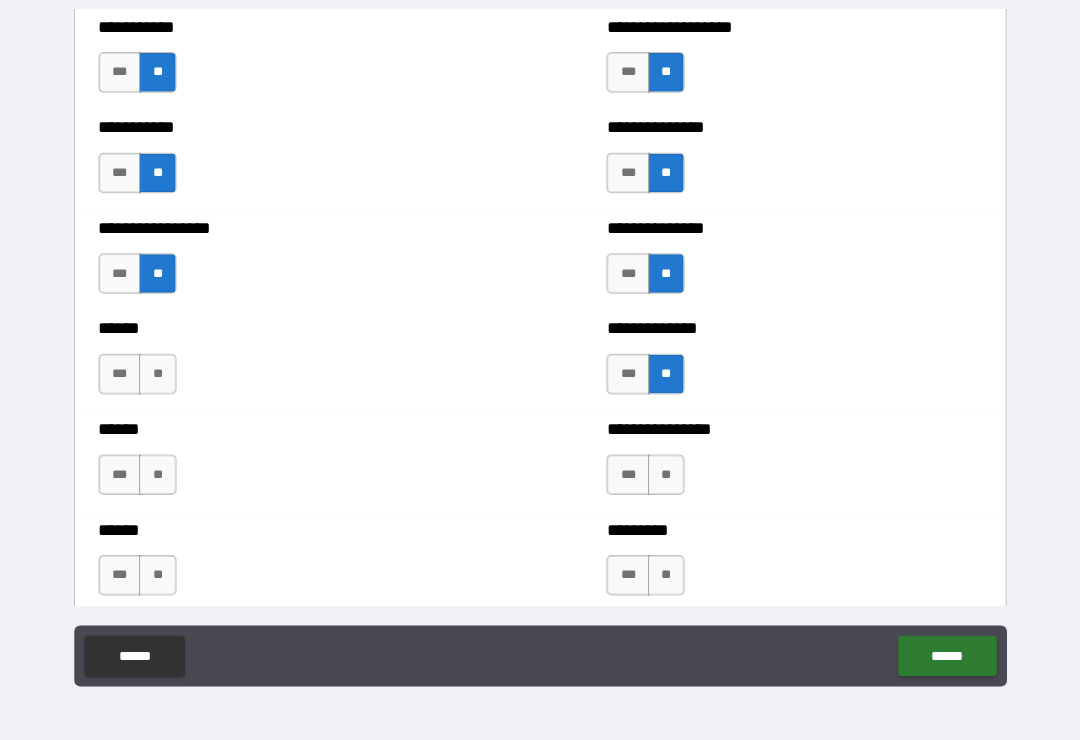 click on "**" at bounding box center (163, 380) 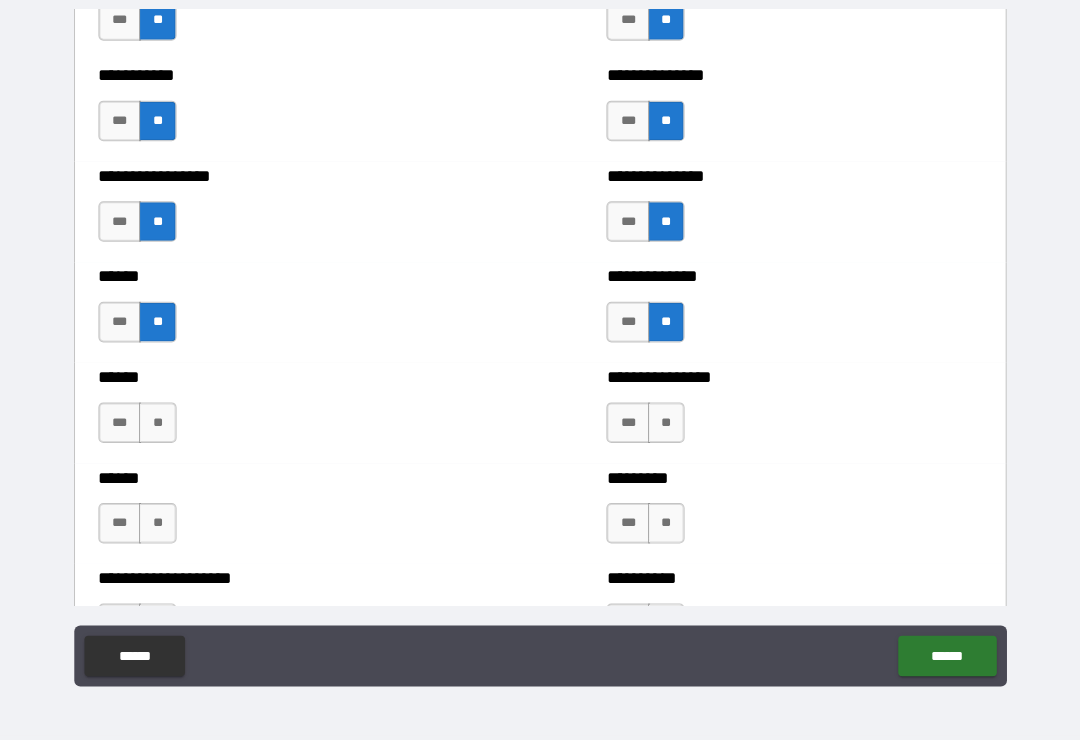 scroll, scrollTop: 2781, scrollLeft: 0, axis: vertical 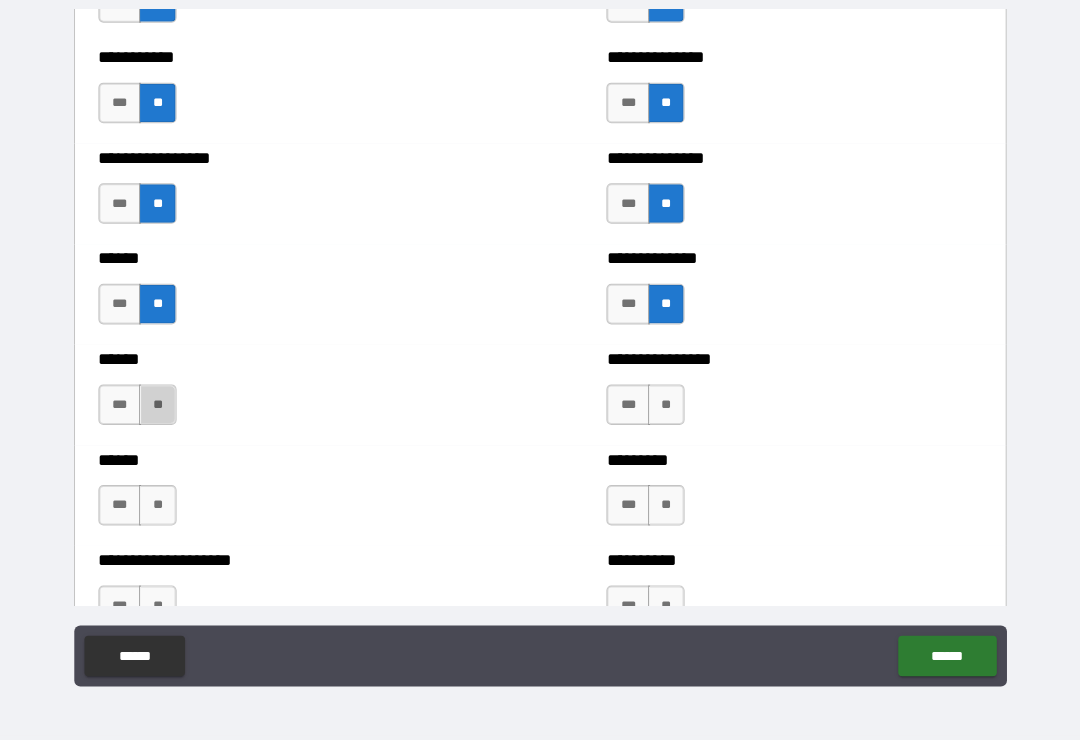click on "**" at bounding box center [163, 410] 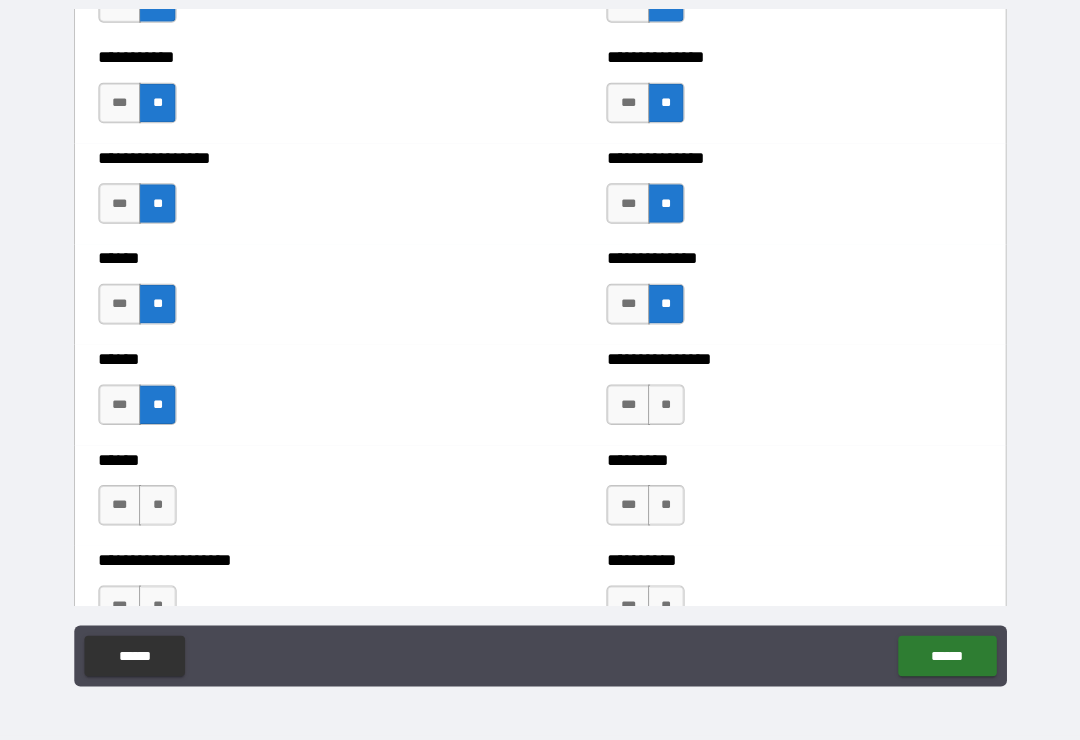 click on "**" at bounding box center (664, 410) 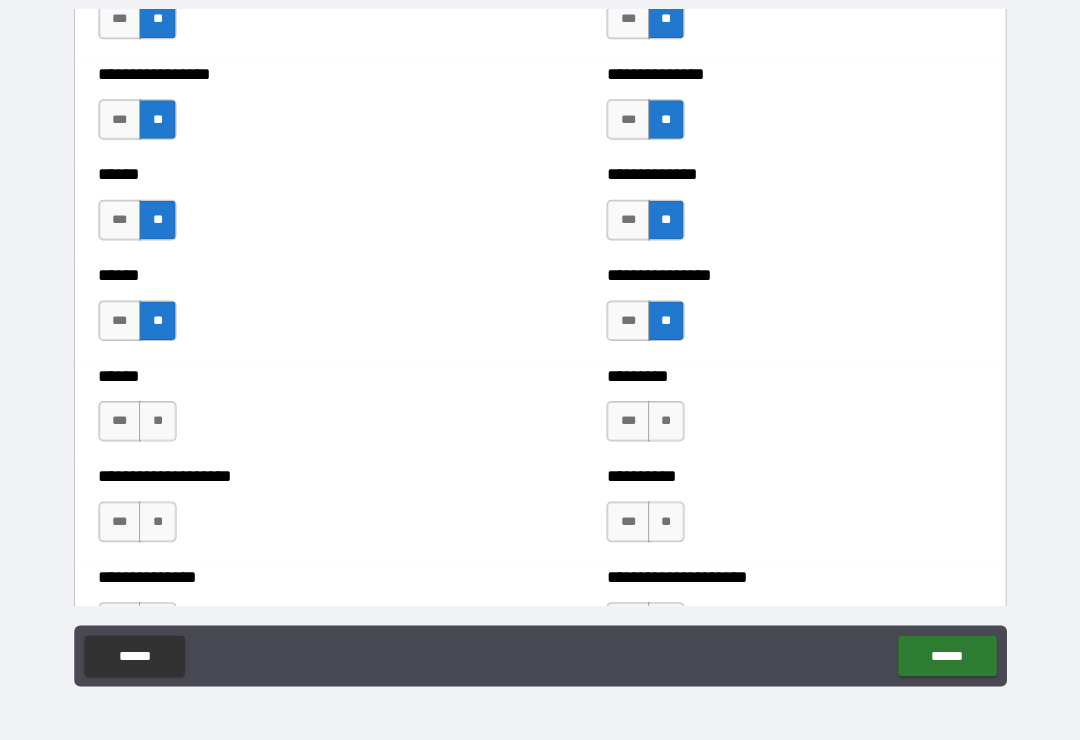 scroll, scrollTop: 2878, scrollLeft: 0, axis: vertical 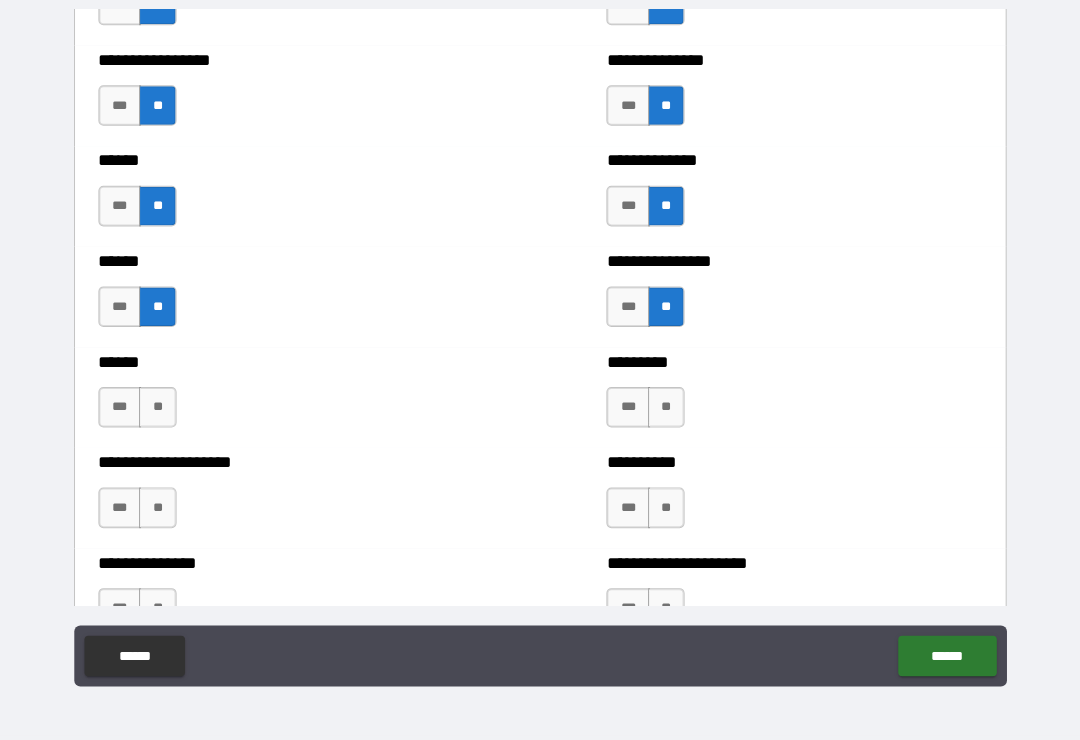 click on "**" at bounding box center [163, 412] 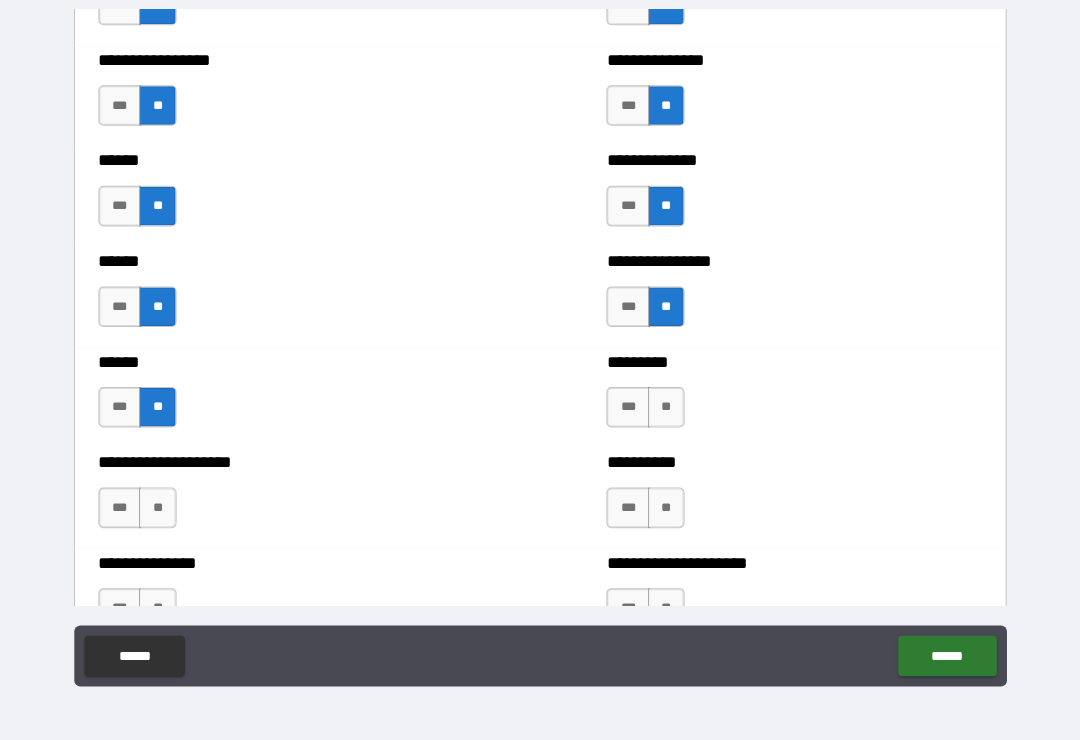 click on "**" at bounding box center (664, 412) 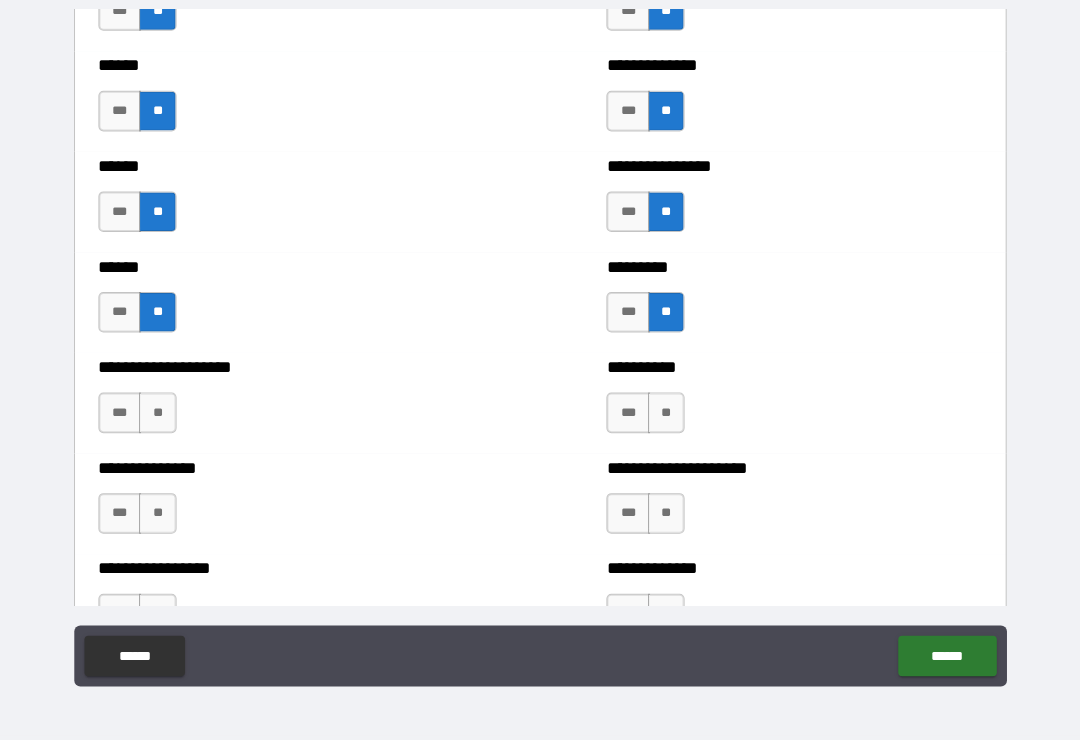 scroll, scrollTop: 2977, scrollLeft: 0, axis: vertical 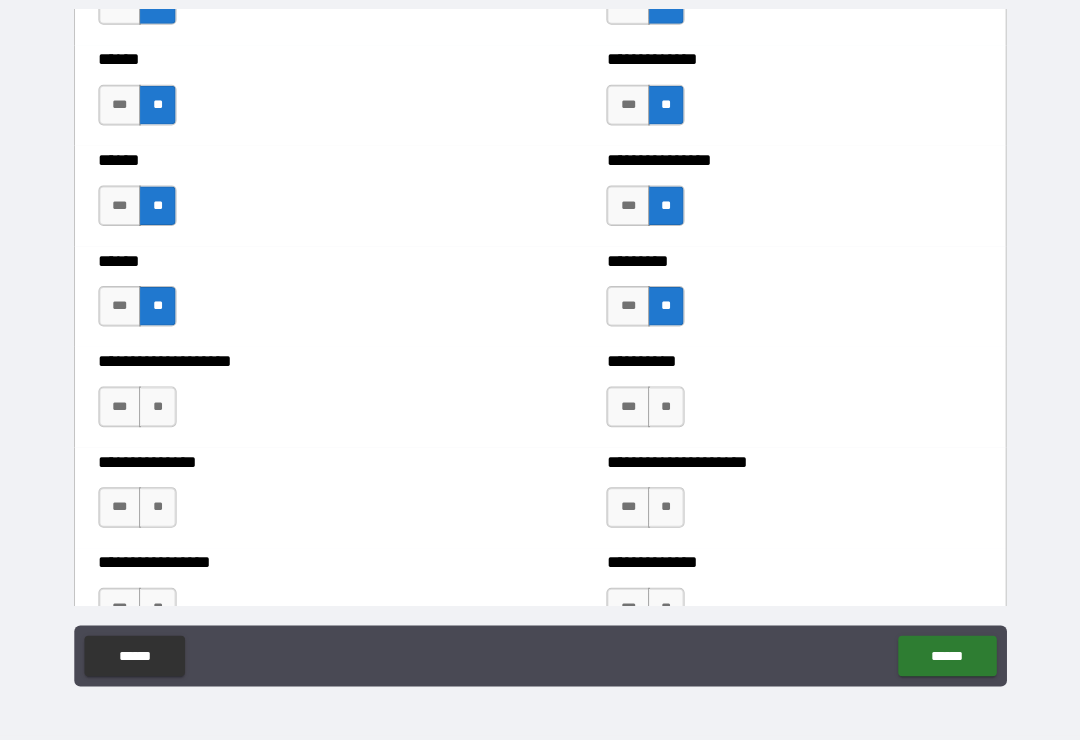 click on "**" at bounding box center (163, 412) 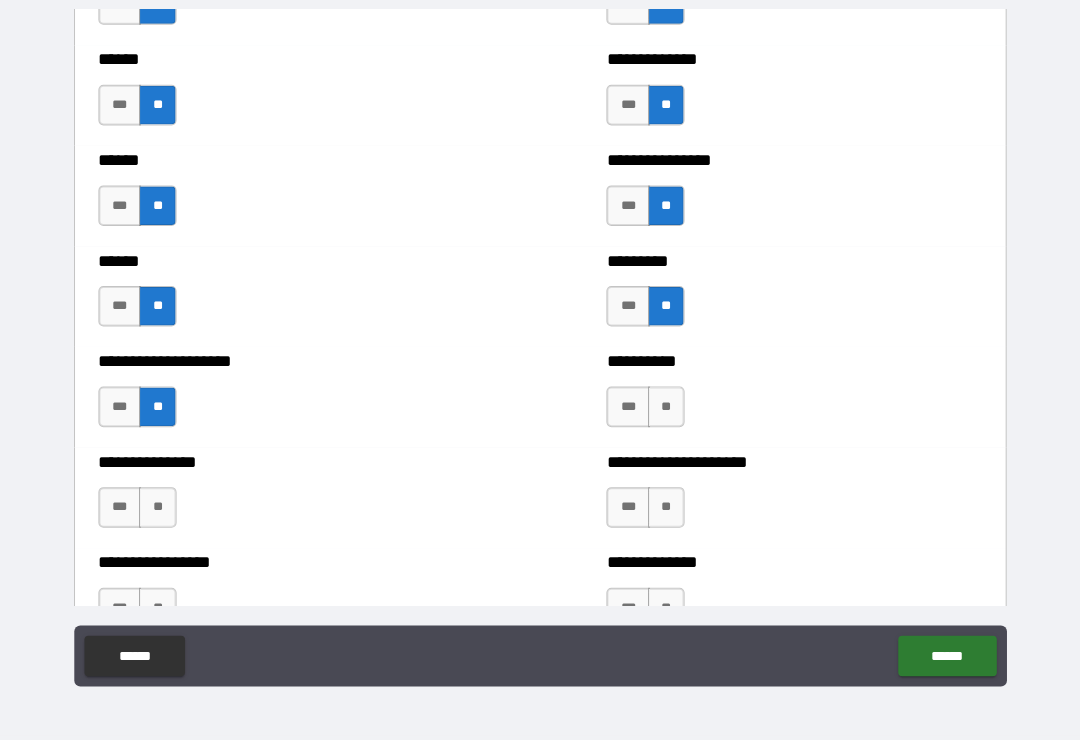 click on "**" at bounding box center (664, 412) 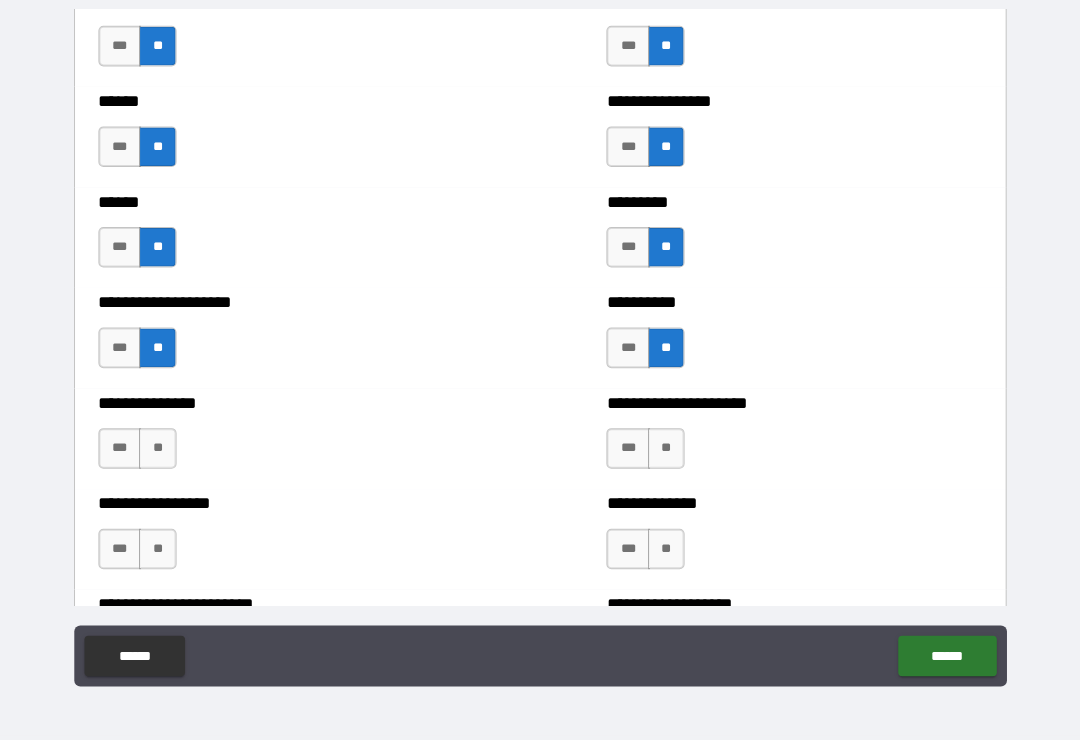 scroll, scrollTop: 3049, scrollLeft: 0, axis: vertical 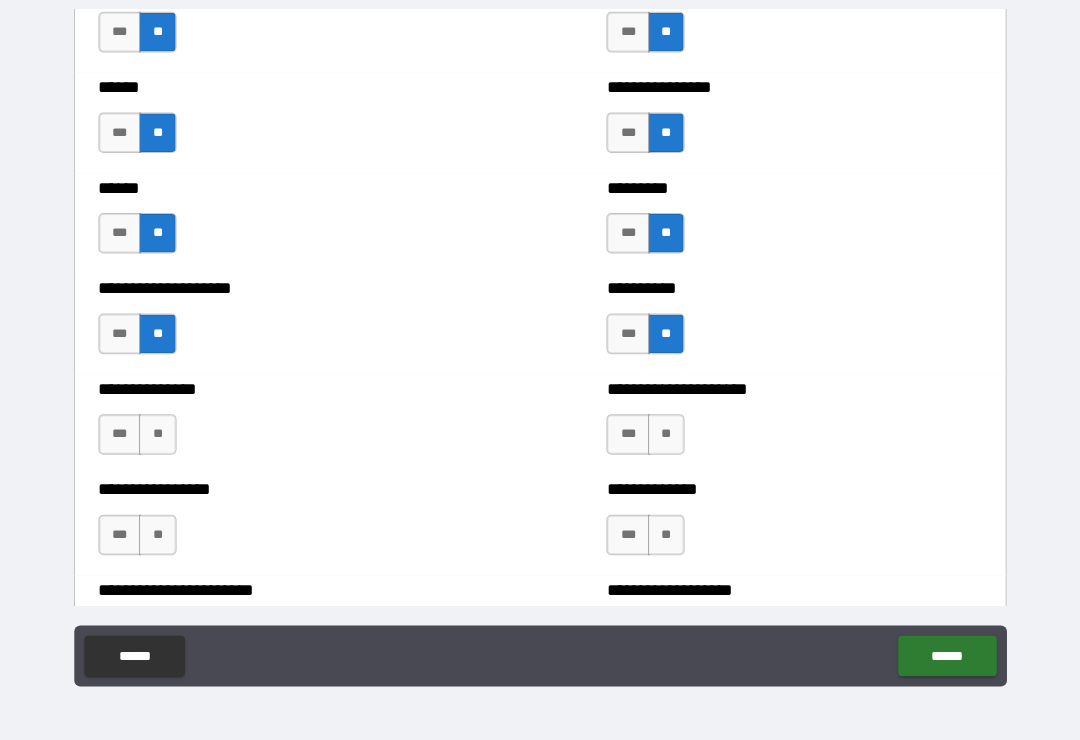 click on "***" at bounding box center (126, 439) 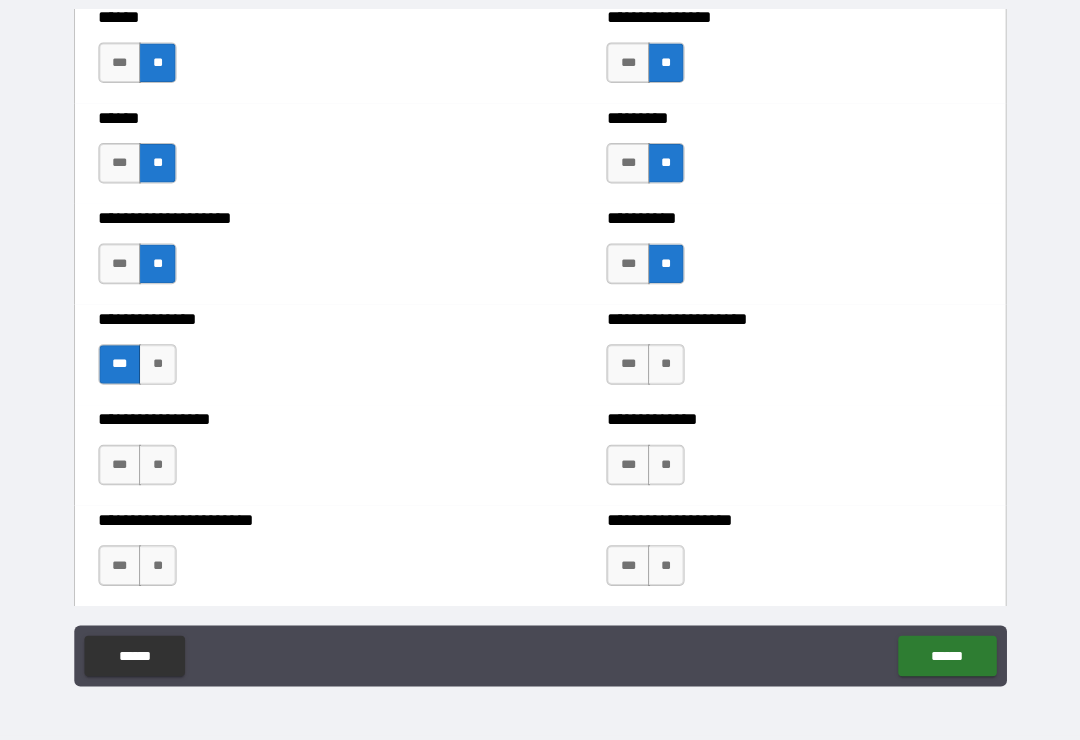 scroll, scrollTop: 3121, scrollLeft: 0, axis: vertical 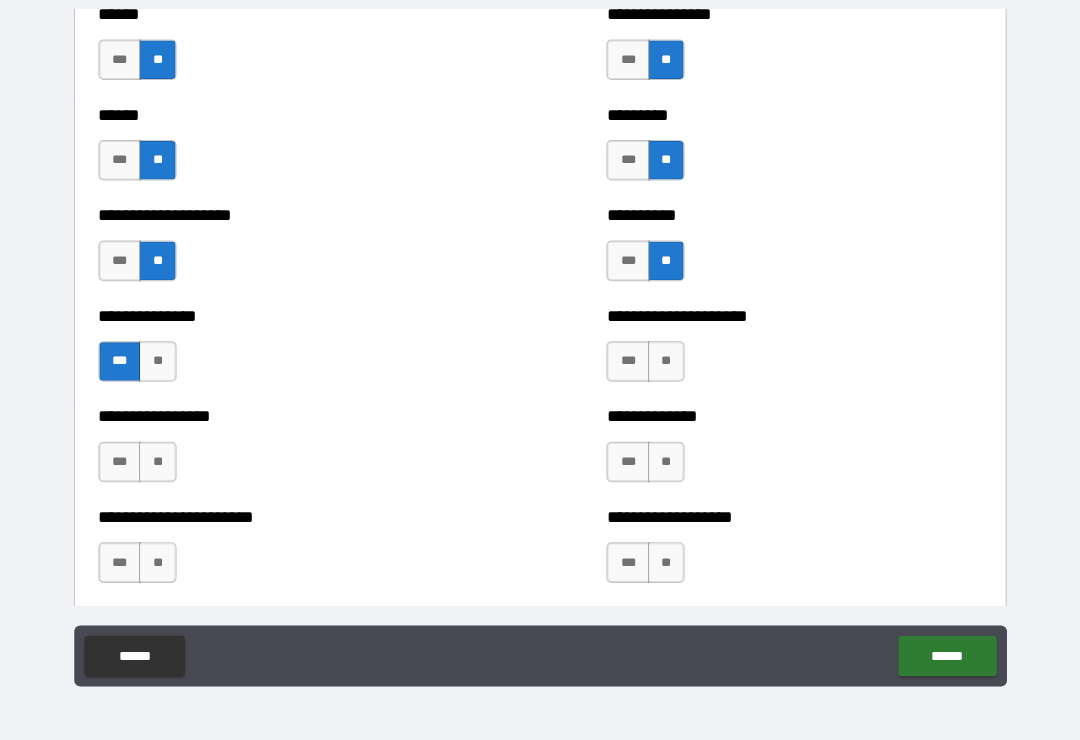 click on "**" at bounding box center [664, 367] 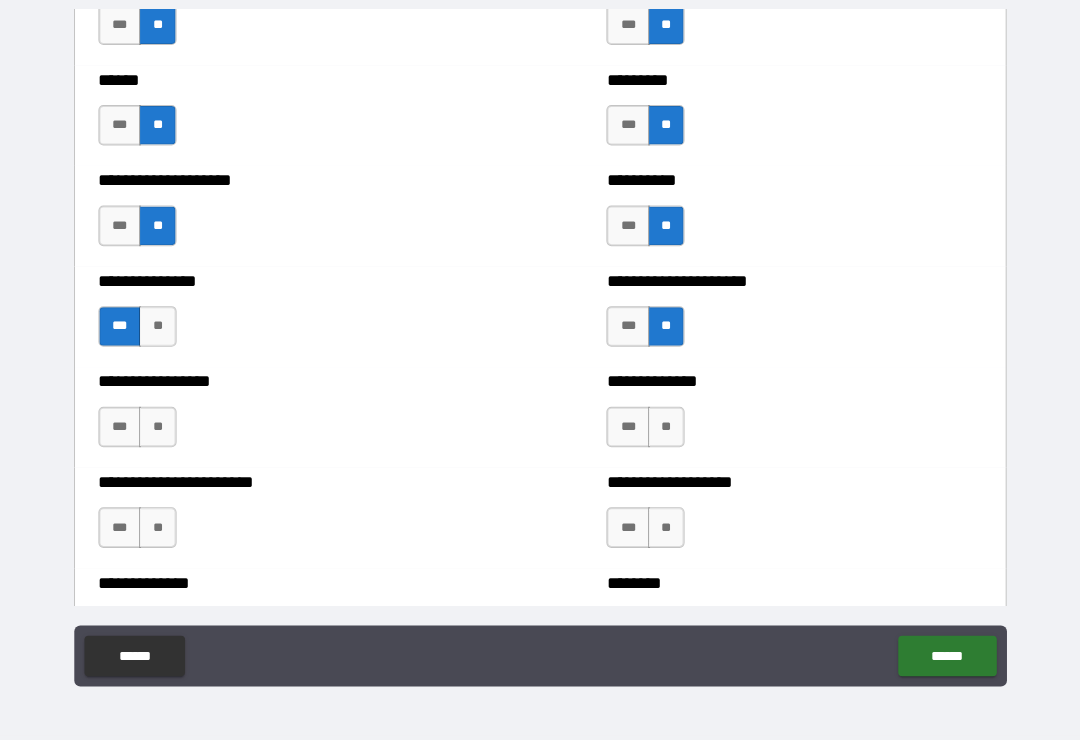 scroll, scrollTop: 3179, scrollLeft: 0, axis: vertical 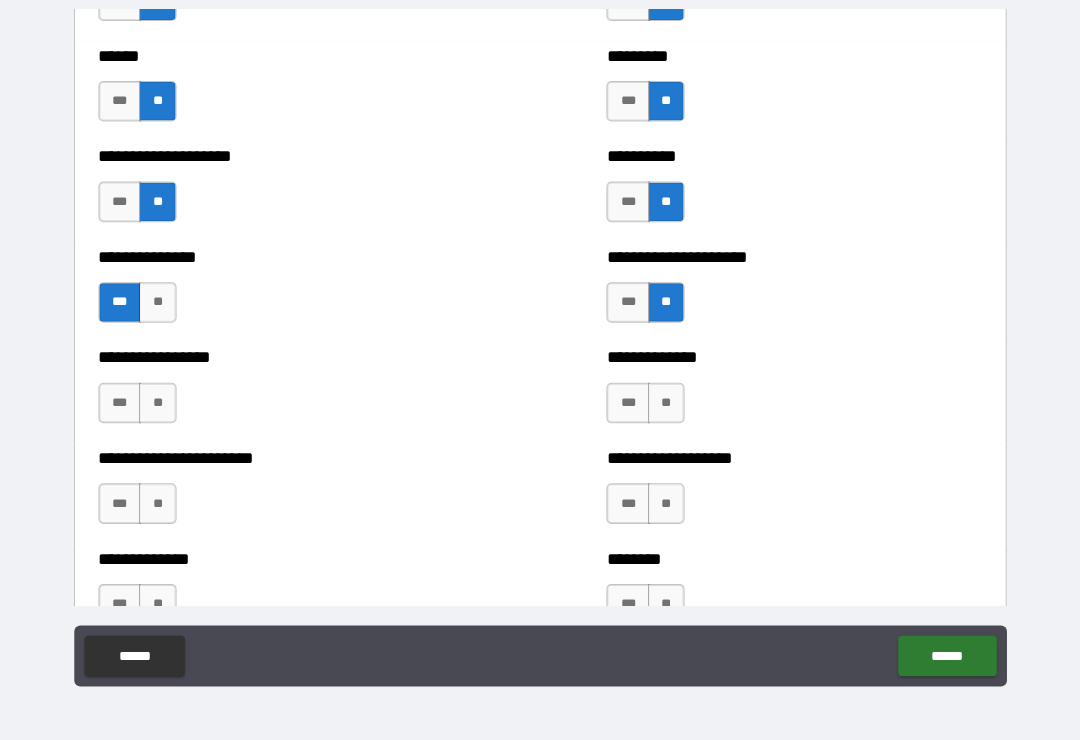 click on "***" at bounding box center [126, 408] 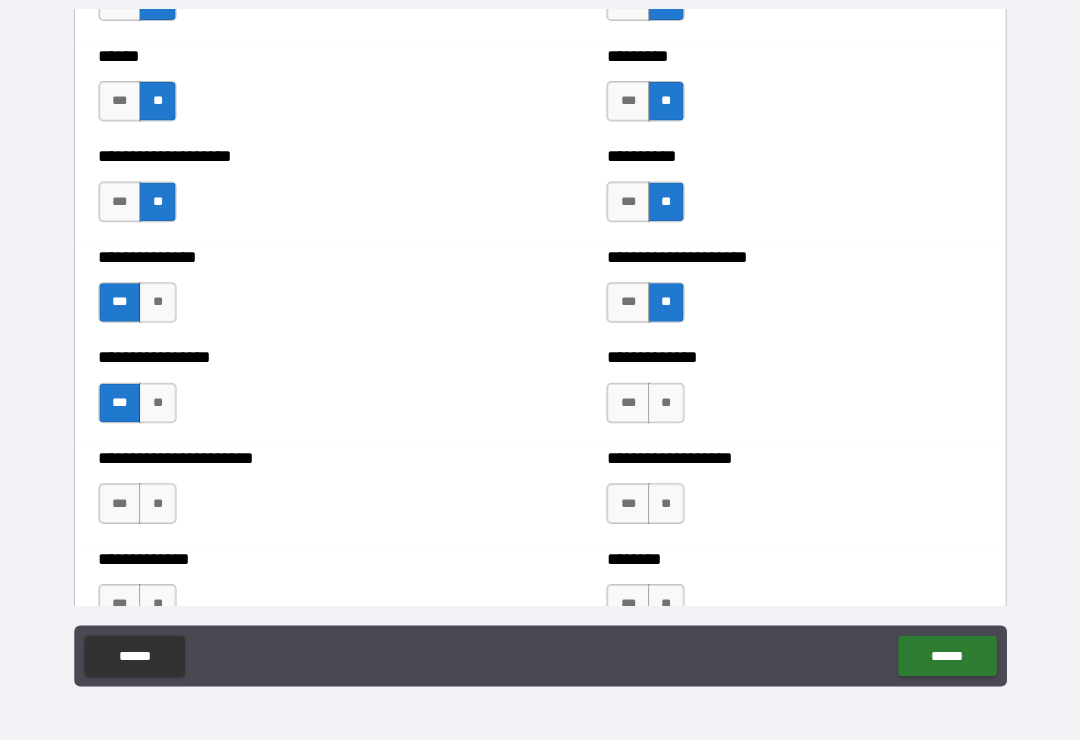 click on "**" at bounding box center (664, 408) 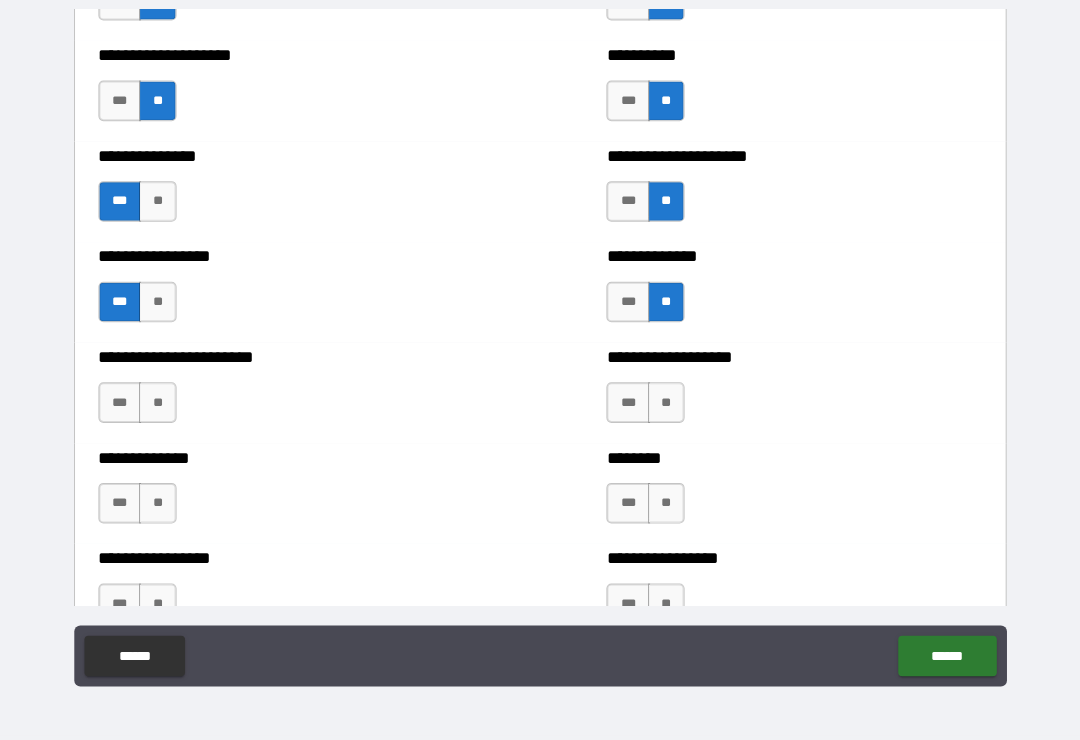 scroll, scrollTop: 3284, scrollLeft: 0, axis: vertical 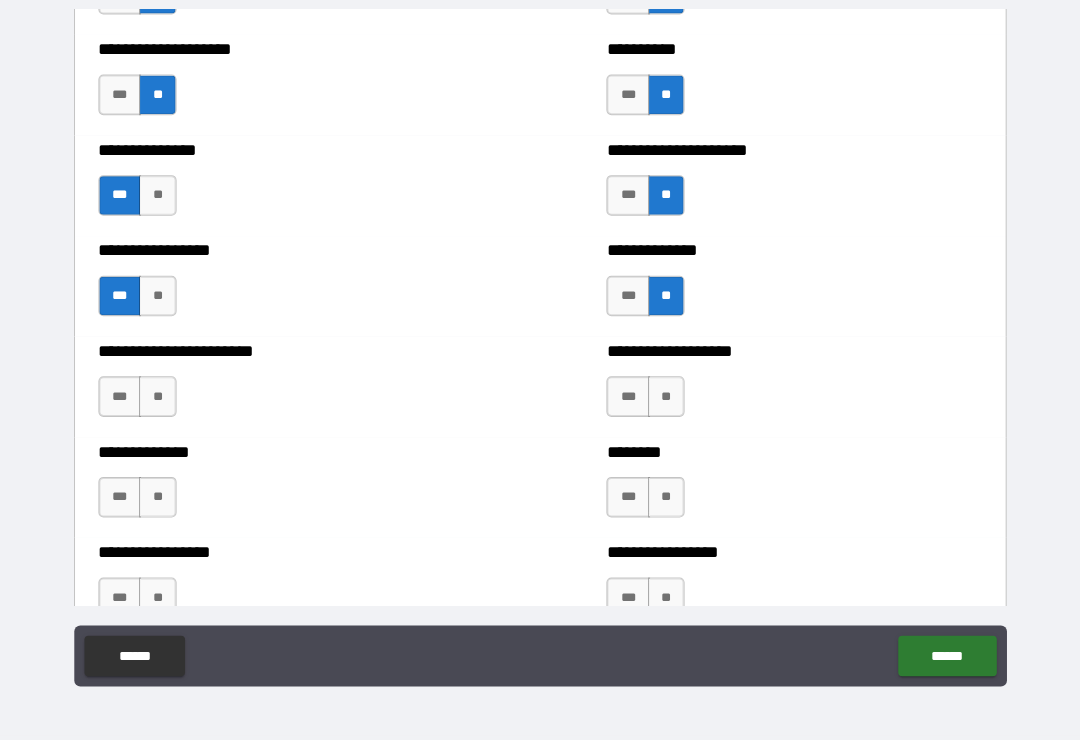 click on "**" at bounding box center (163, 402) 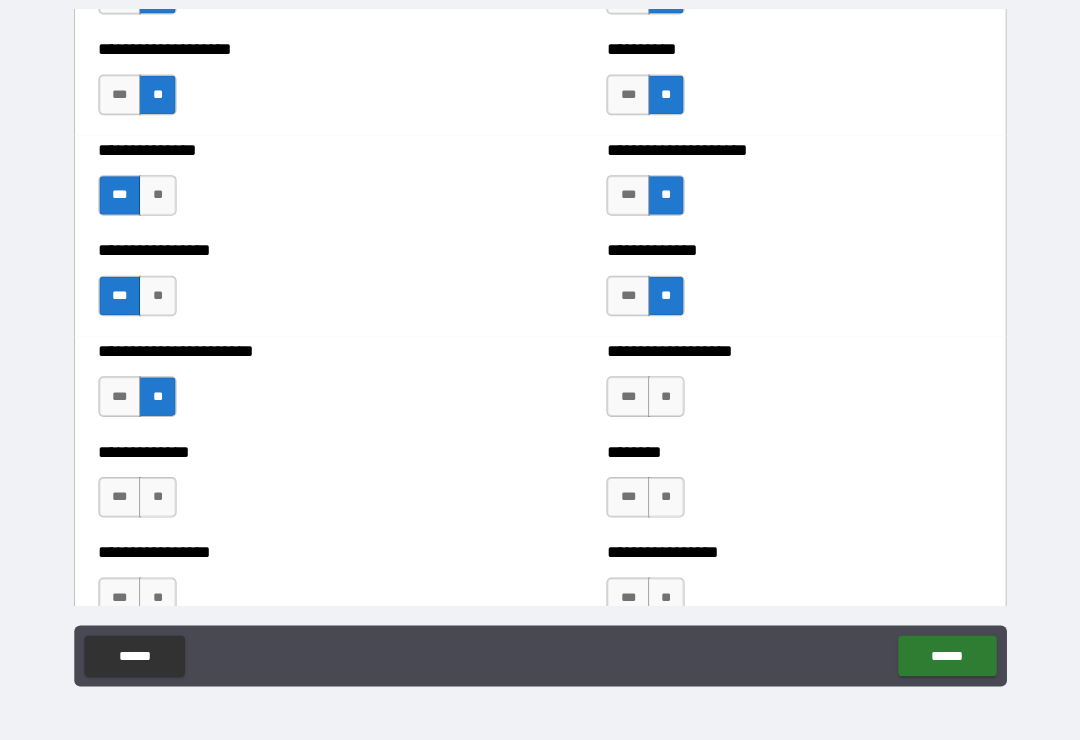 click on "**" at bounding box center [664, 402] 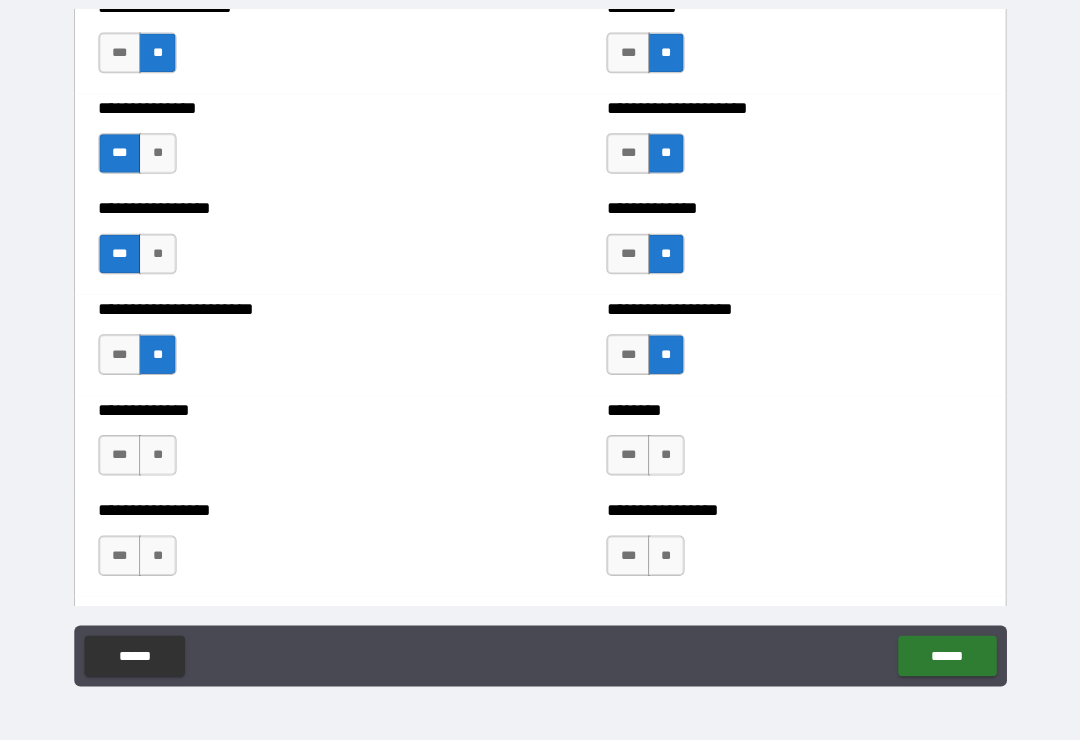 scroll, scrollTop: 3354, scrollLeft: 0, axis: vertical 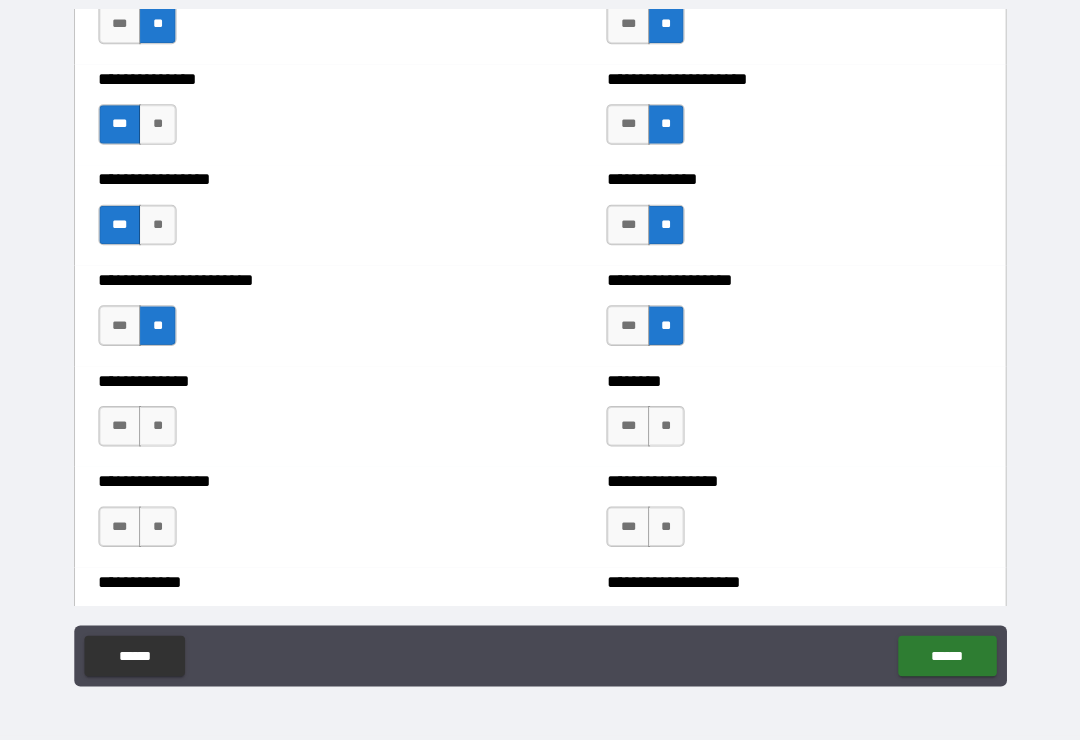 click on "**" at bounding box center (163, 431) 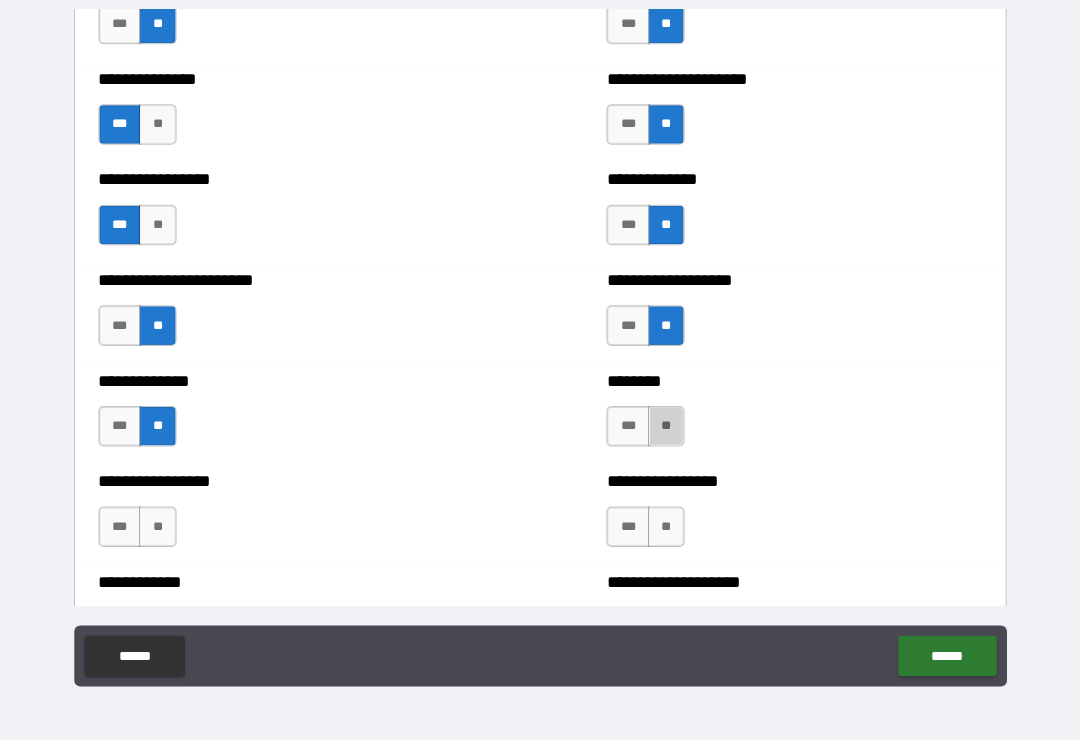 click on "**" at bounding box center [664, 431] 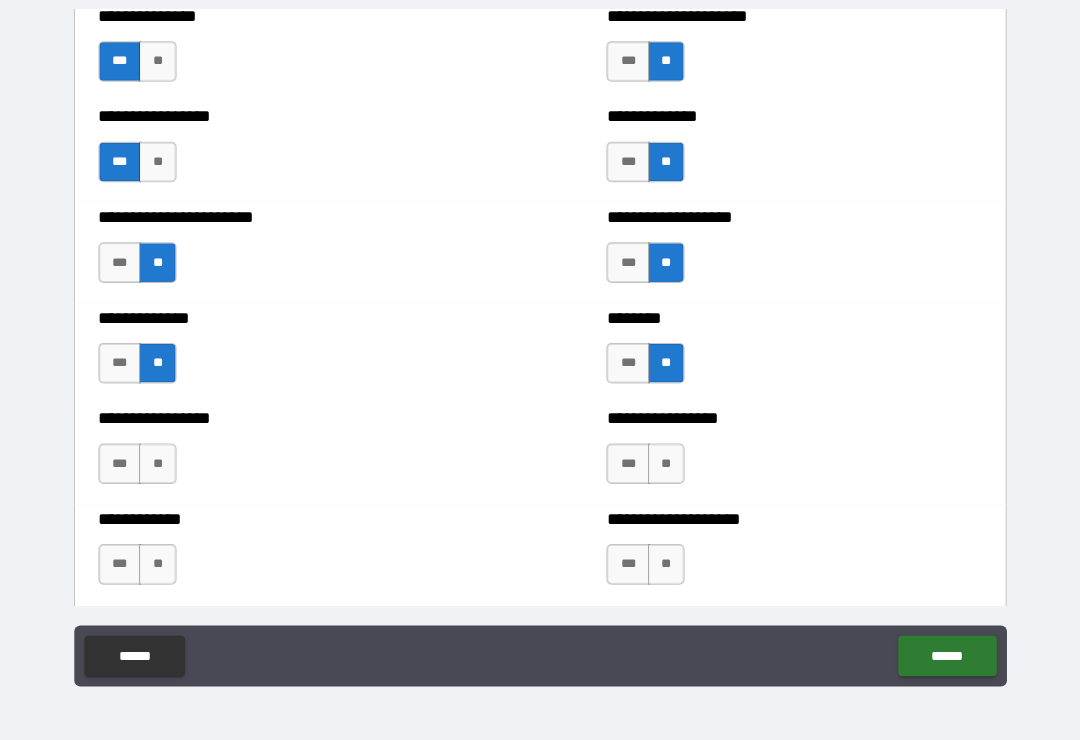 scroll, scrollTop: 3419, scrollLeft: 0, axis: vertical 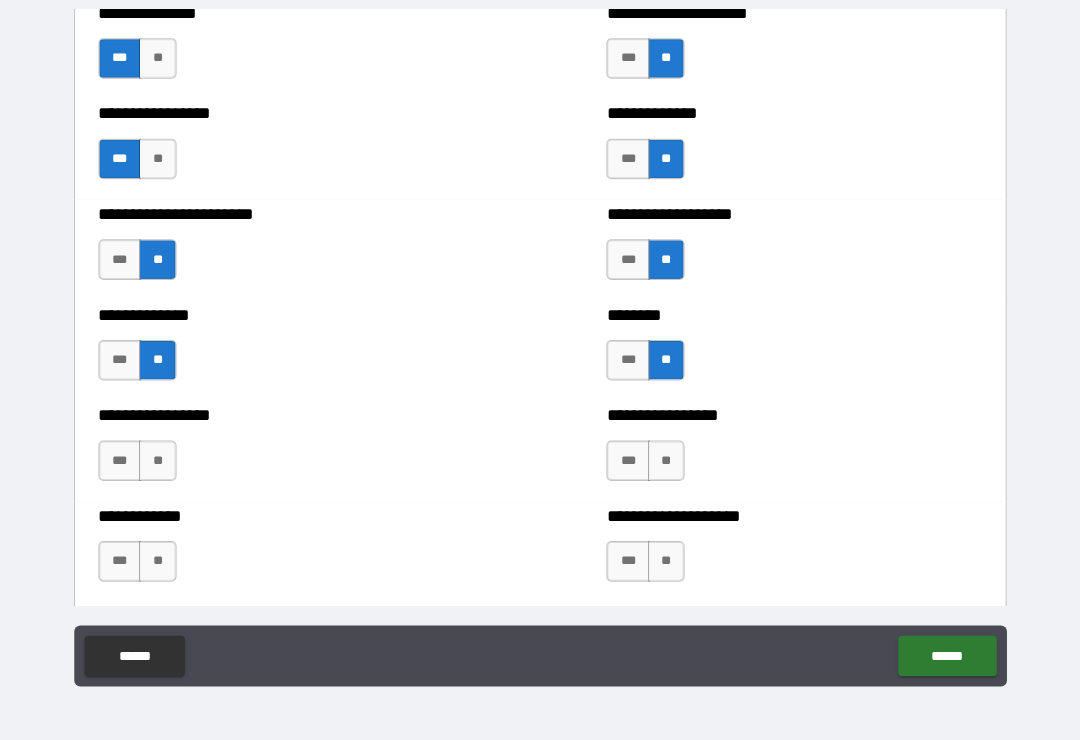 click on "**" at bounding box center (163, 465) 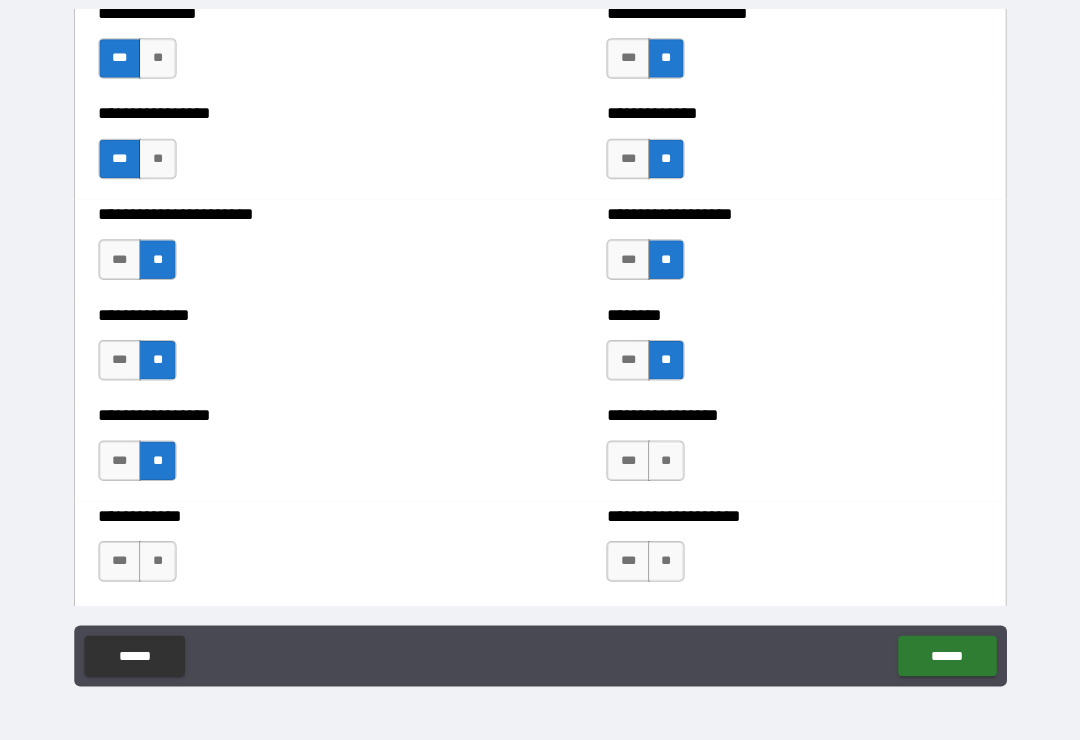 click on "**" at bounding box center [664, 465] 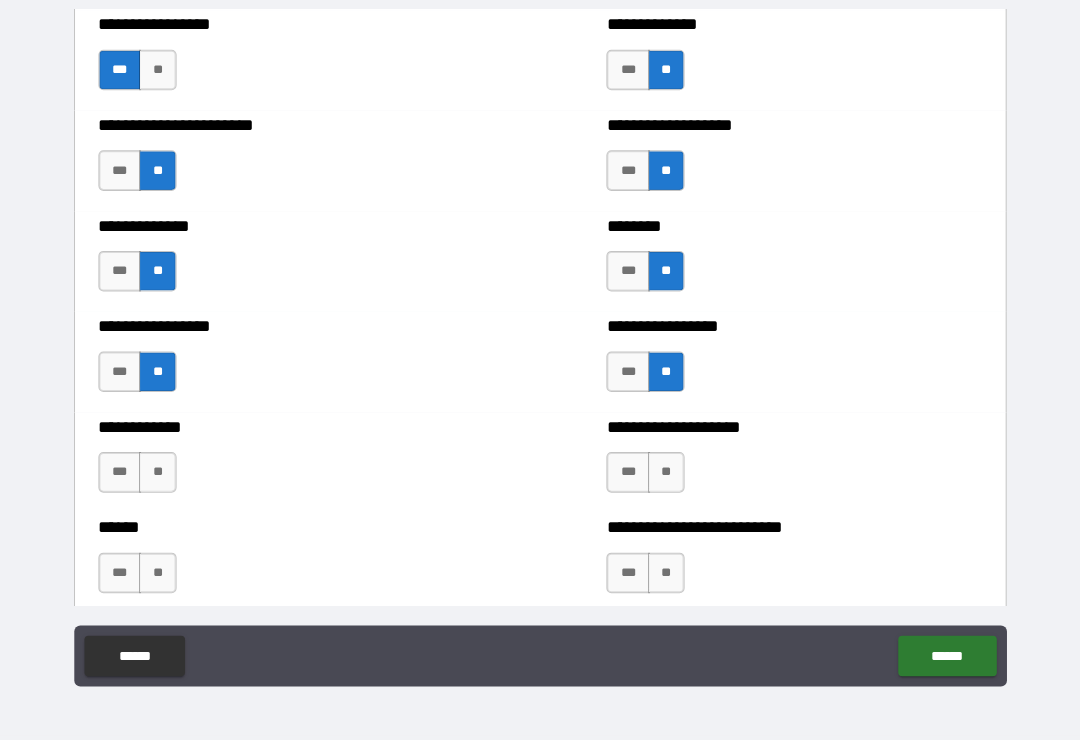 scroll, scrollTop: 3517, scrollLeft: 0, axis: vertical 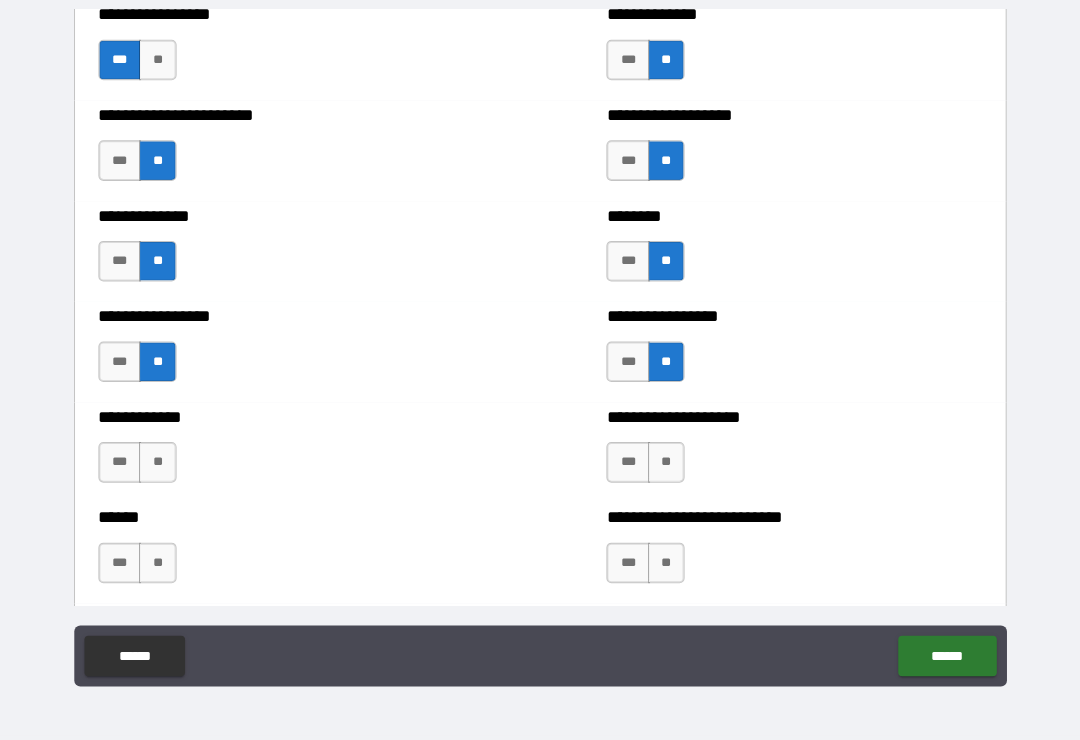 click on "**" at bounding box center [163, 466] 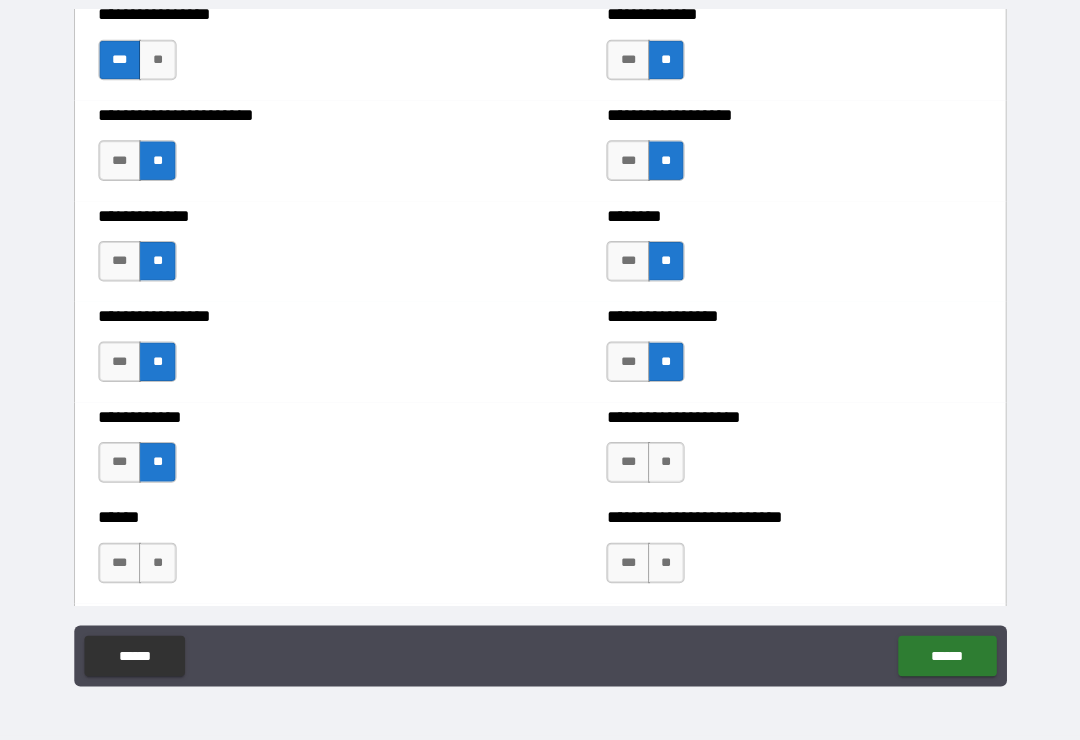 click on "**" at bounding box center (664, 466) 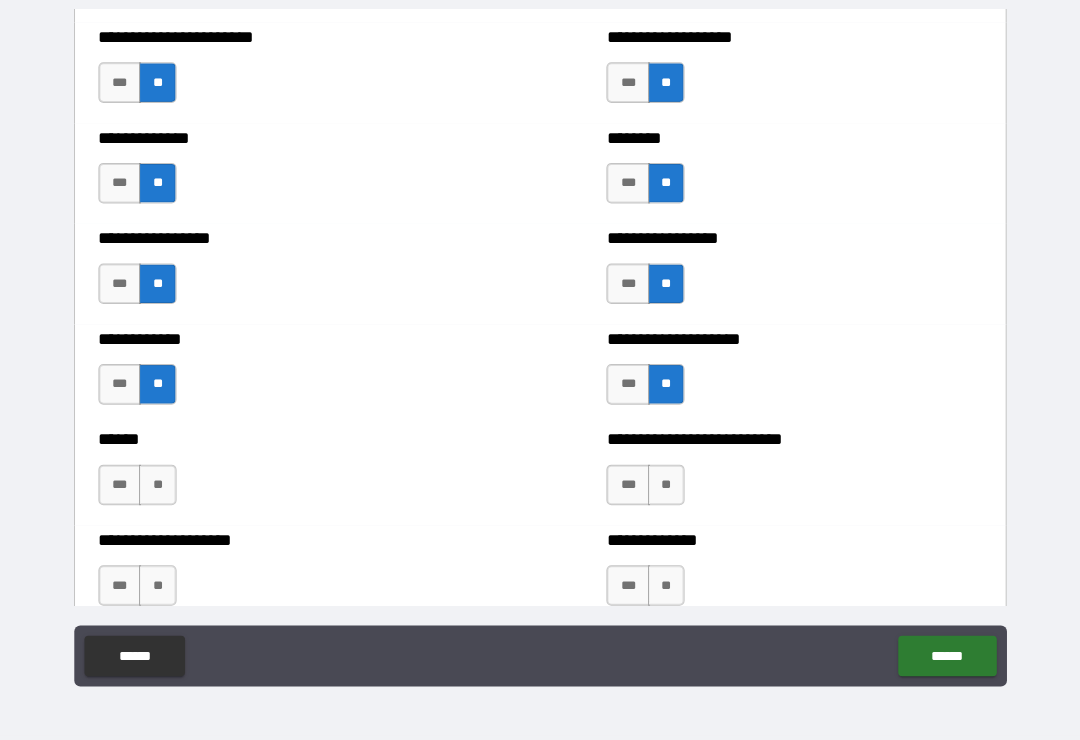 scroll, scrollTop: 3600, scrollLeft: 0, axis: vertical 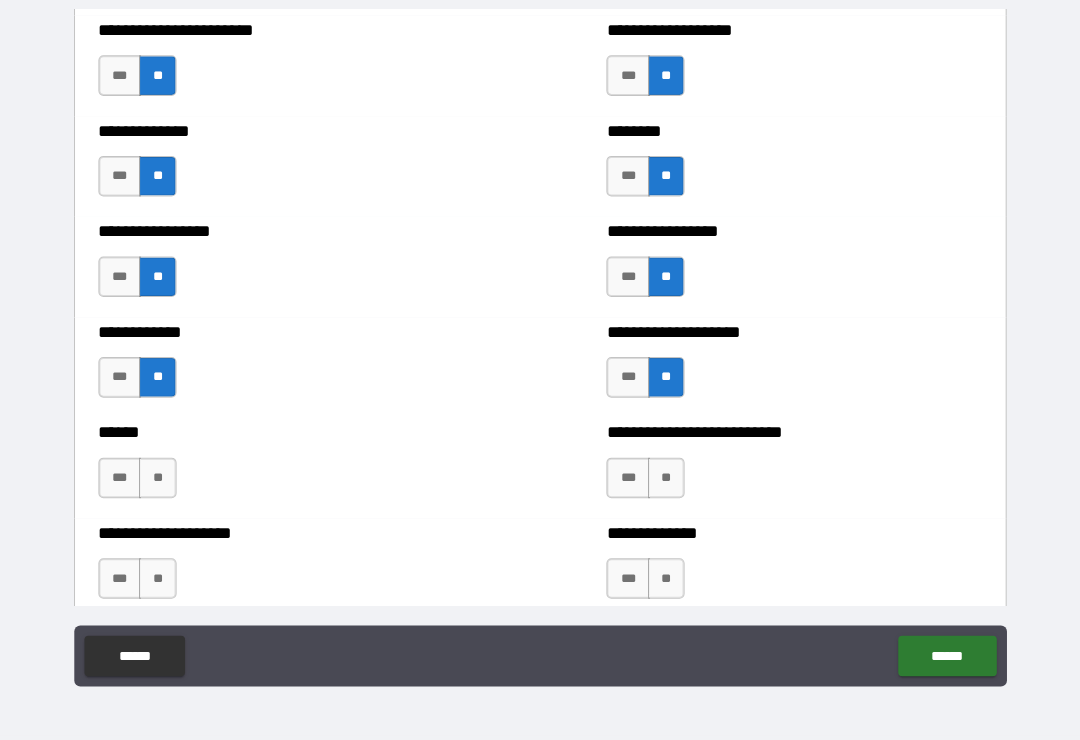 click on "**" at bounding box center (163, 482) 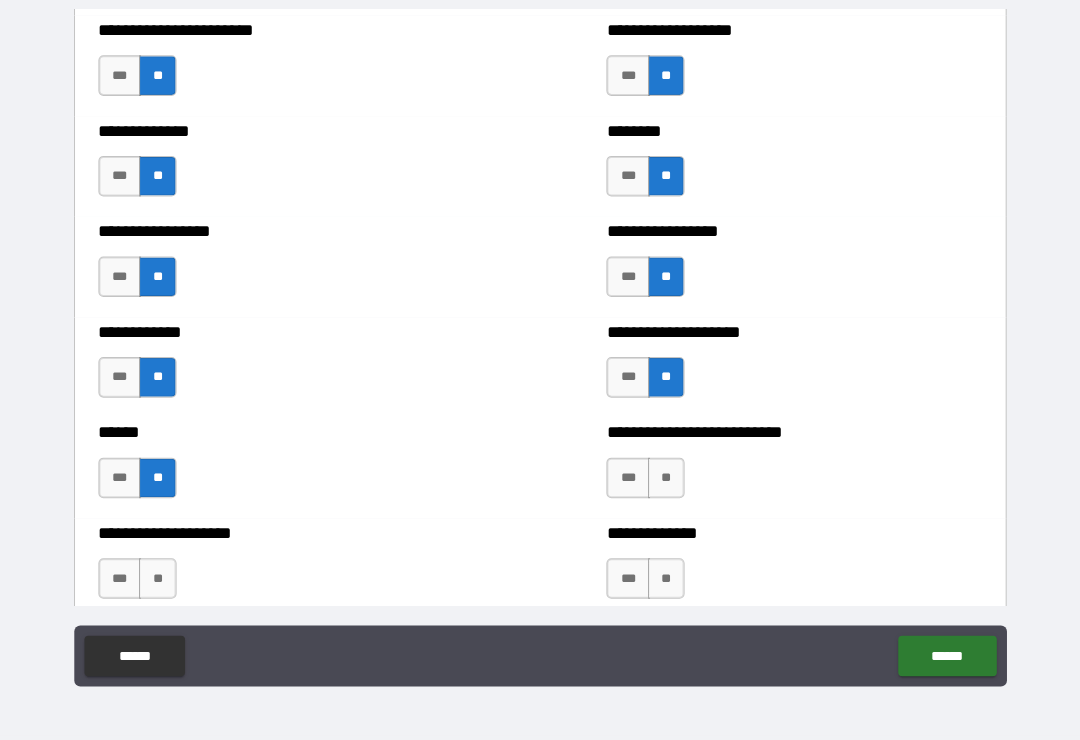 click on "**" at bounding box center [664, 482] 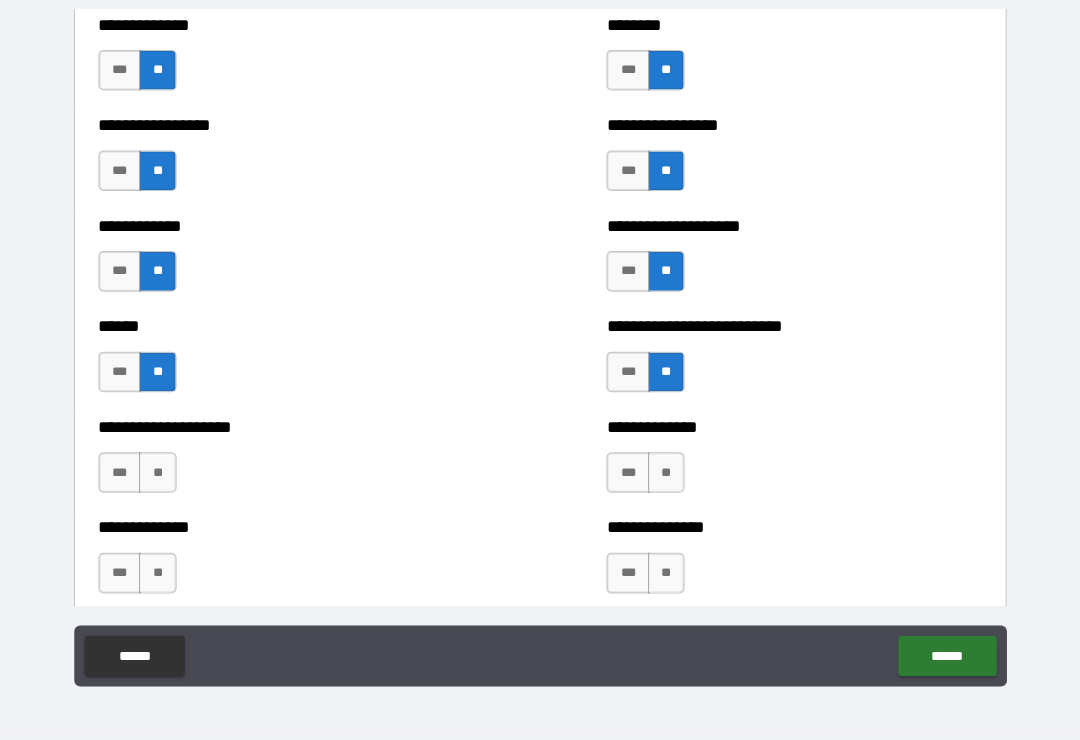 scroll, scrollTop: 3726, scrollLeft: 0, axis: vertical 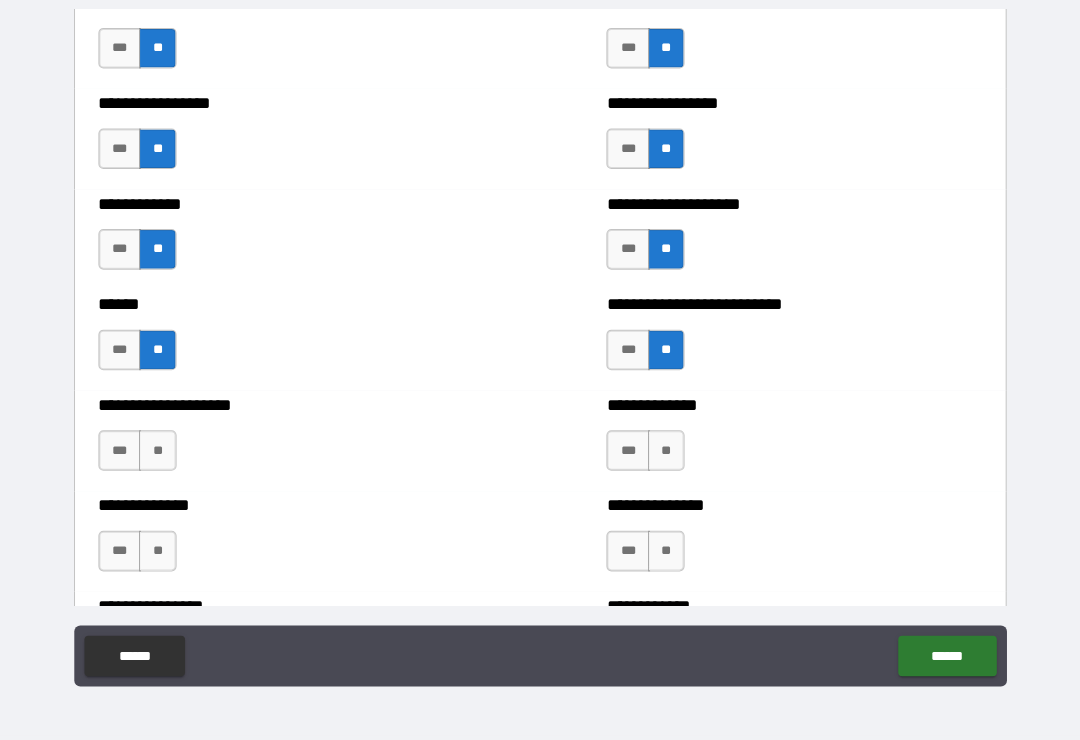 click on "**" at bounding box center (664, 455) 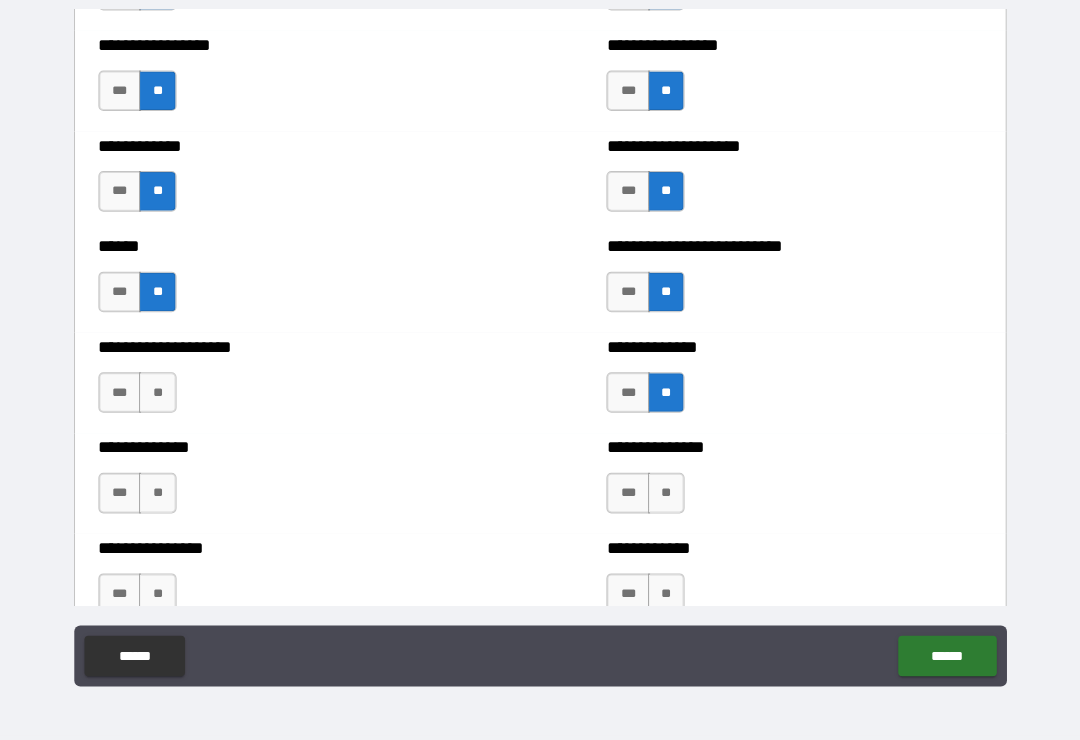 scroll, scrollTop: 3786, scrollLeft: 0, axis: vertical 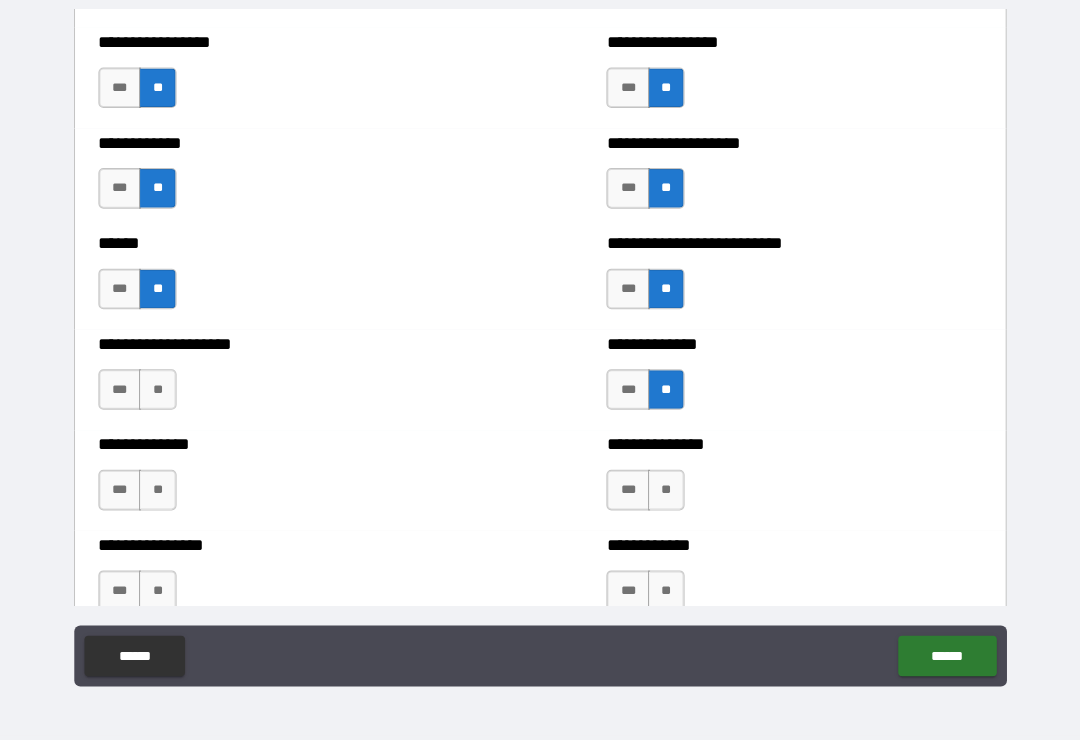 click on "**" at bounding box center (163, 395) 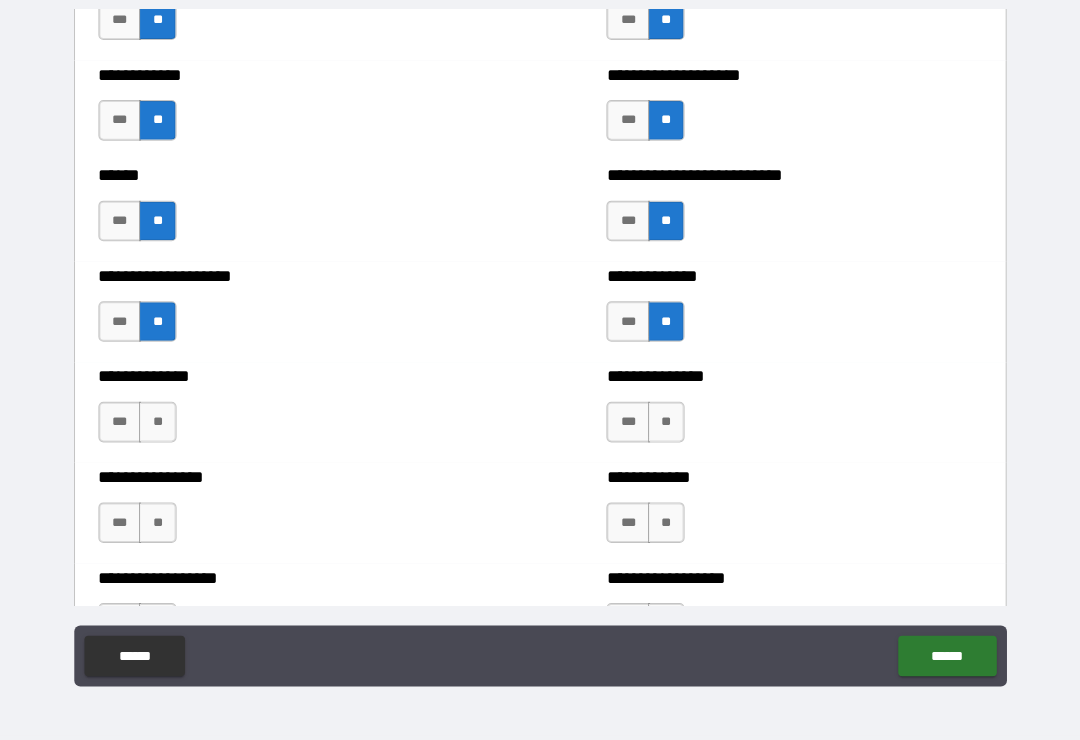 scroll, scrollTop: 3854, scrollLeft: 0, axis: vertical 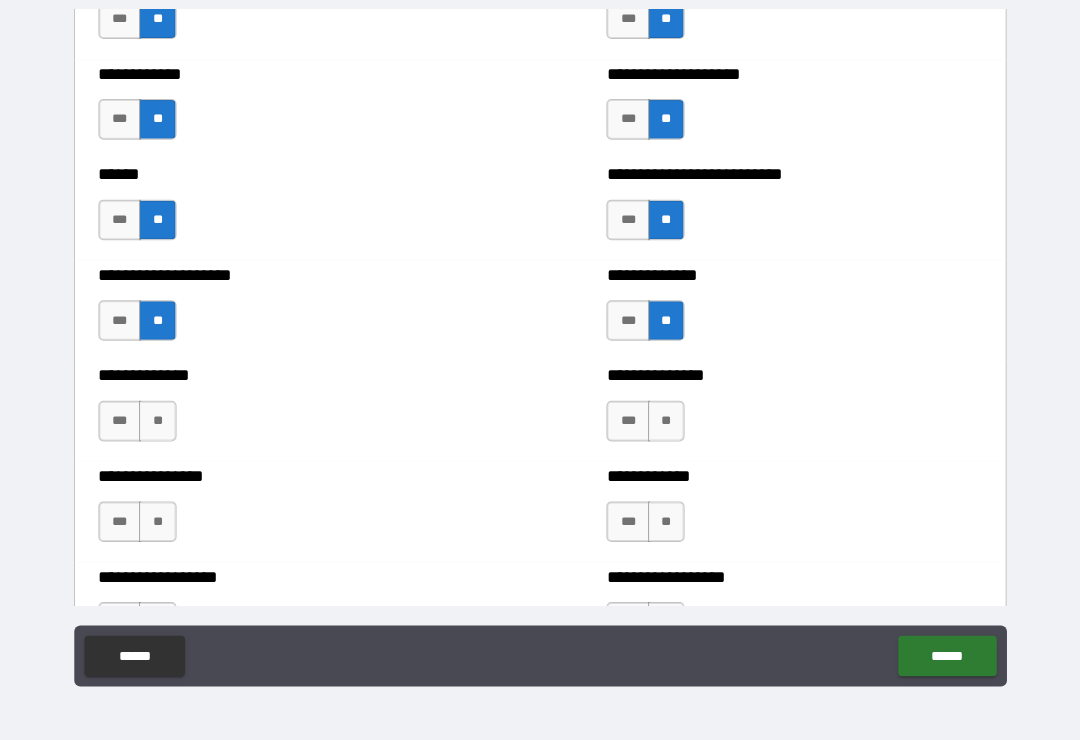 click on "**" at bounding box center [163, 426] 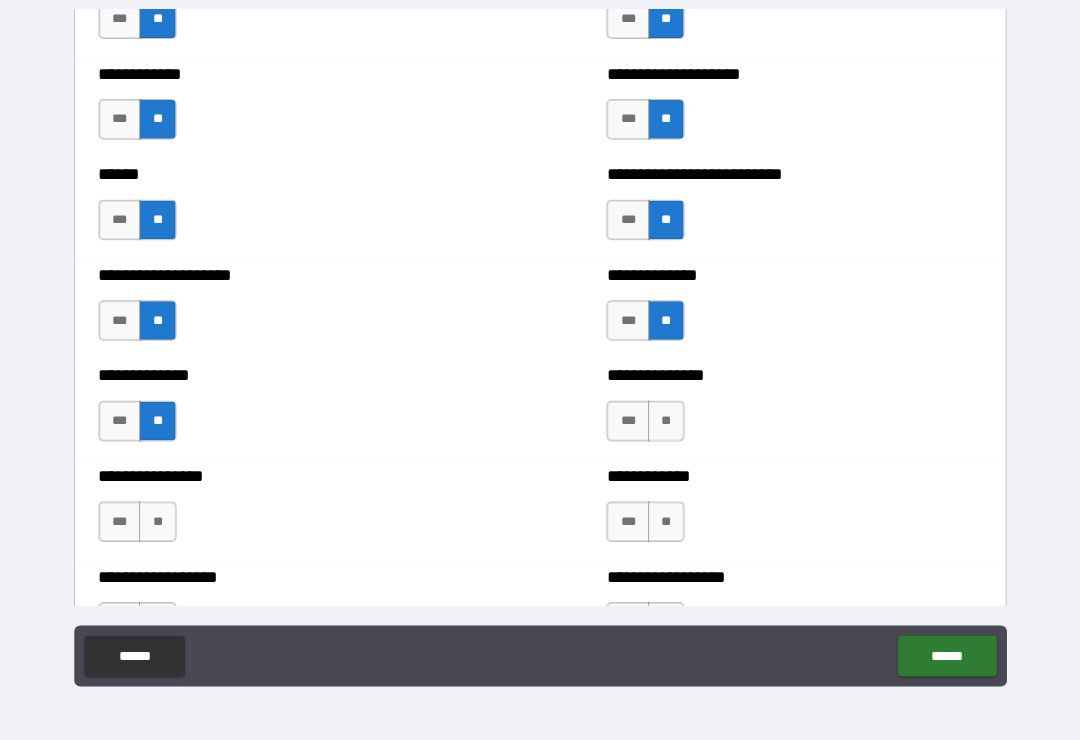 click on "**" at bounding box center (664, 426) 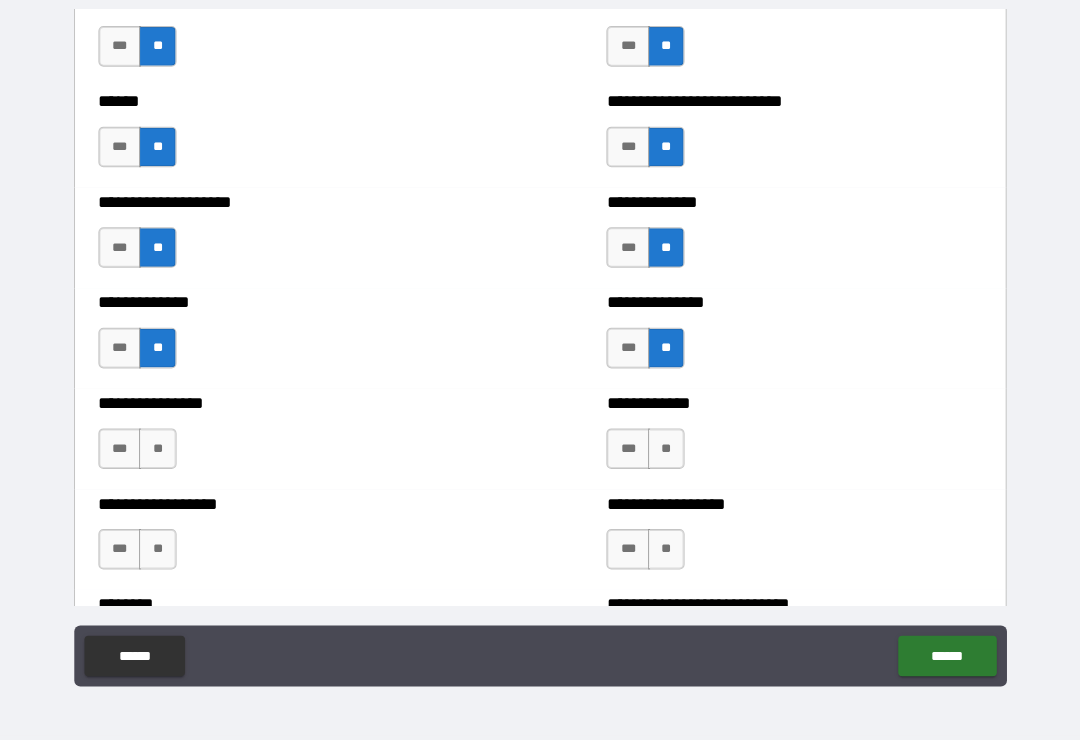 scroll, scrollTop: 3934, scrollLeft: 0, axis: vertical 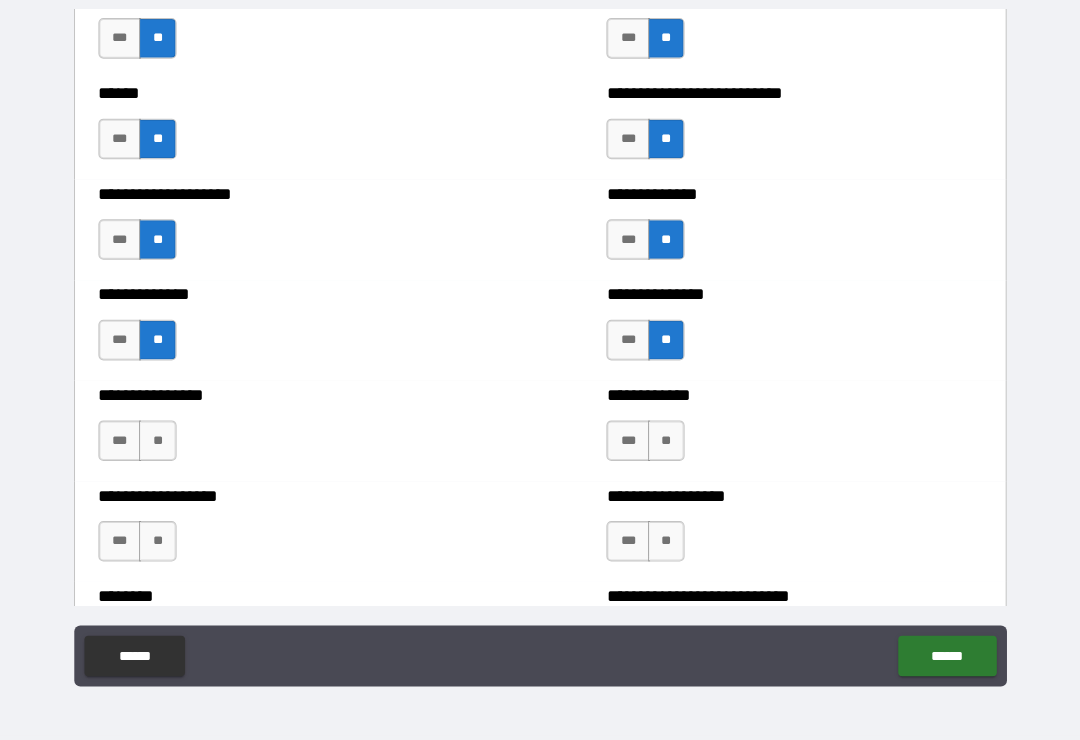 click on "**" at bounding box center (664, 445) 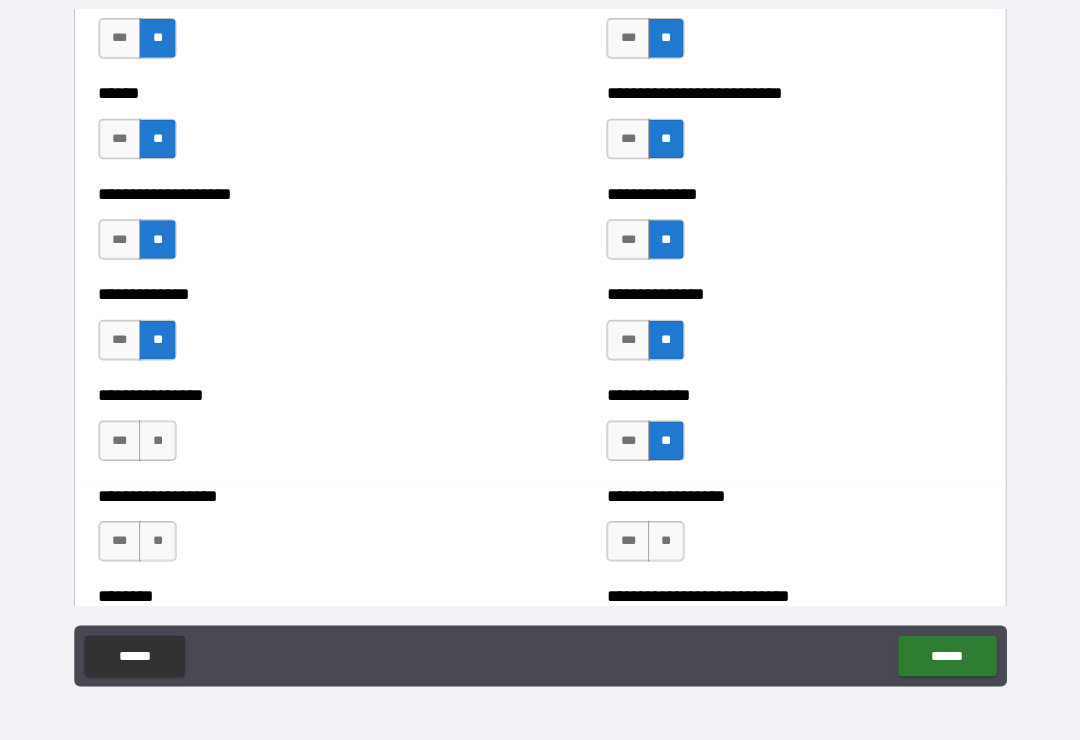 click on "**" at bounding box center [163, 445] 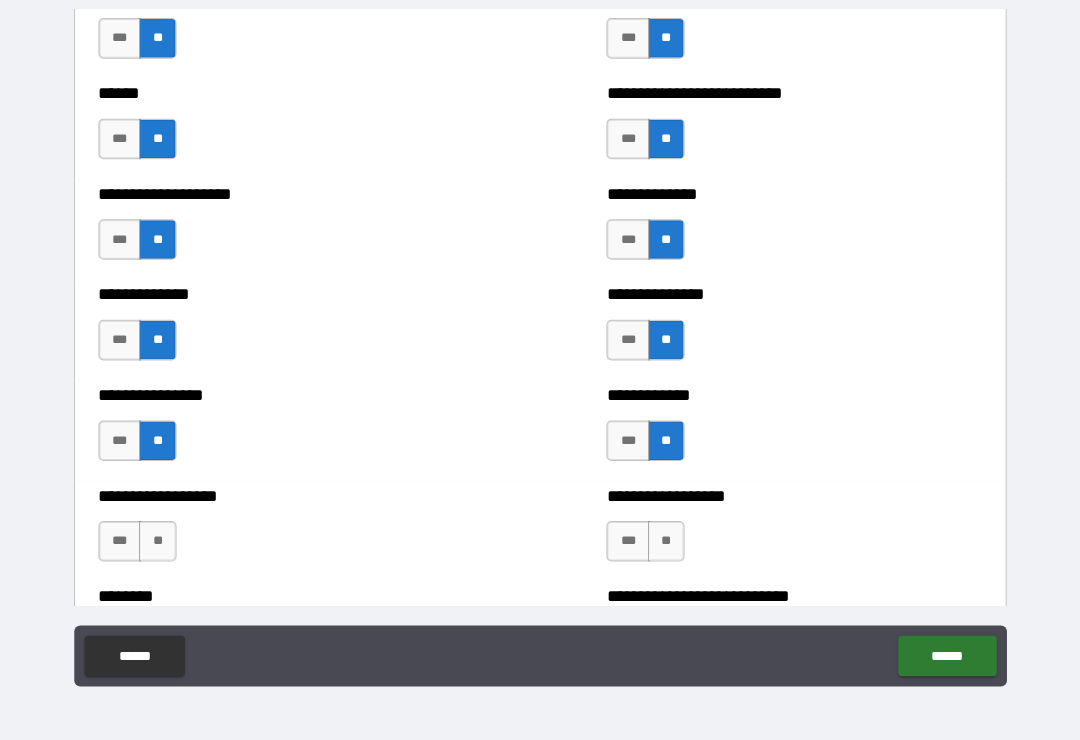 click on "**" at bounding box center [163, 544] 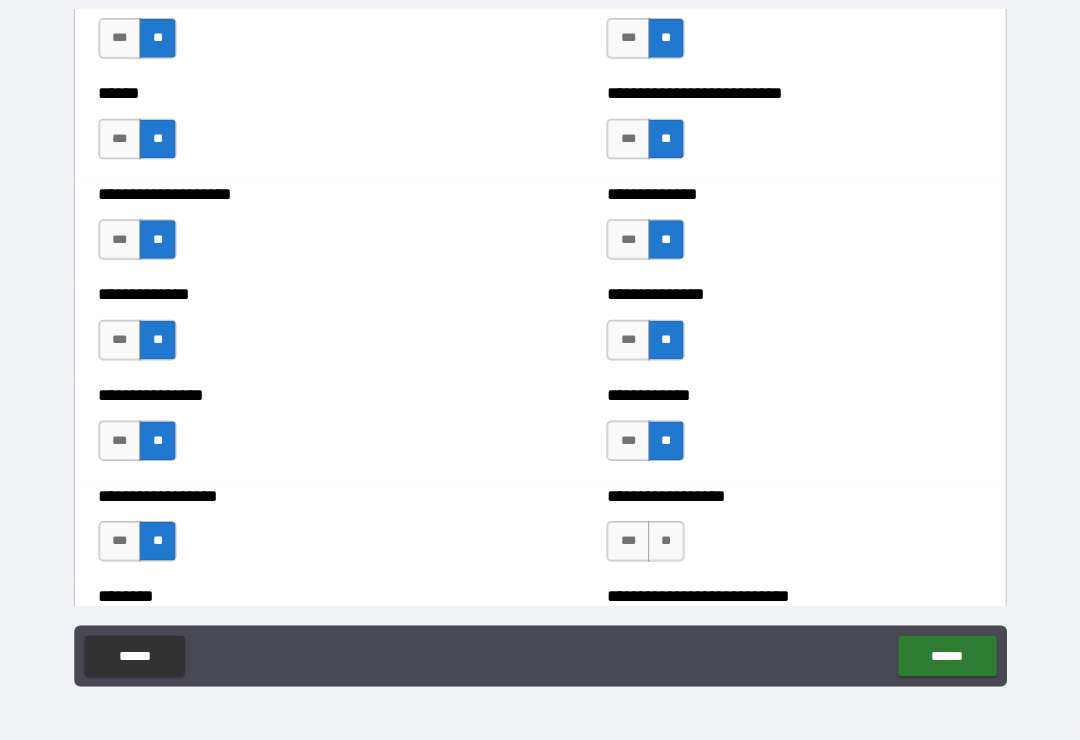 click on "**" at bounding box center [664, 544] 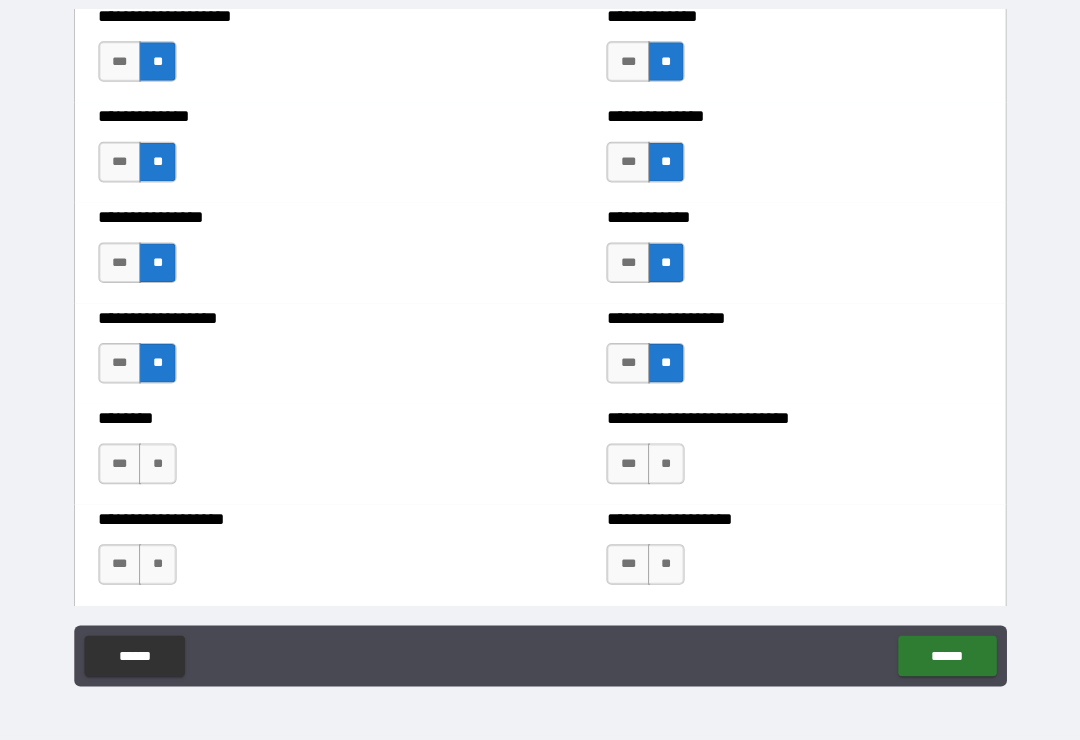 scroll, scrollTop: 4117, scrollLeft: 0, axis: vertical 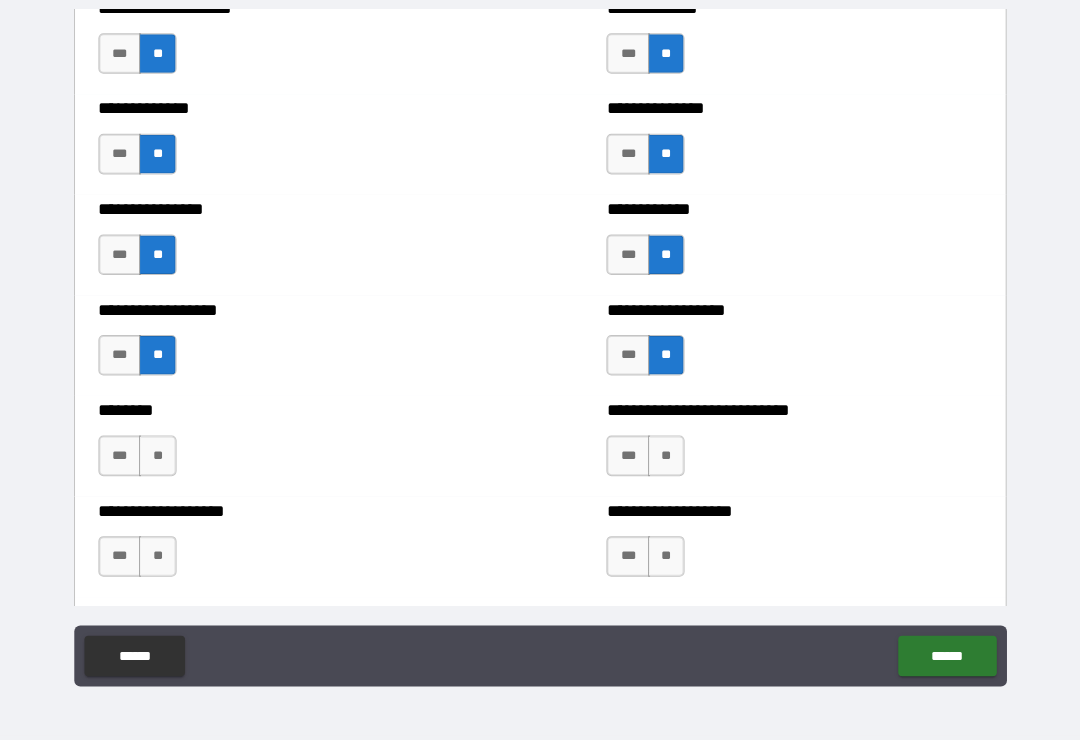 click on "**" at bounding box center (163, 460) 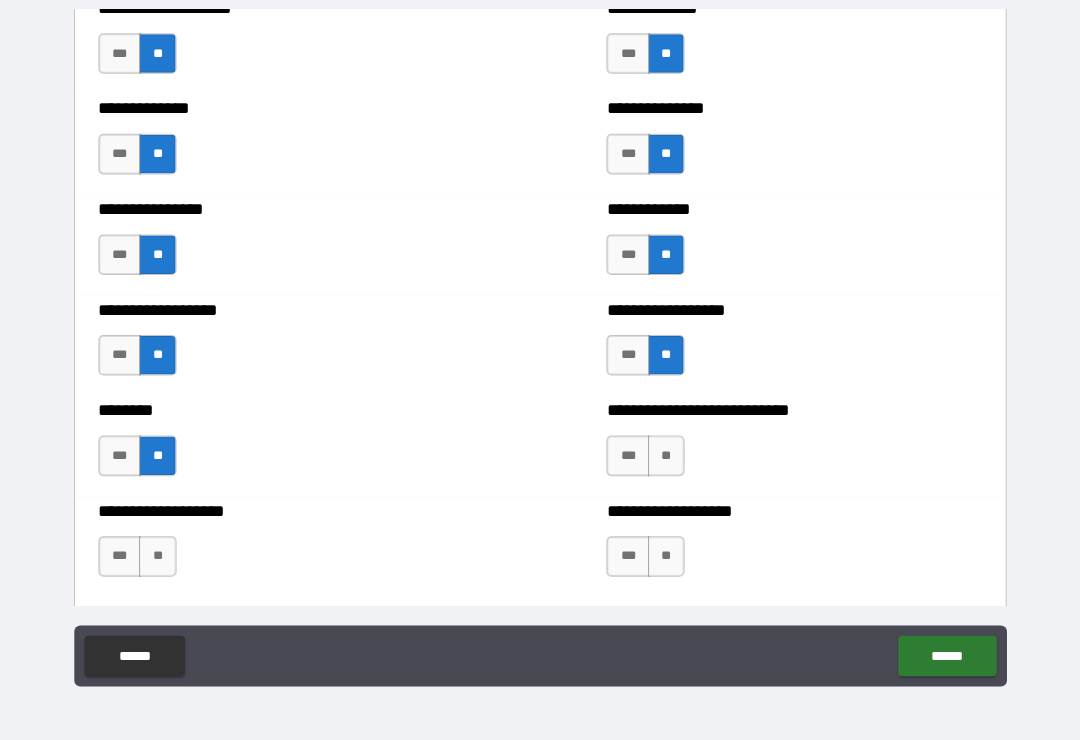 click on "**" at bounding box center (664, 460) 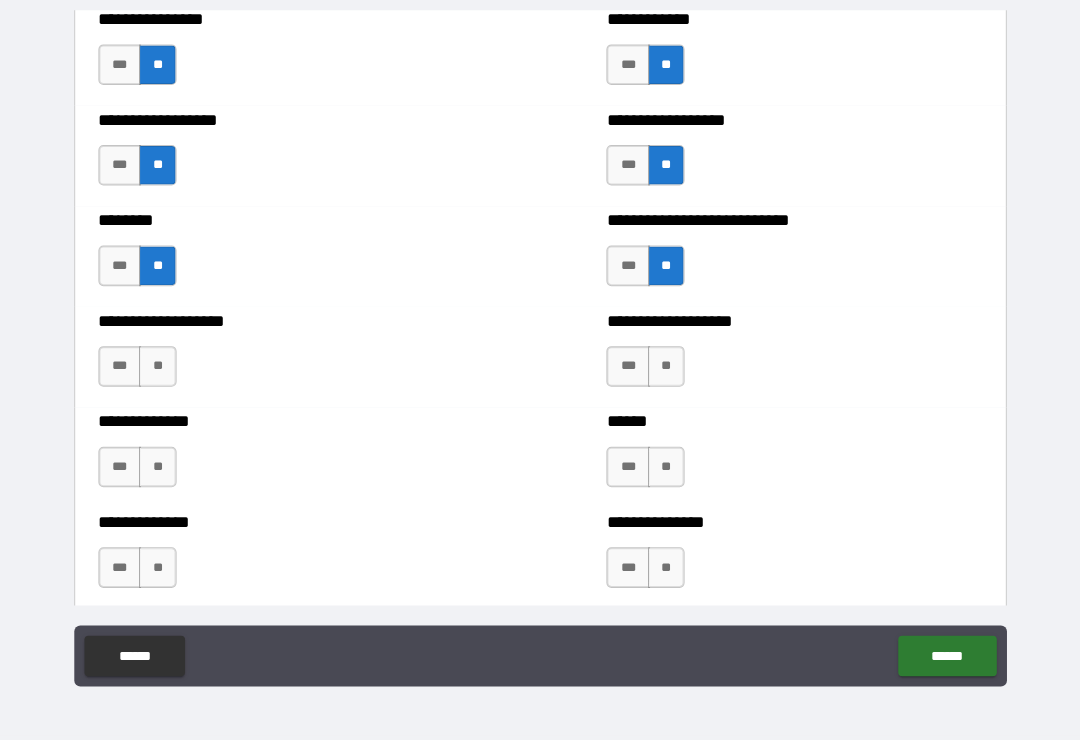 scroll, scrollTop: 4305, scrollLeft: 0, axis: vertical 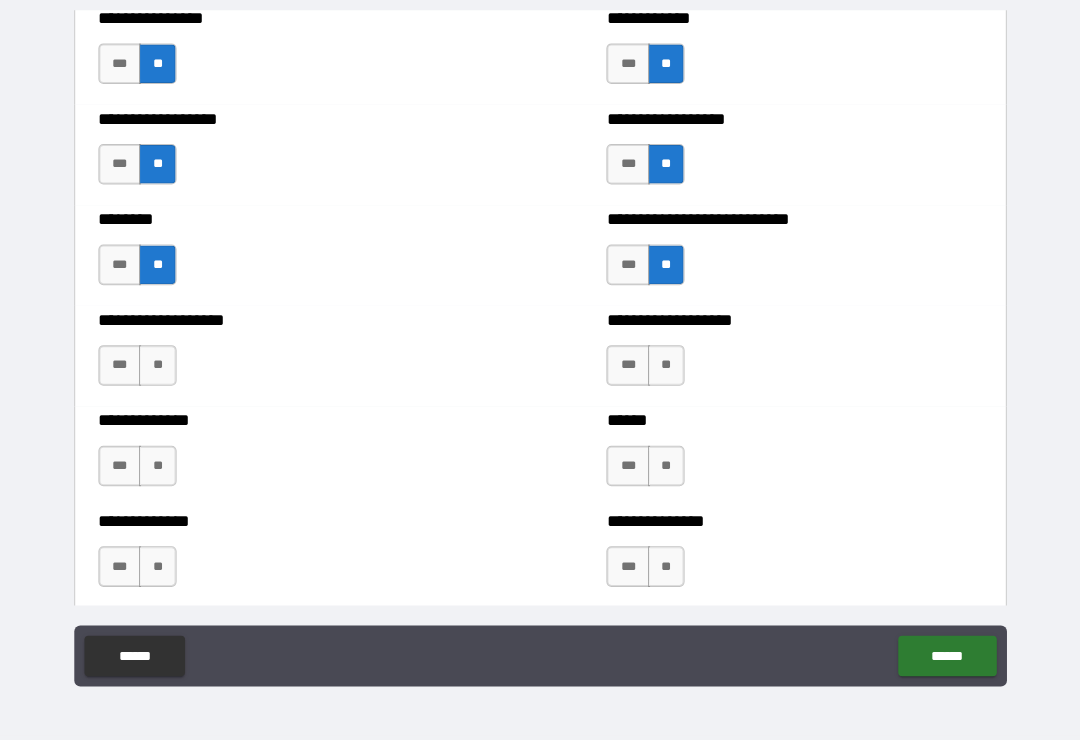click on "**" at bounding box center (163, 371) 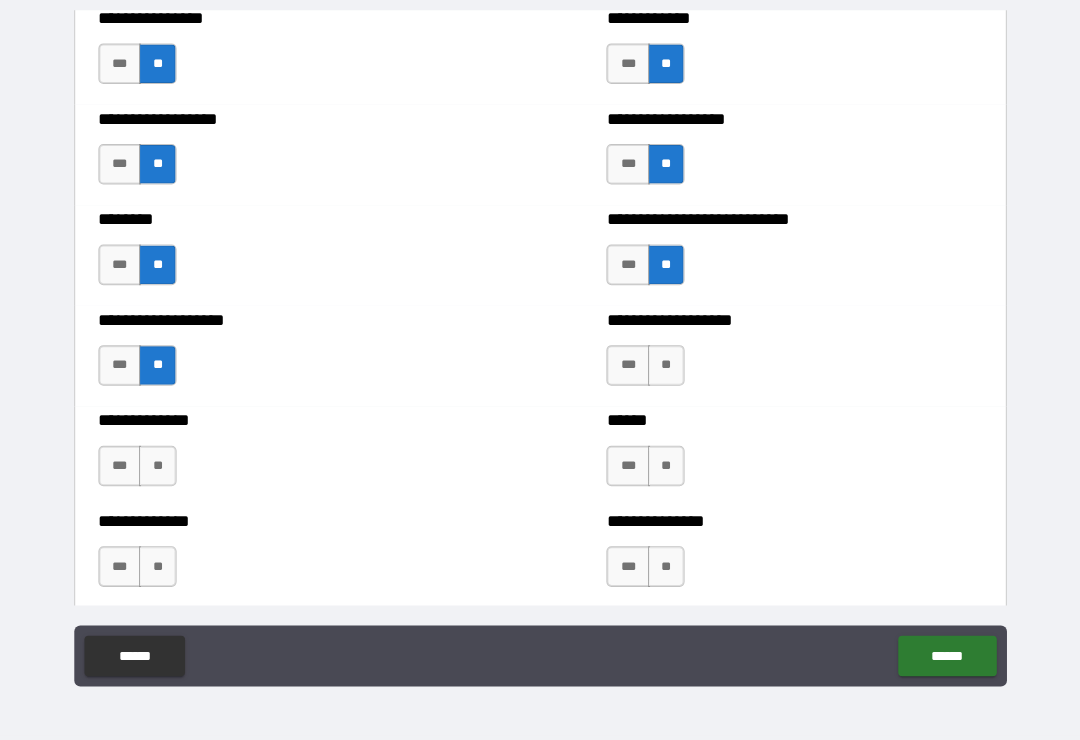 click on "**" at bounding box center (664, 371) 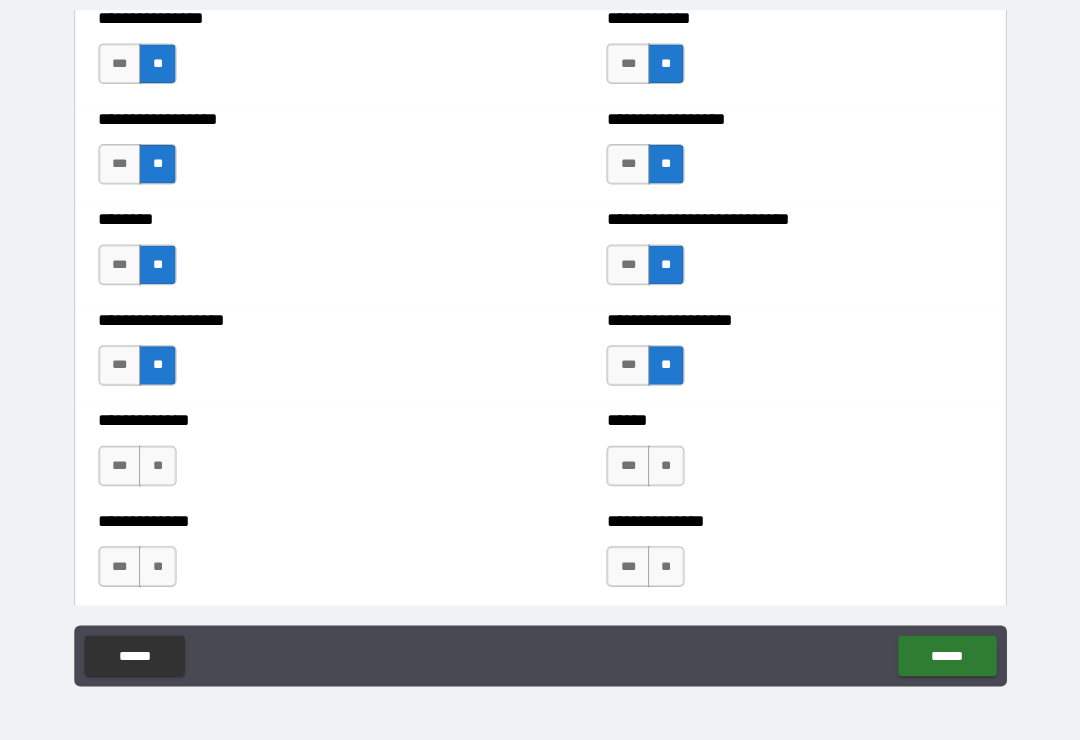 click on "**" at bounding box center [163, 470] 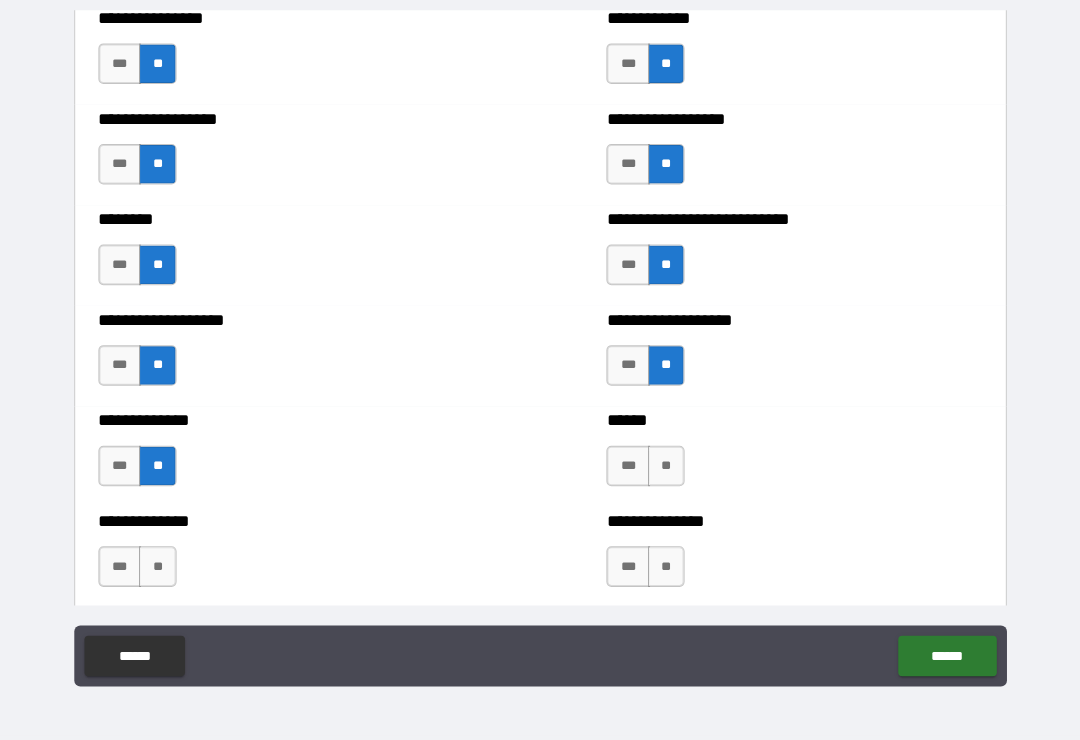 click on "**" at bounding box center (664, 470) 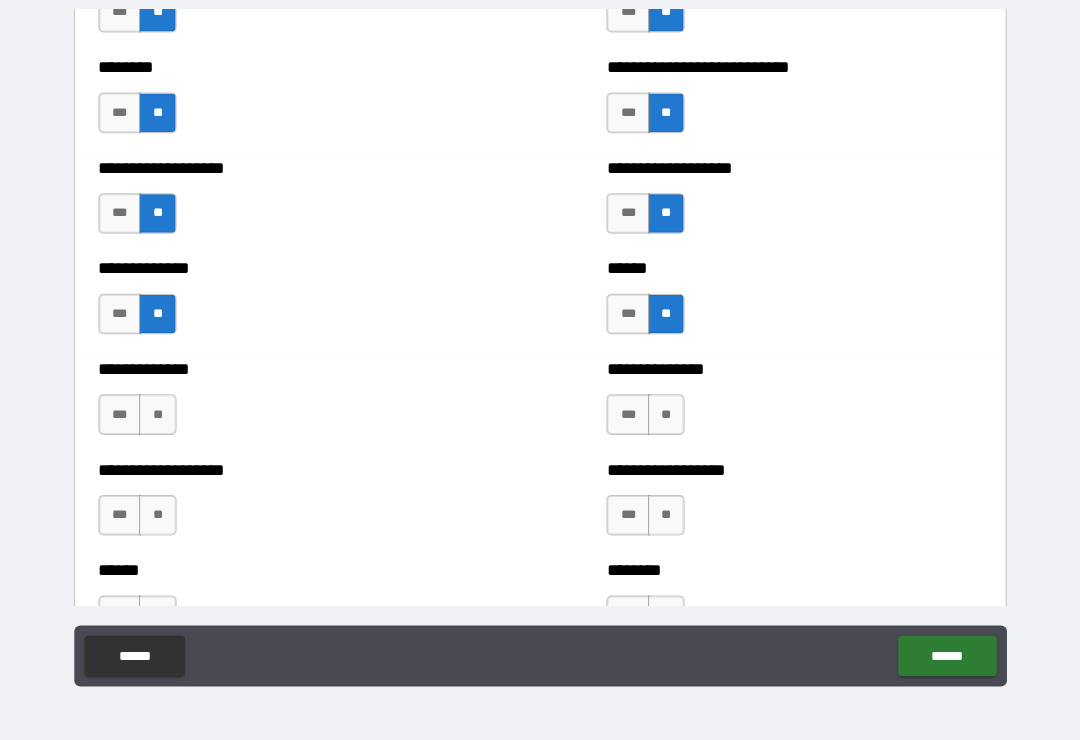 scroll, scrollTop: 4456, scrollLeft: 0, axis: vertical 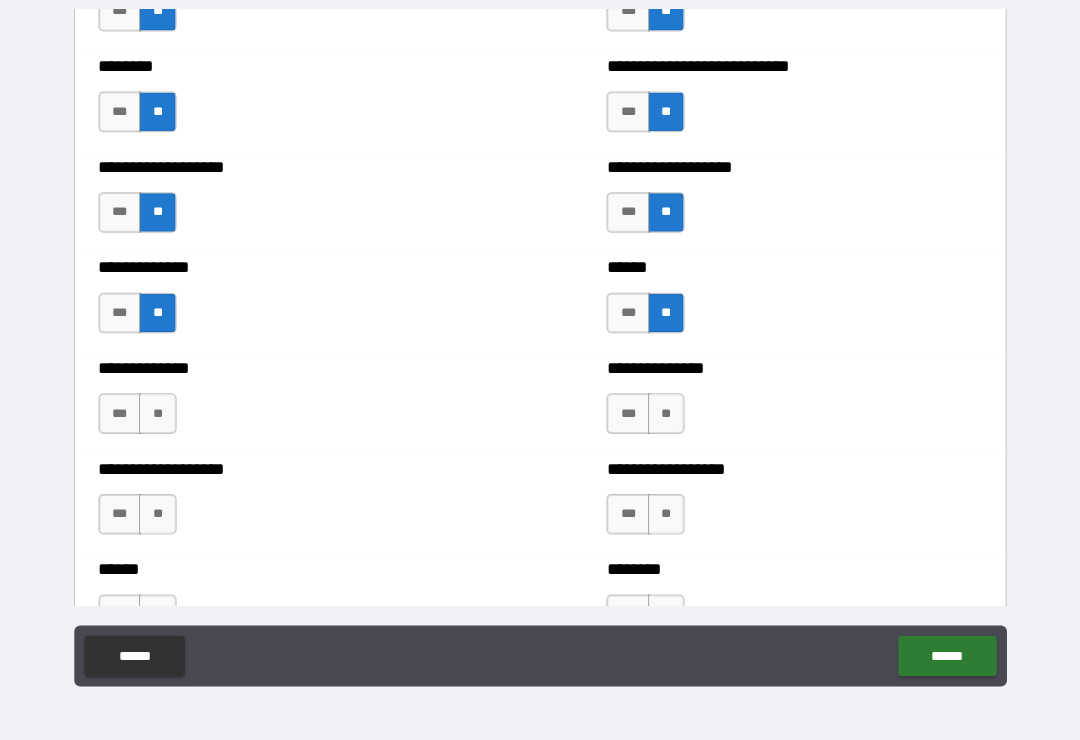 click on "**" at bounding box center [163, 418] 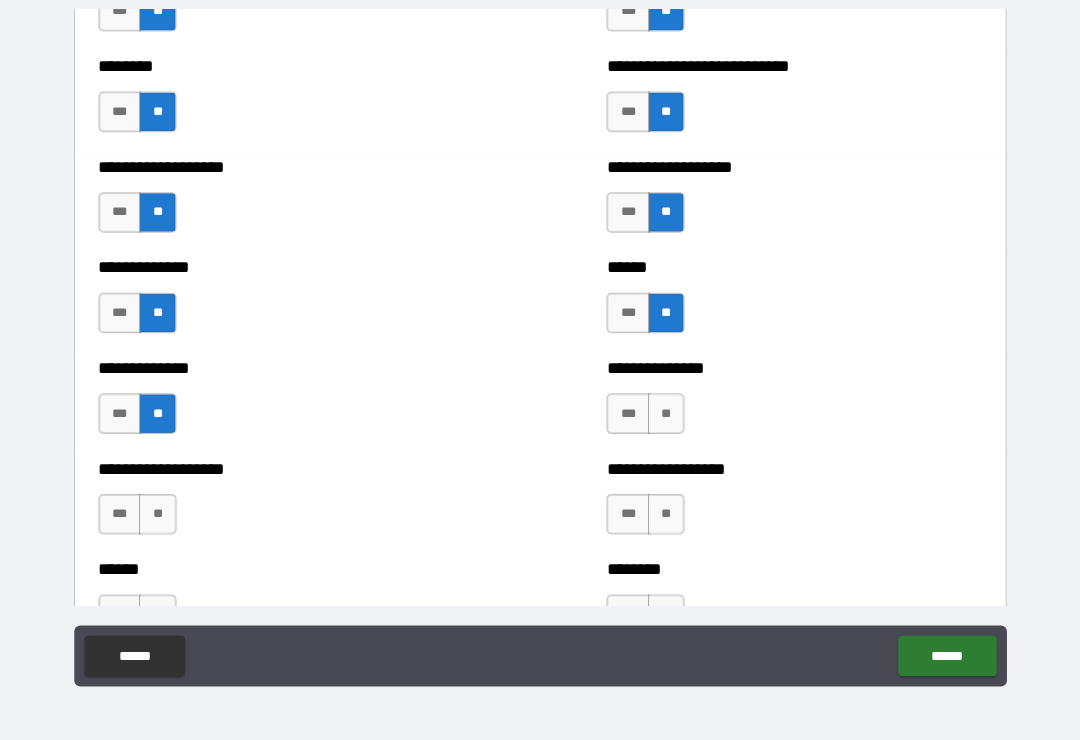 click on "**" at bounding box center (664, 418) 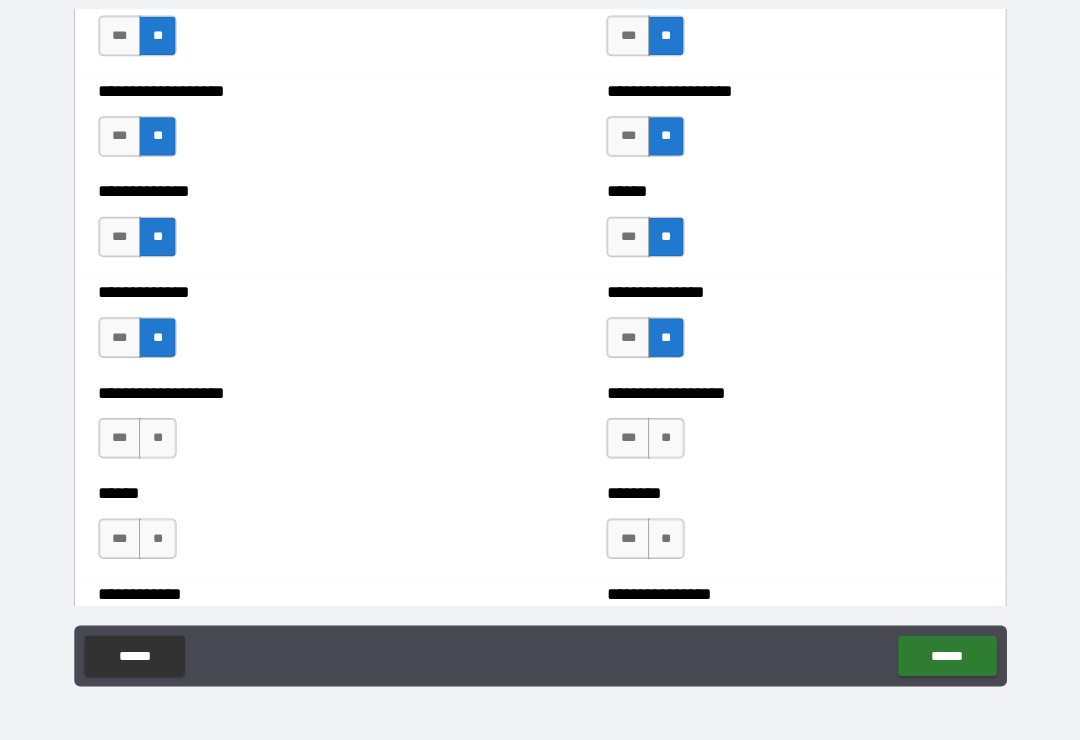 scroll, scrollTop: 4536, scrollLeft: 0, axis: vertical 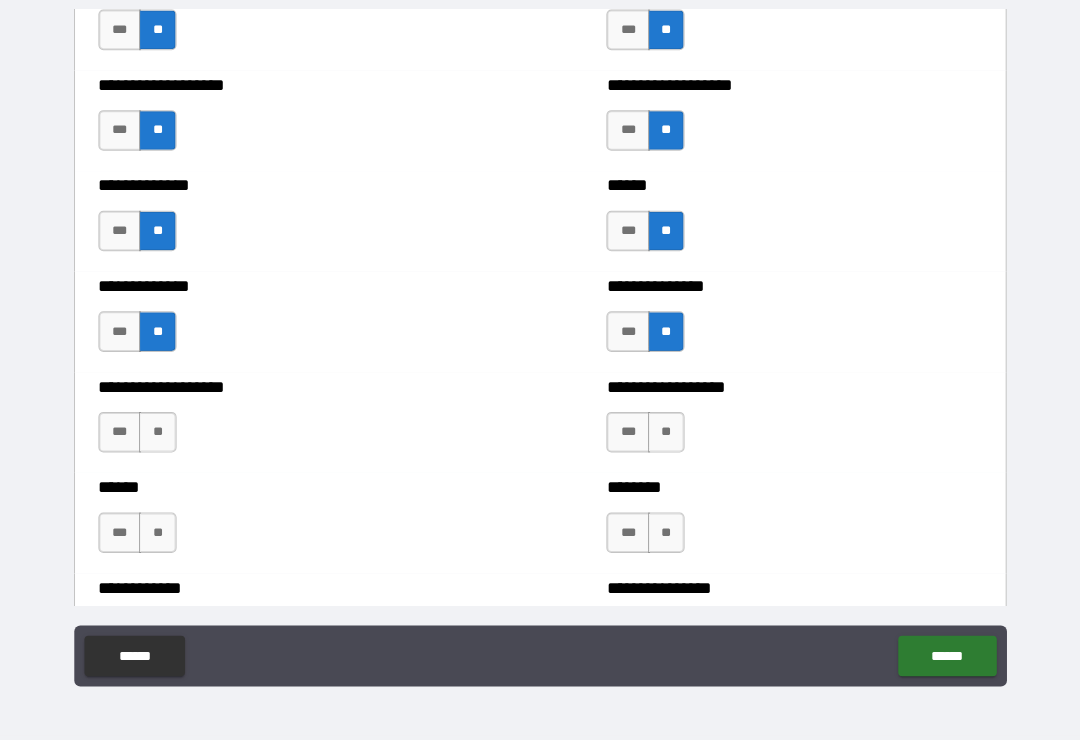 click on "**" at bounding box center [163, 437] 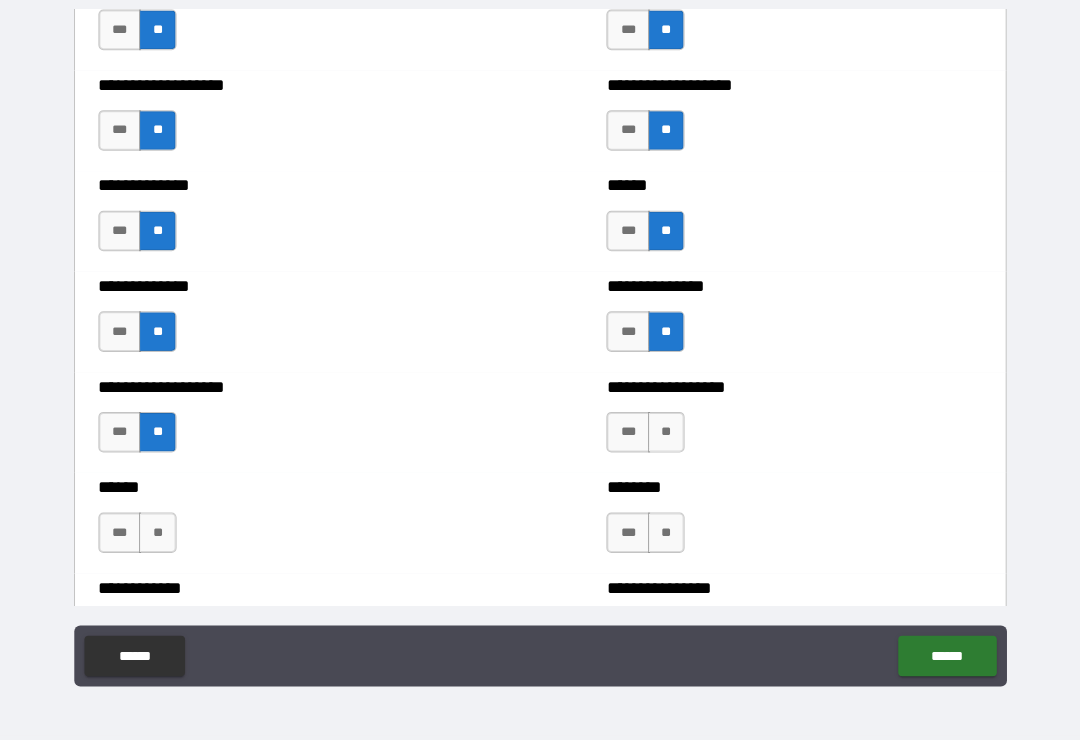 click on "**" at bounding box center (664, 437) 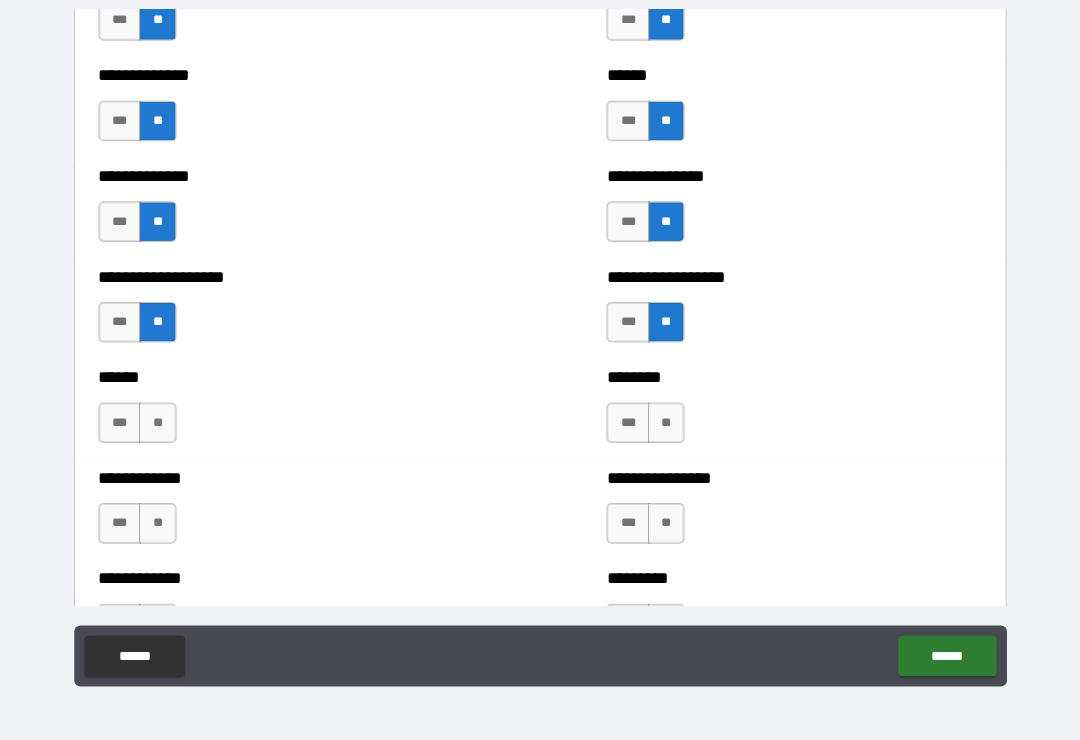 scroll, scrollTop: 4649, scrollLeft: 0, axis: vertical 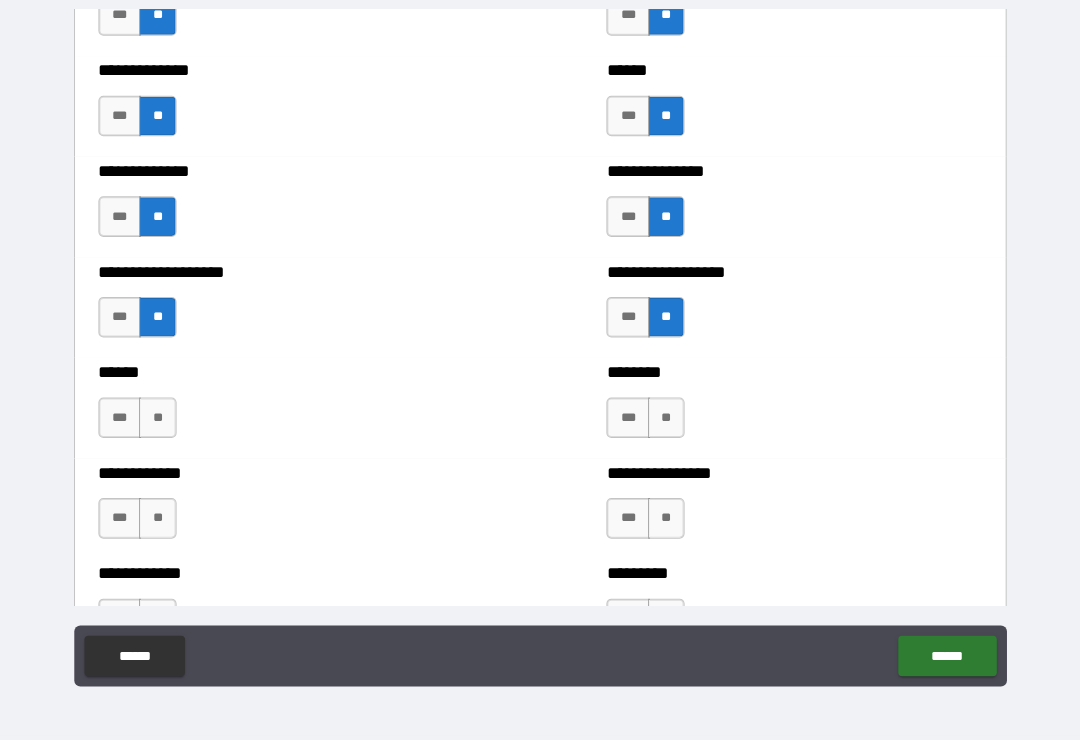 click on "**" at bounding box center (163, 423) 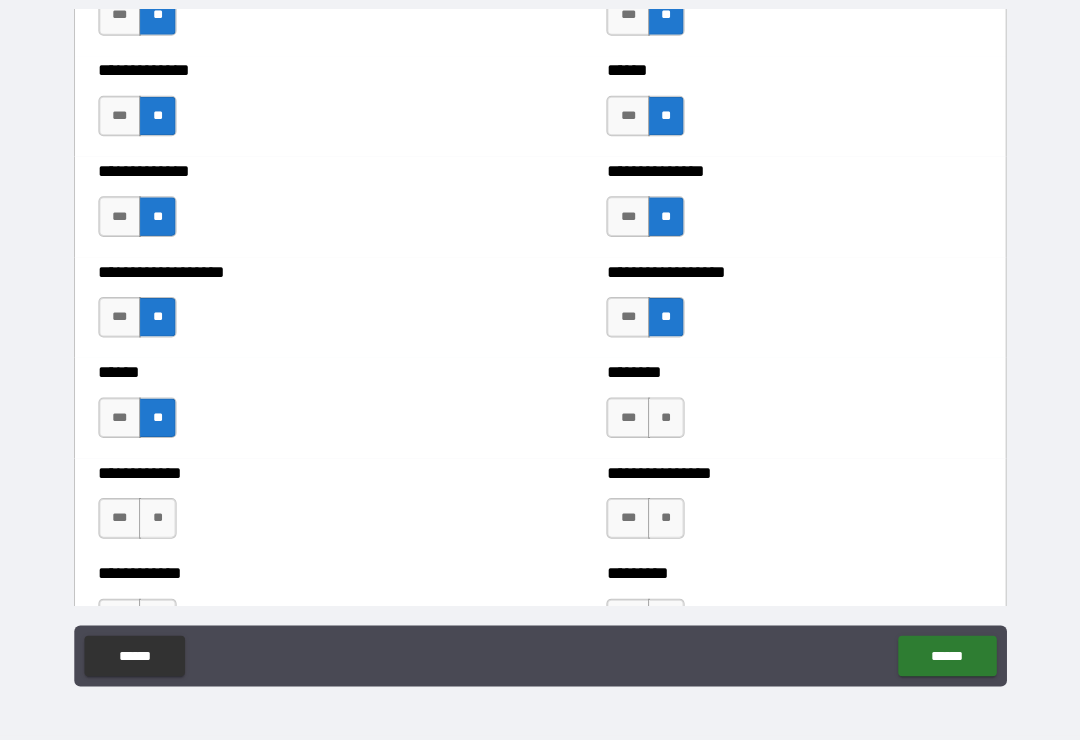click on "**" at bounding box center (664, 423) 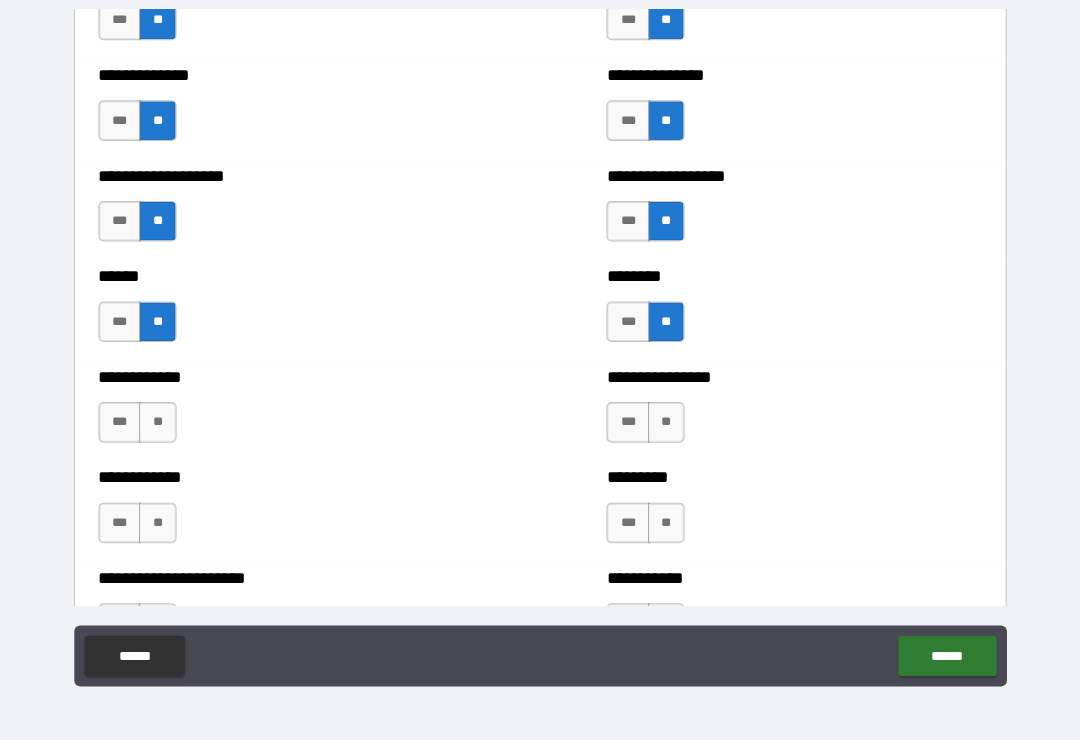 scroll, scrollTop: 4759, scrollLeft: 0, axis: vertical 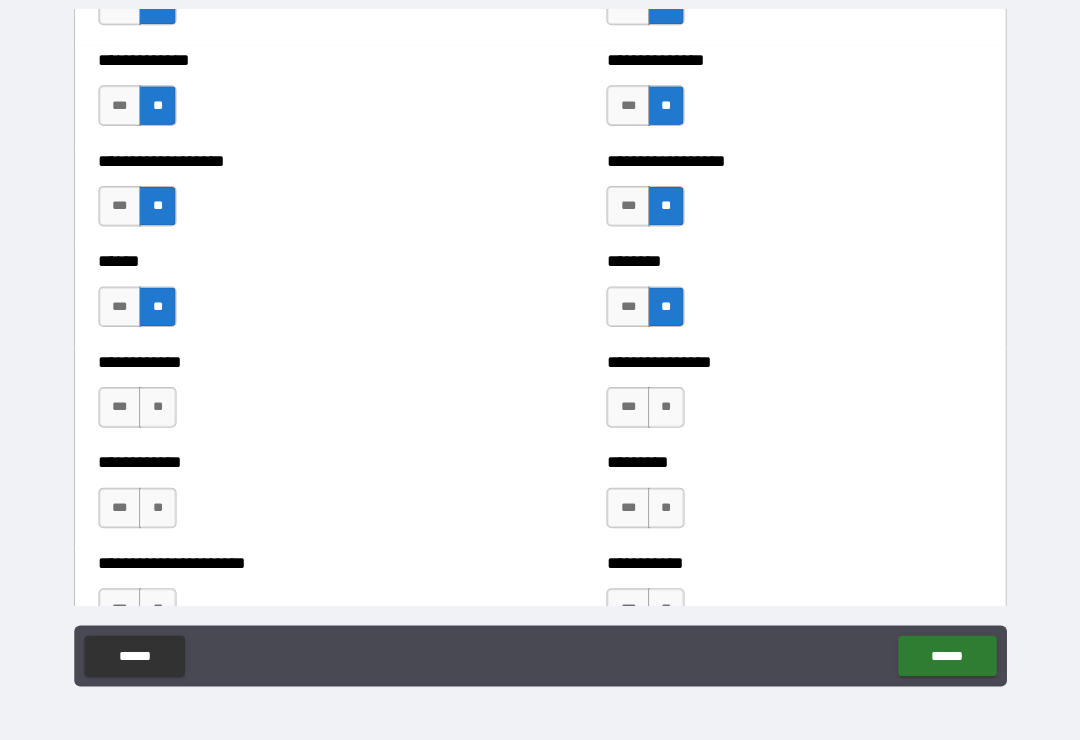 click on "**" at bounding box center (163, 412) 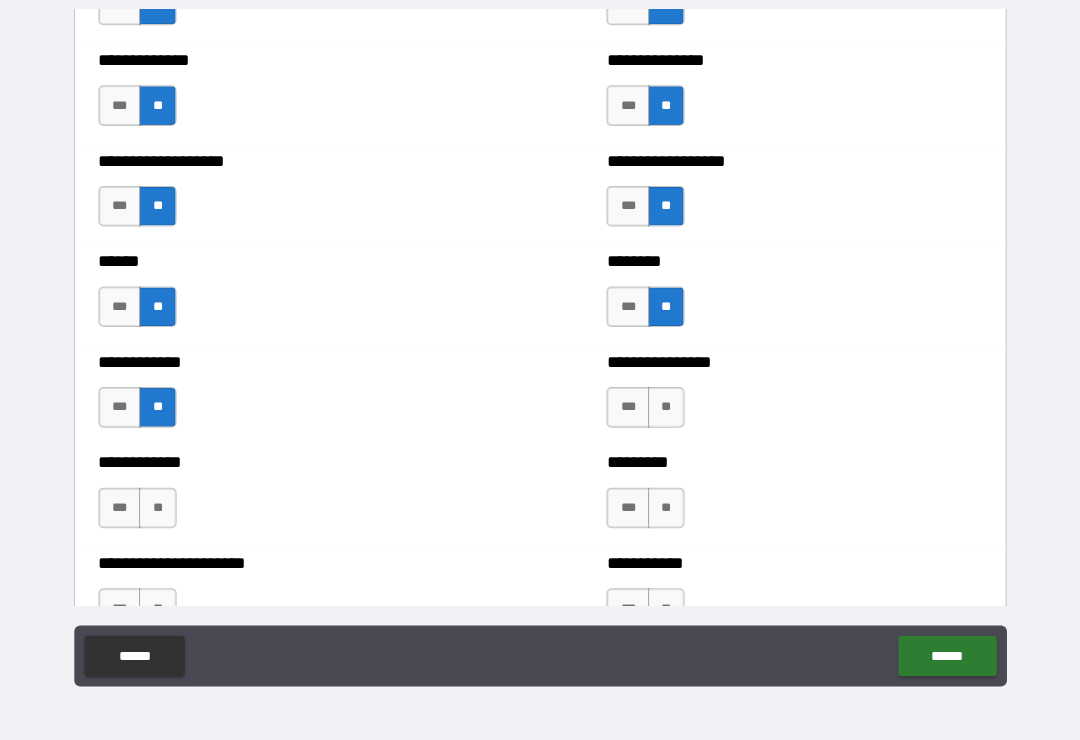 click on "**" at bounding box center (664, 412) 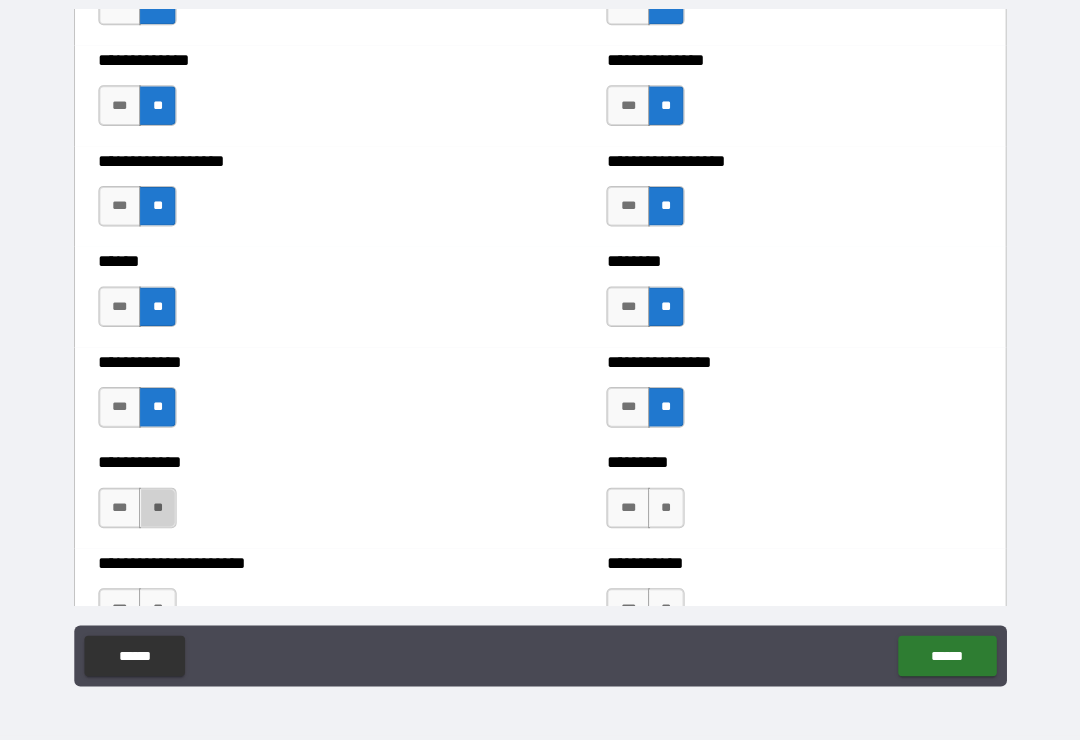 click on "**" at bounding box center [163, 511] 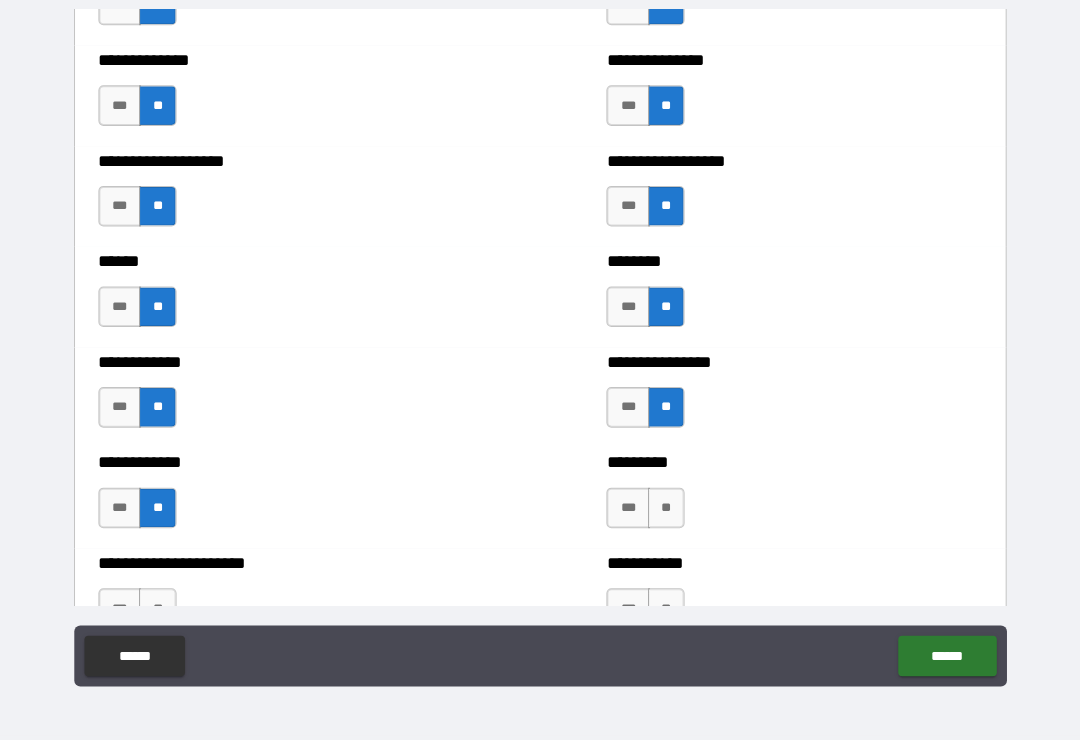 click on "**" at bounding box center [664, 511] 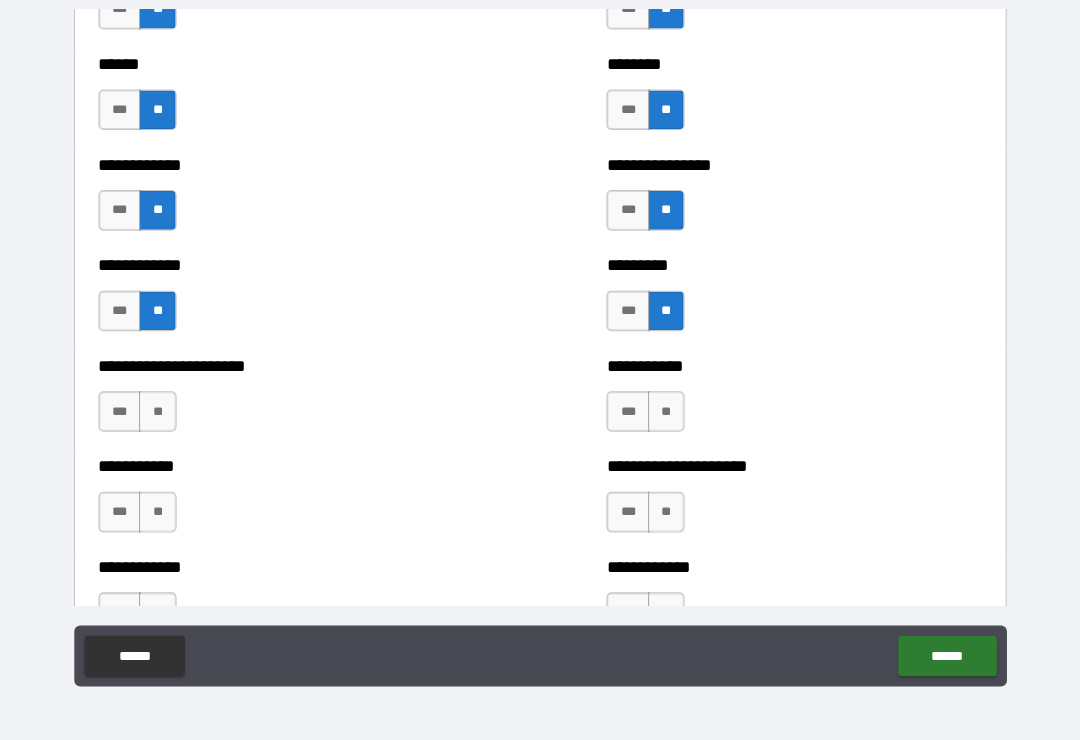 scroll, scrollTop: 4956, scrollLeft: 0, axis: vertical 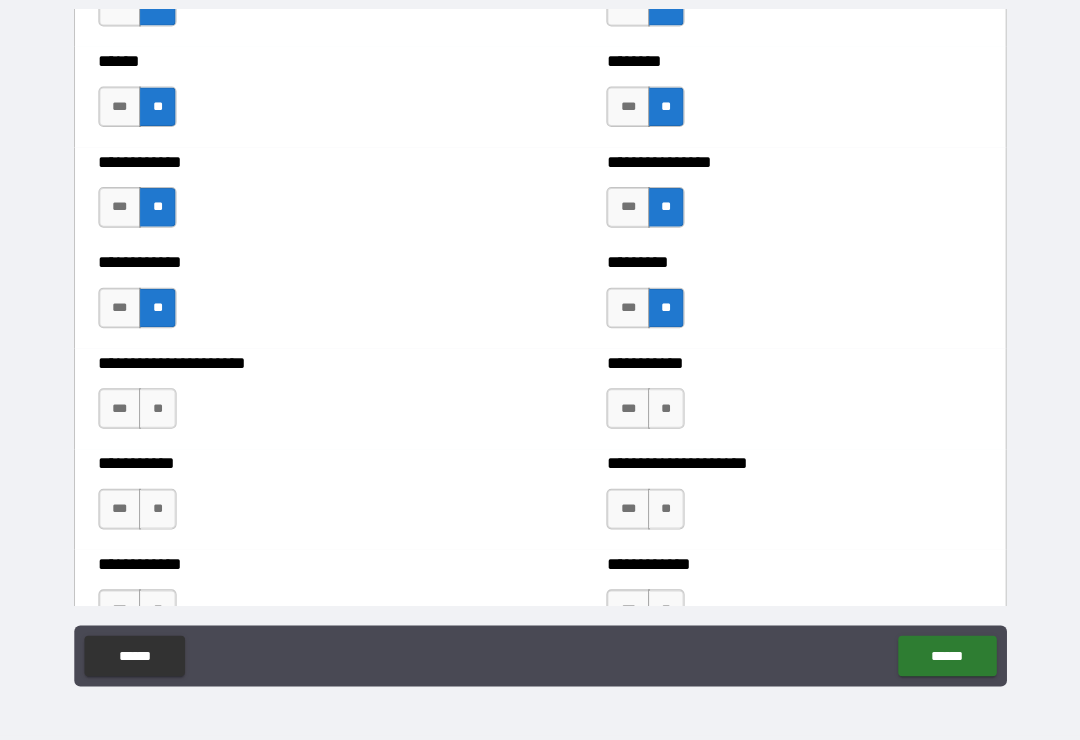 click on "**" at bounding box center (163, 413) 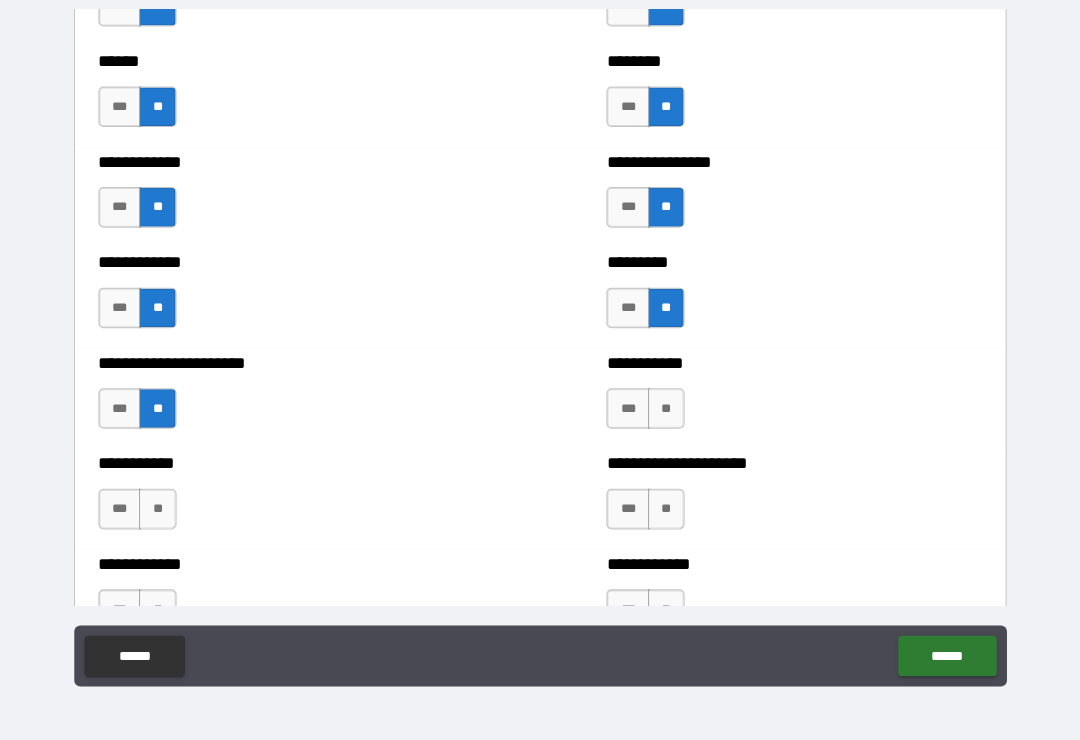 click on "**" at bounding box center [664, 413] 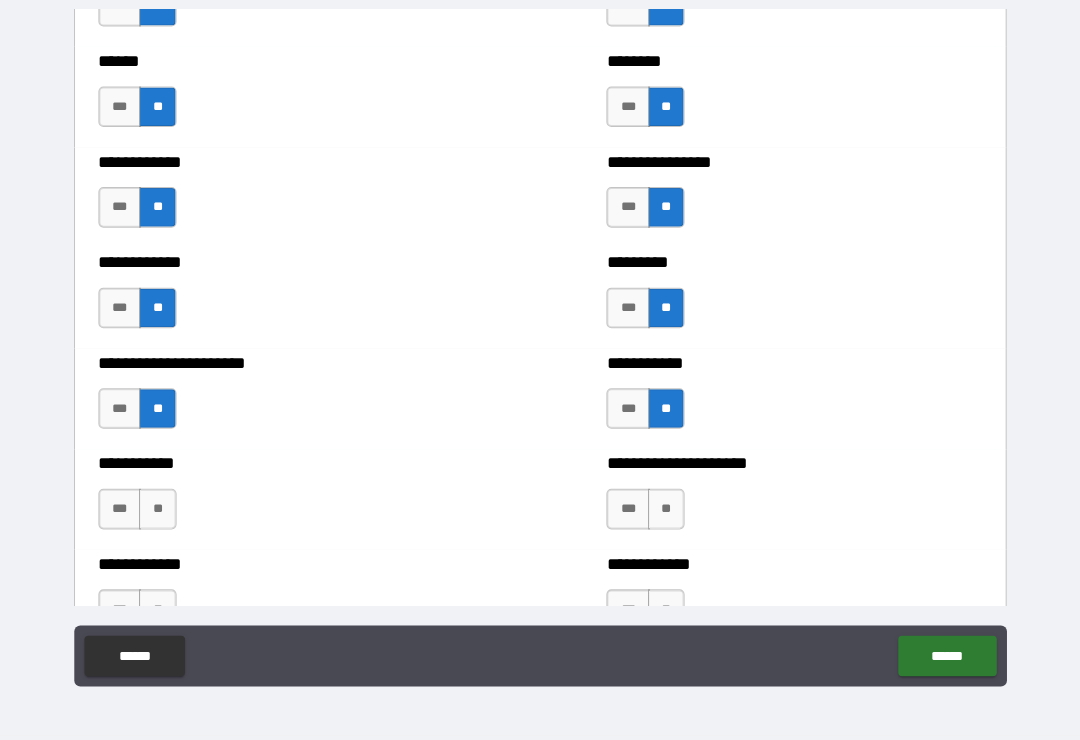 click on "**" at bounding box center (163, 512) 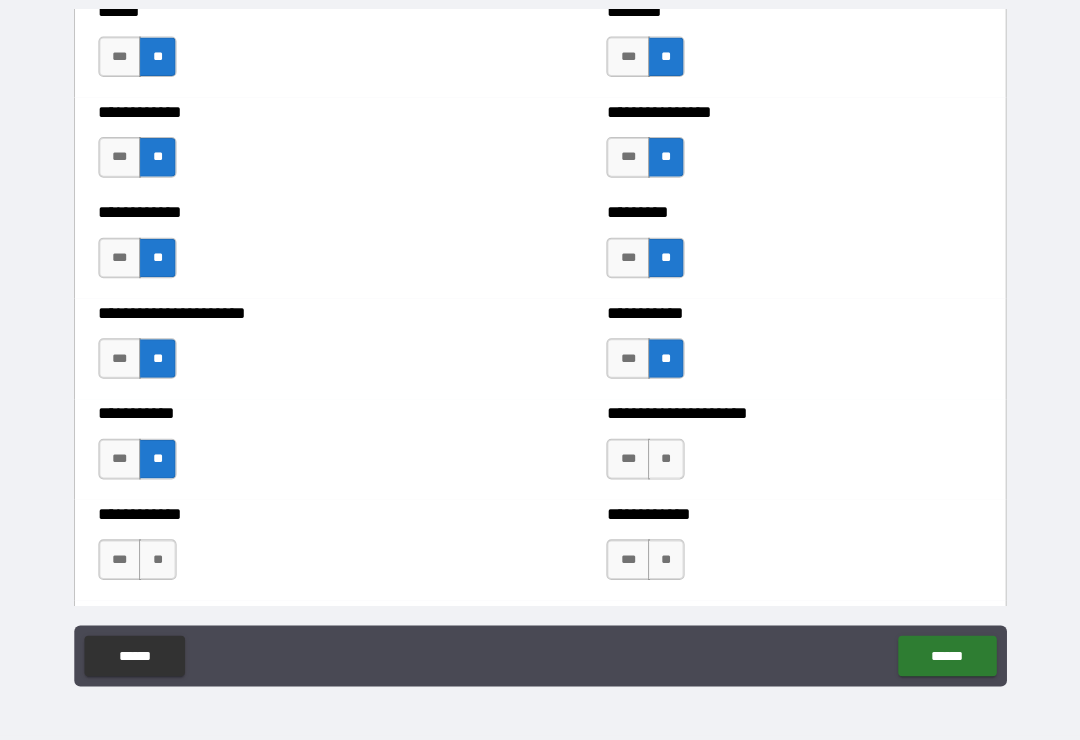scroll, scrollTop: 5063, scrollLeft: 0, axis: vertical 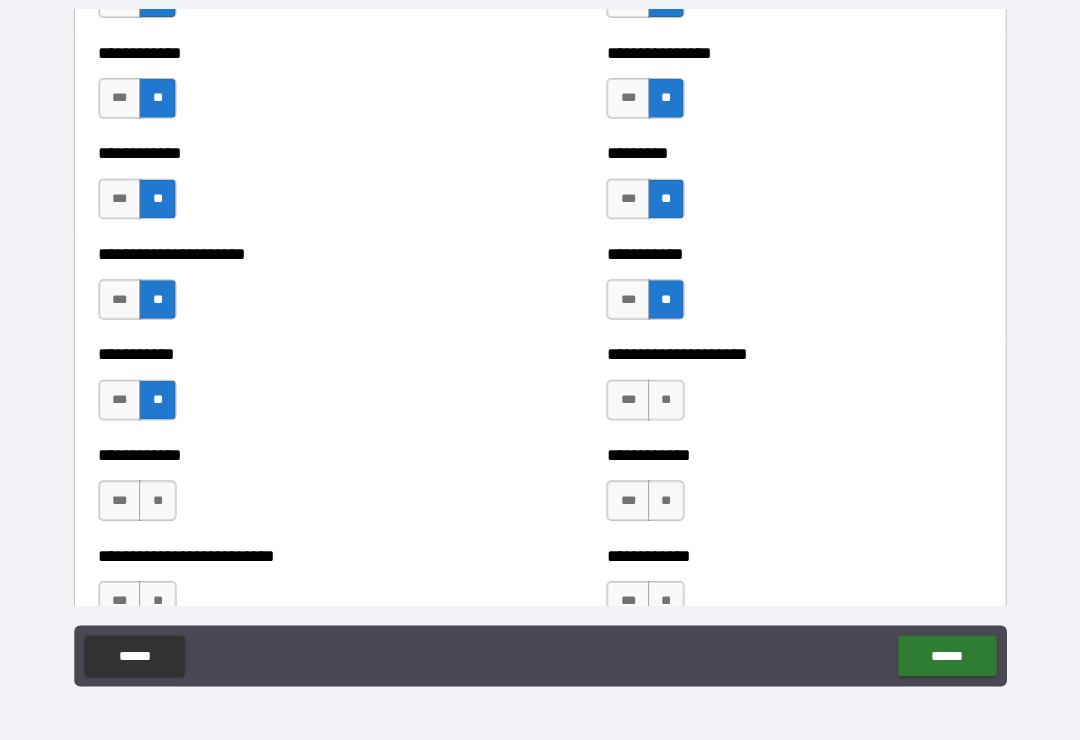 click on "**" at bounding box center [664, 405] 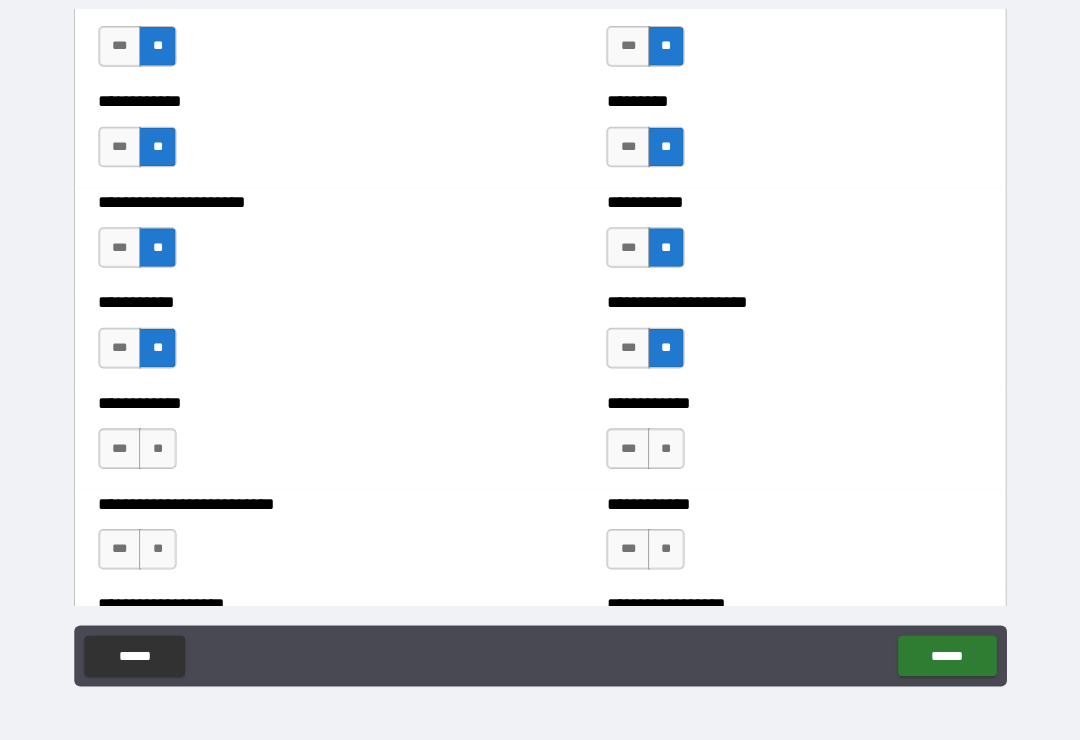 scroll, scrollTop: 5120, scrollLeft: 0, axis: vertical 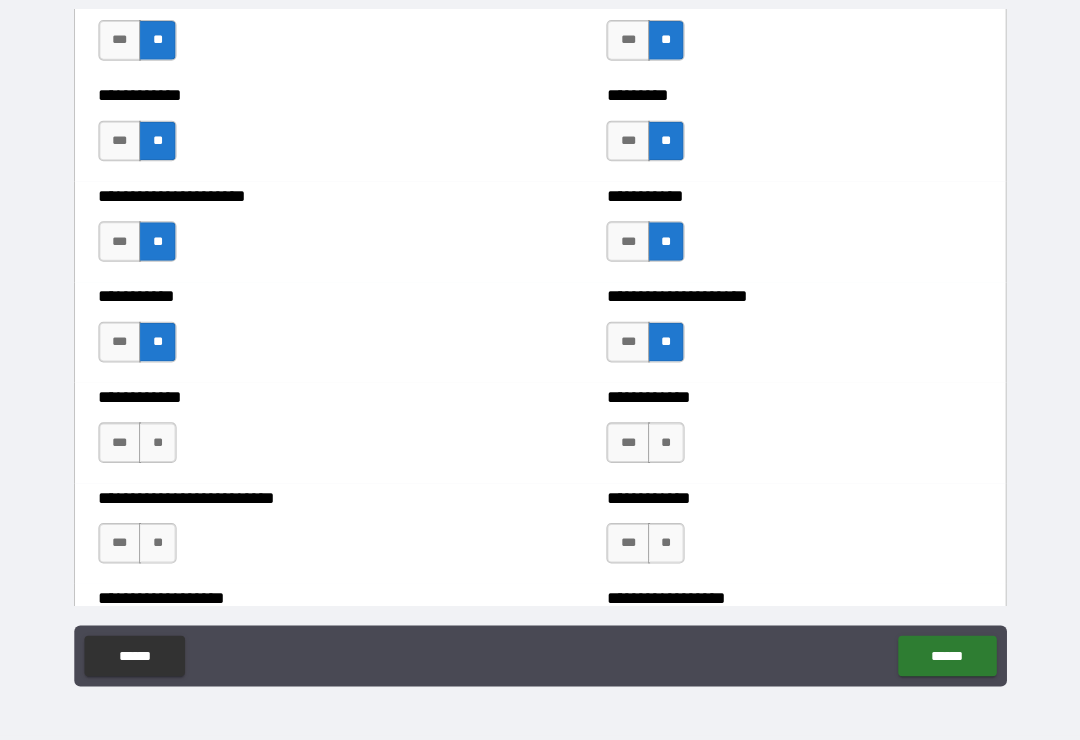 click on "**" at bounding box center (163, 447) 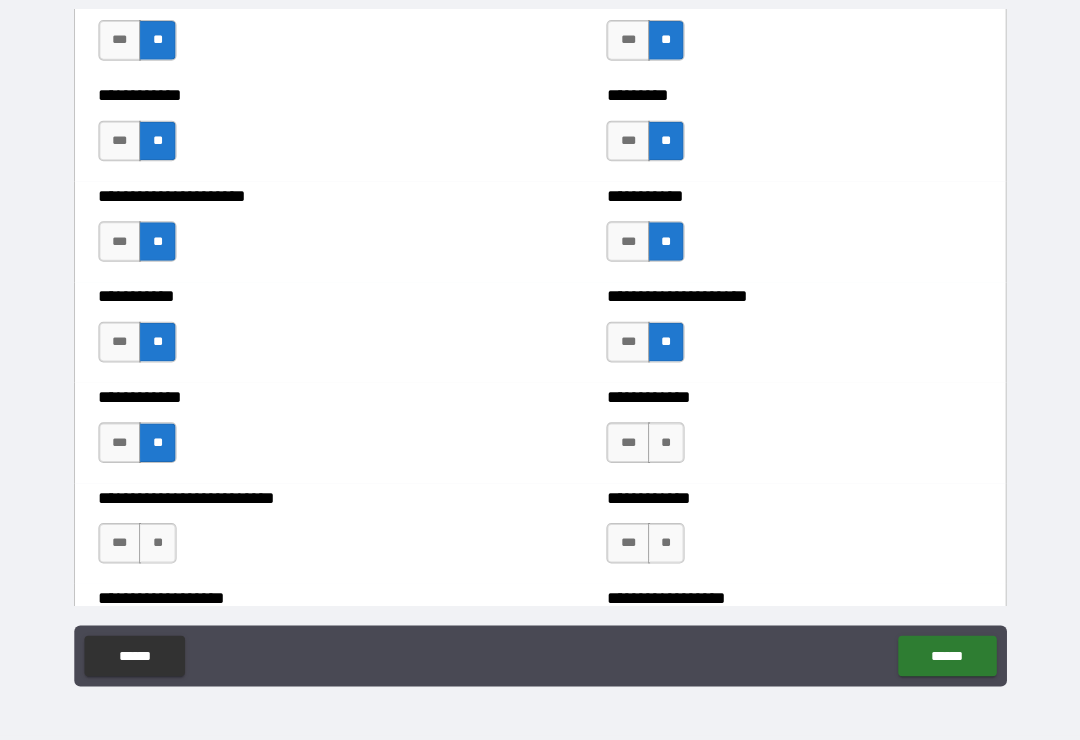 click on "**" at bounding box center [664, 447] 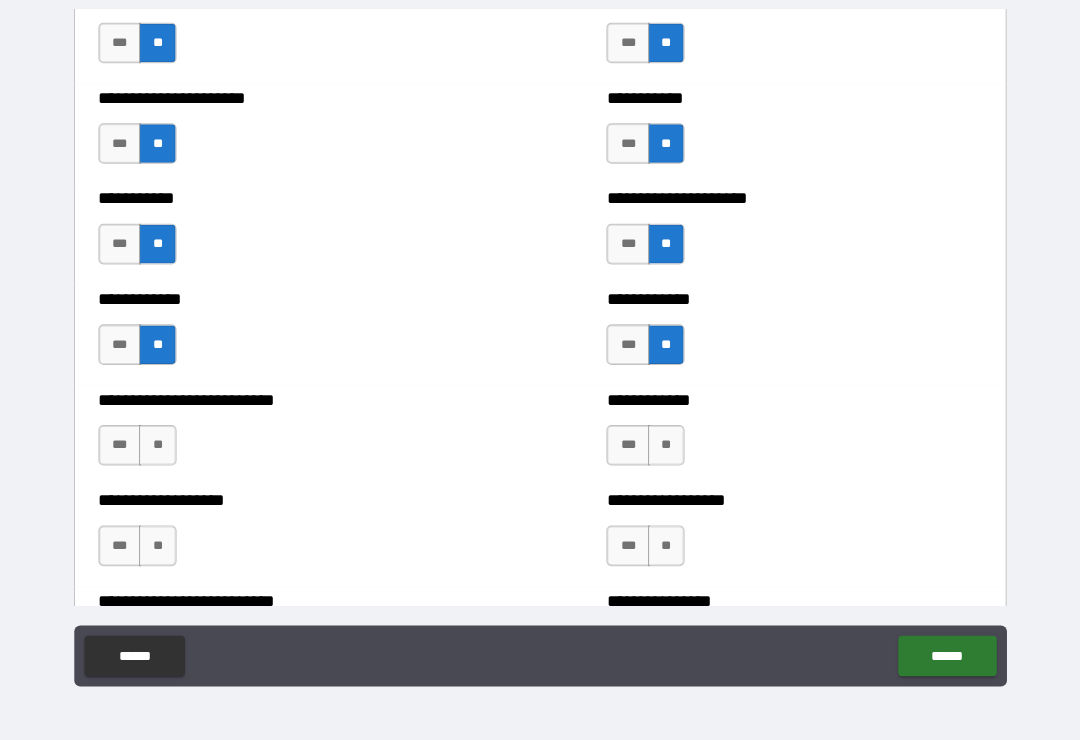 scroll, scrollTop: 5219, scrollLeft: 0, axis: vertical 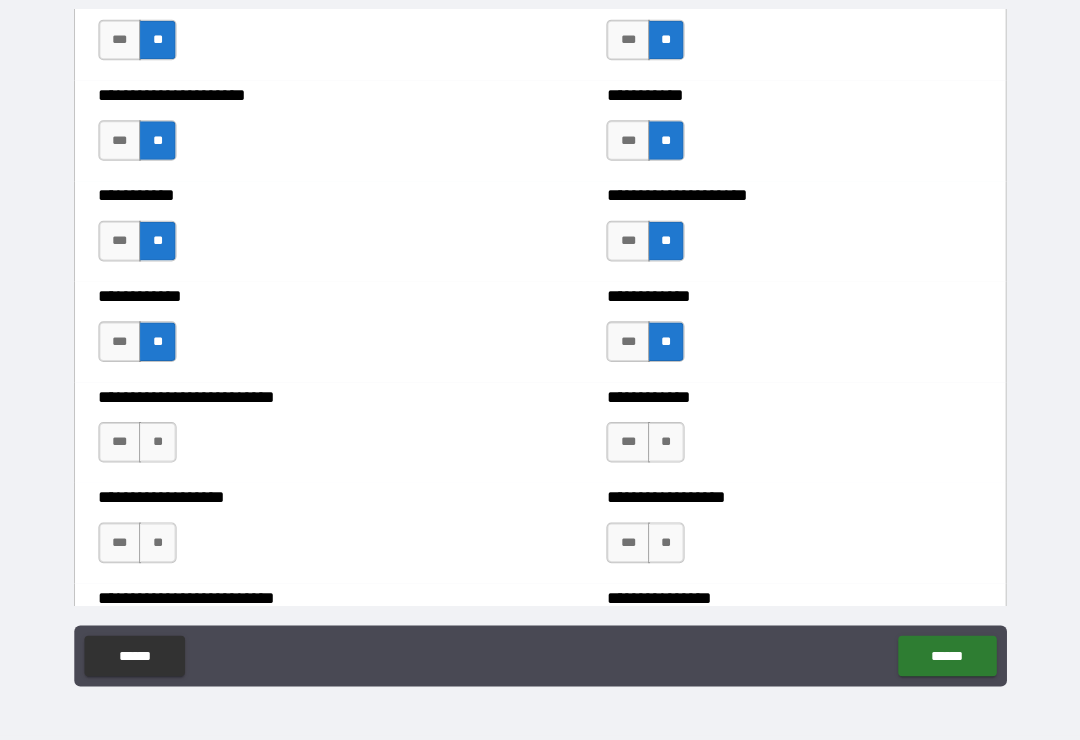 click on "***" at bounding box center (126, 447) 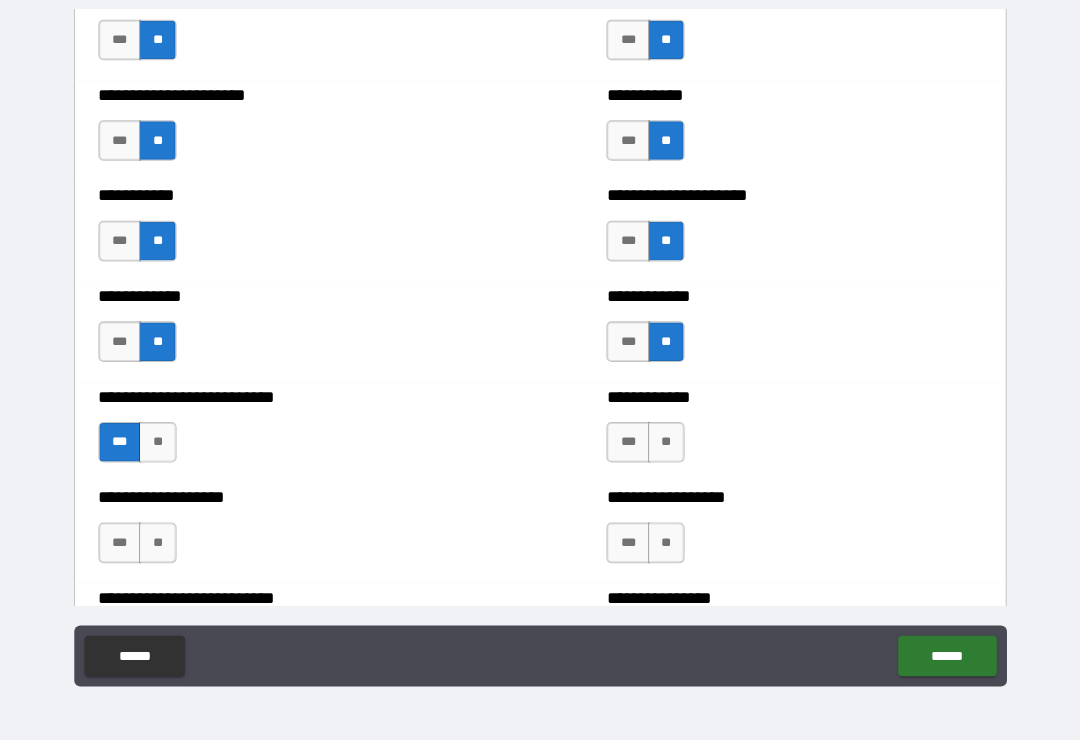 click on "**" at bounding box center (664, 447) 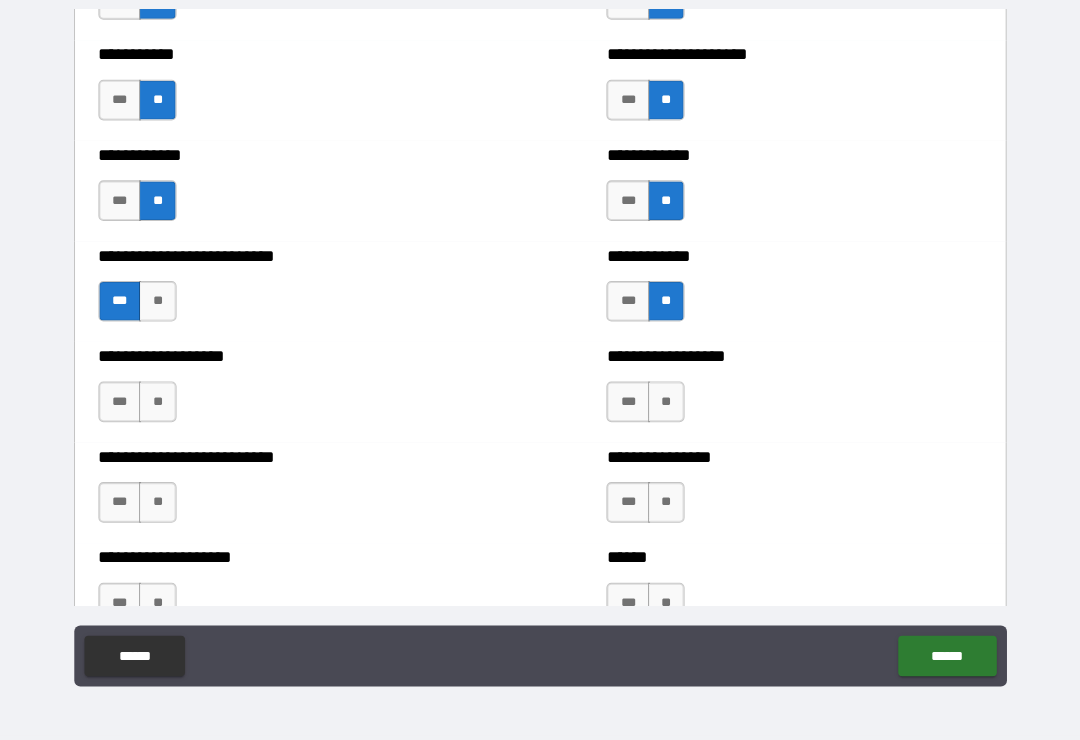scroll, scrollTop: 5363, scrollLeft: 0, axis: vertical 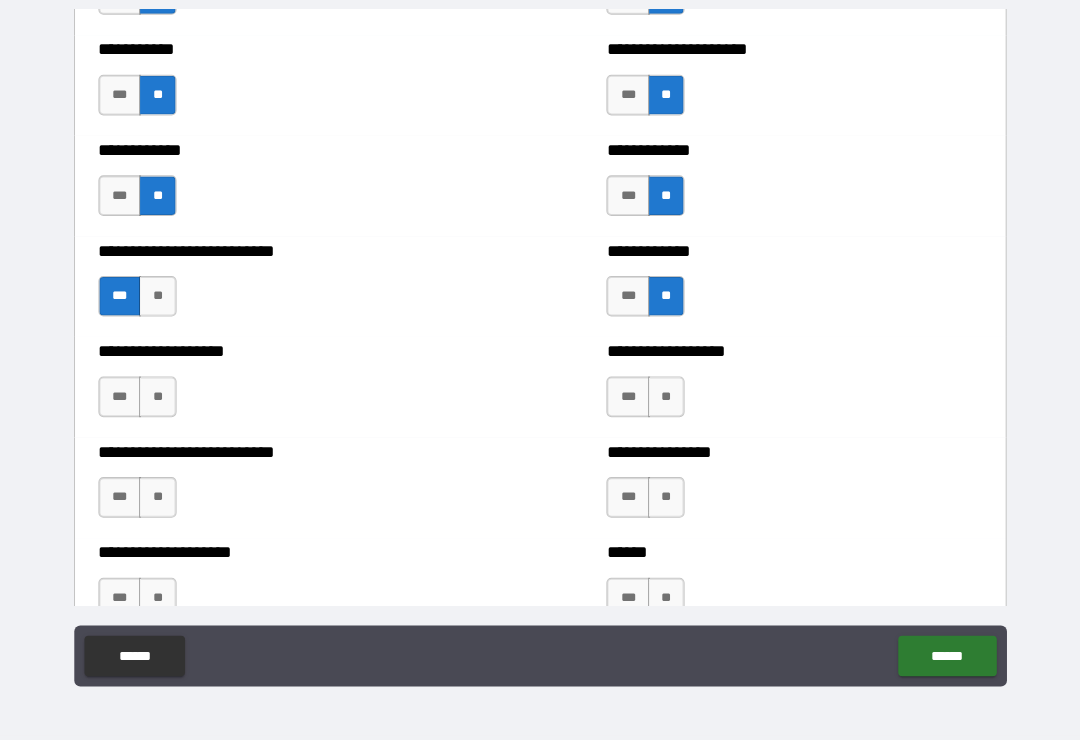 click on "**" at bounding box center (163, 402) 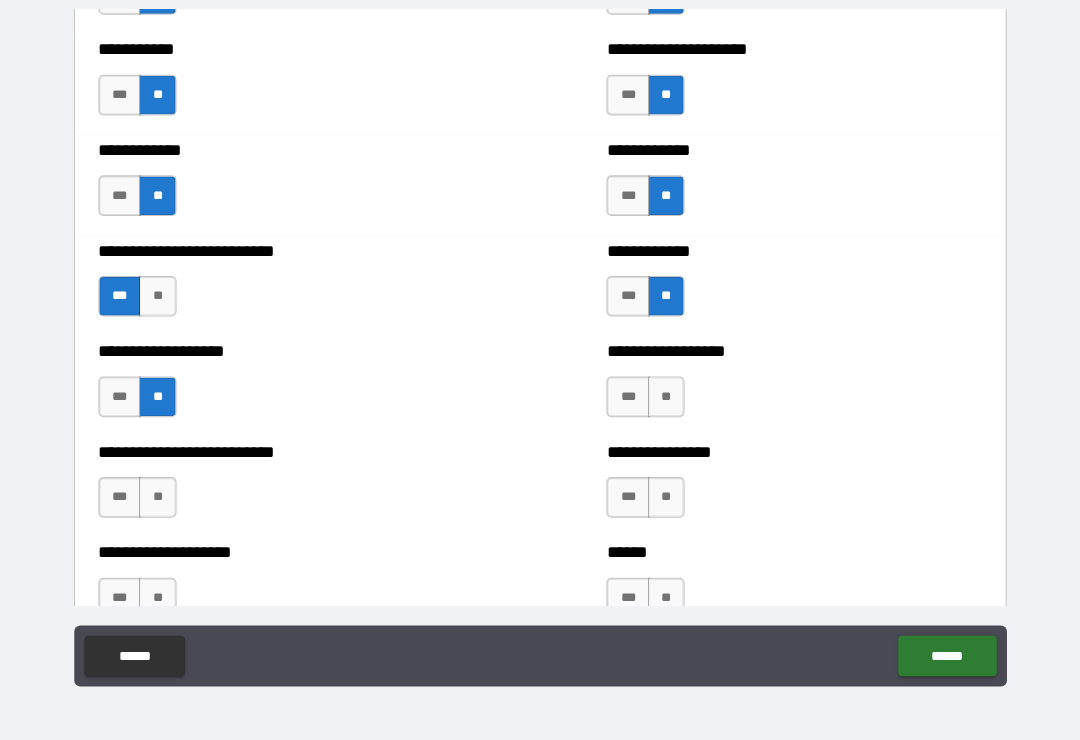 click on "**" at bounding box center [664, 402] 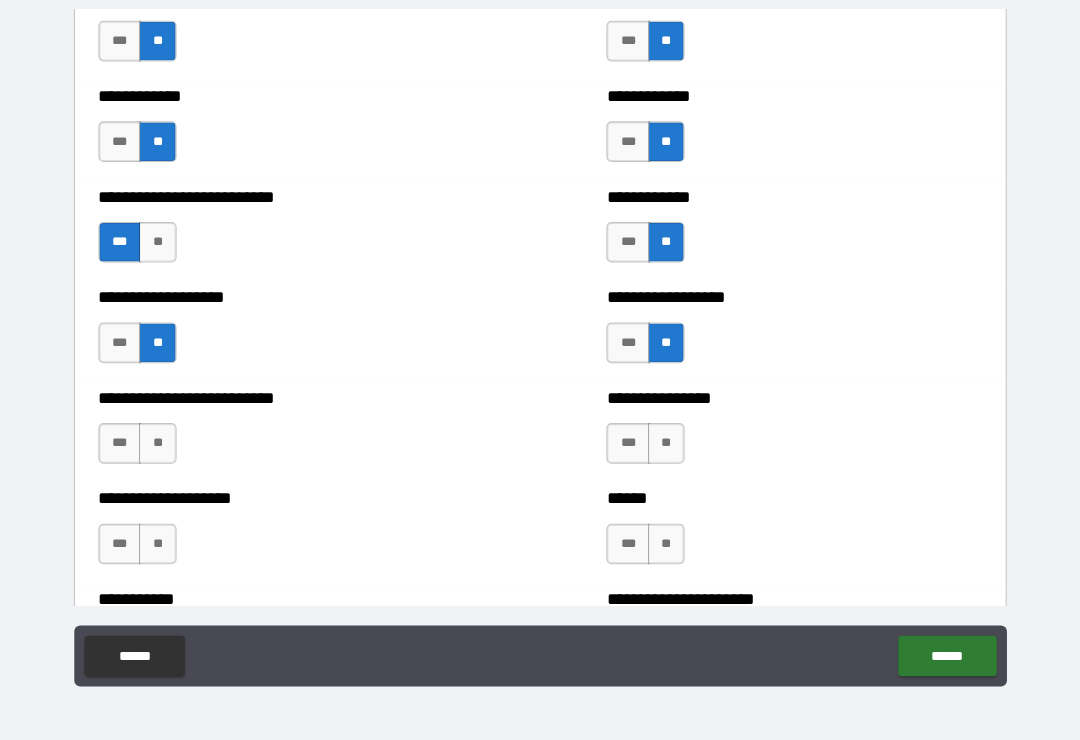scroll, scrollTop: 5417, scrollLeft: 0, axis: vertical 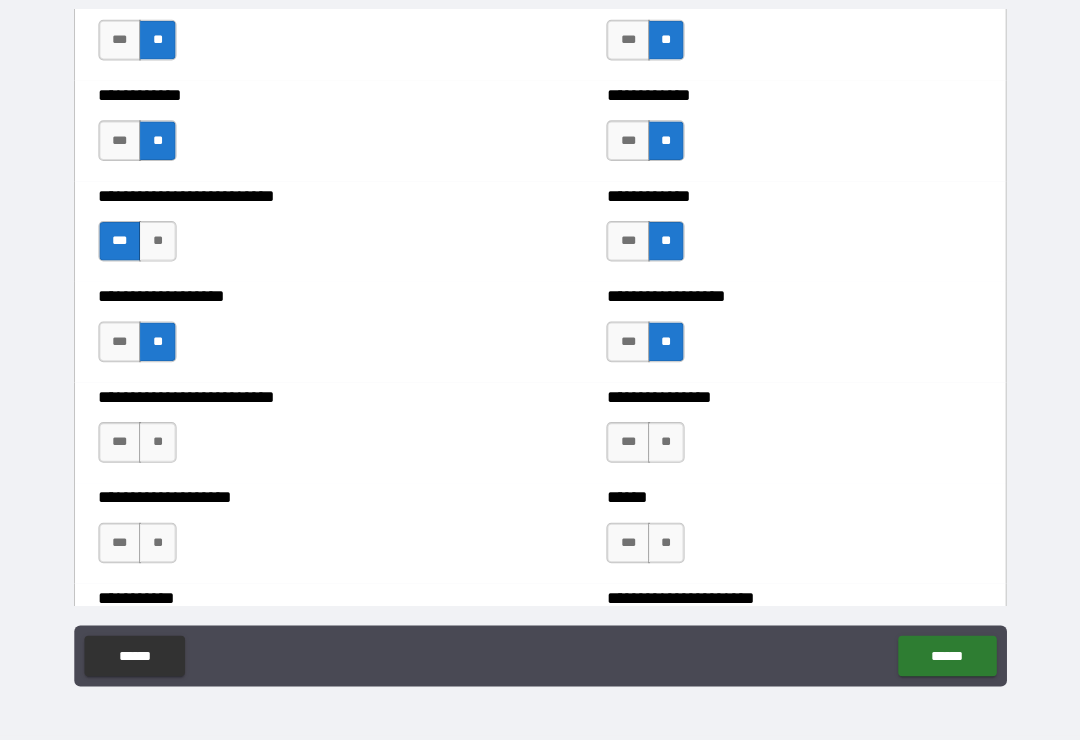 click on "**" at bounding box center [163, 447] 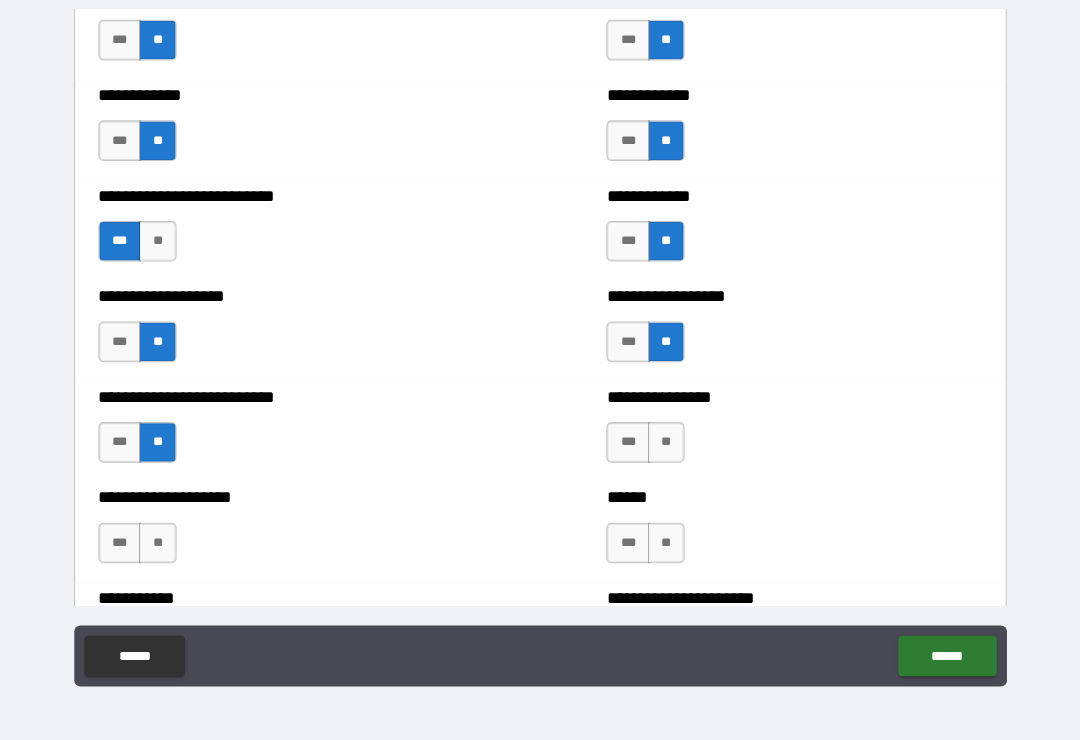 click on "**" at bounding box center [664, 447] 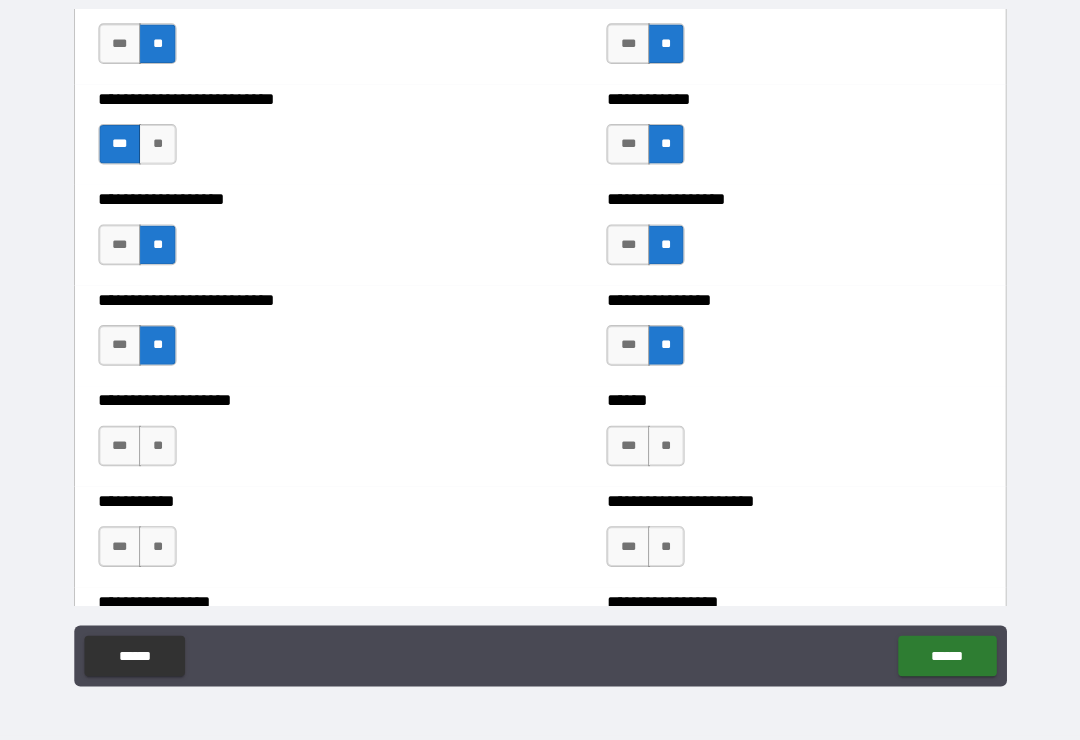 scroll, scrollTop: 5517, scrollLeft: 0, axis: vertical 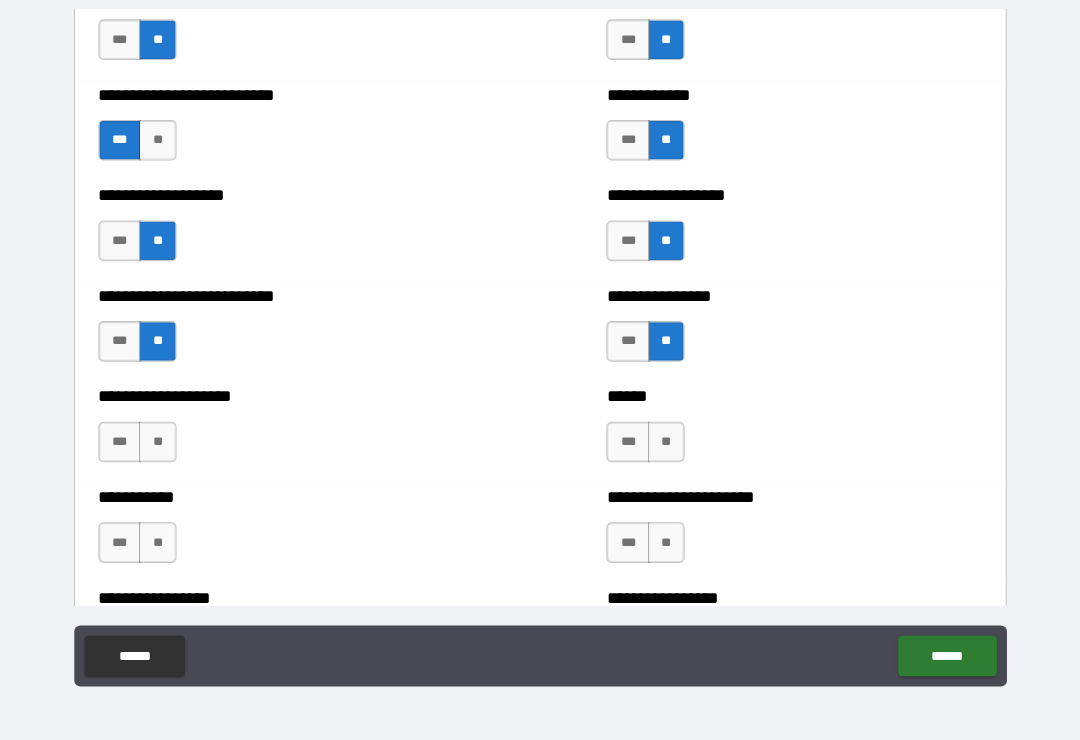 click on "**" at bounding box center [163, 446] 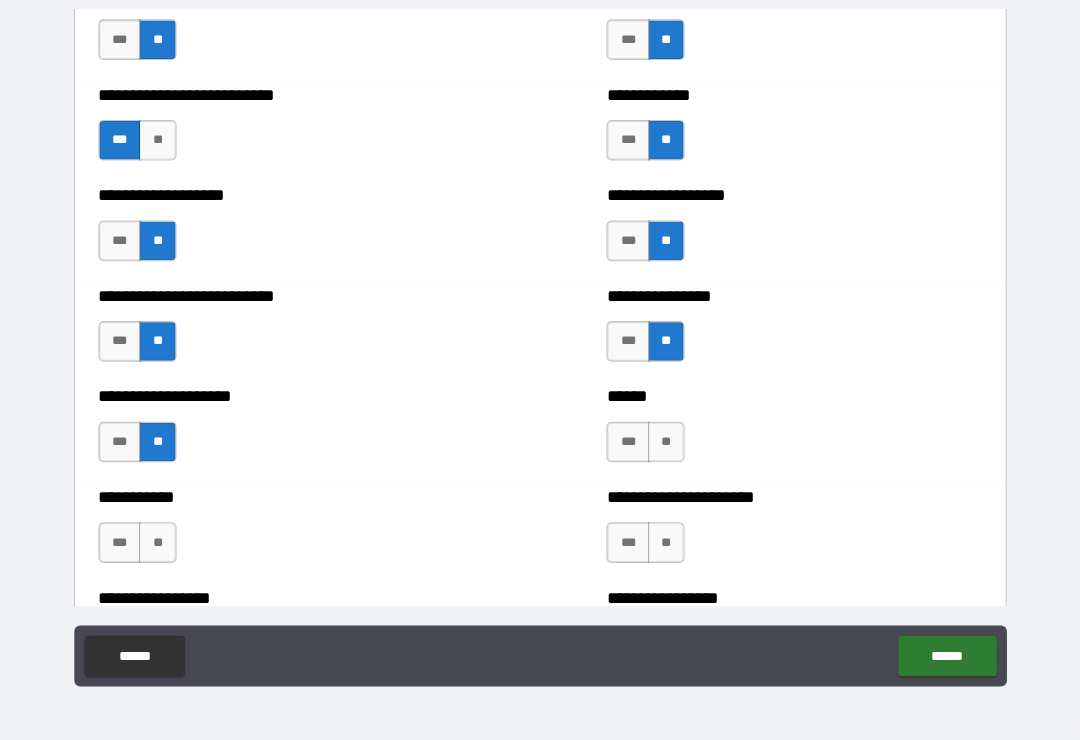click on "**" at bounding box center (664, 446) 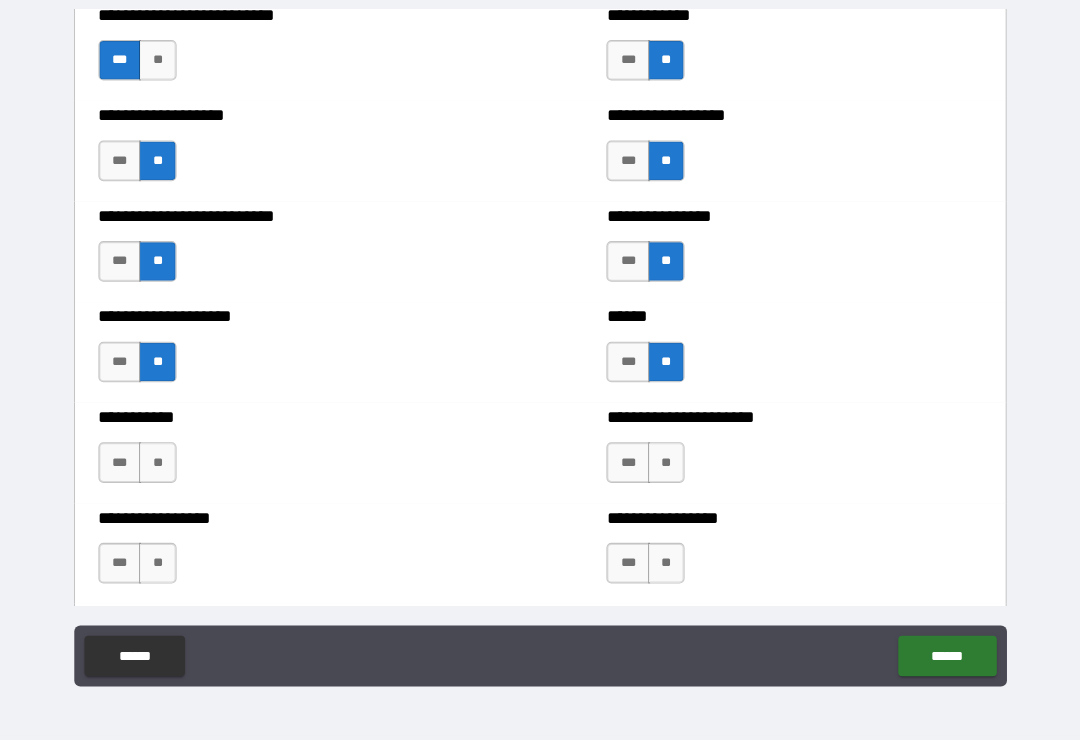 scroll, scrollTop: 5604, scrollLeft: 0, axis: vertical 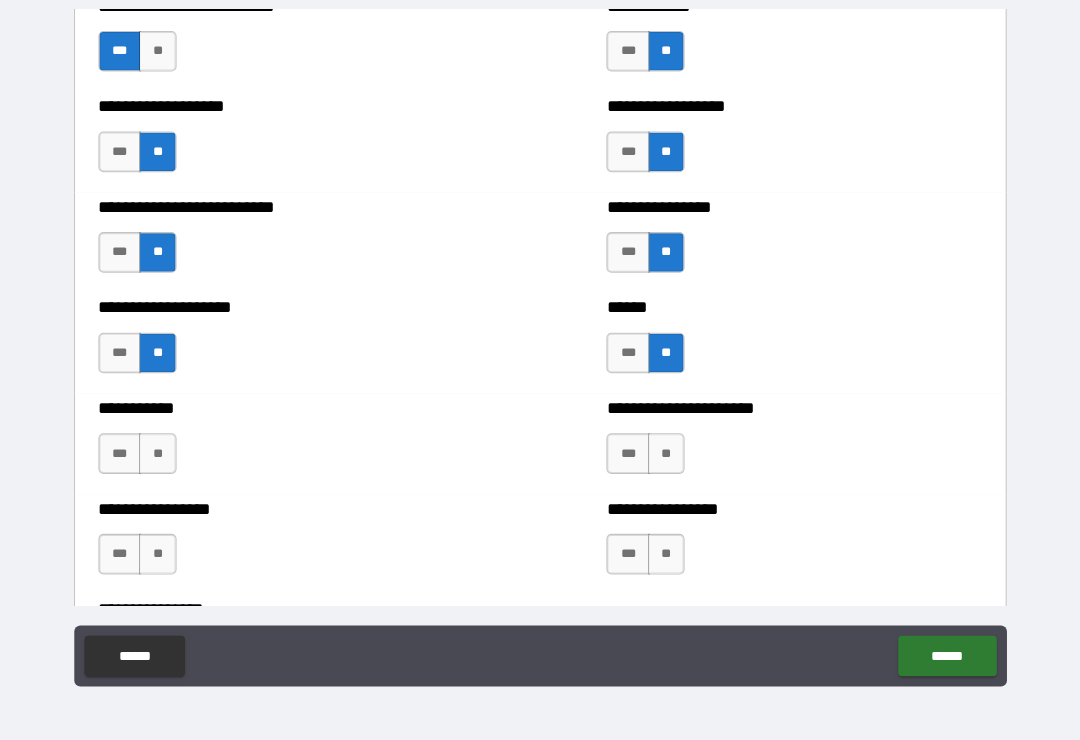 click on "**" at bounding box center [163, 458] 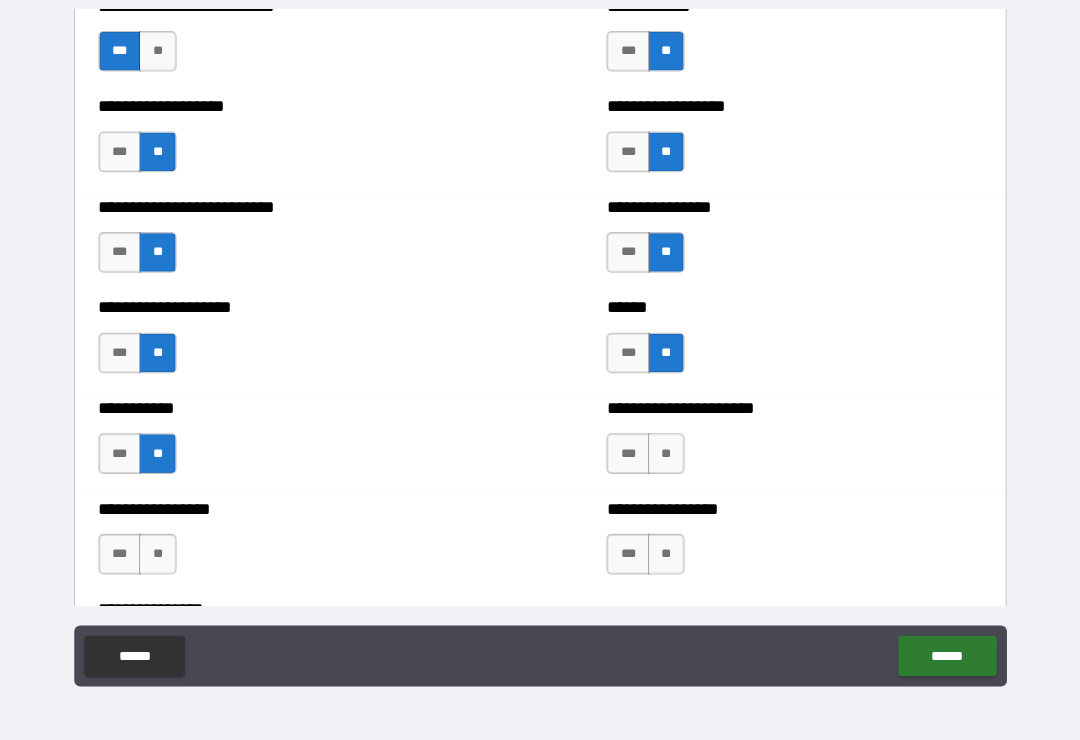 click on "**" at bounding box center [664, 458] 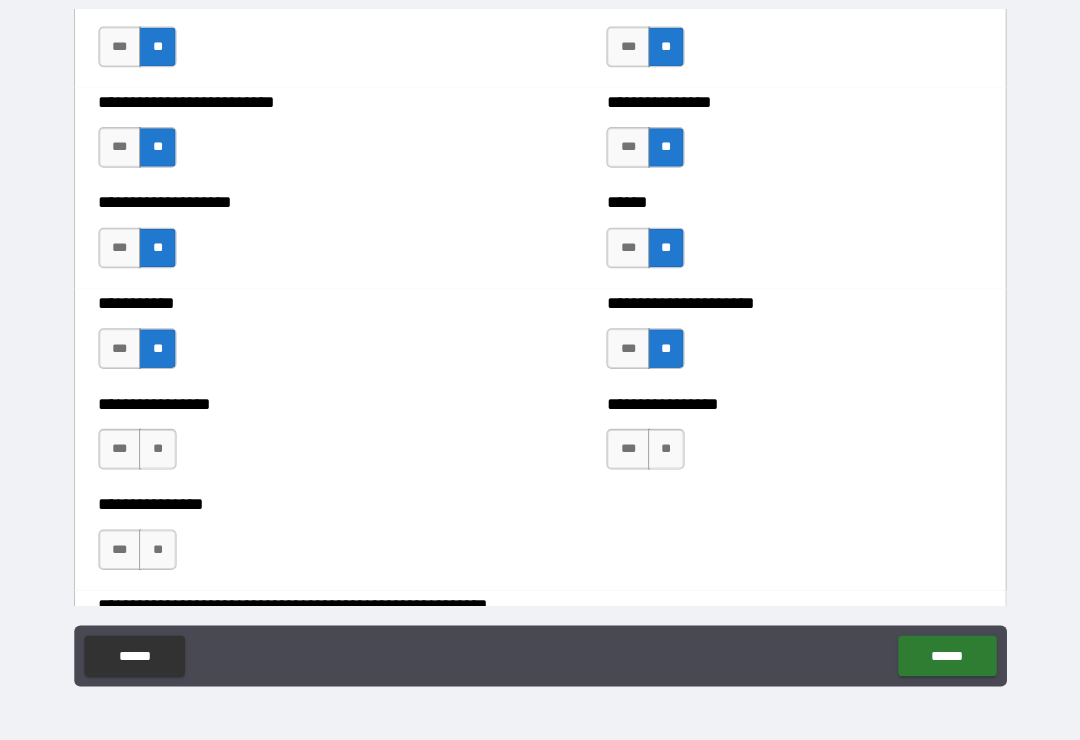 scroll, scrollTop: 5713, scrollLeft: 0, axis: vertical 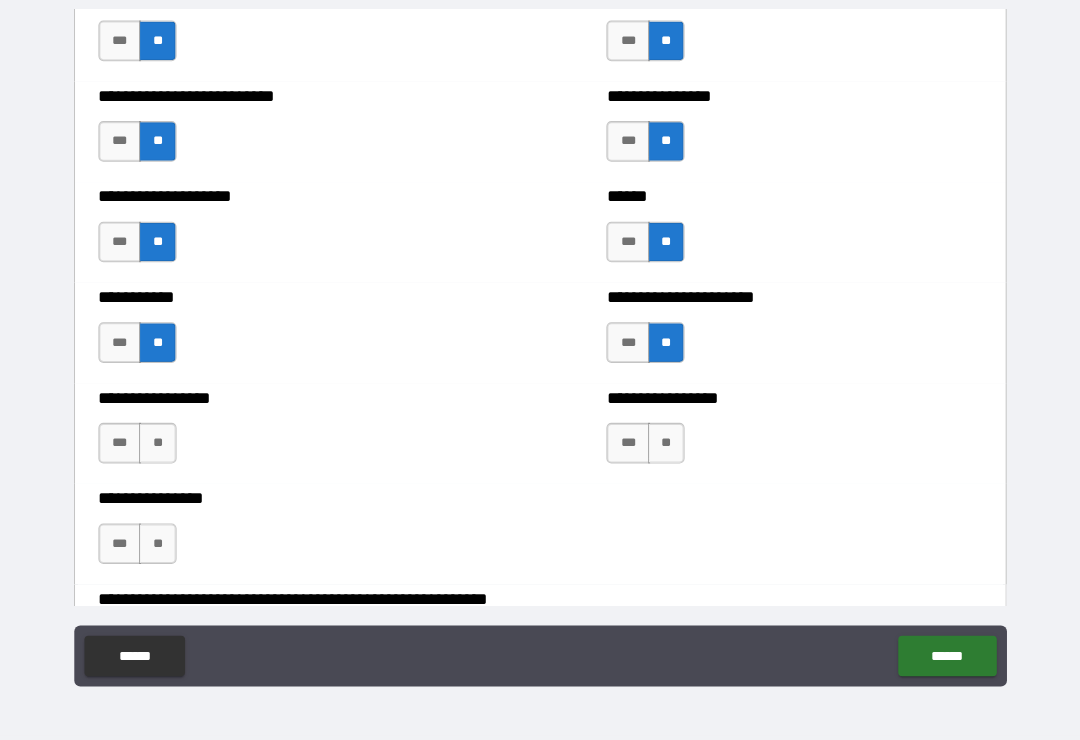 click on "**" at bounding box center (163, 448) 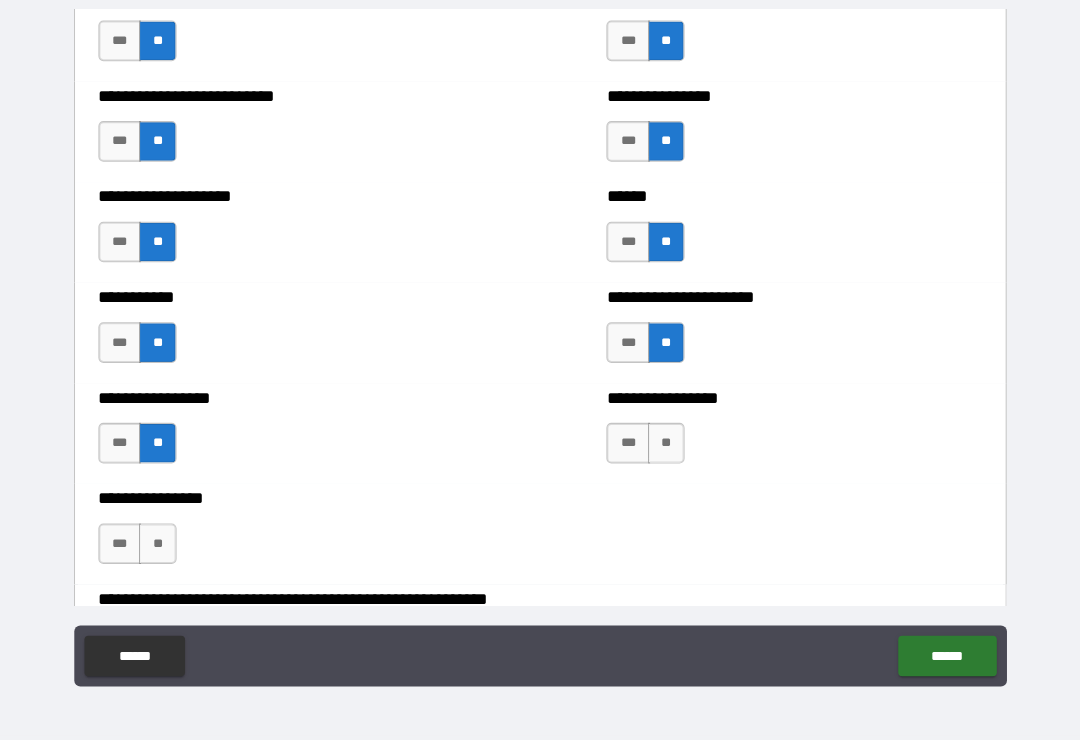 click on "**" at bounding box center (664, 448) 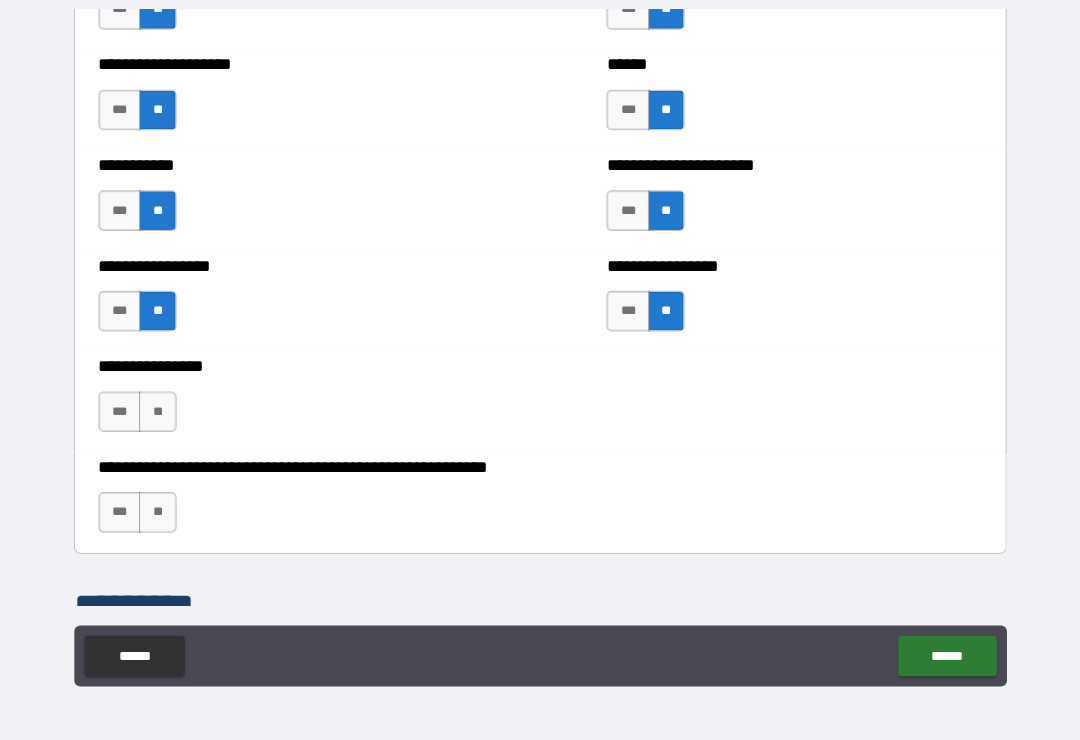 scroll, scrollTop: 5844, scrollLeft: 0, axis: vertical 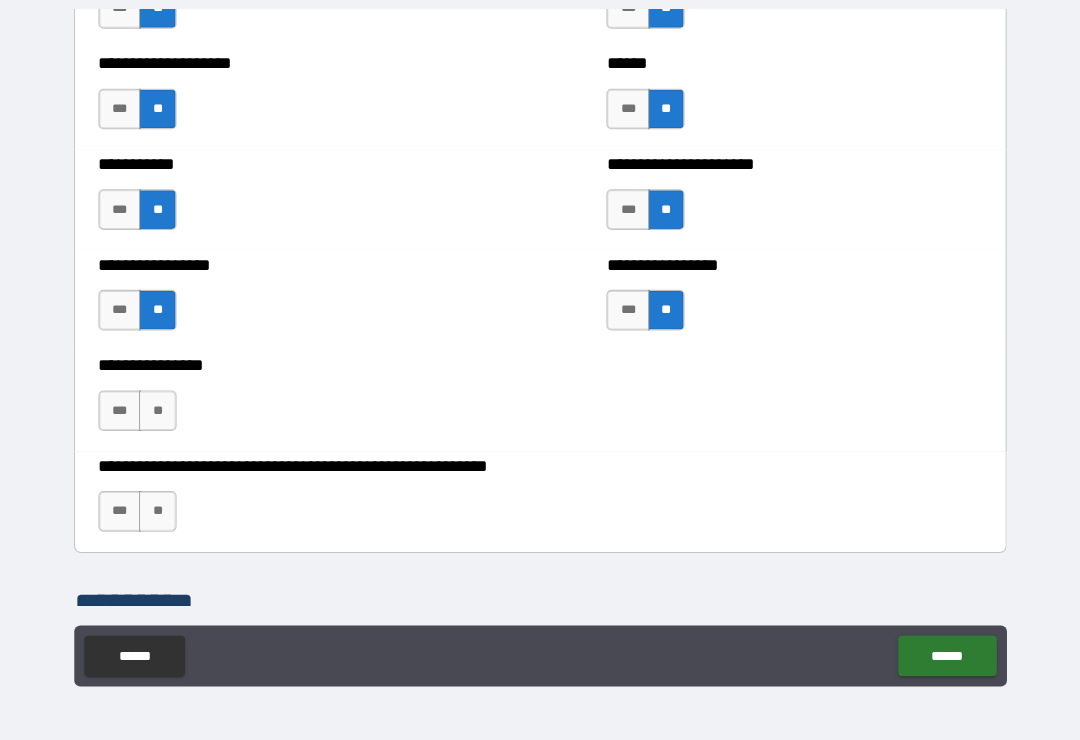 click on "**" at bounding box center (163, 416) 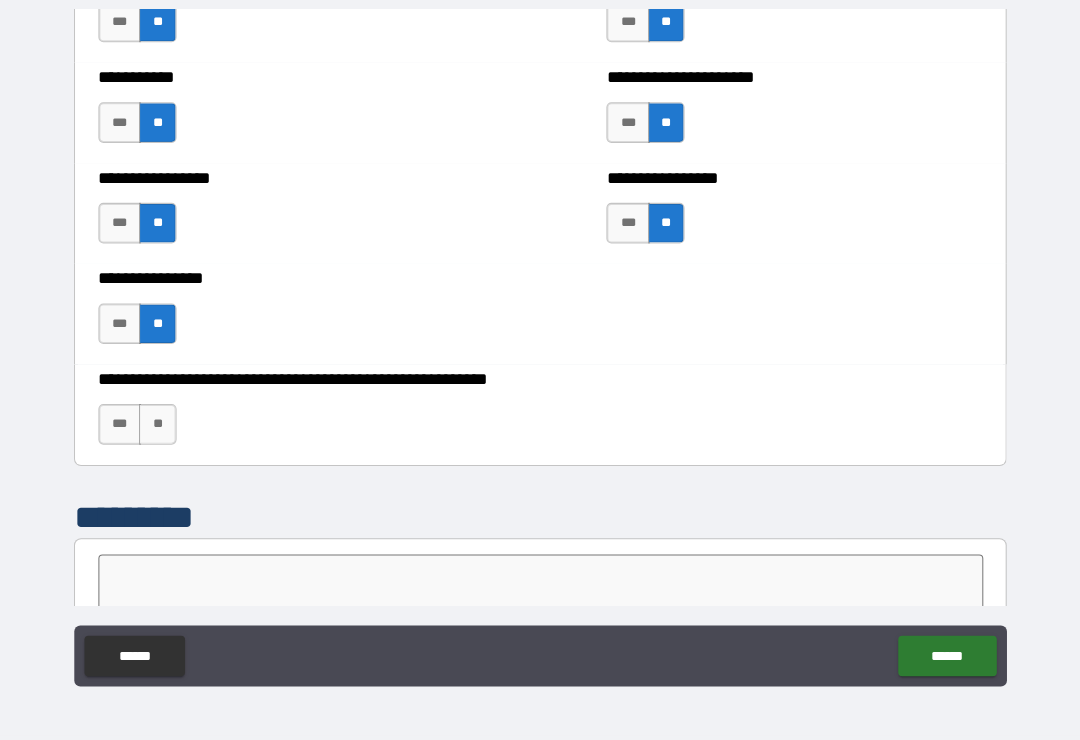 click on "**" at bounding box center (163, 429) 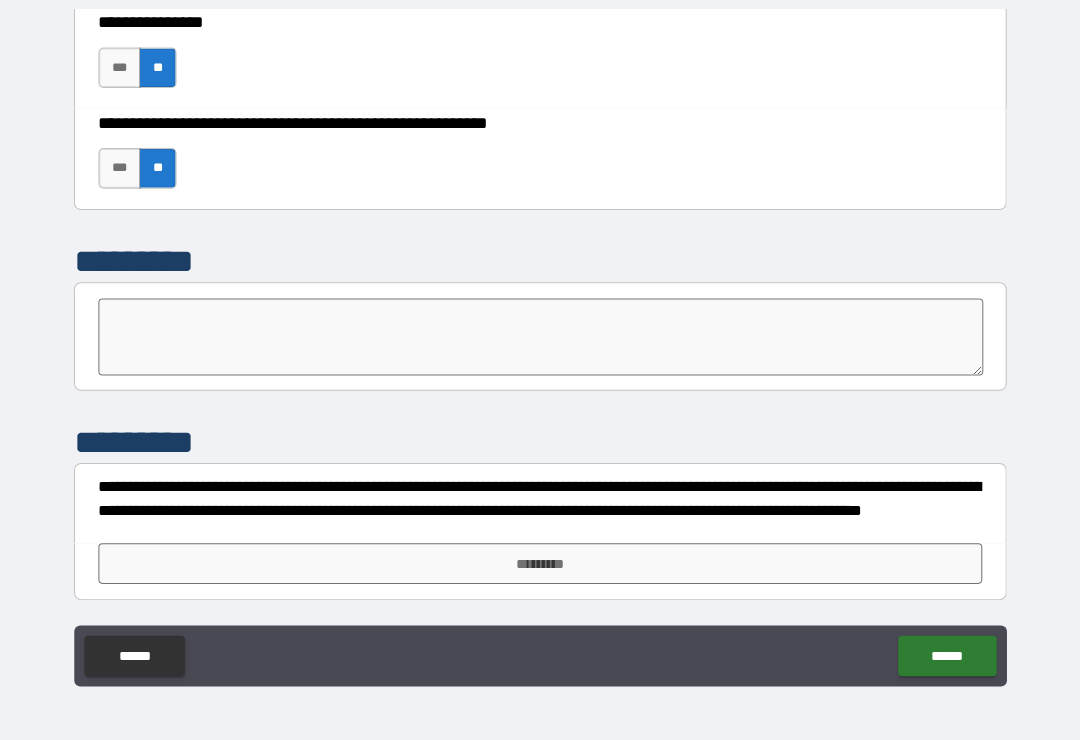 scroll, scrollTop: 6182, scrollLeft: 0, axis: vertical 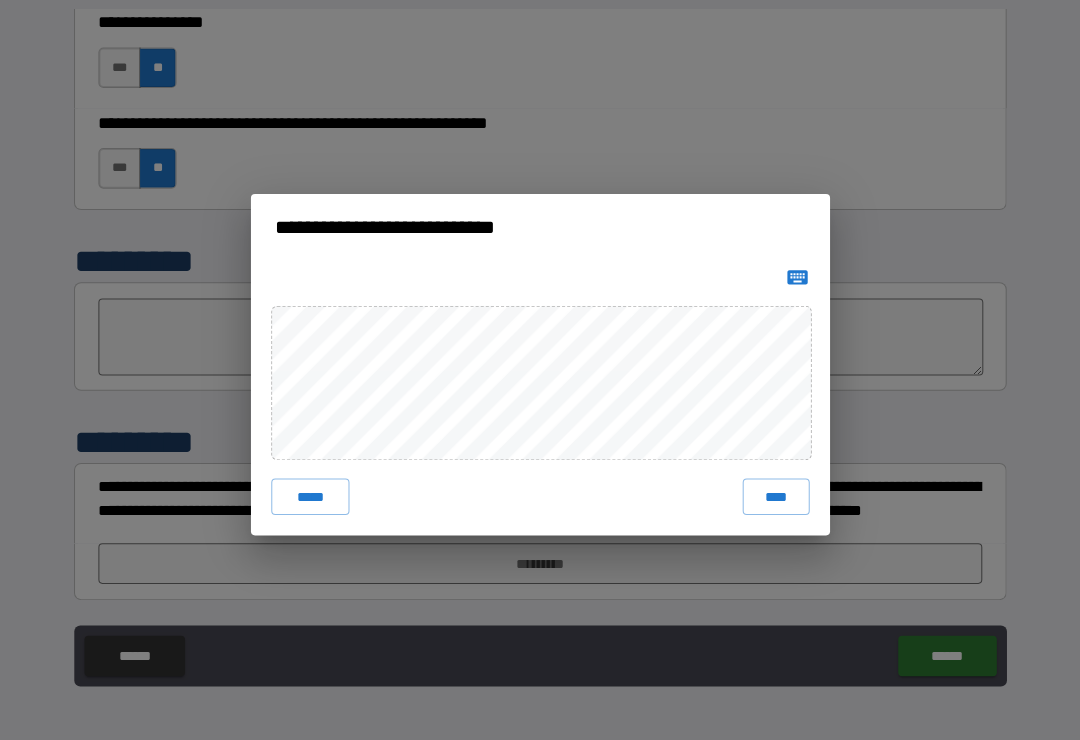 click on "****" at bounding box center [772, 500] 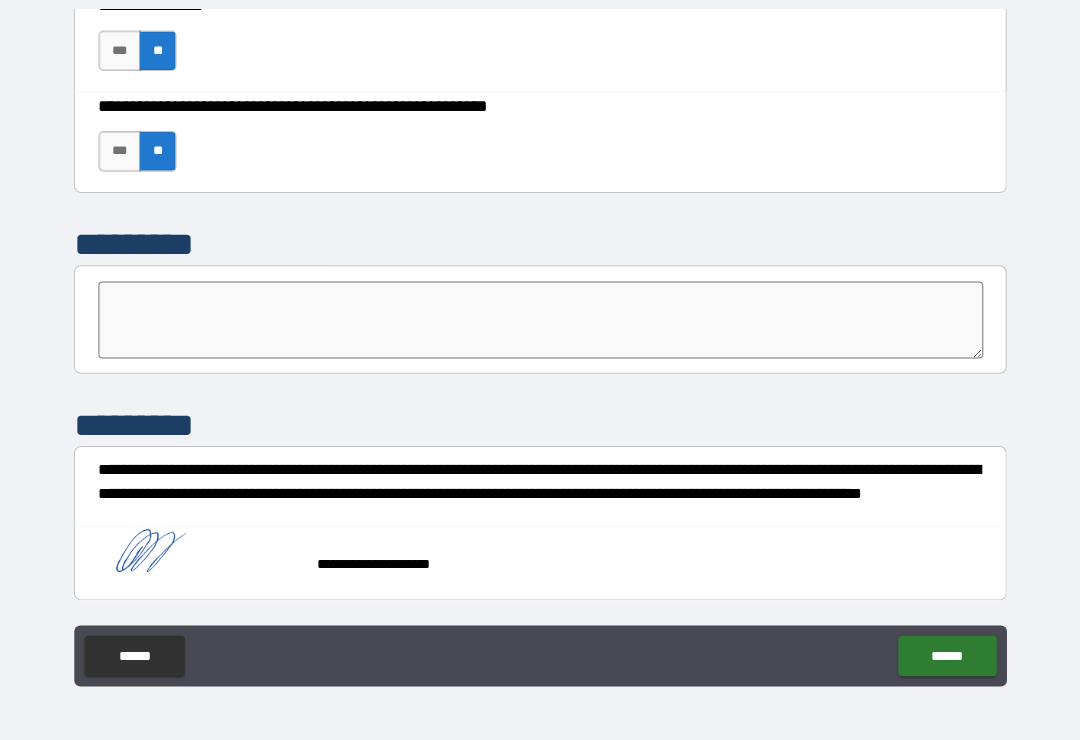 scroll, scrollTop: 6199, scrollLeft: 0, axis: vertical 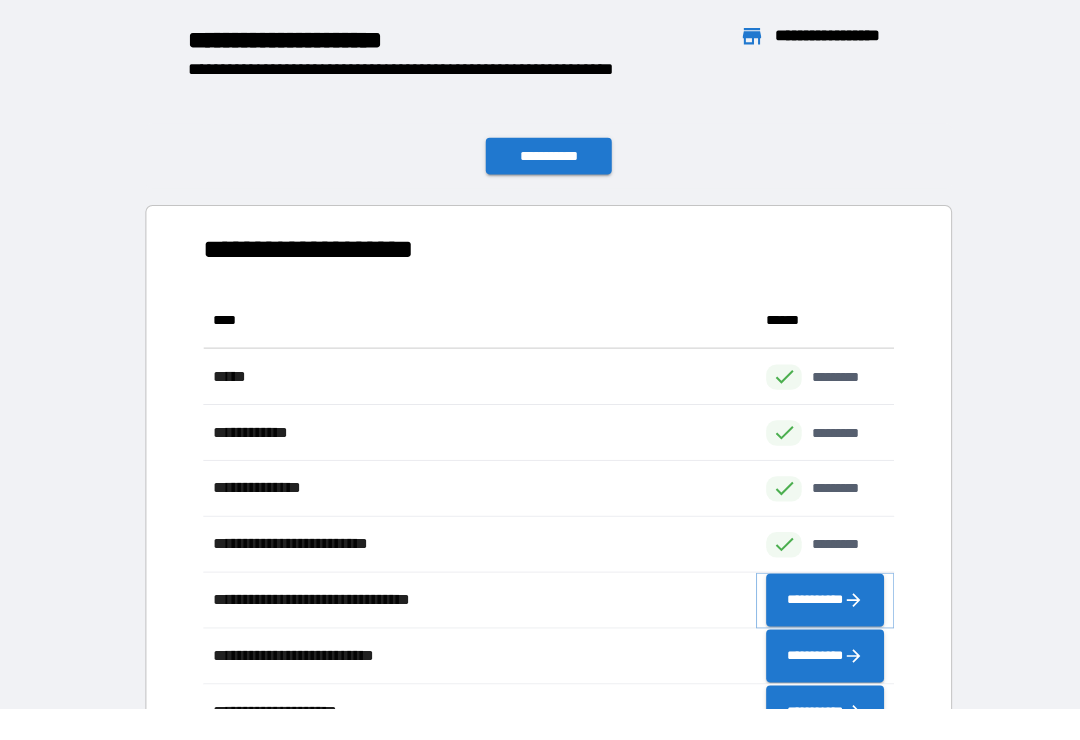 click on "**********" at bounding box center [820, 602] 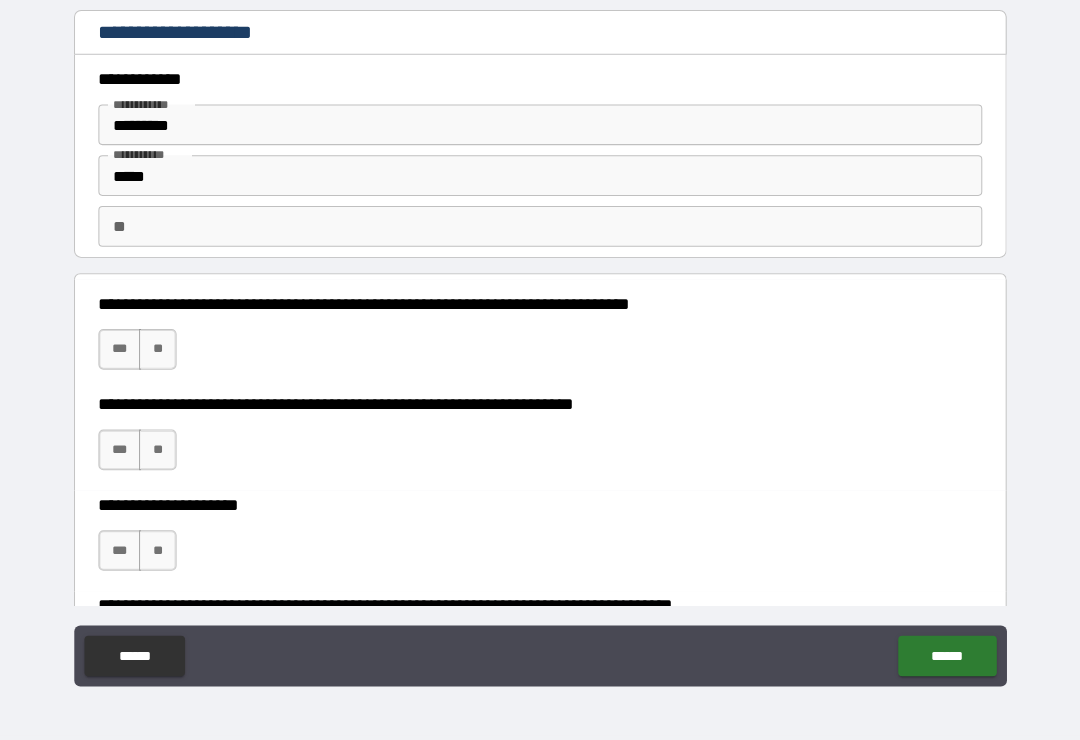 click on "**" at bounding box center (163, 355) 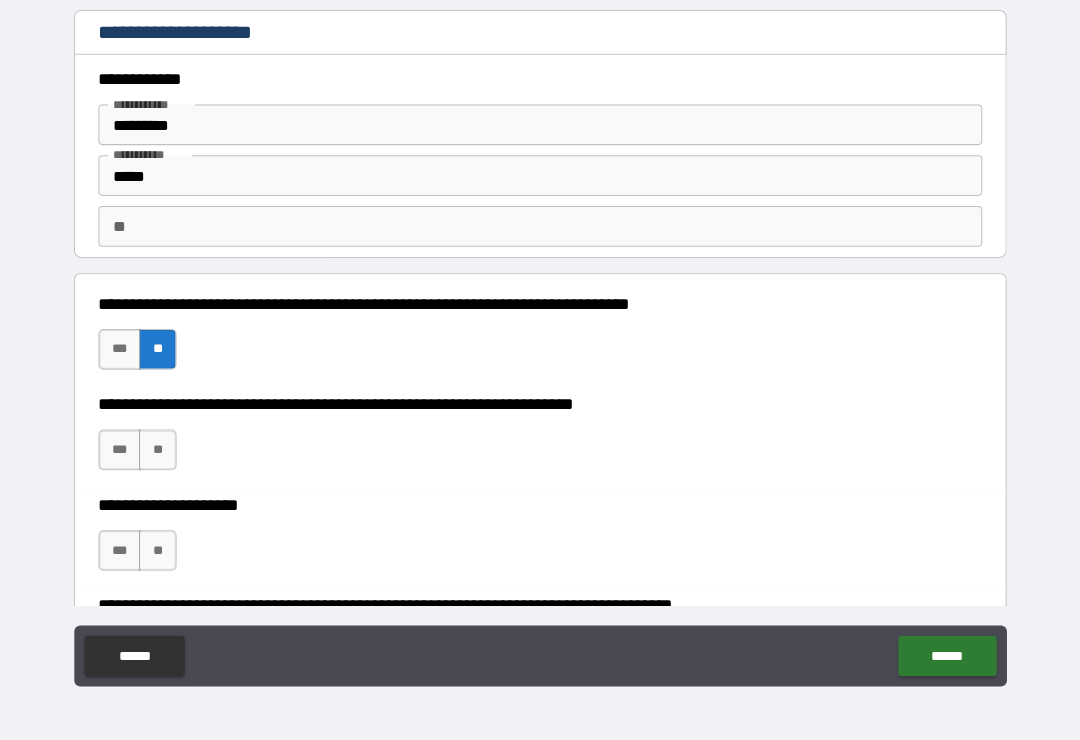 click on "**********" at bounding box center [540, 444] 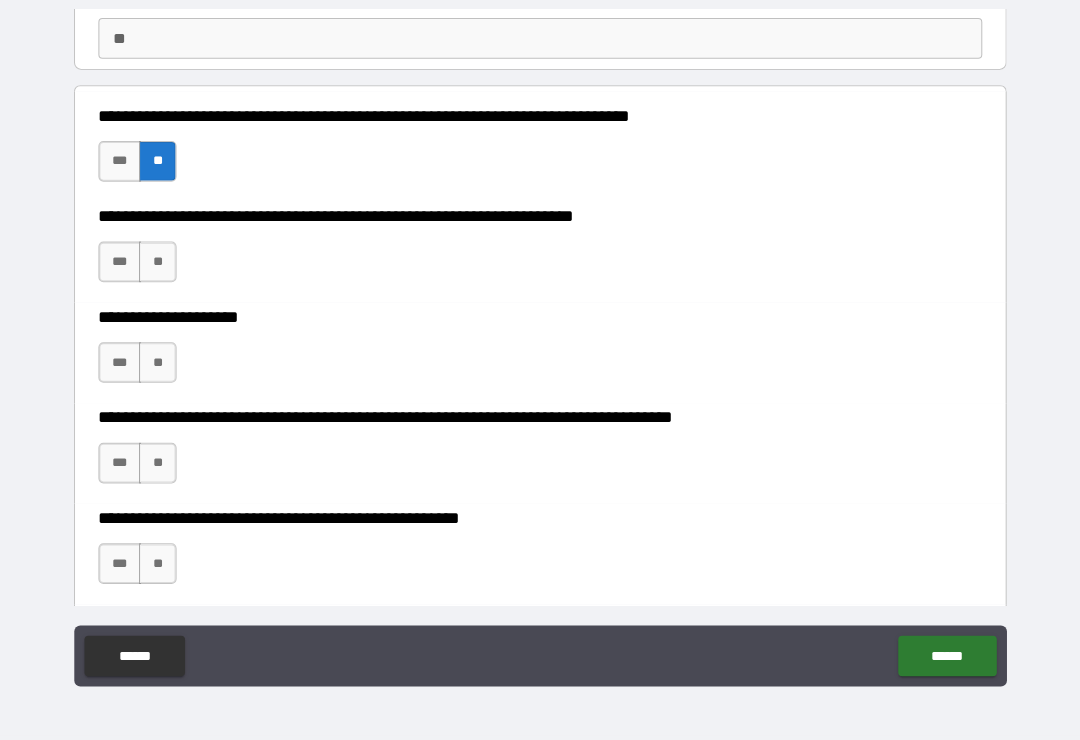 scroll, scrollTop: 235, scrollLeft: 0, axis: vertical 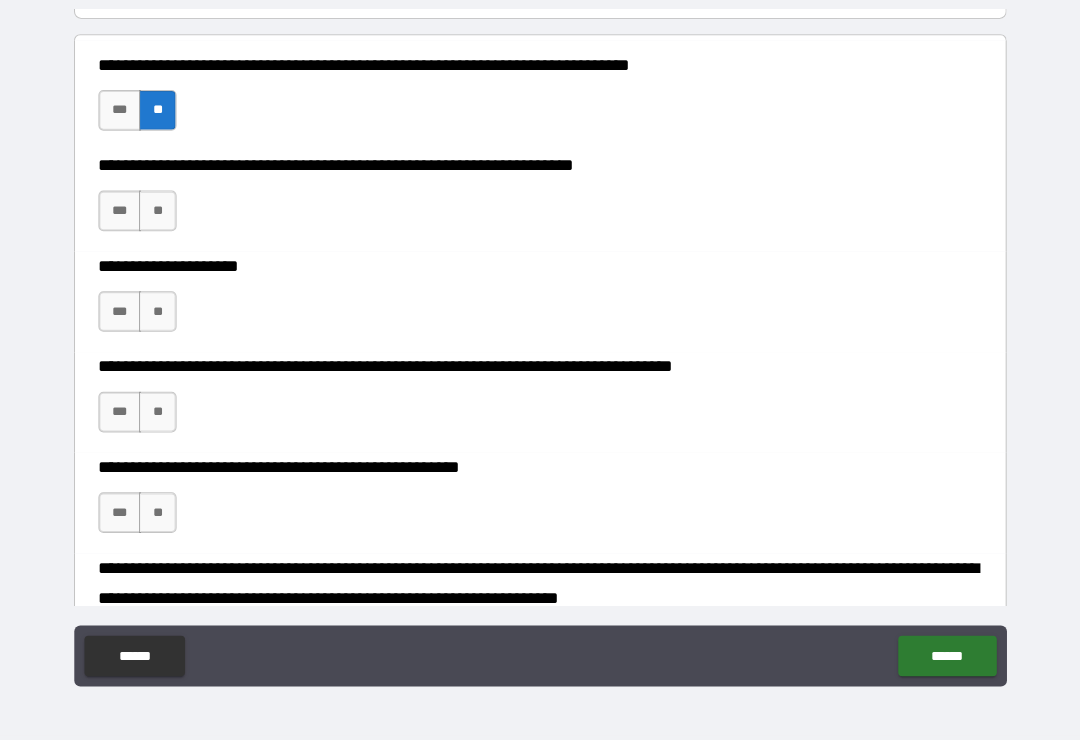 click on "**" at bounding box center [163, 219] 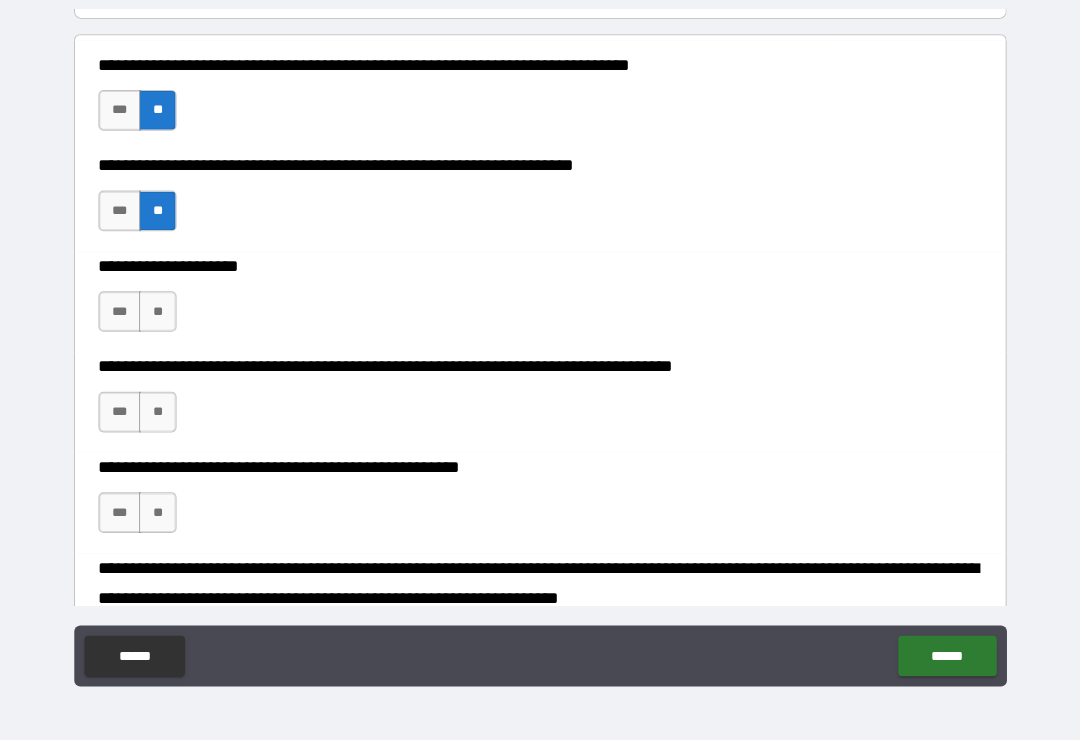 click on "**" at bounding box center [163, 318] 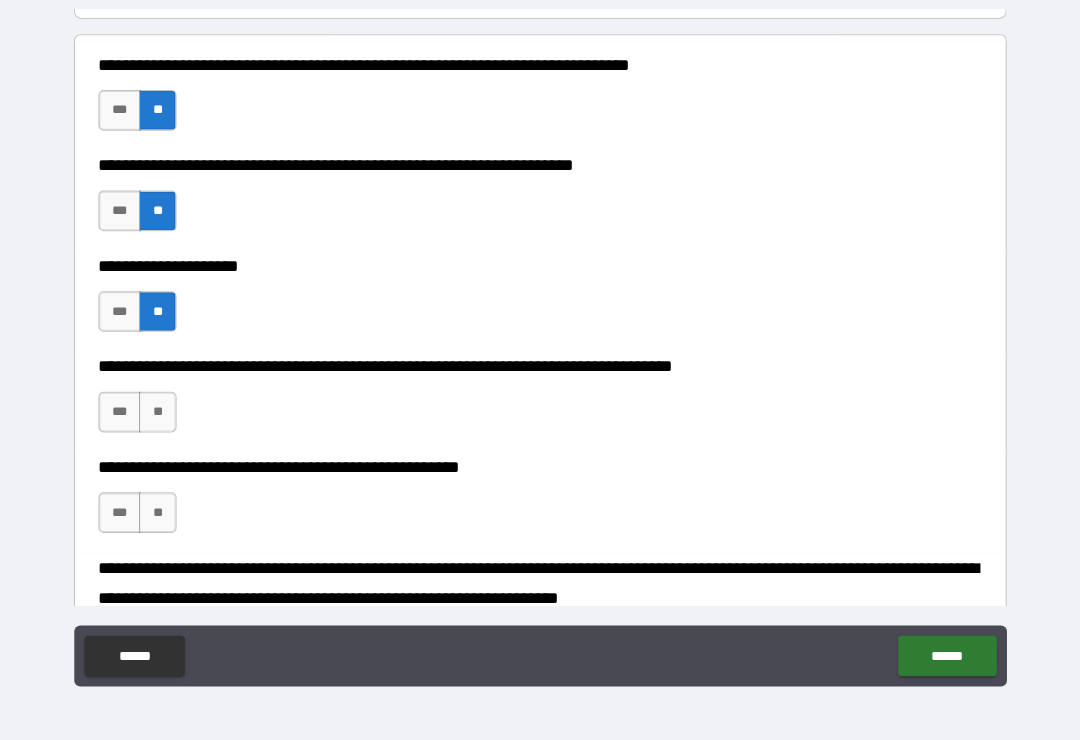 click on "**" at bounding box center [163, 417] 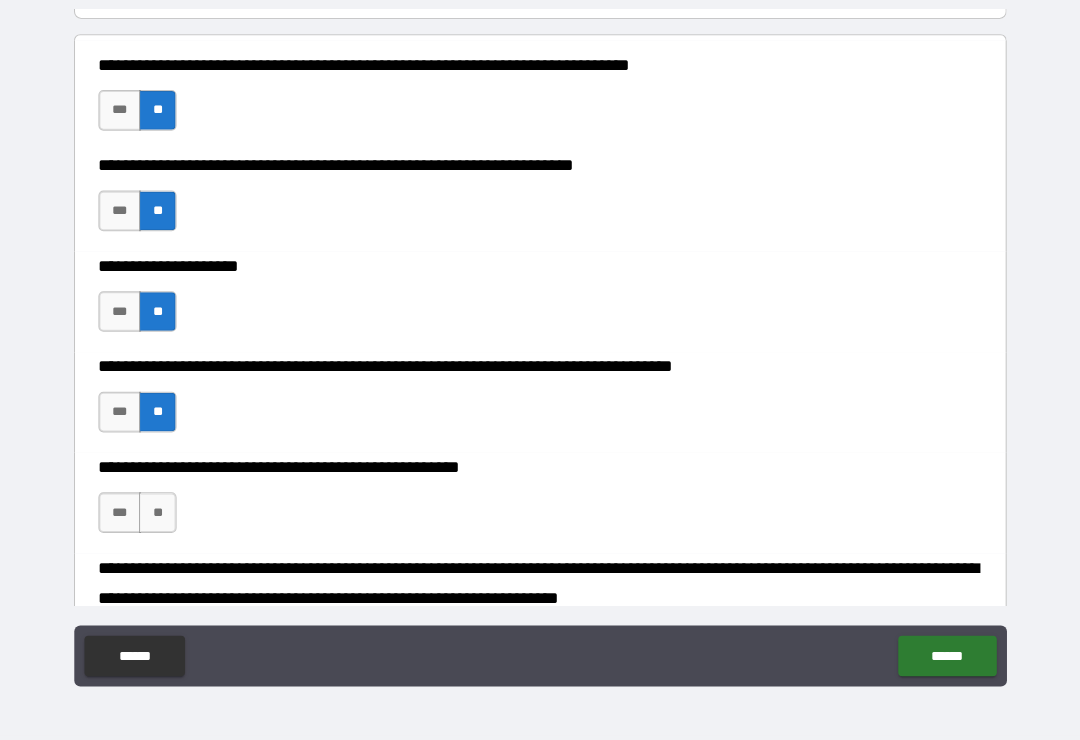 click on "**" at bounding box center [163, 516] 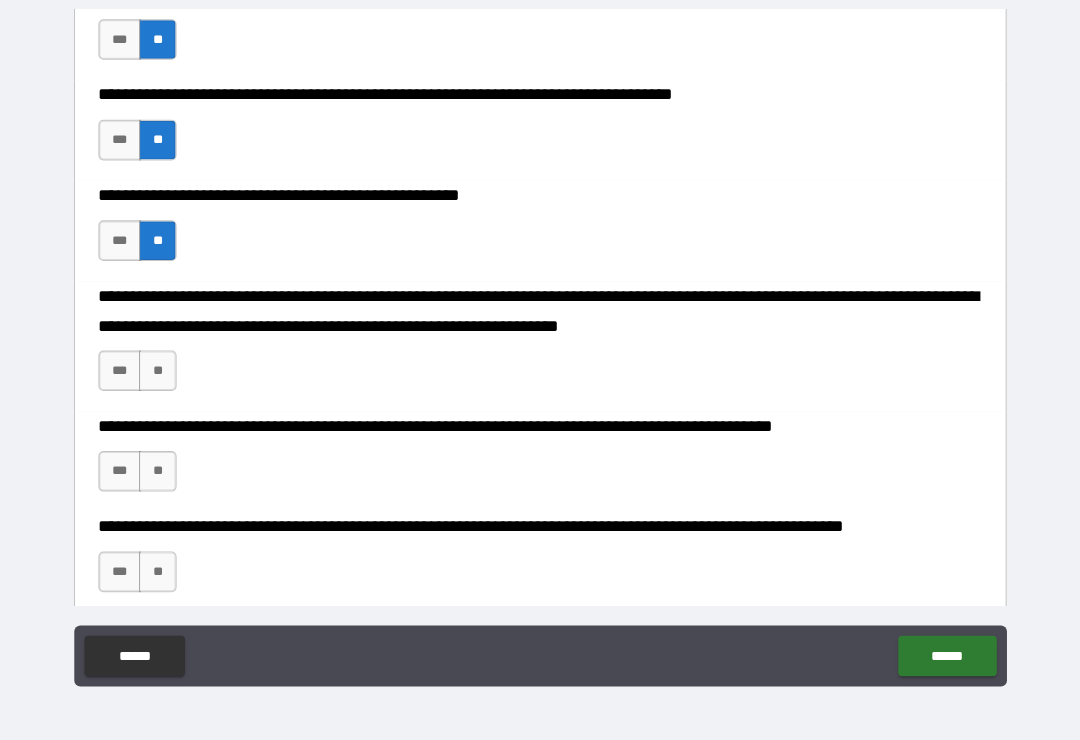 scroll, scrollTop: 516, scrollLeft: 0, axis: vertical 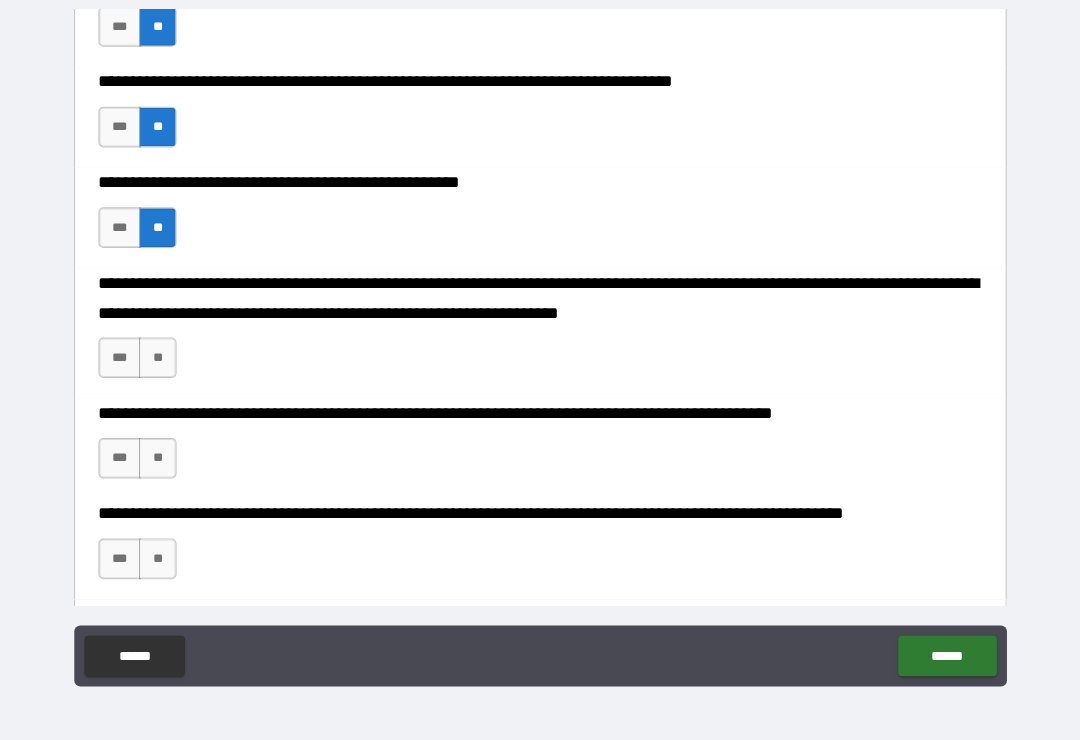 click on "**********" at bounding box center [540, 339] 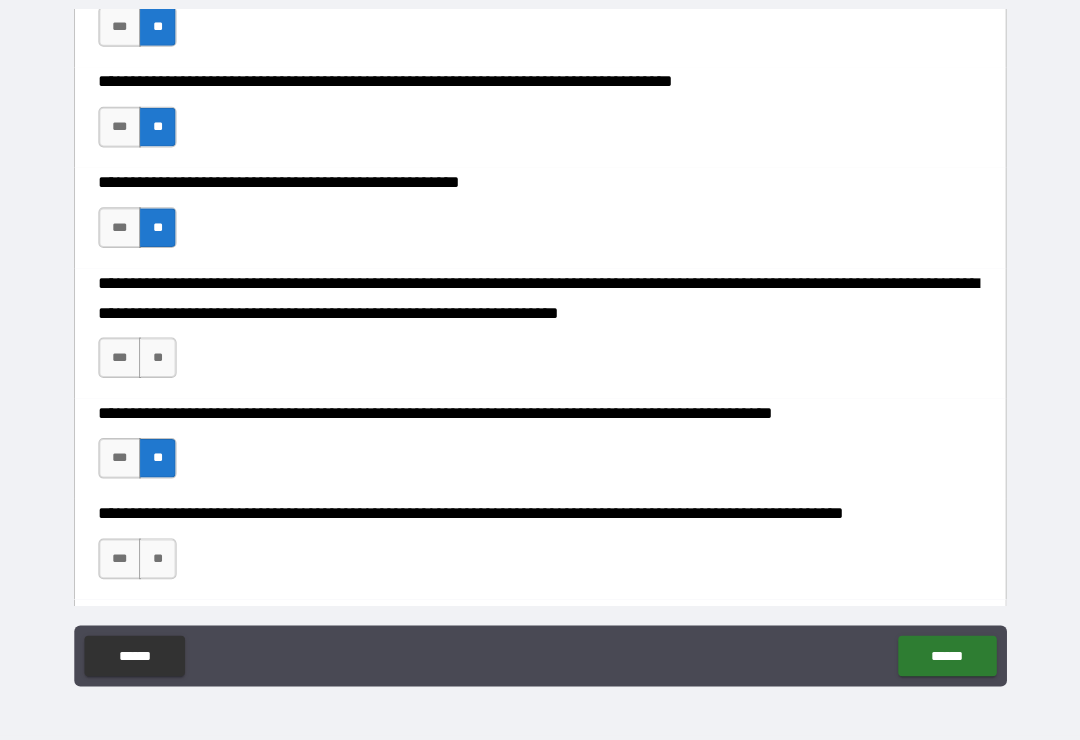 click on "**" at bounding box center (163, 561) 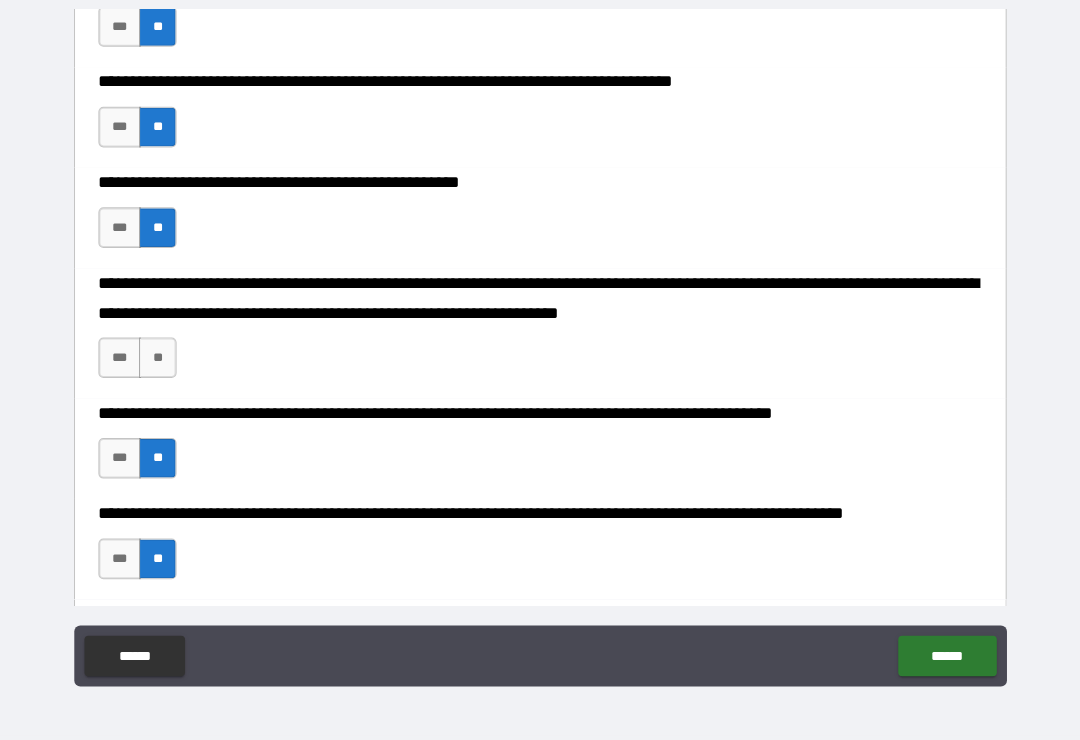 click on "**" at bounding box center [163, 363] 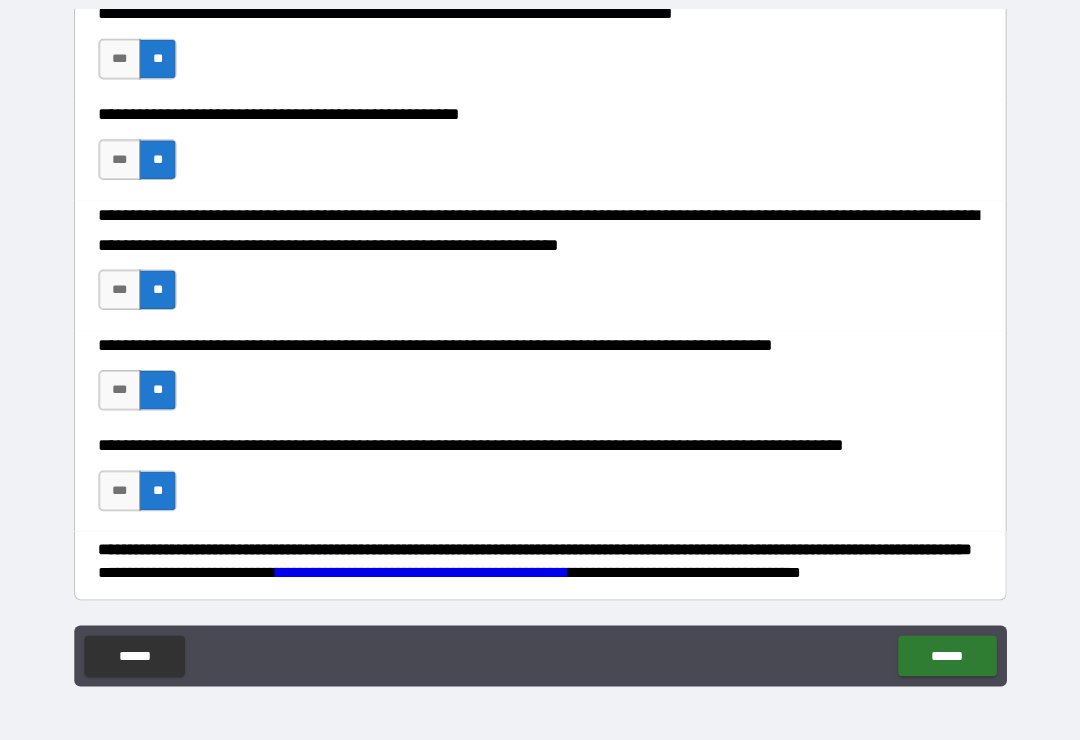 scroll, scrollTop: 604, scrollLeft: 0, axis: vertical 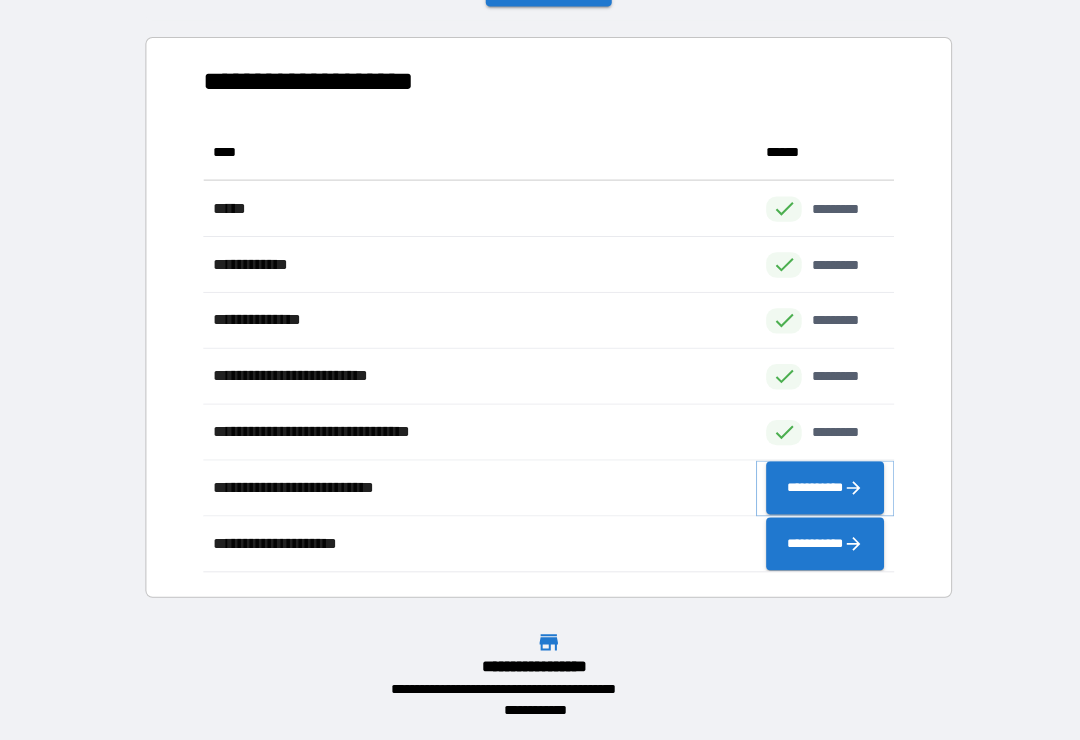 click on "**********" at bounding box center (820, 492) 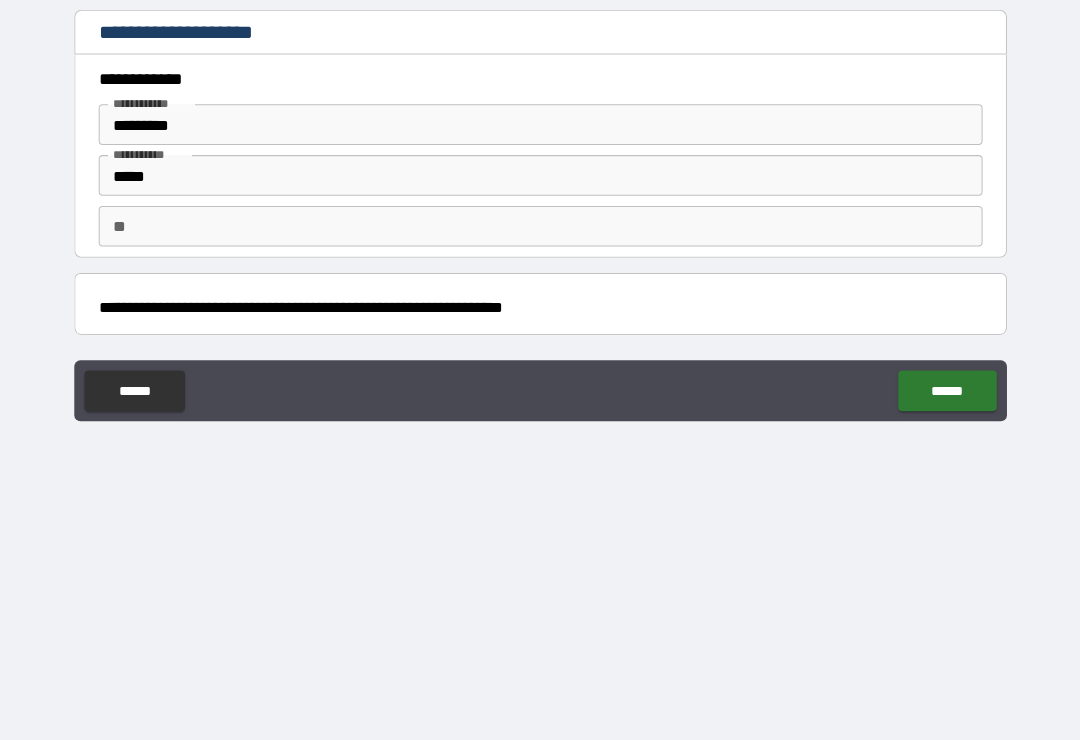 click on "******" at bounding box center (940, 396) 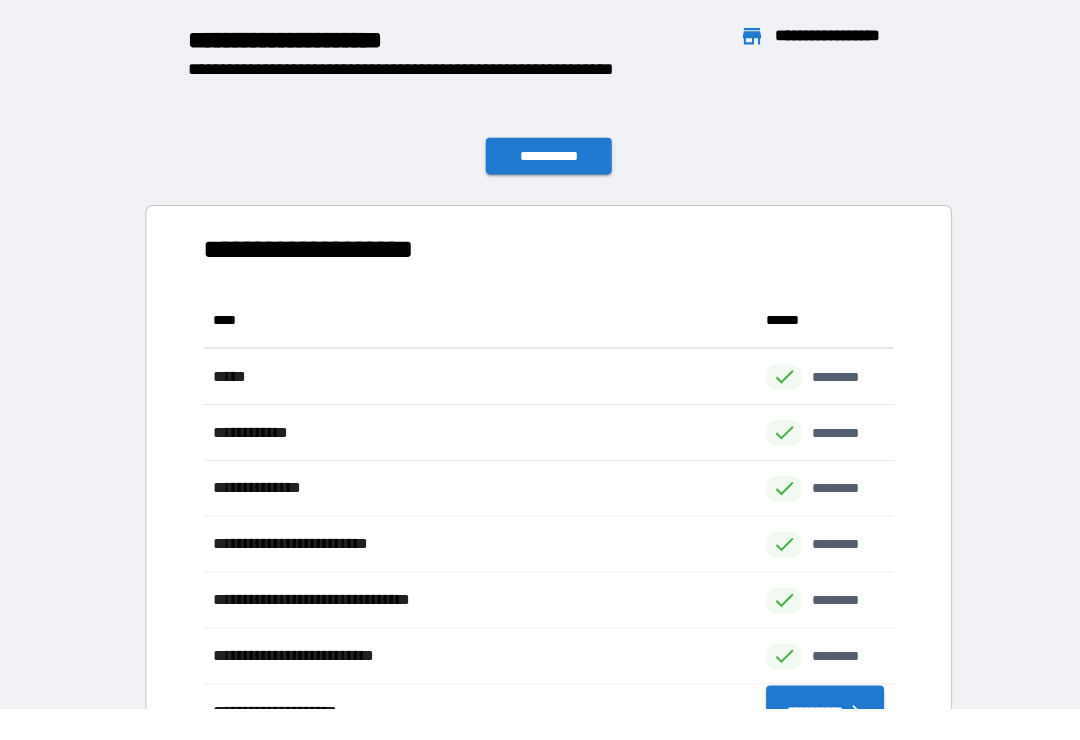 scroll, scrollTop: 1, scrollLeft: 1, axis: both 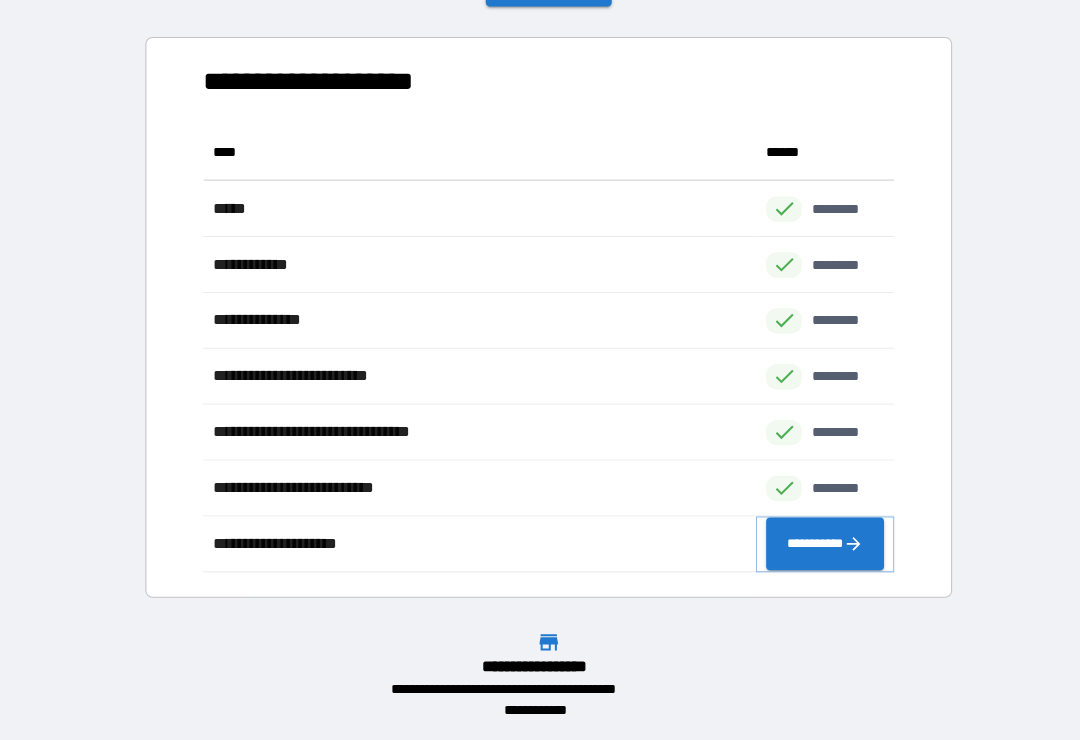 click on "**********" at bounding box center [820, 547] 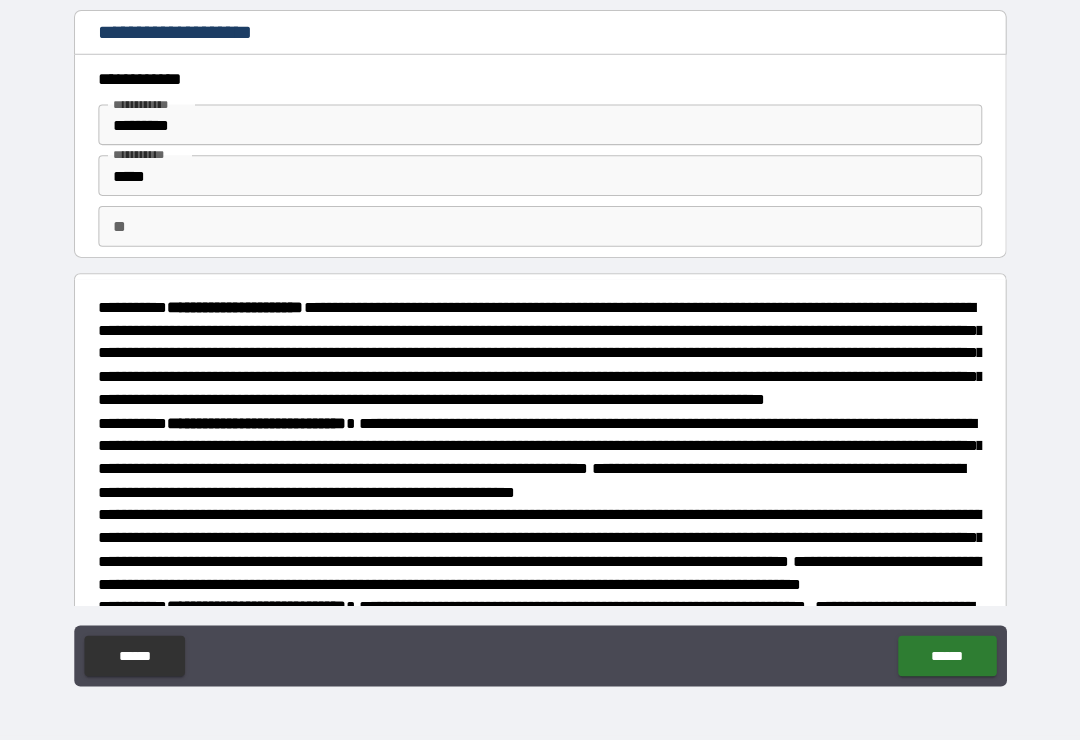 type on "*" 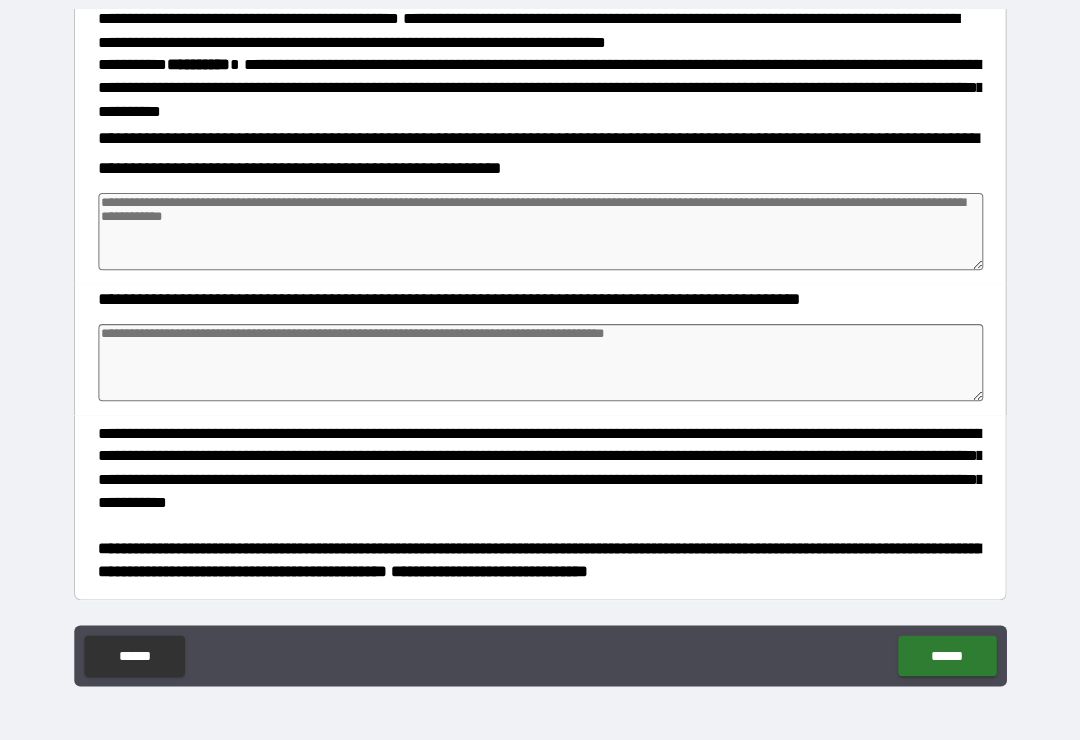 scroll, scrollTop: 1111, scrollLeft: 0, axis: vertical 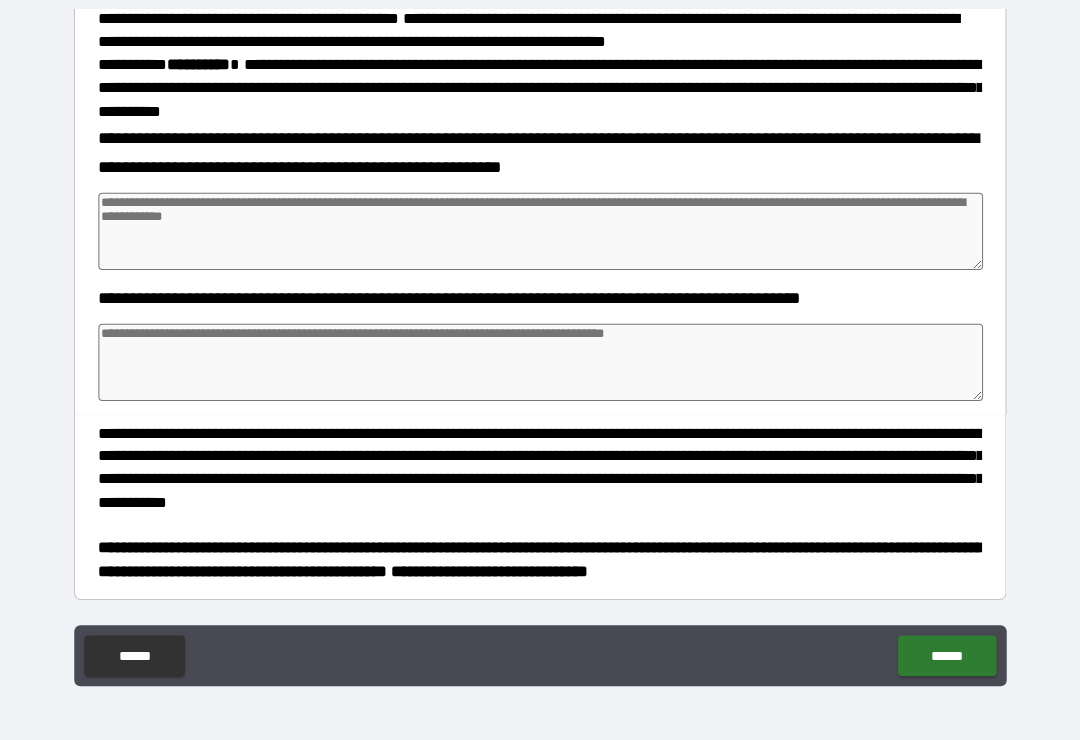 type on "*" 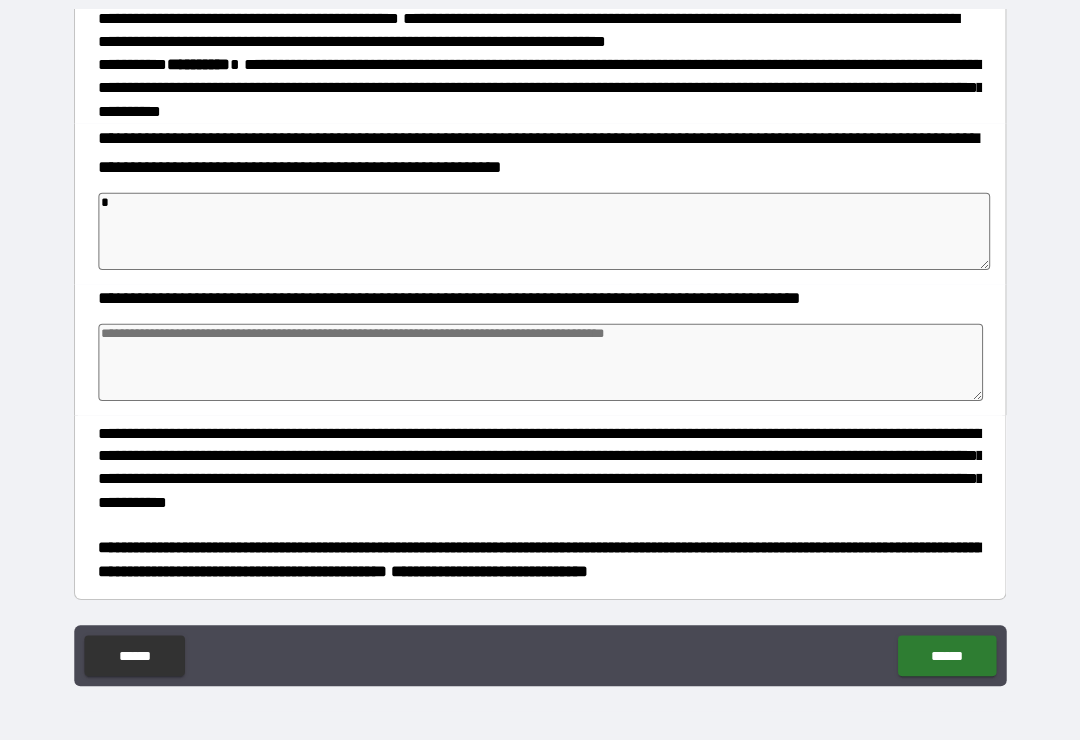 type on "*" 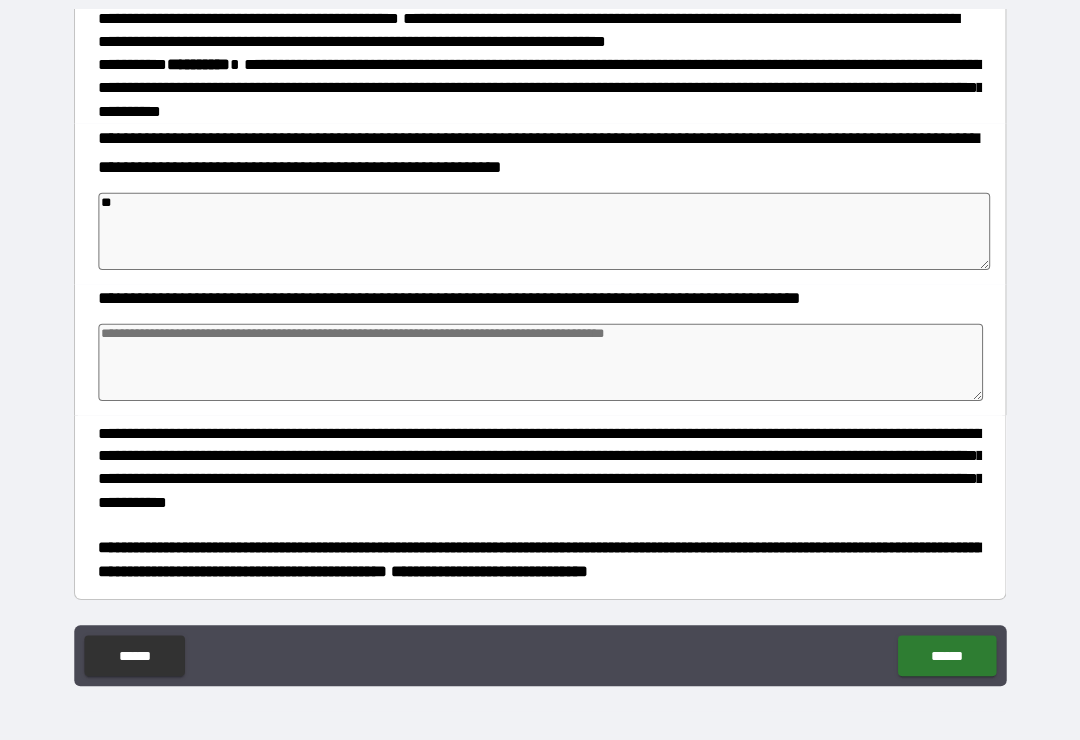type on "*" 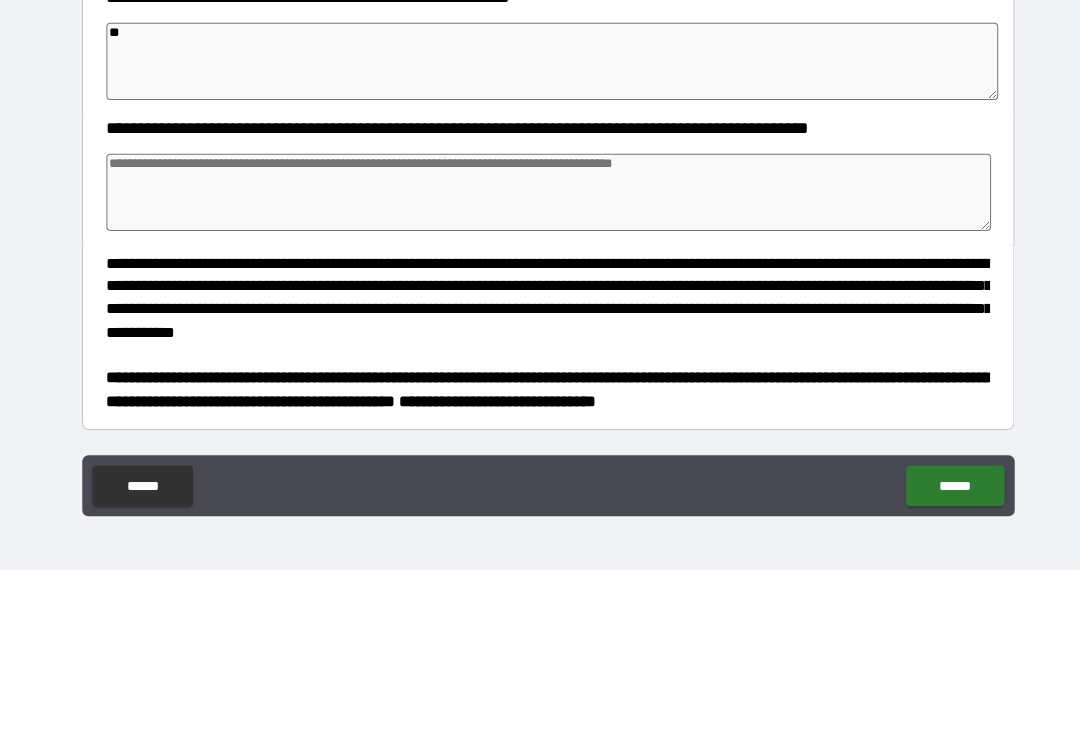type on "**" 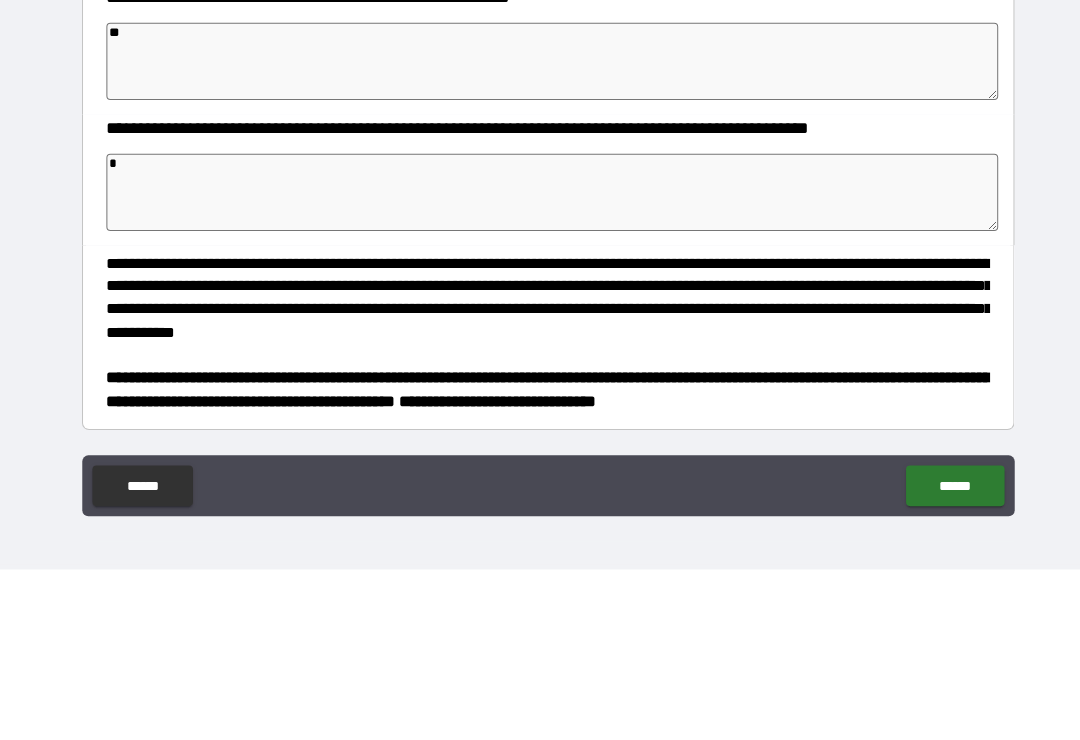 type on "*" 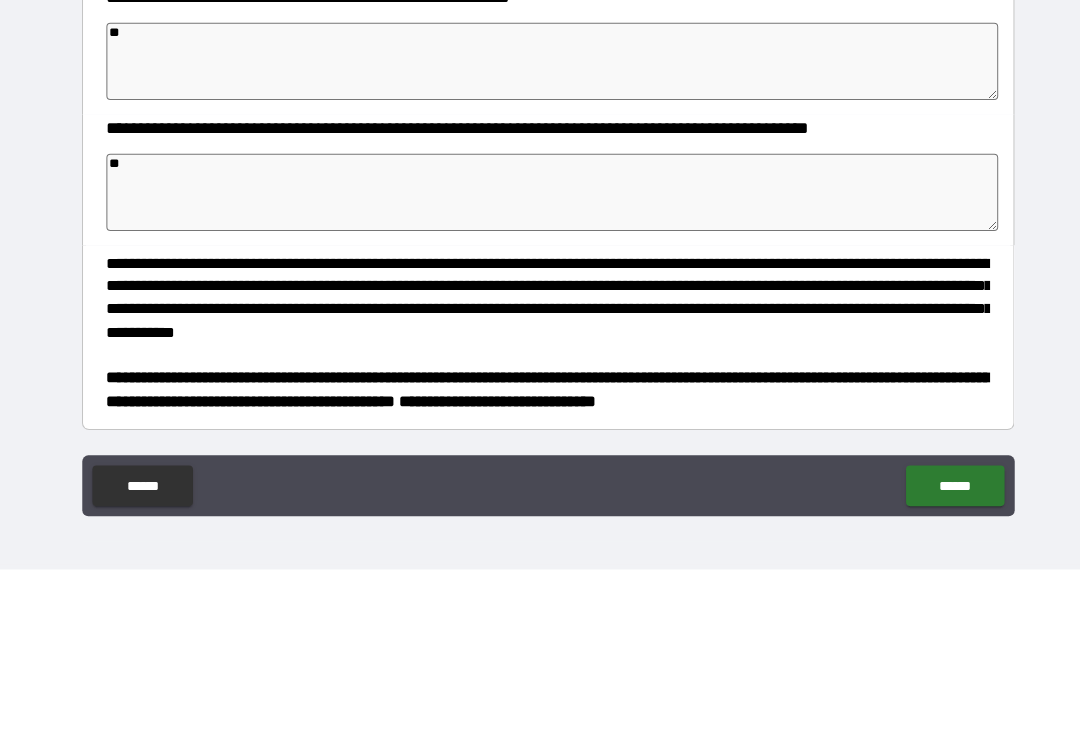 type on "*" 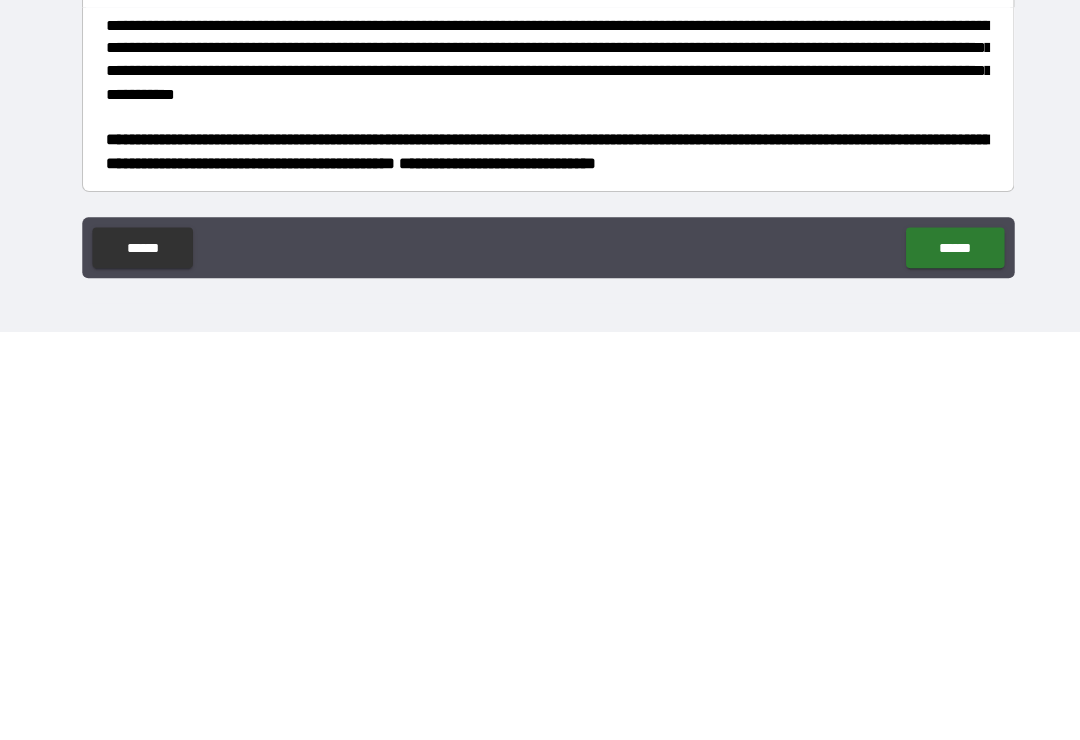 click on "******" at bounding box center (940, 657) 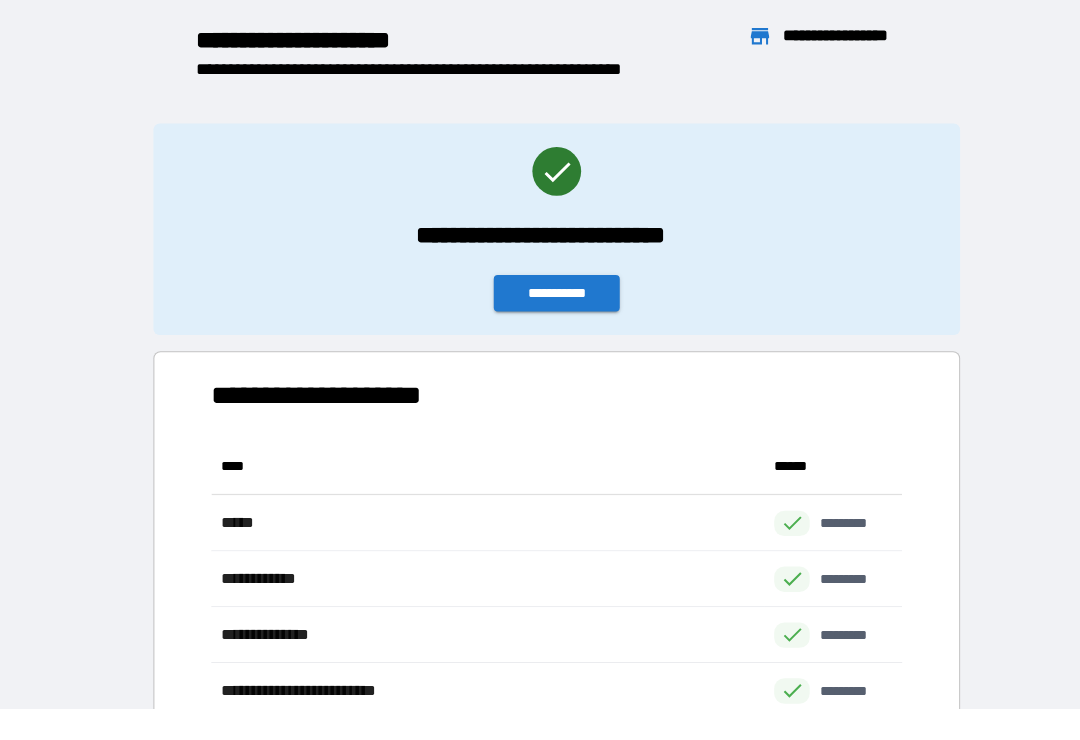 scroll, scrollTop: 1, scrollLeft: 1, axis: both 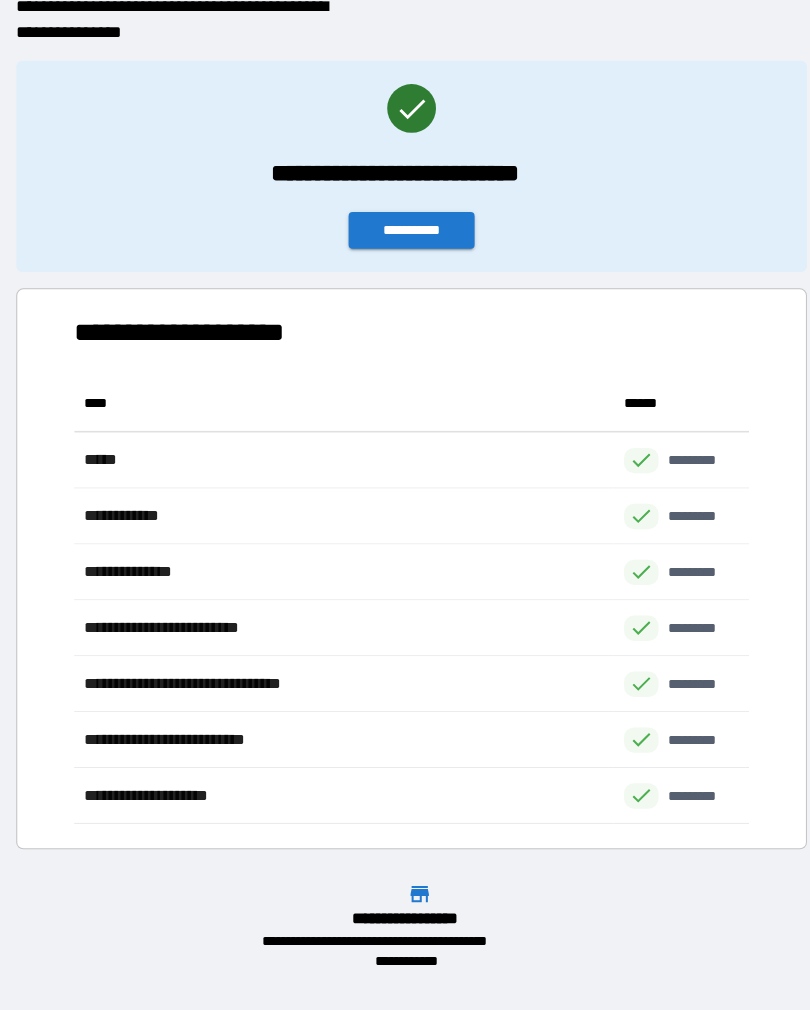 click on "**********" at bounding box center [405, 227] 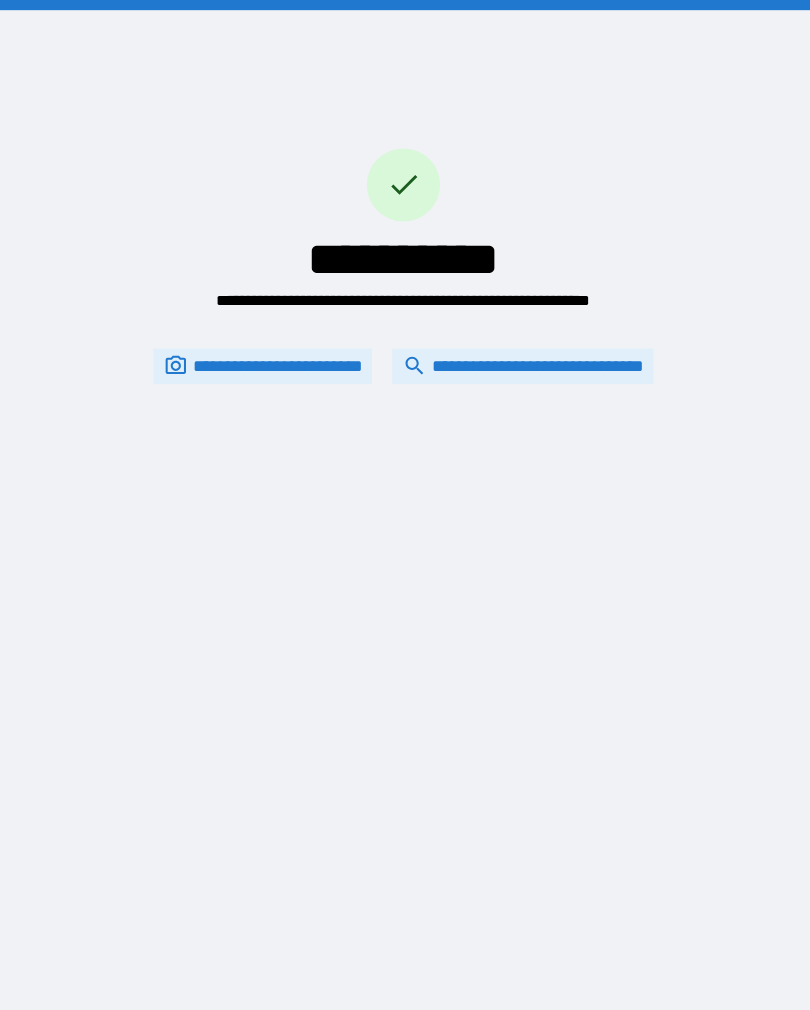 scroll, scrollTop: 0, scrollLeft: 0, axis: both 